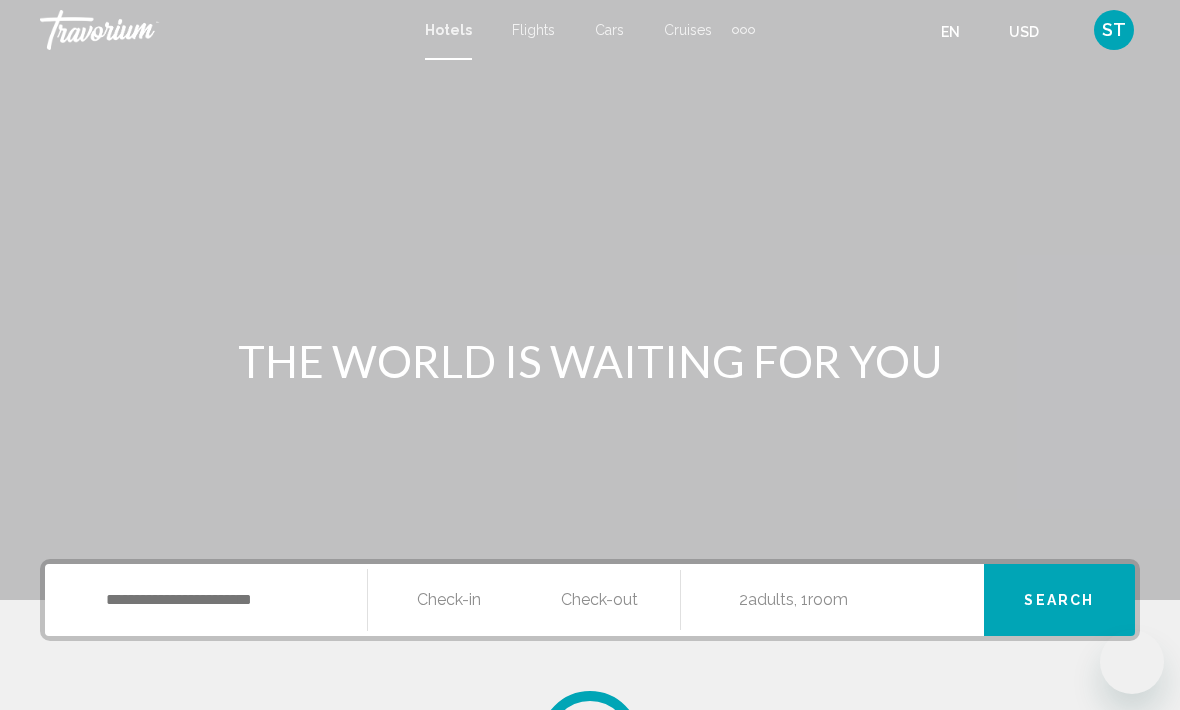 scroll, scrollTop: 0, scrollLeft: 0, axis: both 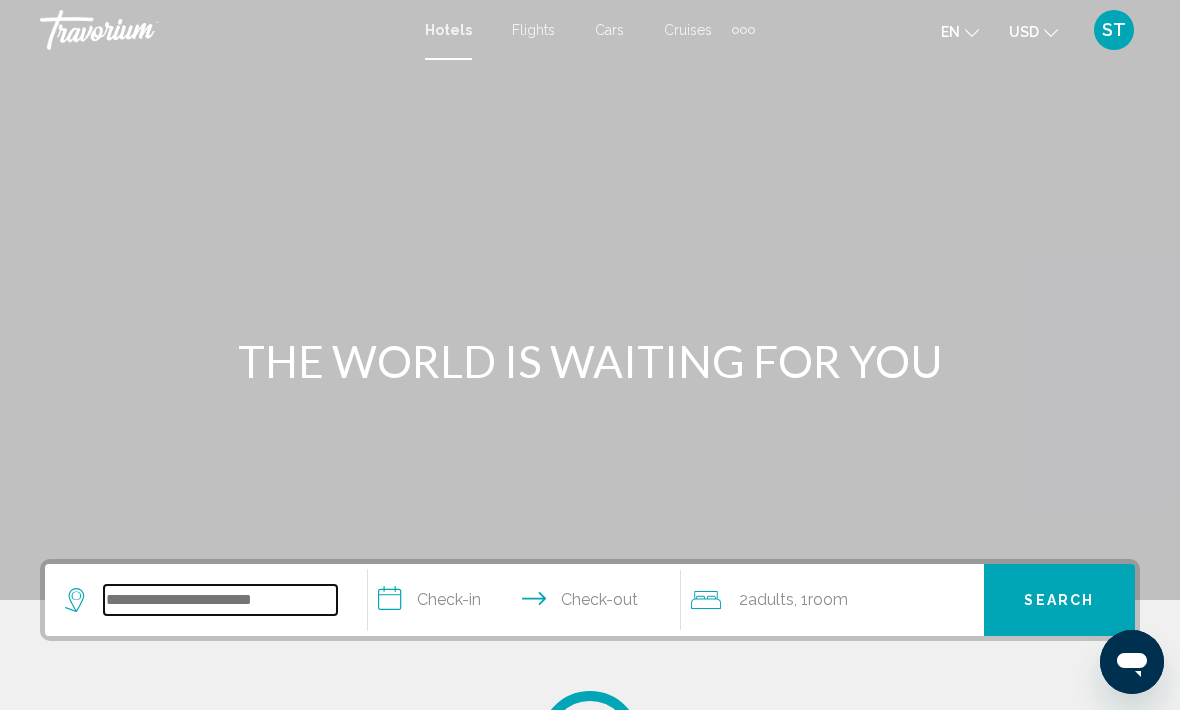 click at bounding box center (220, 600) 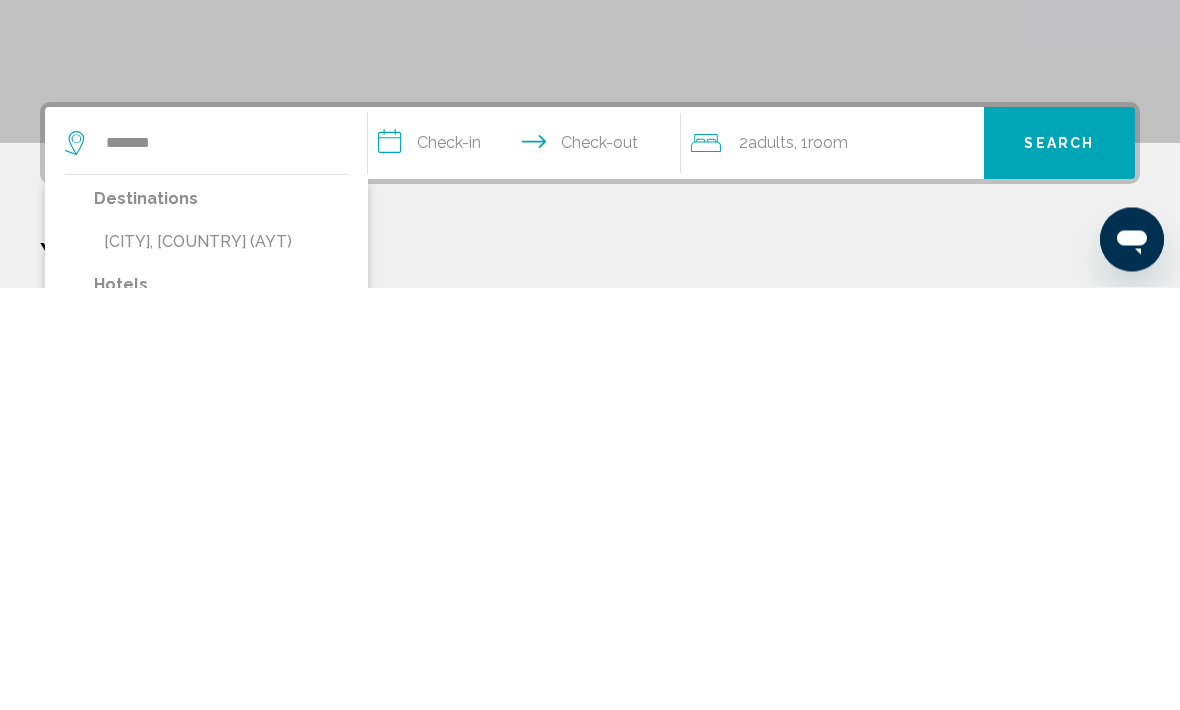 click on "[CITY], [COUNTRY] ([AIRPORT_CODE])" at bounding box center (221, 665) 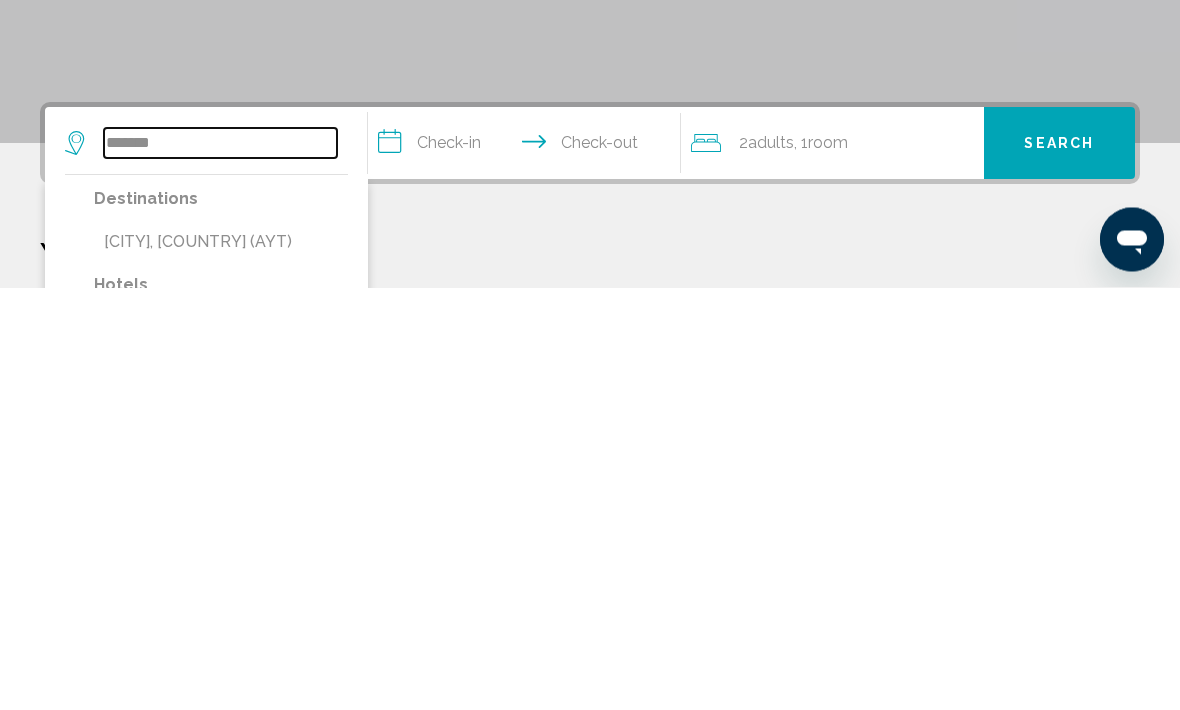 type on "**********" 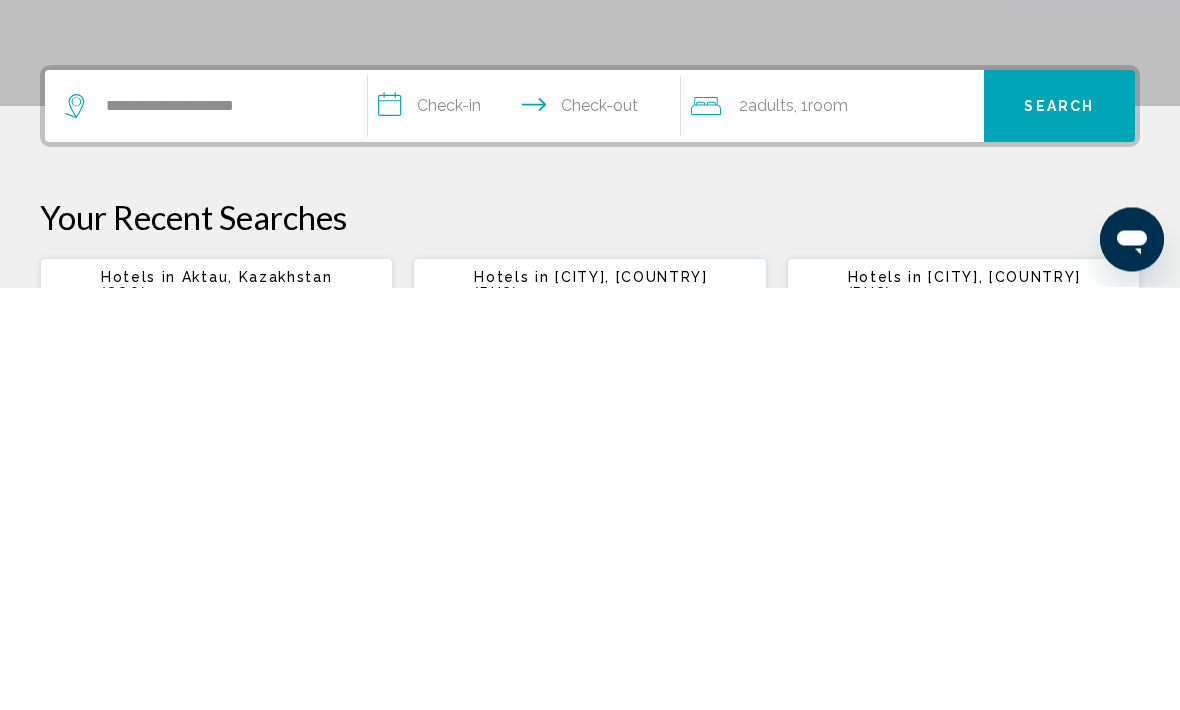 click on "**********" at bounding box center (528, 532) 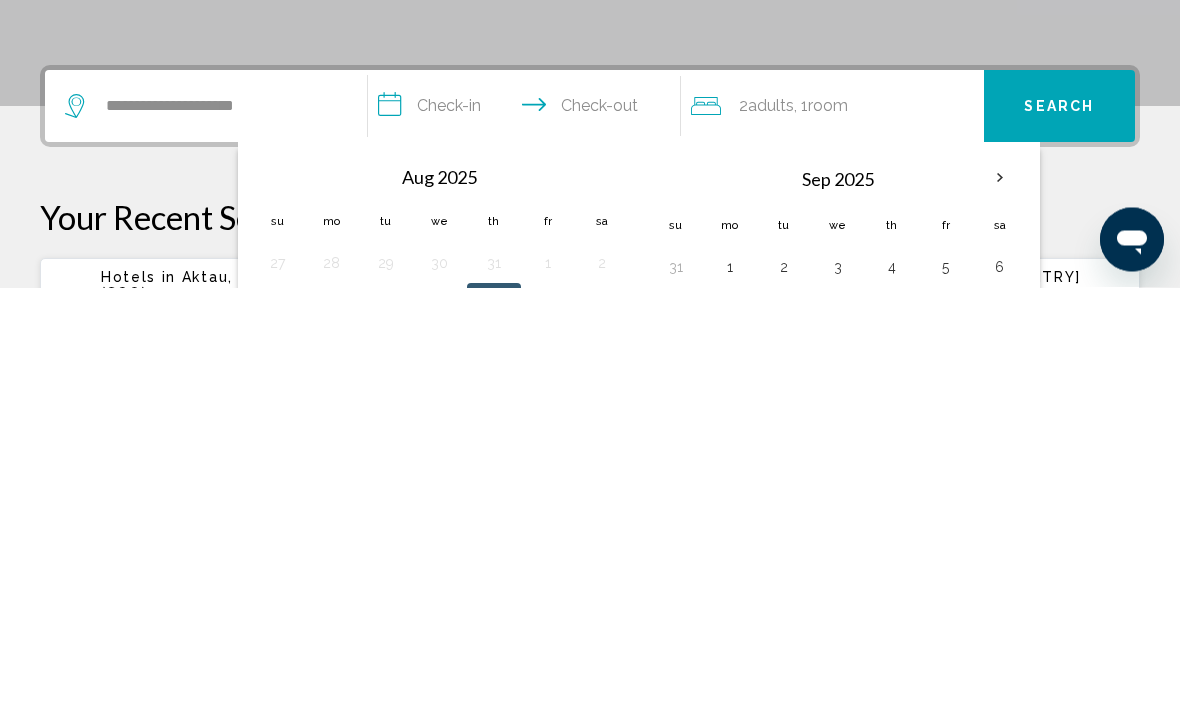 scroll, scrollTop: 494, scrollLeft: 0, axis: vertical 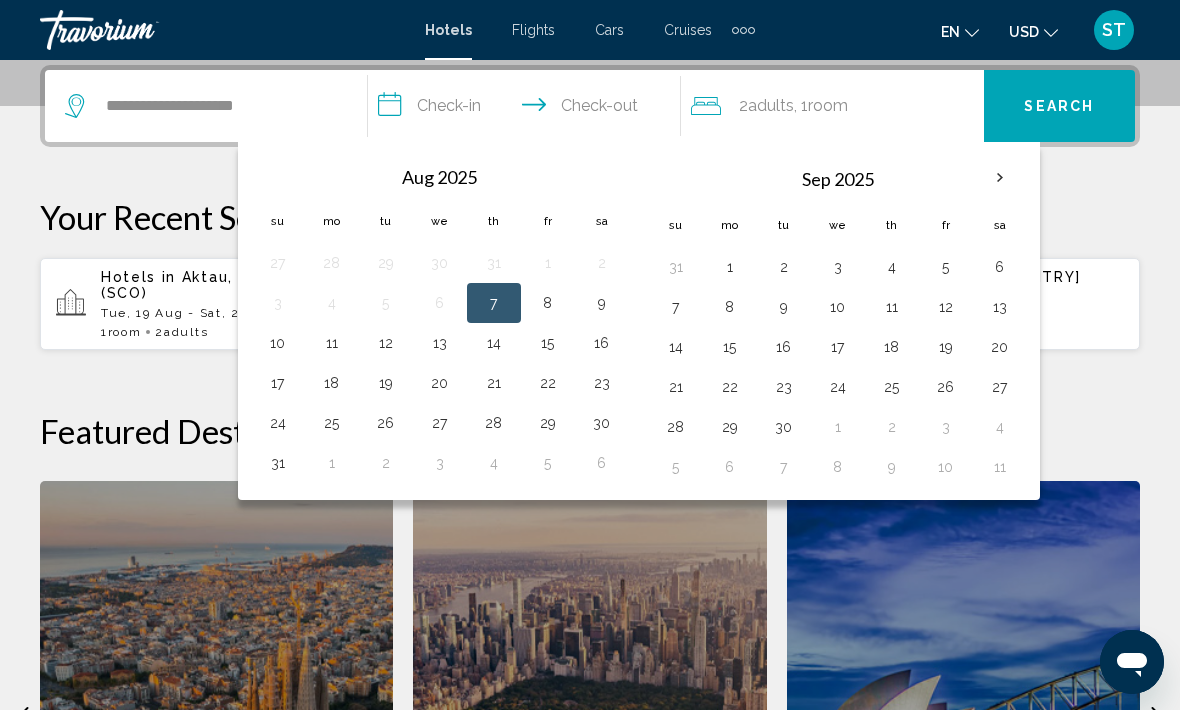 click on "10" at bounding box center [278, 343] 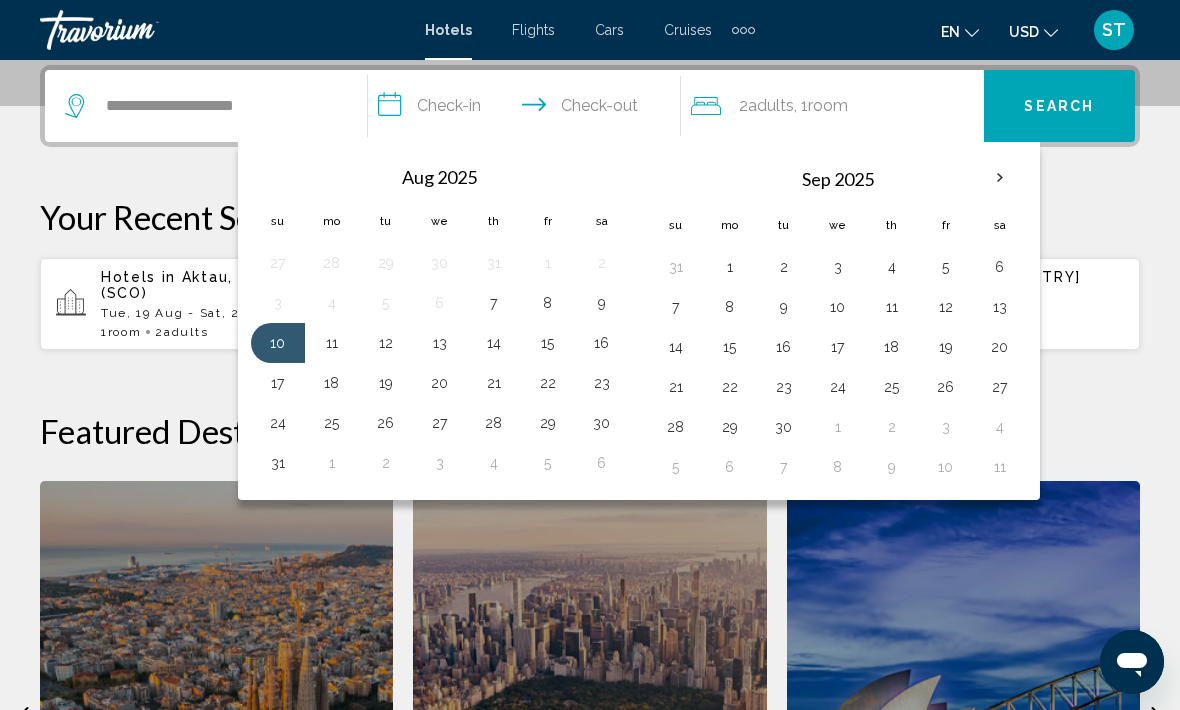 click on "17" at bounding box center (278, 383) 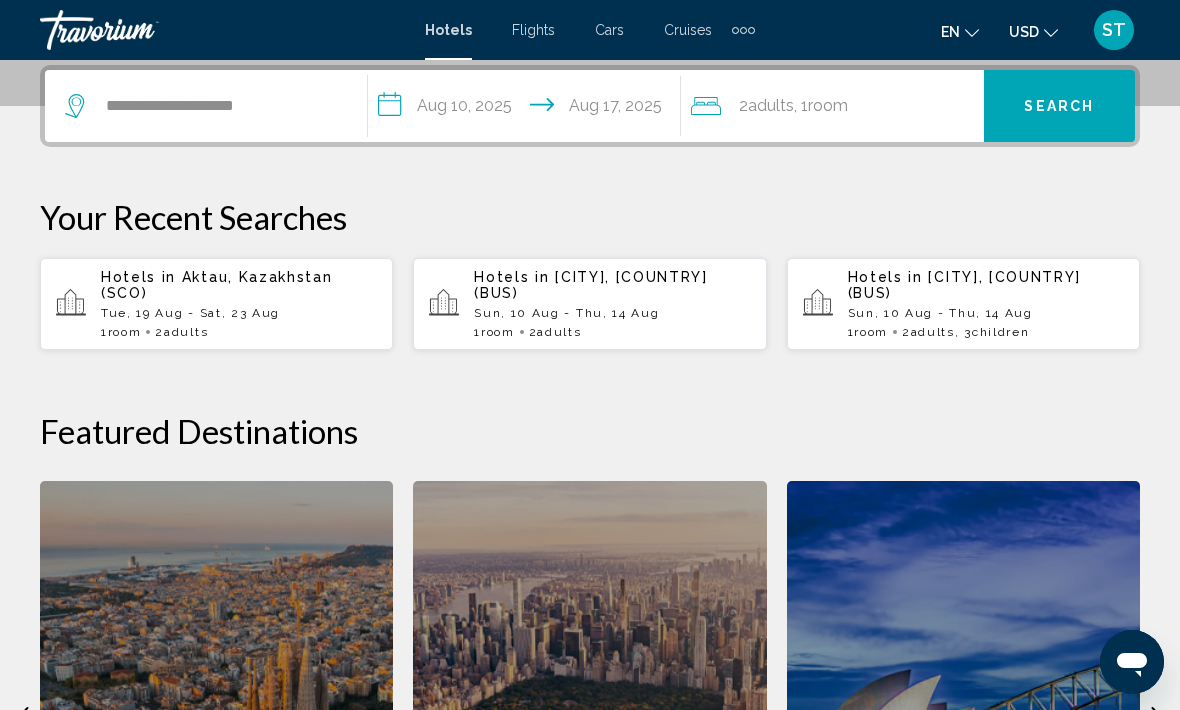 click on "2  Adult Adults , 1  Room rooms" 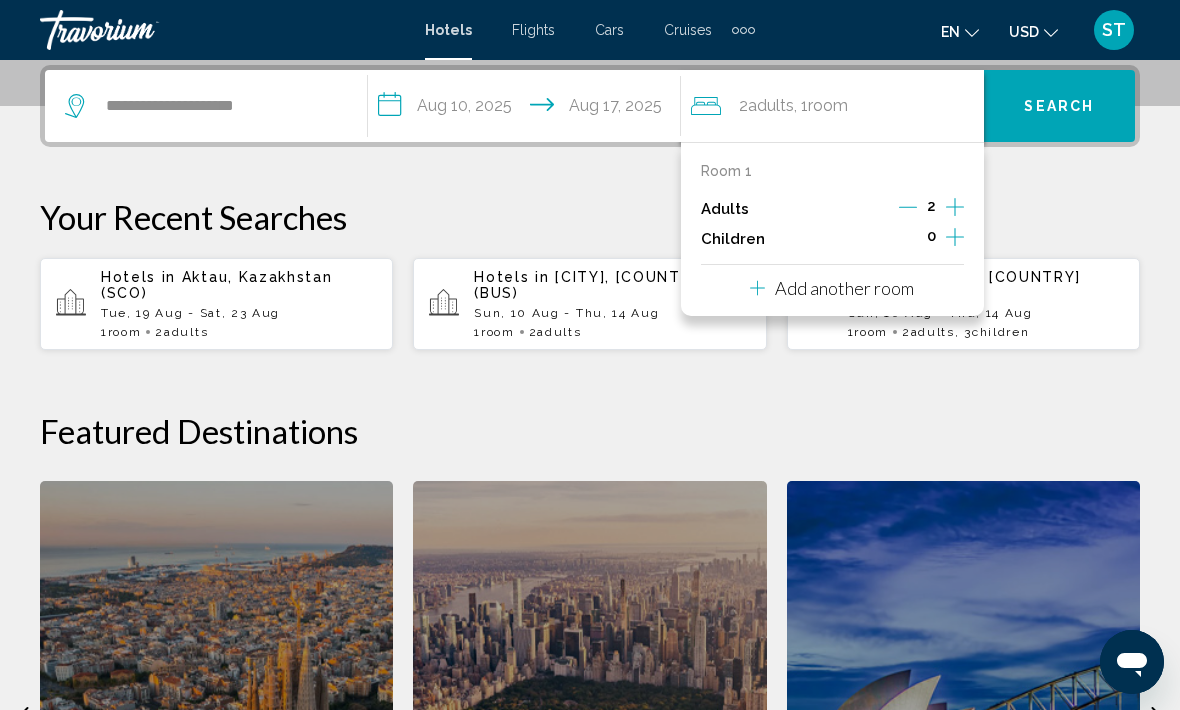 click 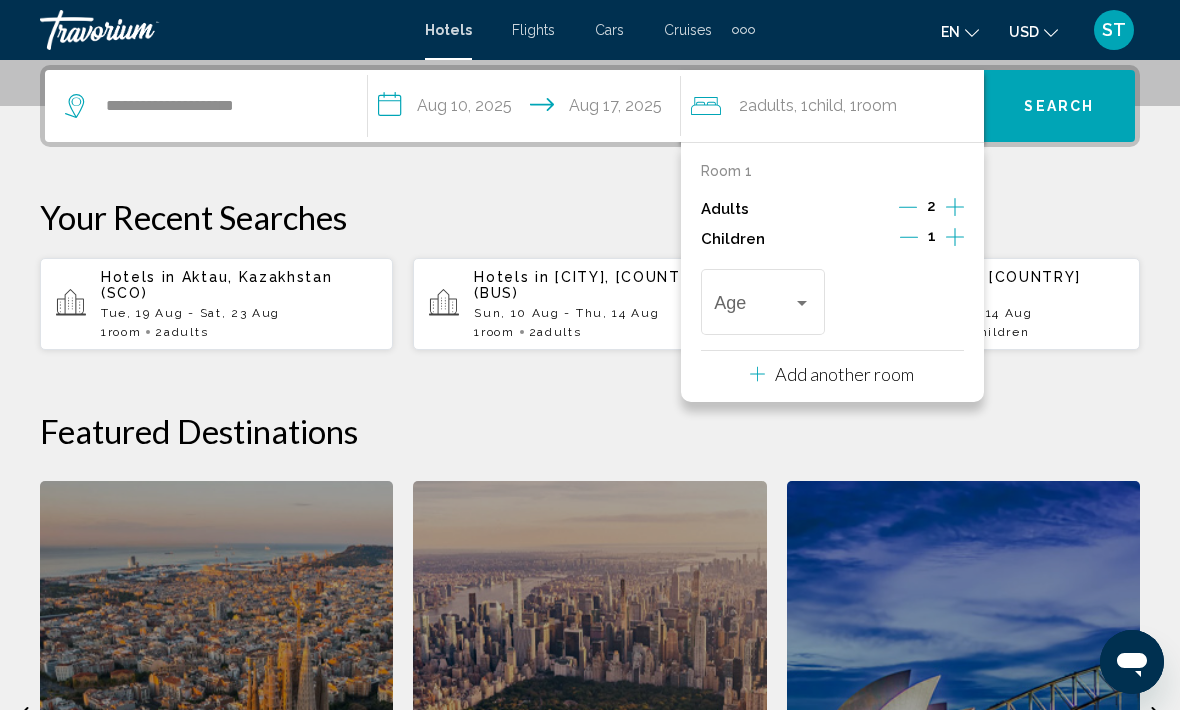 click 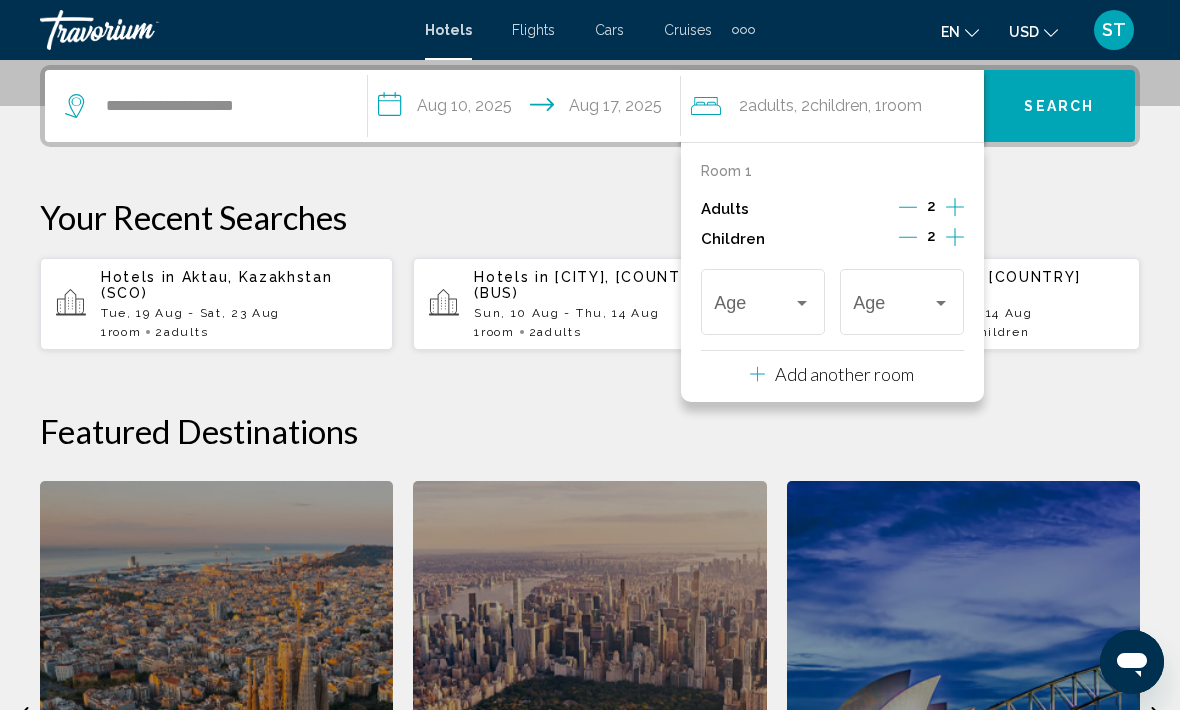 click at bounding box center (802, 303) 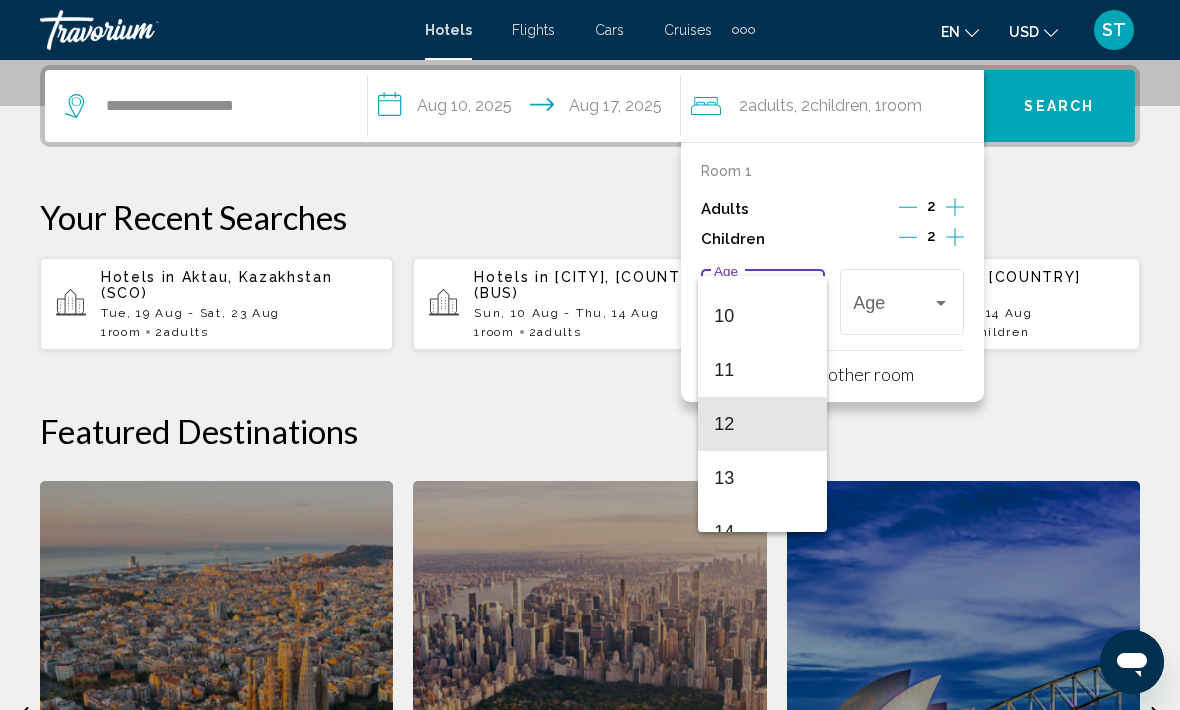 scroll, scrollTop: 529, scrollLeft: 0, axis: vertical 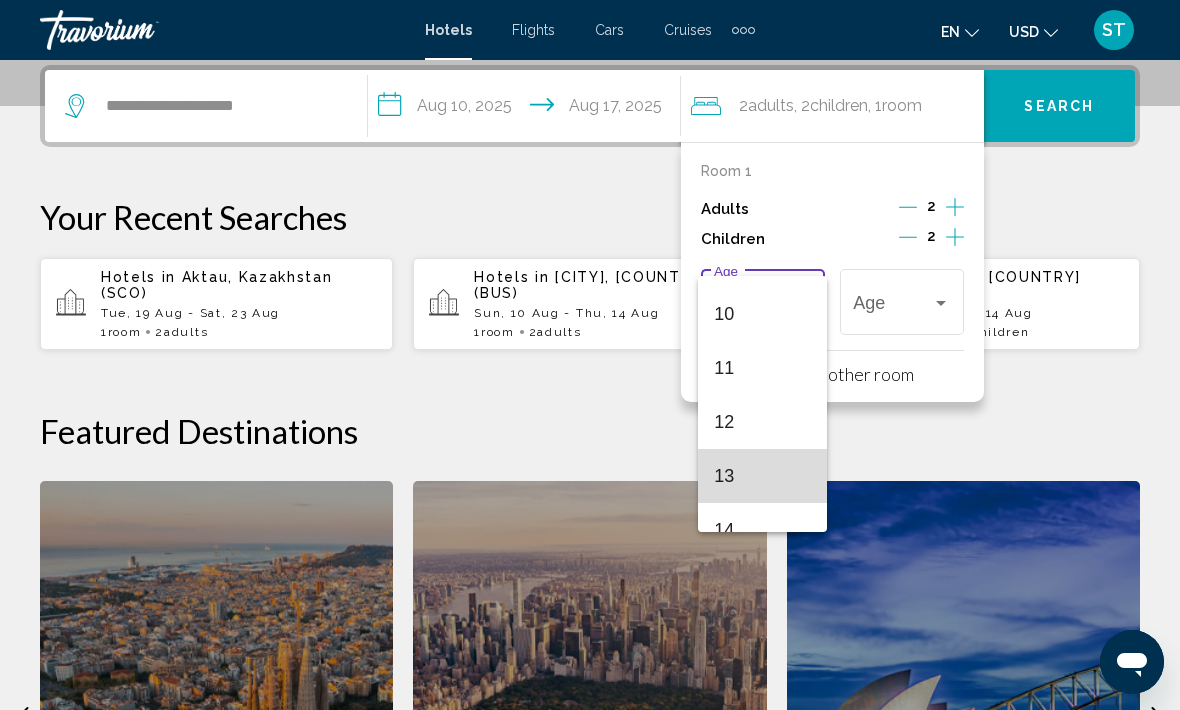 click on "13" at bounding box center (762, 476) 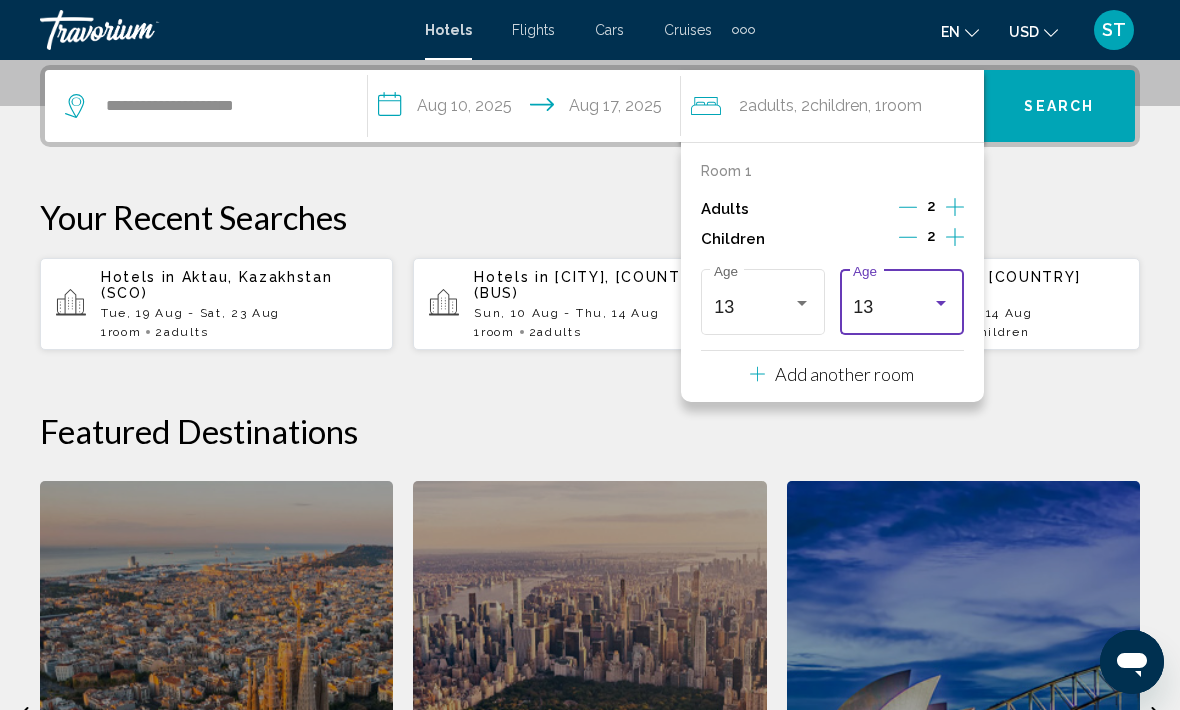 click on "13" at bounding box center [892, 307] 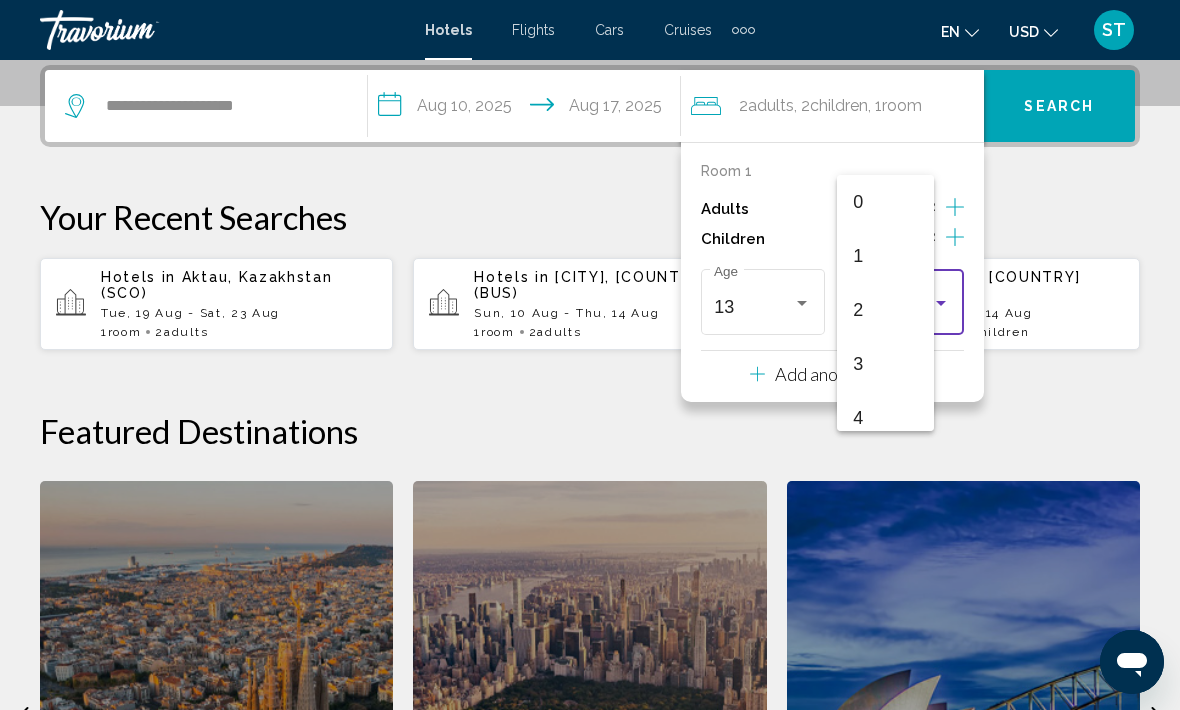 scroll, scrollTop: 601, scrollLeft: 0, axis: vertical 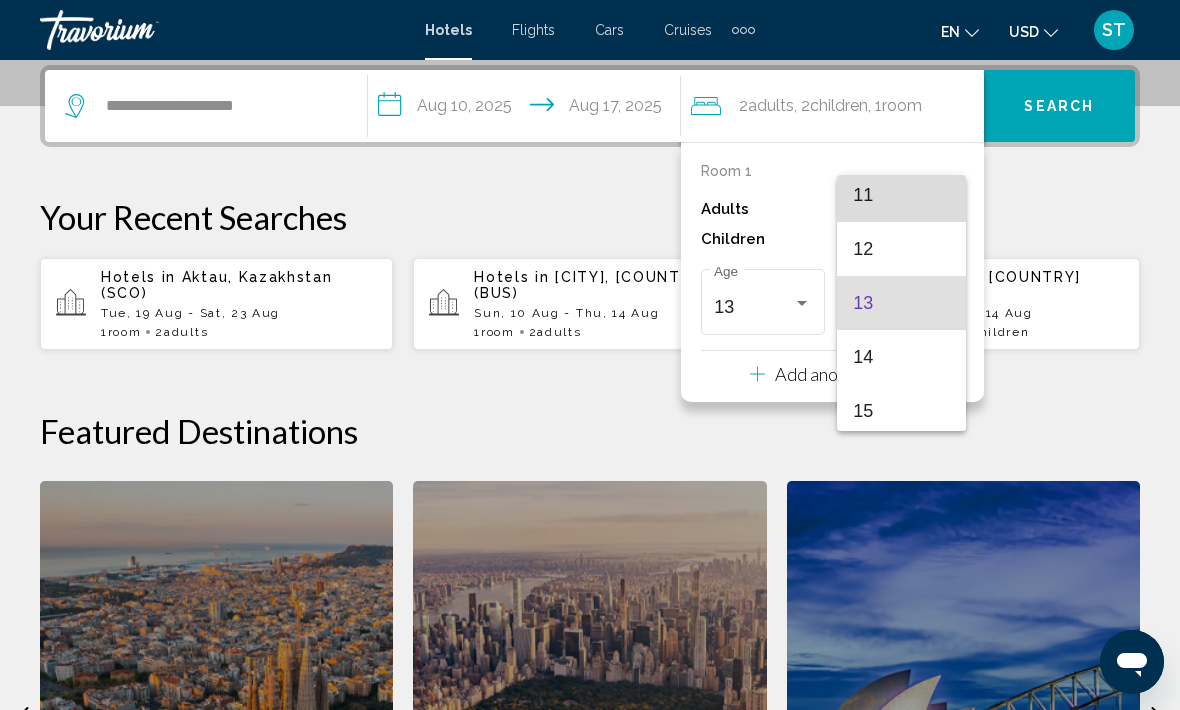 click on "11" at bounding box center (901, 195) 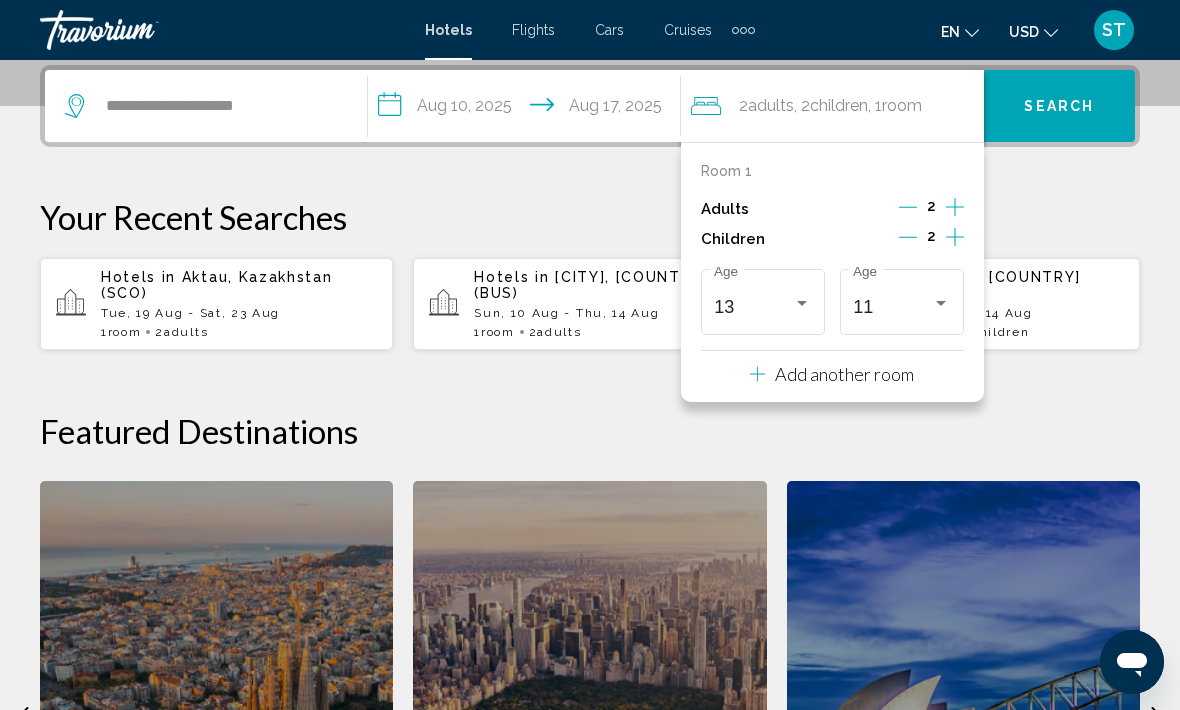 click on "Add another room" at bounding box center (844, 374) 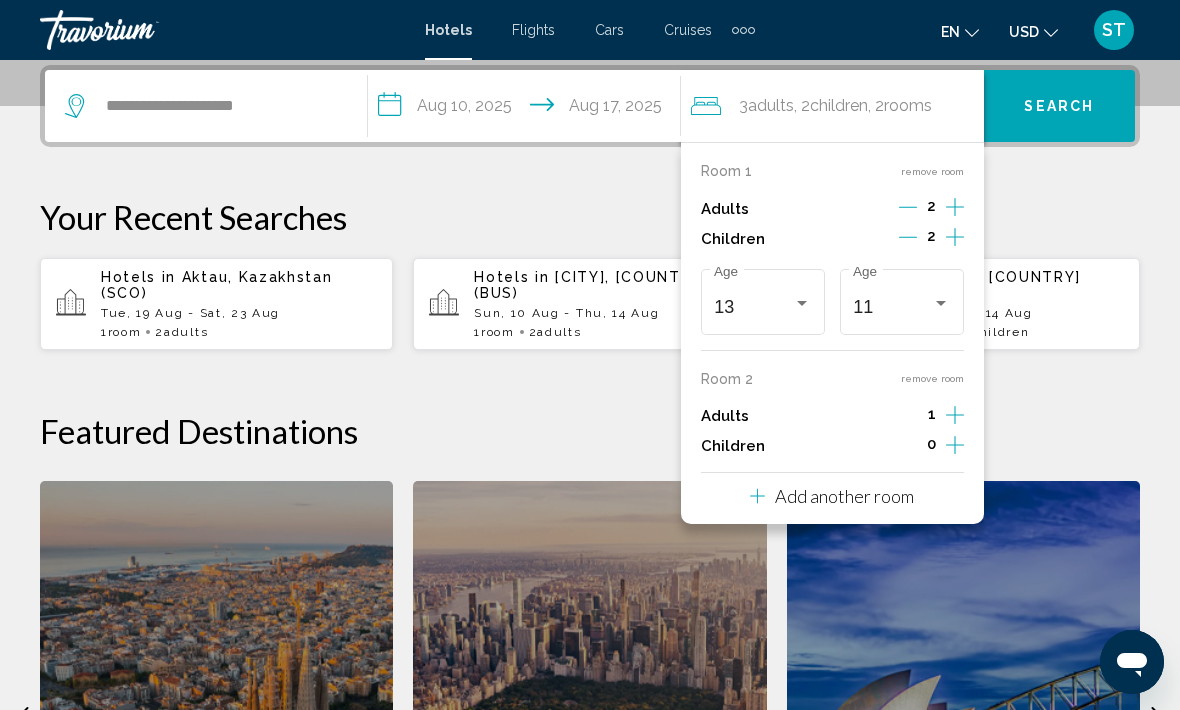 click 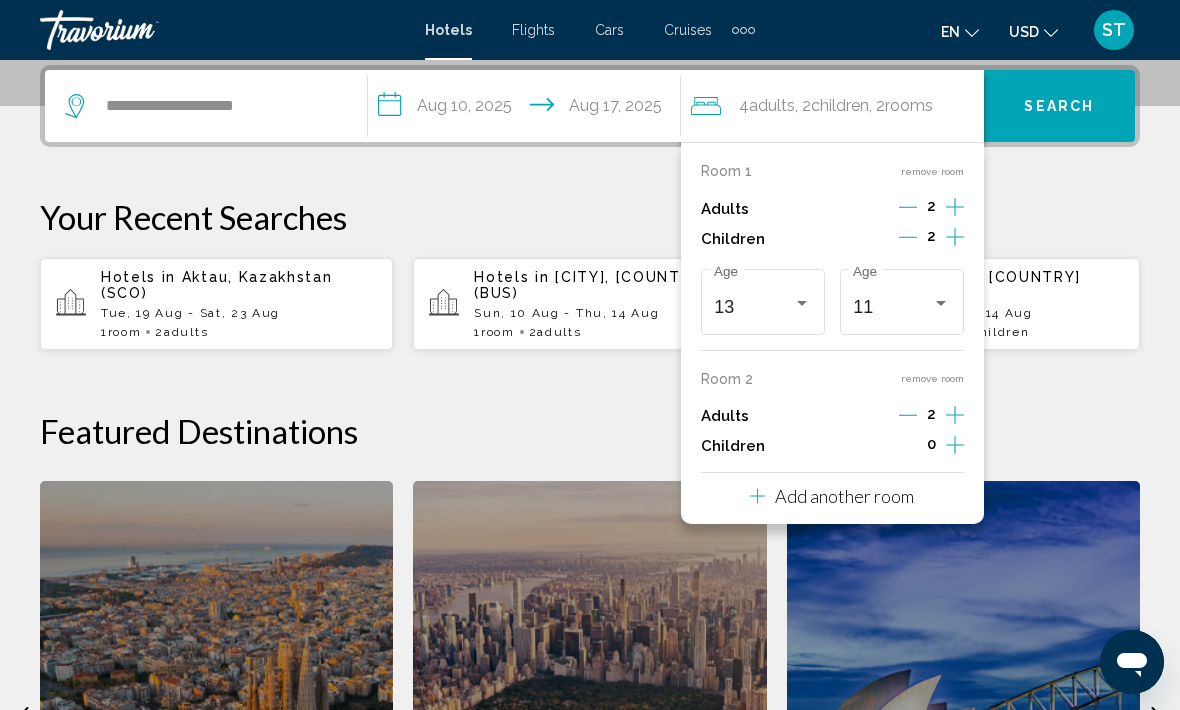 click 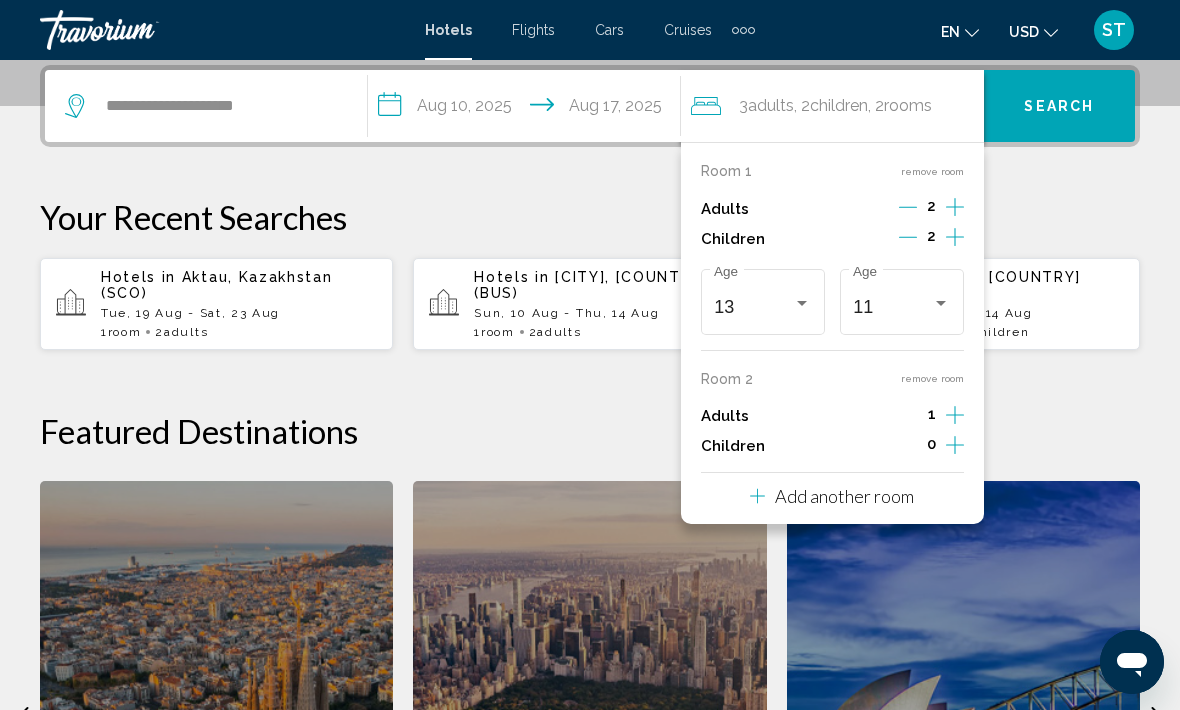 click on "**********" at bounding box center [590, 515] 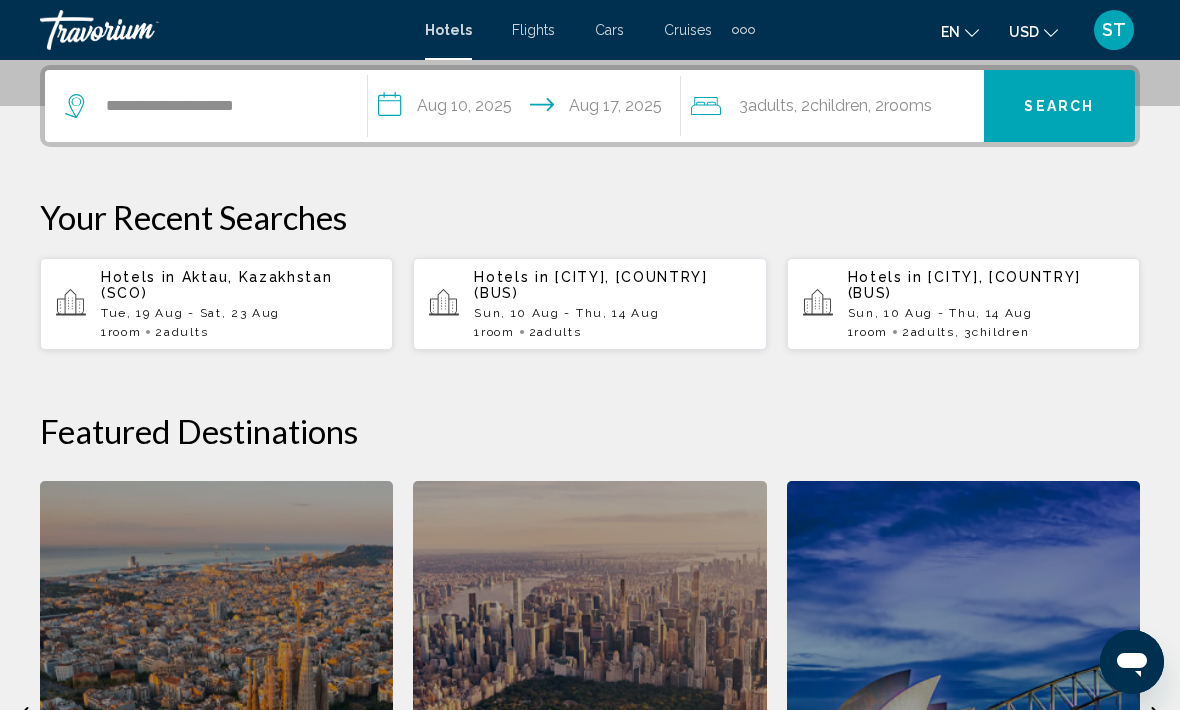 click on "rooms" 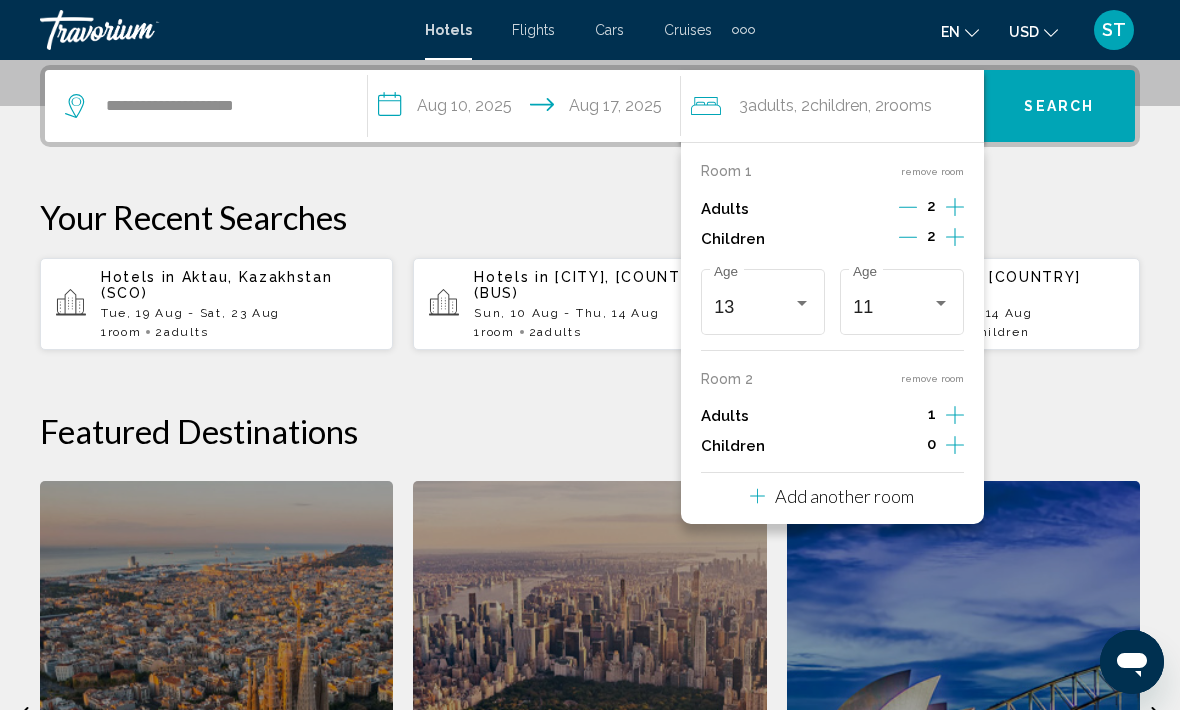 click 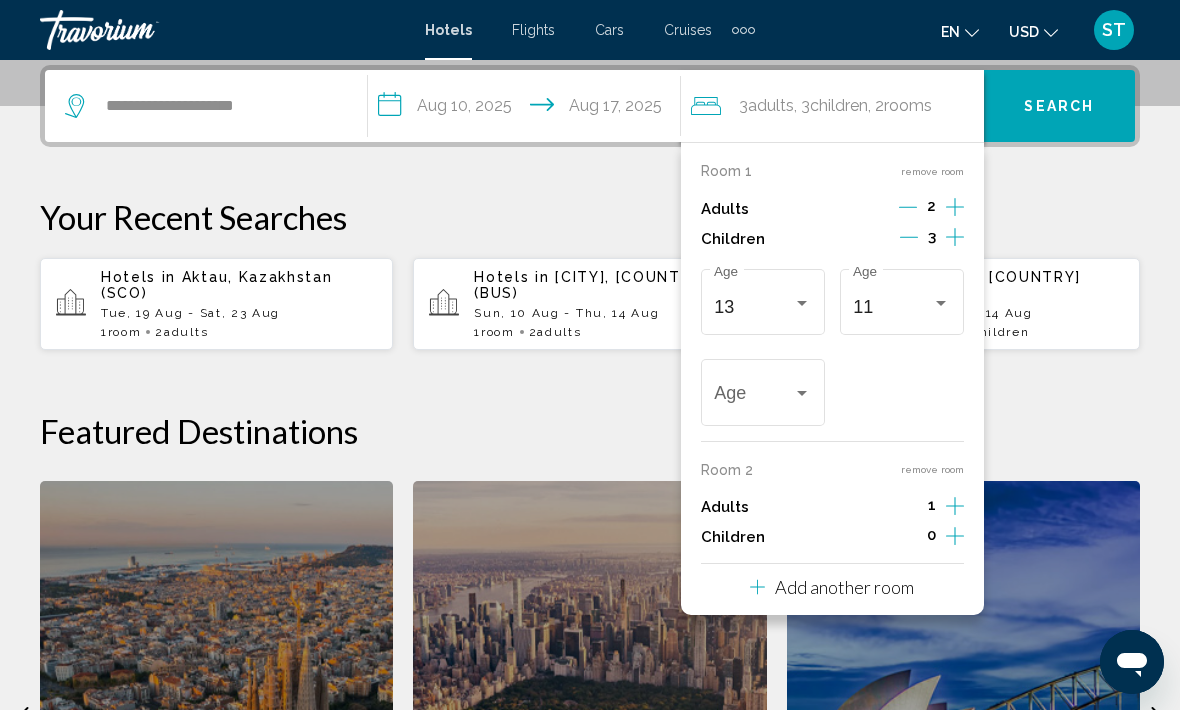 click at bounding box center [762, 398] 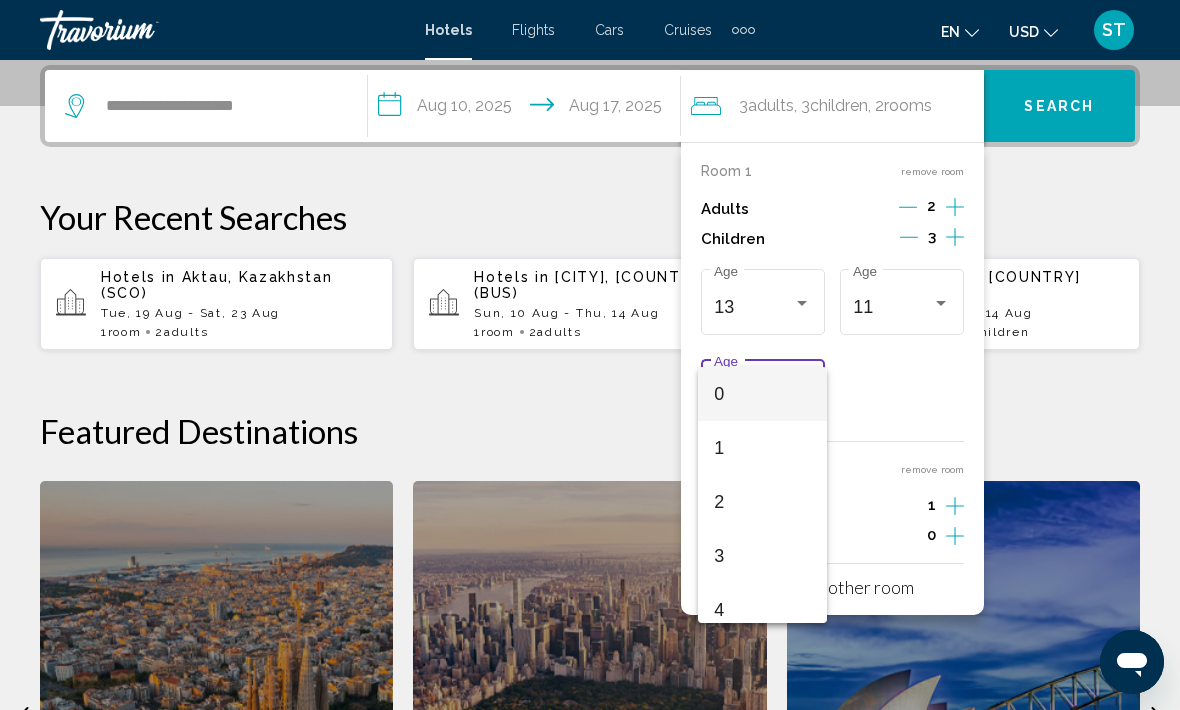 click at bounding box center (590, 355) 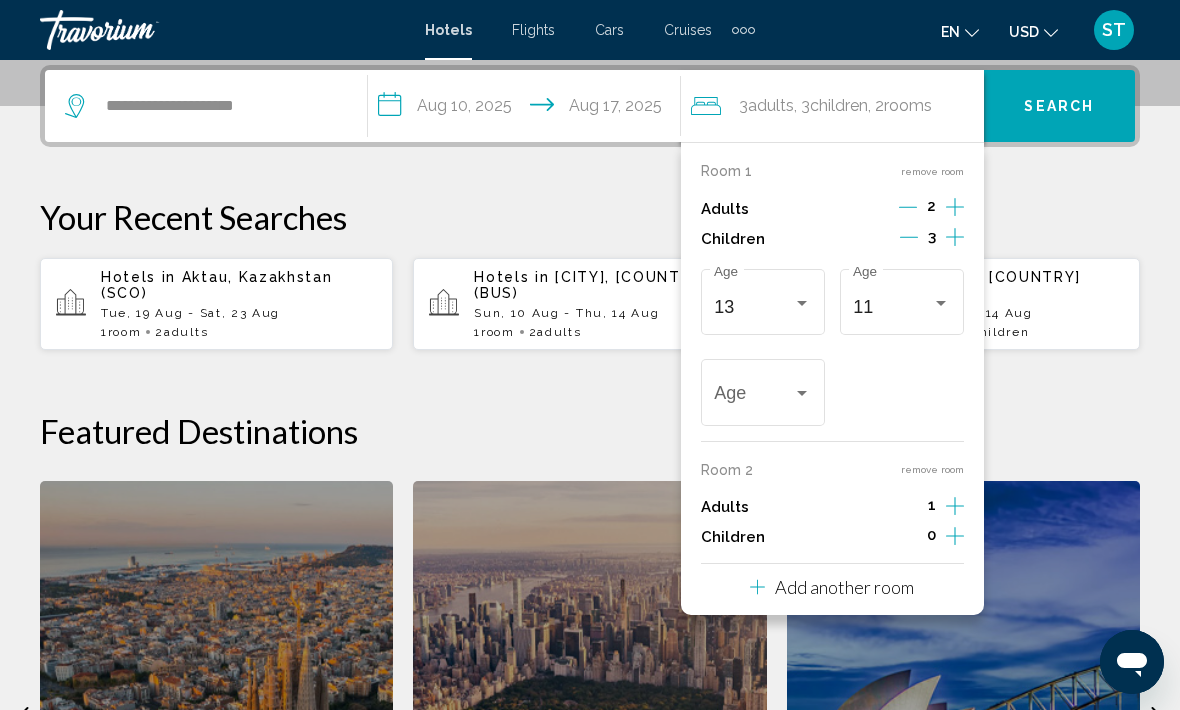 click on "Your Recent Searches" at bounding box center (590, 217) 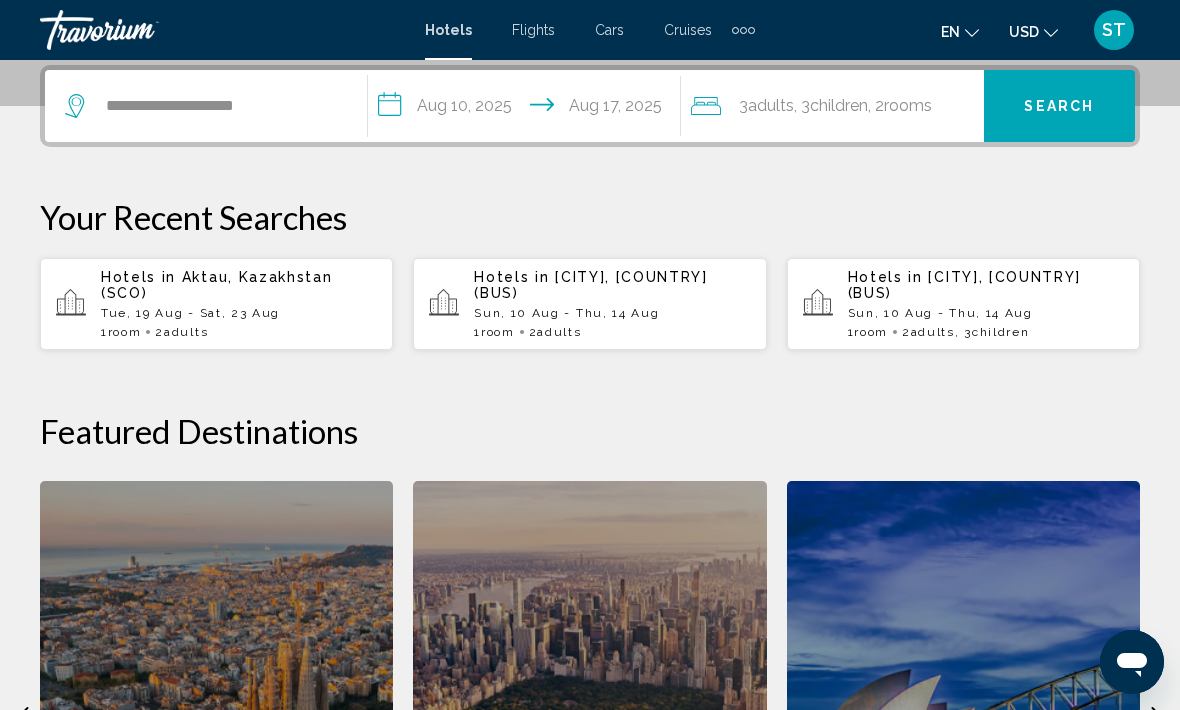 click on "Children" 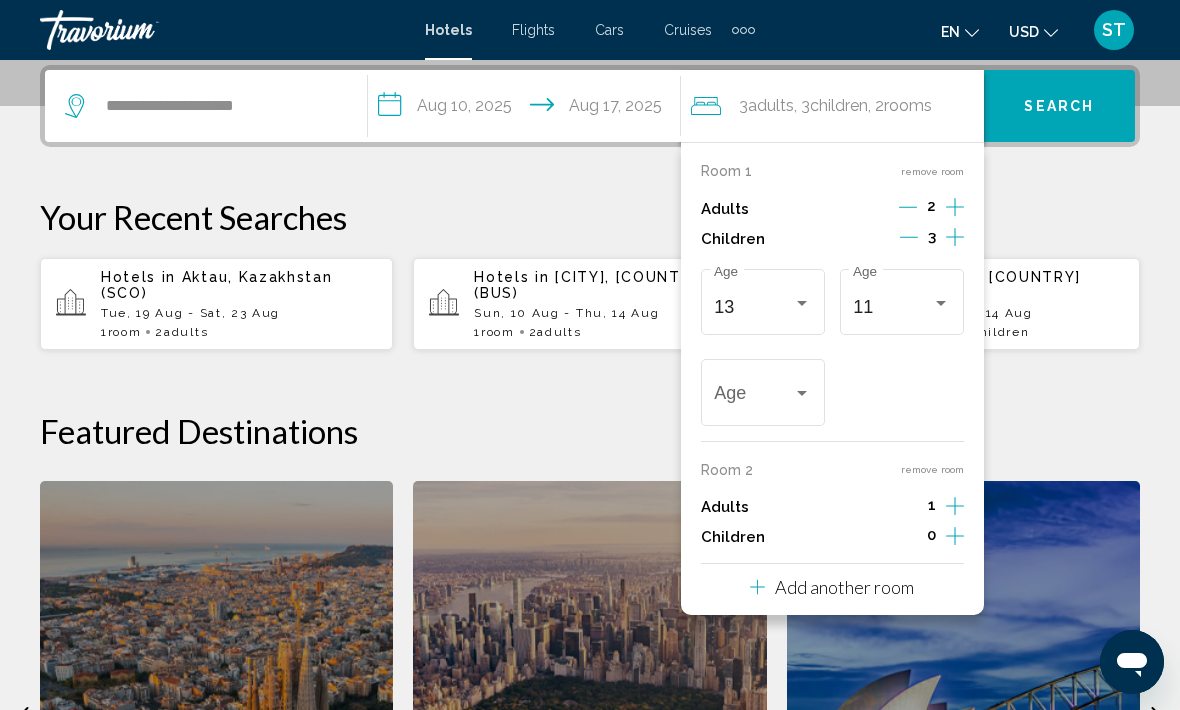 click on "1" at bounding box center [932, 508] 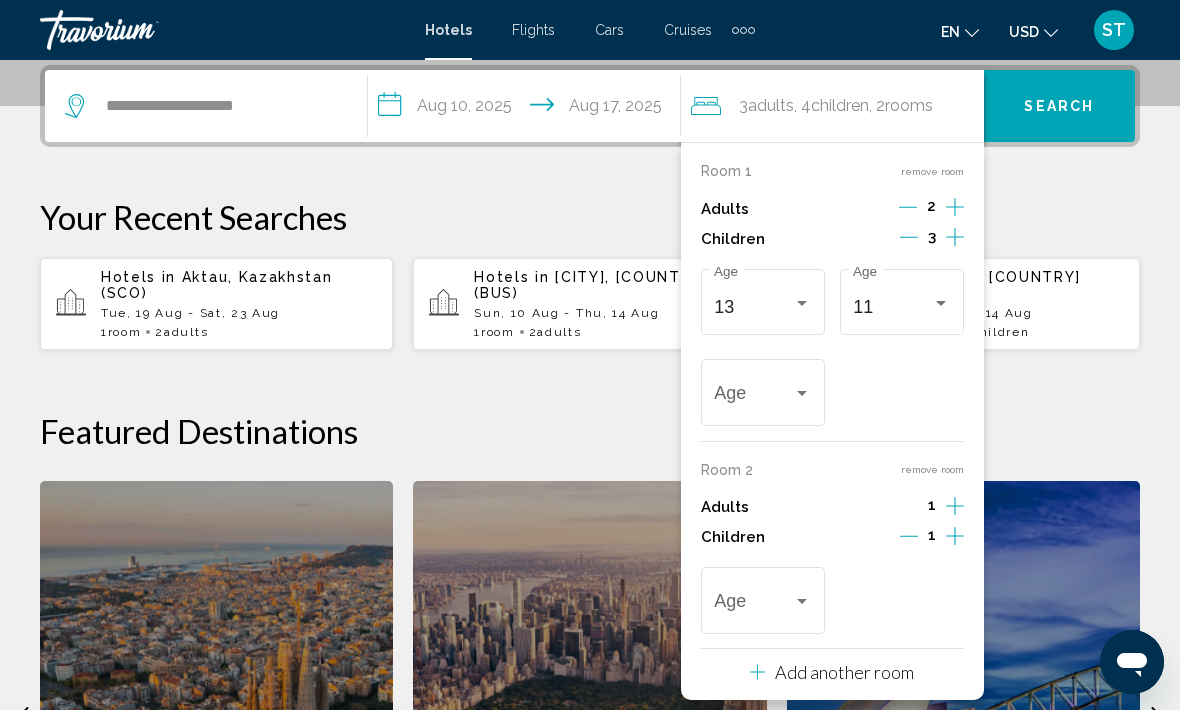 click 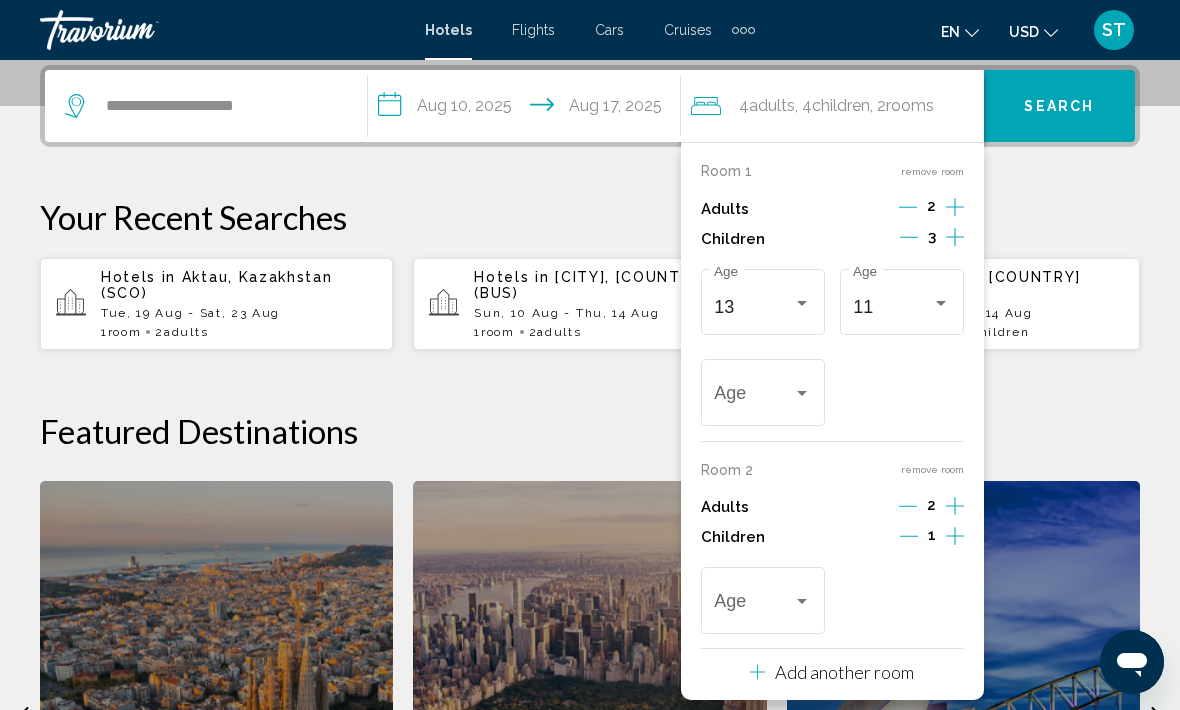 click 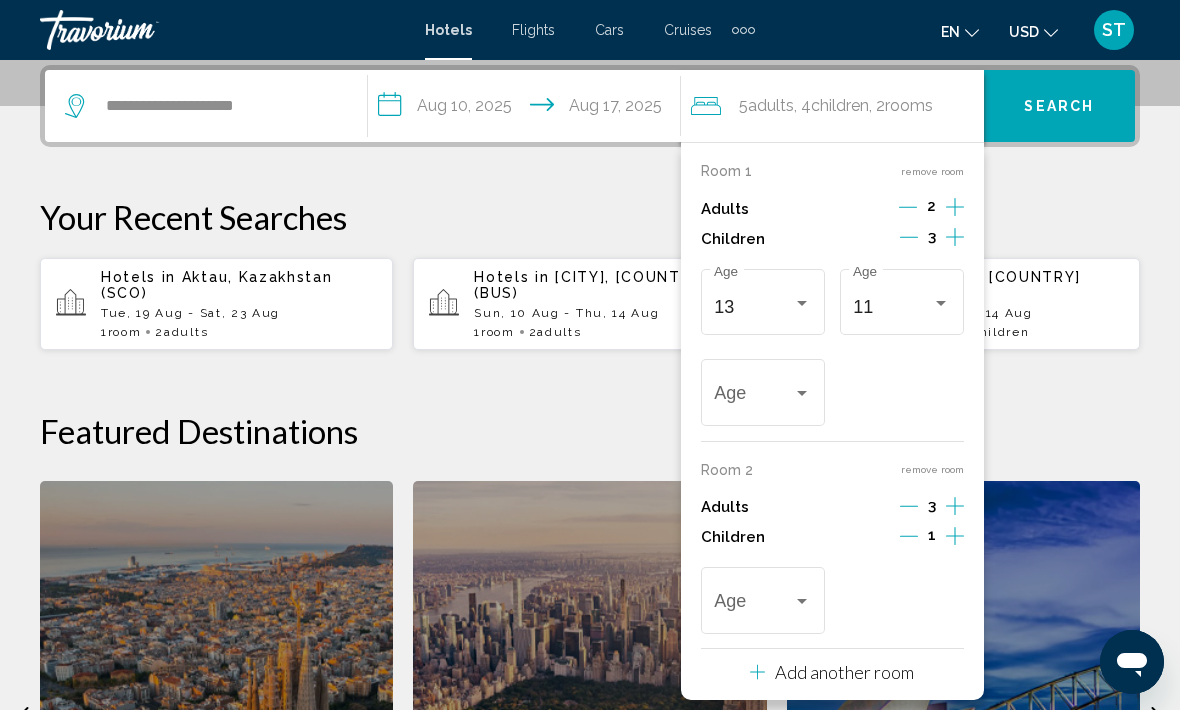 click 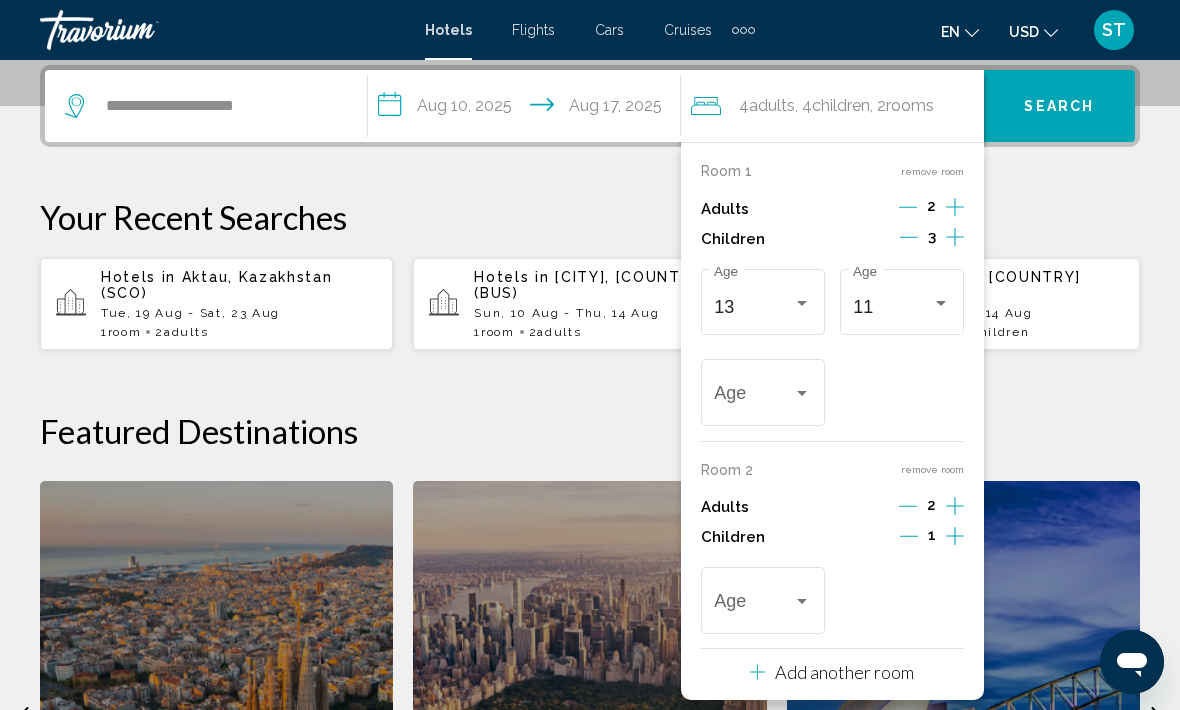 click 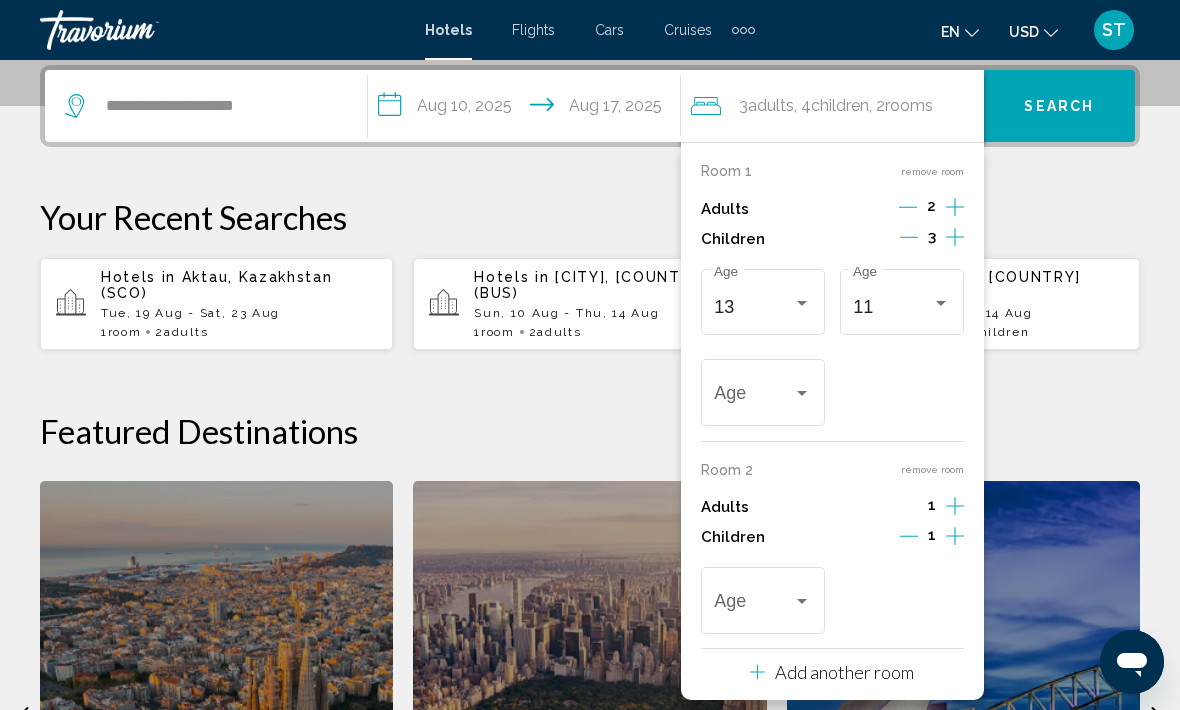 click 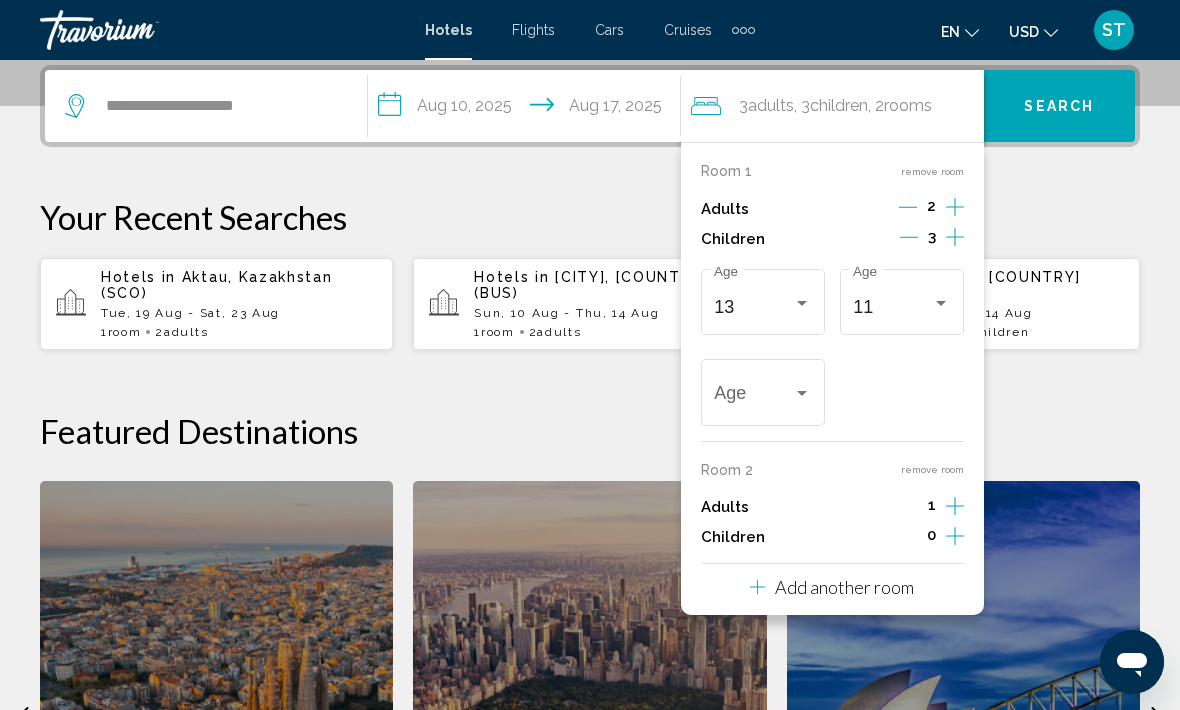 click on "Featured Destinations" 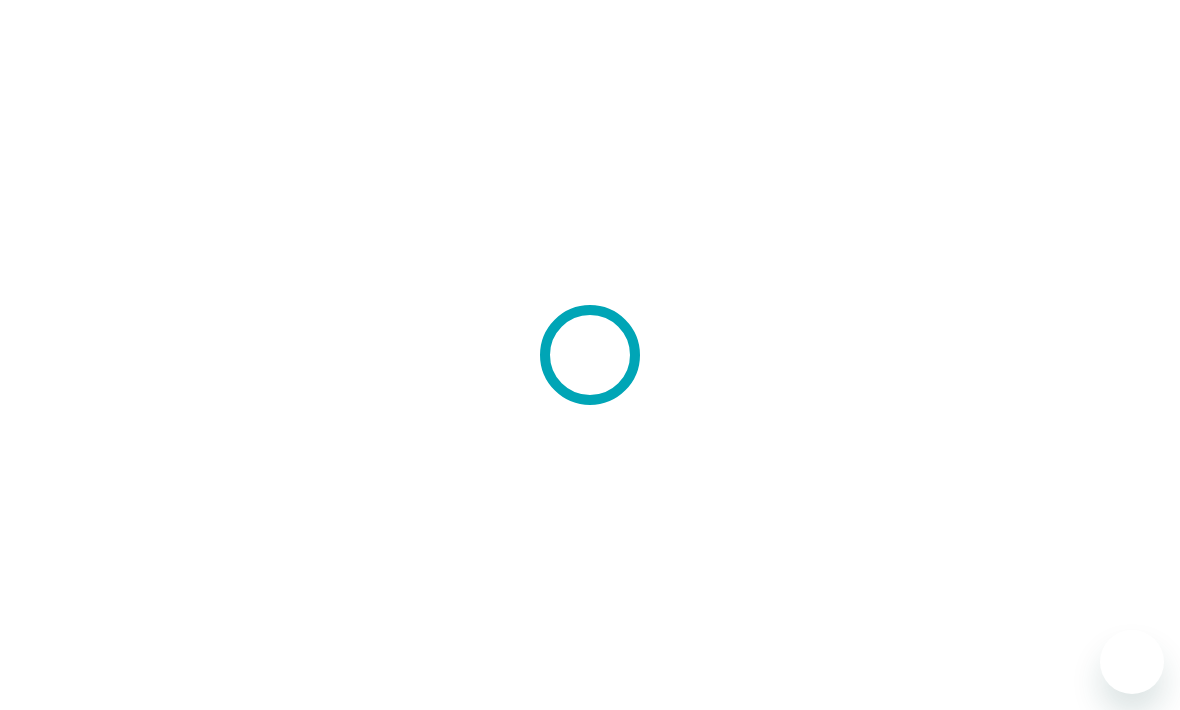 scroll, scrollTop: 0, scrollLeft: 0, axis: both 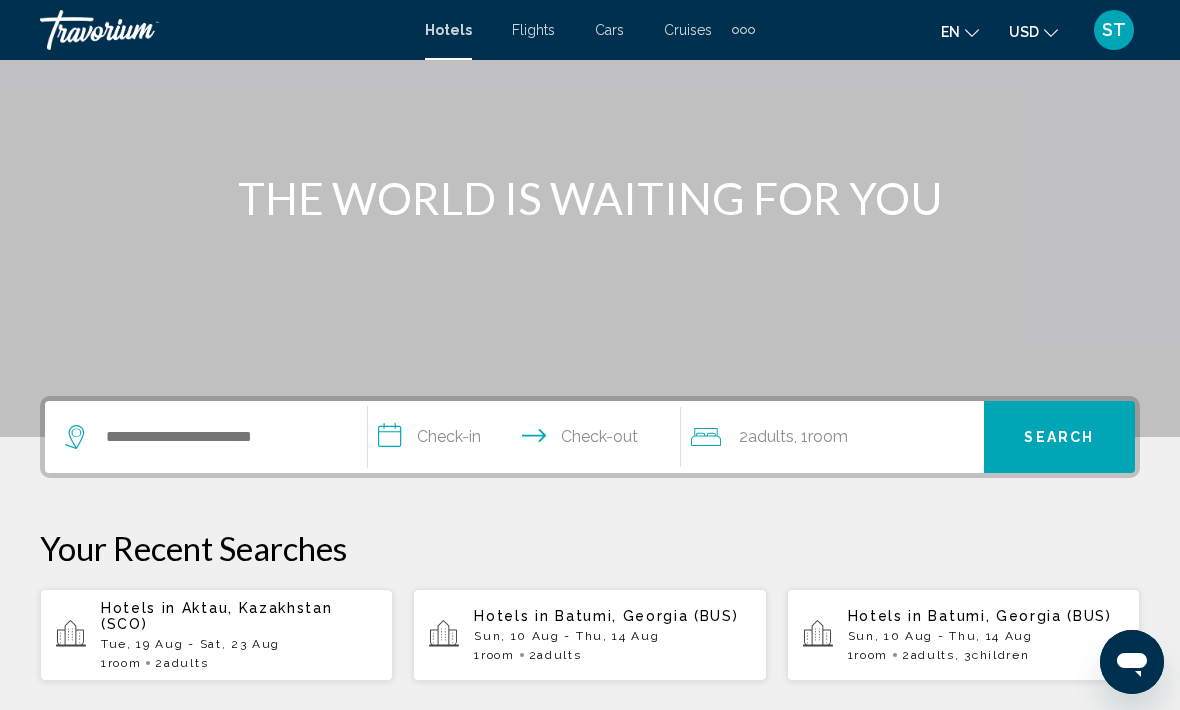click at bounding box center (206, 437) 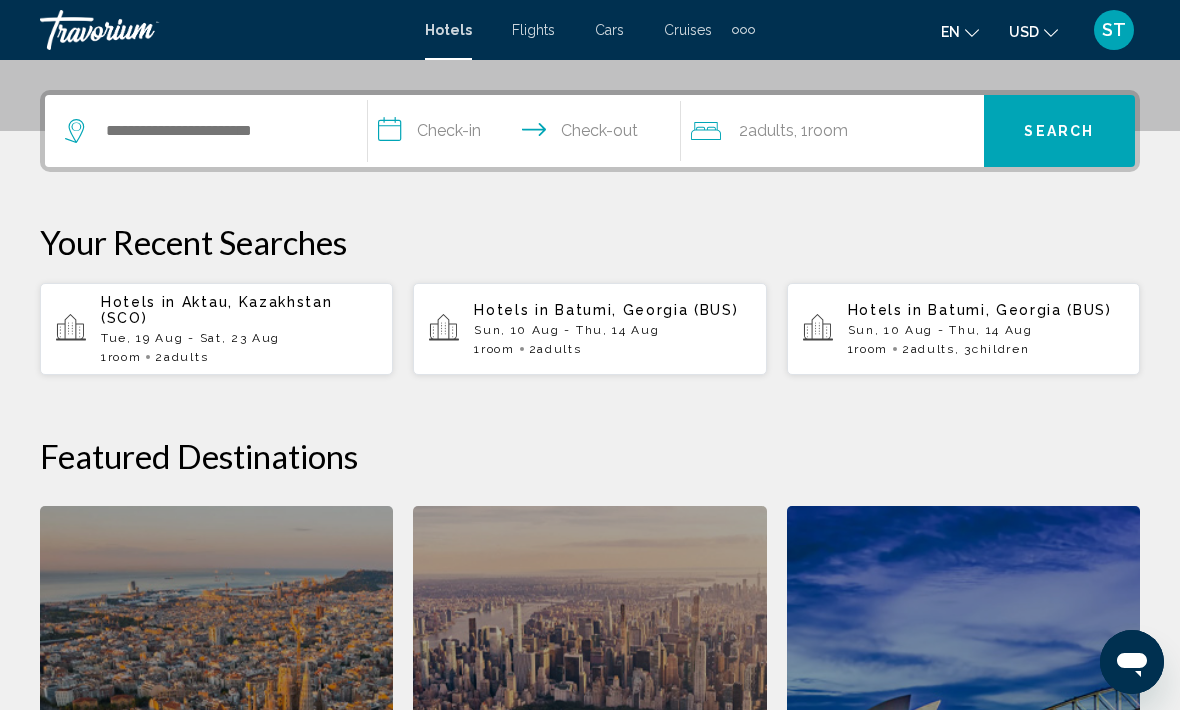 scroll, scrollTop: 494, scrollLeft: 0, axis: vertical 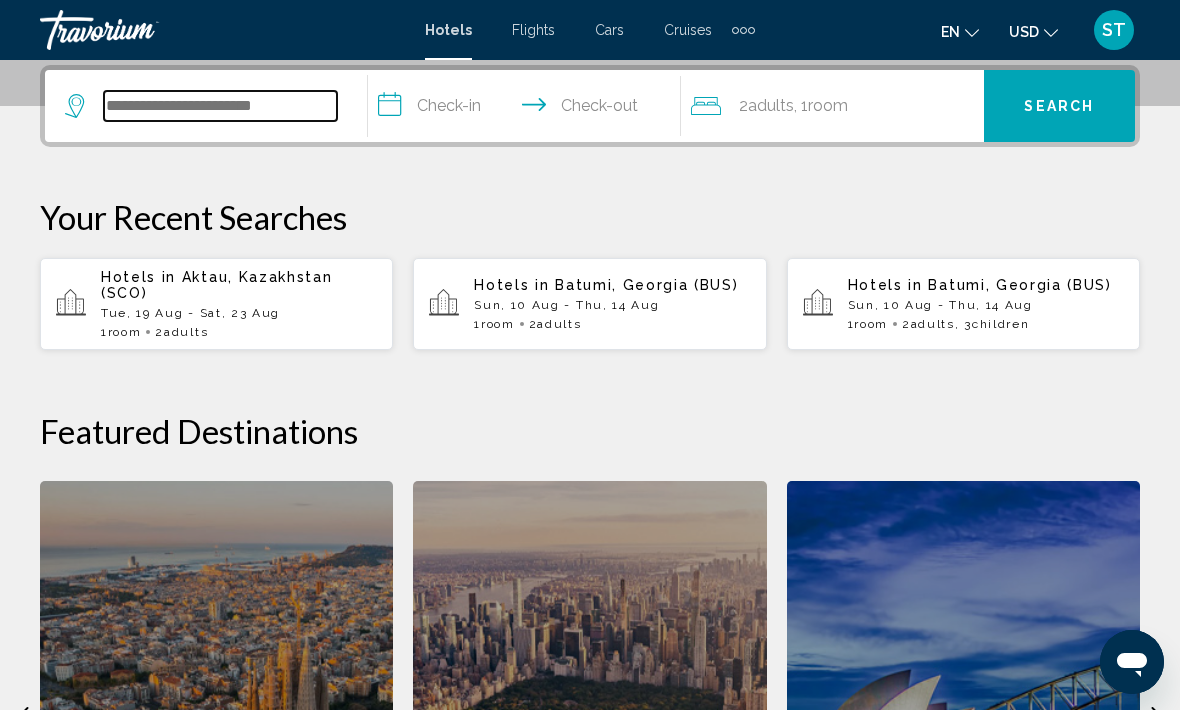 click at bounding box center [220, 106] 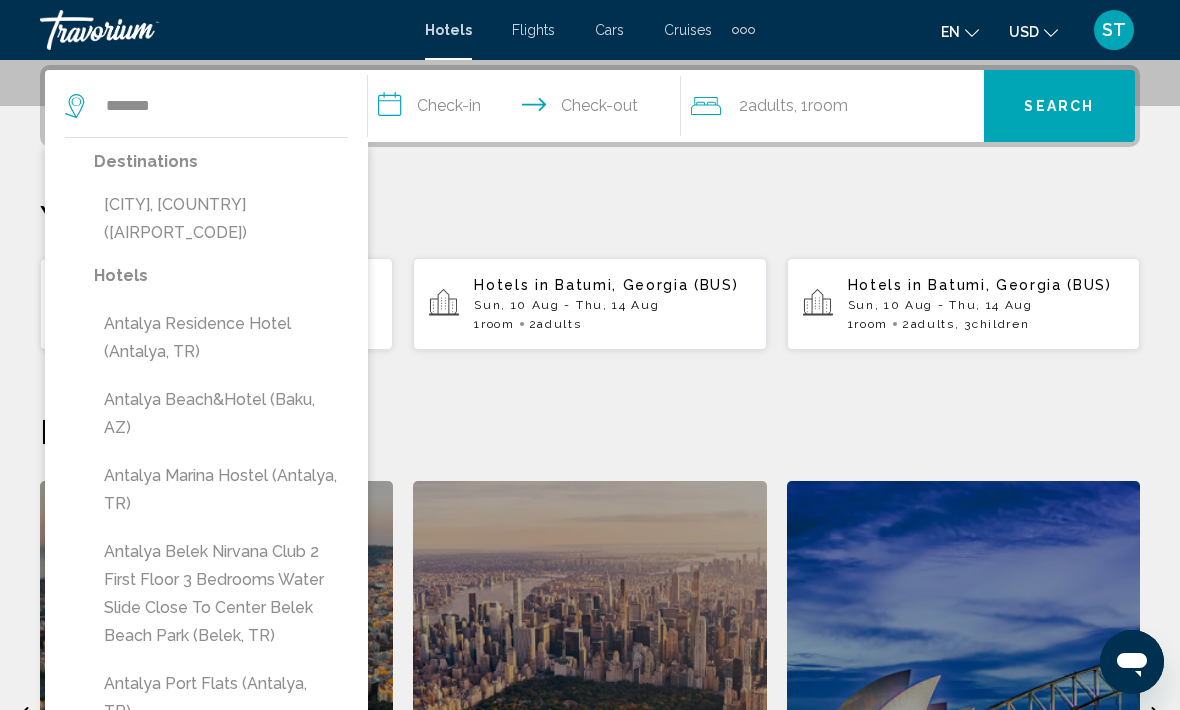 click on "[CITY], [COUNTRY] ([AIRPORT_CODE])" at bounding box center (221, 219) 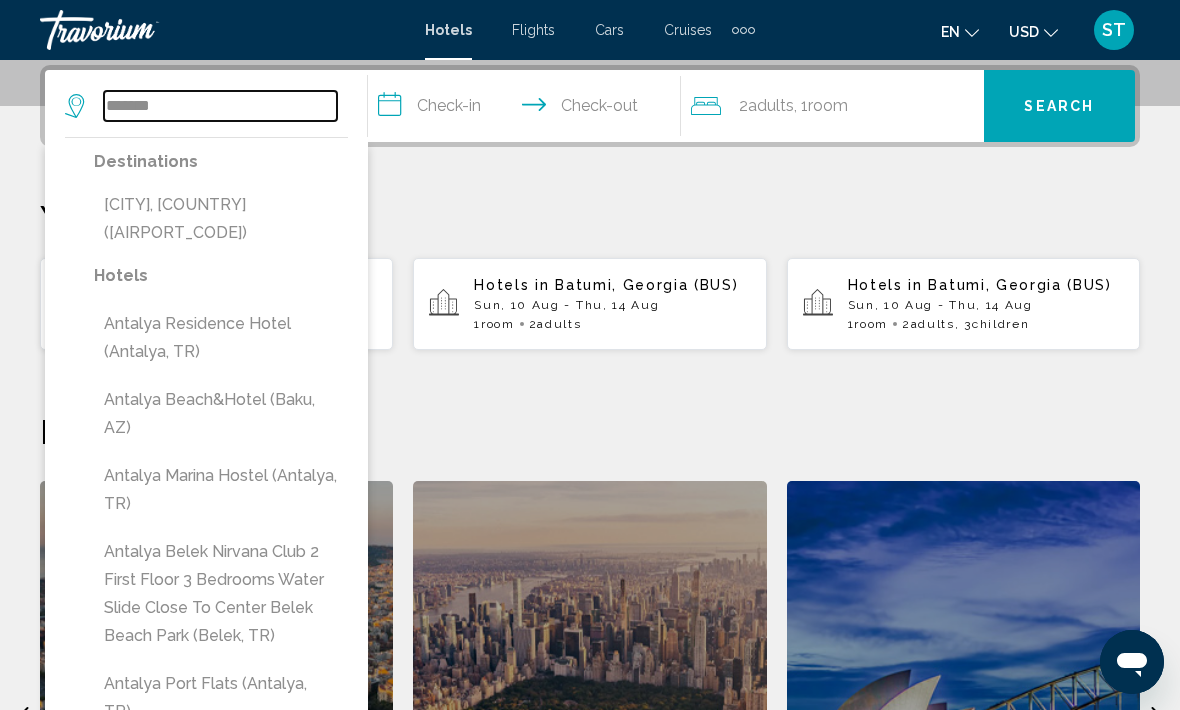 type on "**********" 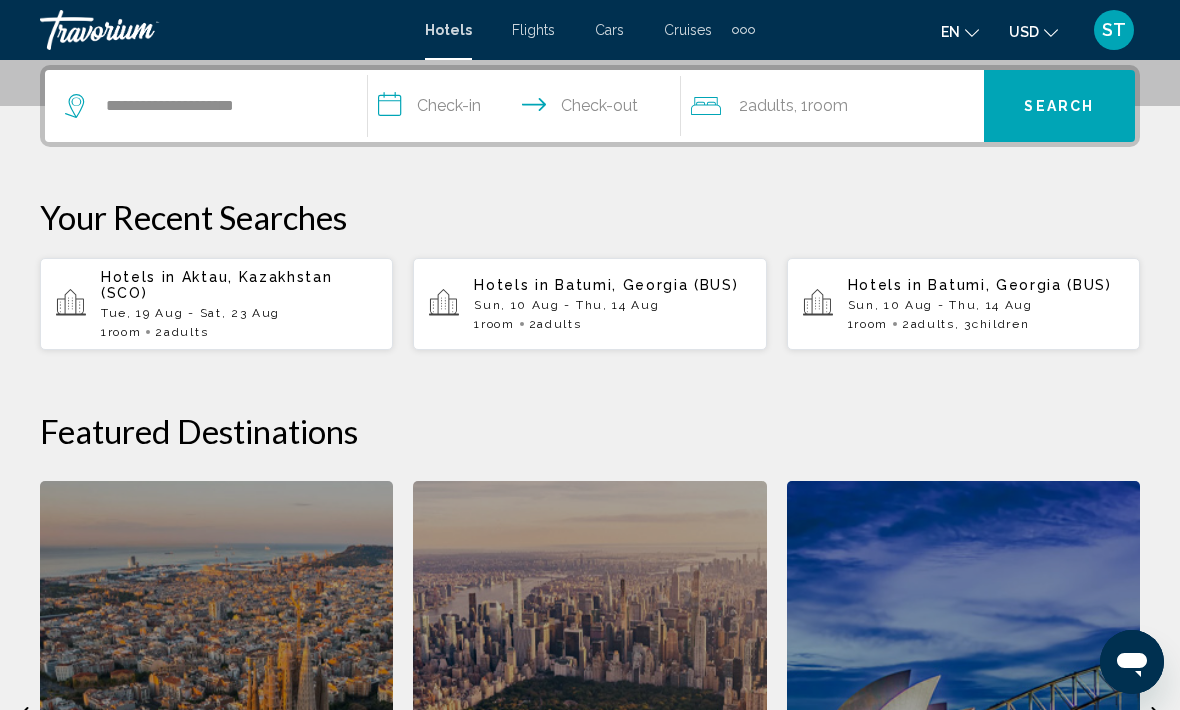 click on "**********" at bounding box center (528, 109) 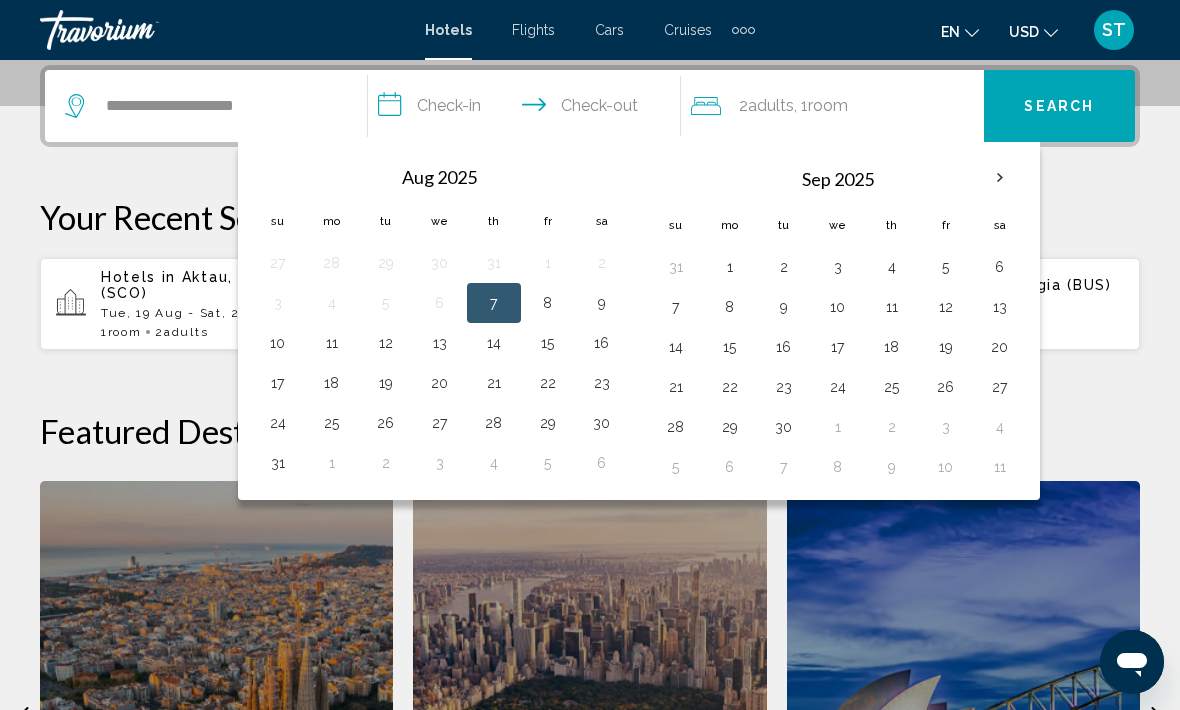 click on "10" at bounding box center [278, 343] 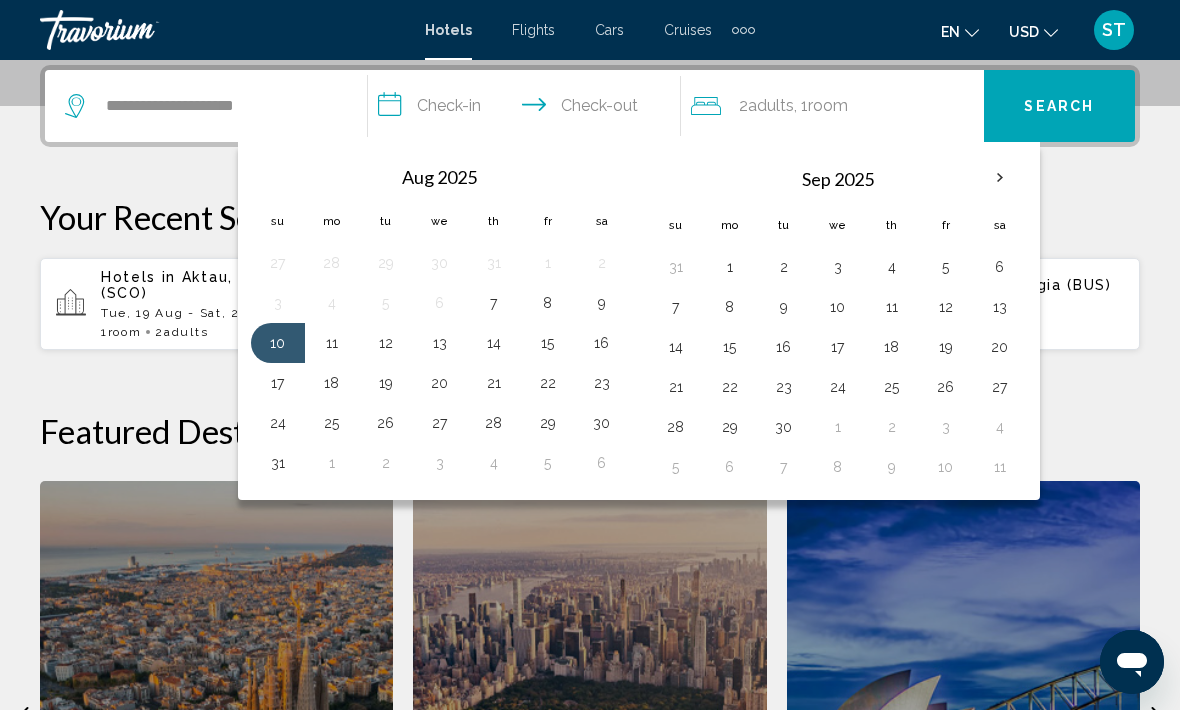 click on "17" at bounding box center (278, 383) 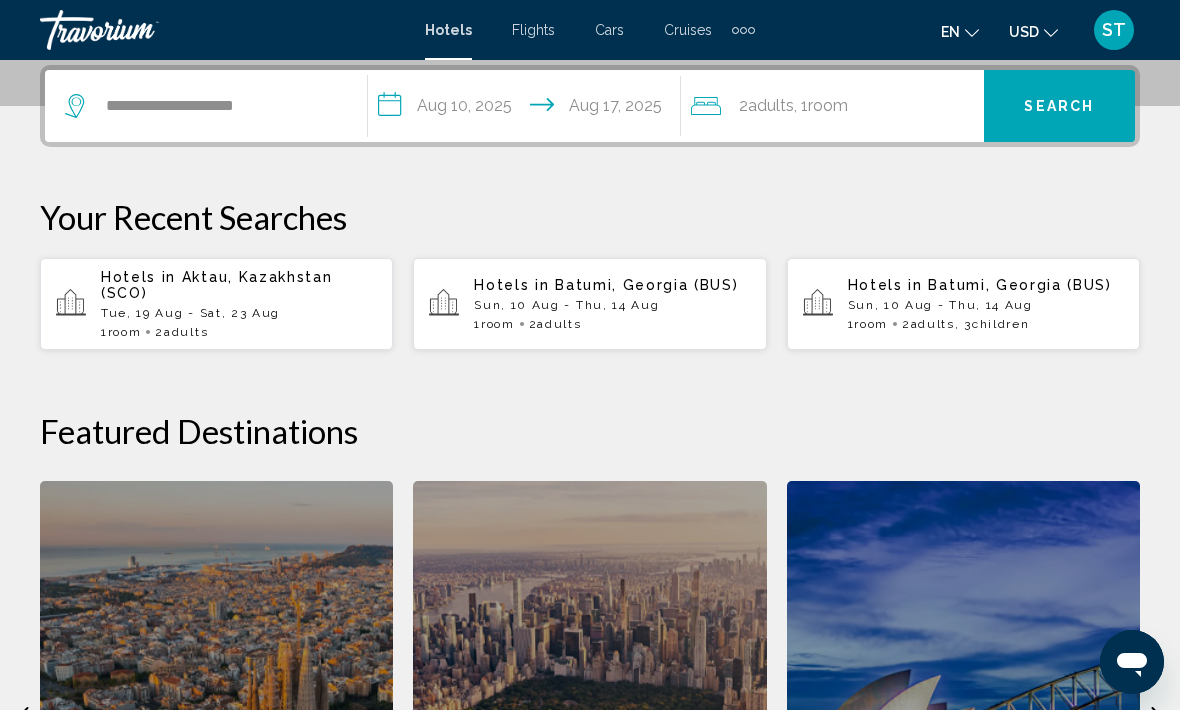 click on "2  Adult Adults , 1  Room rooms" 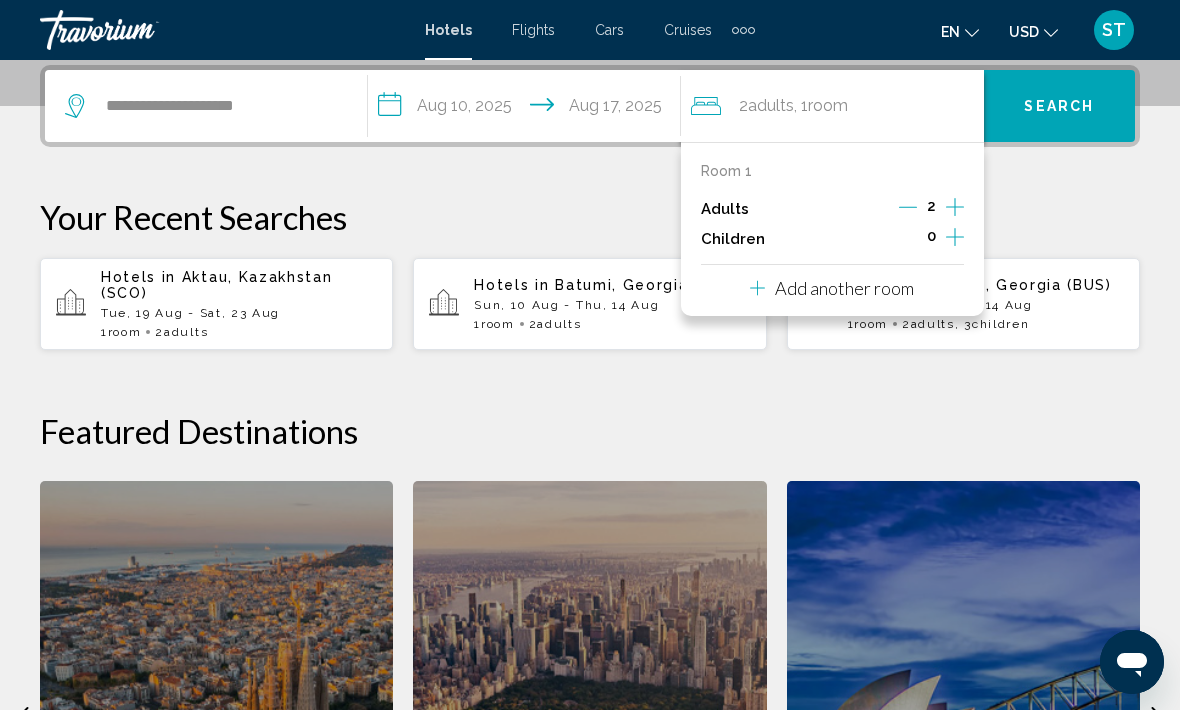 click 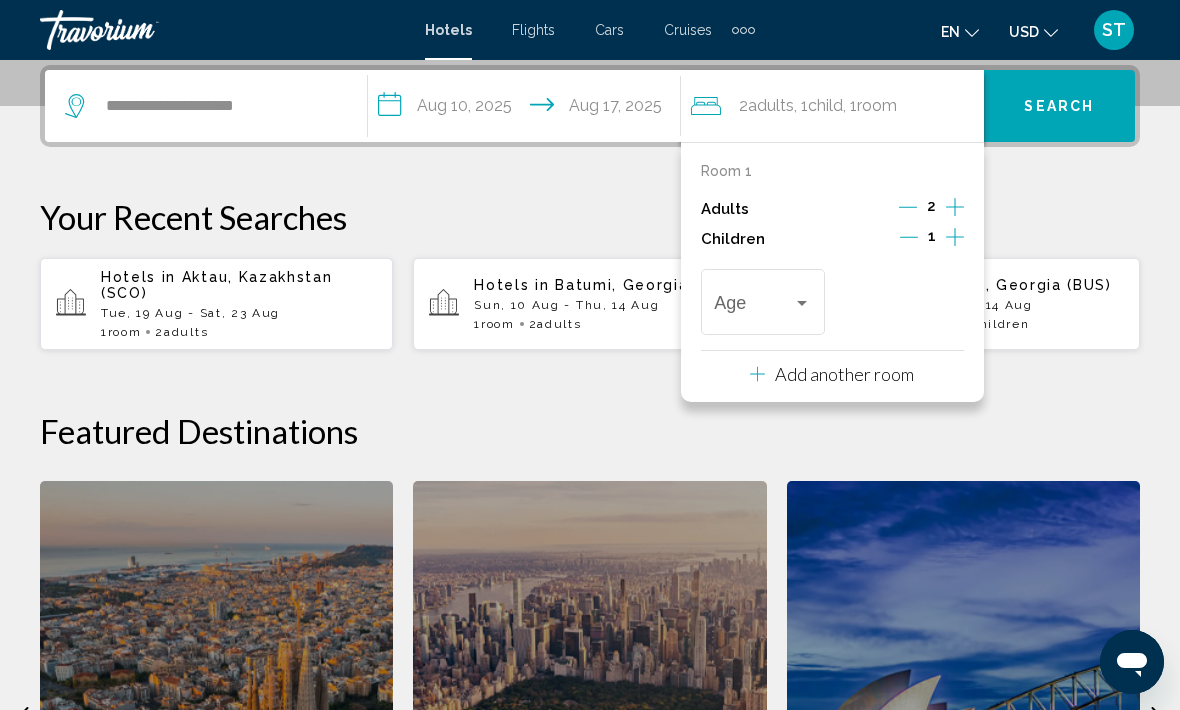 click at bounding box center (955, 239) 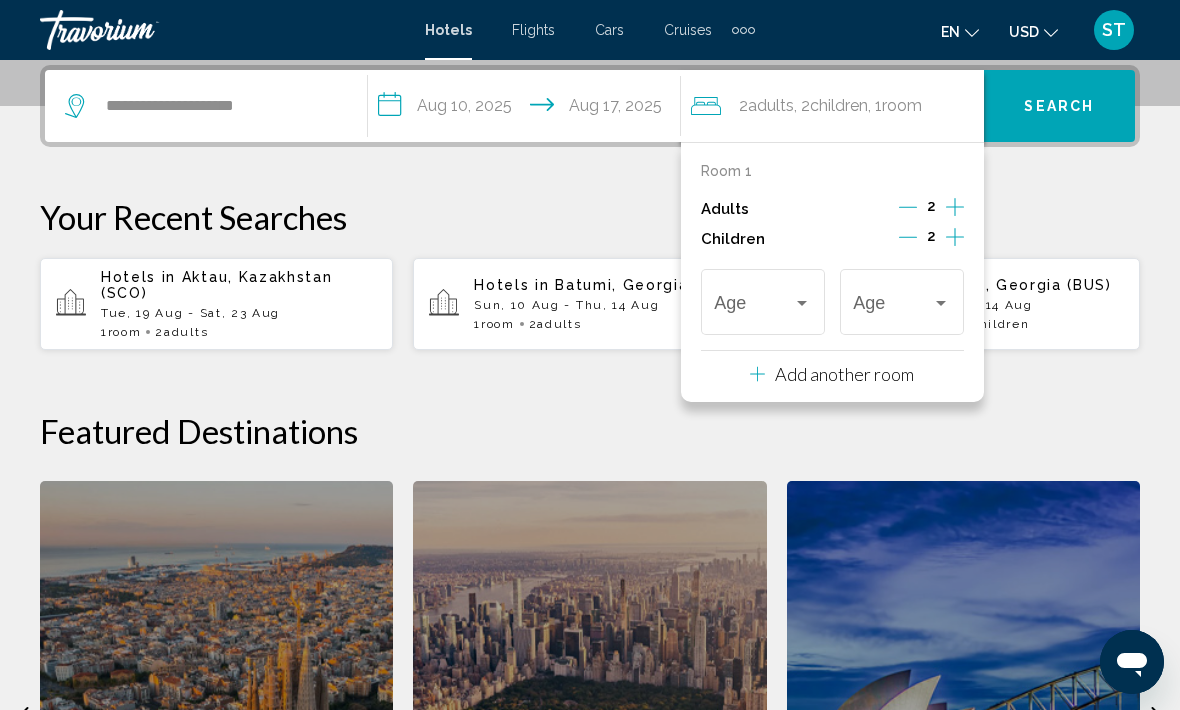 click at bounding box center (955, 239) 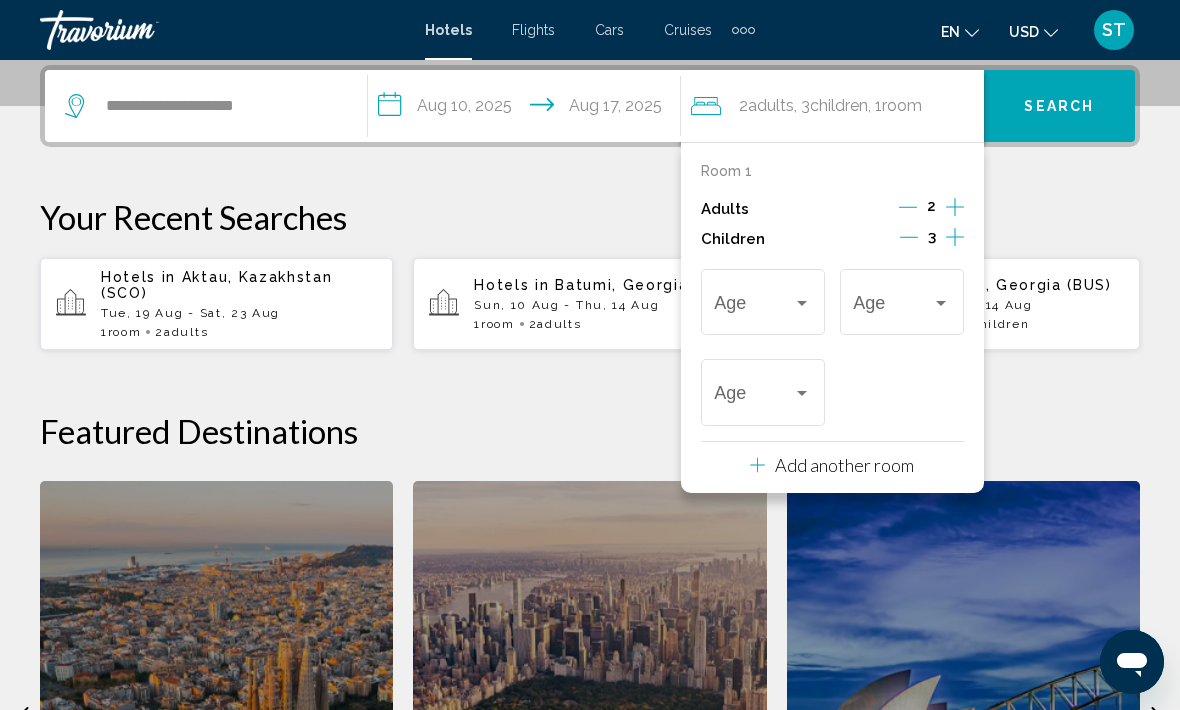 click at bounding box center [753, 307] 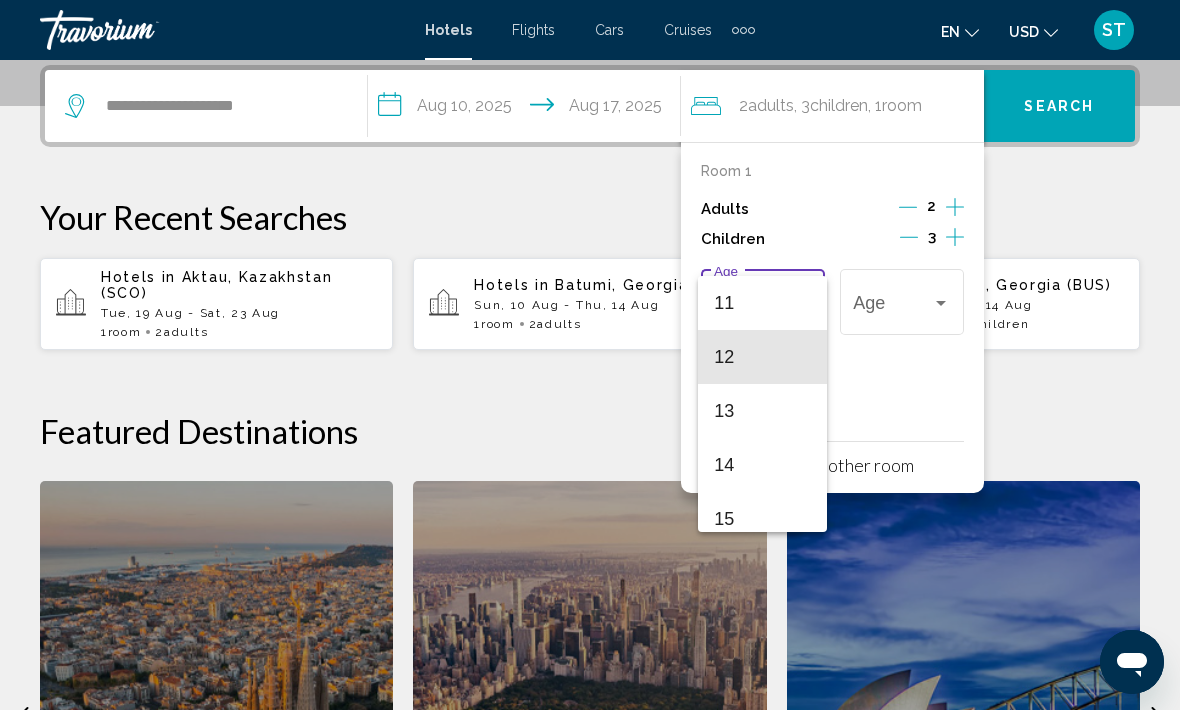 scroll, scrollTop: 605, scrollLeft: 0, axis: vertical 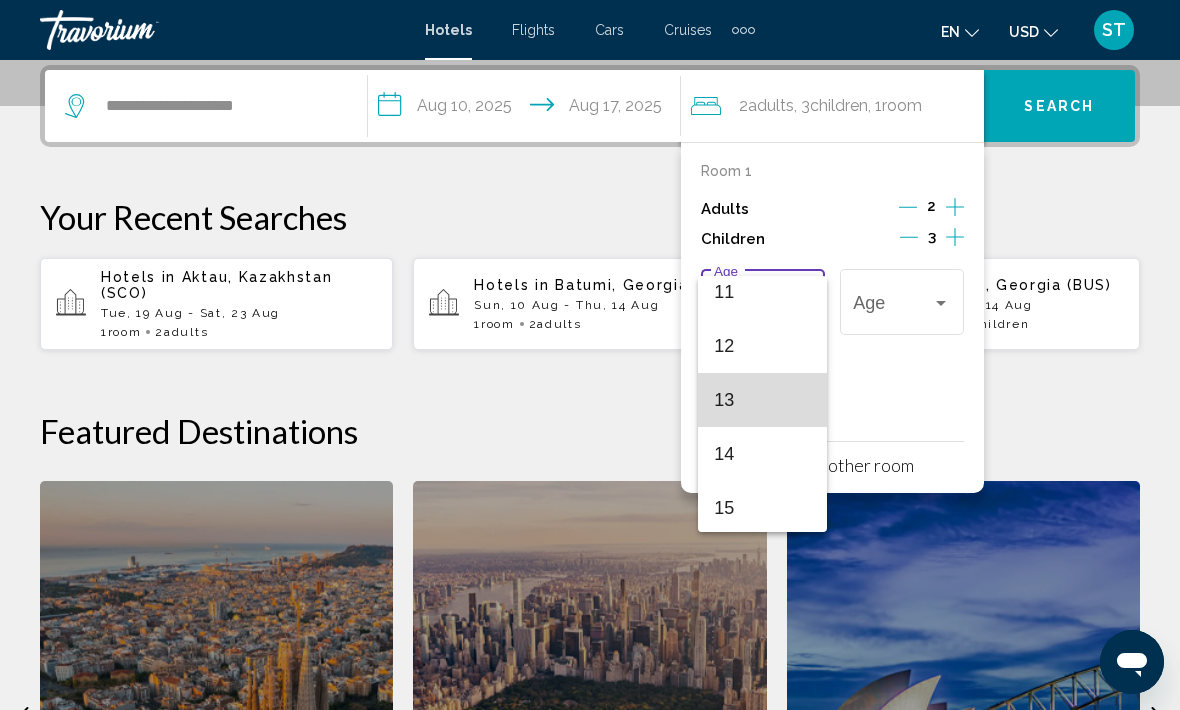 click on "13" at bounding box center [762, 400] 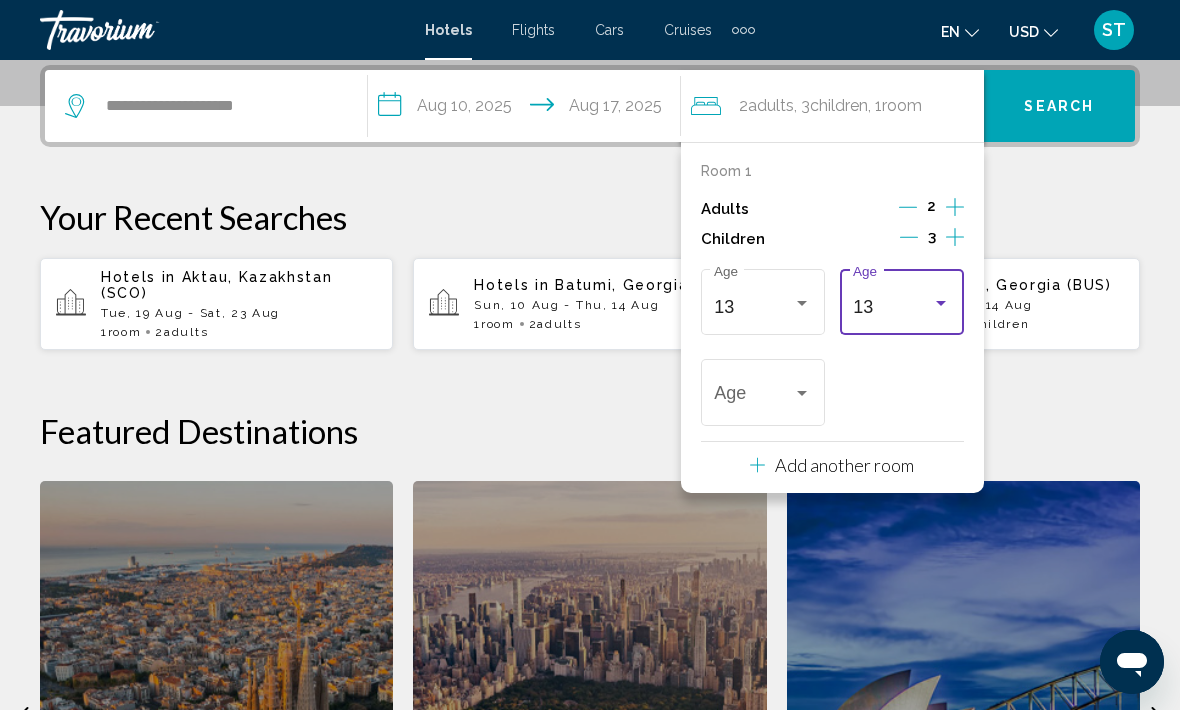 click on "13" at bounding box center [892, 307] 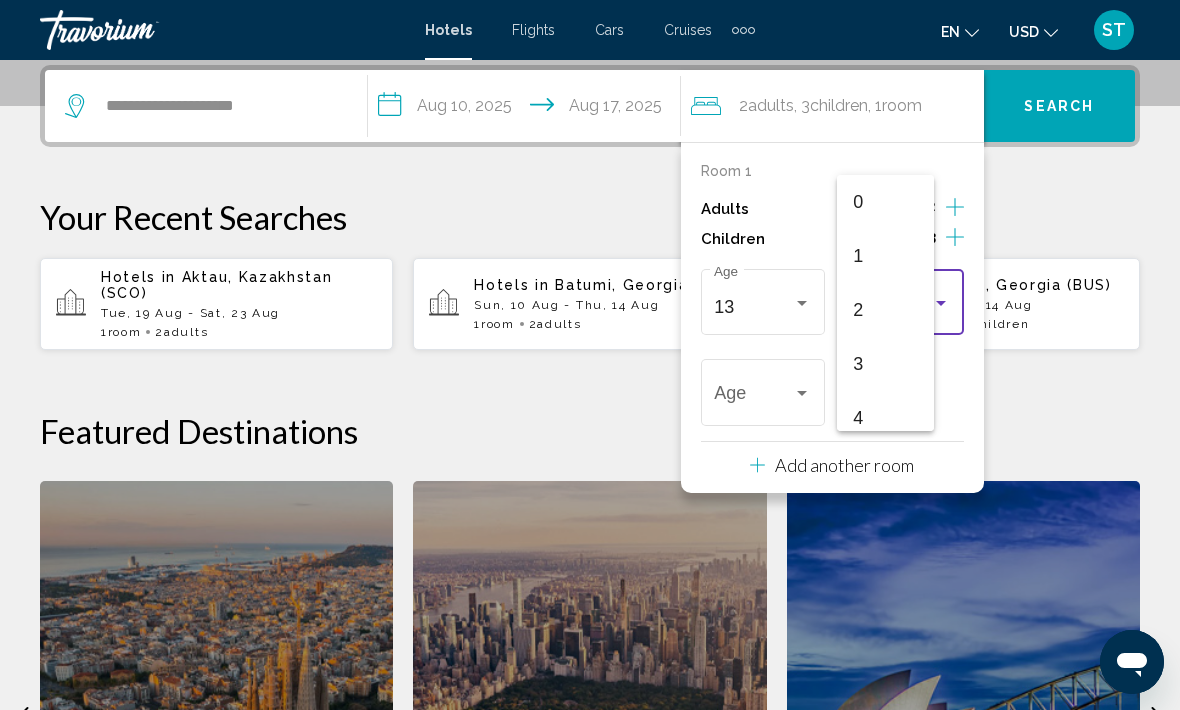scroll, scrollTop: 601, scrollLeft: 0, axis: vertical 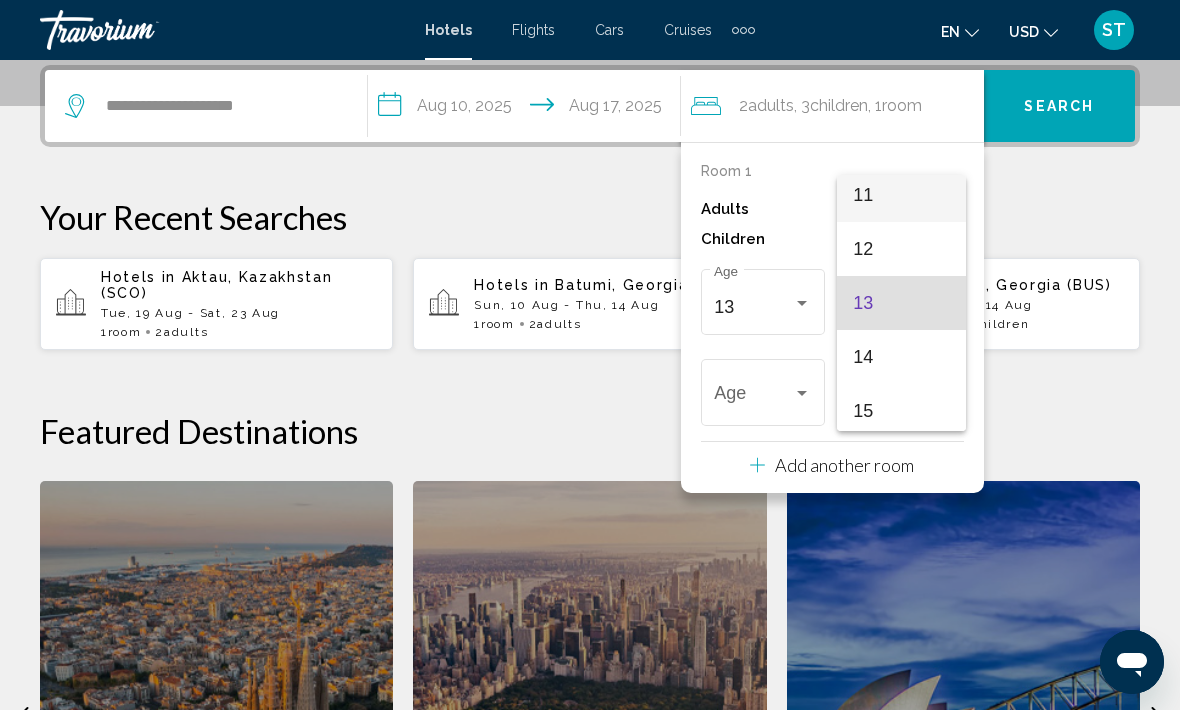 click on "11" at bounding box center [901, 195] 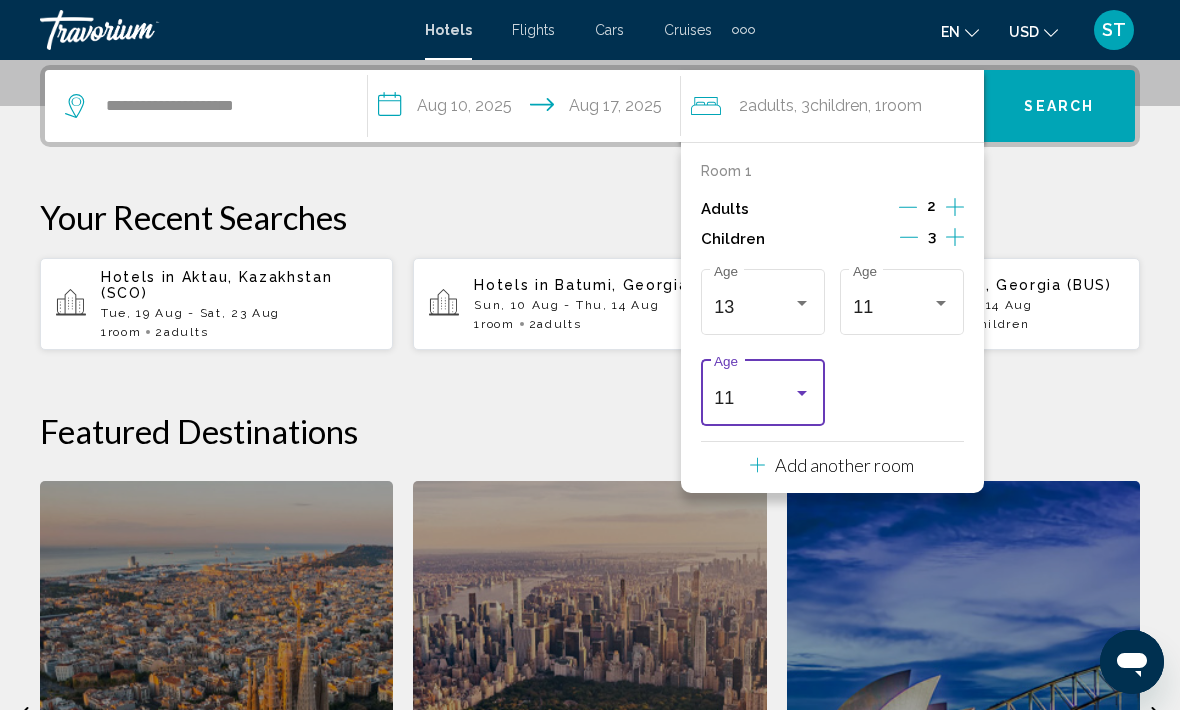 scroll, scrollTop: 594, scrollLeft: 0, axis: vertical 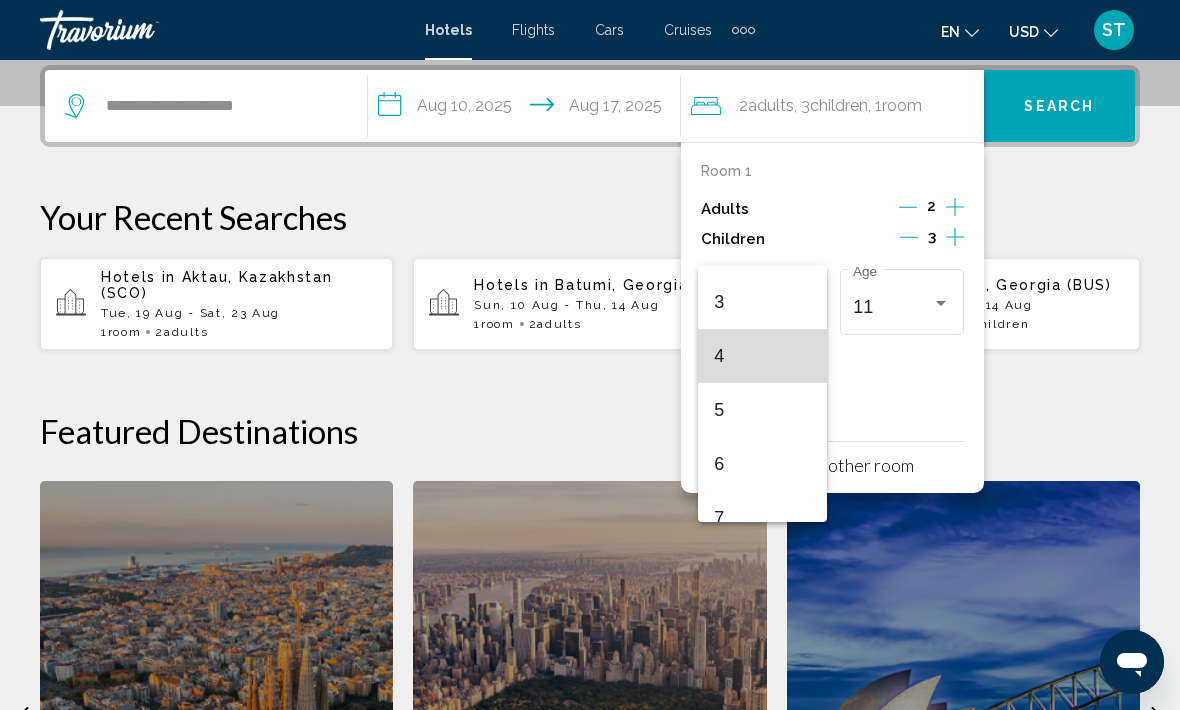 click on "4" at bounding box center (762, 356) 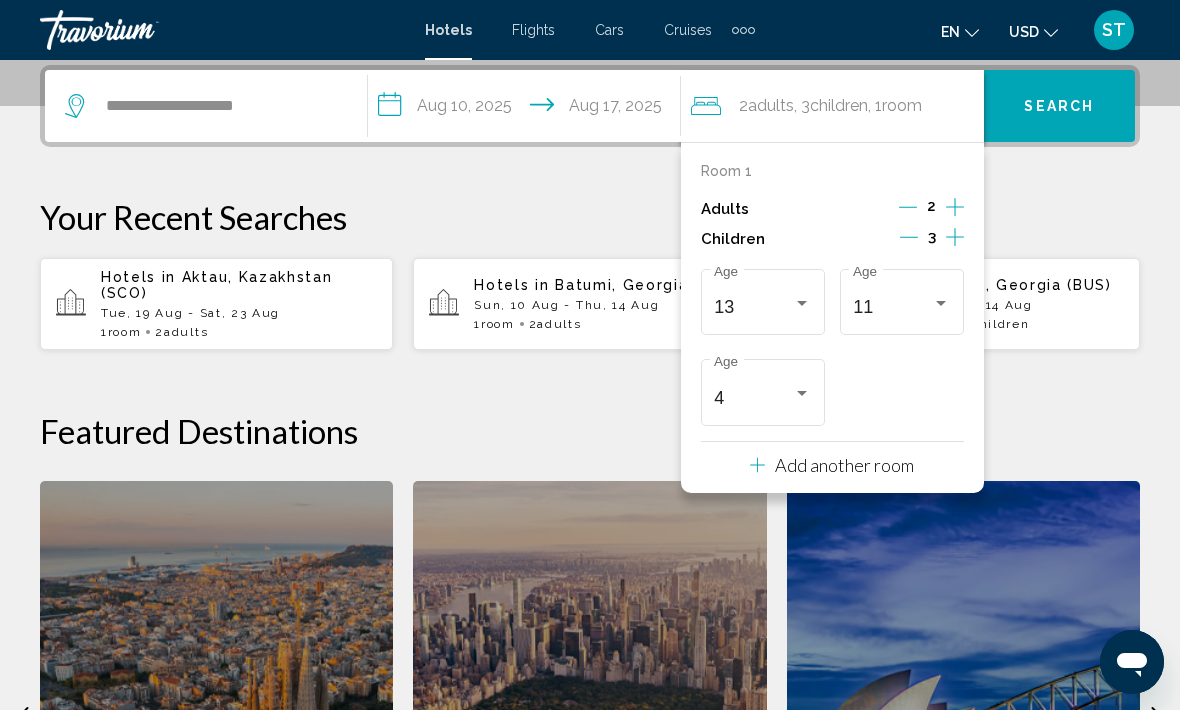 click on "4 Age" at bounding box center [762, 390] 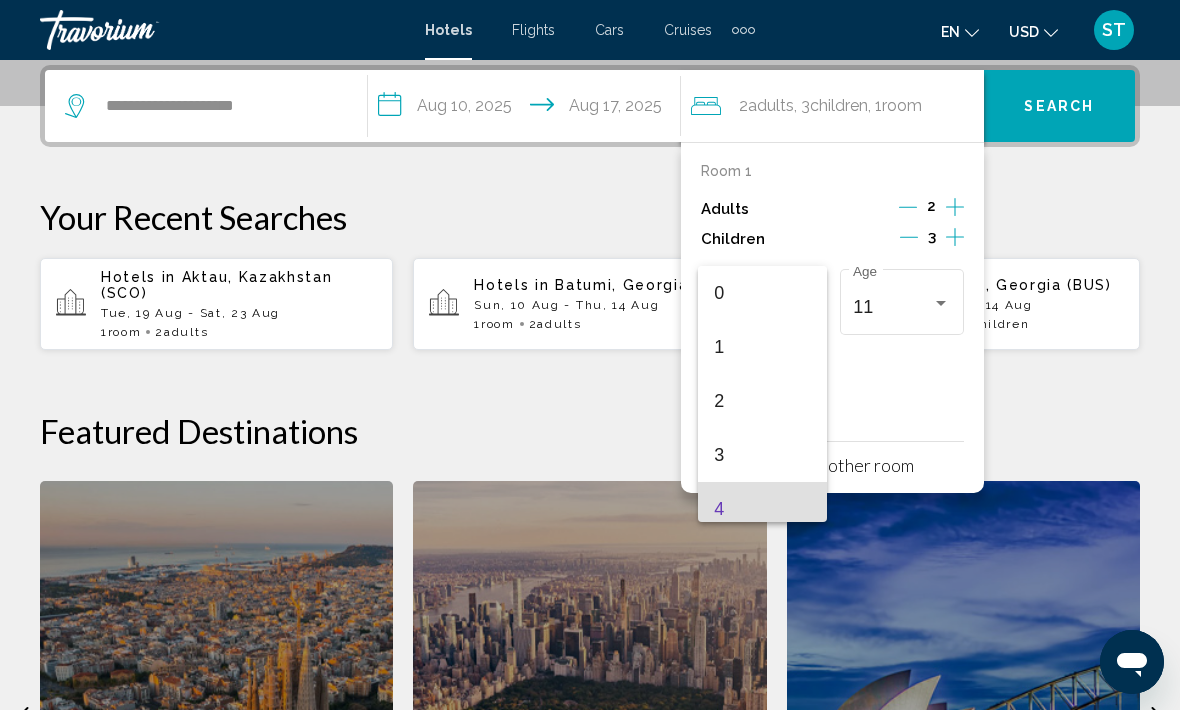 scroll, scrollTop: 115, scrollLeft: 0, axis: vertical 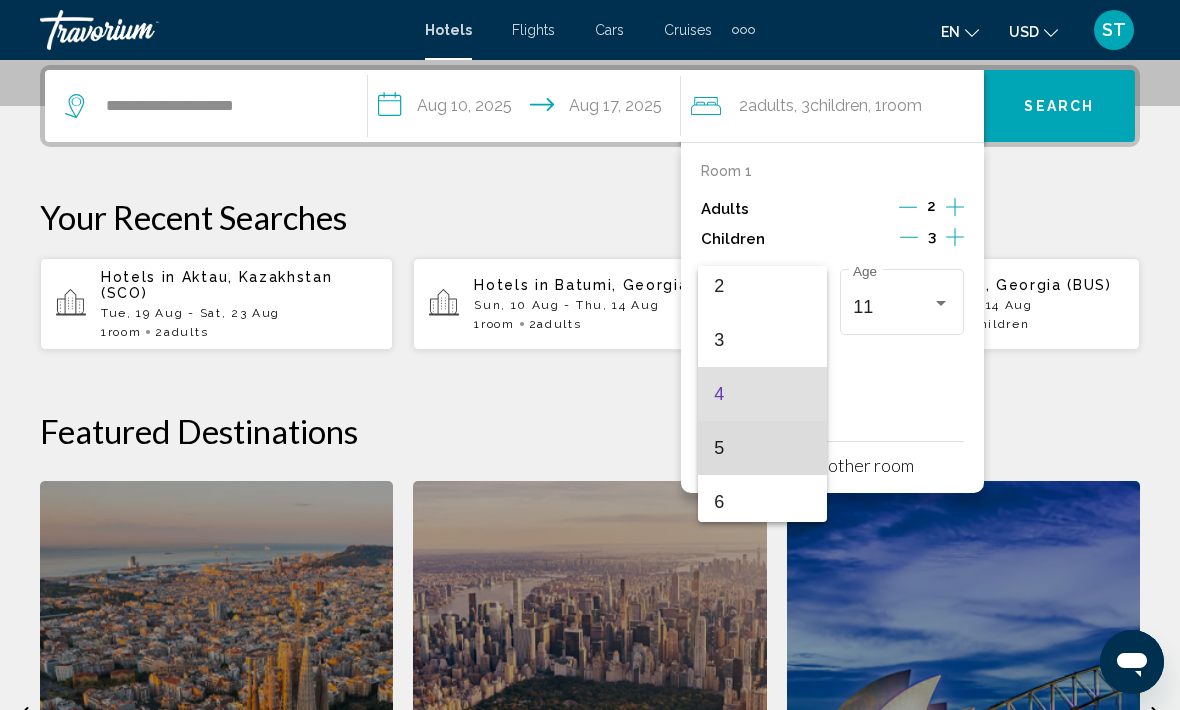 click on "5" at bounding box center [762, 448] 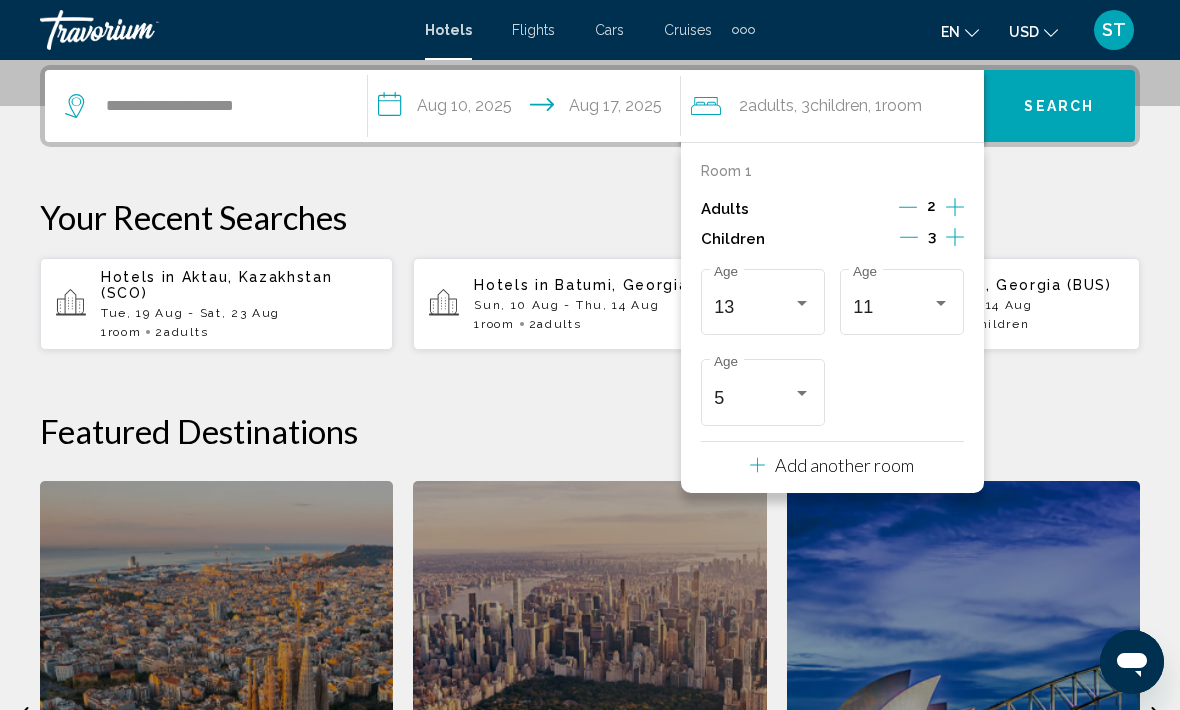 click on "Your Recent Searches" at bounding box center (590, 217) 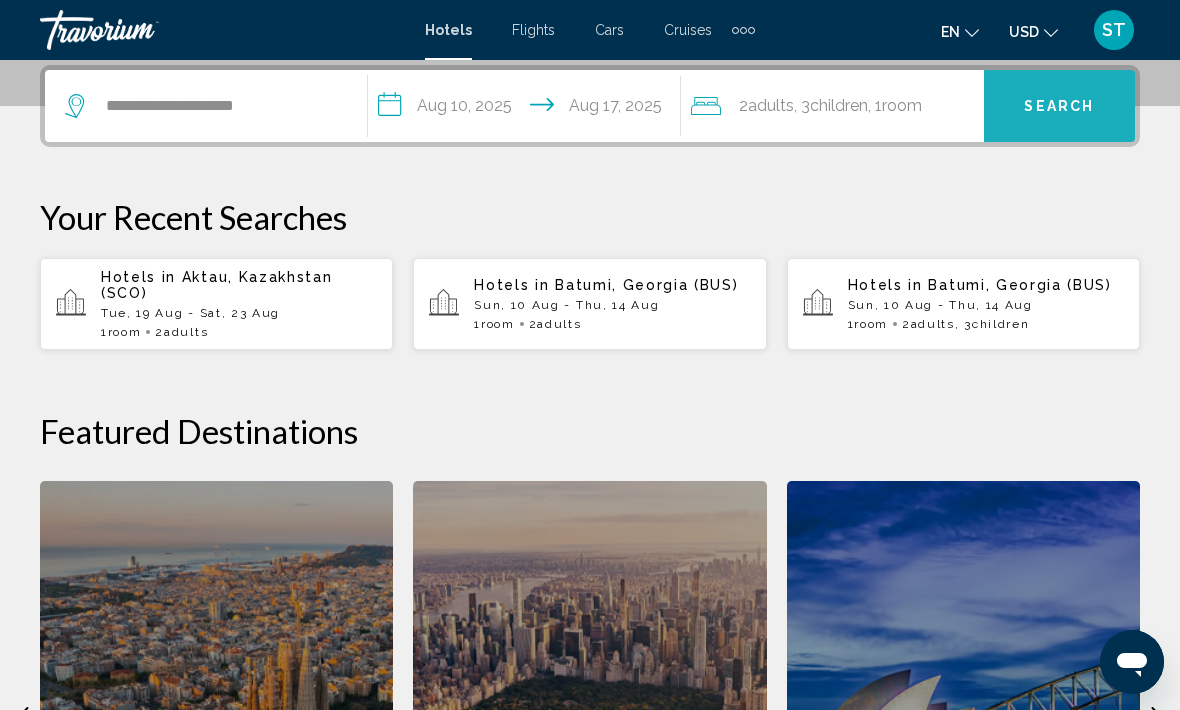 click on "Search" at bounding box center [1059, 106] 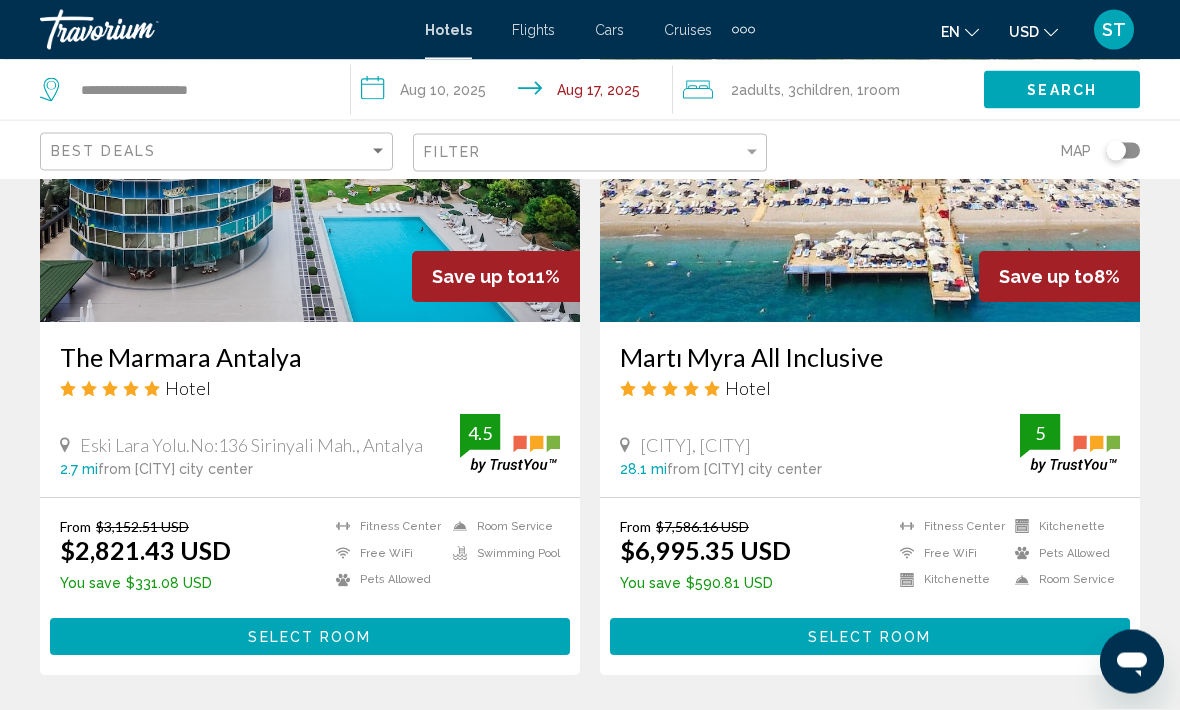 scroll, scrollTop: 3904, scrollLeft: 0, axis: vertical 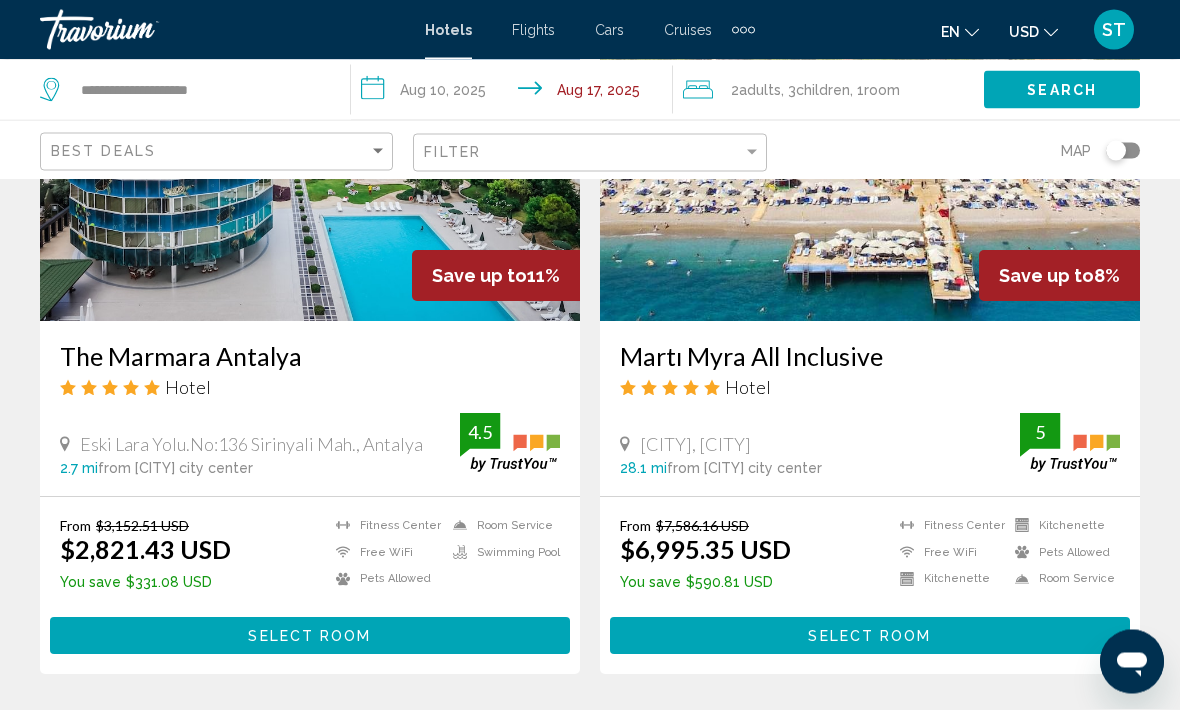 click on "page  2" at bounding box center [450, 735] 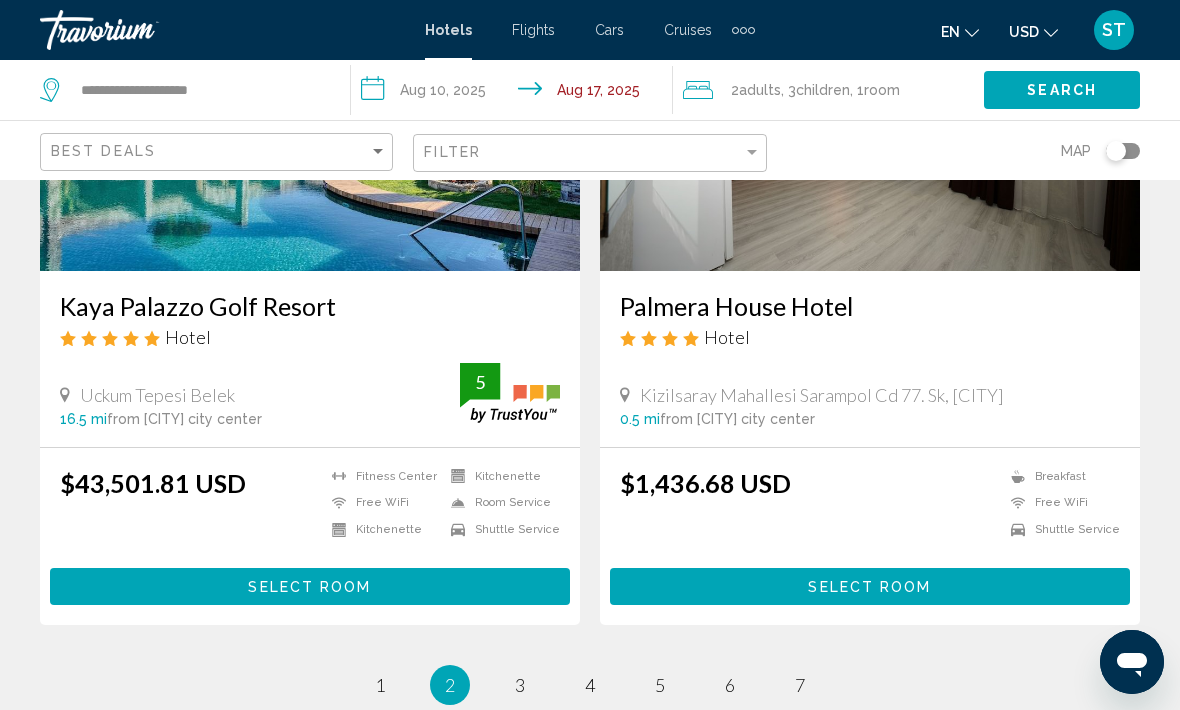 scroll, scrollTop: 4170, scrollLeft: 0, axis: vertical 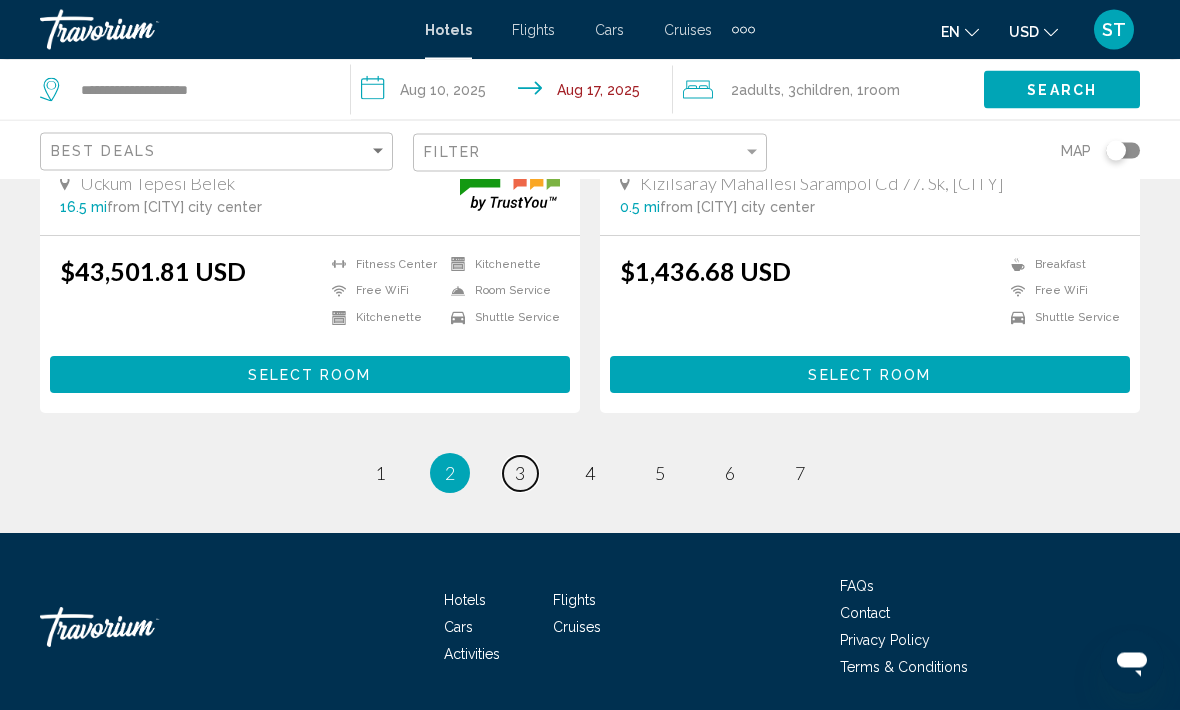 click on "3" at bounding box center (520, 474) 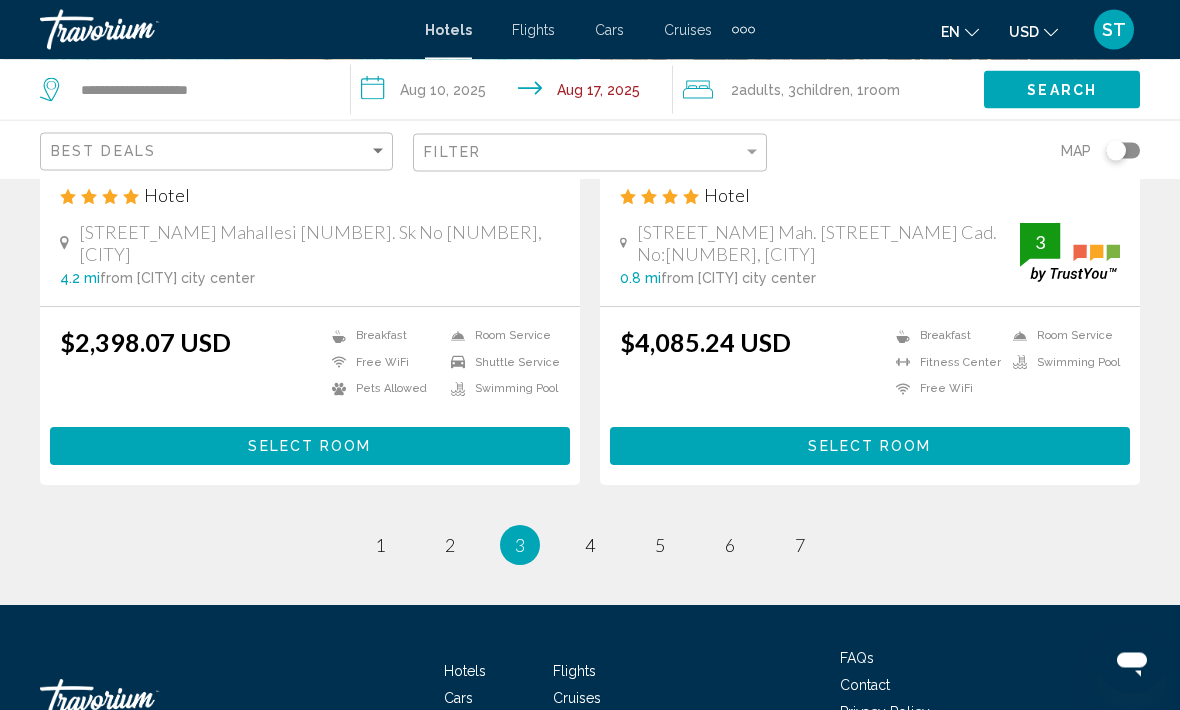 scroll, scrollTop: 4112, scrollLeft: 0, axis: vertical 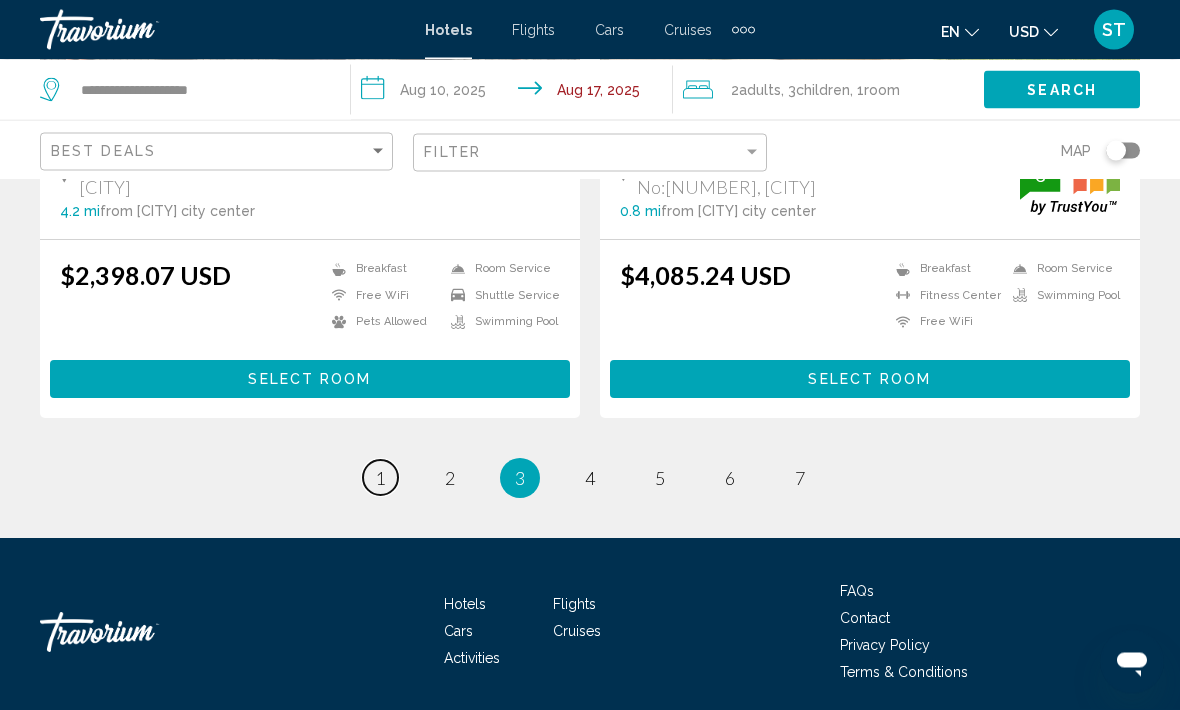 click on "page  1" at bounding box center [380, 478] 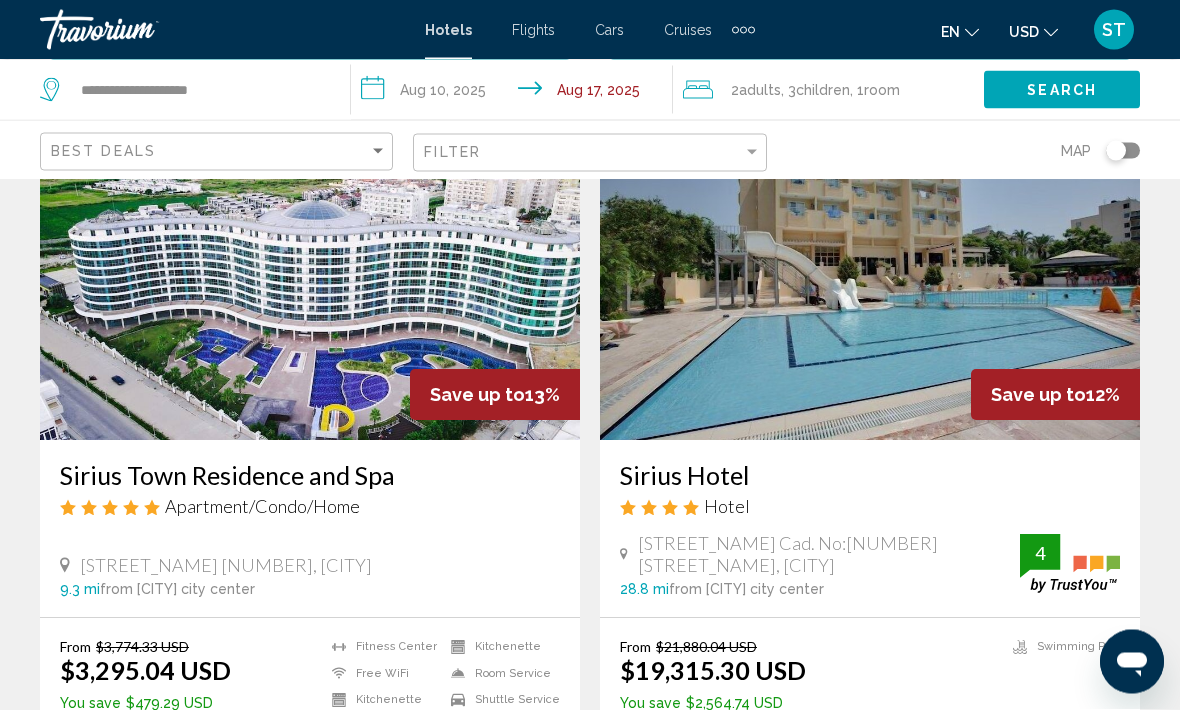scroll, scrollTop: 3147, scrollLeft: 0, axis: vertical 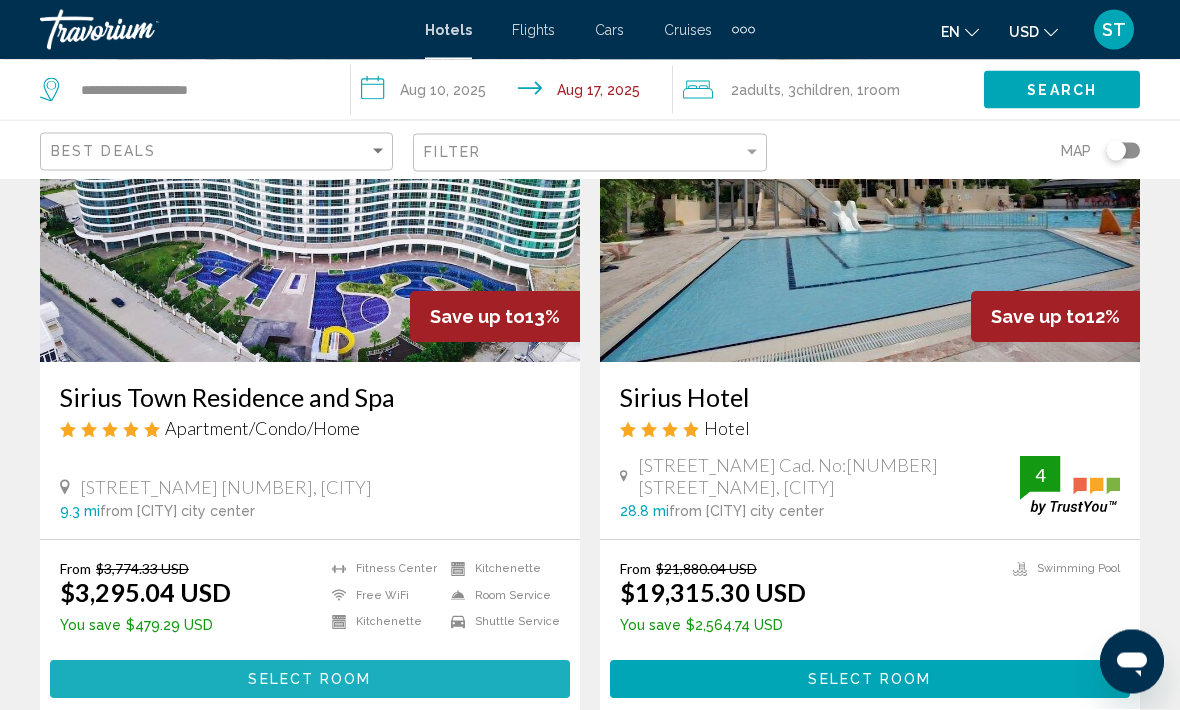 click on "Select Room" at bounding box center [310, 679] 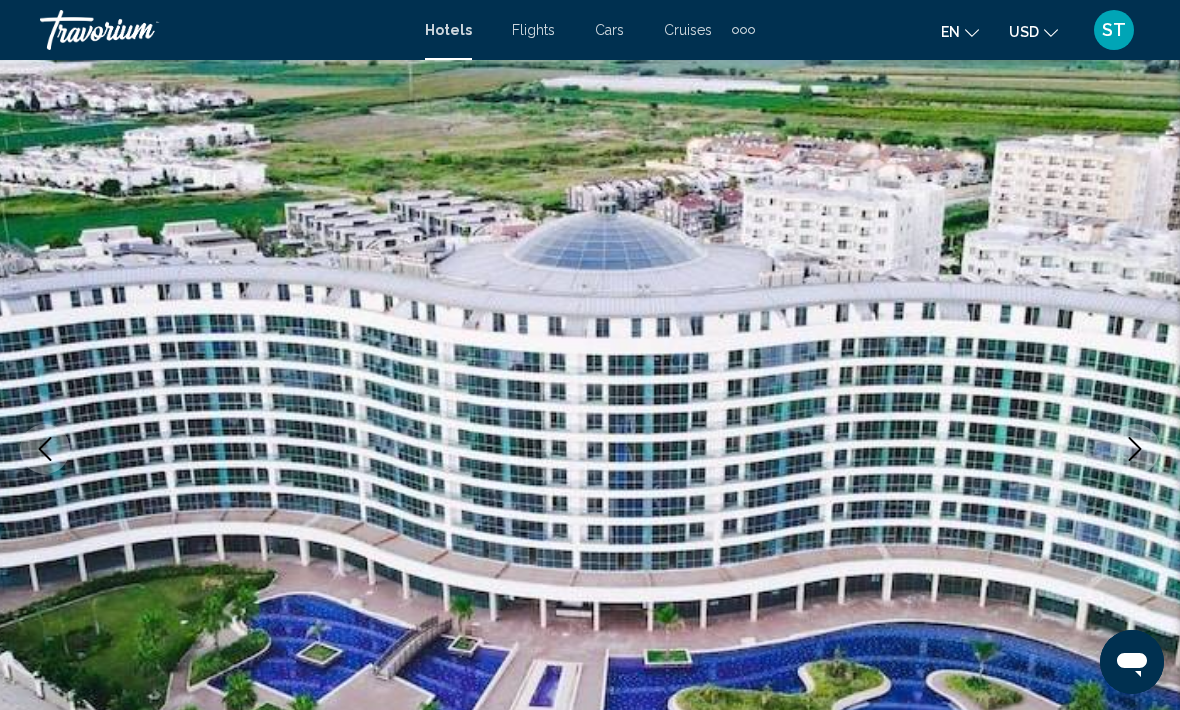 scroll, scrollTop: 126, scrollLeft: 0, axis: vertical 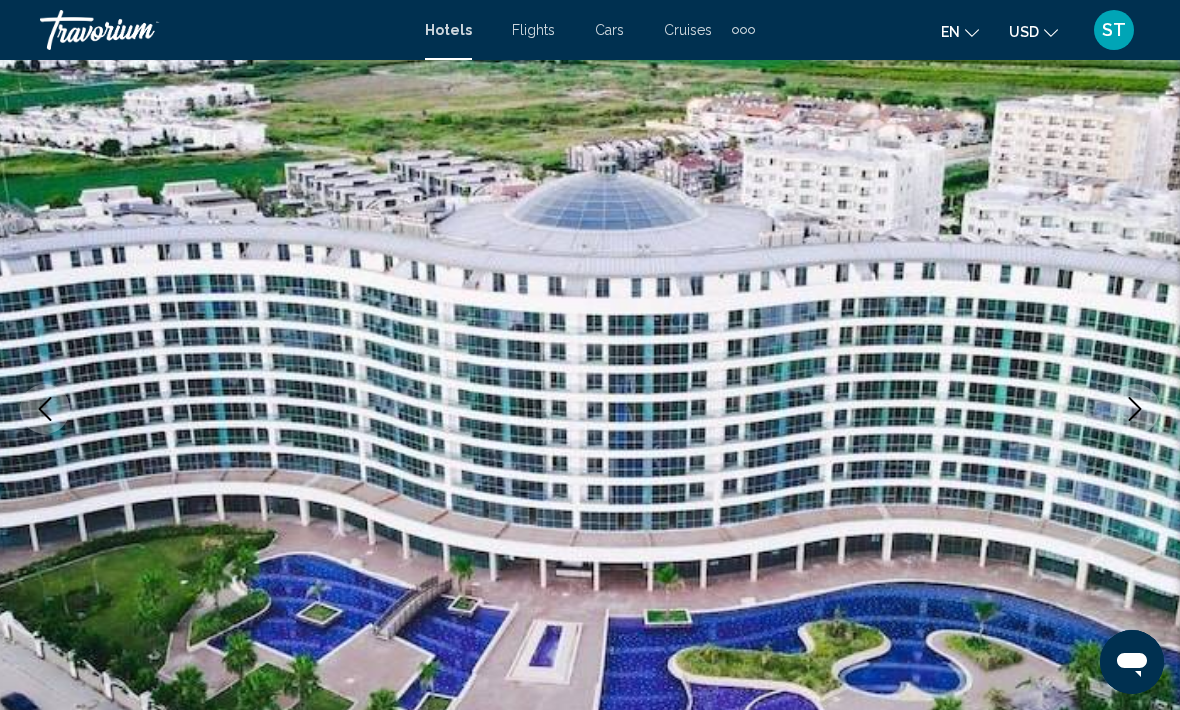 click 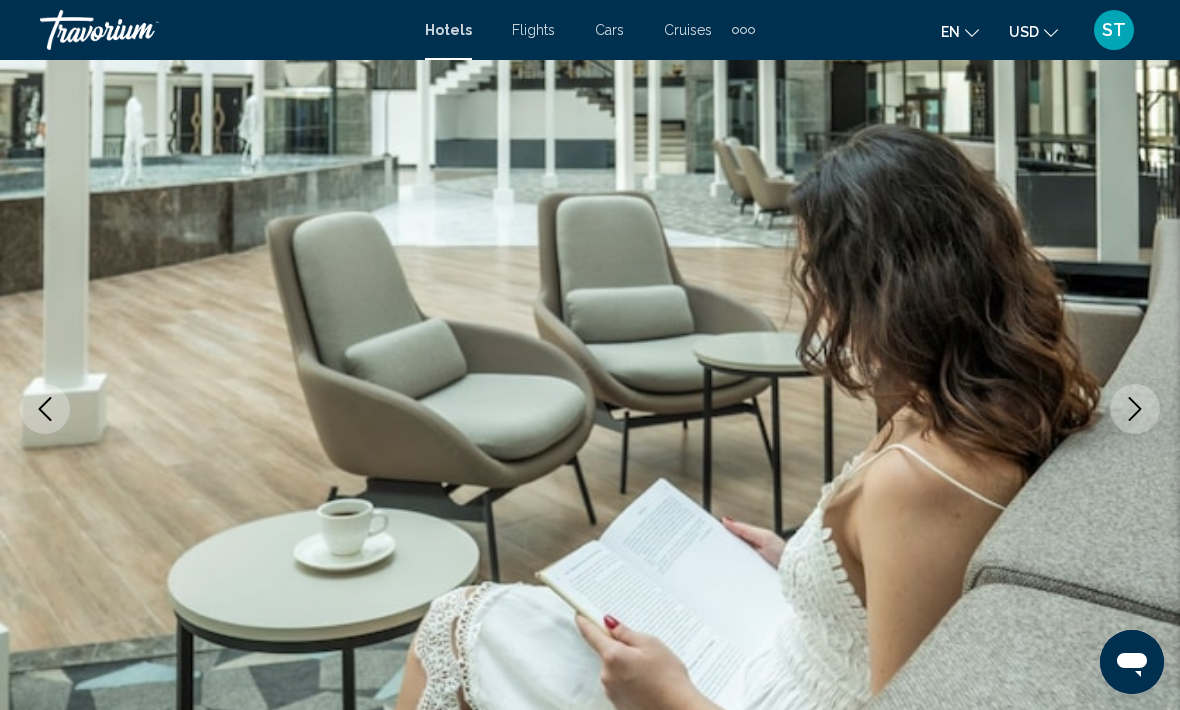 click at bounding box center [1135, 409] 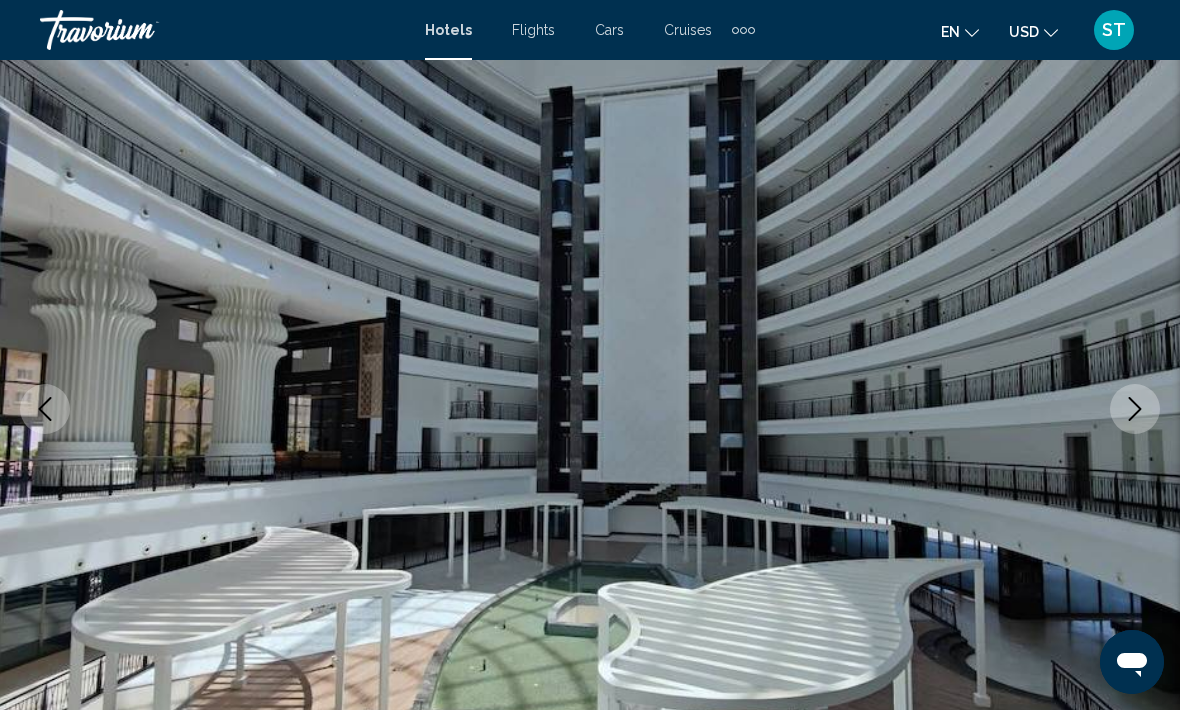 click at bounding box center [1135, 409] 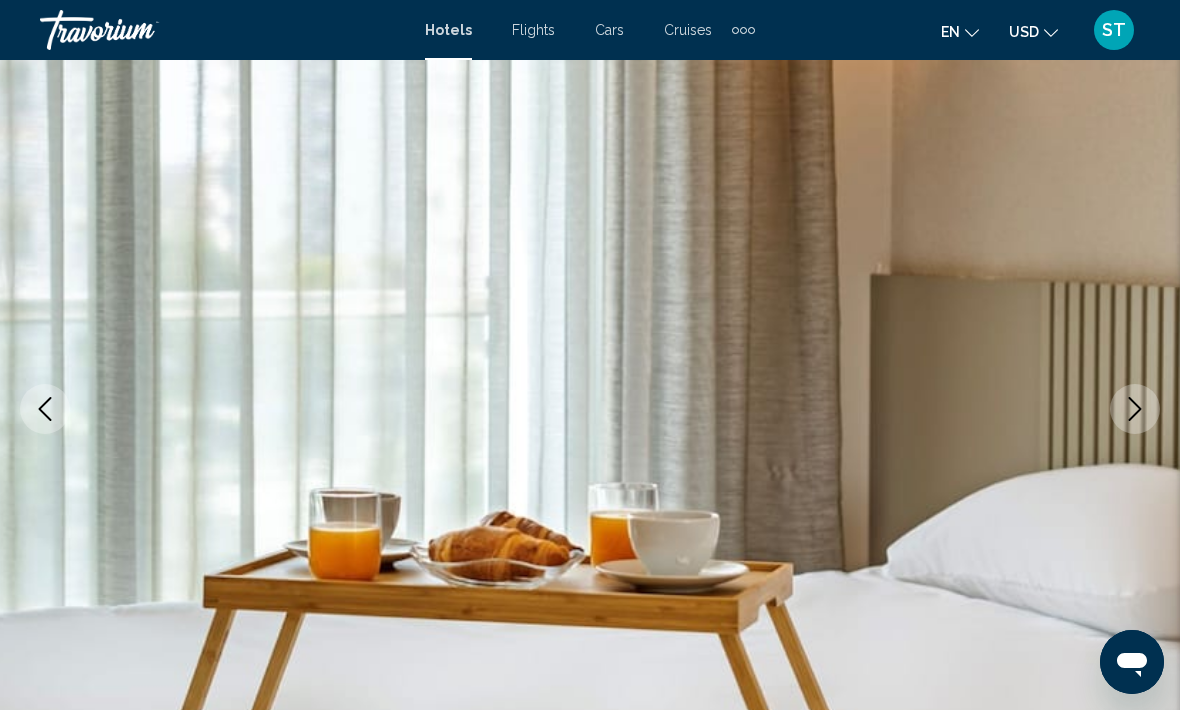 click at bounding box center (1135, 409) 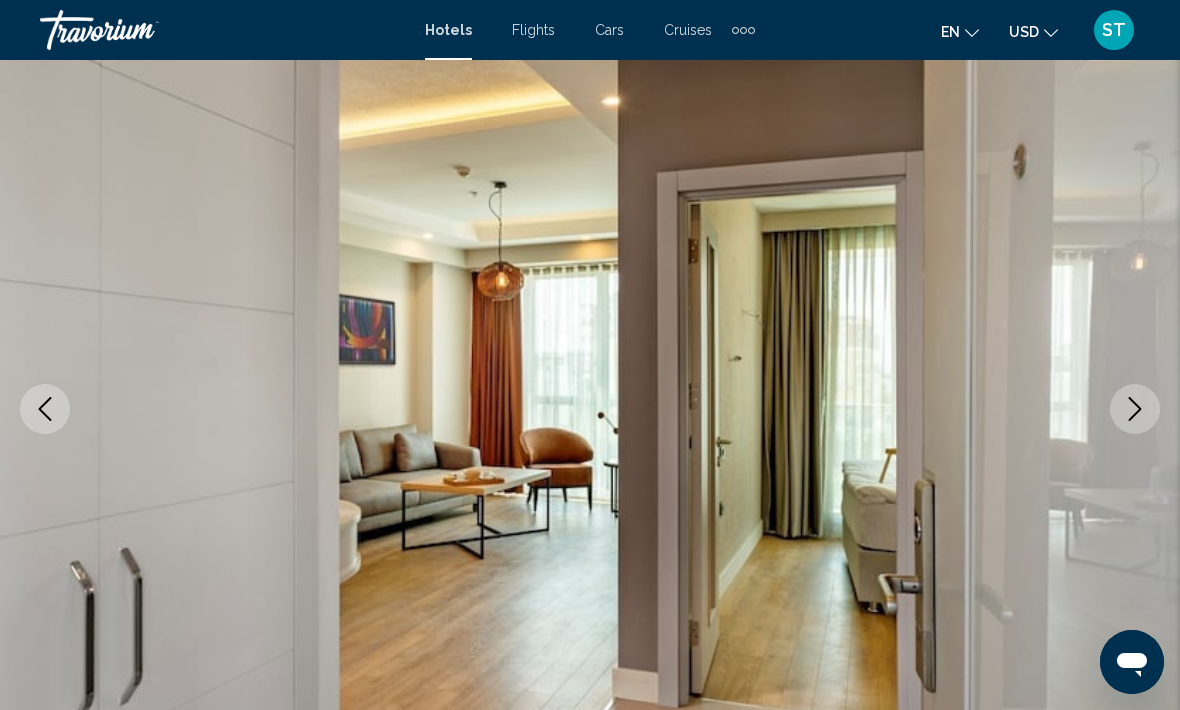 click at bounding box center [1135, 409] 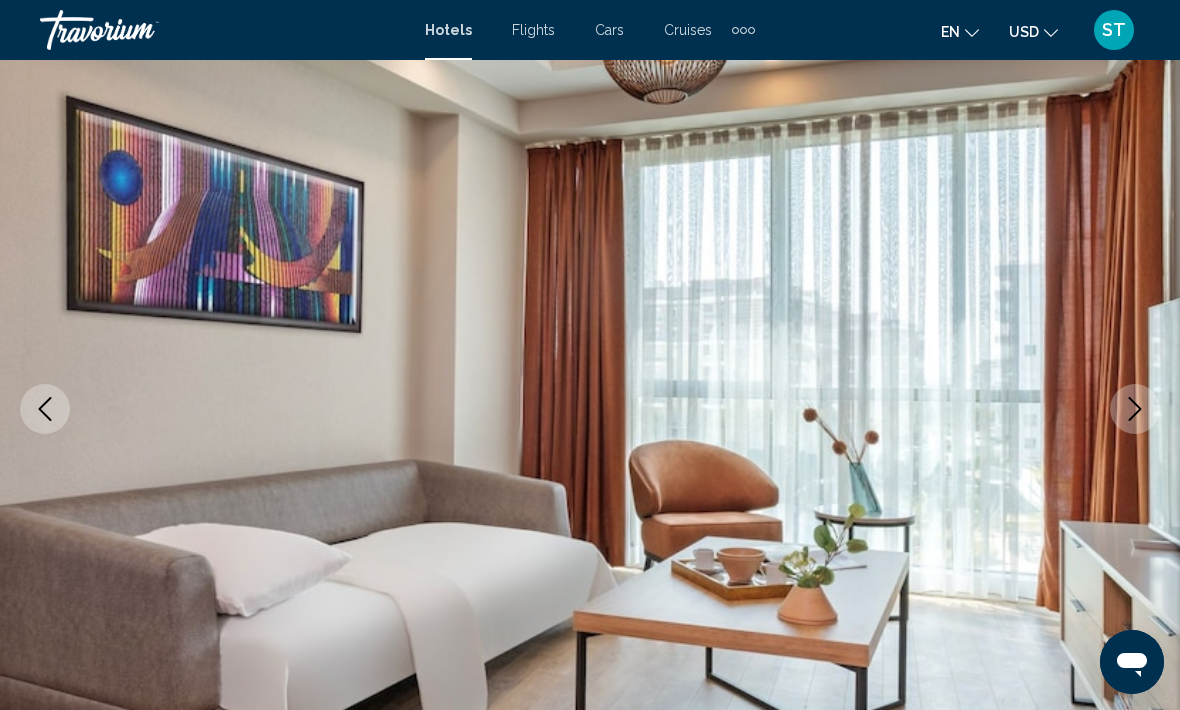 click at bounding box center (1135, 409) 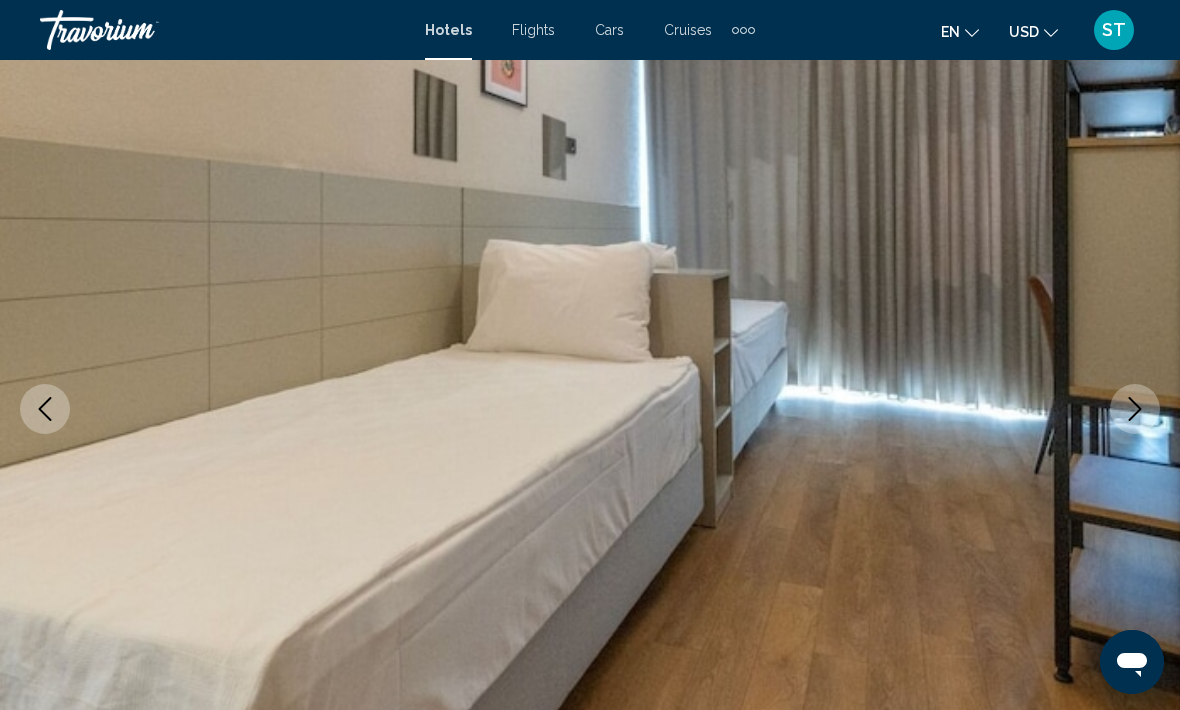 click at bounding box center (1135, 409) 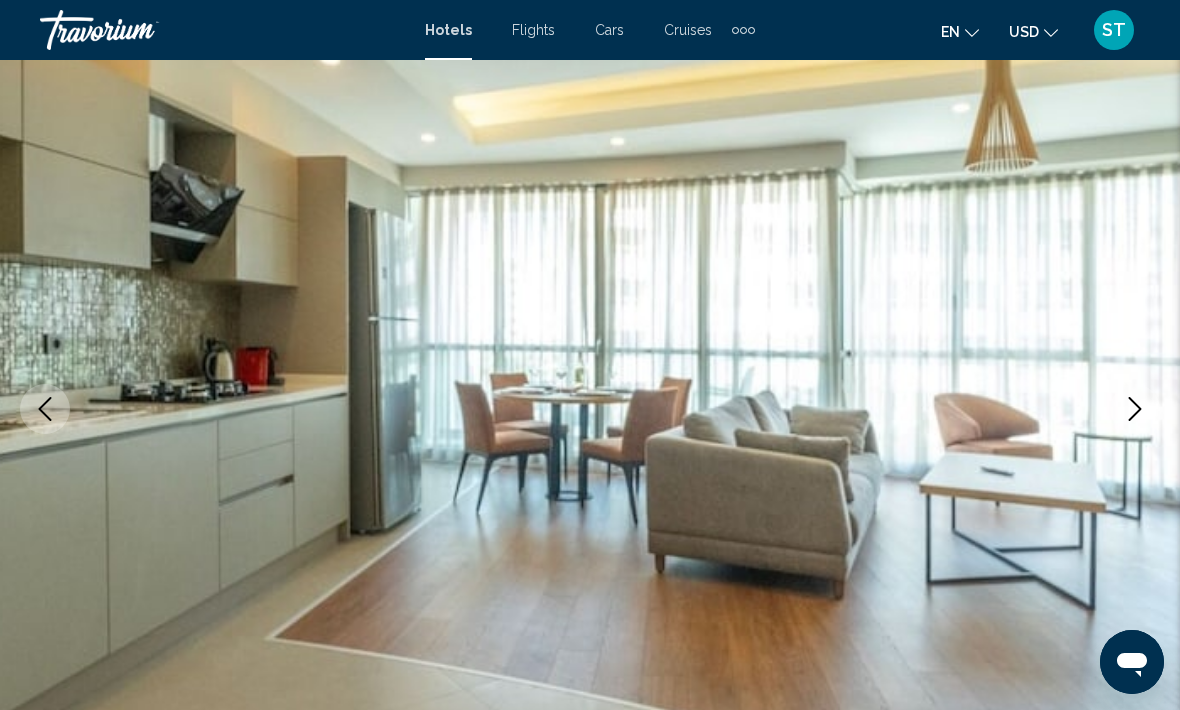 click at bounding box center (1135, 409) 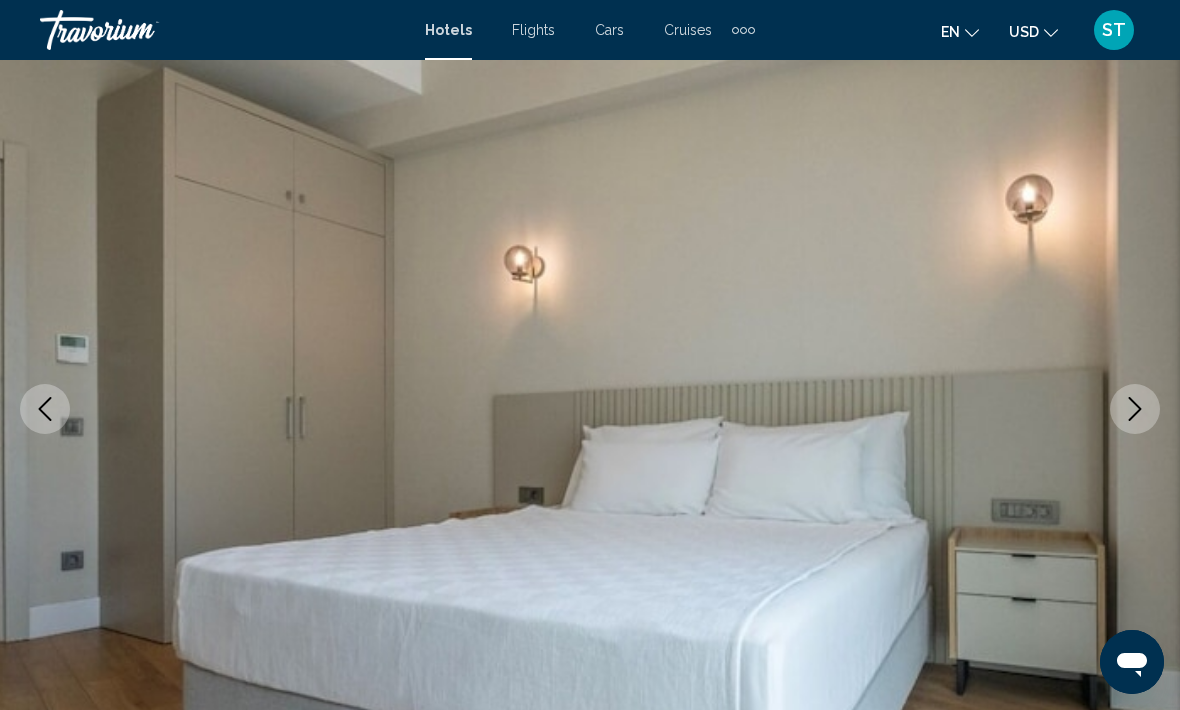 click 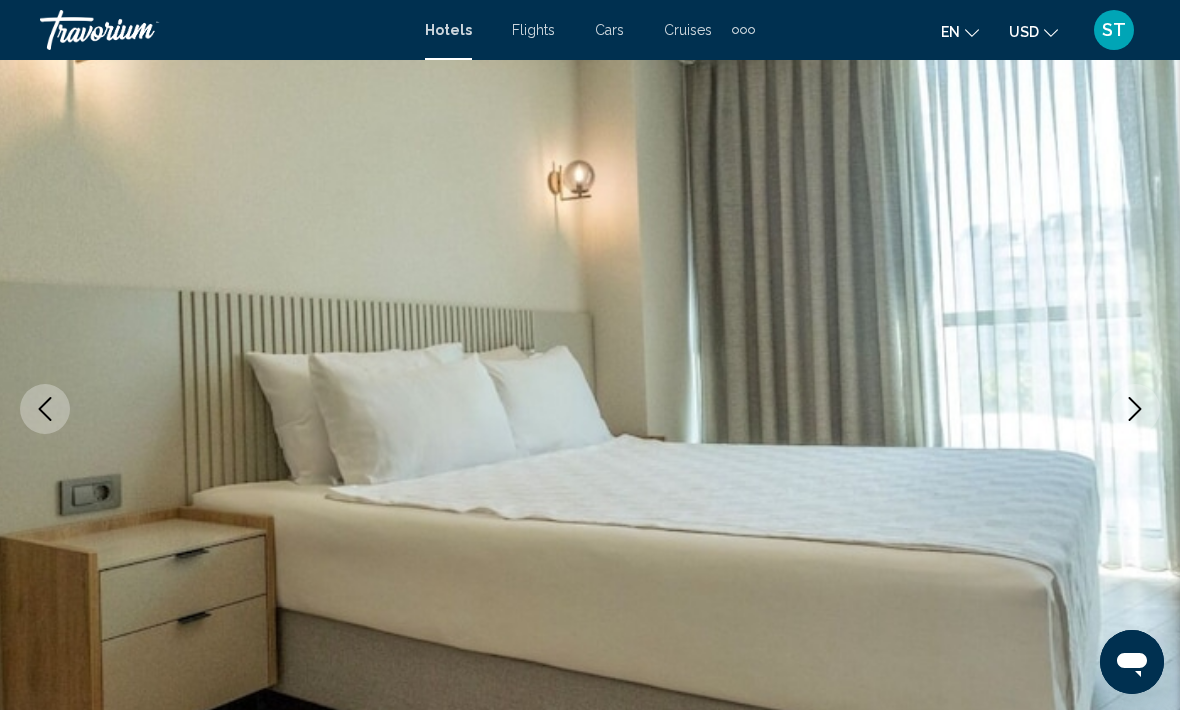 click at bounding box center (1135, 409) 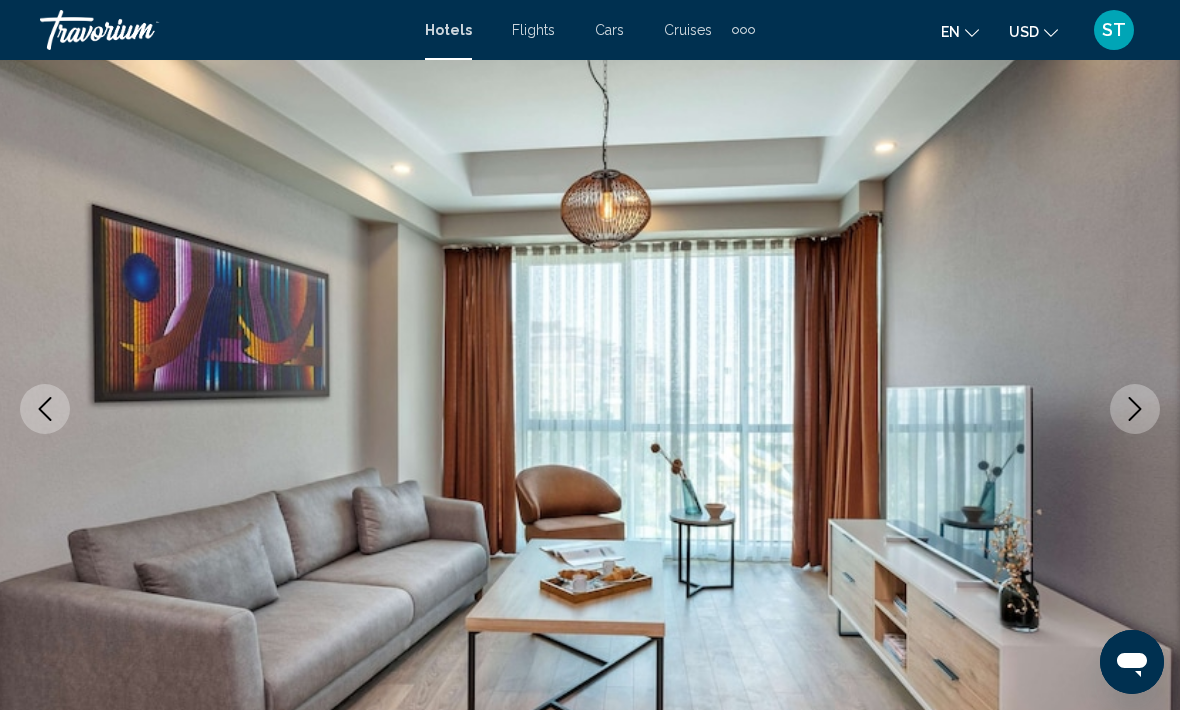 click at bounding box center (1135, 409) 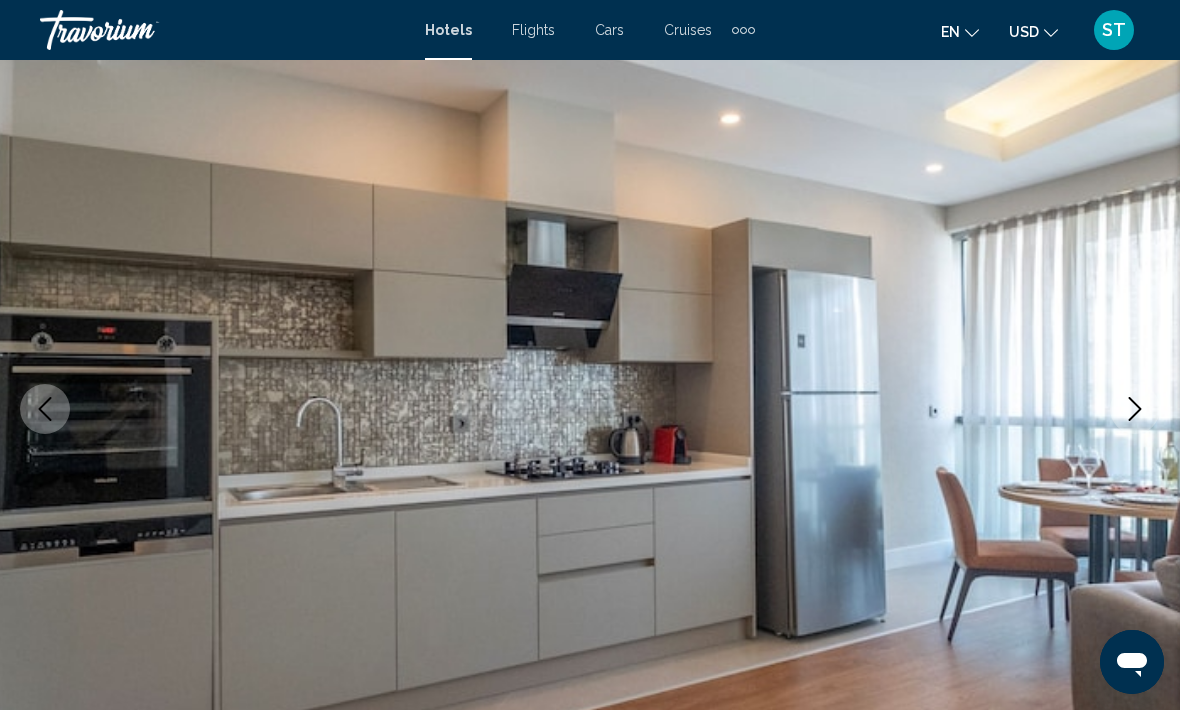 click at bounding box center (1135, 409) 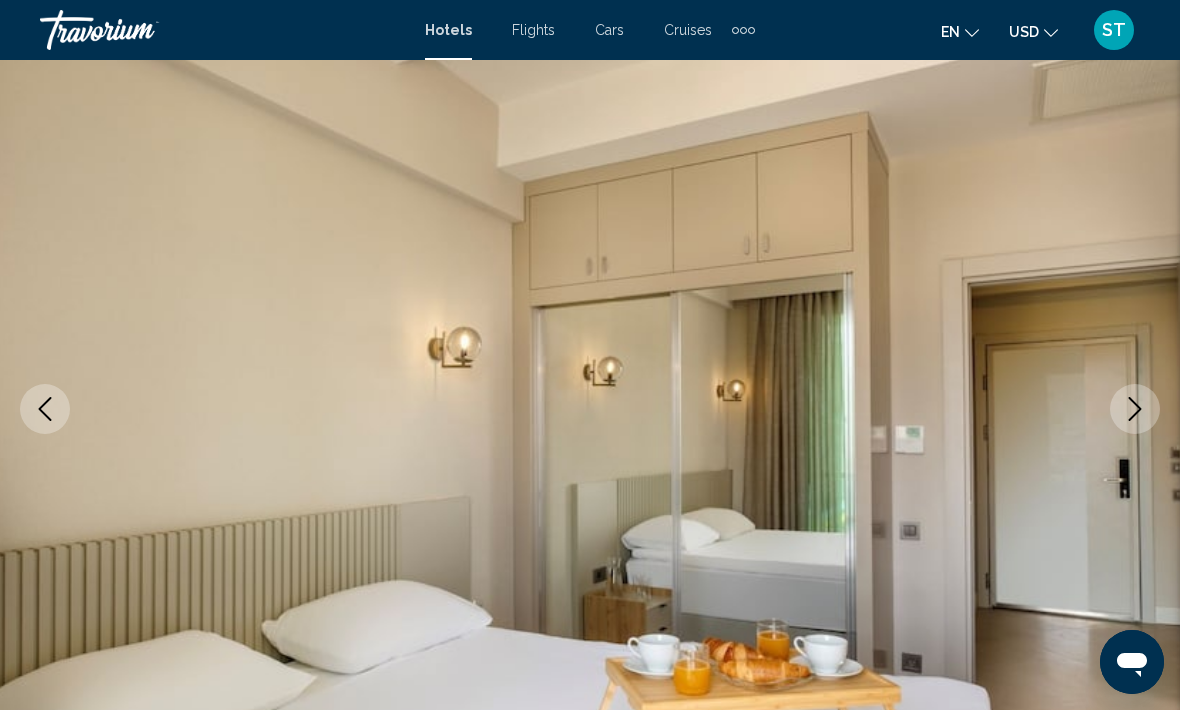 click at bounding box center (1135, 409) 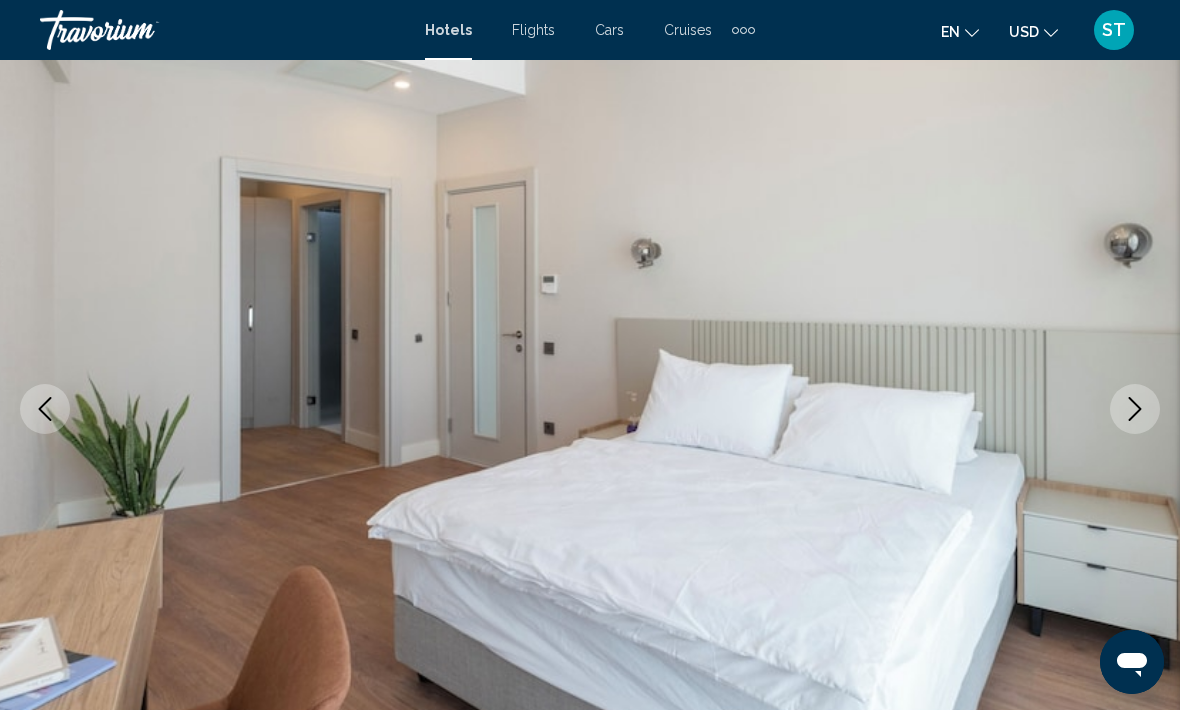 click at bounding box center [1135, 409] 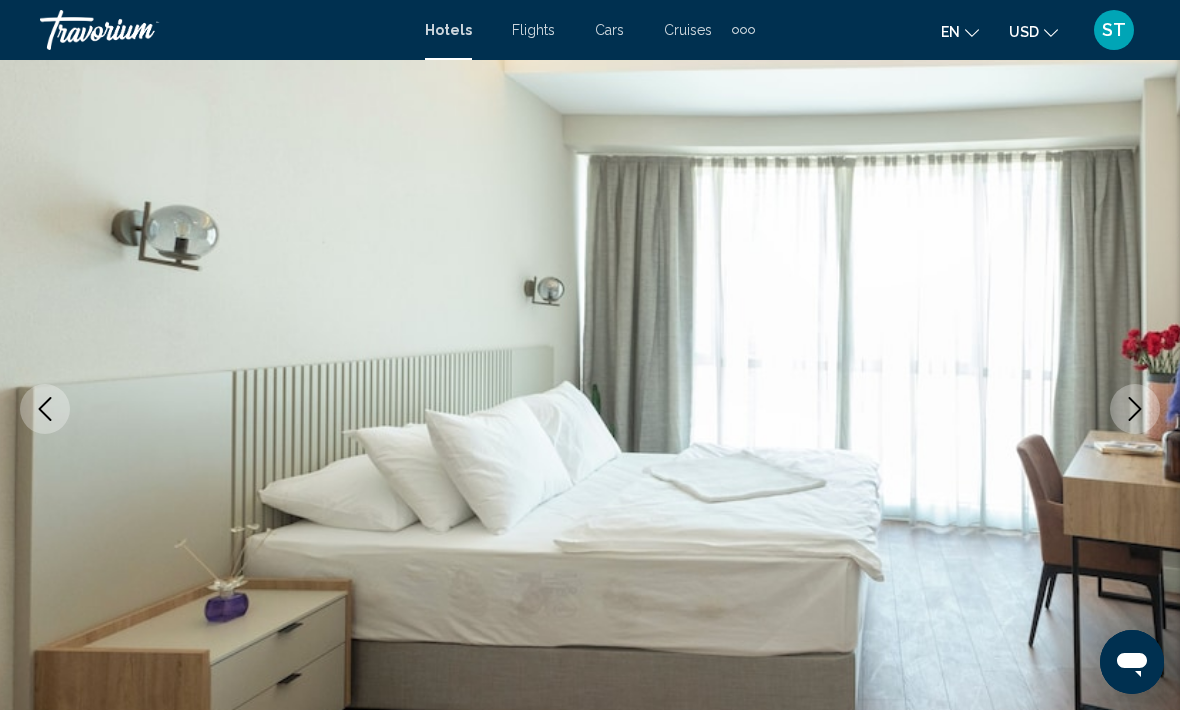 click at bounding box center [1135, 409] 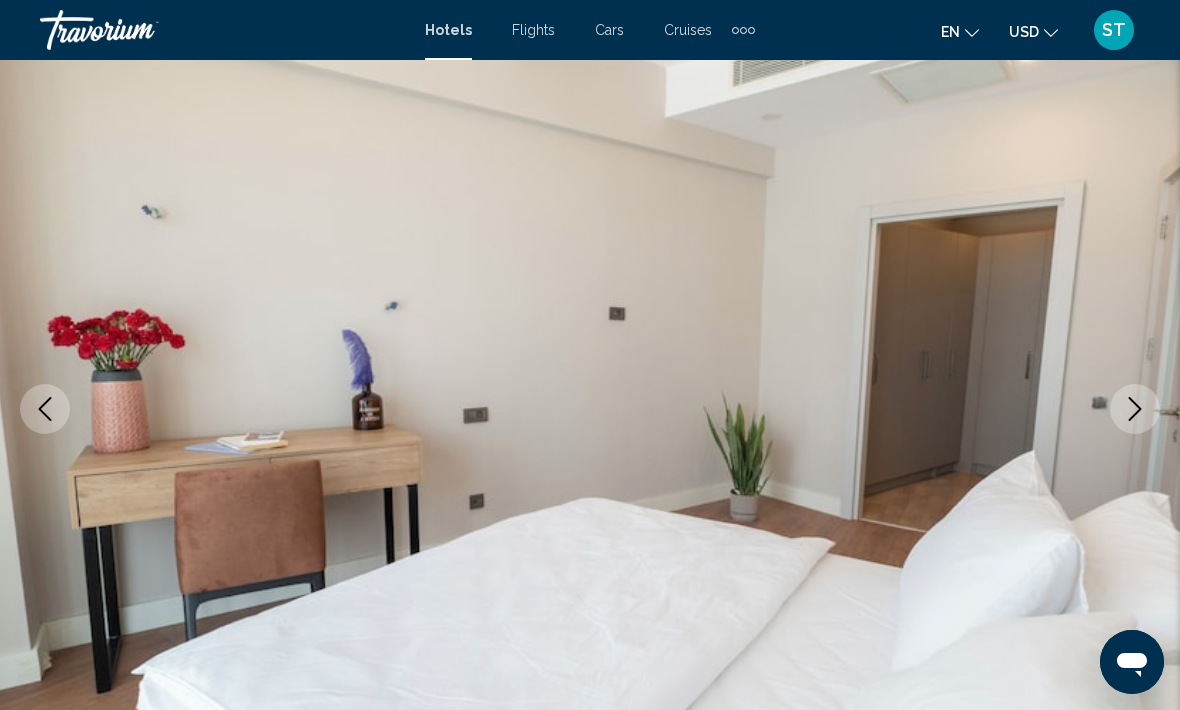 click at bounding box center (1135, 409) 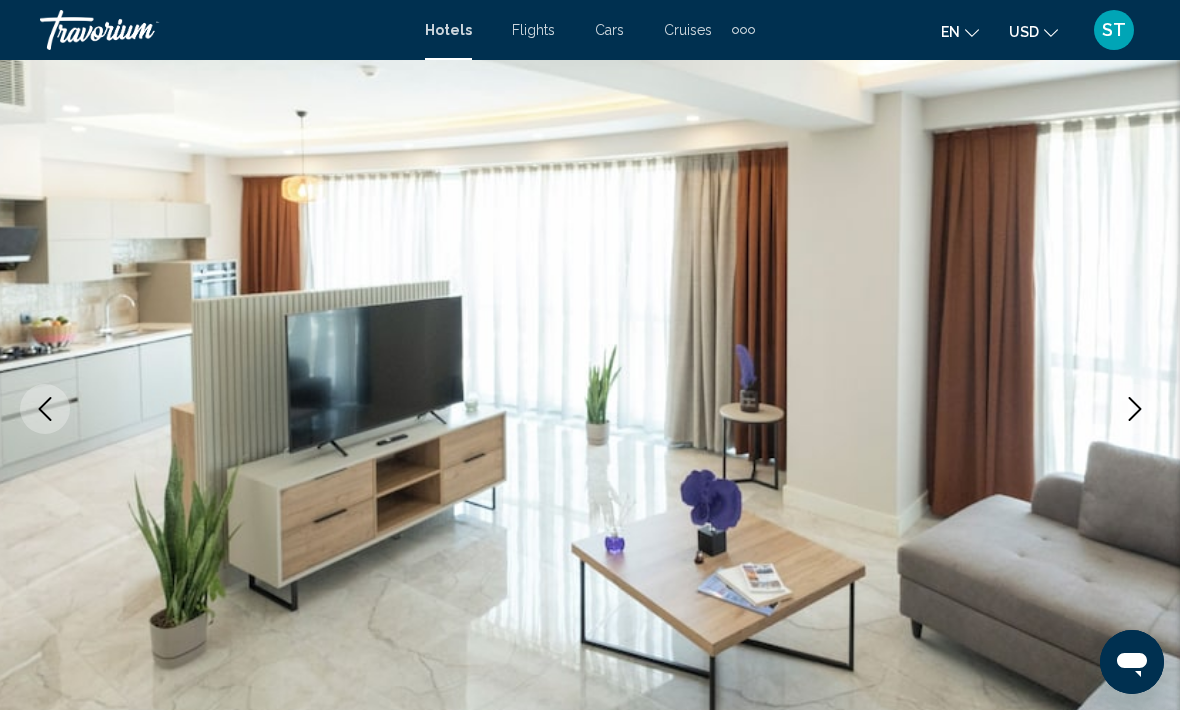 click at bounding box center (1135, 409) 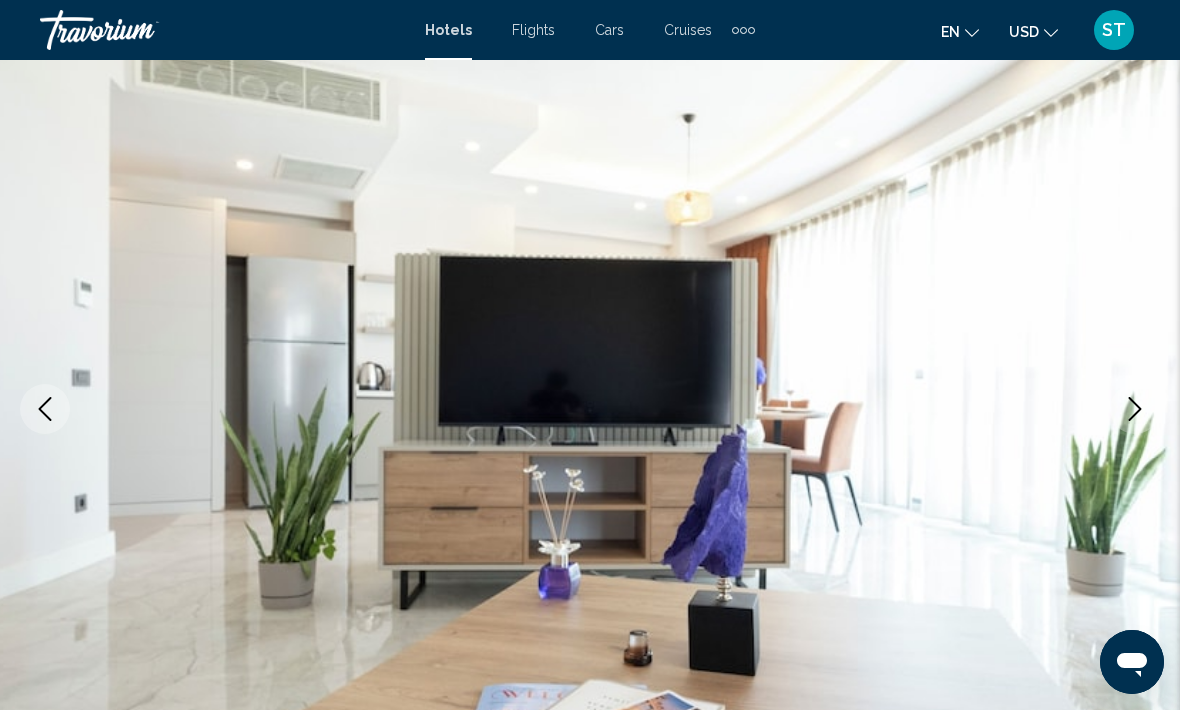 click at bounding box center [1135, 409] 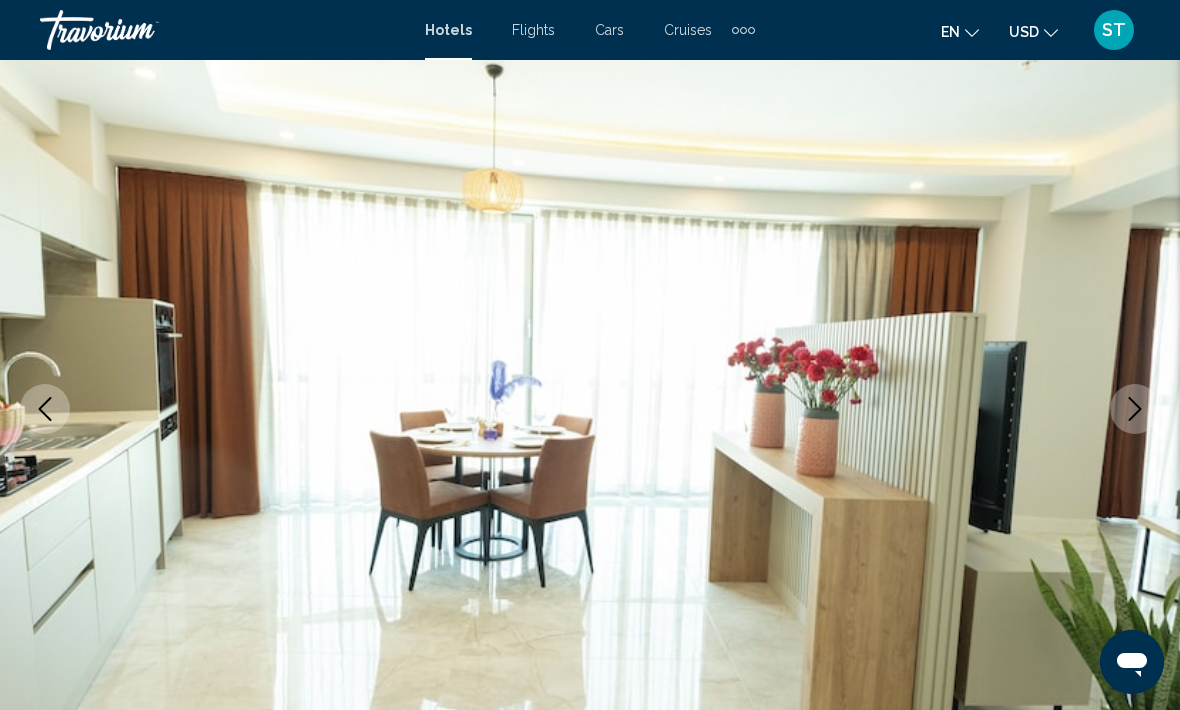 click at bounding box center [1135, 409] 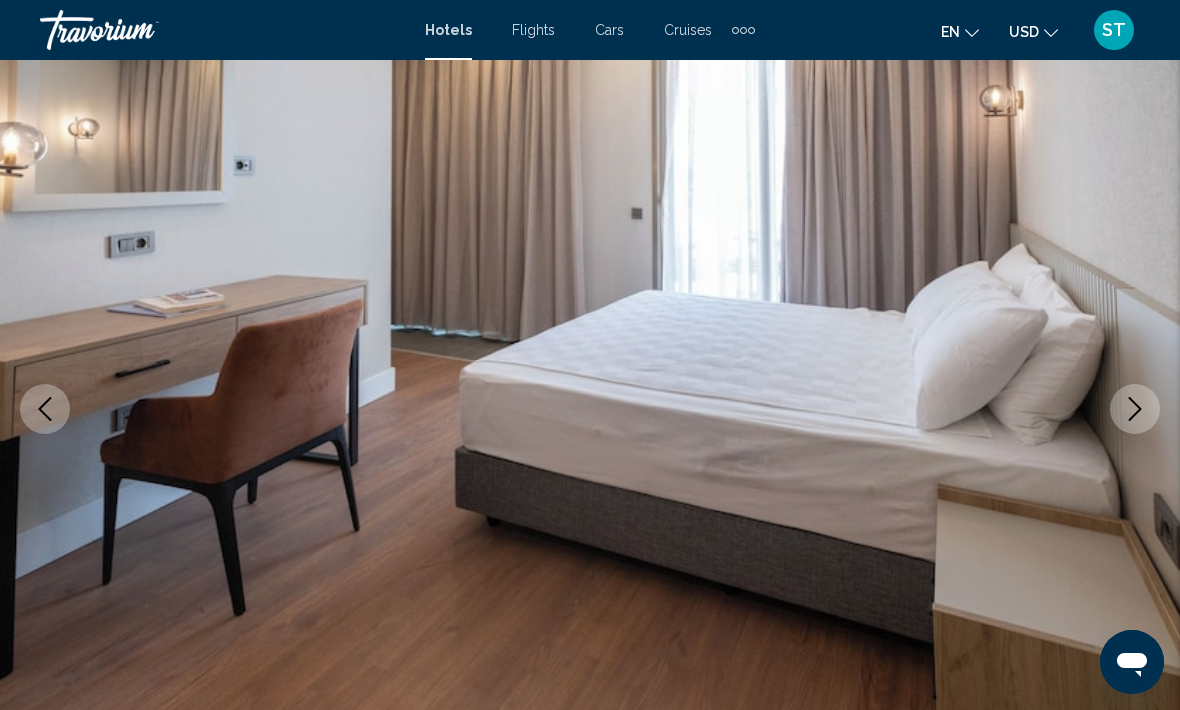 click at bounding box center (1135, 409) 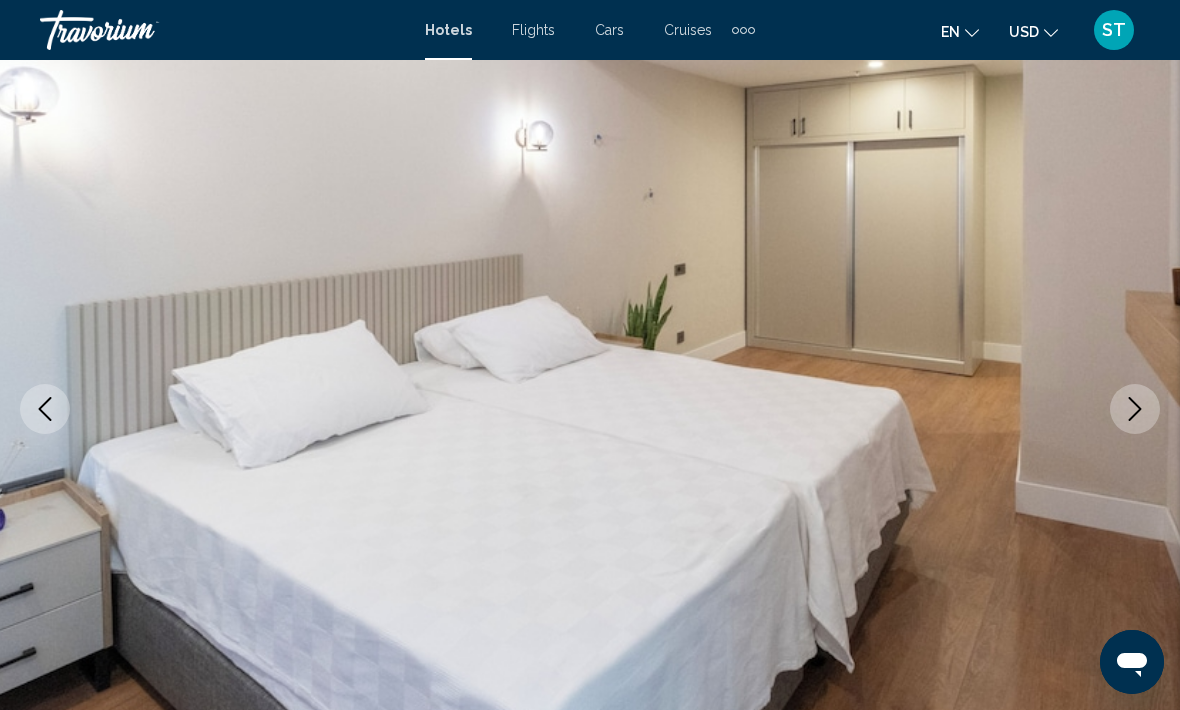 click at bounding box center (1135, 409) 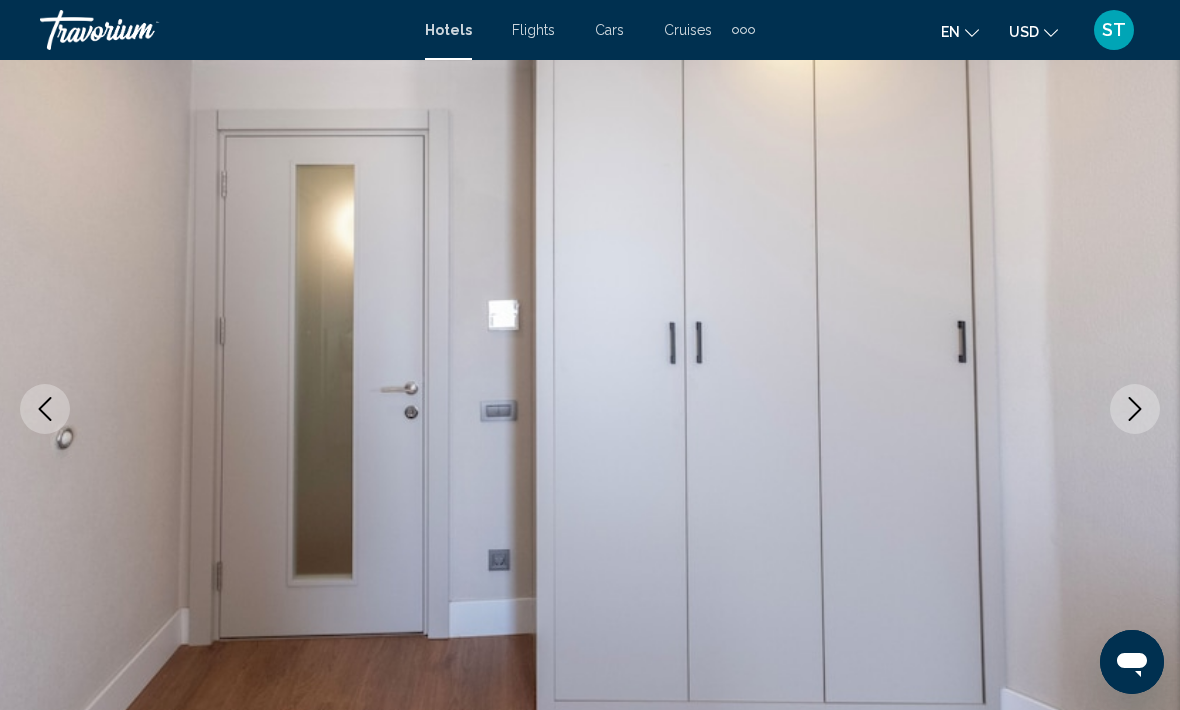 click at bounding box center (1135, 409) 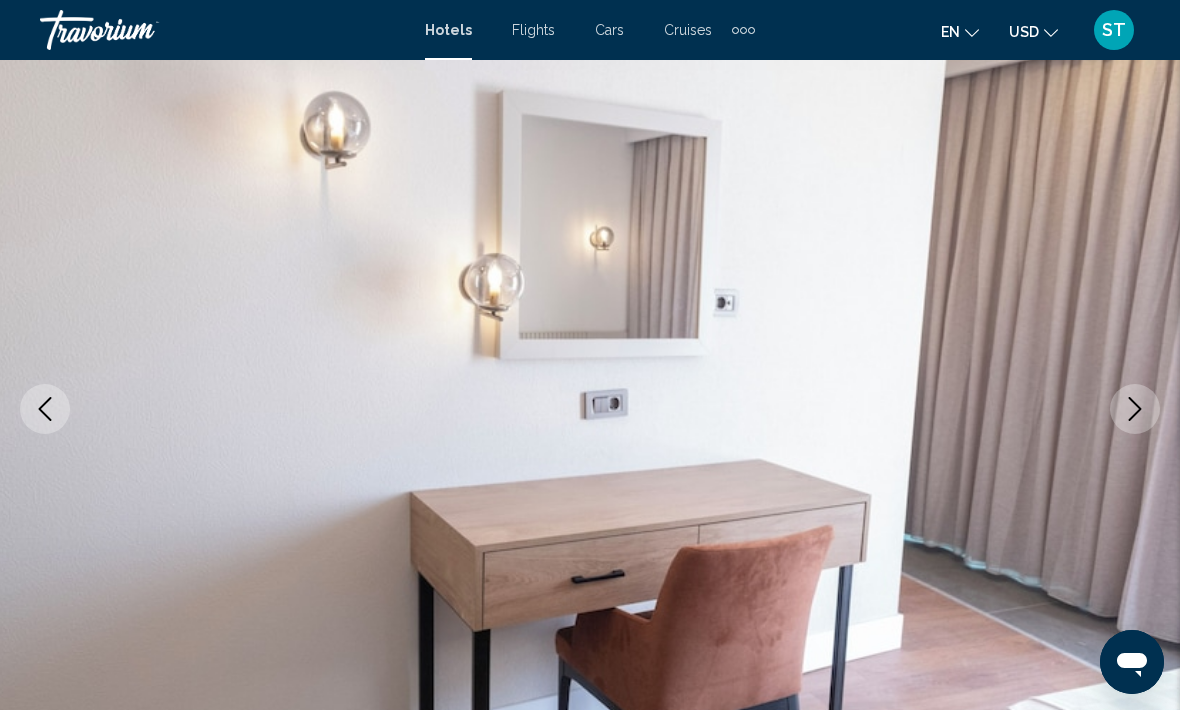 click at bounding box center (1135, 409) 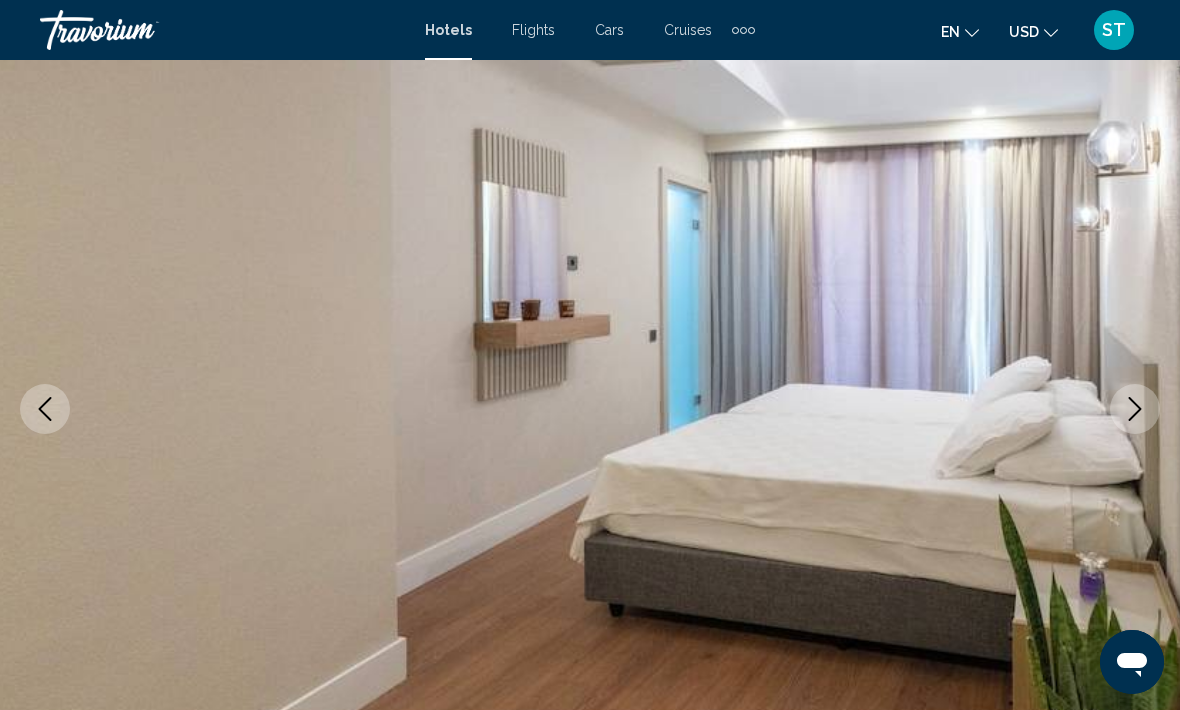 click at bounding box center [1135, 409] 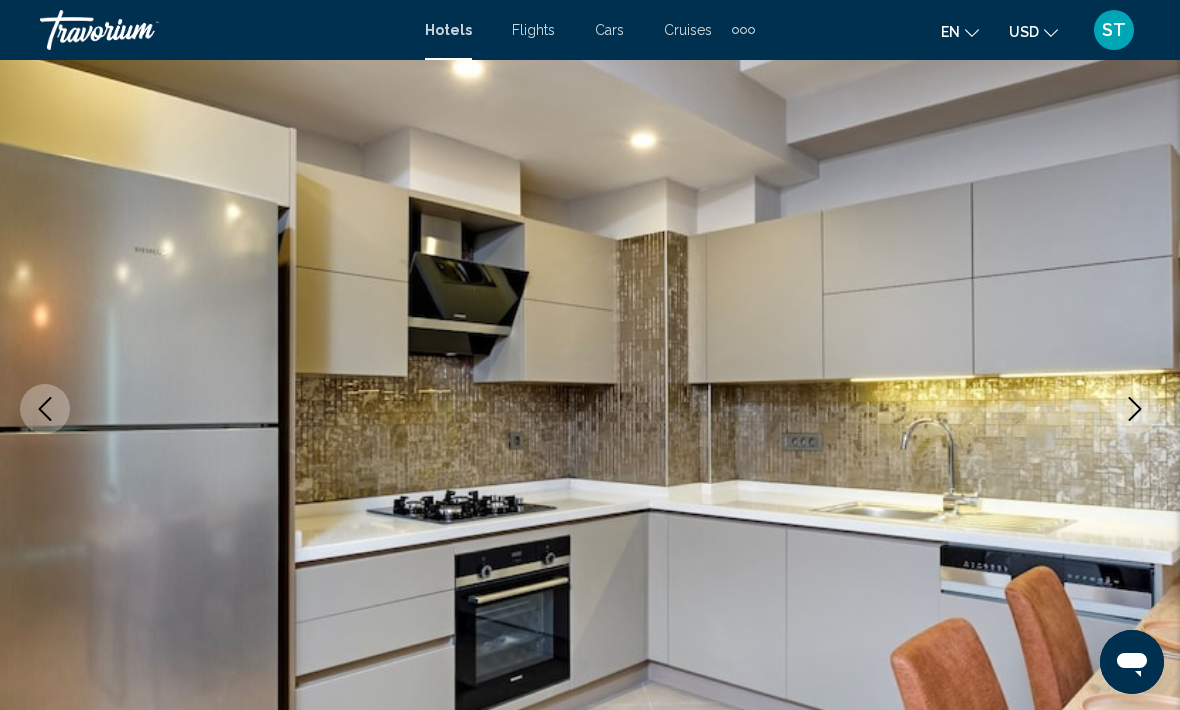 click at bounding box center [590, 409] 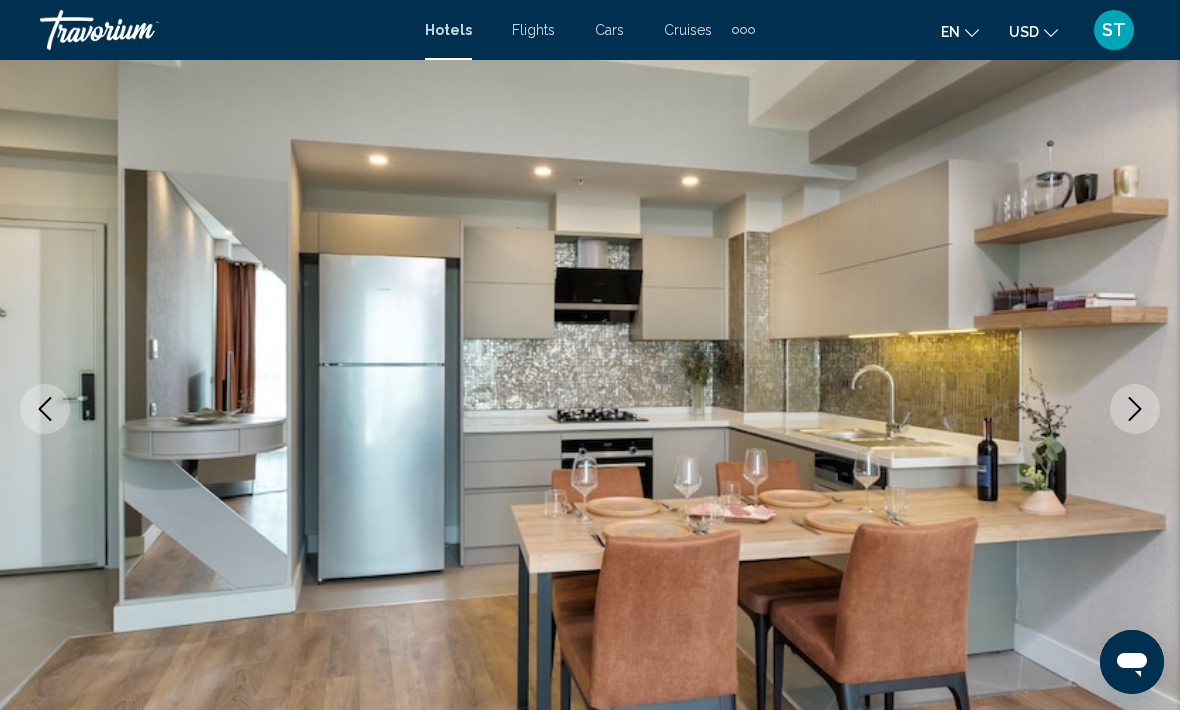 click 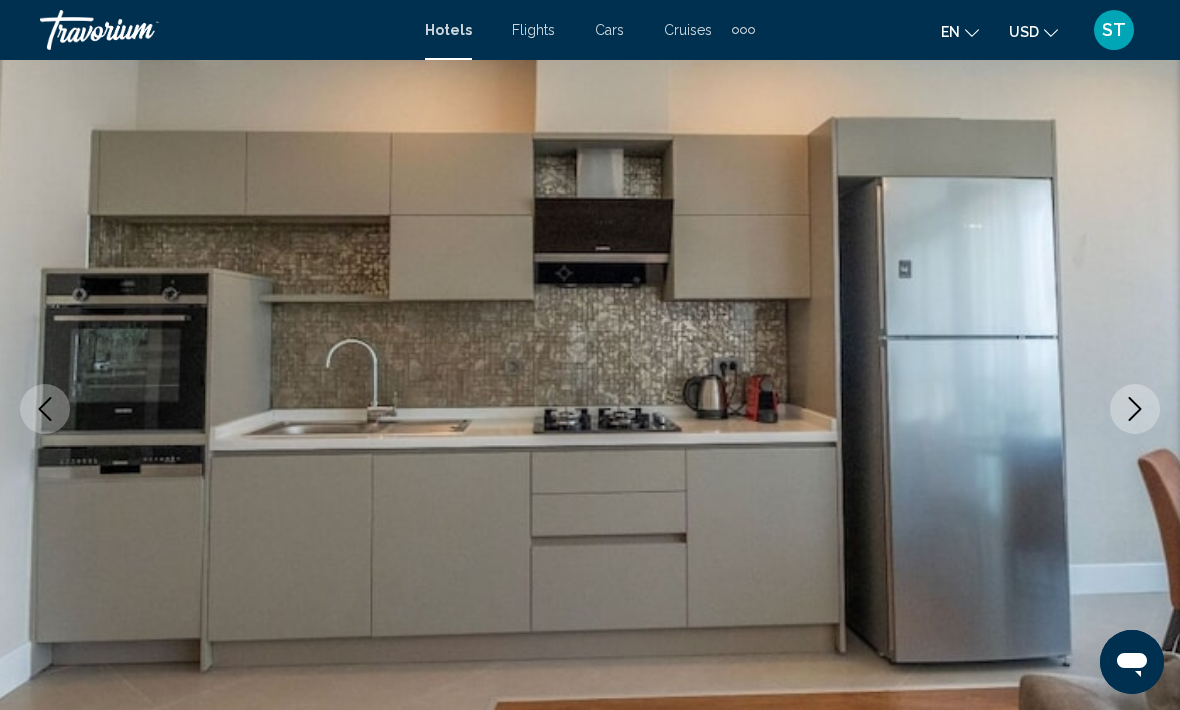 click at bounding box center [1135, 409] 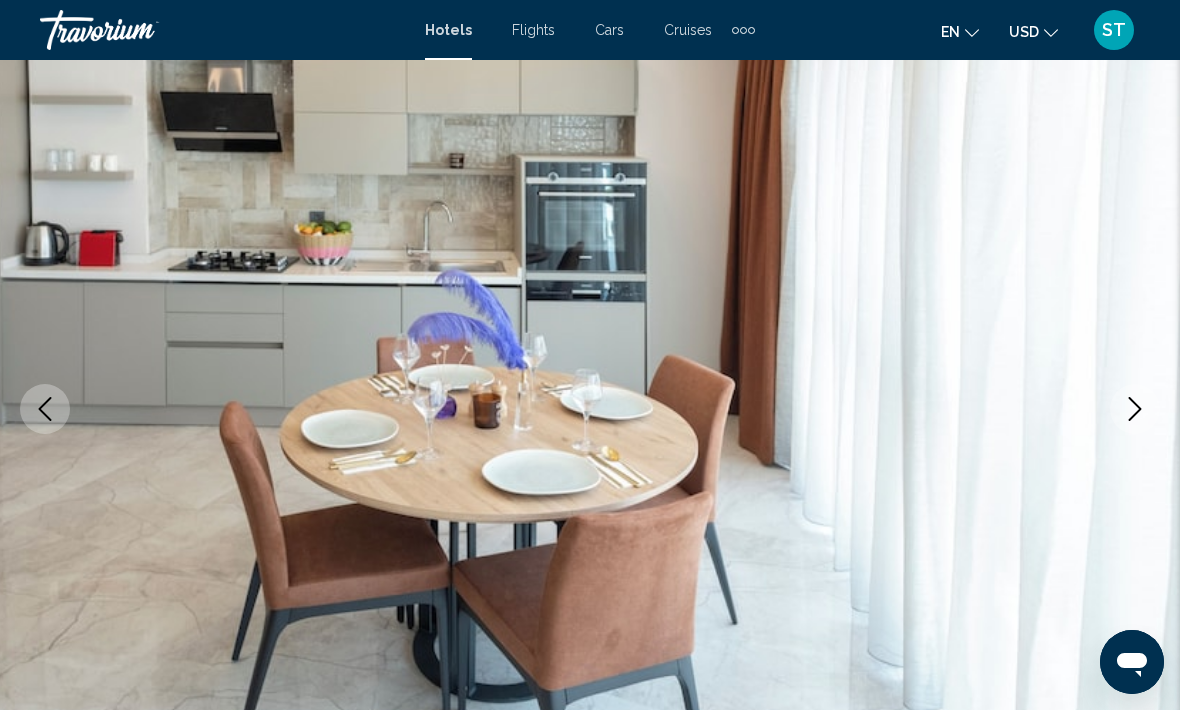 click at bounding box center (1135, 409) 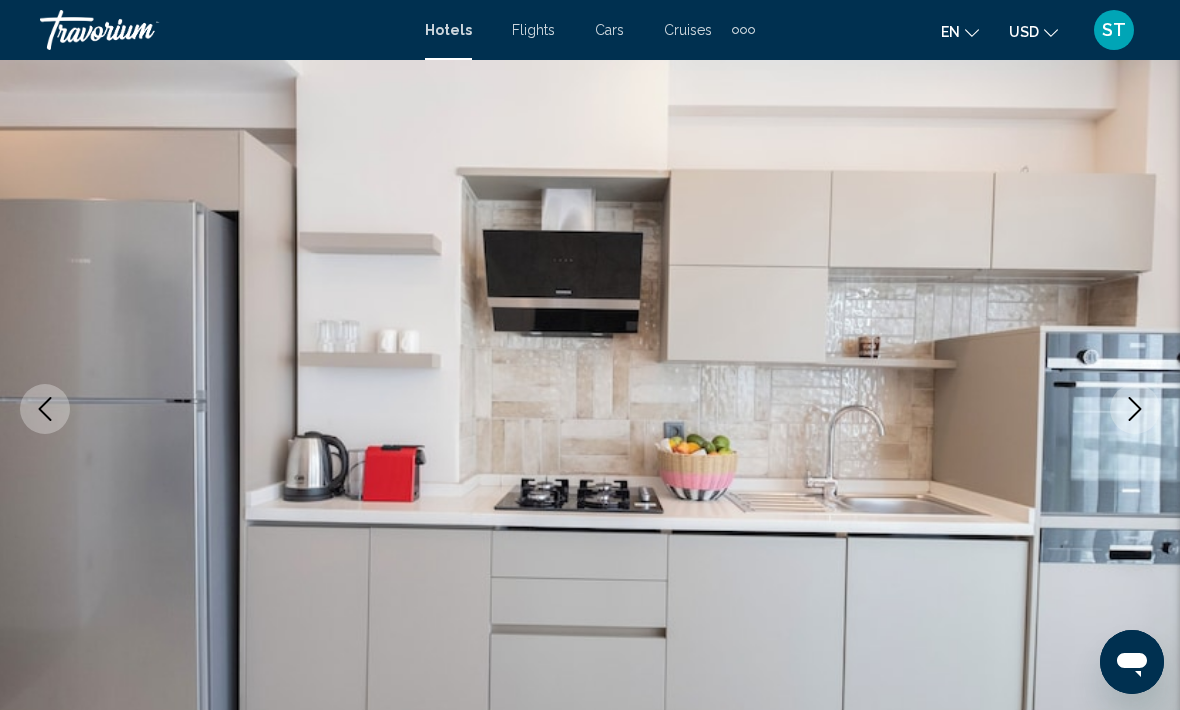 click at bounding box center [1135, 409] 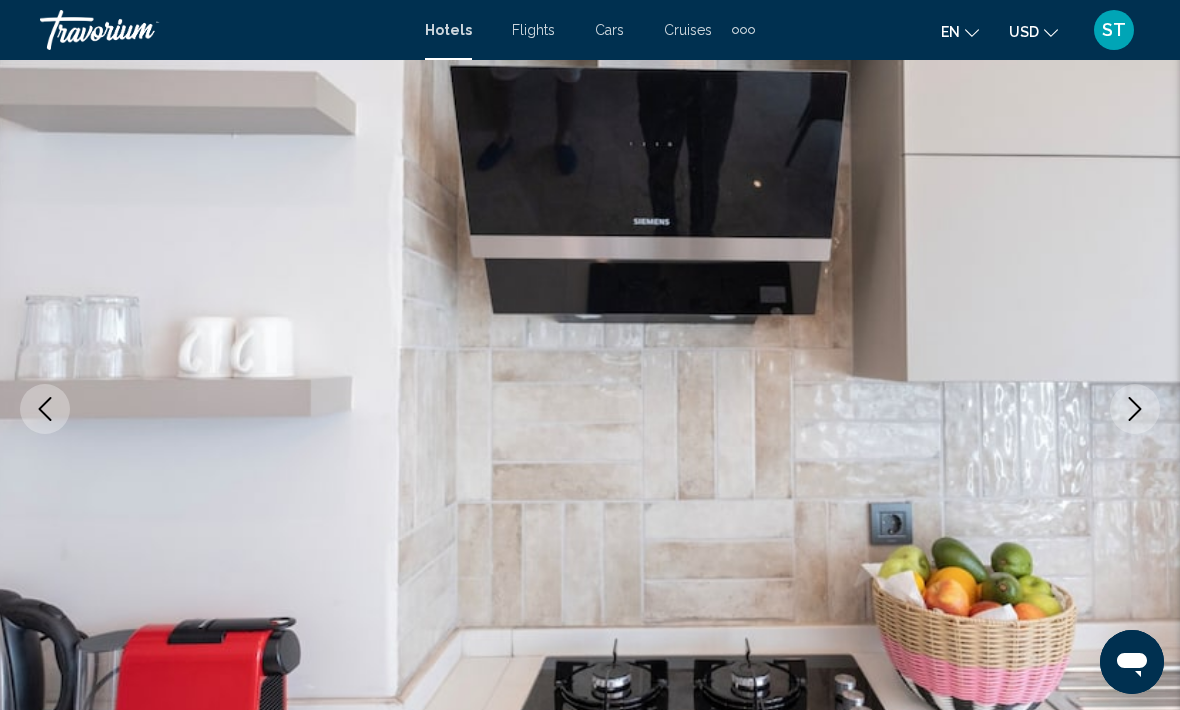 click at bounding box center (1135, 409) 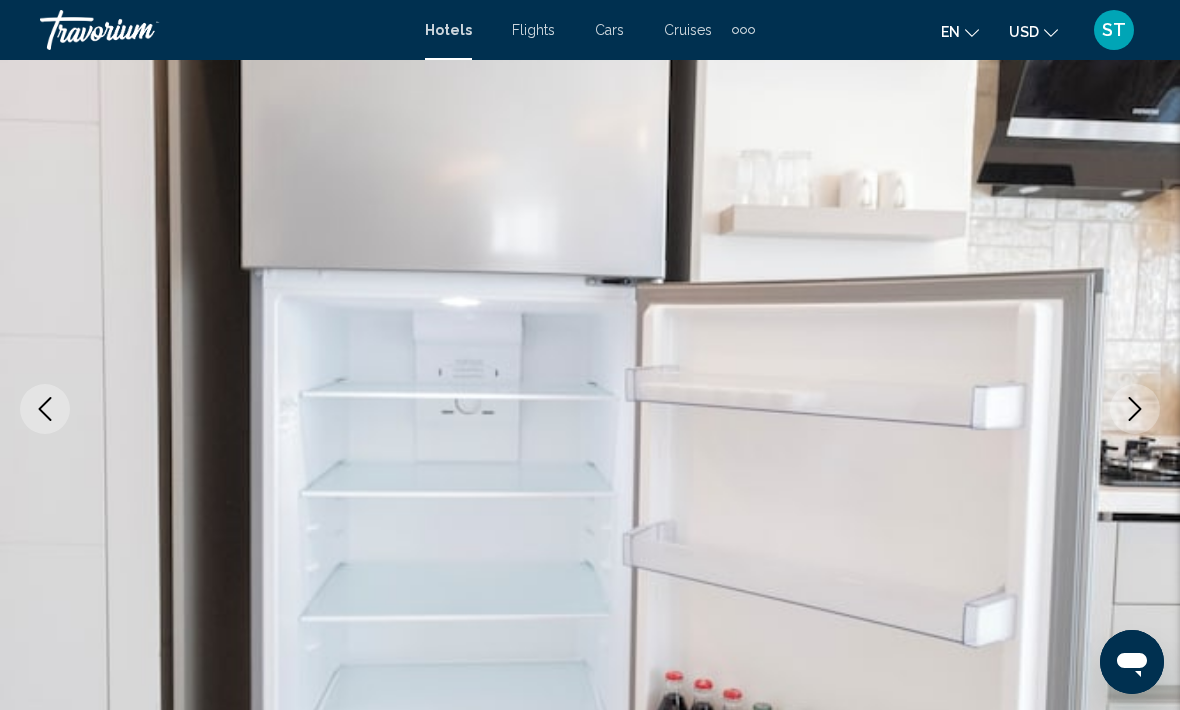 click at bounding box center (1135, 409) 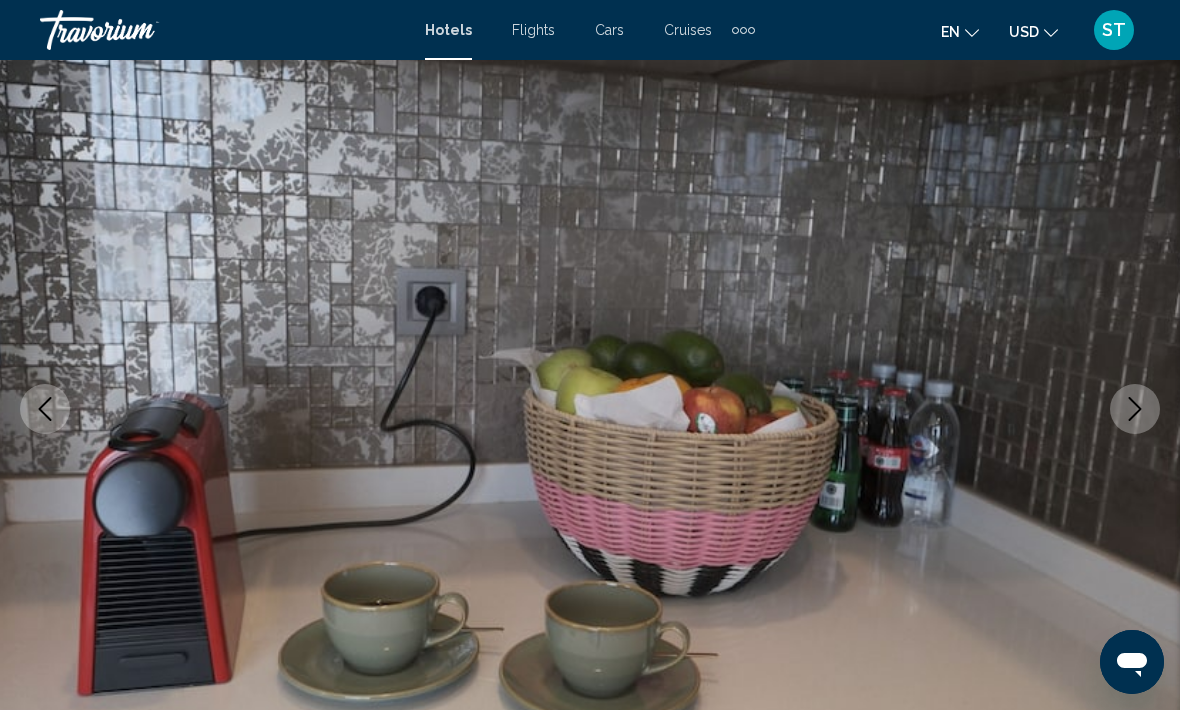 click at bounding box center [1135, 409] 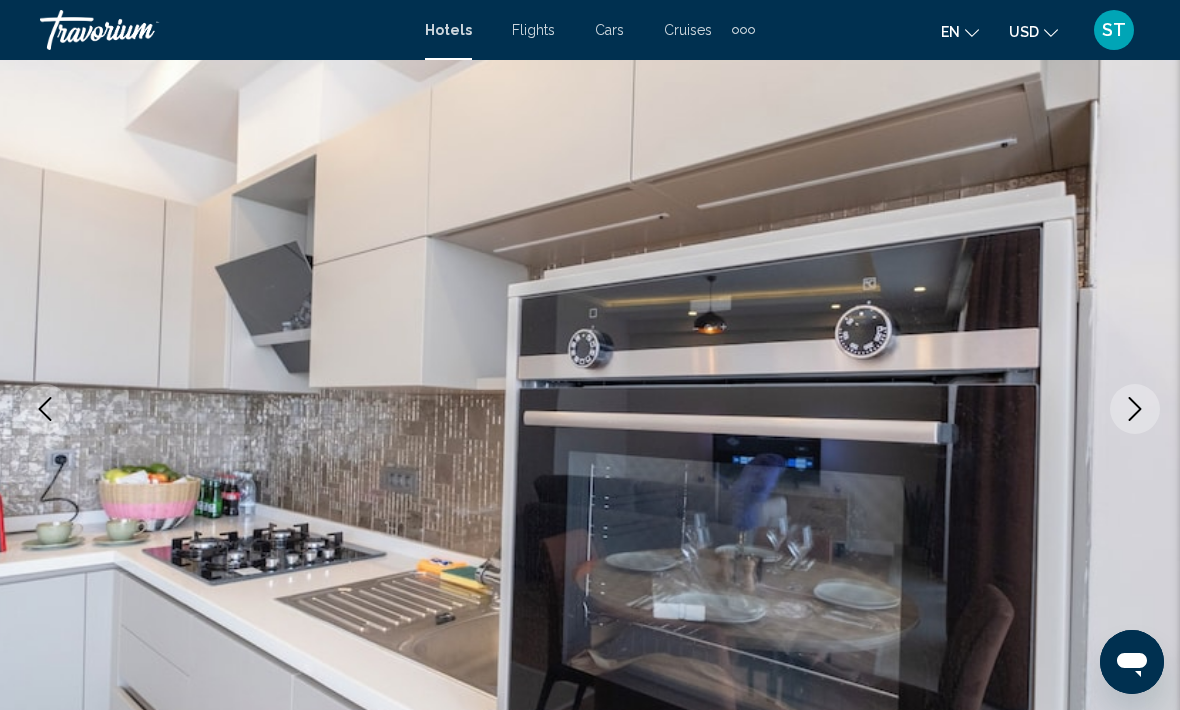 click at bounding box center (1135, 409) 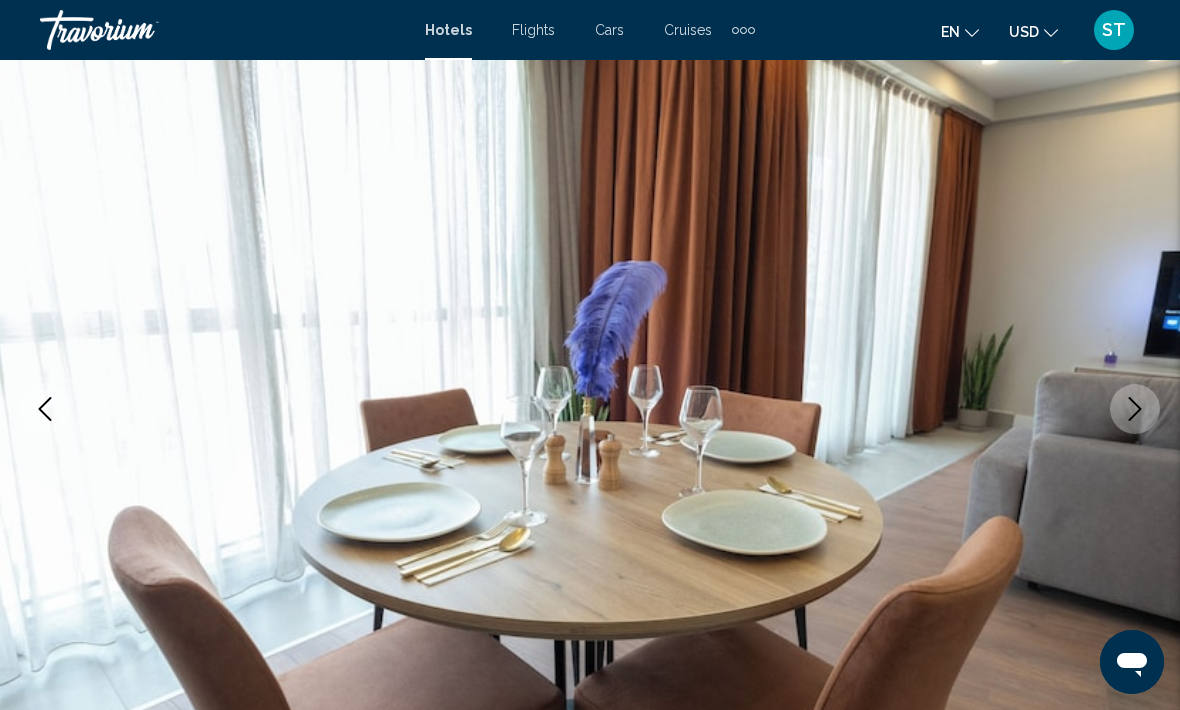 click 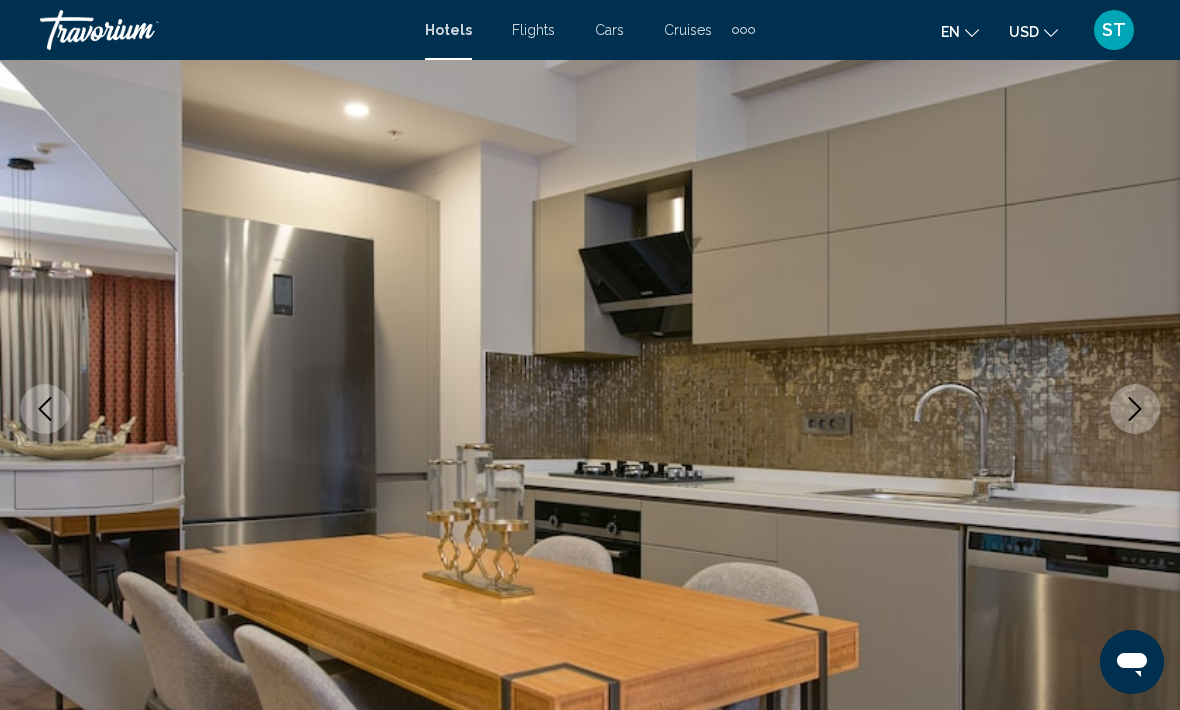 click at bounding box center (1135, 409) 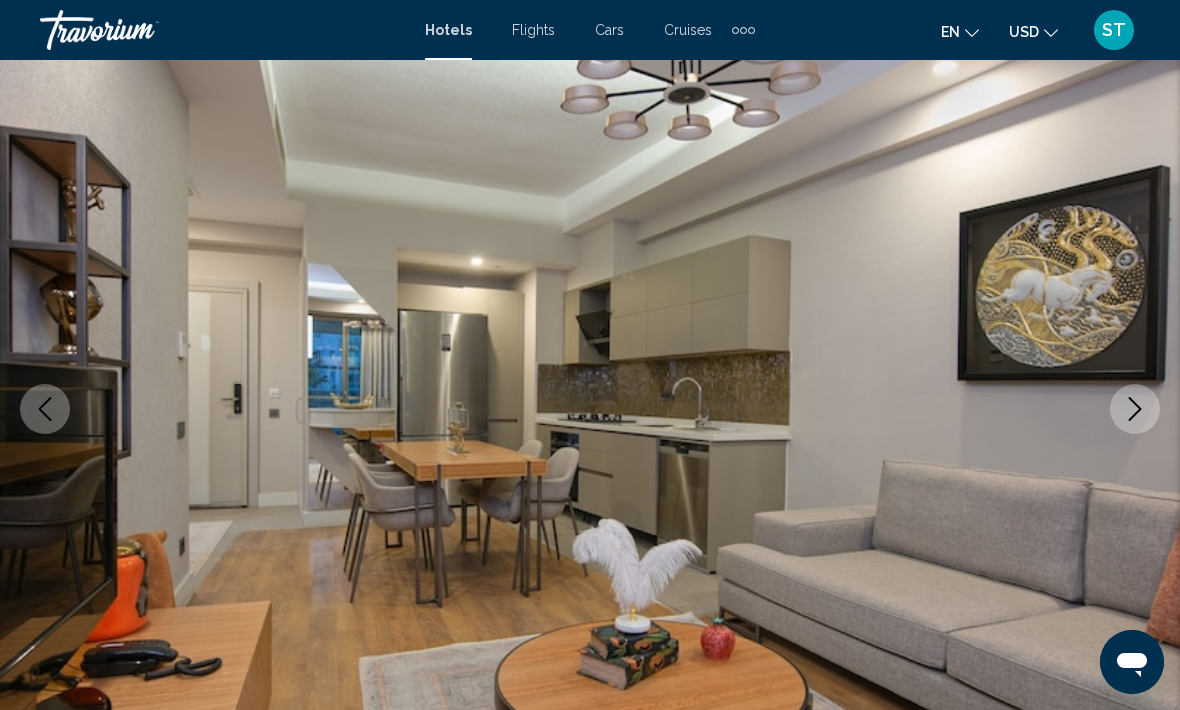 click at bounding box center [590, 409] 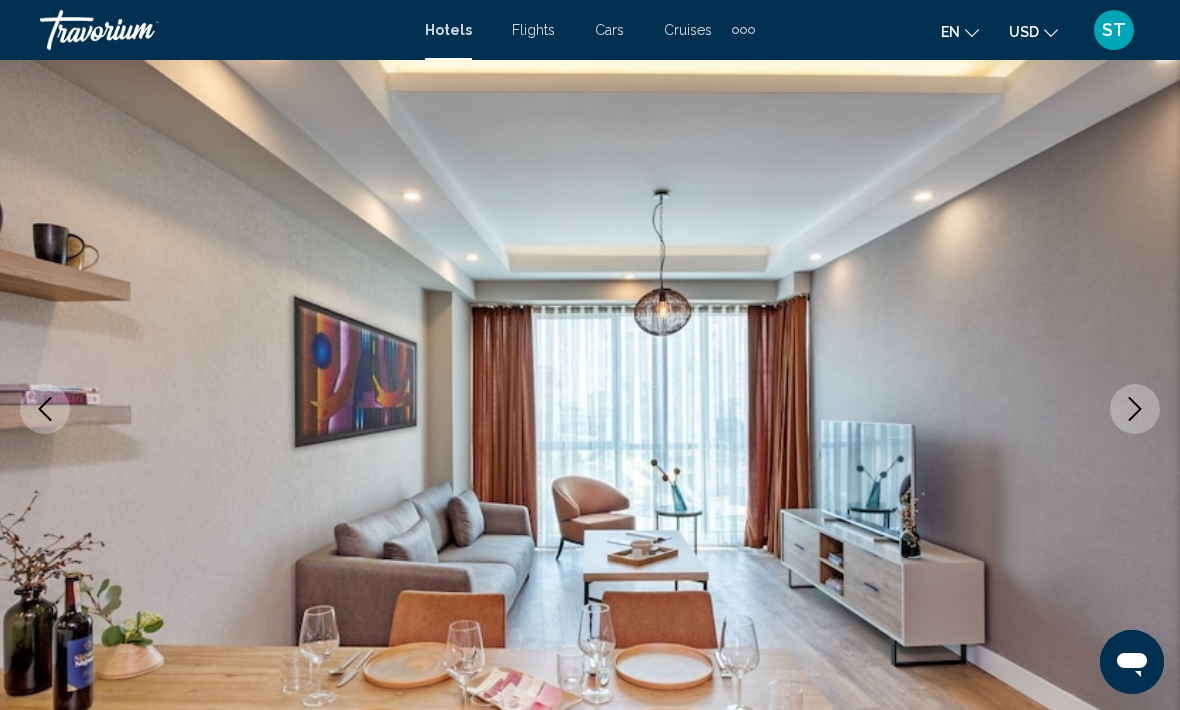 click 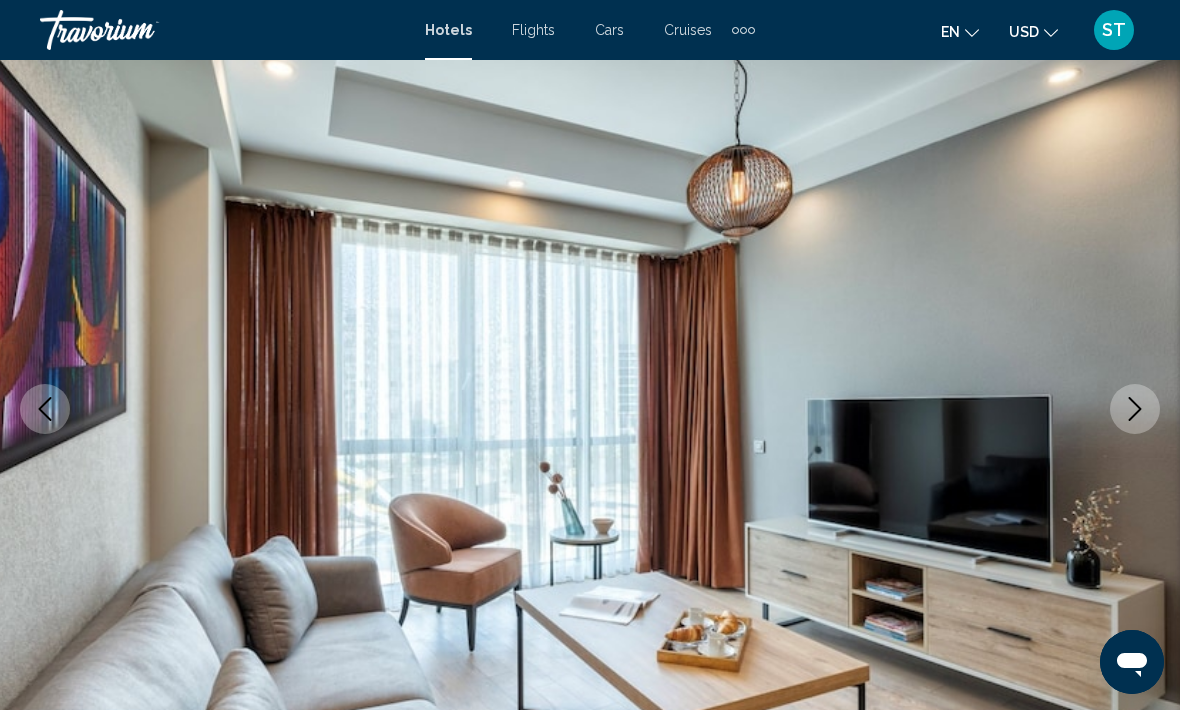 click 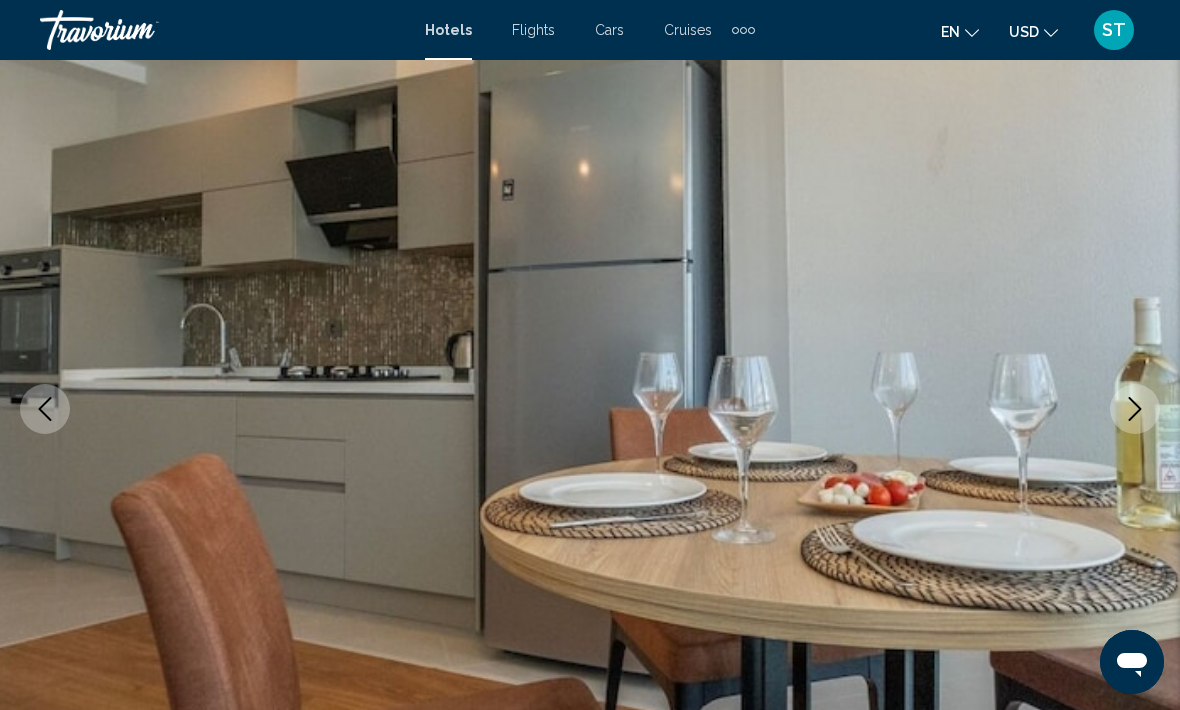 click 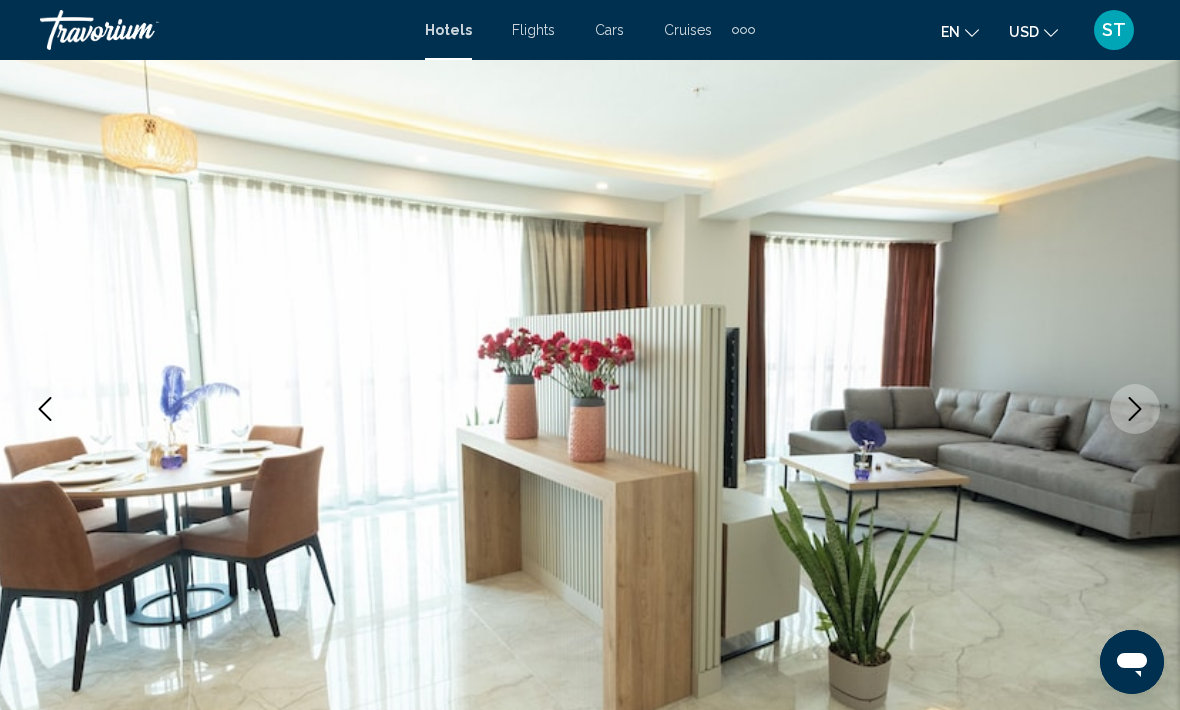 click 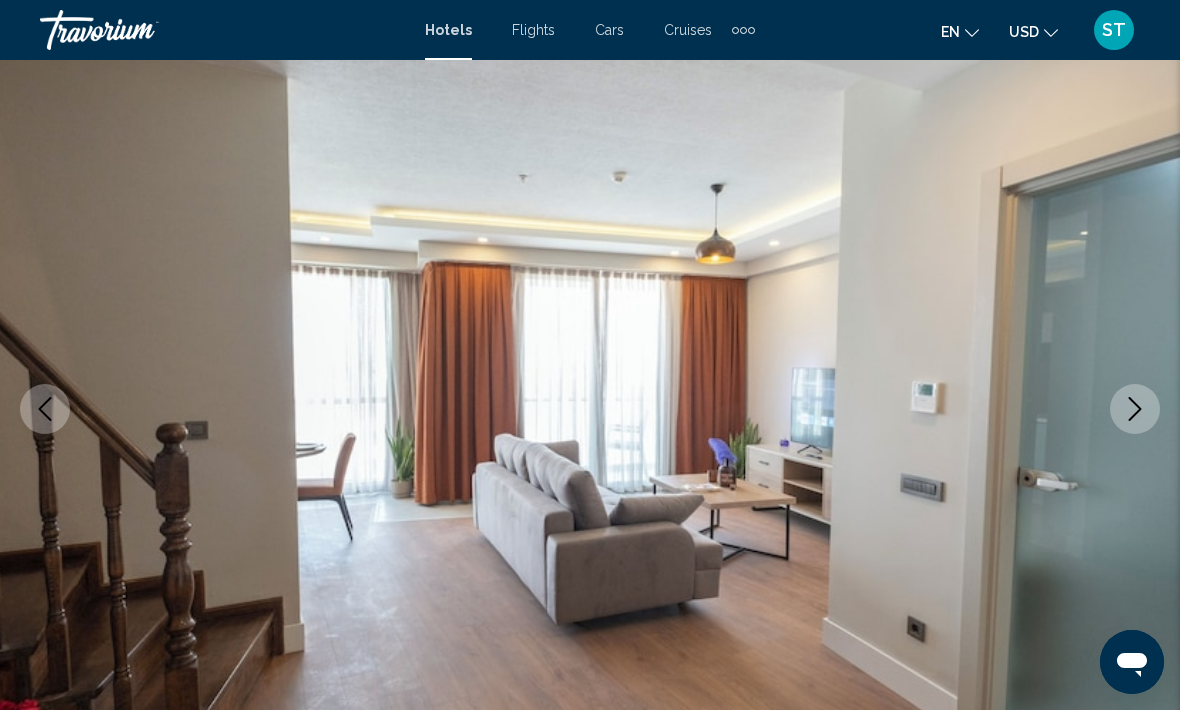 click 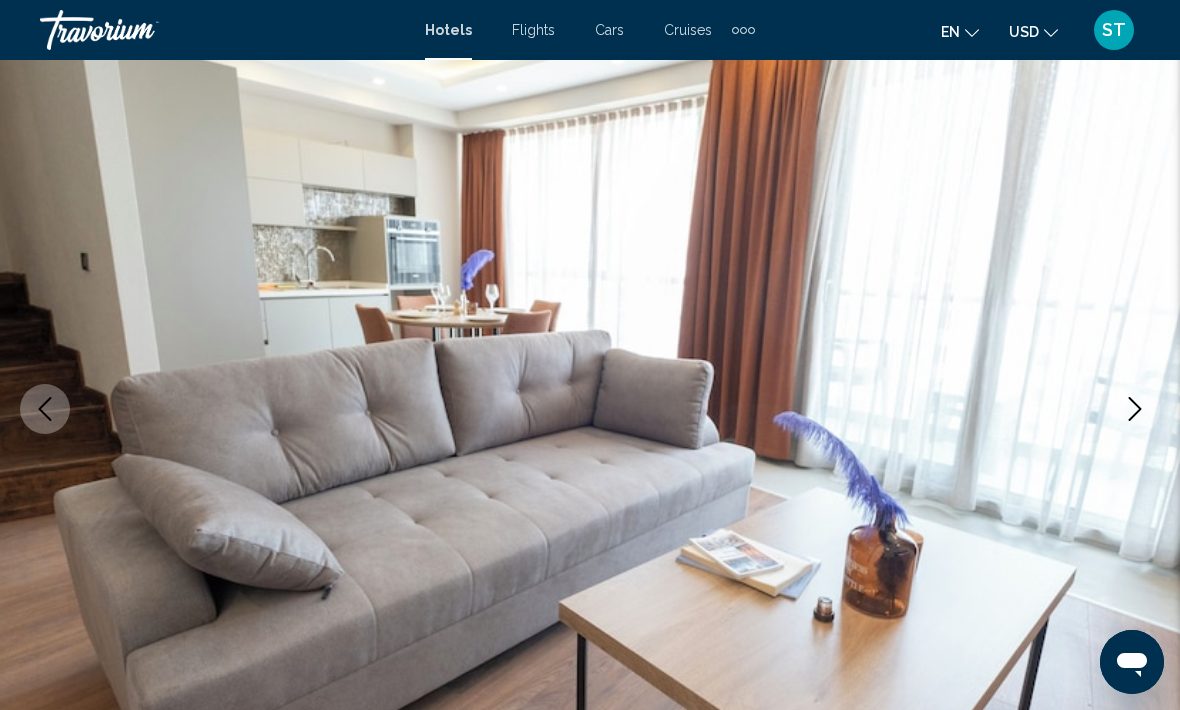 click 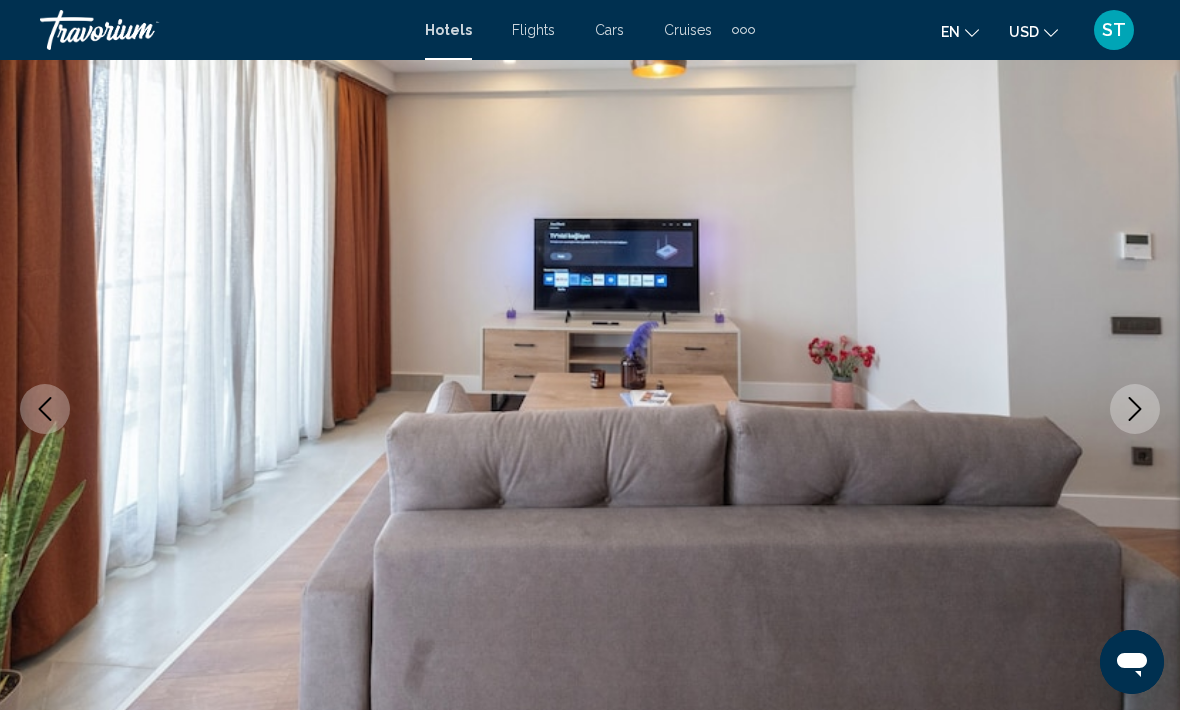 click 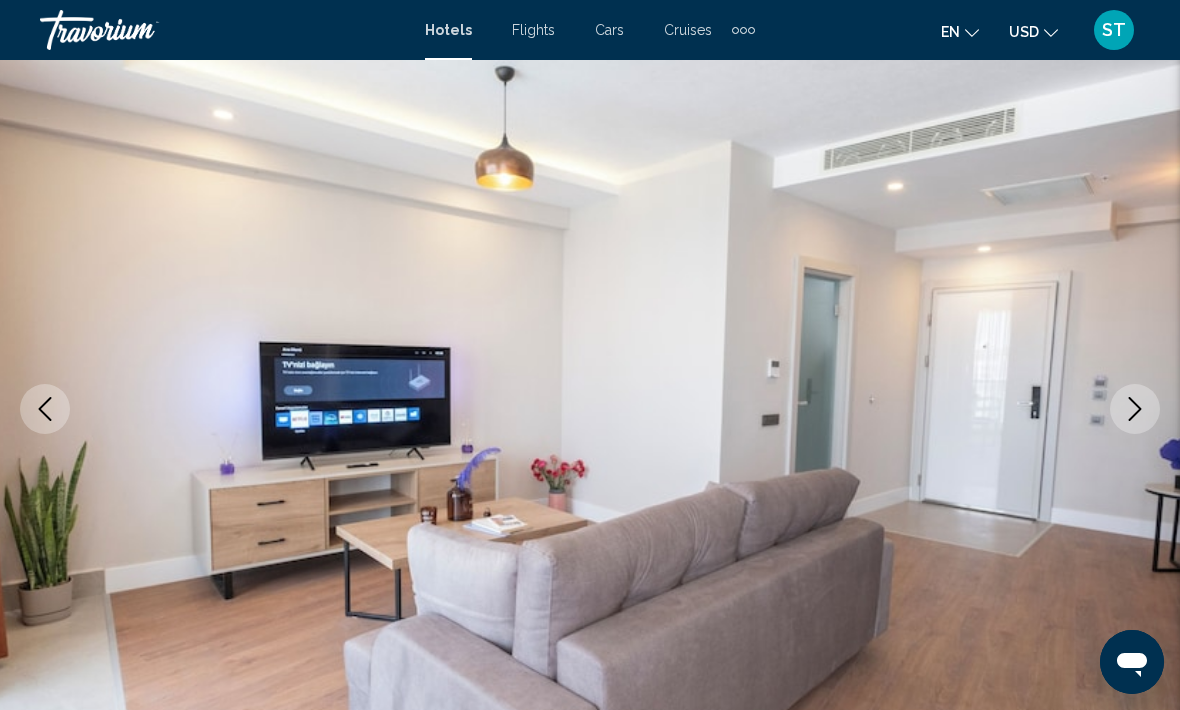 click 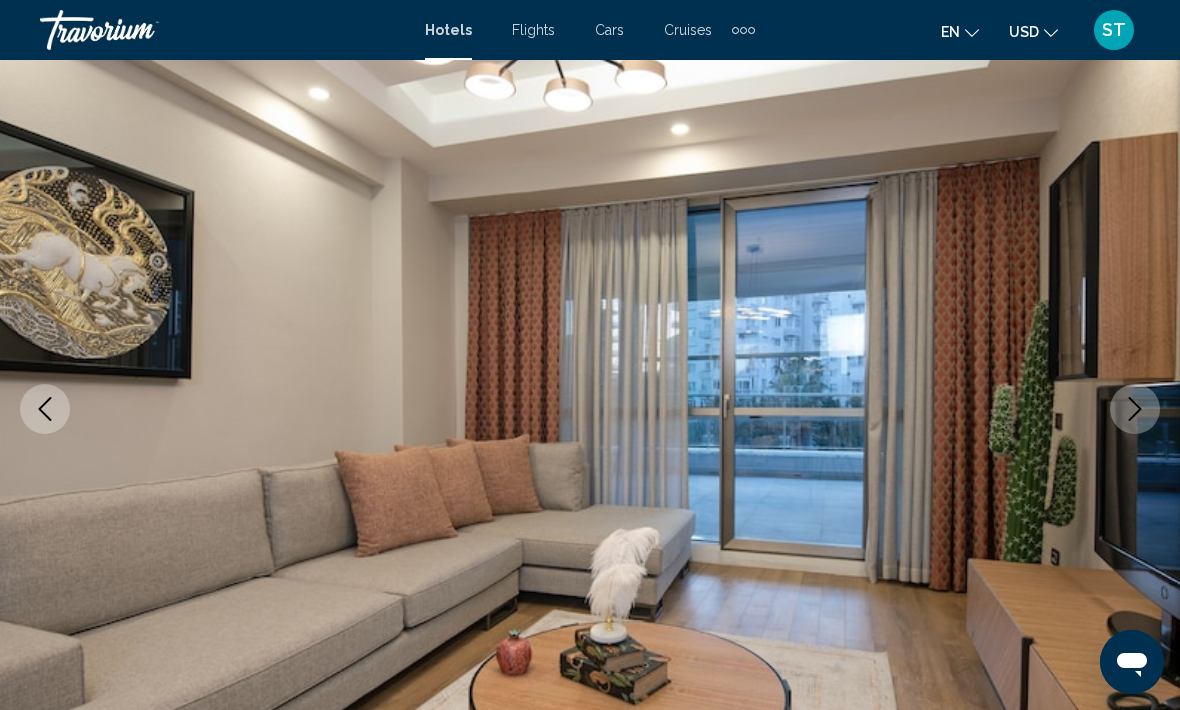 click 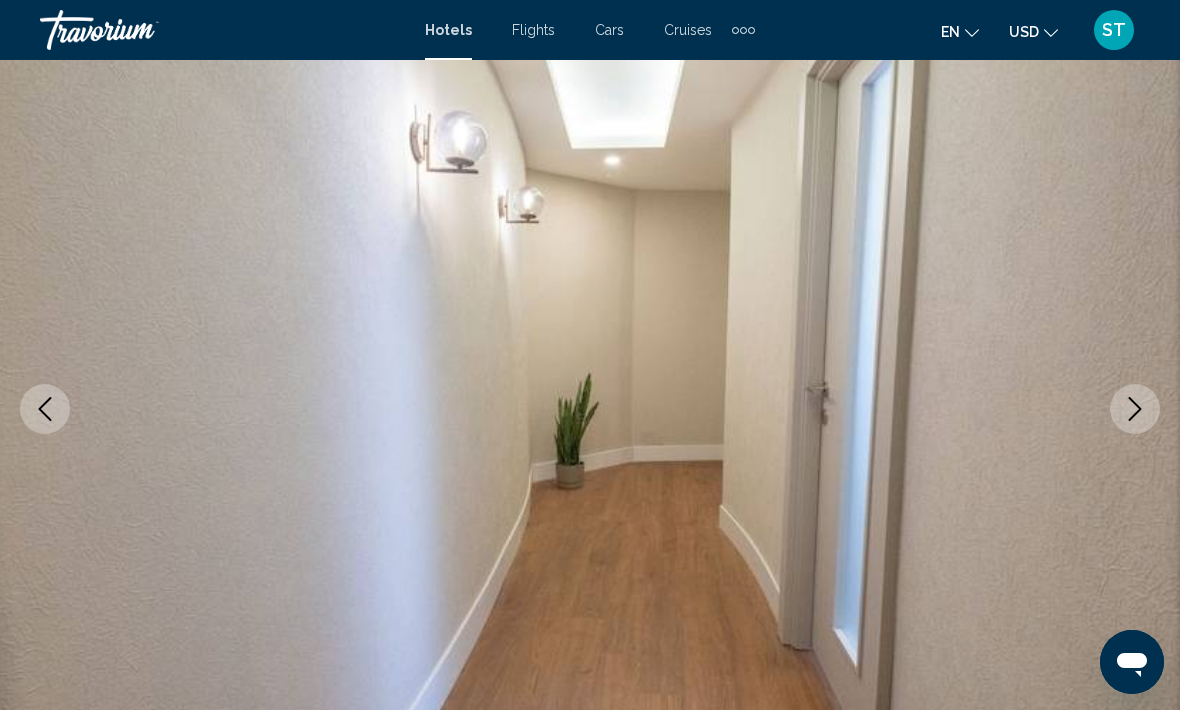click 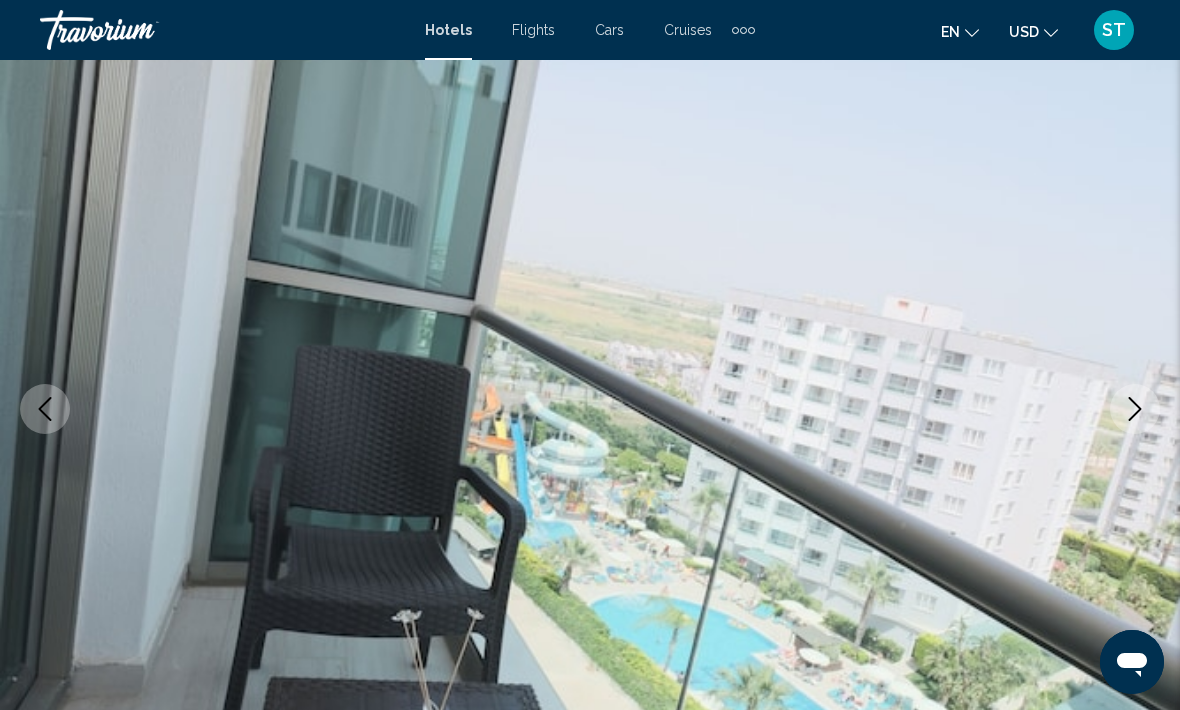 click 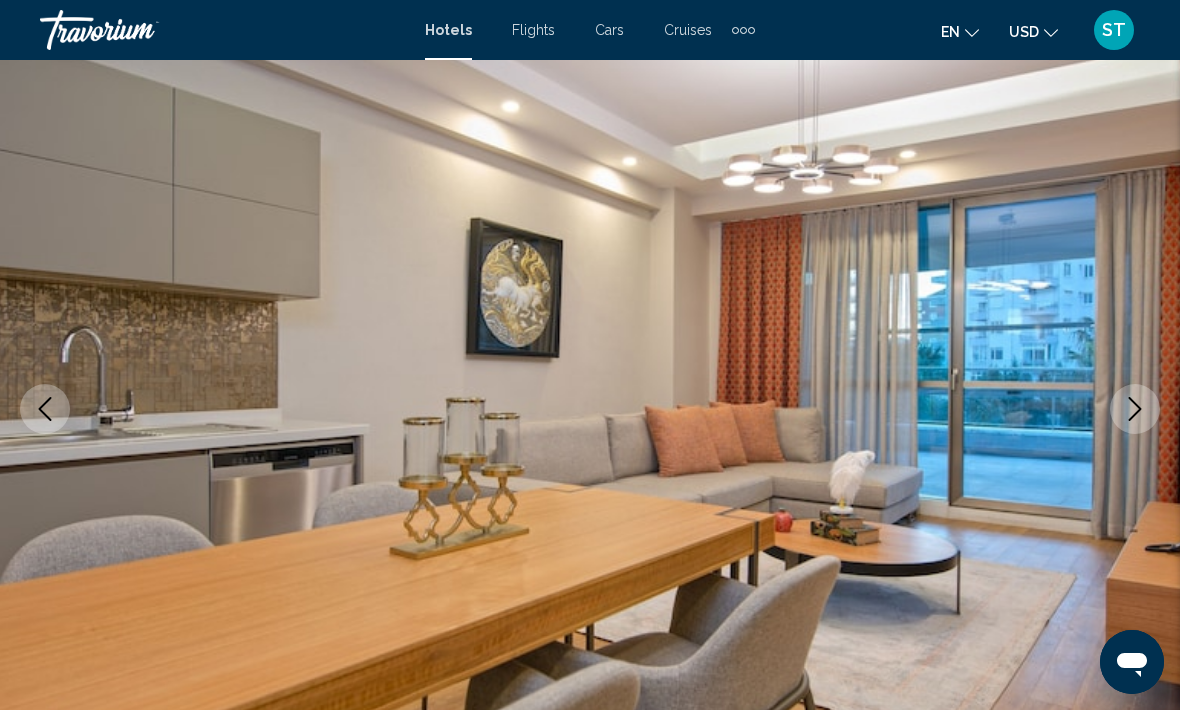 click 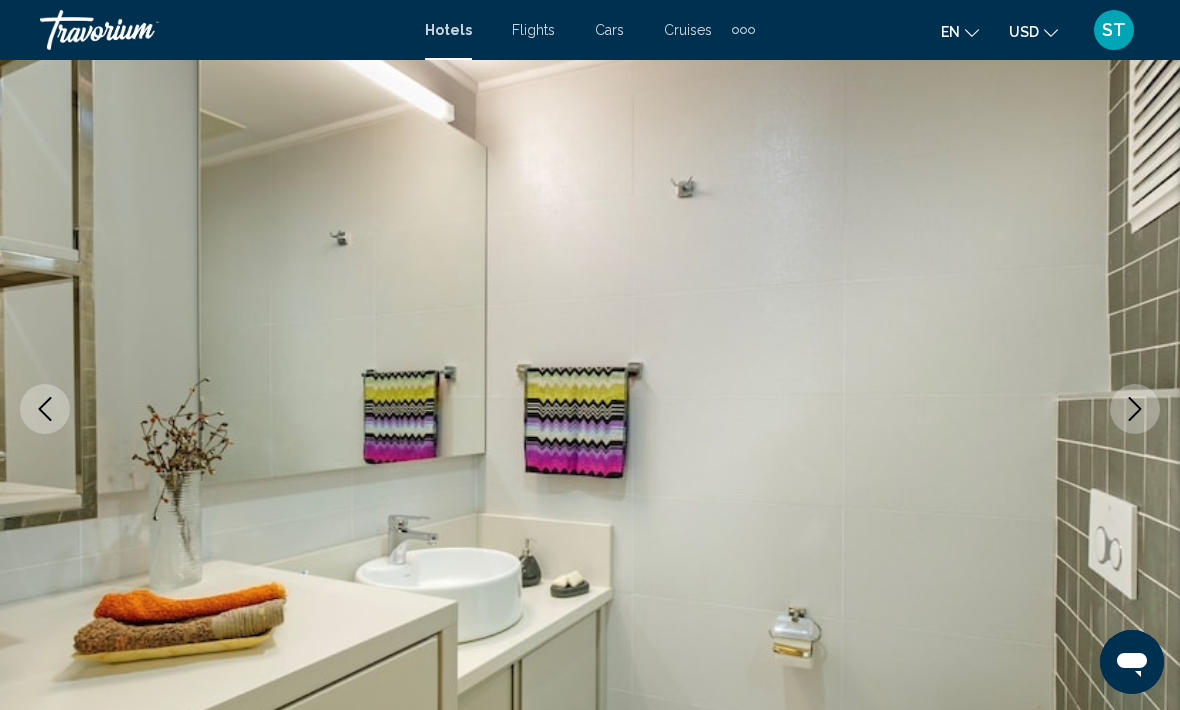 click 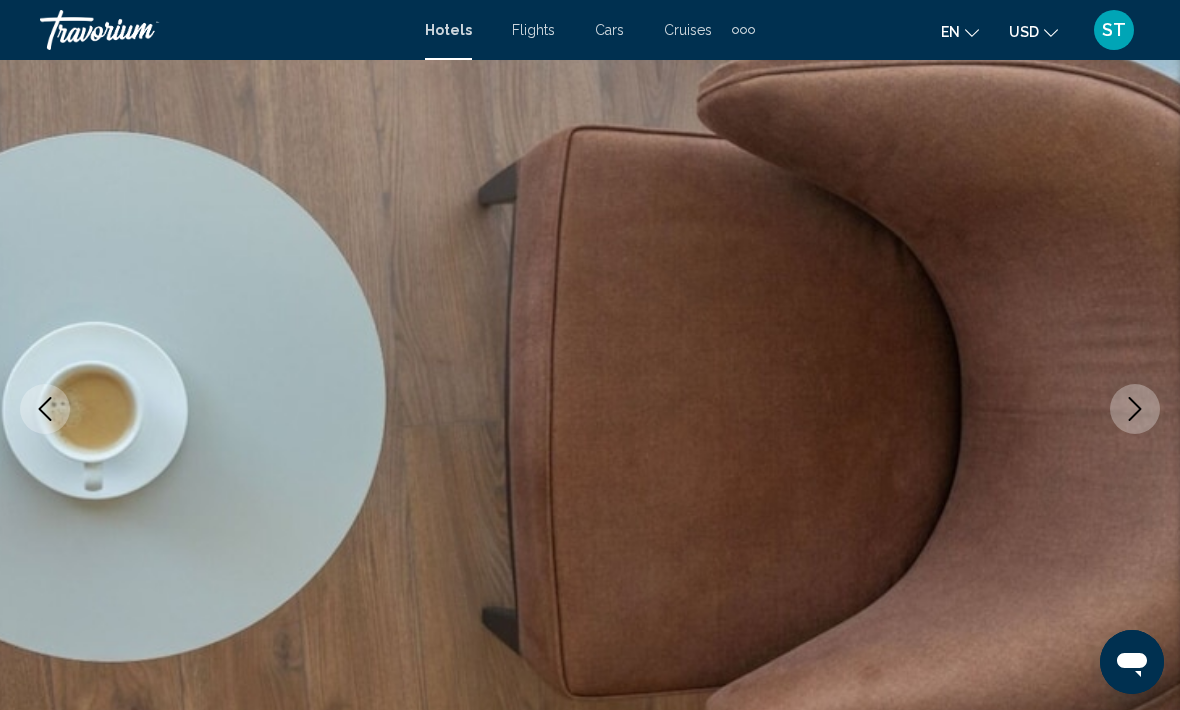 click 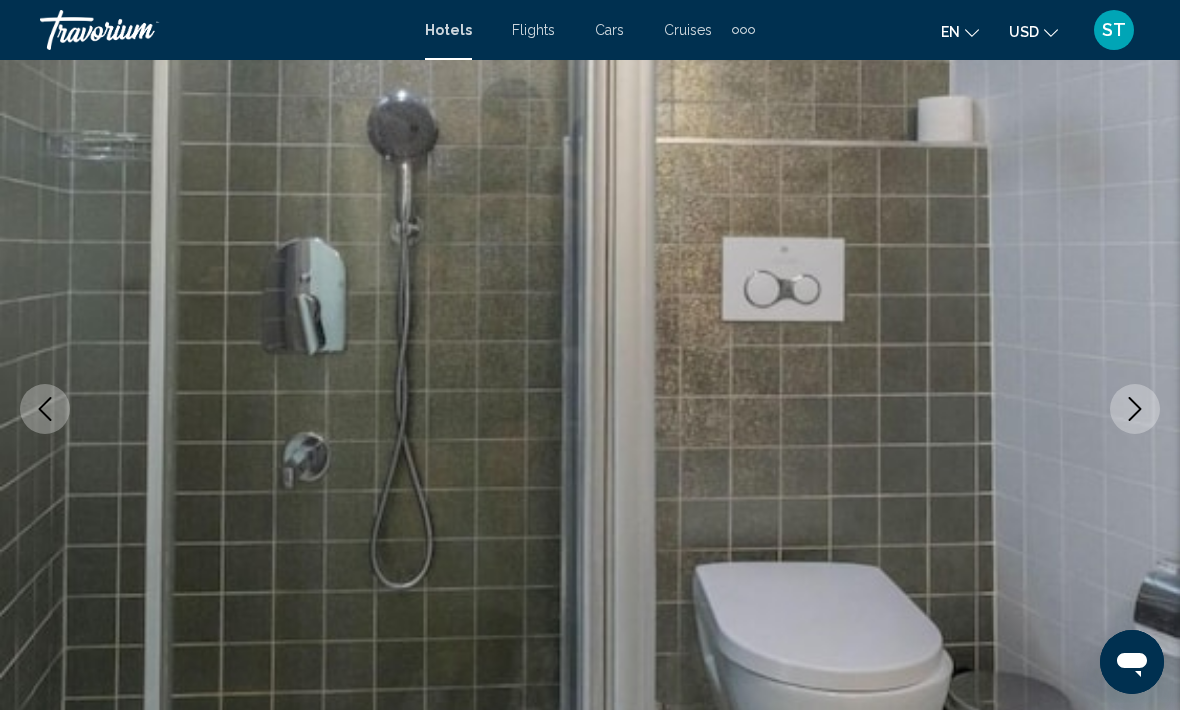 click 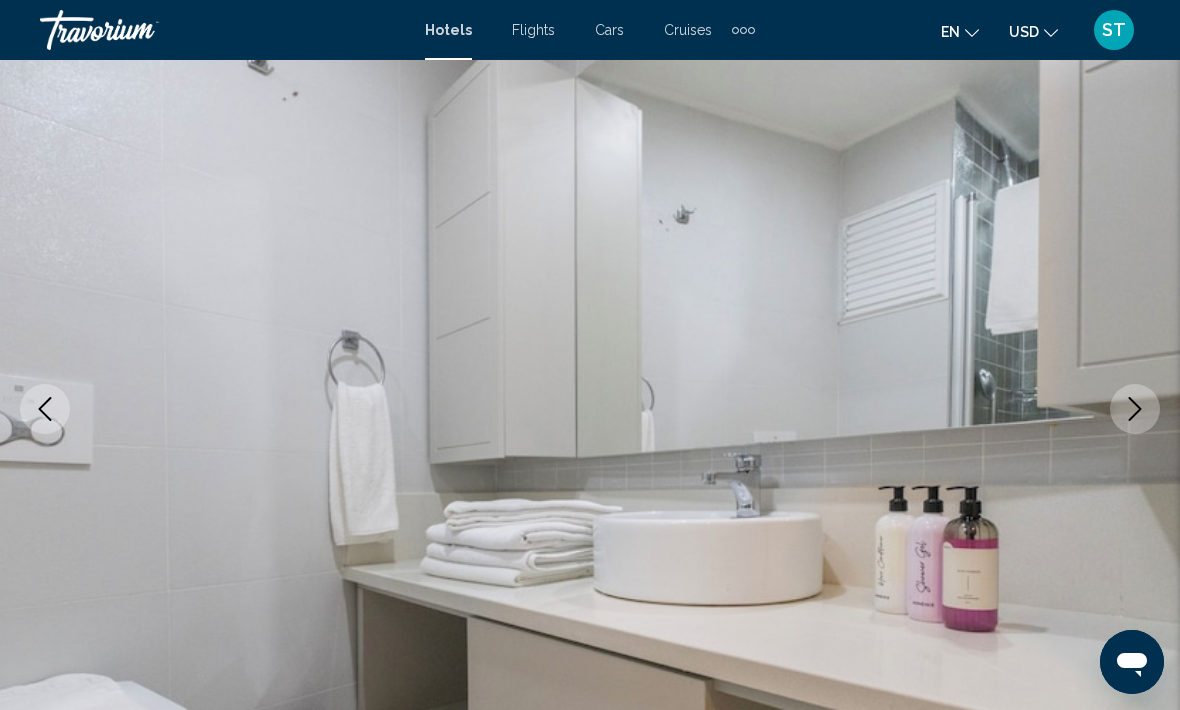 click 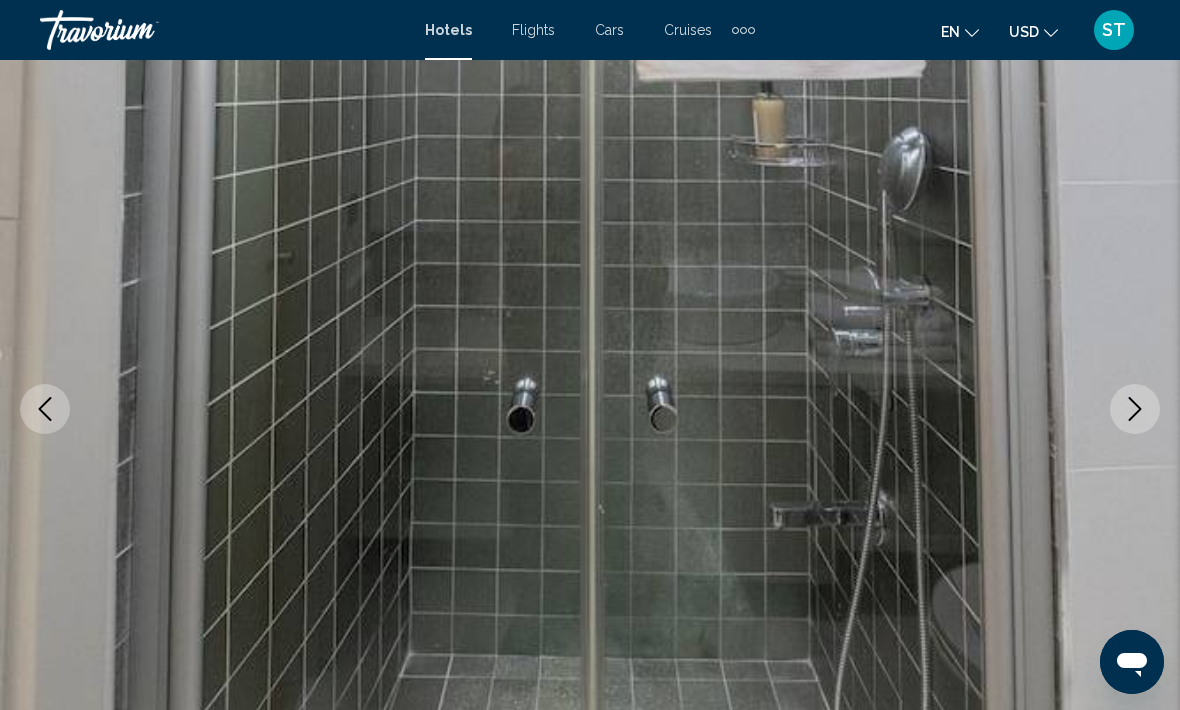 click 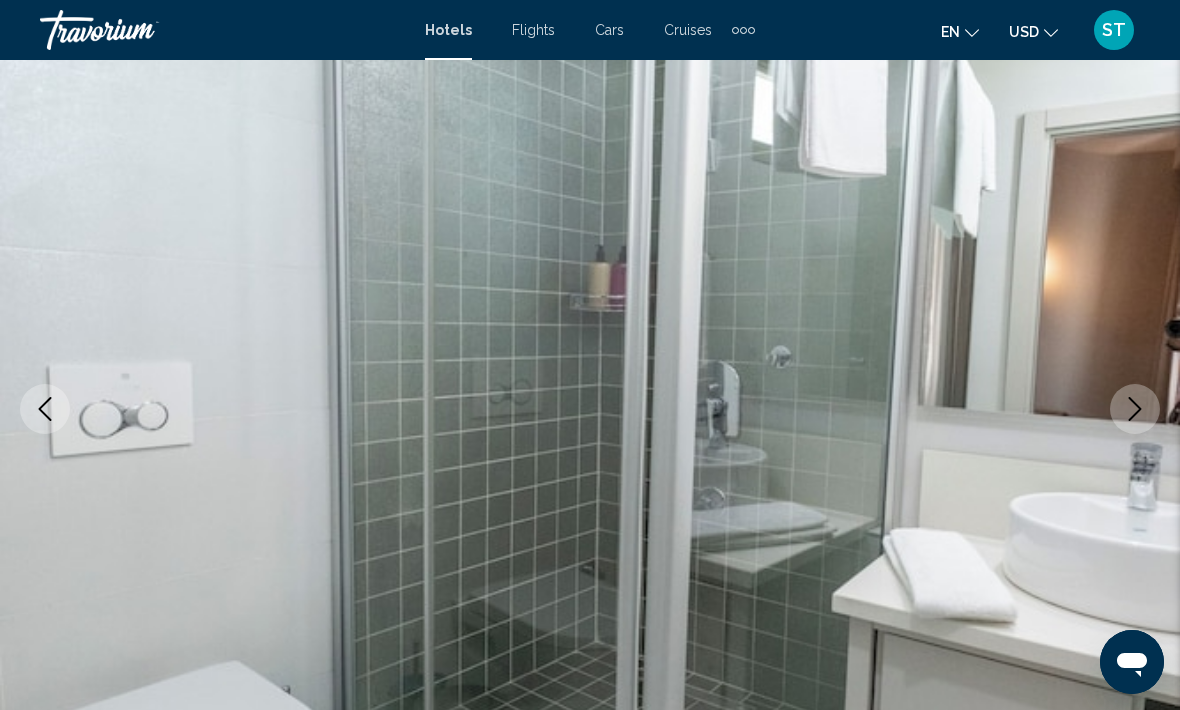 click 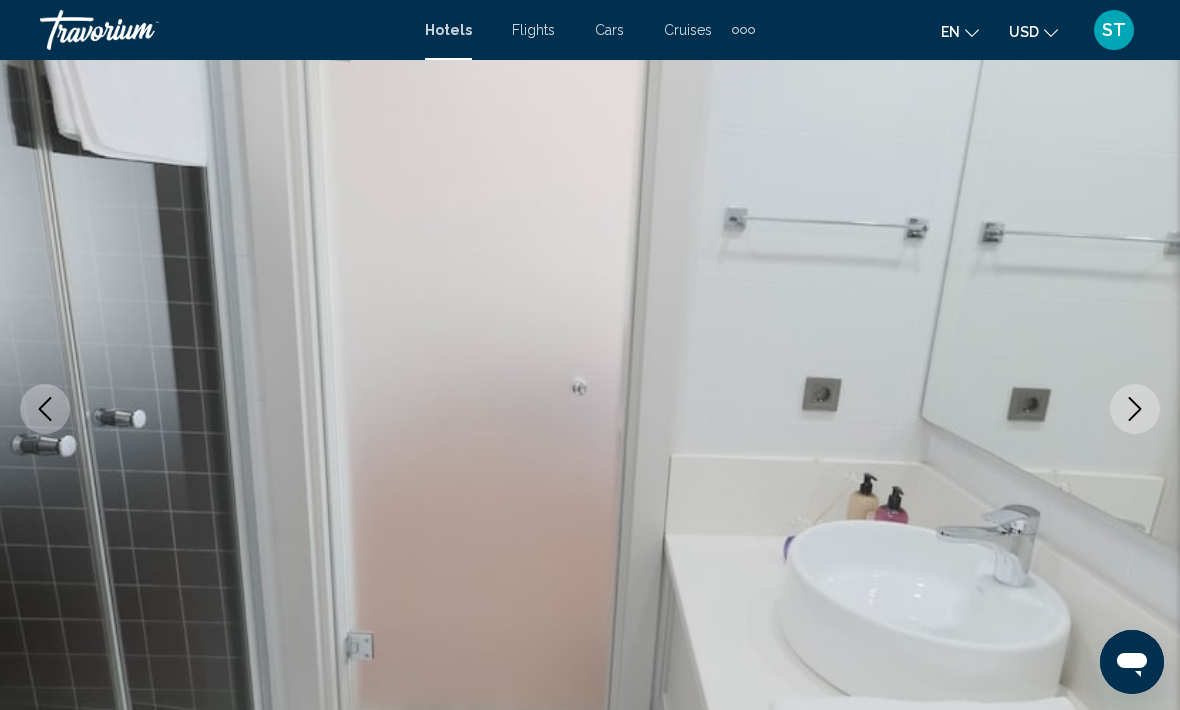 click 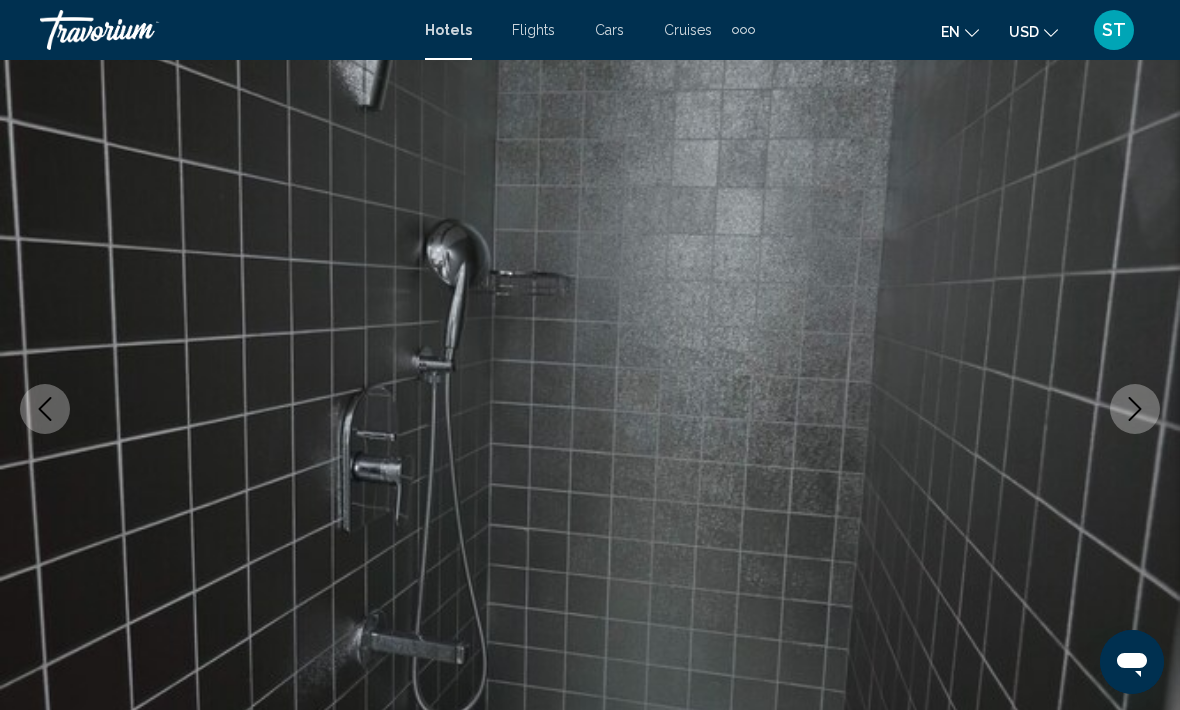 click 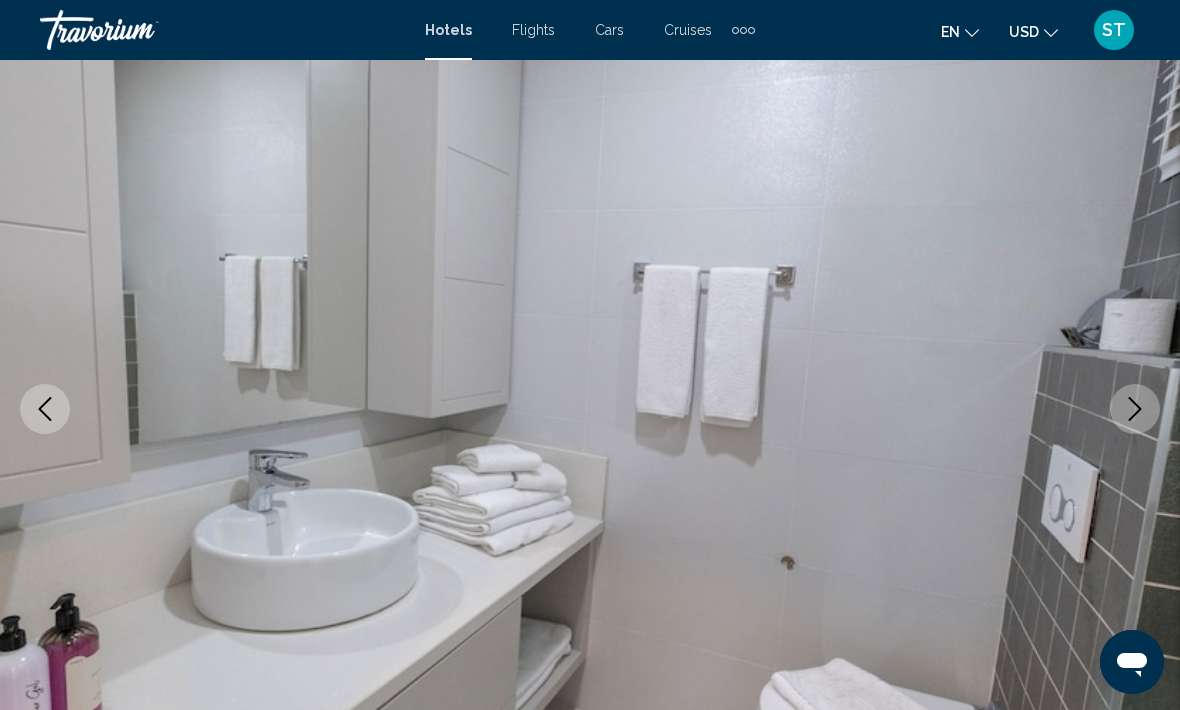 click 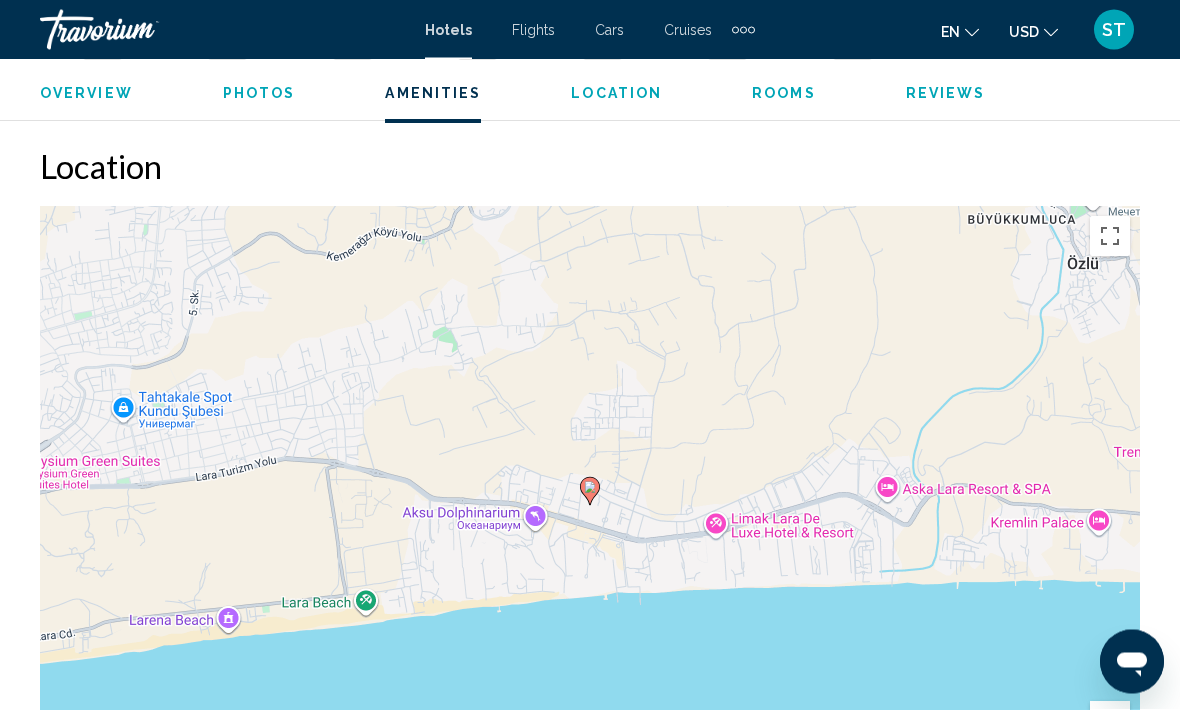 scroll, scrollTop: 2138, scrollLeft: 0, axis: vertical 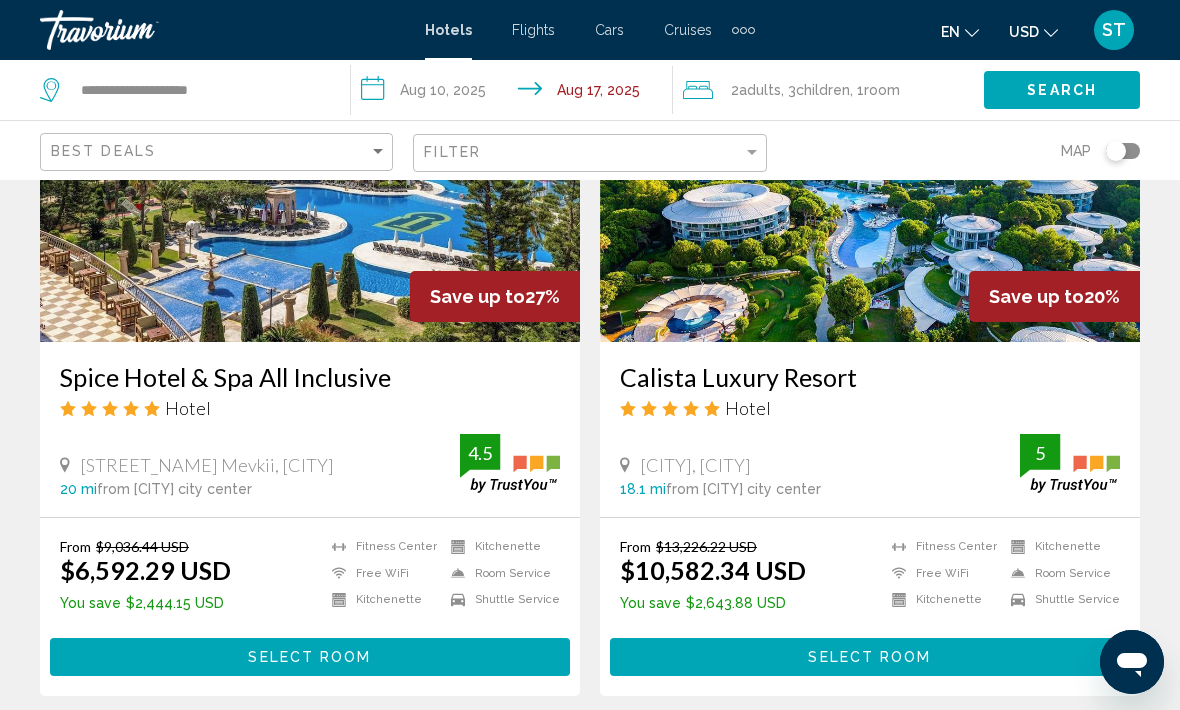 click on "Select Room" at bounding box center [310, 656] 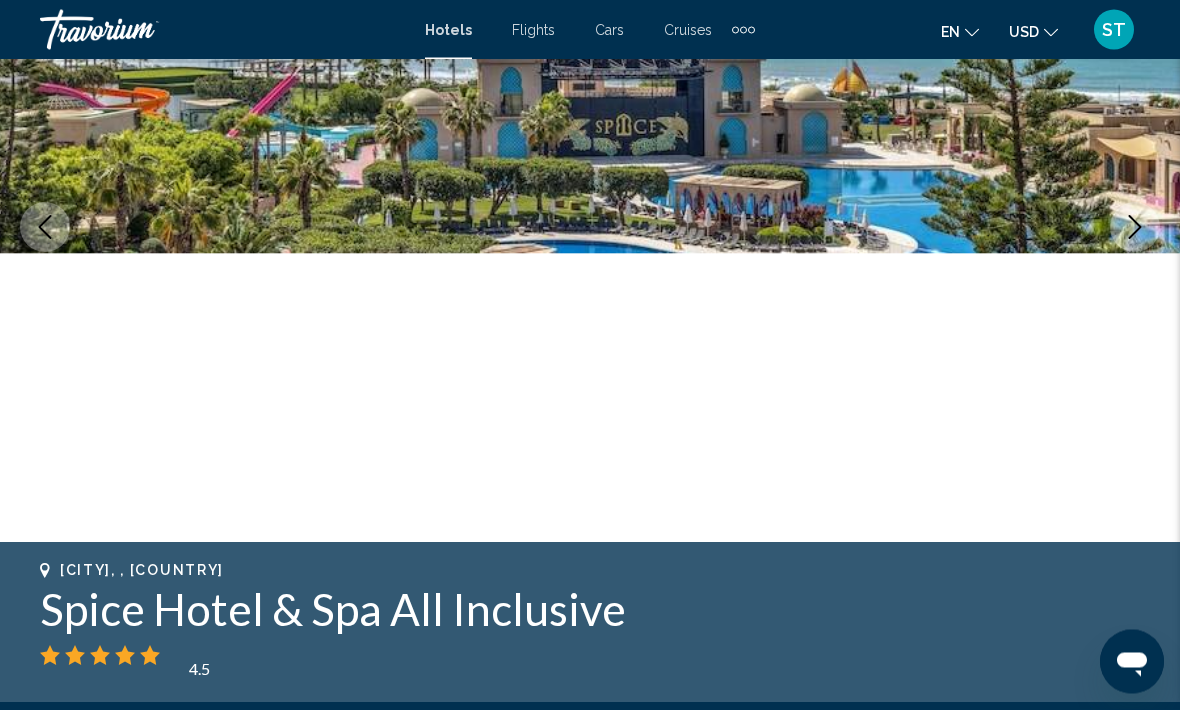 scroll, scrollTop: 308, scrollLeft: 0, axis: vertical 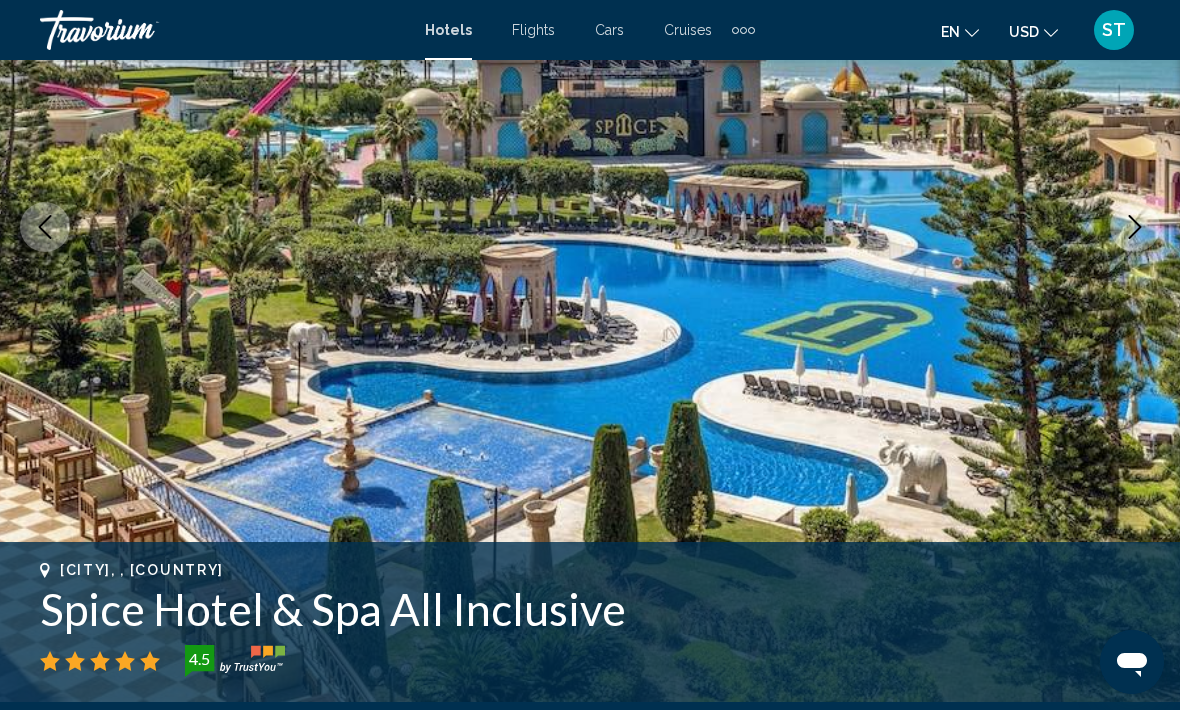 click at bounding box center [1135, 227] 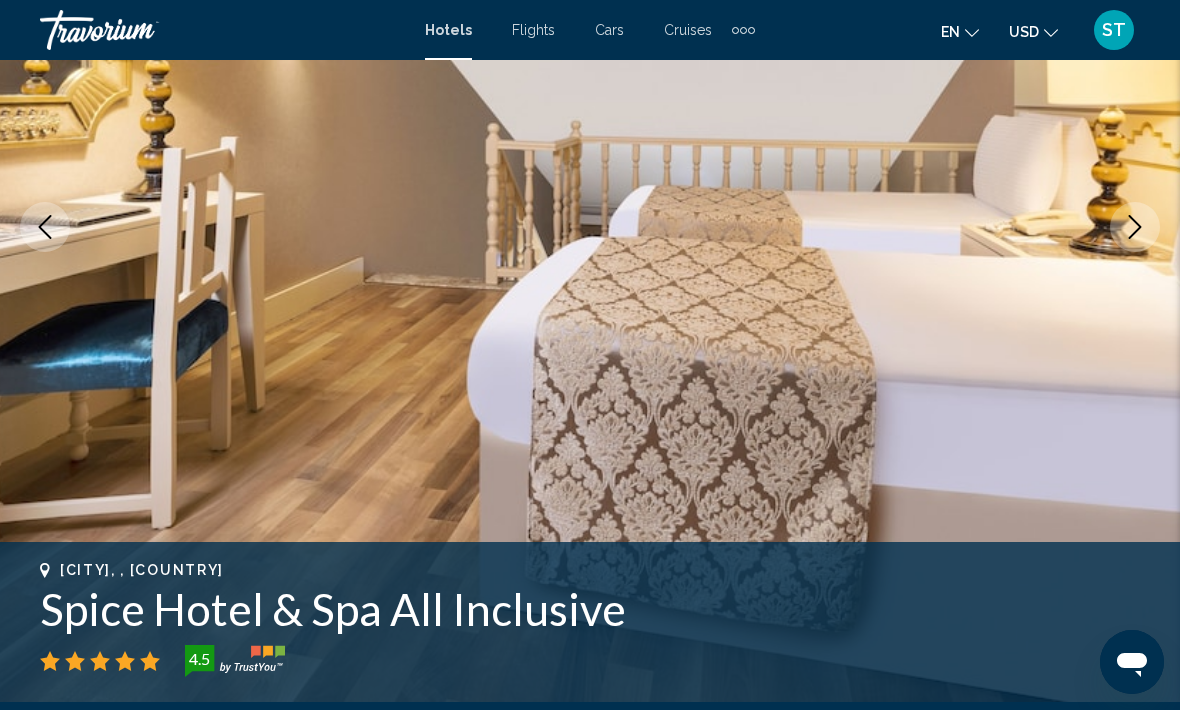 click at bounding box center [1135, 227] 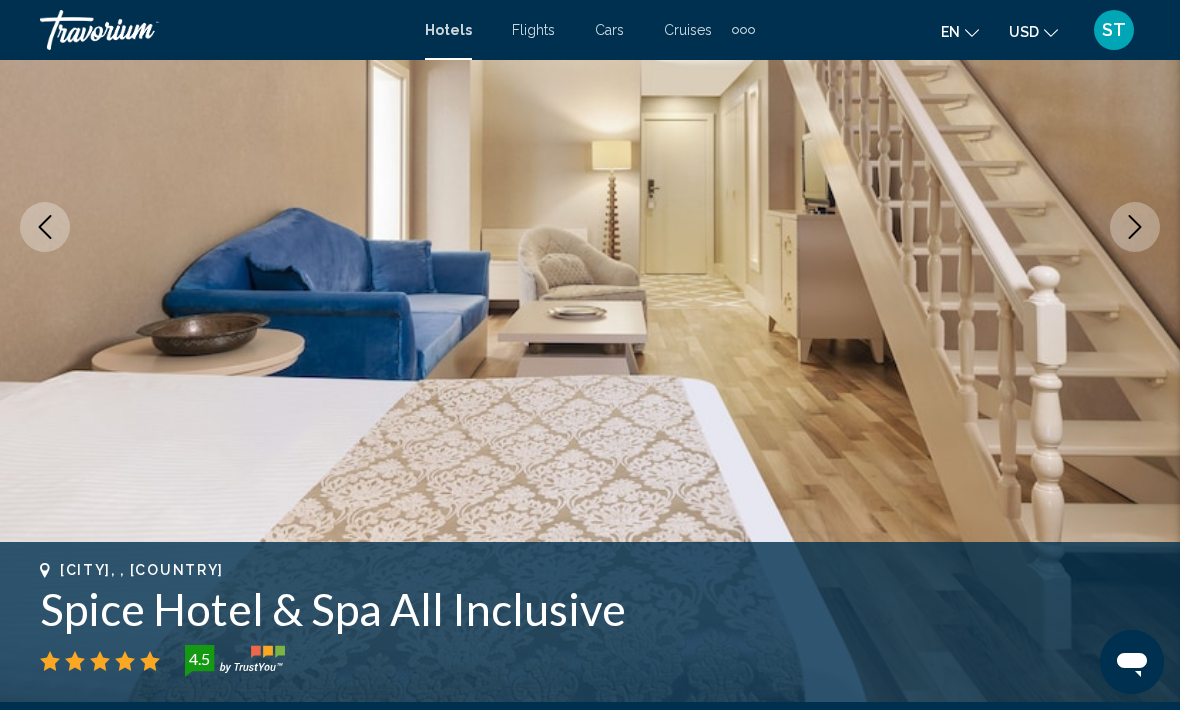 click at bounding box center [1135, 227] 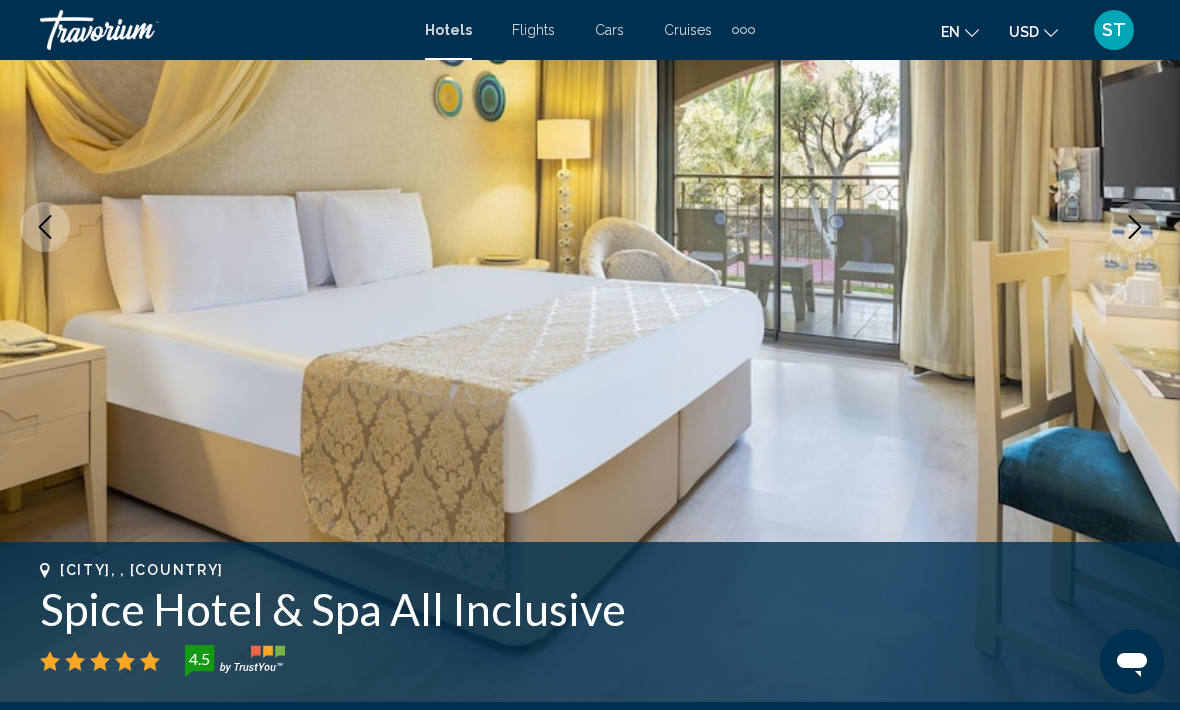 click at bounding box center [1135, 227] 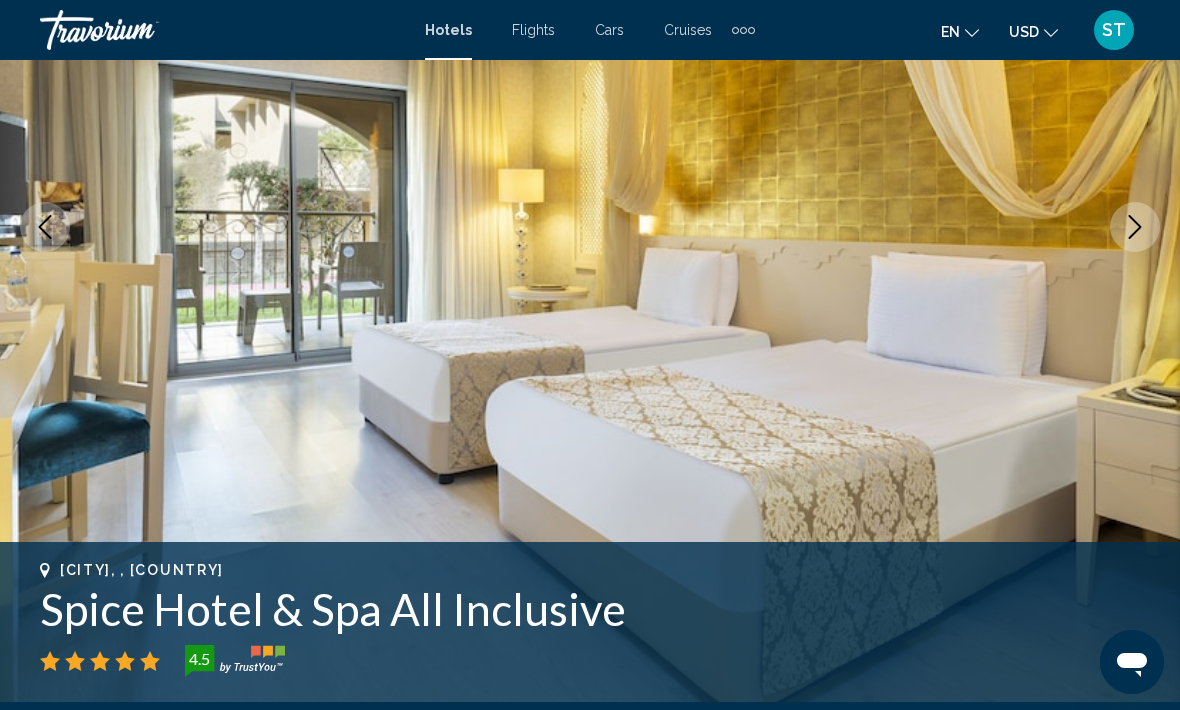 click at bounding box center [1135, 227] 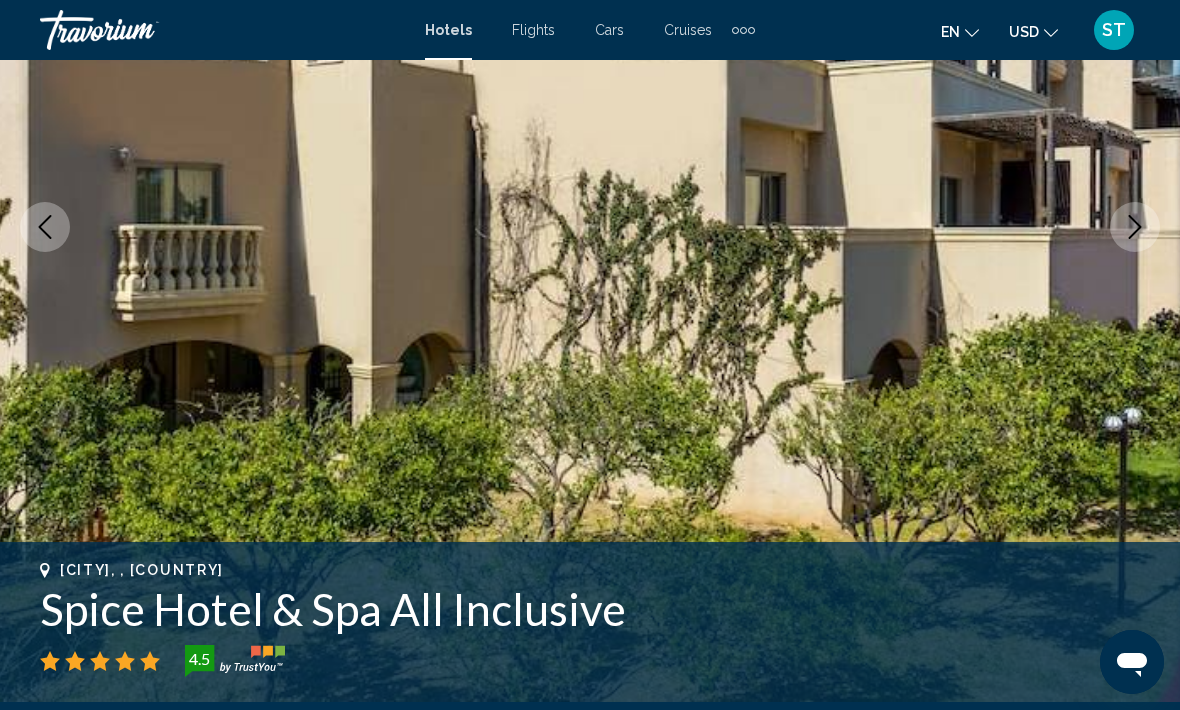 click at bounding box center [1135, 227] 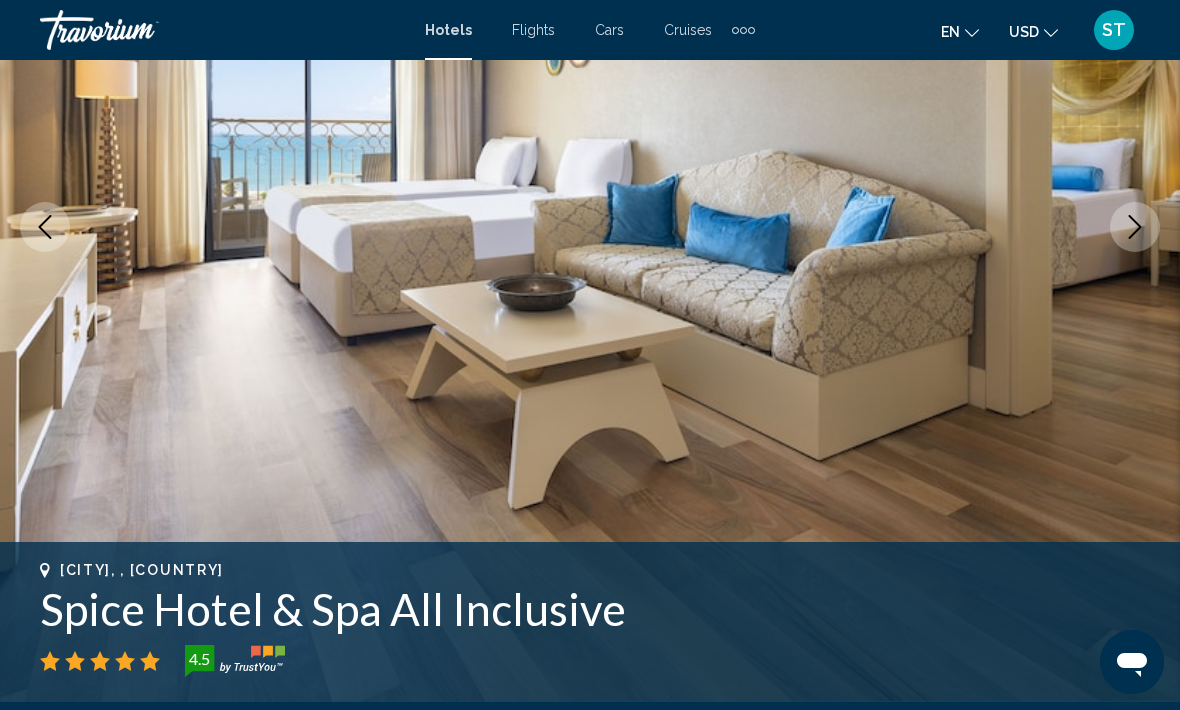 click at bounding box center [590, 227] 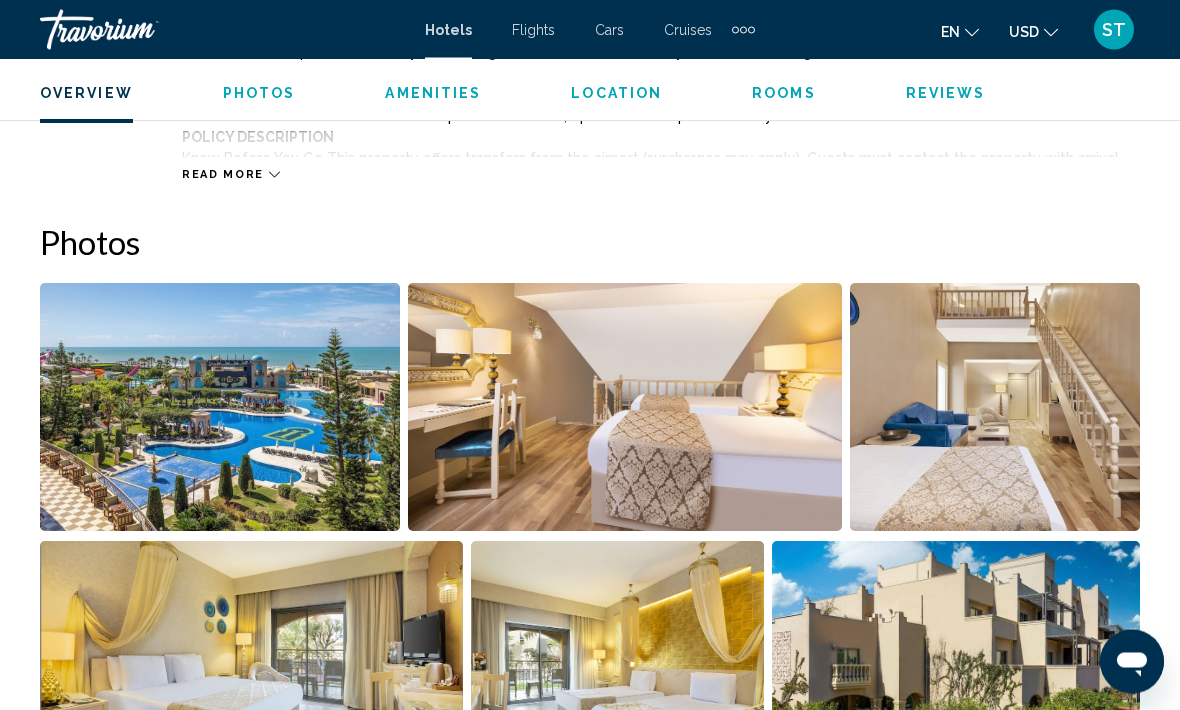 scroll, scrollTop: 1226, scrollLeft: 0, axis: vertical 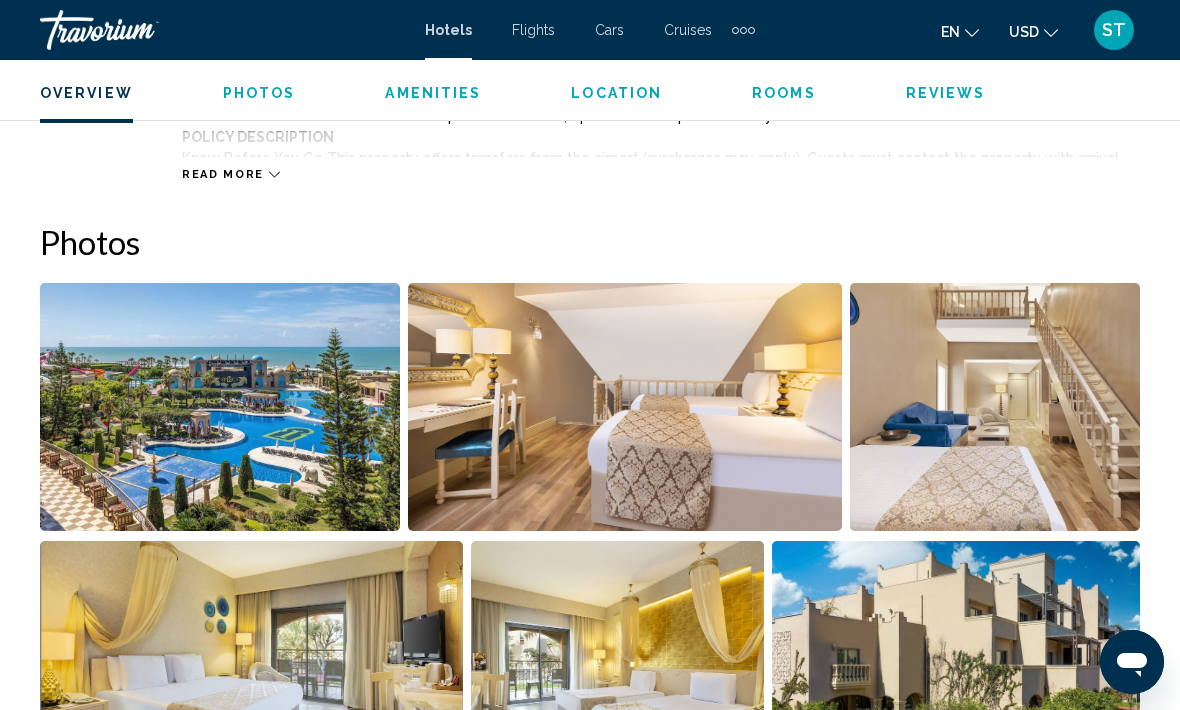 click at bounding box center (220, 407) 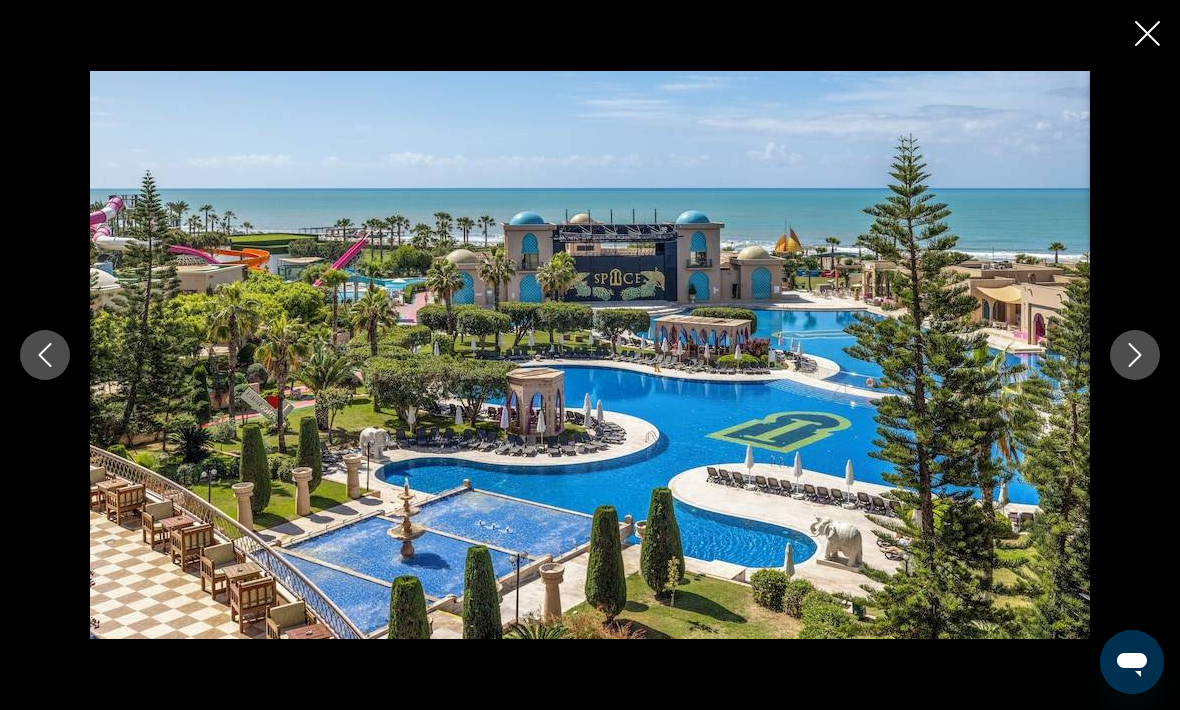 click at bounding box center [1135, 355] 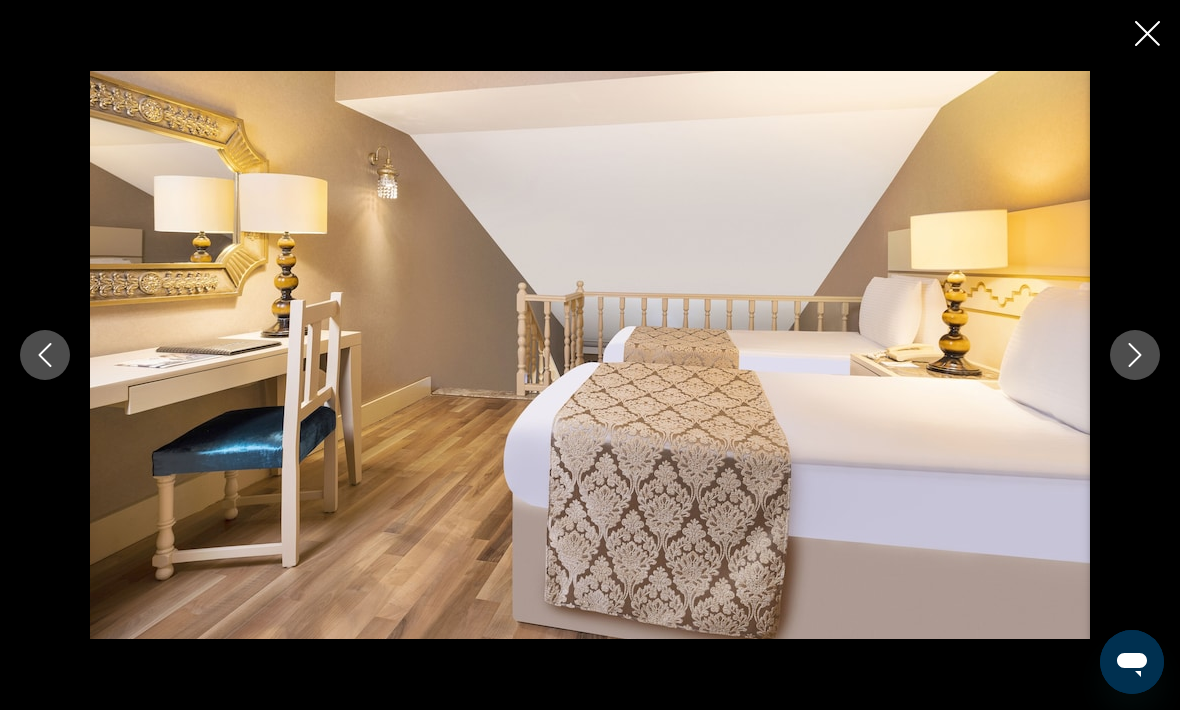 click at bounding box center [1135, 355] 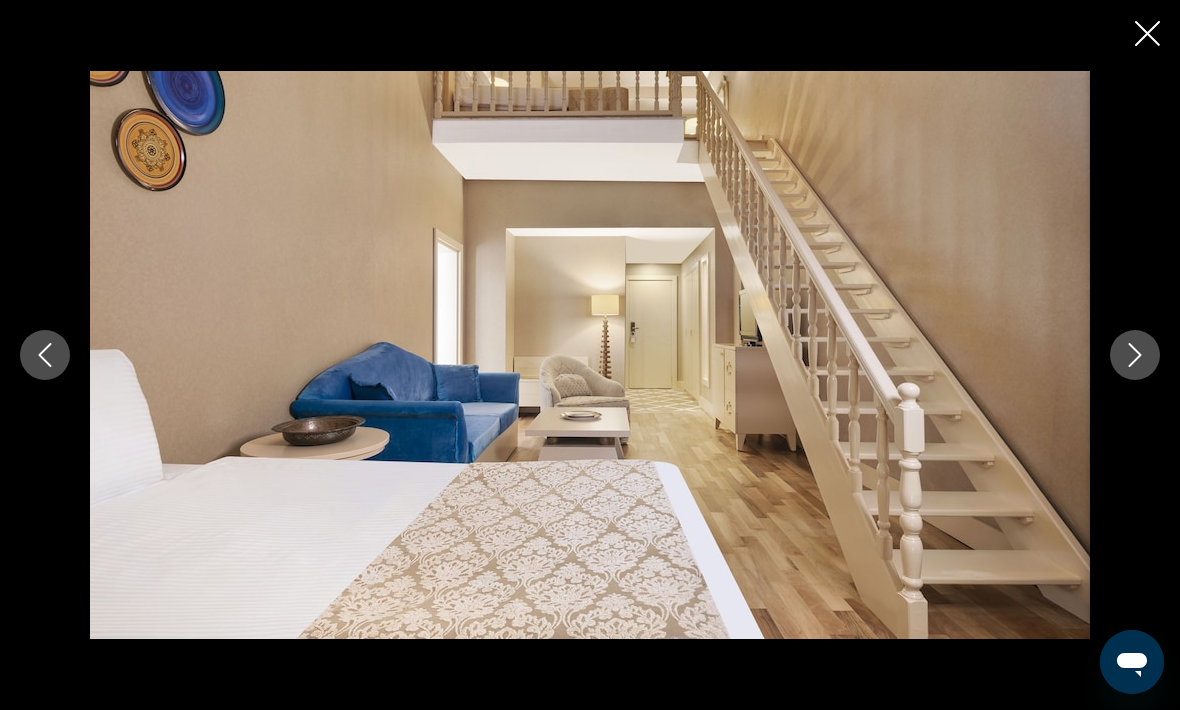 click at bounding box center [1135, 355] 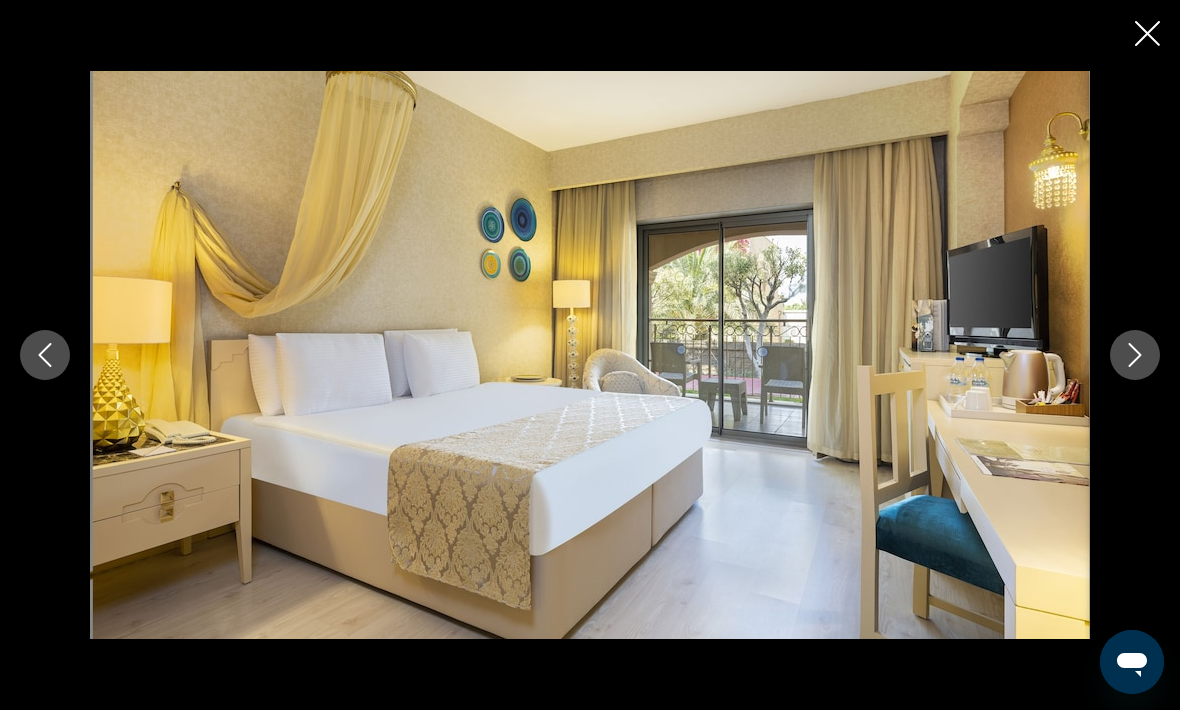click at bounding box center [590, 355] 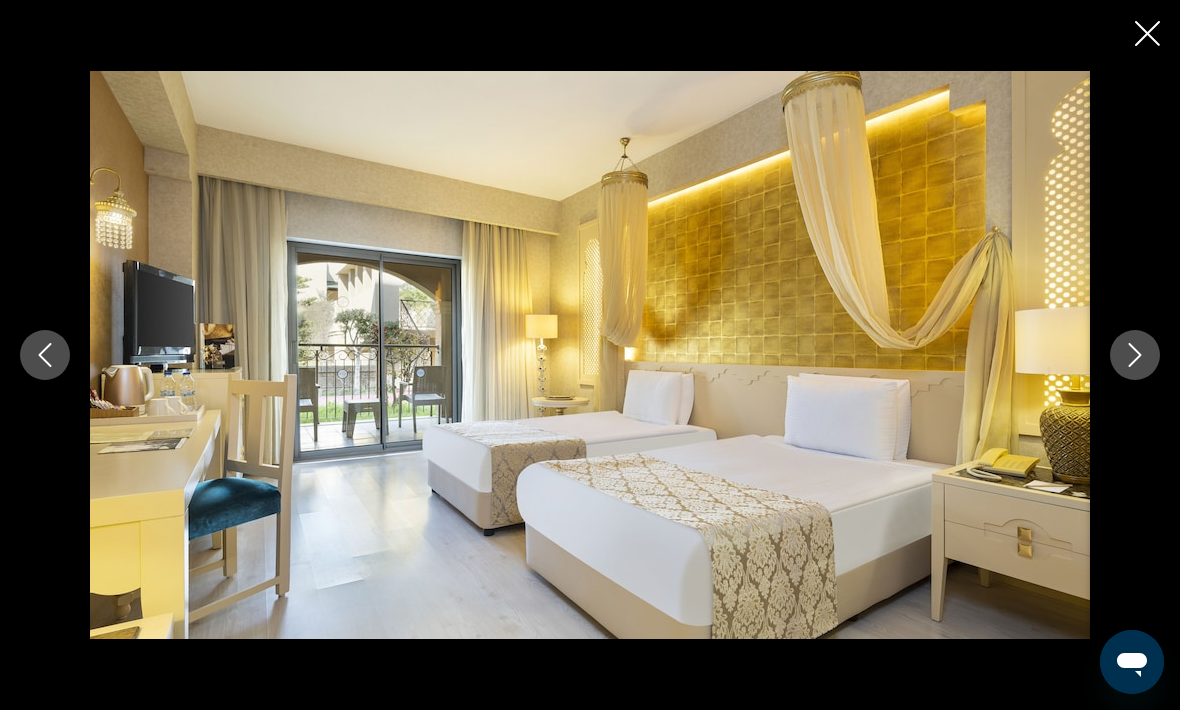 click 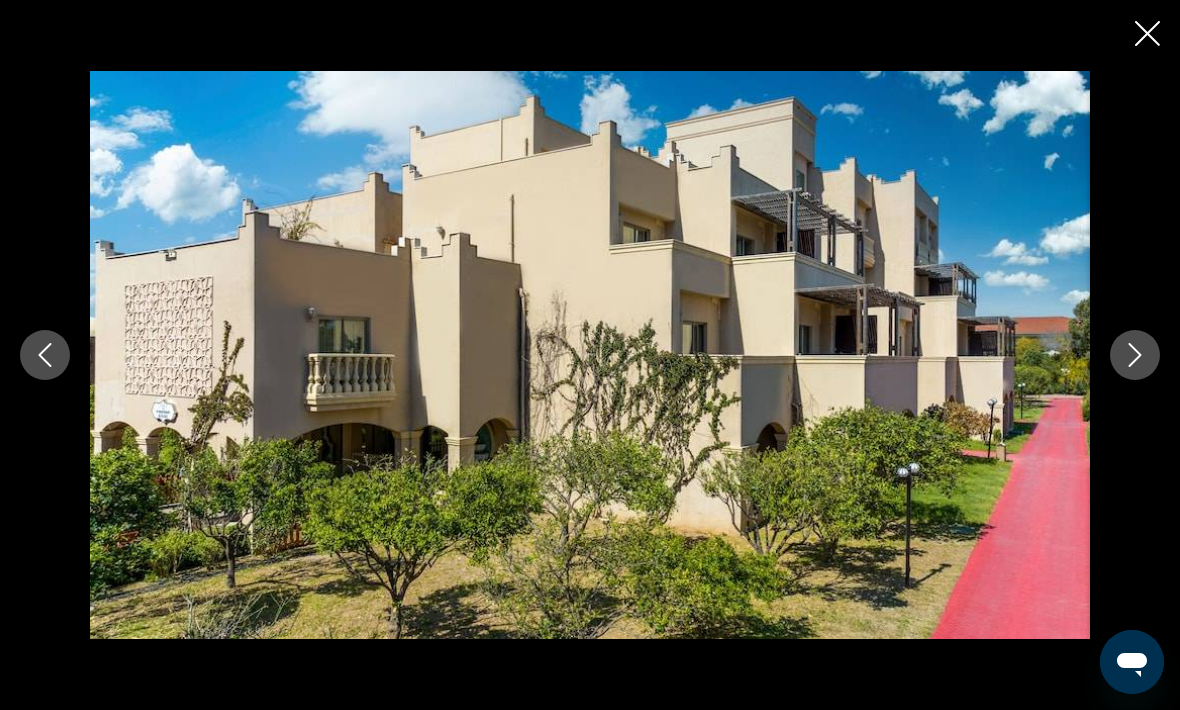 click at bounding box center (1135, 355) 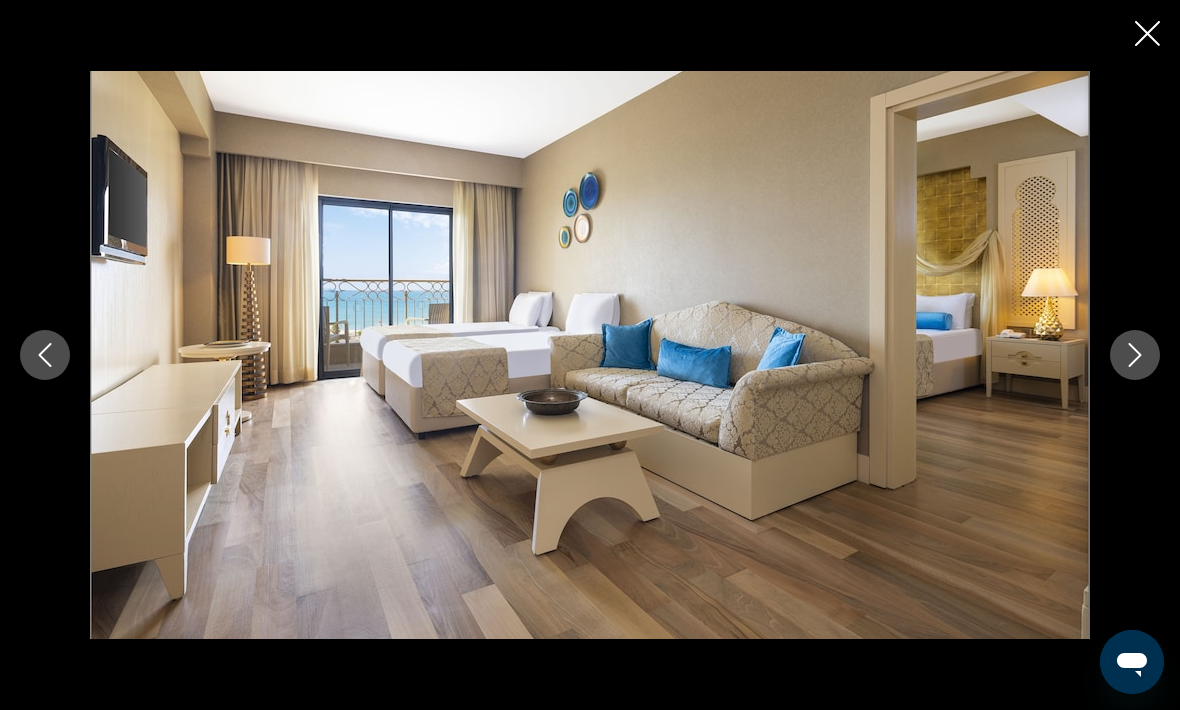 click 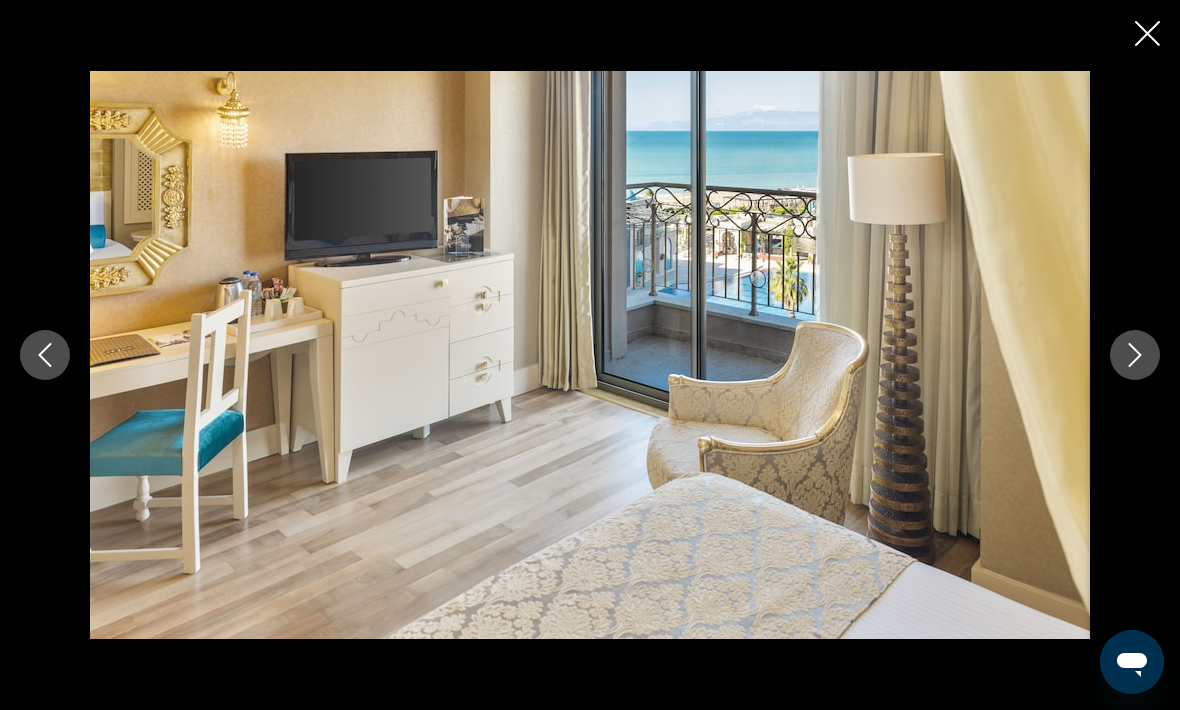 click at bounding box center (1135, 355) 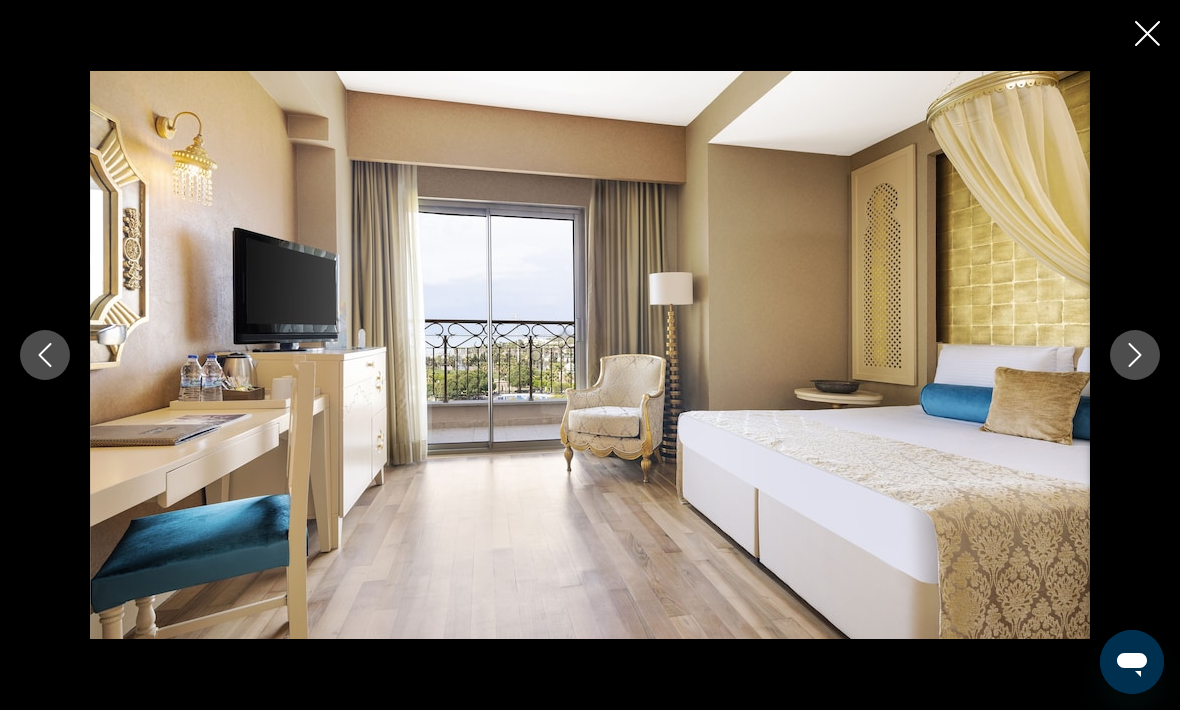click 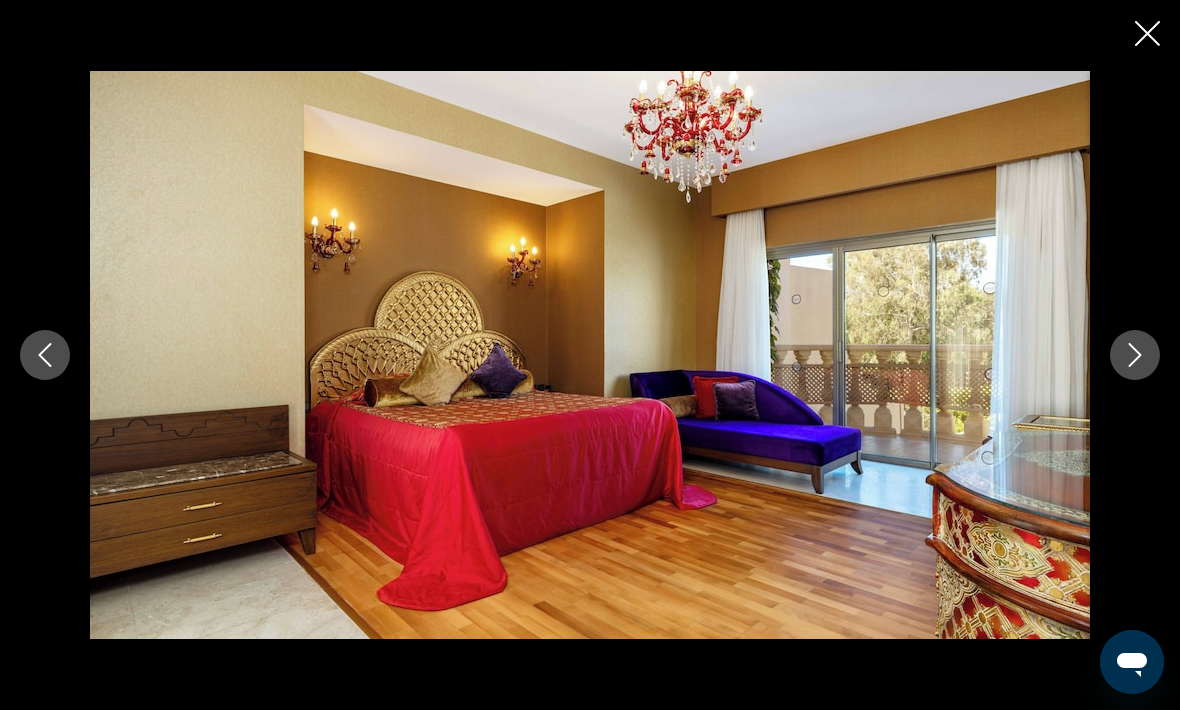 click at bounding box center [1135, 355] 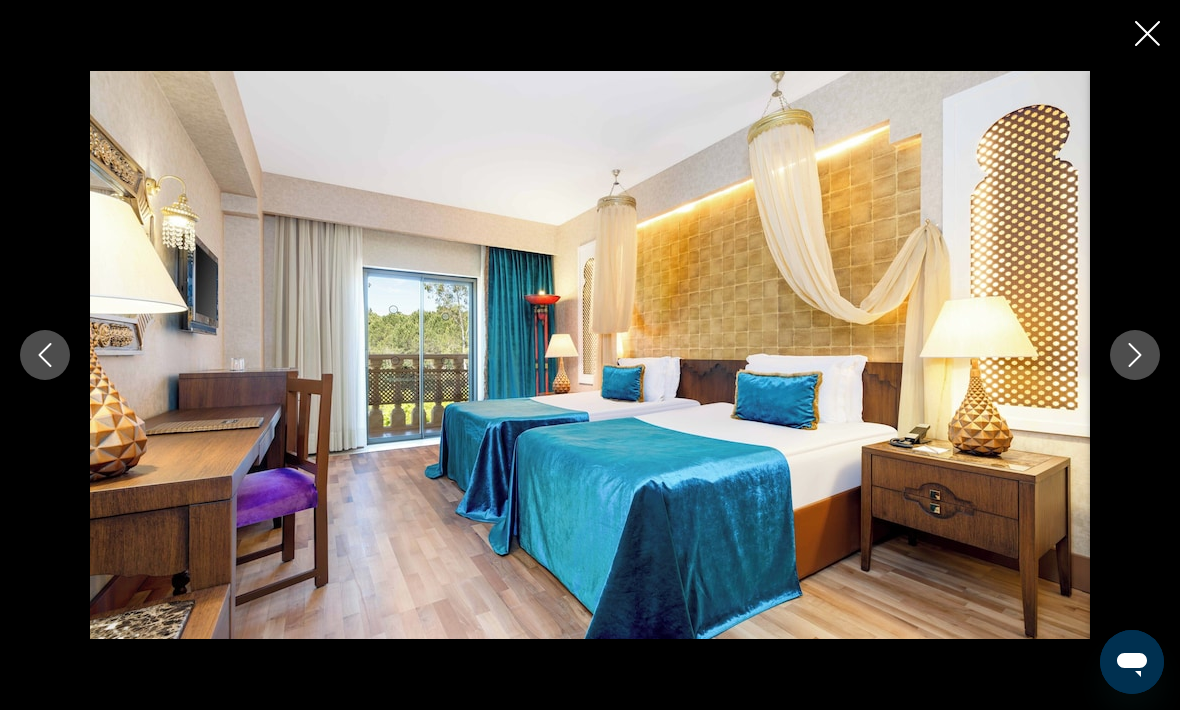 click at bounding box center [1135, 355] 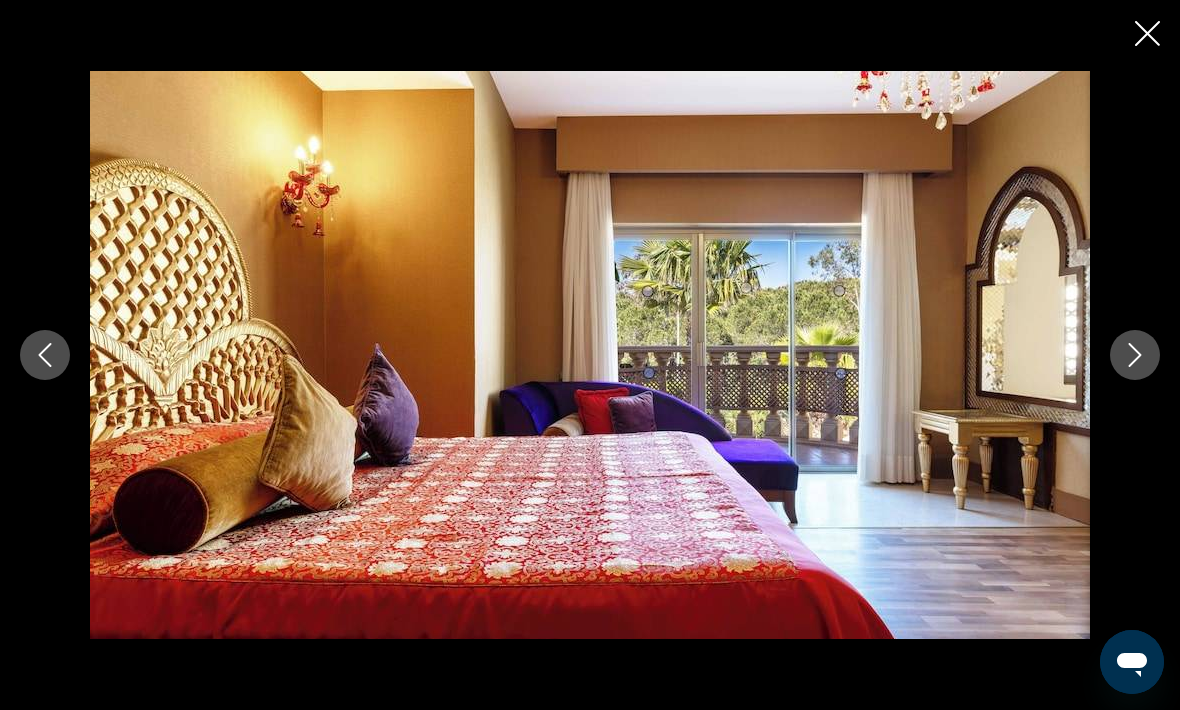 click at bounding box center [1135, 355] 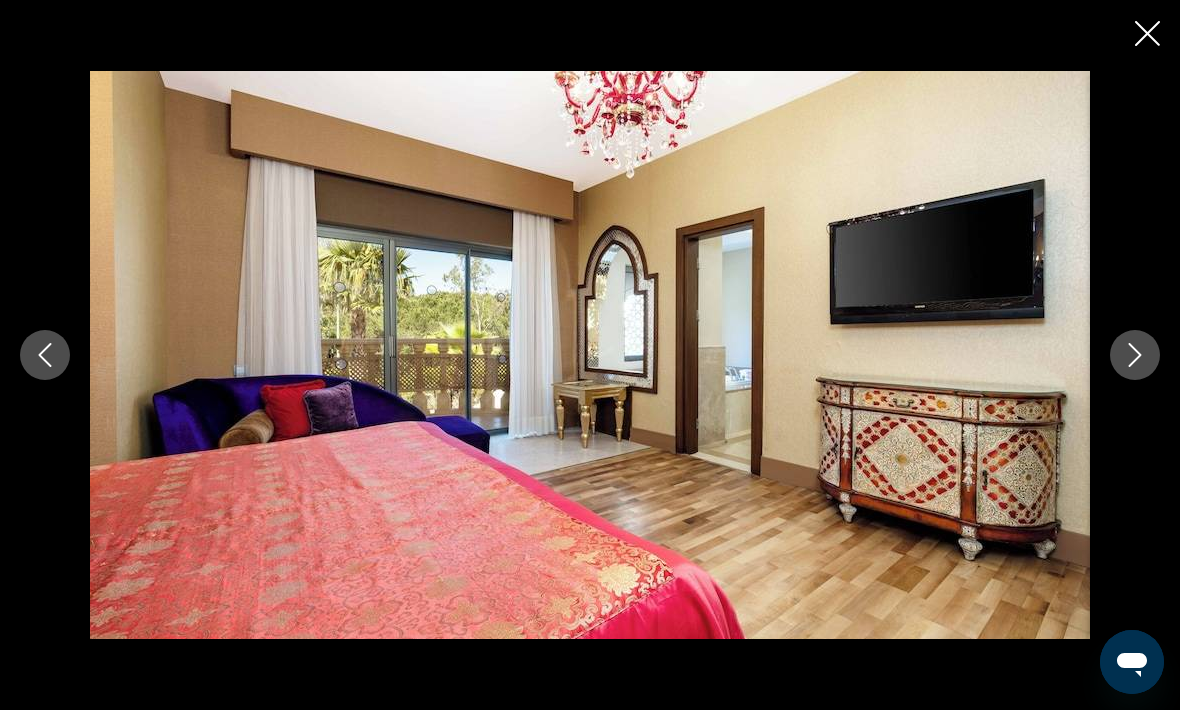 click at bounding box center [1135, 355] 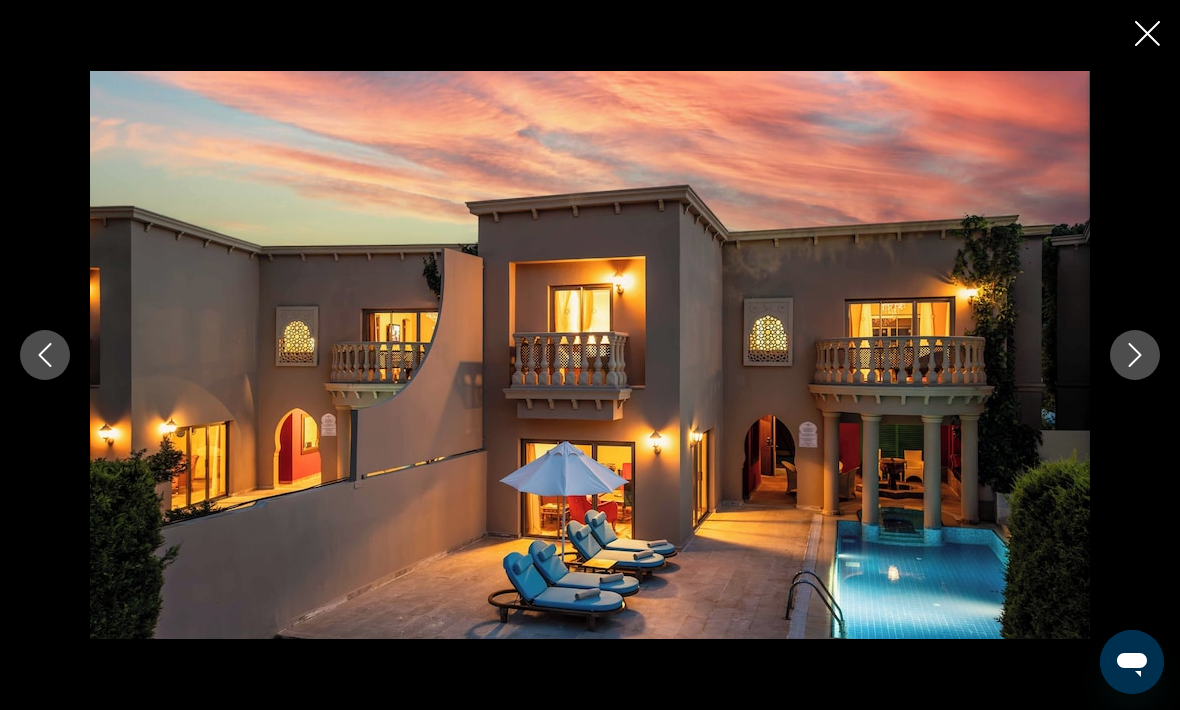 click 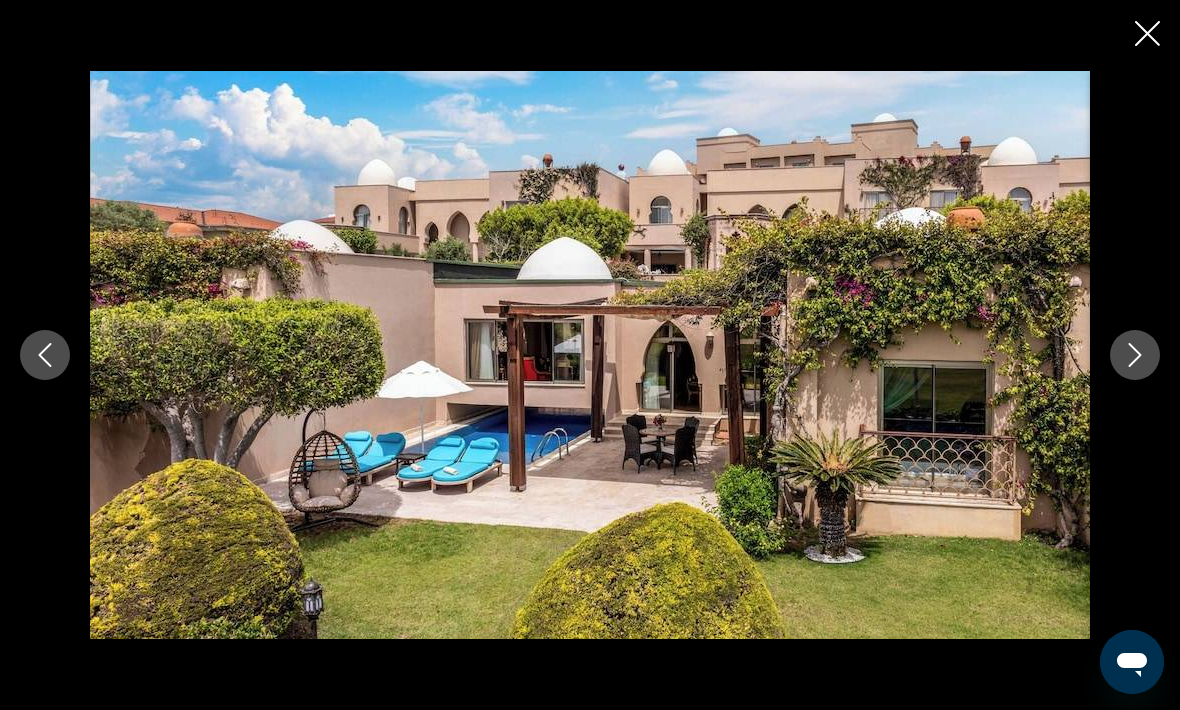 click at bounding box center [1135, 355] 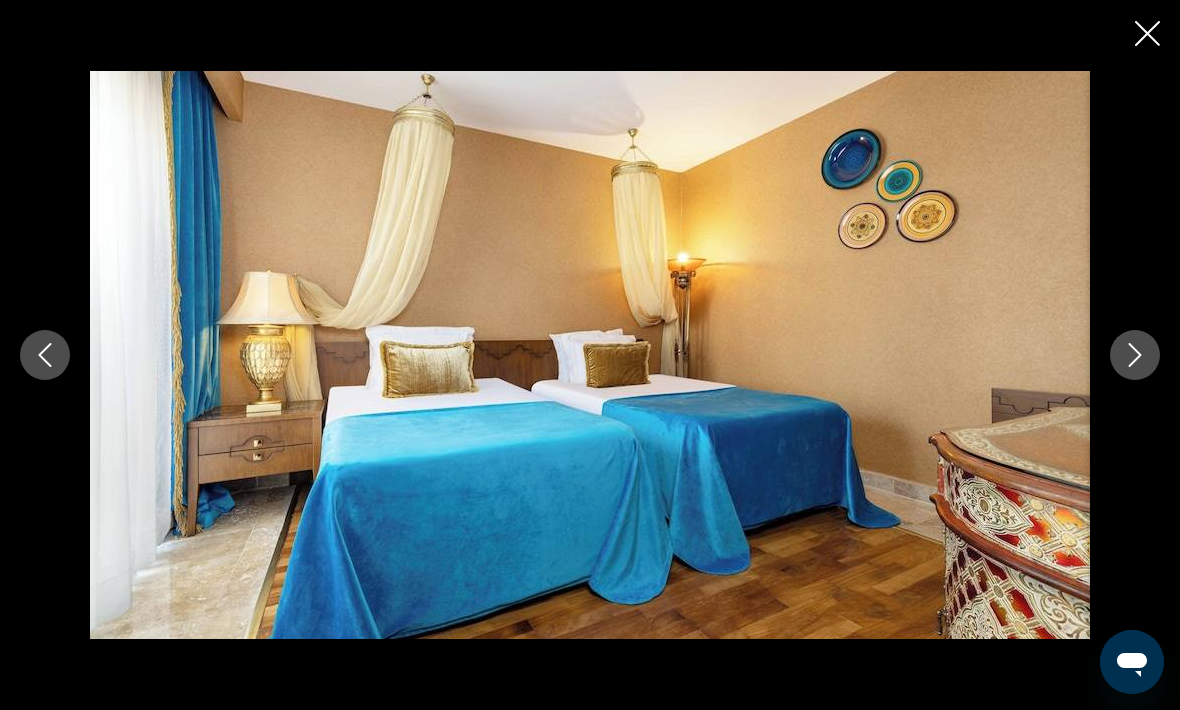 click 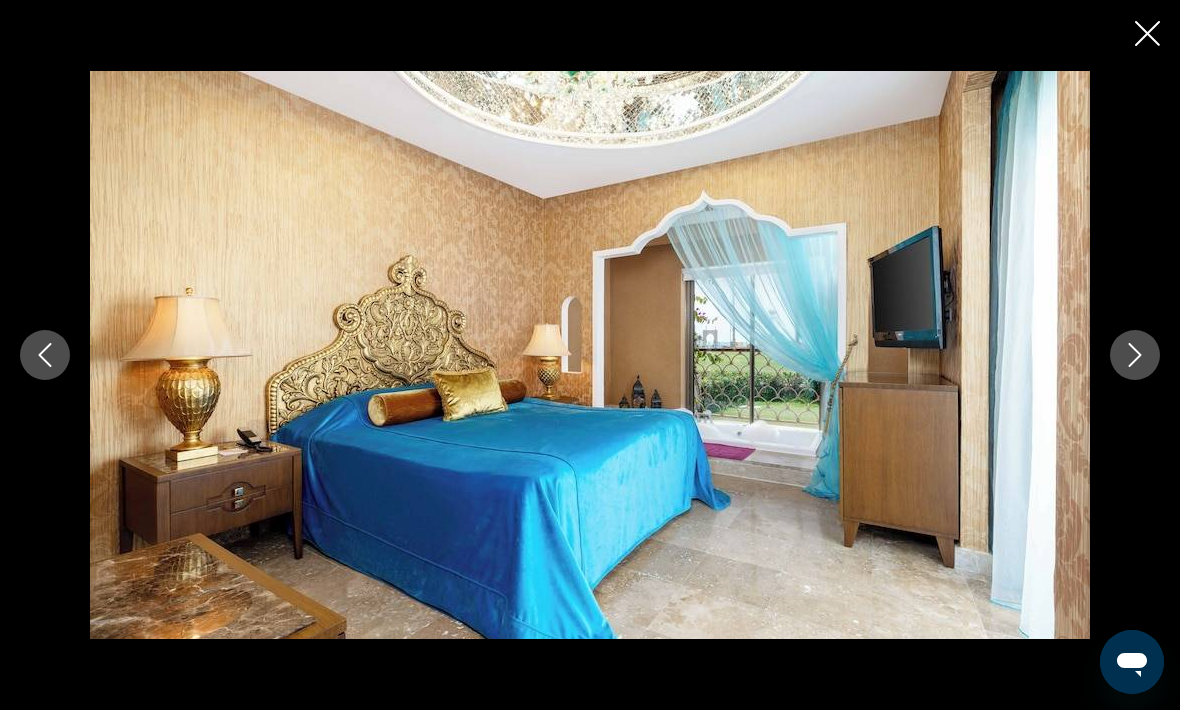 click at bounding box center (1135, 355) 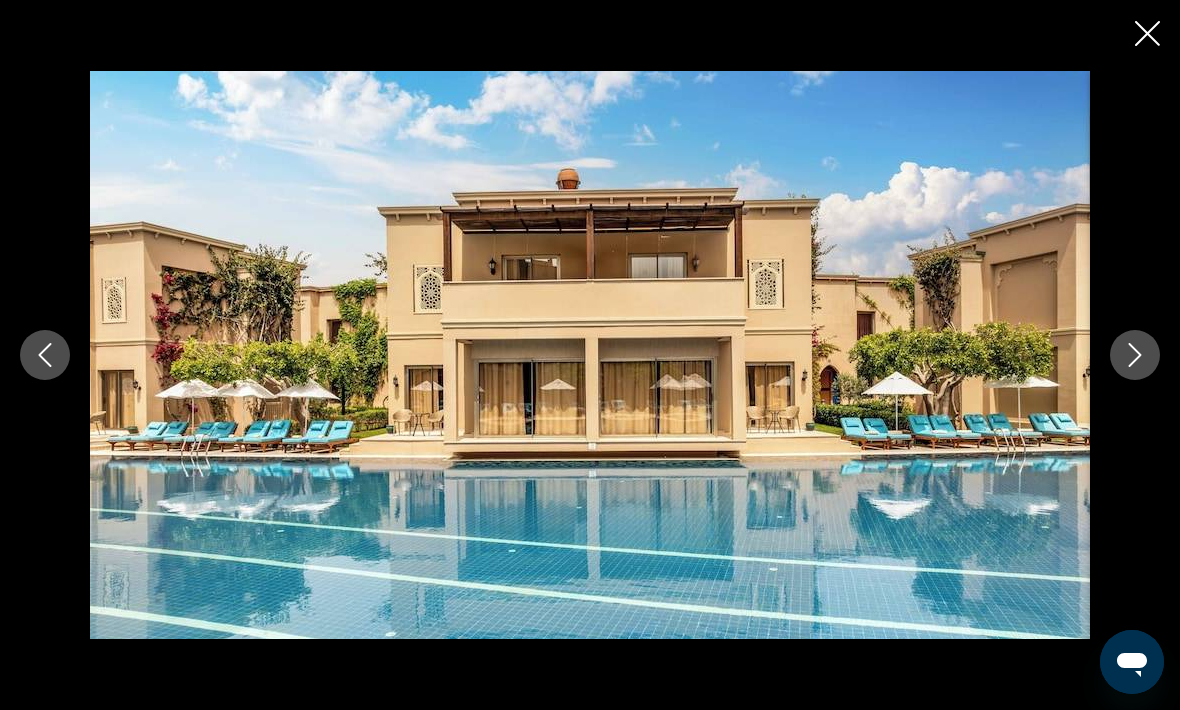 click 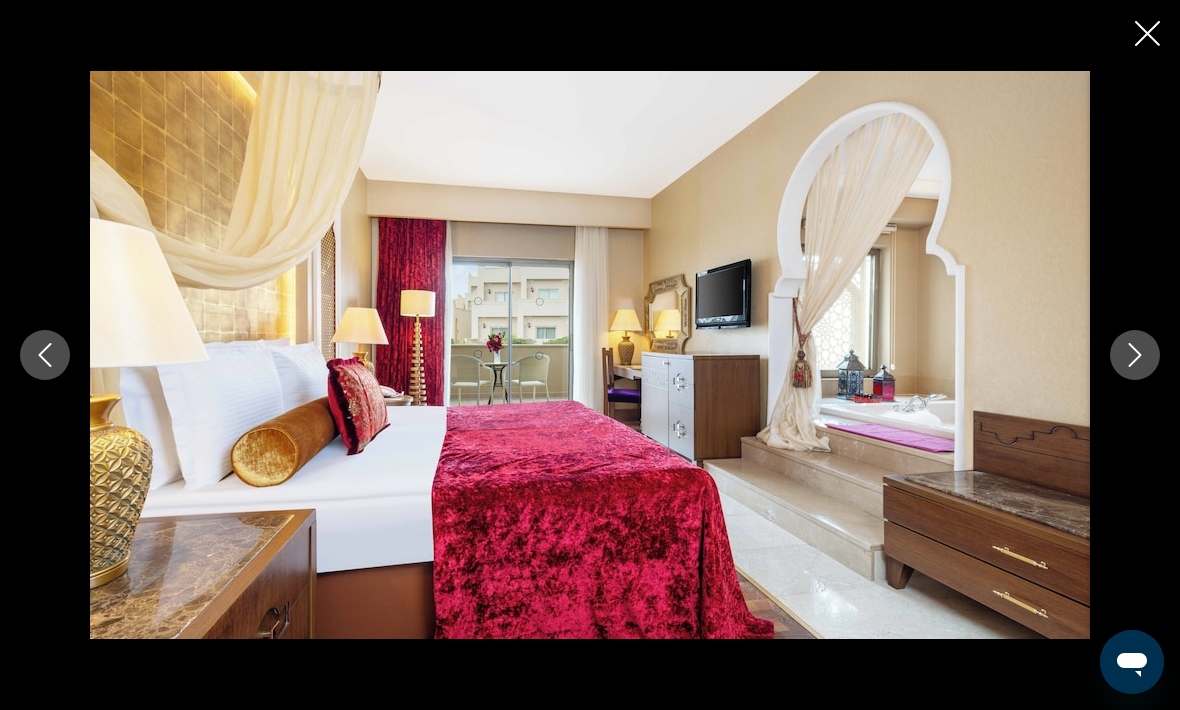 click at bounding box center [1135, 355] 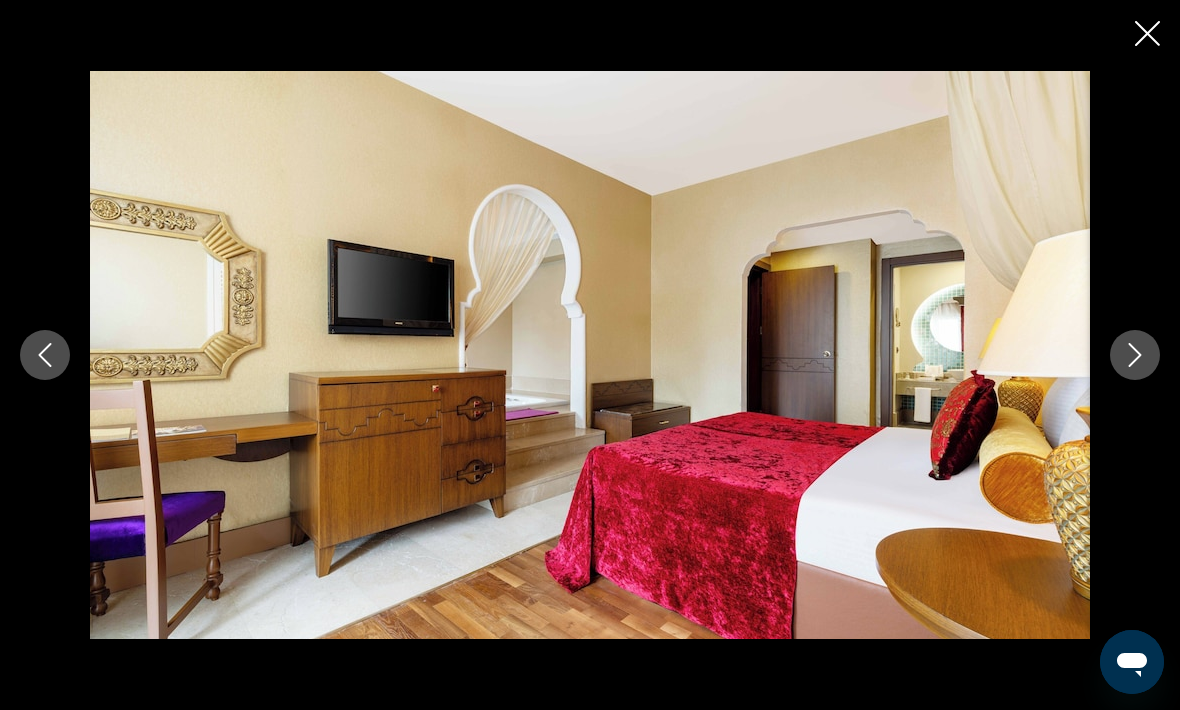click at bounding box center [1135, 355] 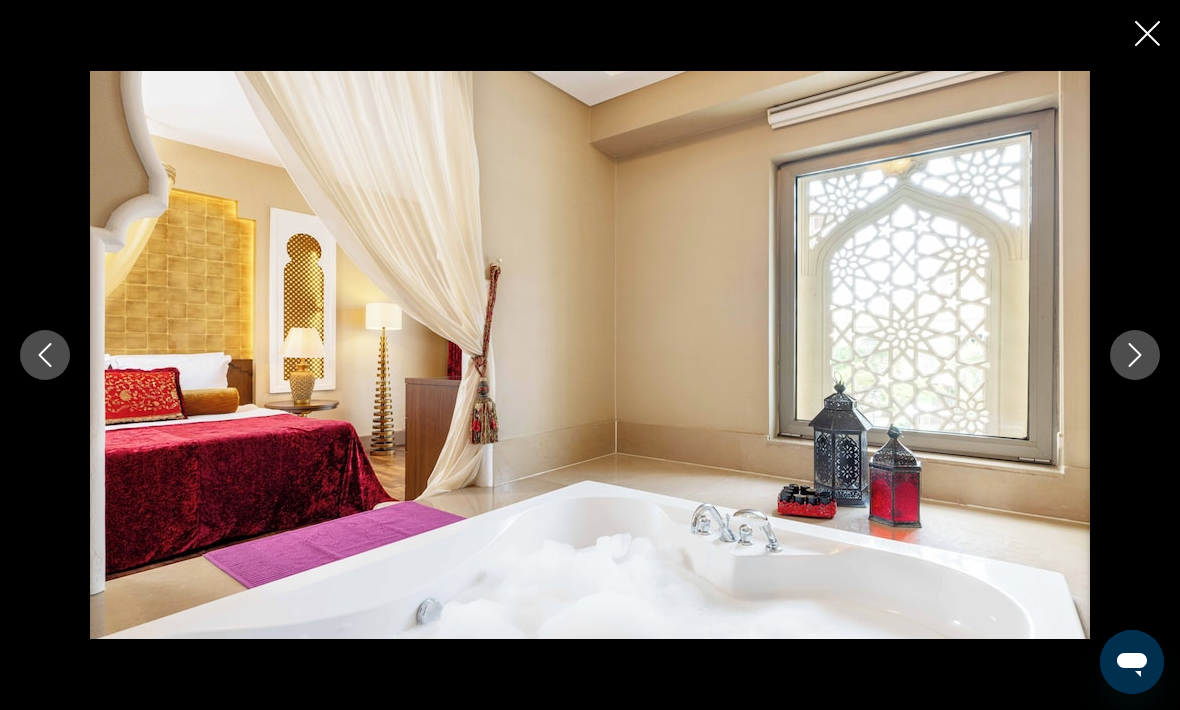 click at bounding box center (1135, 355) 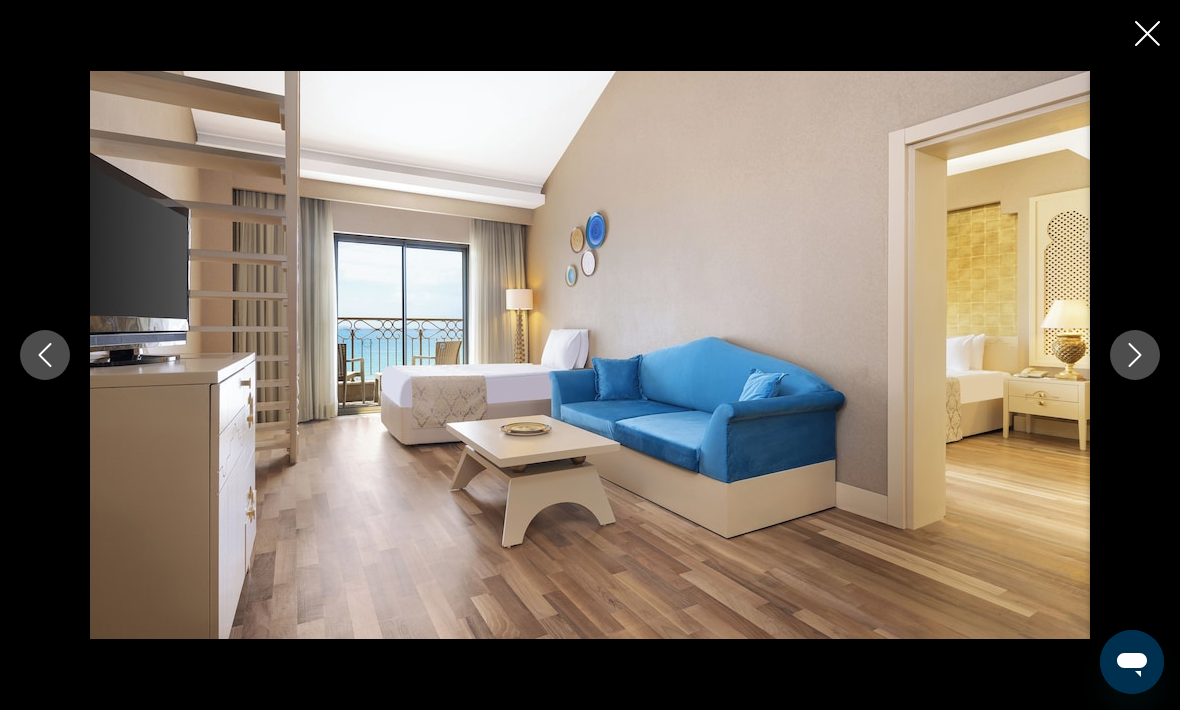 click 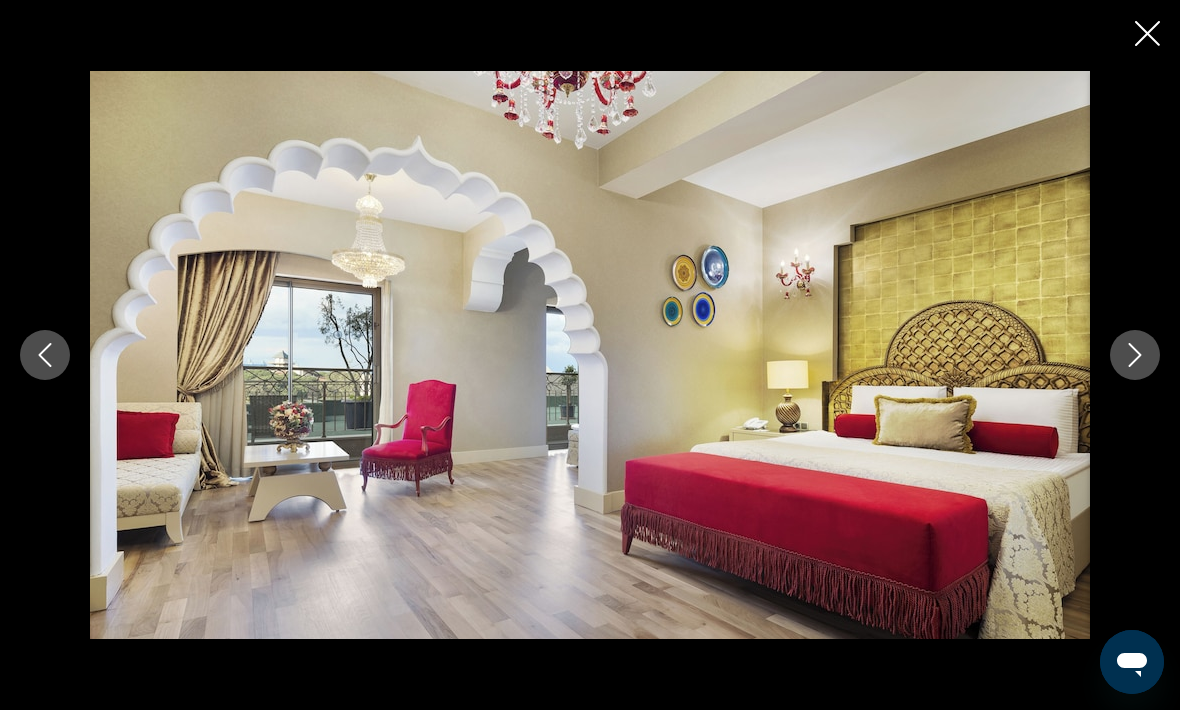 click at bounding box center (1135, 355) 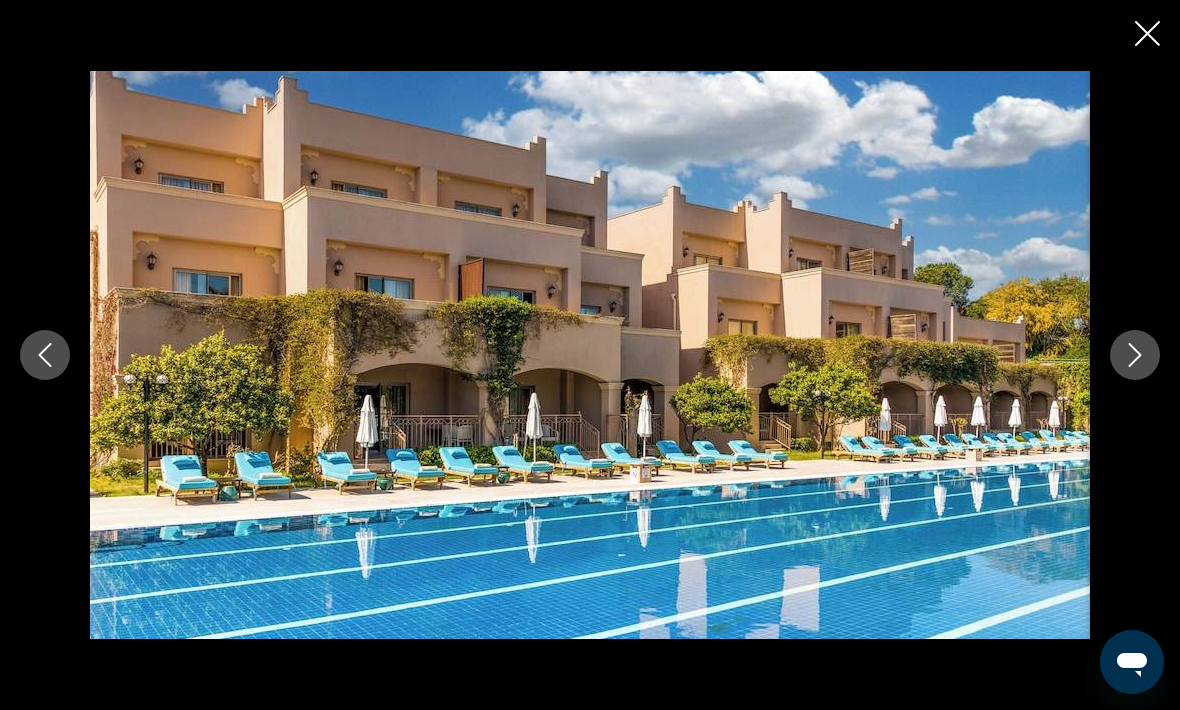 click 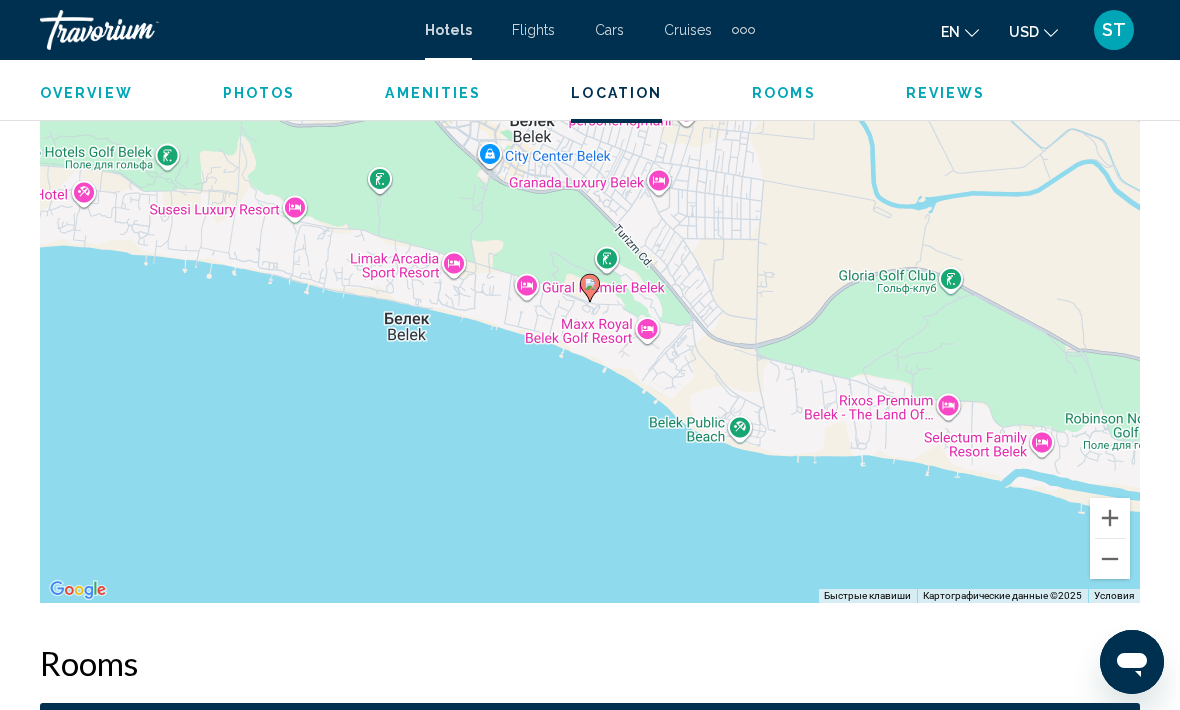 scroll, scrollTop: 2357, scrollLeft: 0, axis: vertical 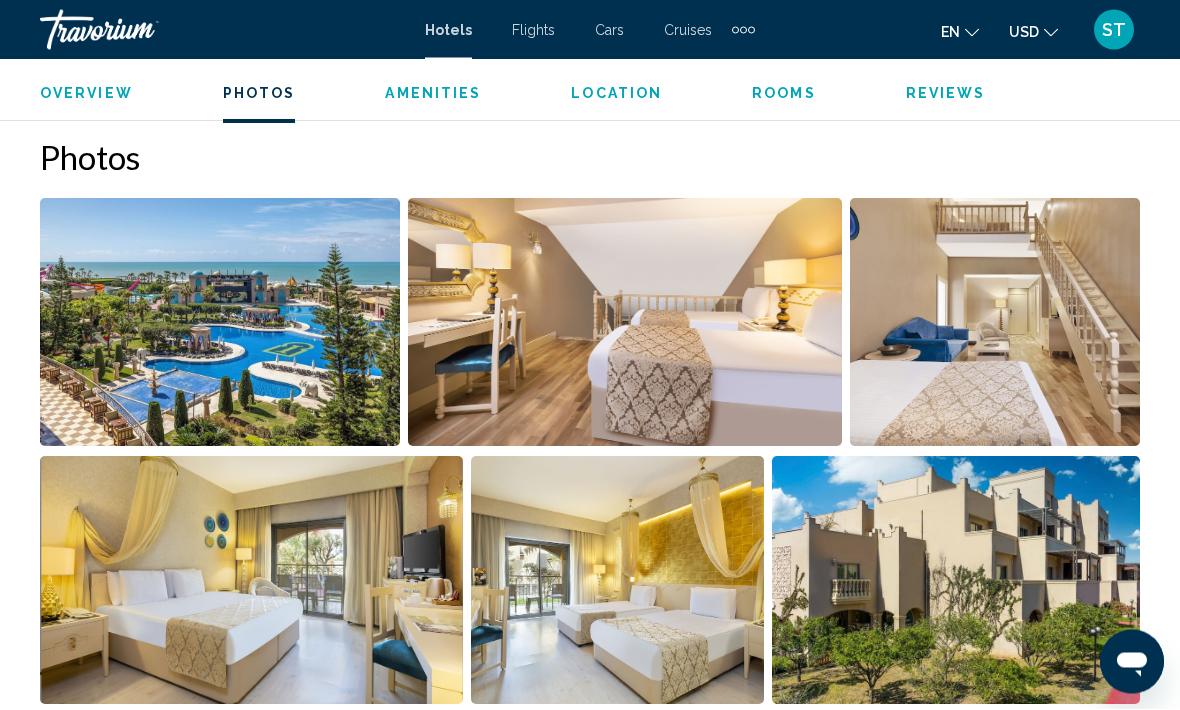 click at bounding box center (220, 323) 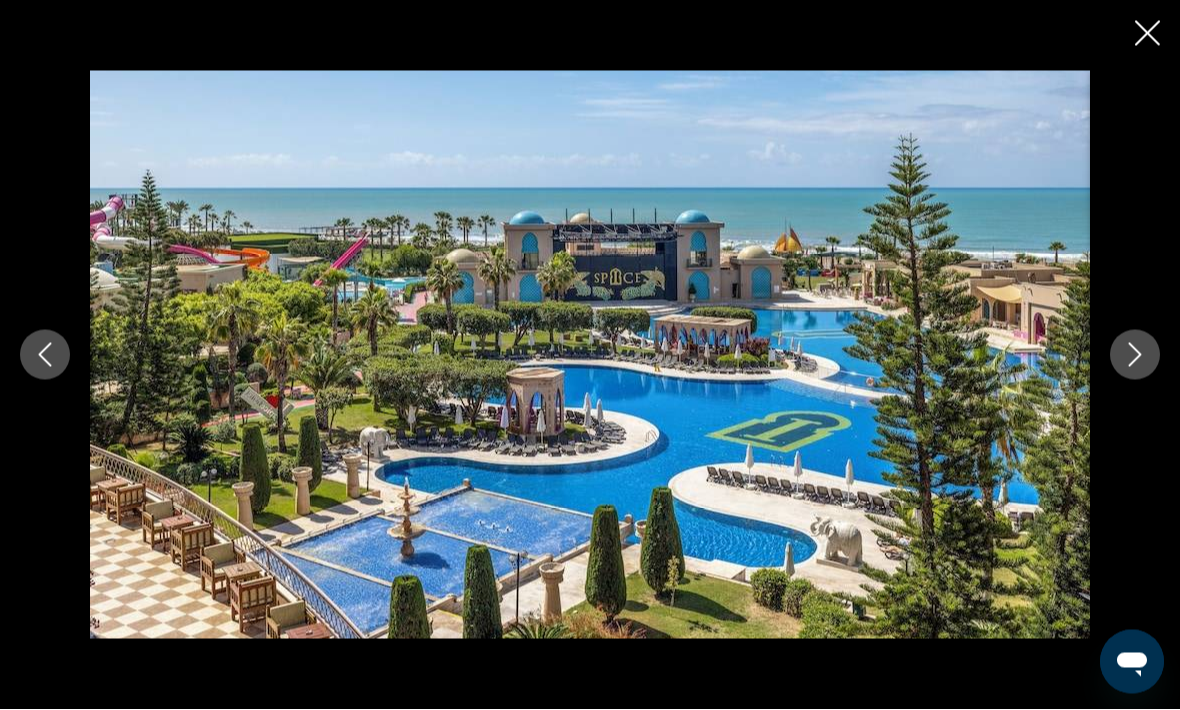 scroll, scrollTop: 1311, scrollLeft: 0, axis: vertical 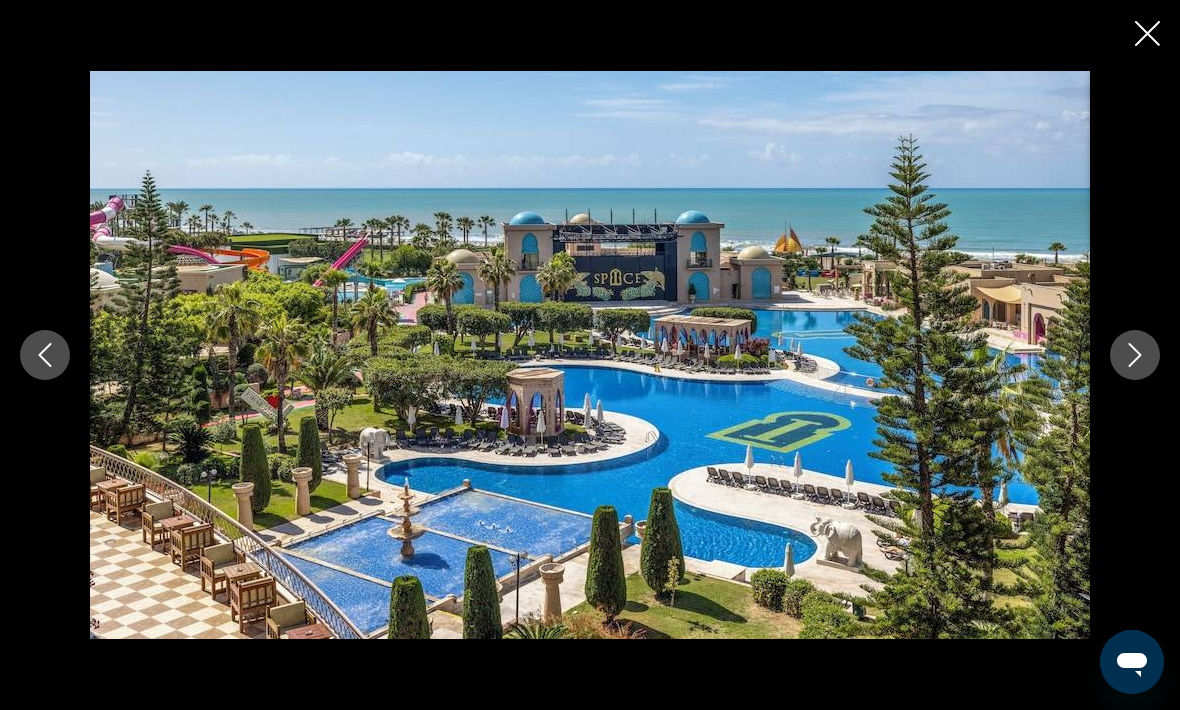 click at bounding box center [1135, 355] 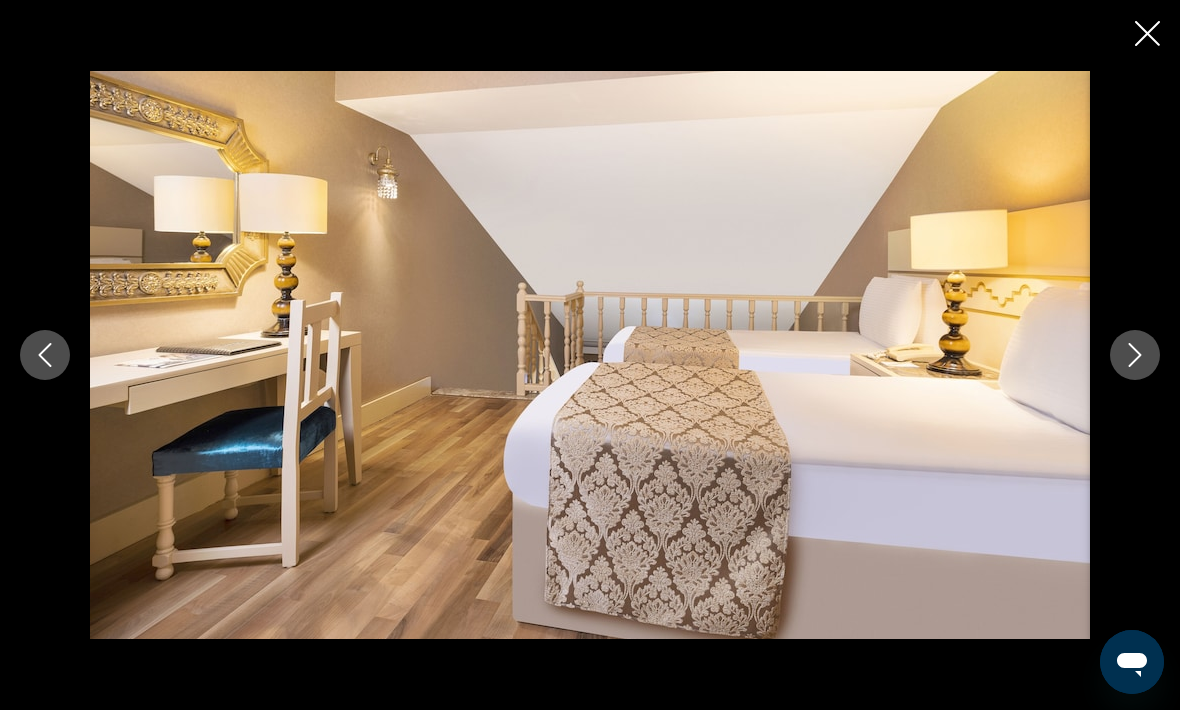 click 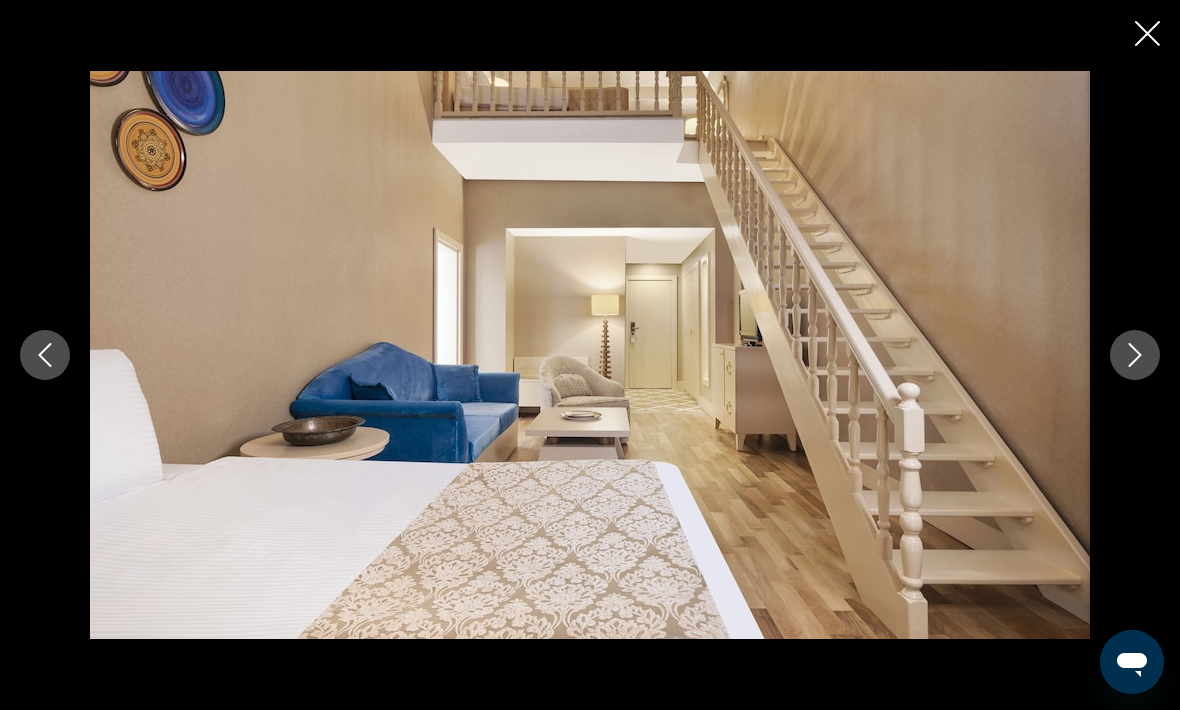 click 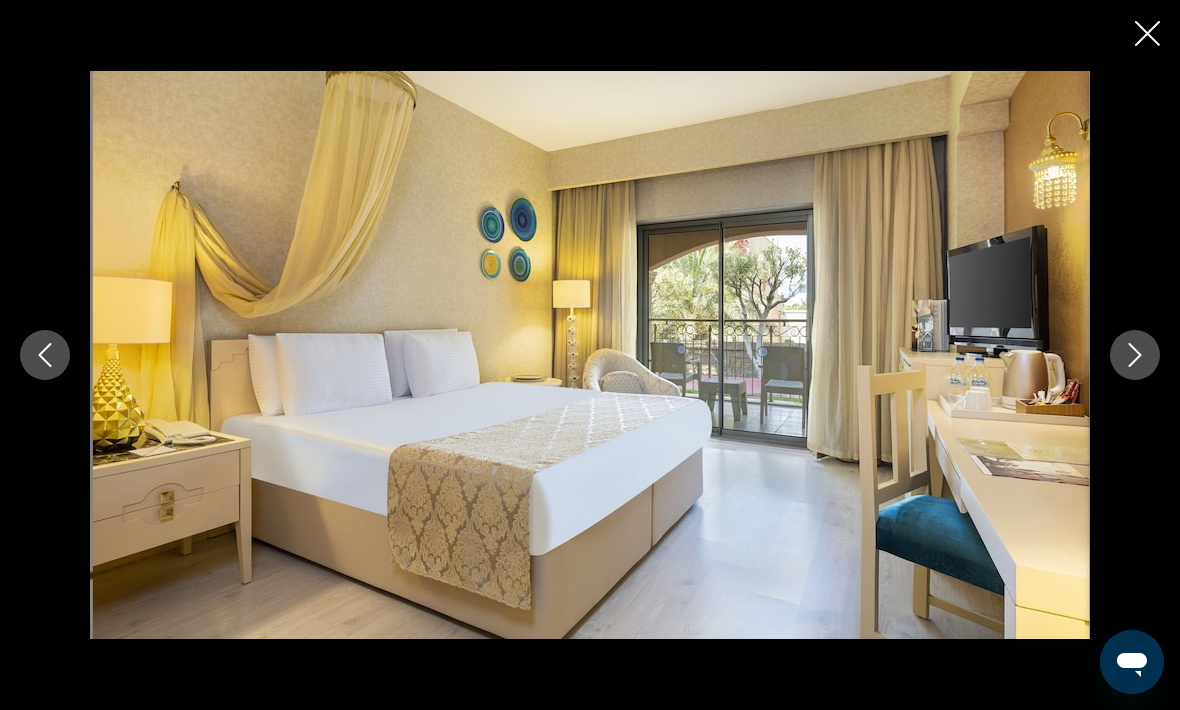 click 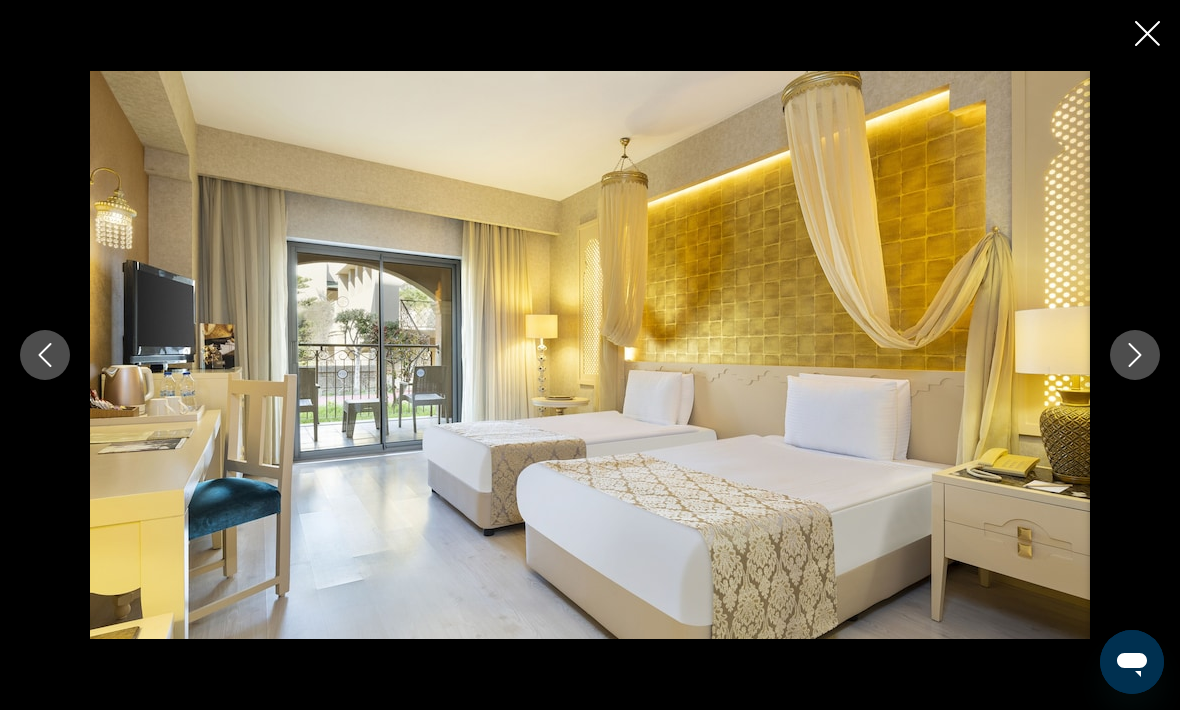 click 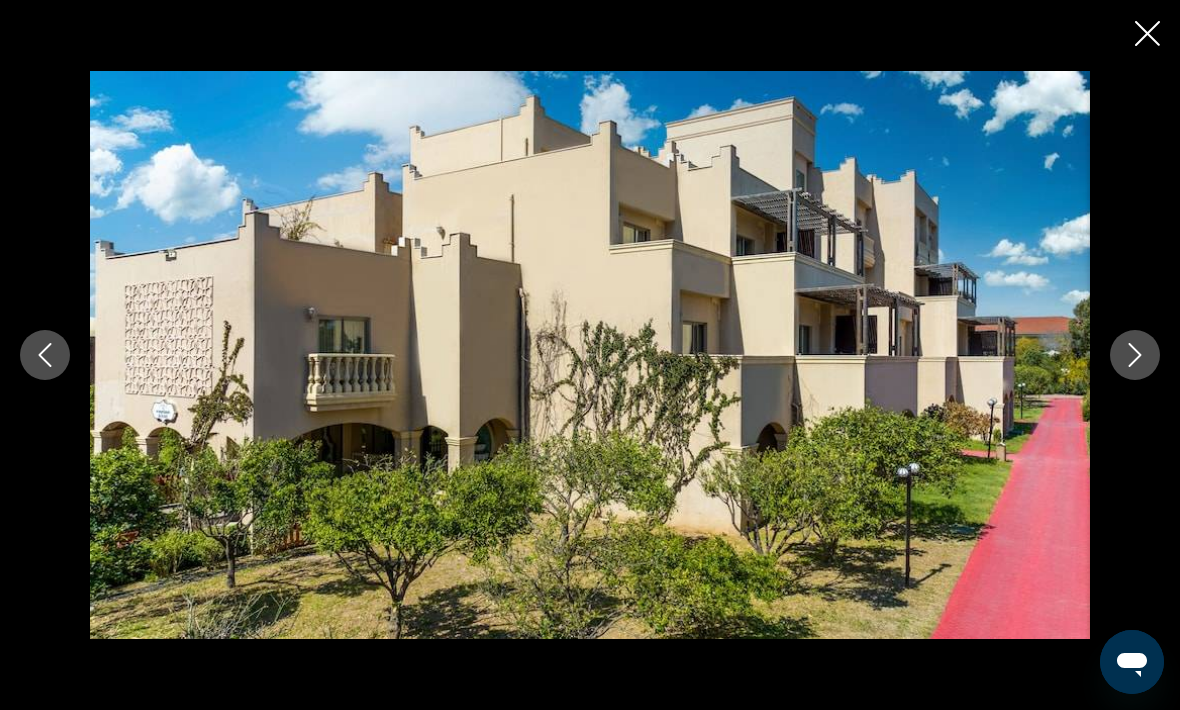 click 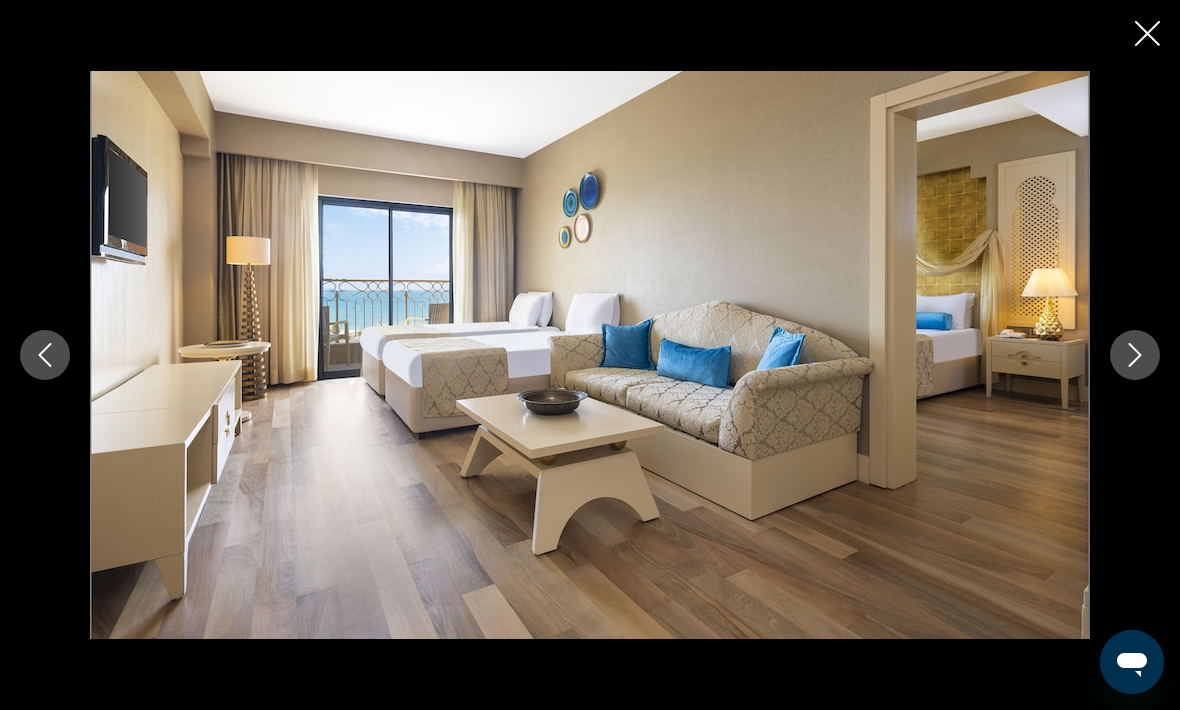 click 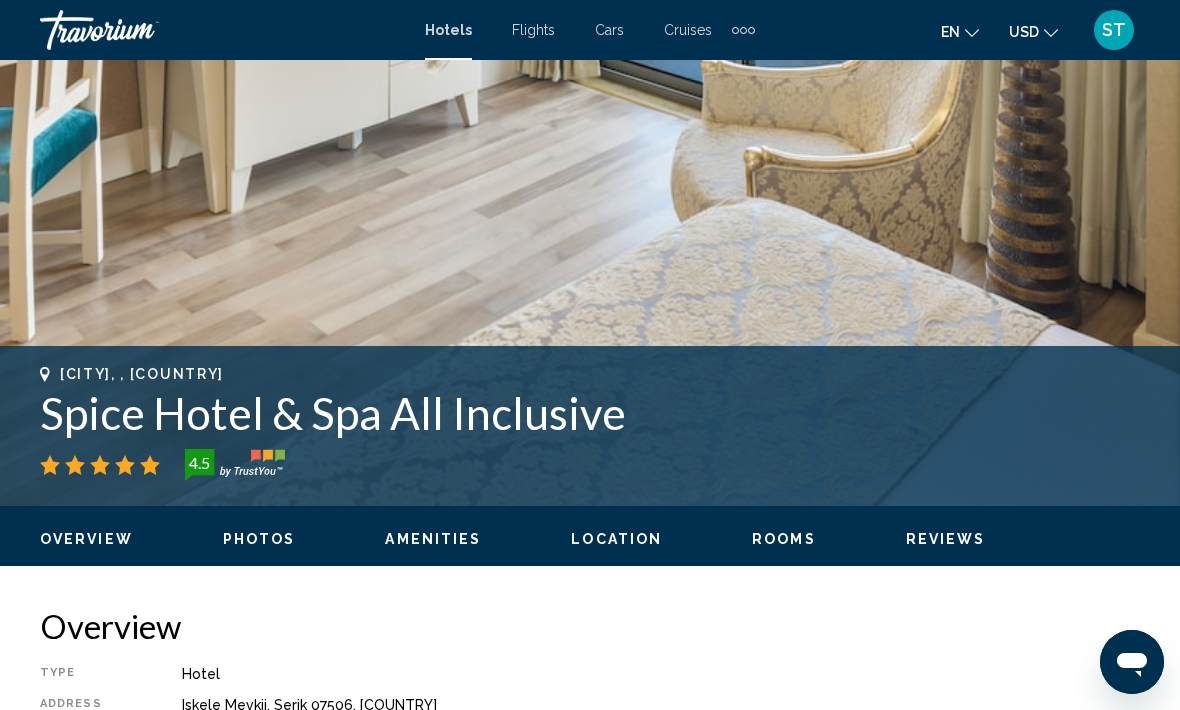 scroll, scrollTop: 499, scrollLeft: 0, axis: vertical 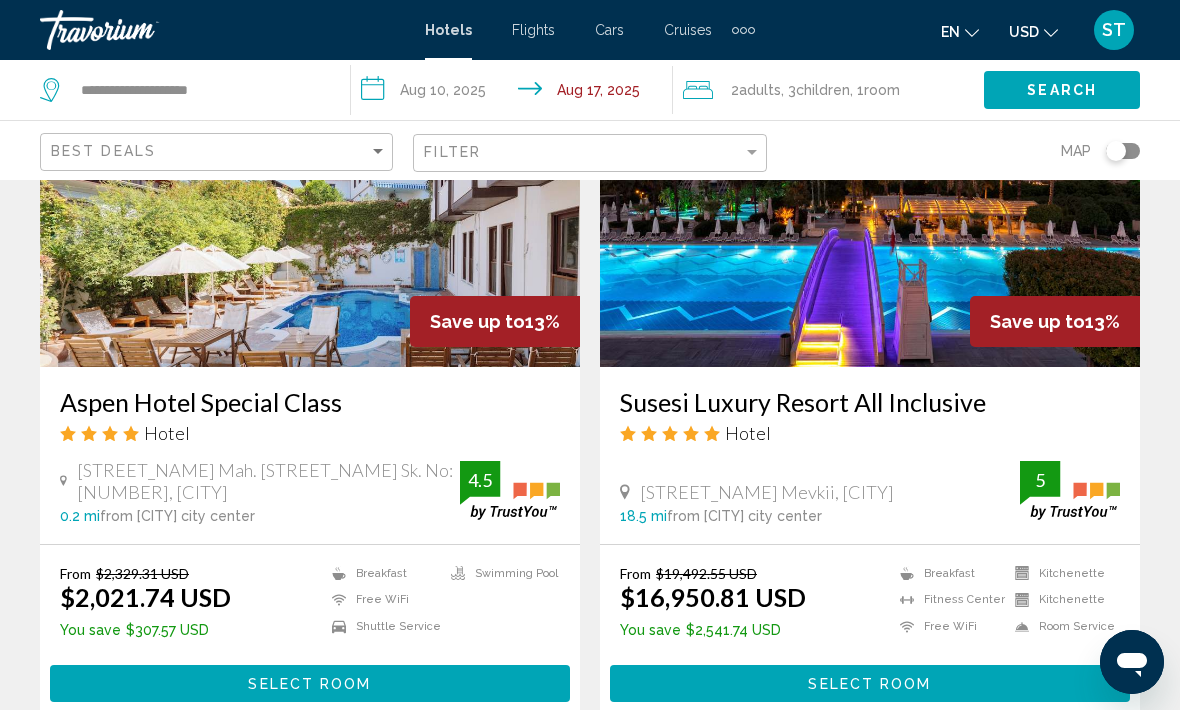 click on "Select Room" at bounding box center (309, 684) 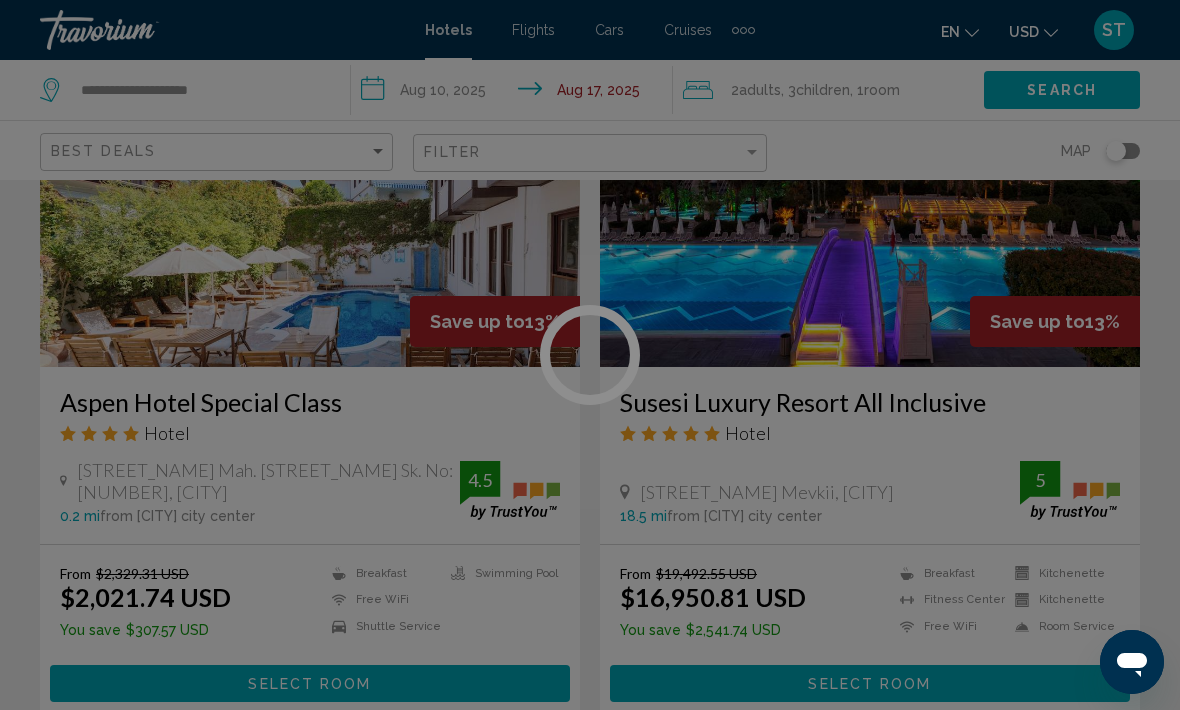 scroll, scrollTop: 0, scrollLeft: 0, axis: both 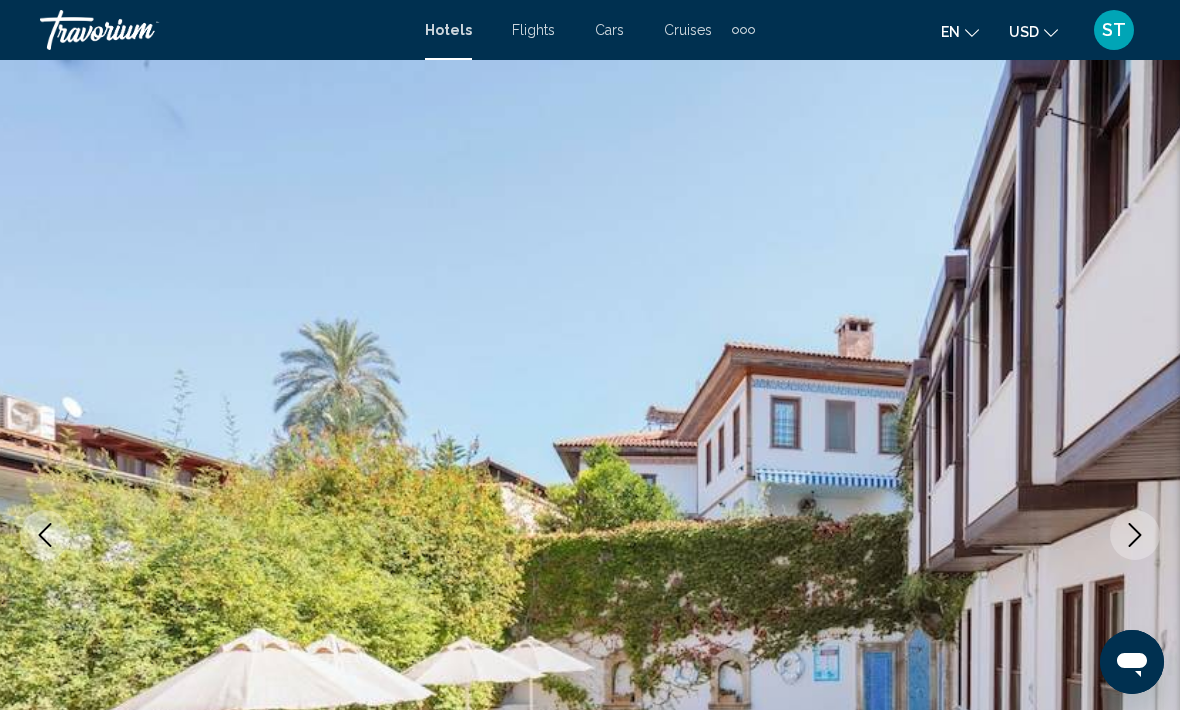 click at bounding box center [1135, 535] 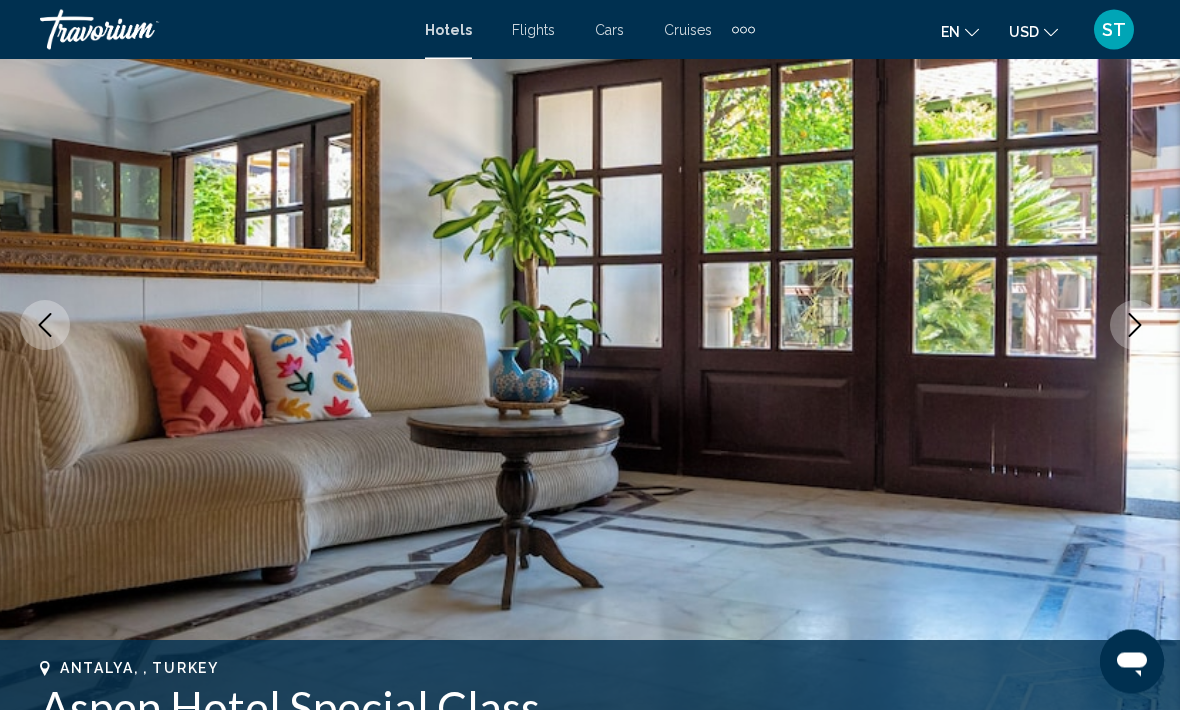 scroll, scrollTop: 210, scrollLeft: 0, axis: vertical 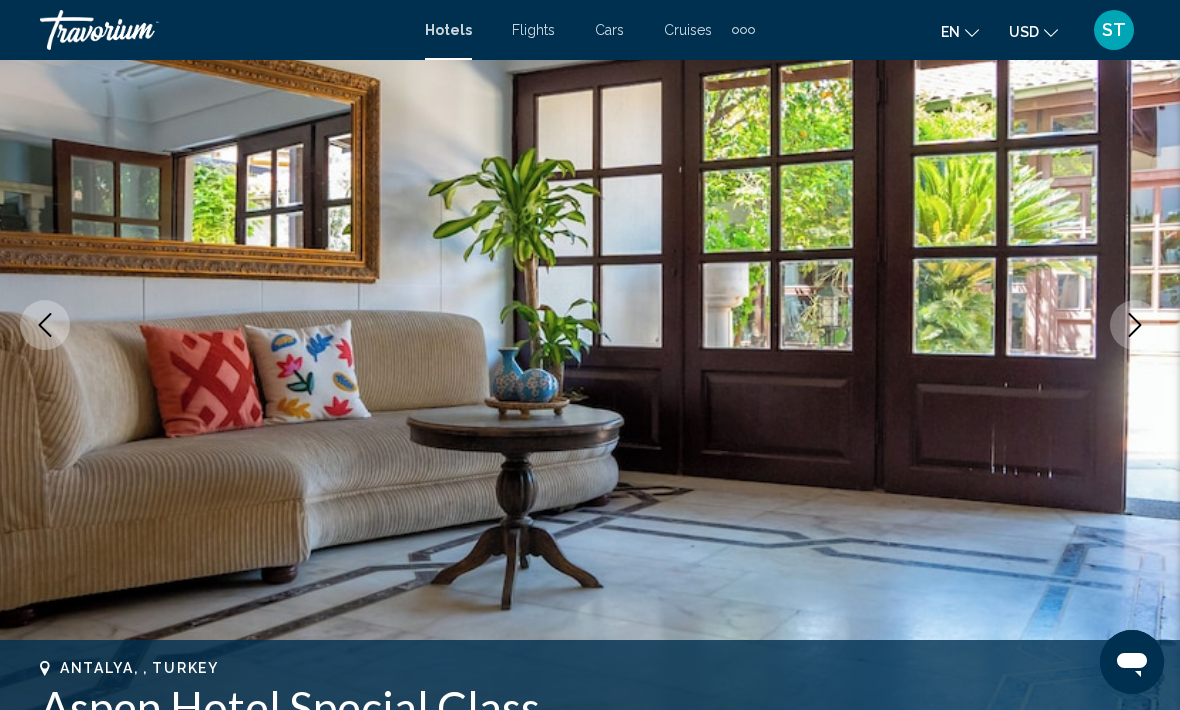 click at bounding box center [590, 325] 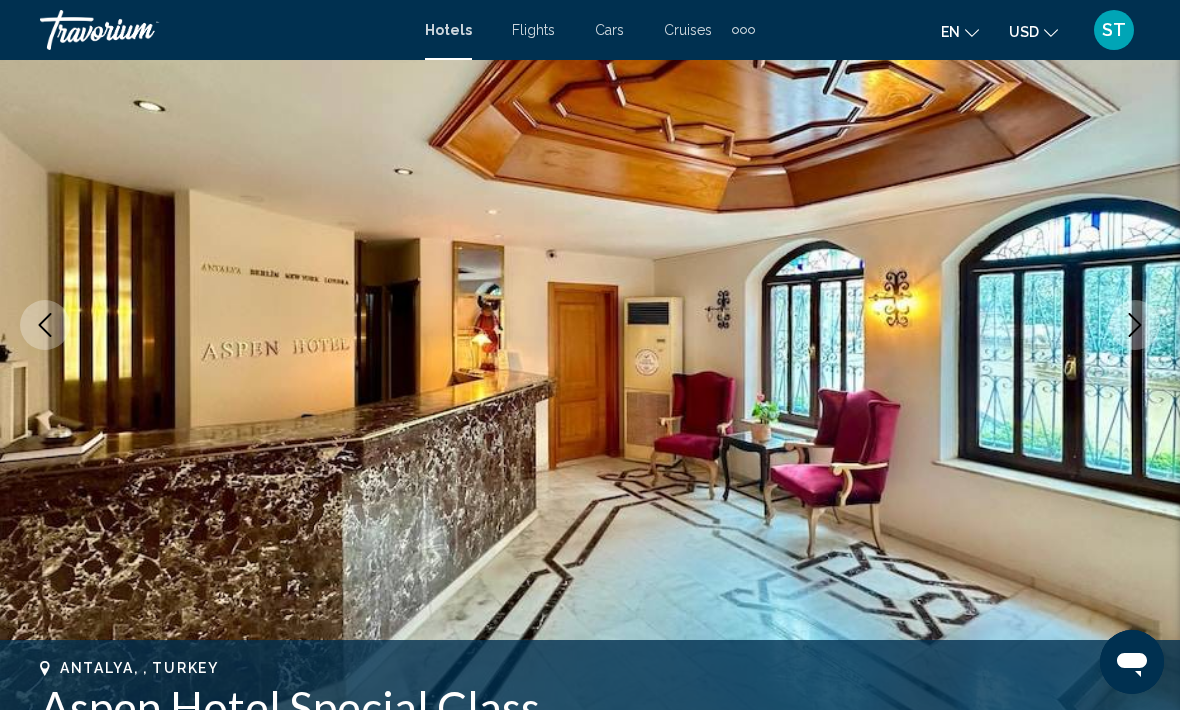 click 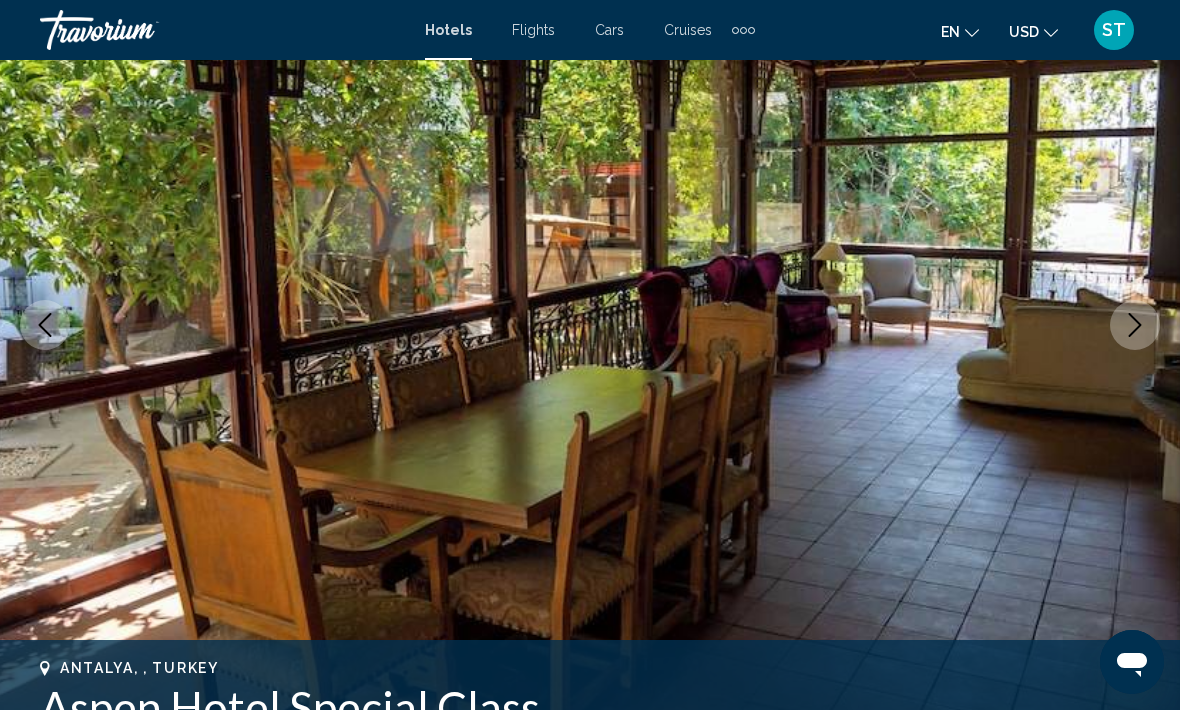click 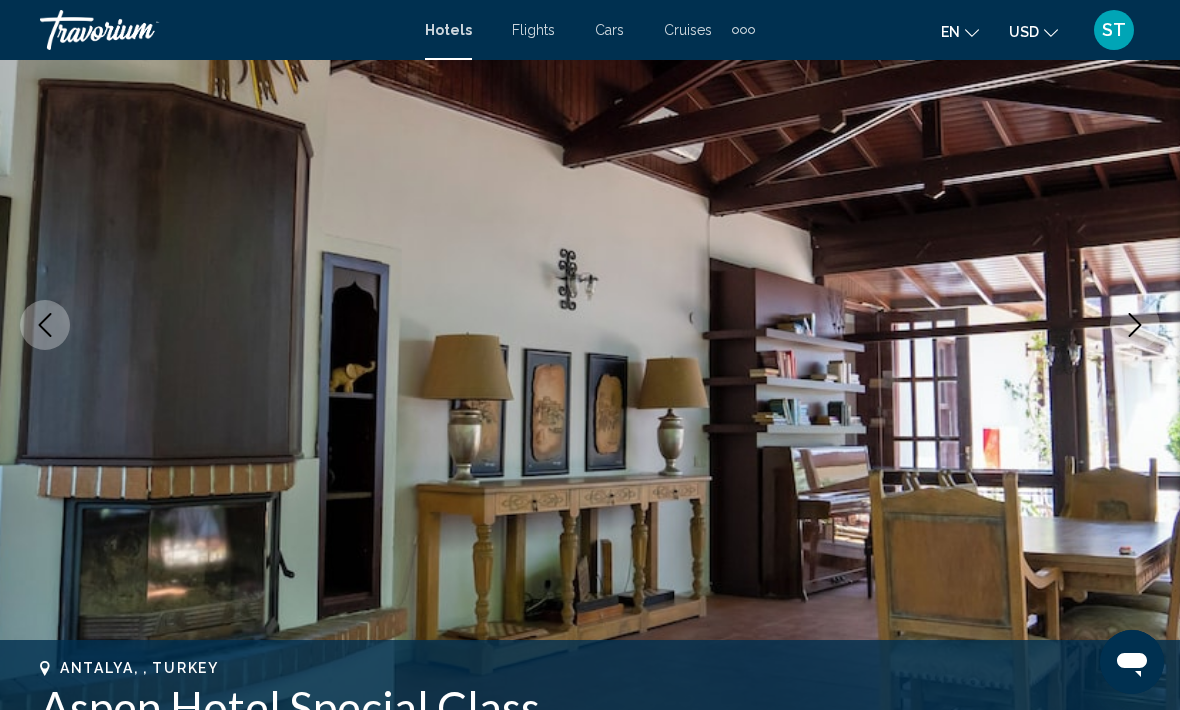 click 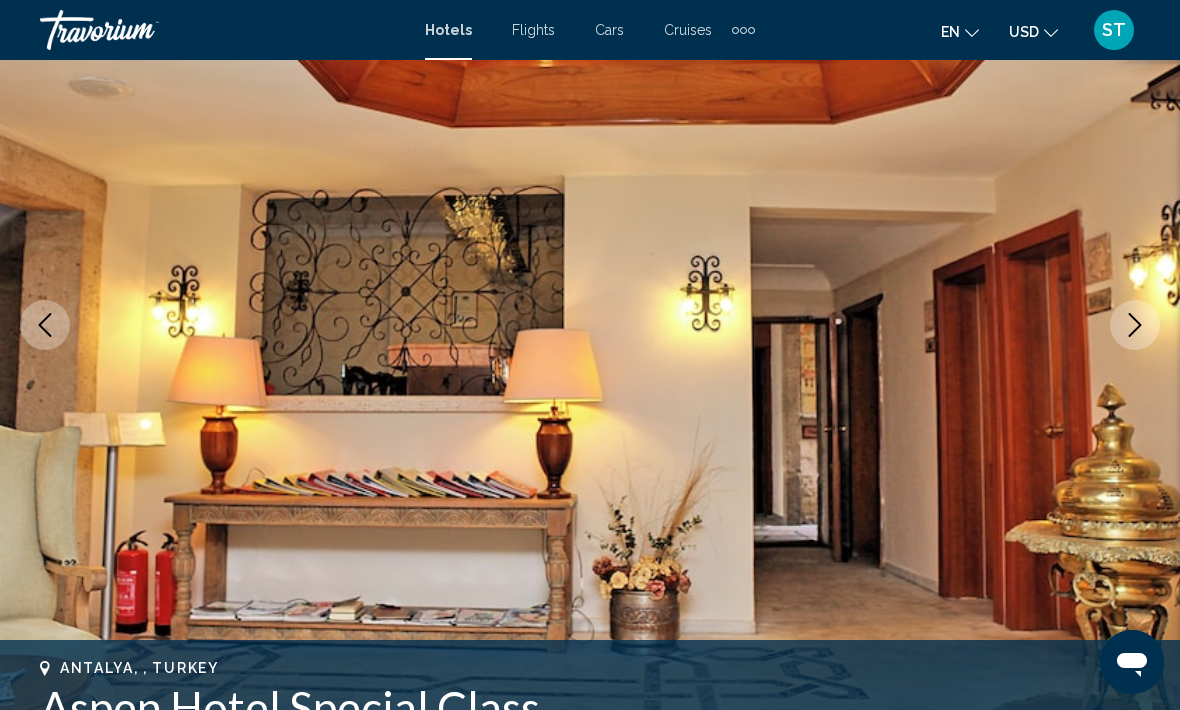 click 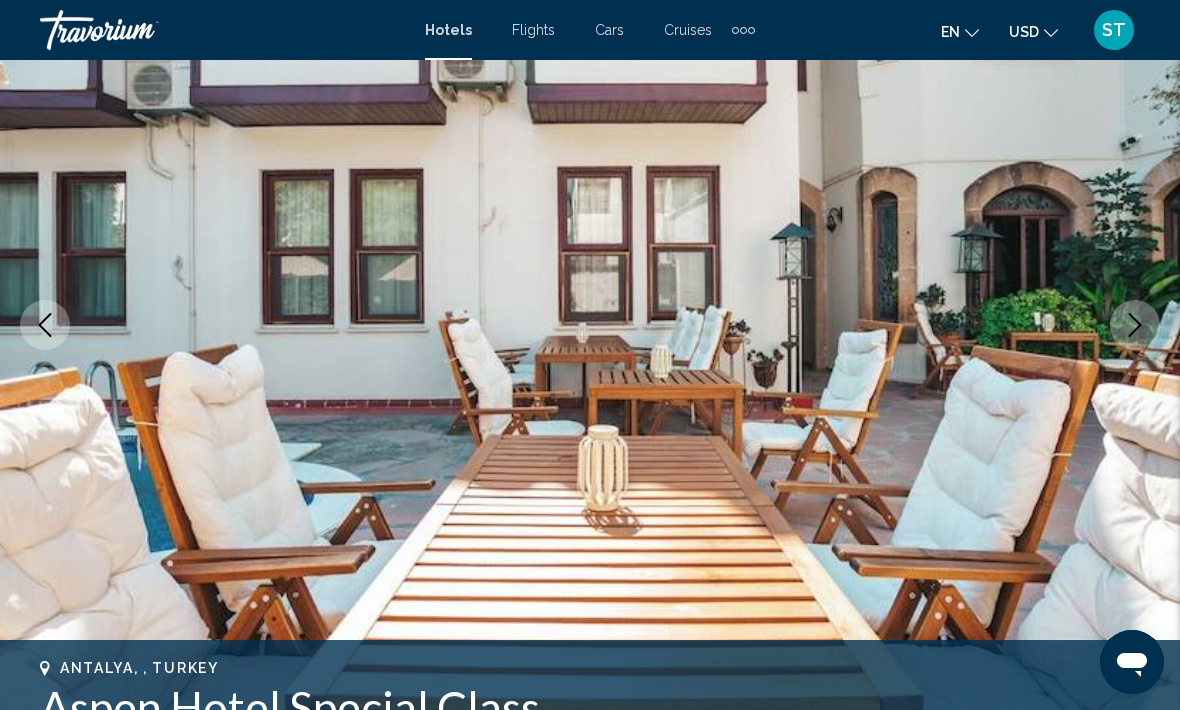 click 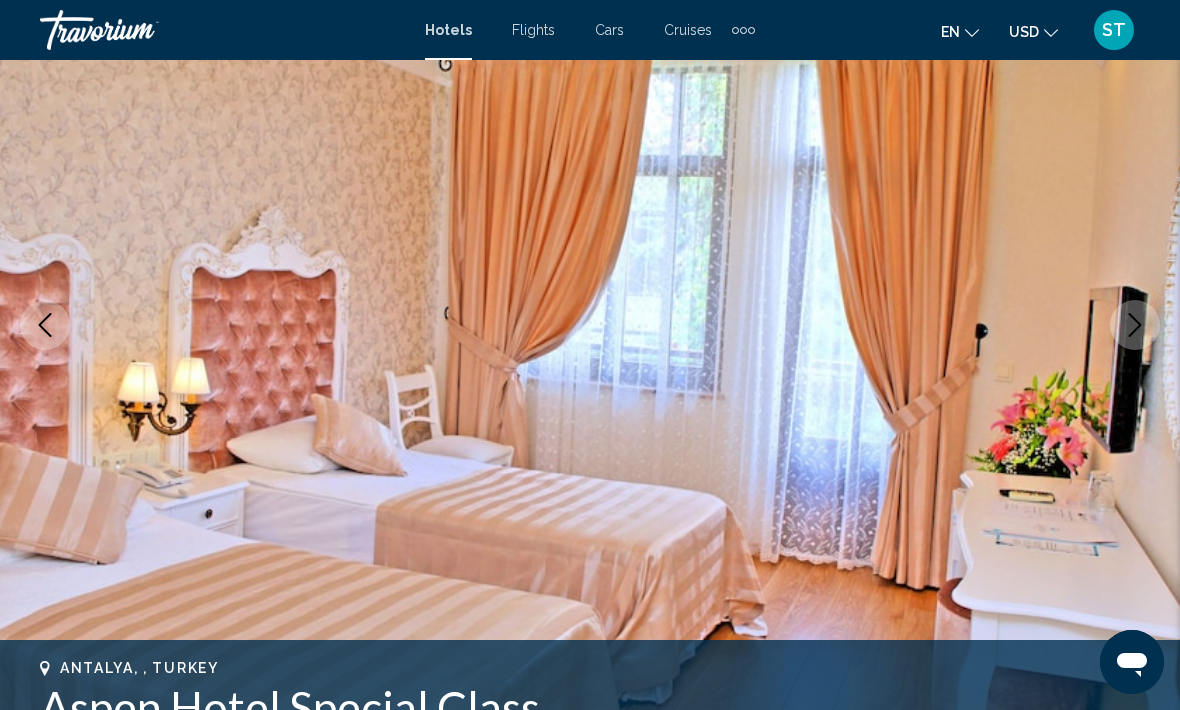 click 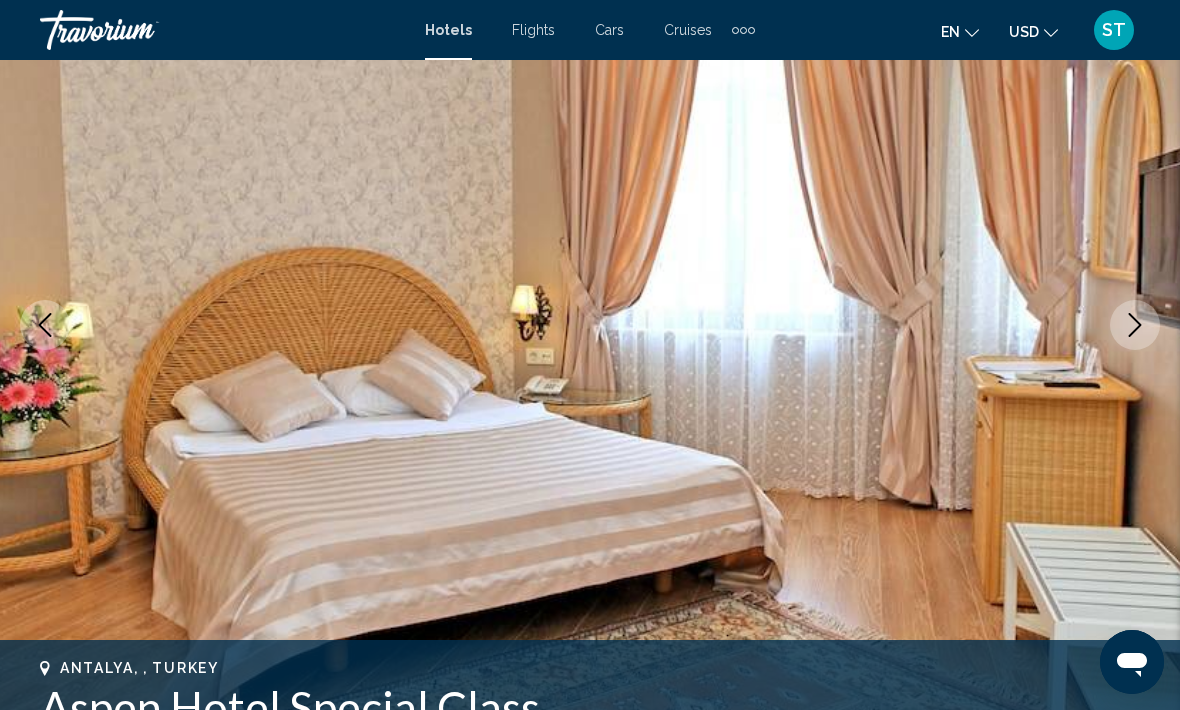click at bounding box center [1135, 325] 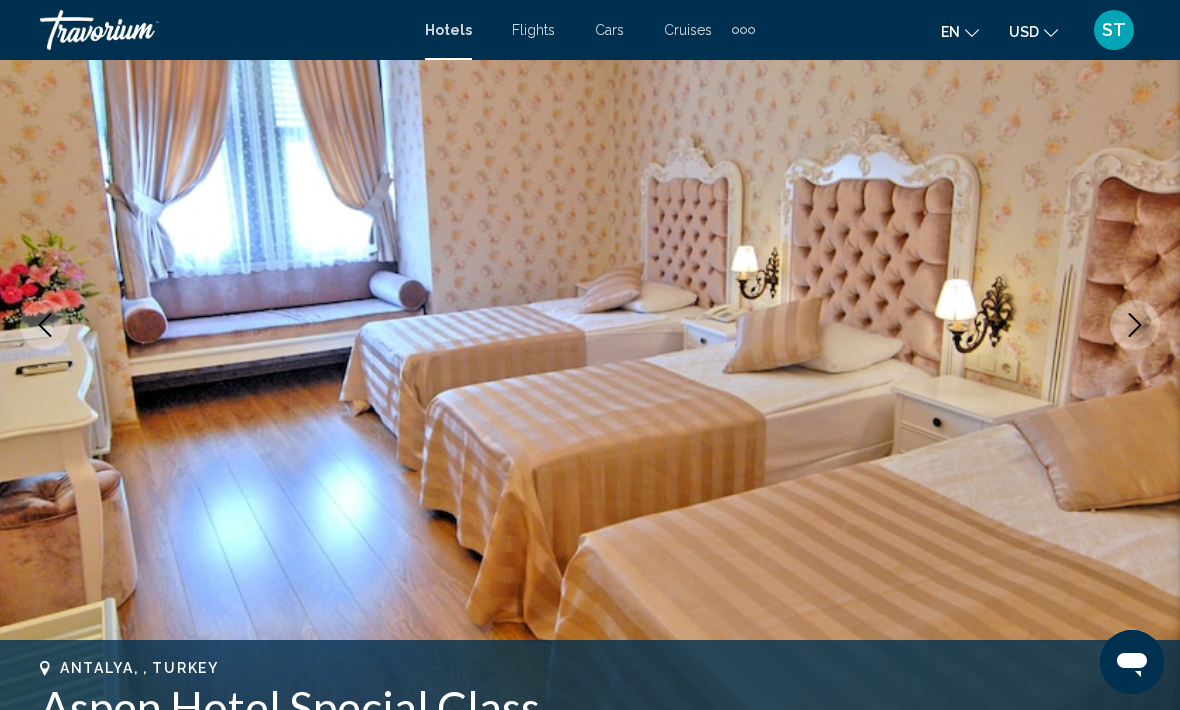 click at bounding box center (1135, 325) 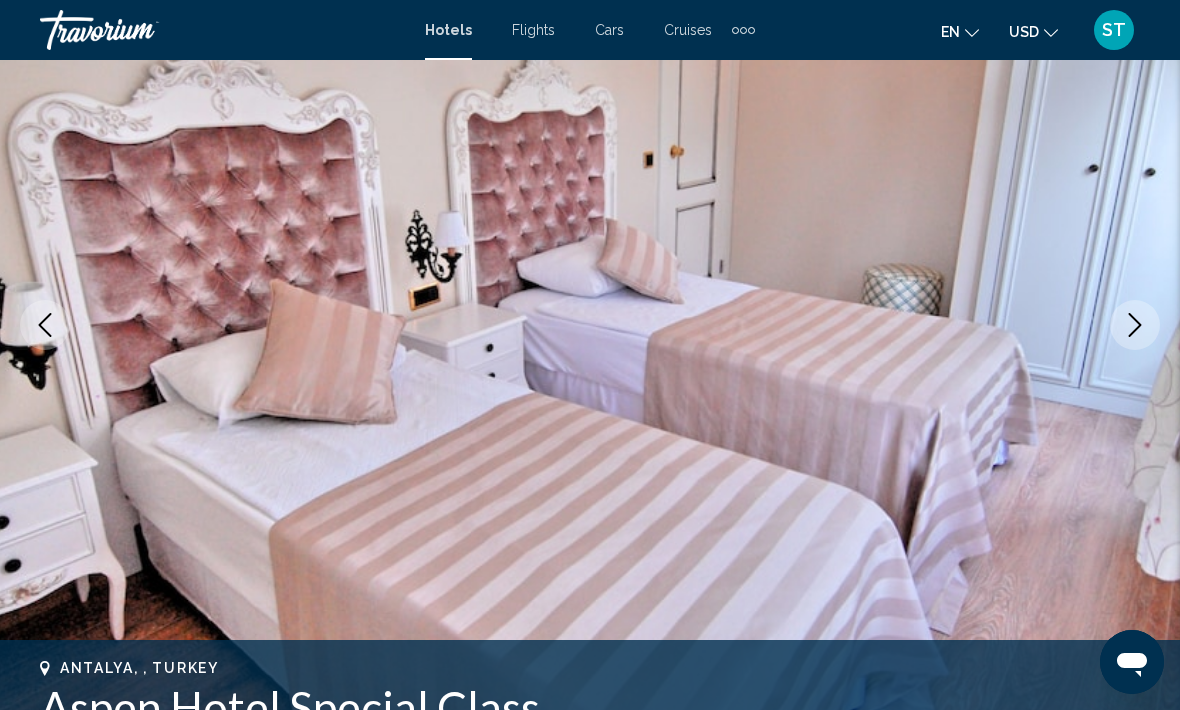click at bounding box center (1135, 325) 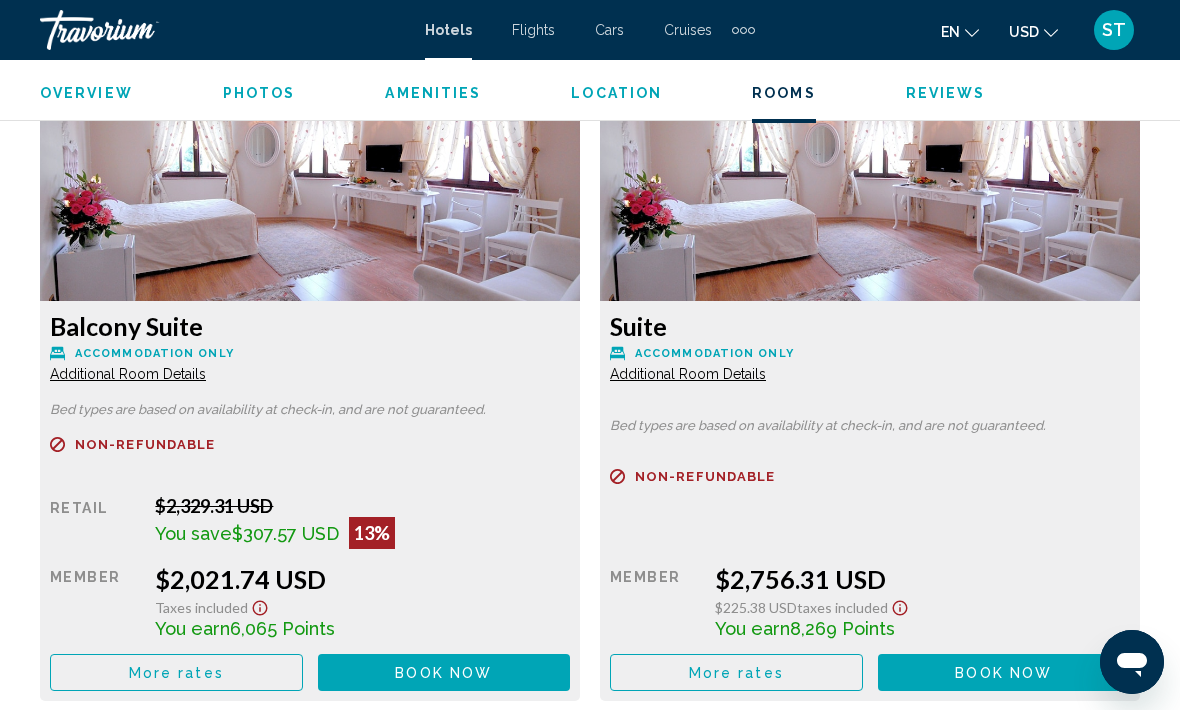 scroll, scrollTop: 3135, scrollLeft: 0, axis: vertical 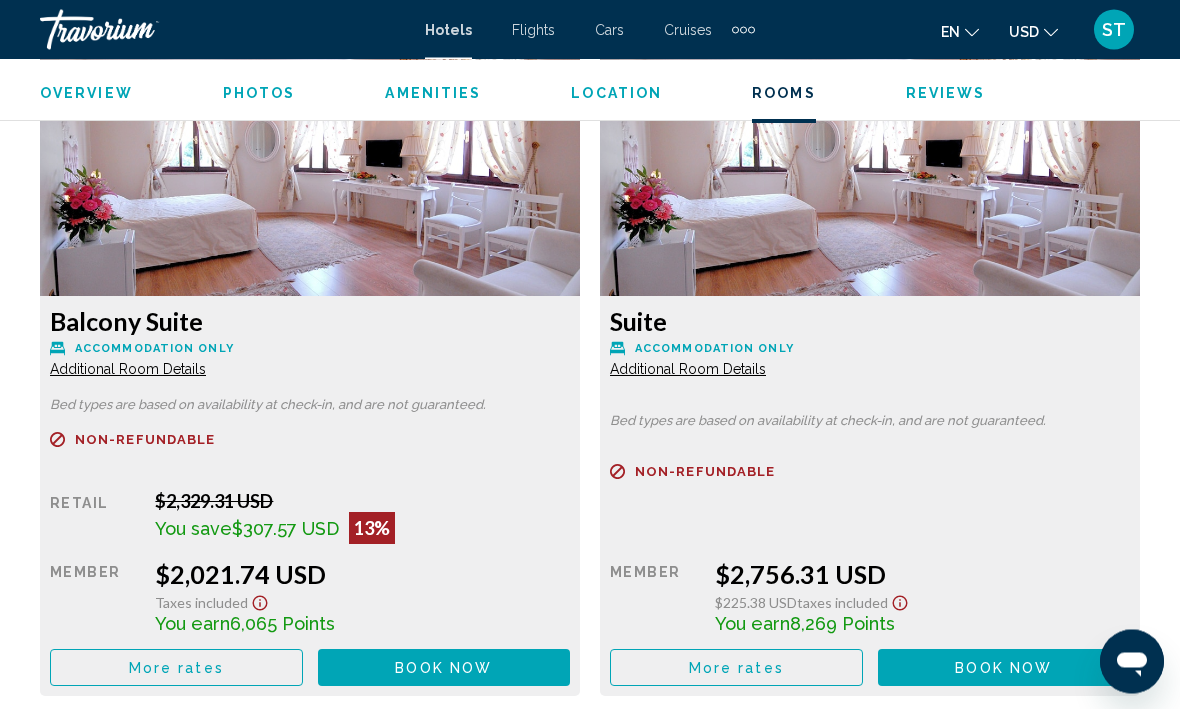 click on "More rates" at bounding box center (176, 668) 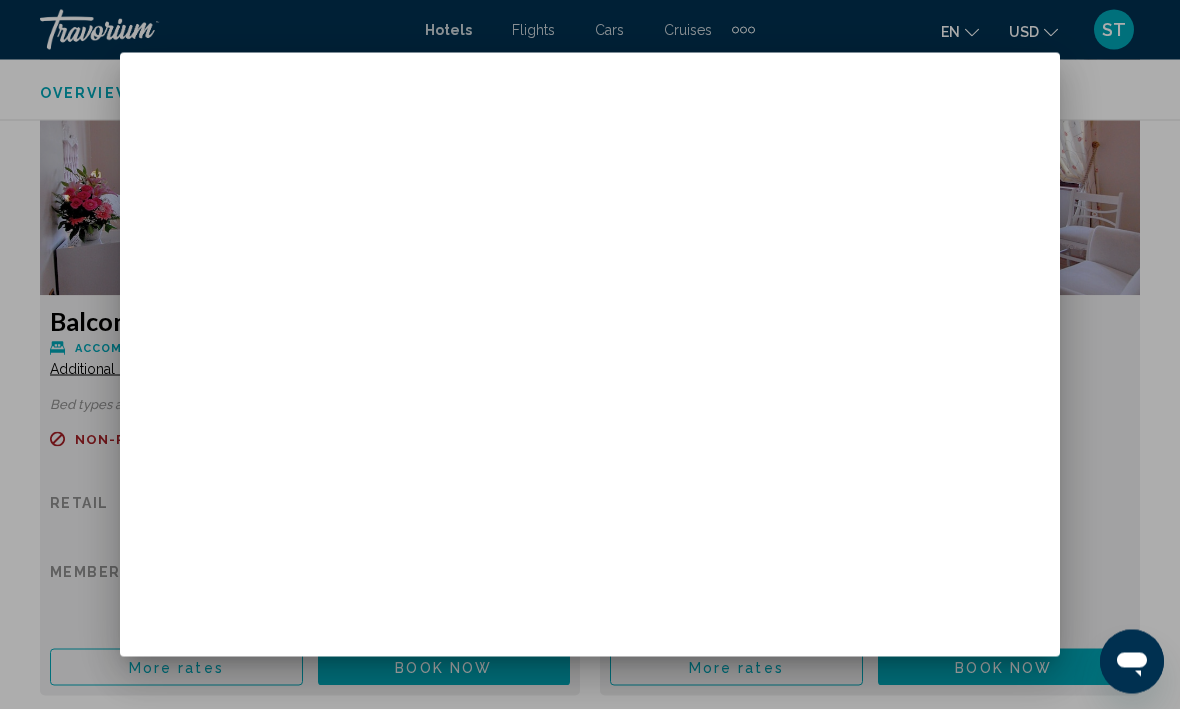 scroll, scrollTop: 0, scrollLeft: 0, axis: both 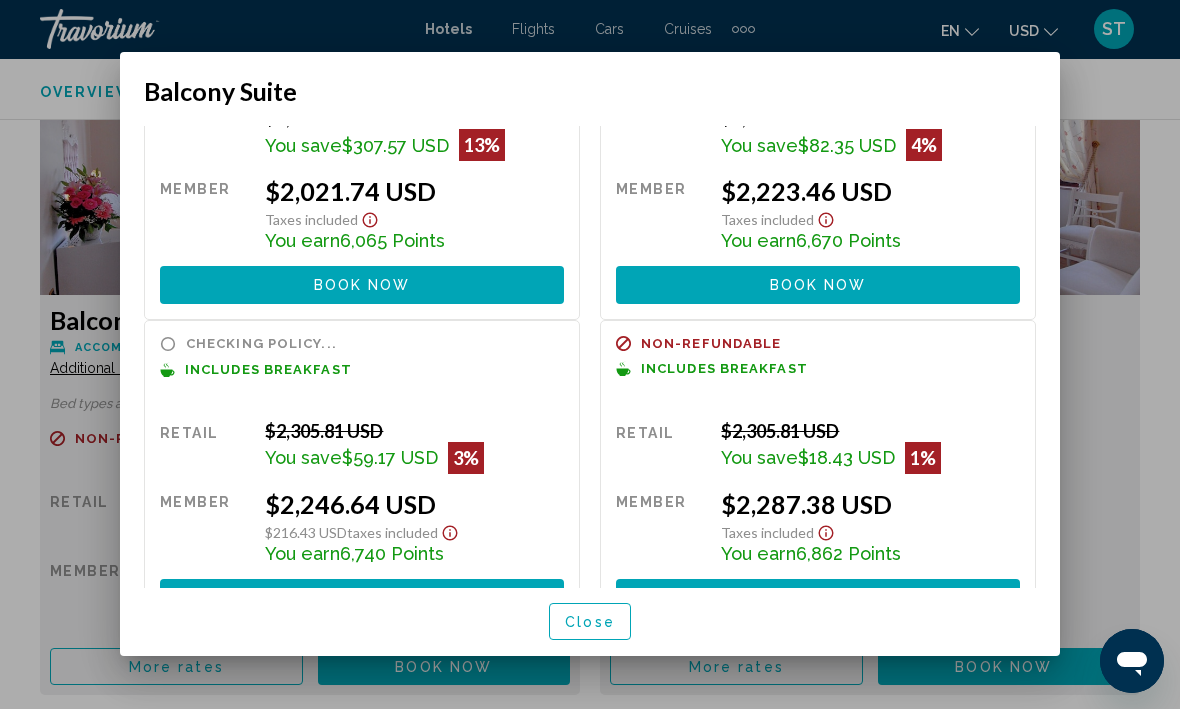 click on "Close" at bounding box center (590, 622) 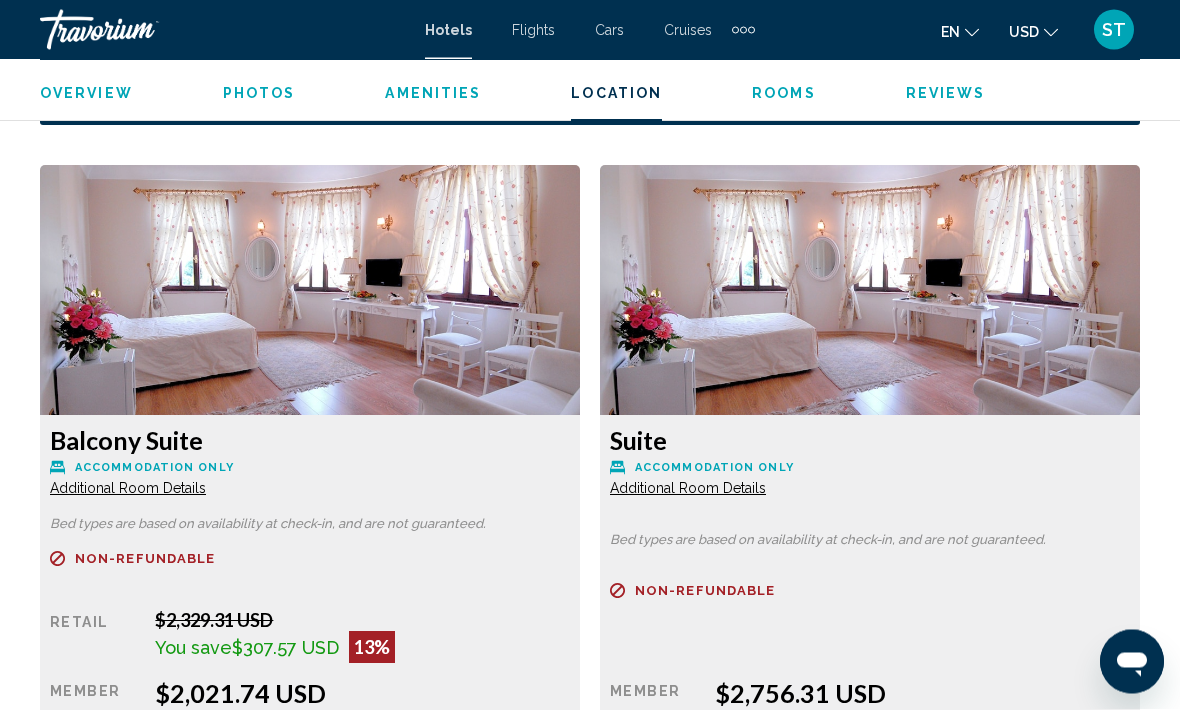 scroll, scrollTop: 2812, scrollLeft: 0, axis: vertical 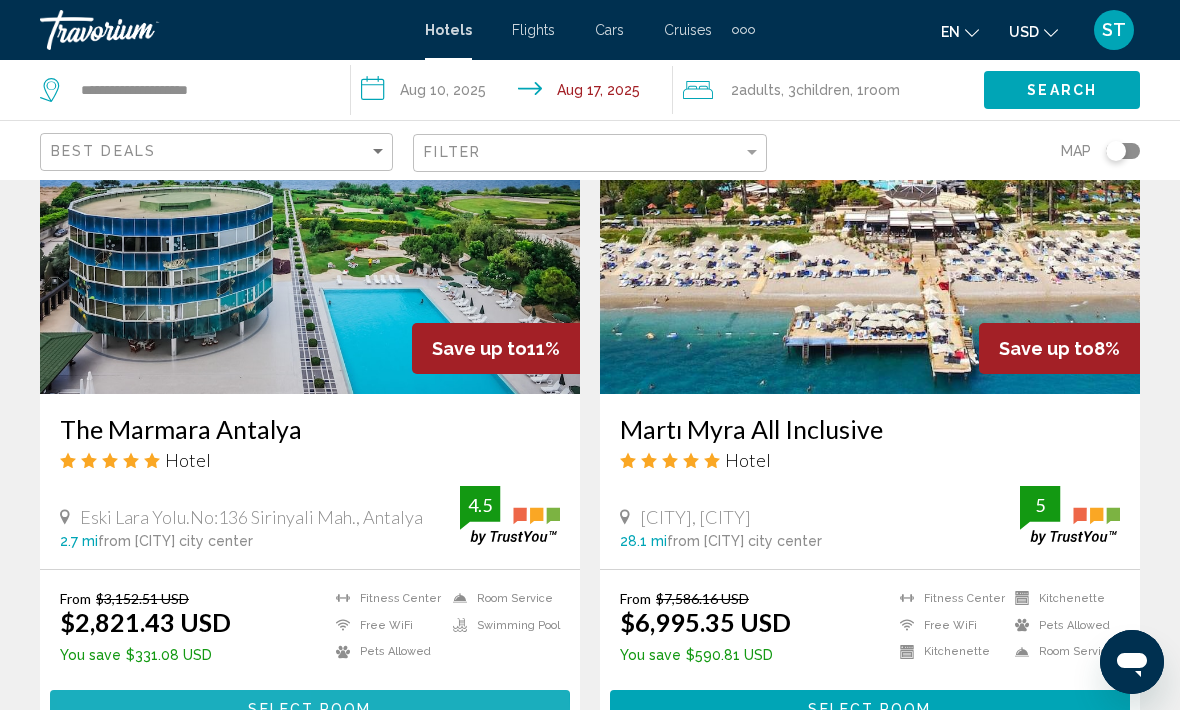 click on "Select Room" at bounding box center [310, 708] 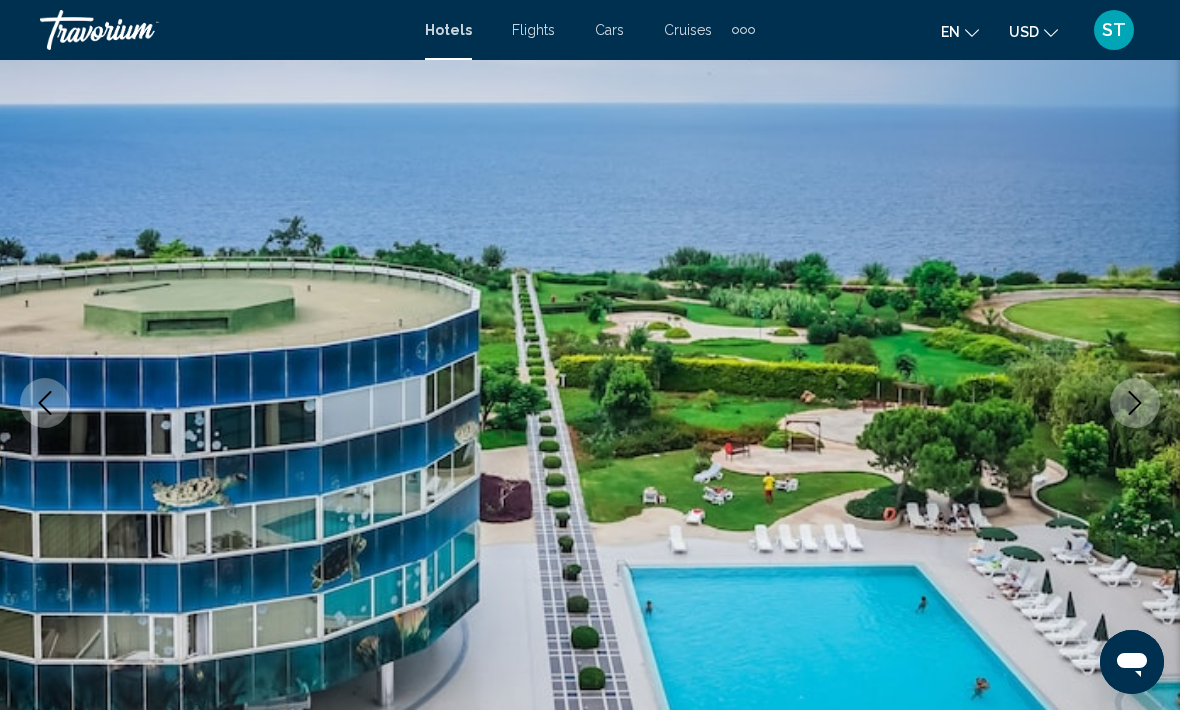 scroll, scrollTop: 341, scrollLeft: 0, axis: vertical 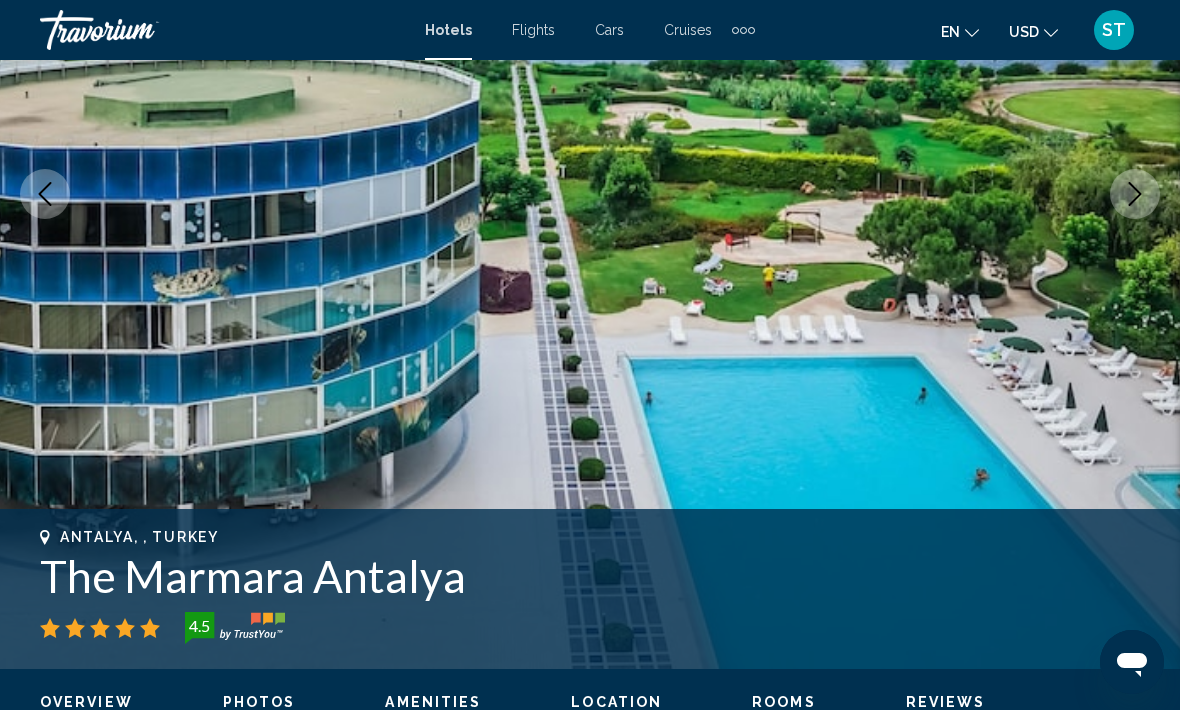 click 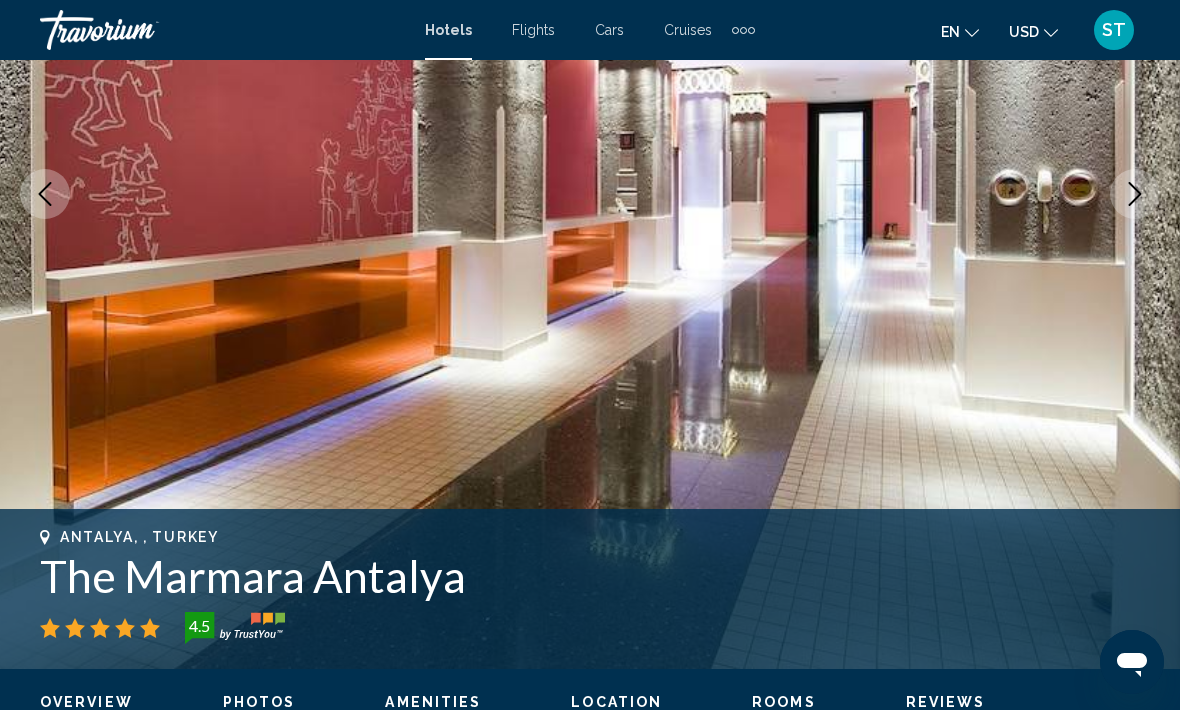 click 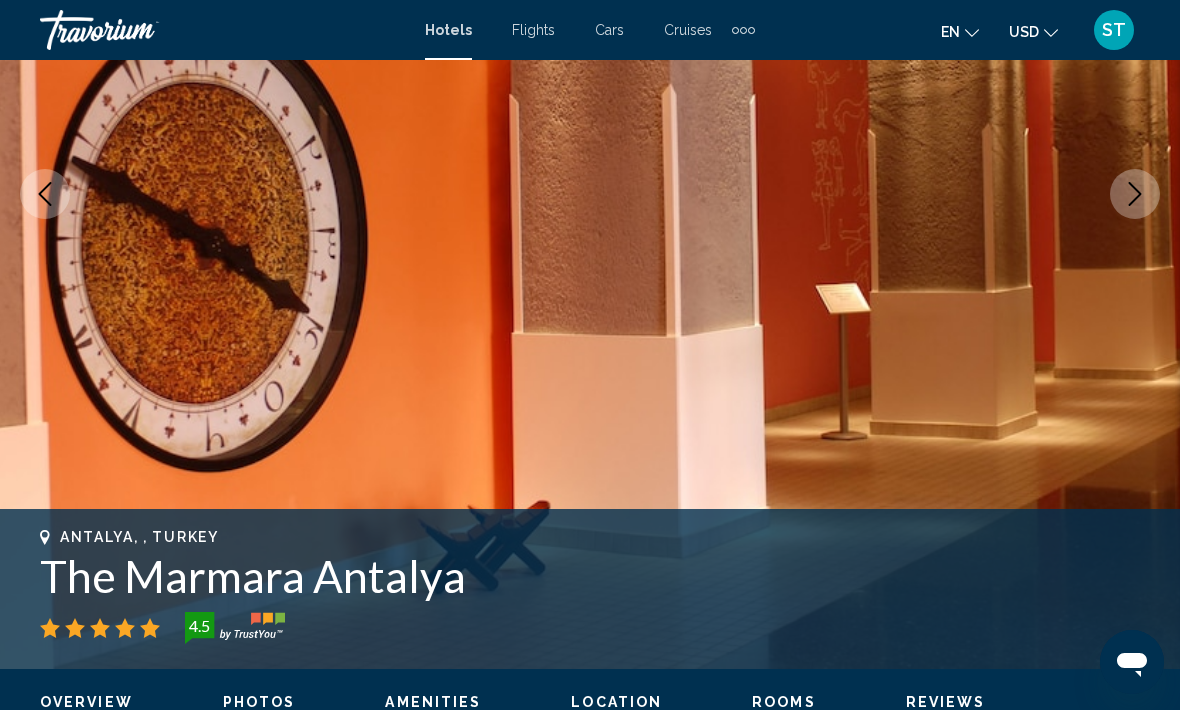 click 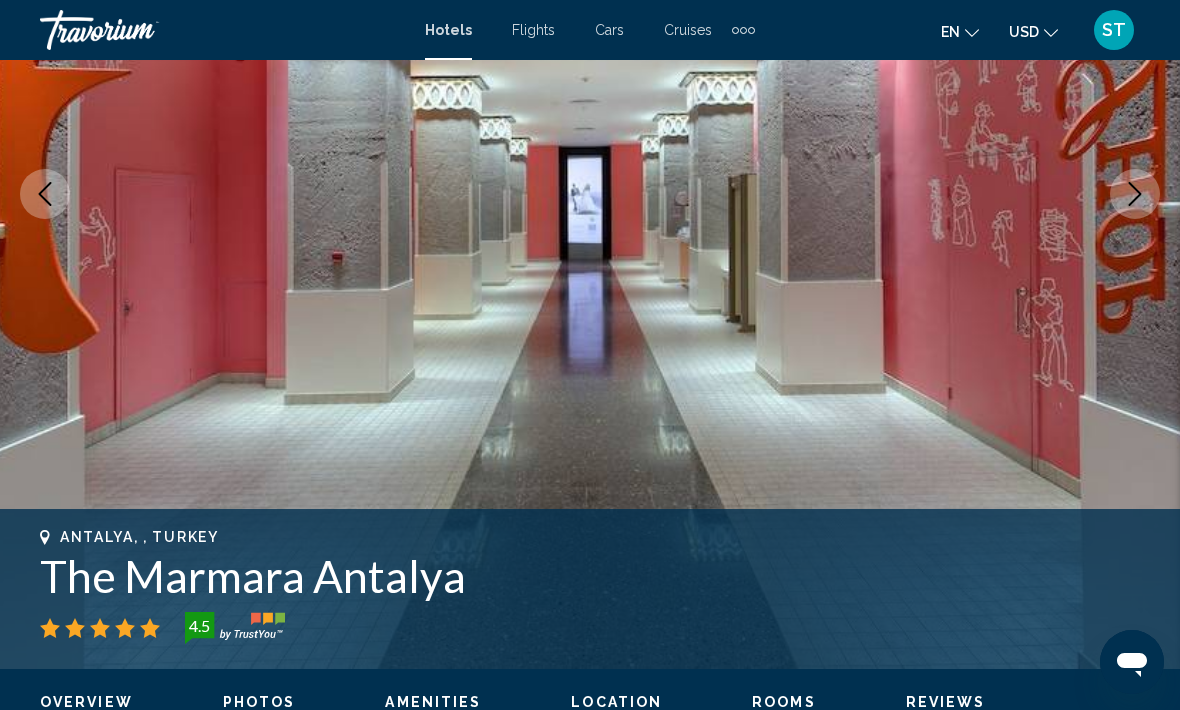 click at bounding box center (1135, 194) 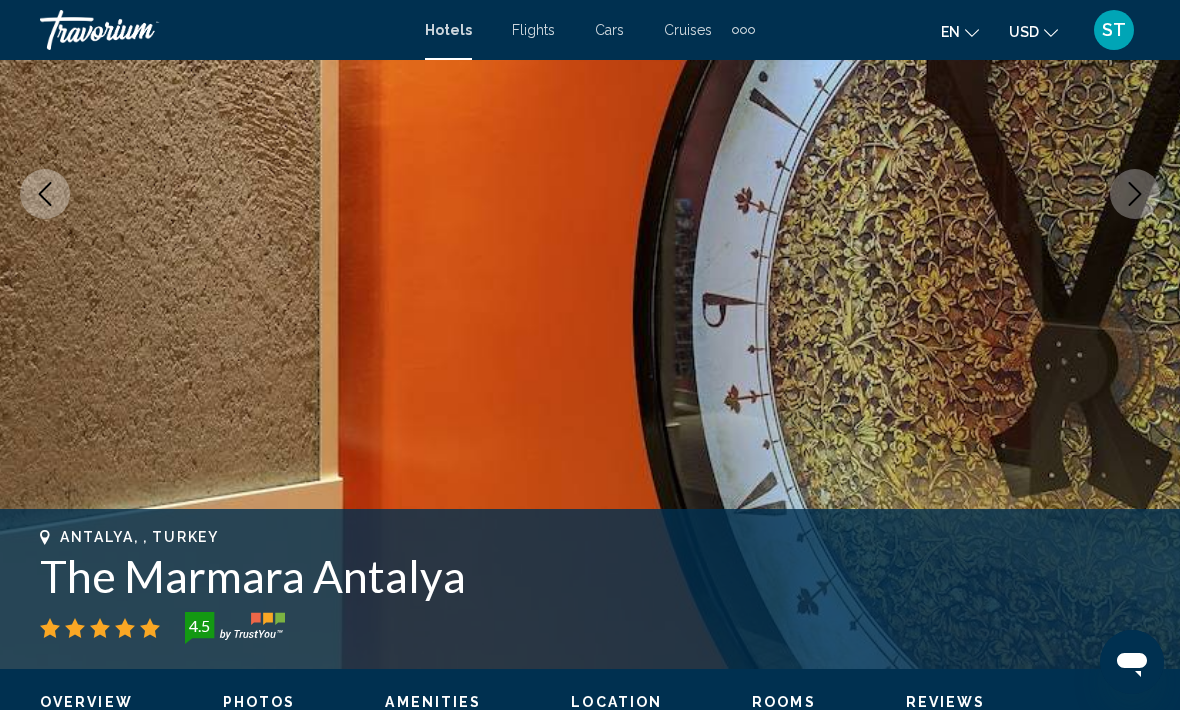 click at bounding box center [1135, 194] 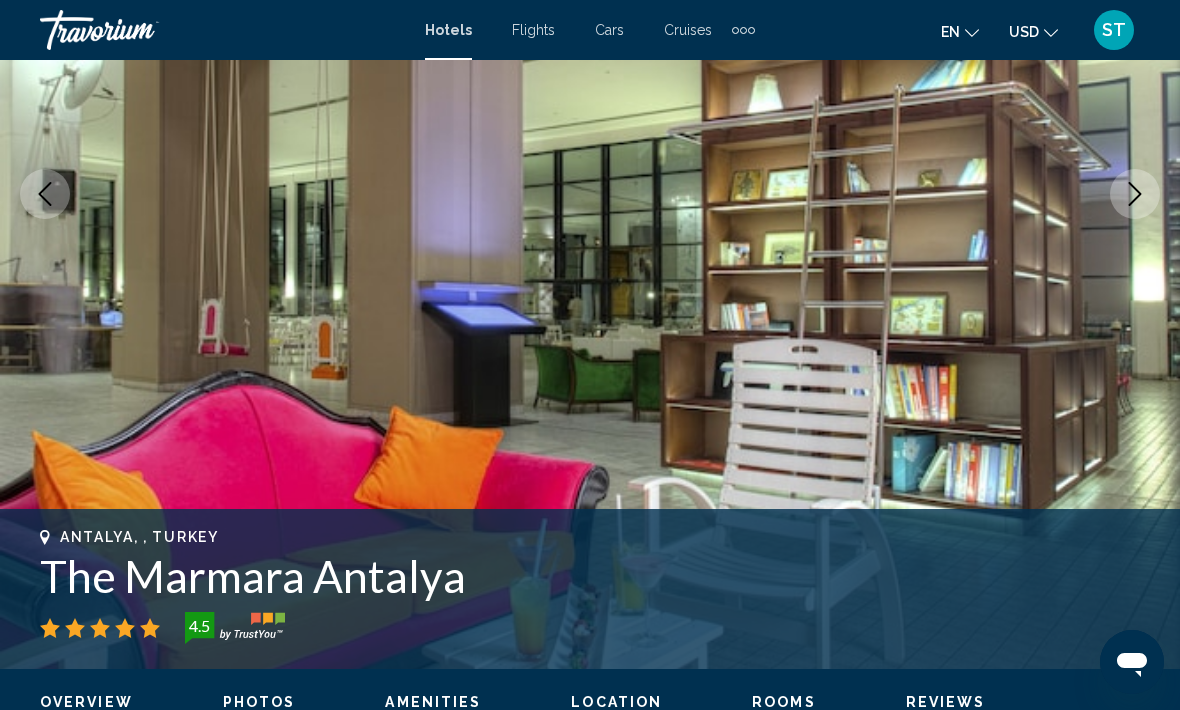 click at bounding box center (1135, 194) 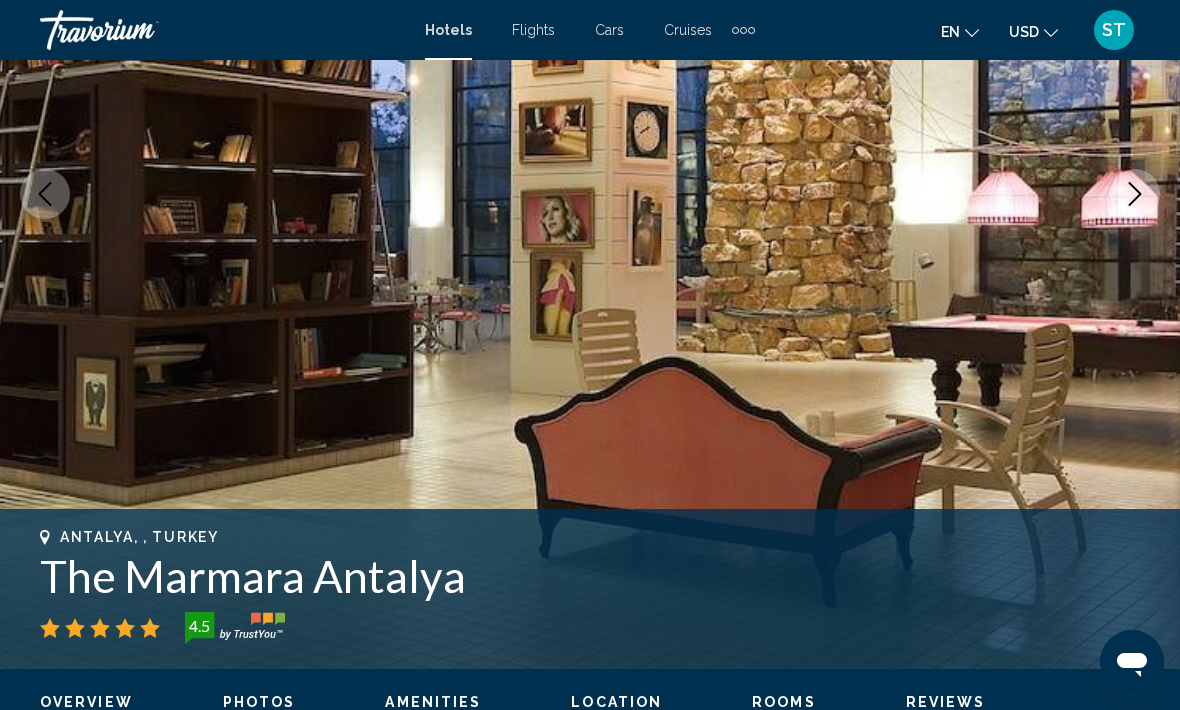 click at bounding box center (1135, 194) 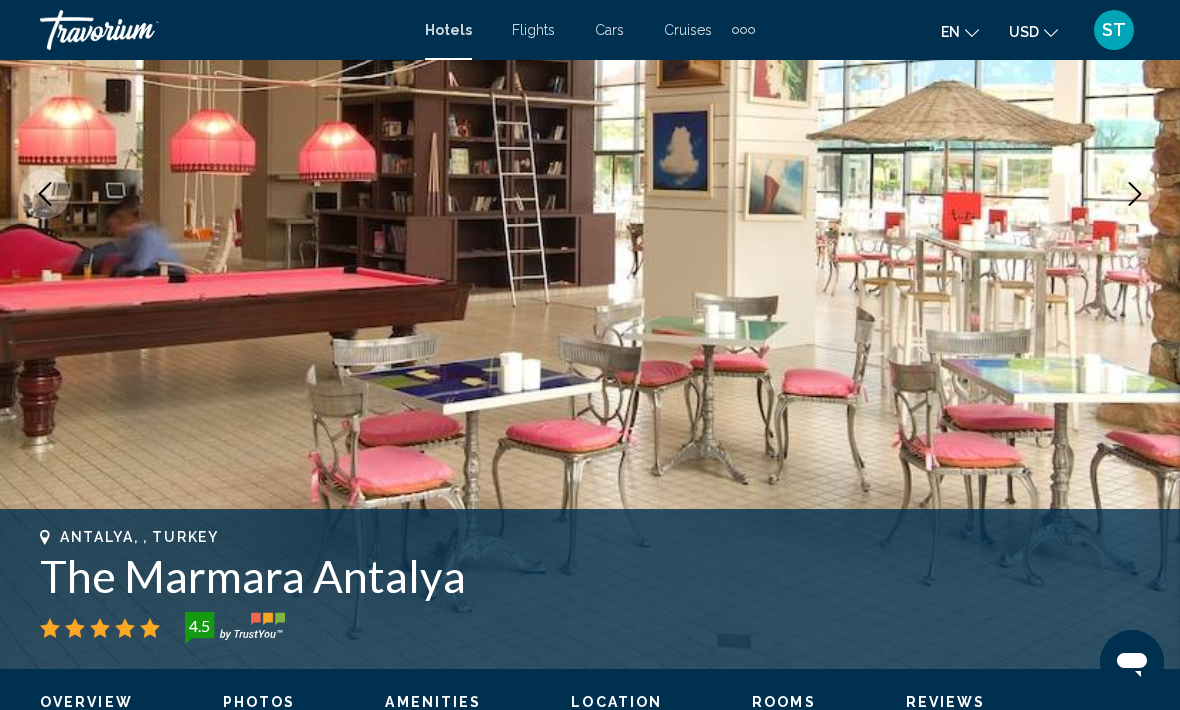 click at bounding box center [1135, 194] 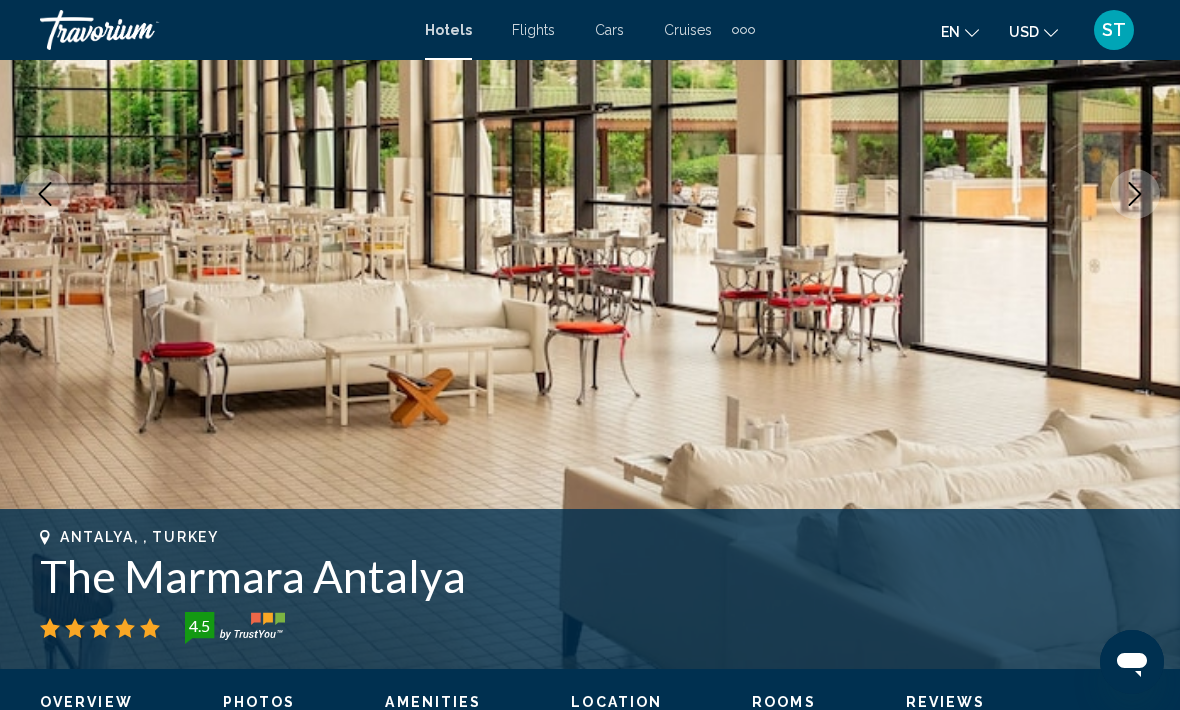 click 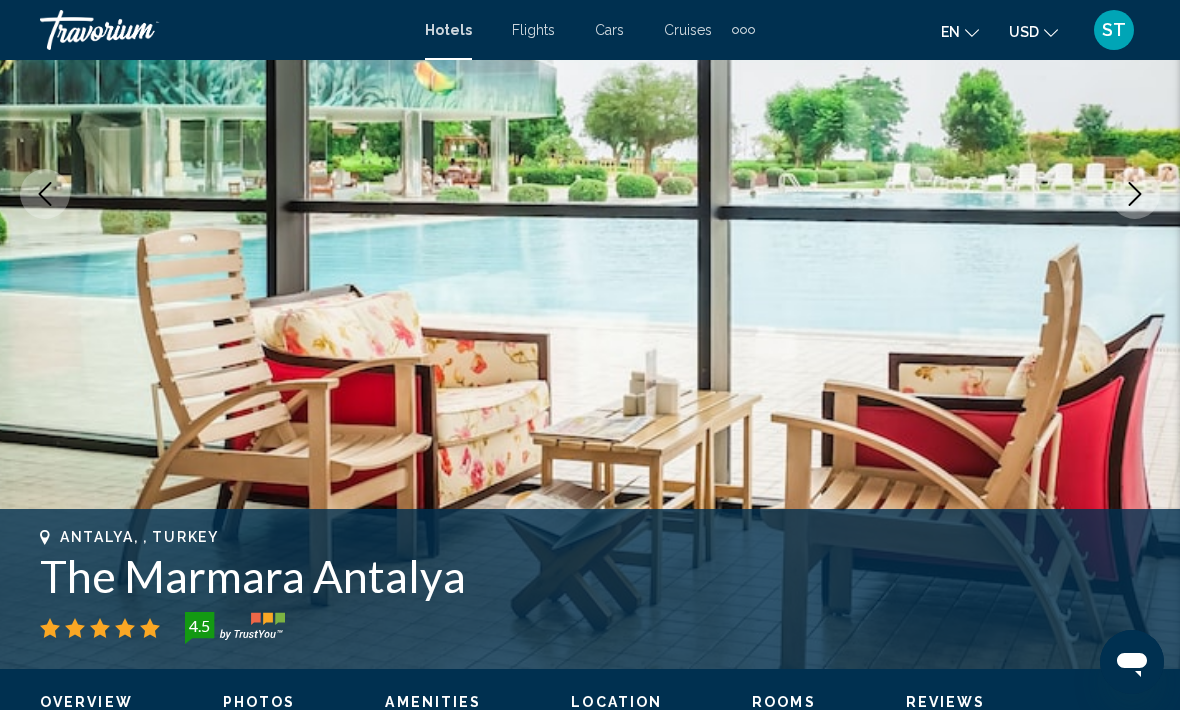 click at bounding box center (1135, 194) 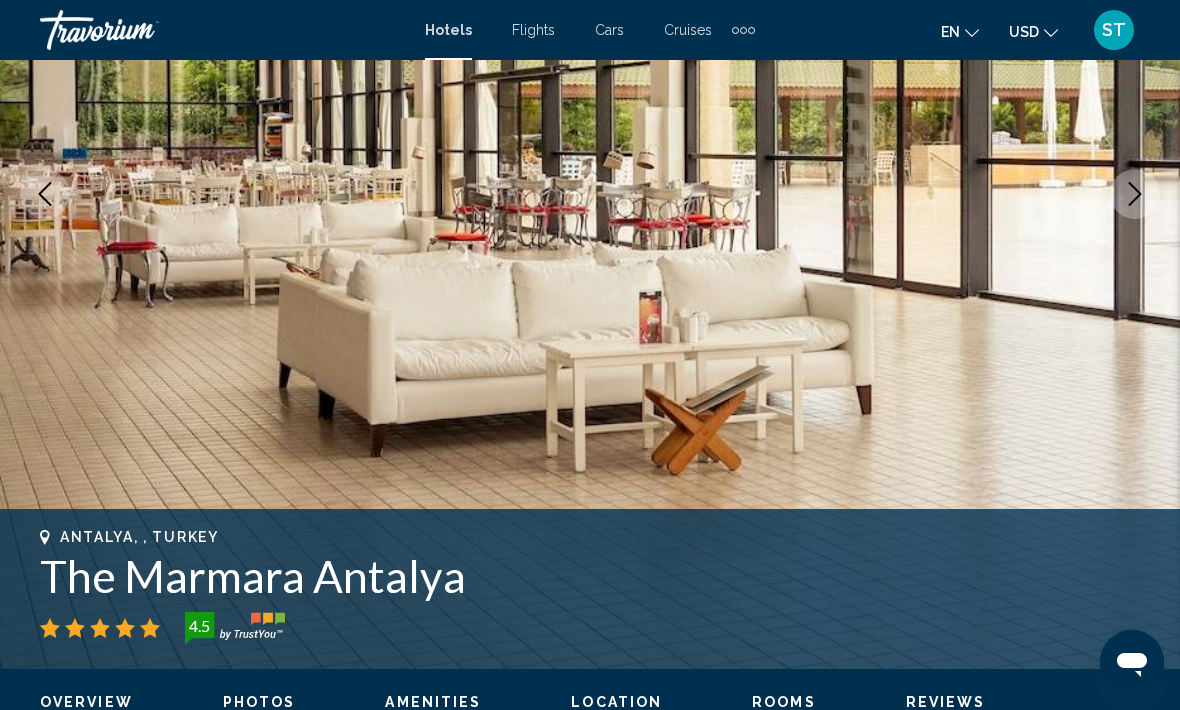 click at bounding box center [1135, 194] 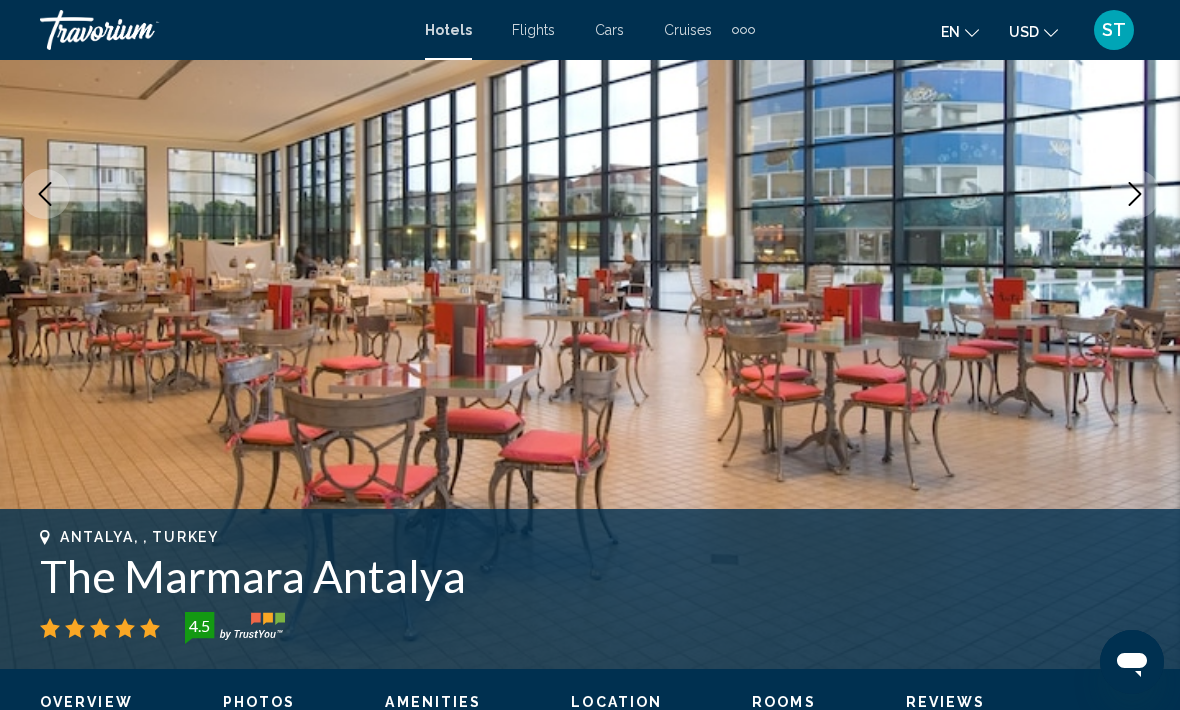 click at bounding box center (1135, 194) 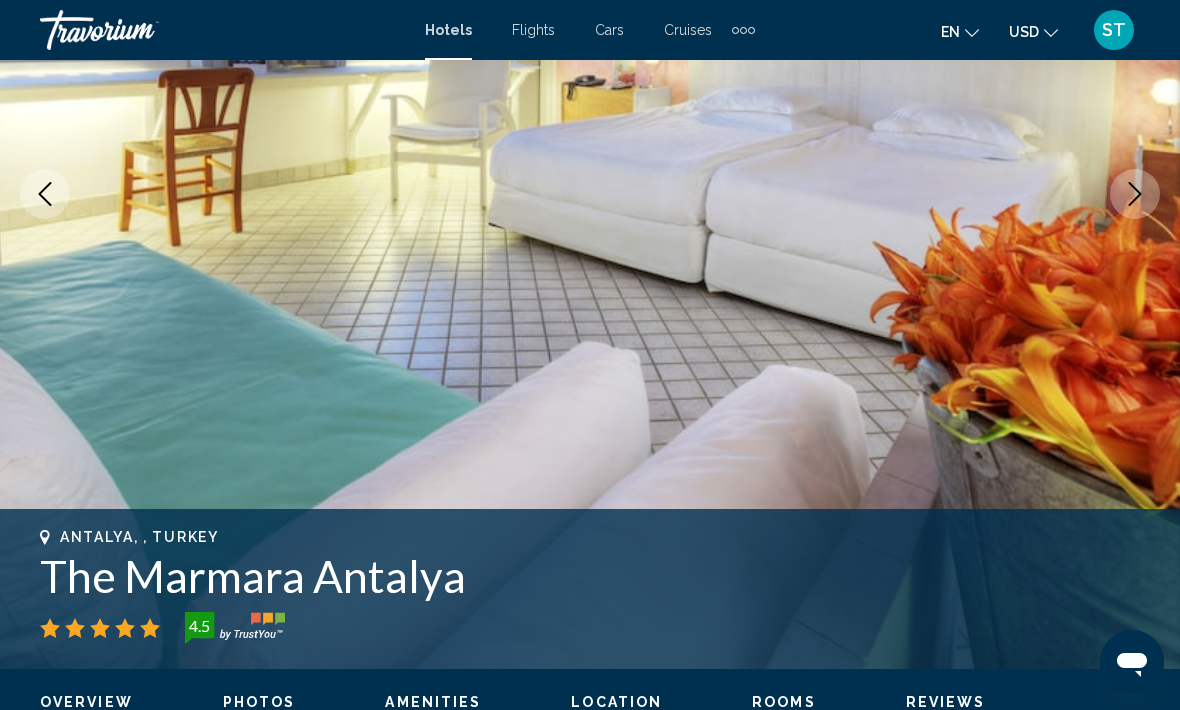 click at bounding box center [1135, 194] 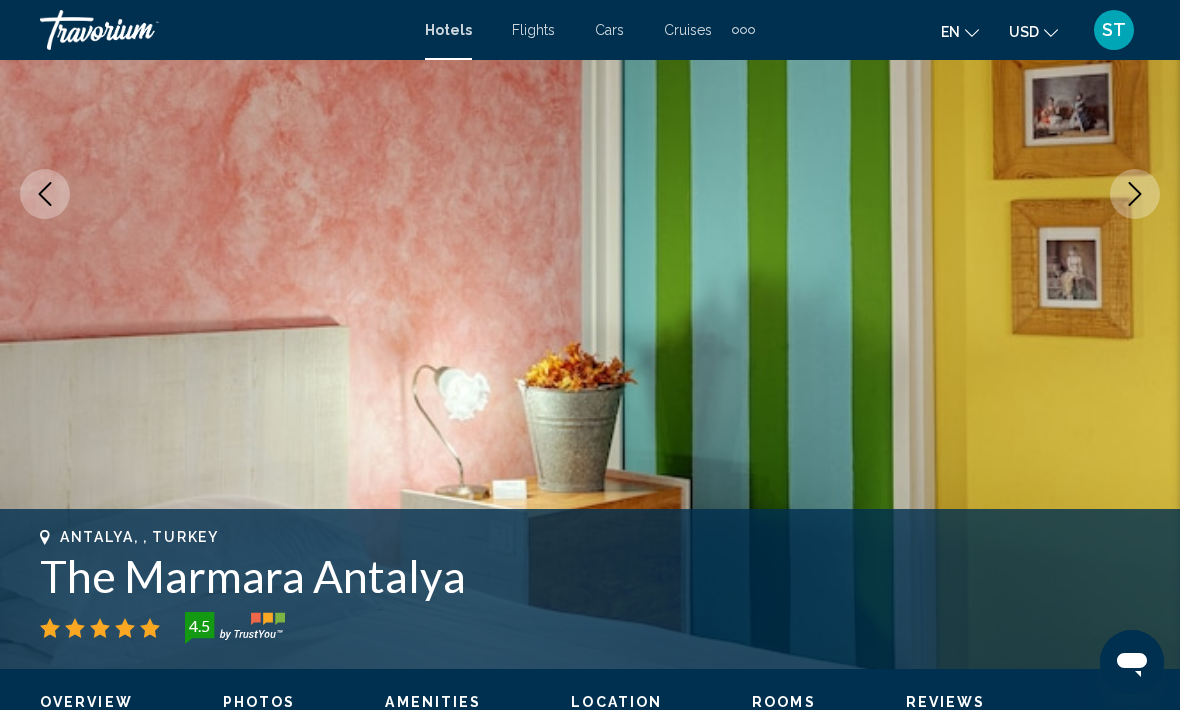 click at bounding box center [1135, 194] 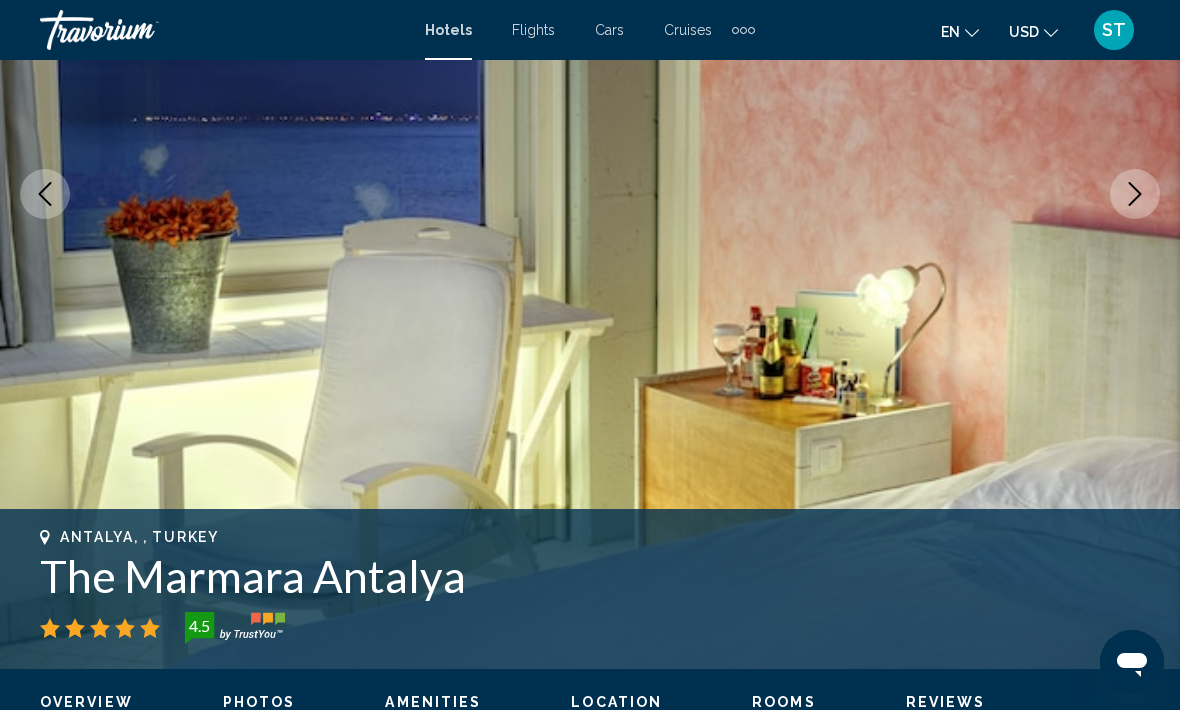 click at bounding box center [1135, 194] 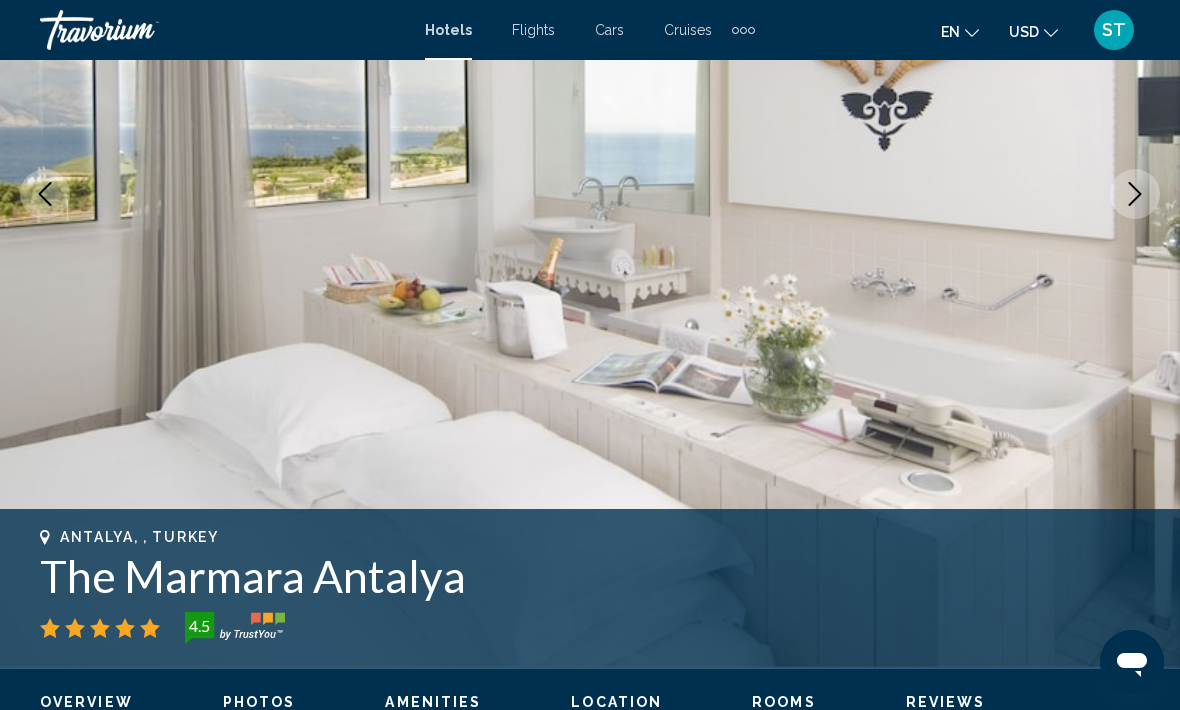 click at bounding box center (1135, 194) 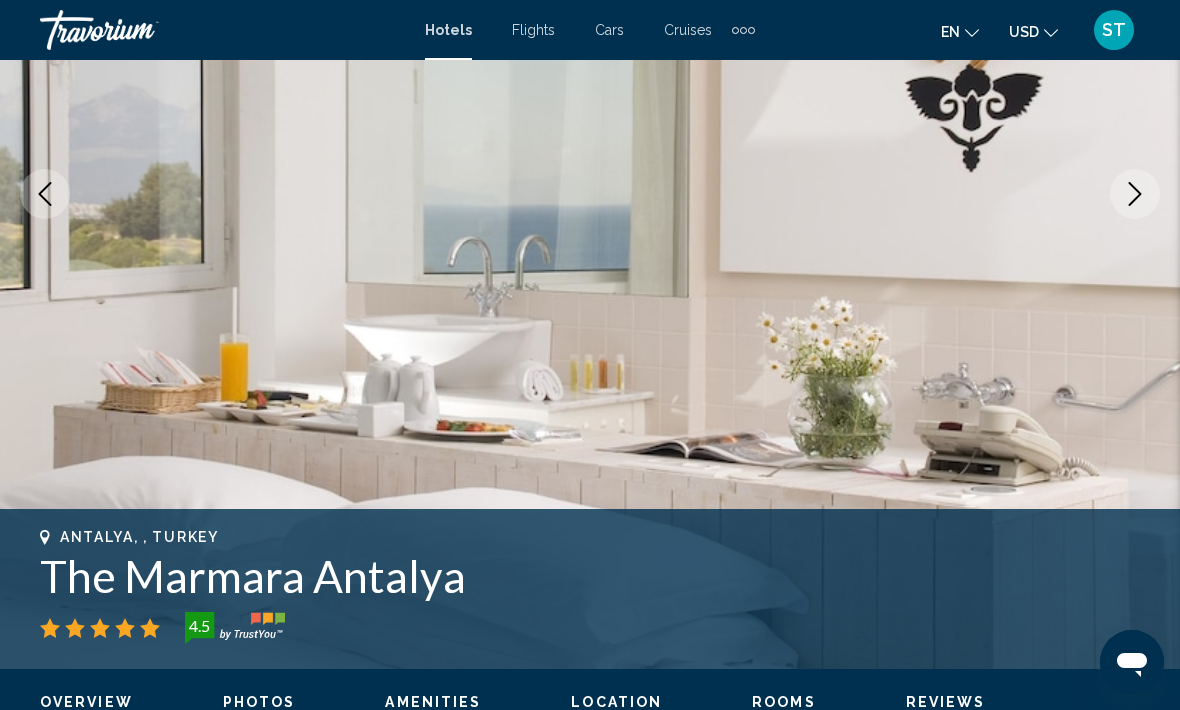 click at bounding box center (1135, 194) 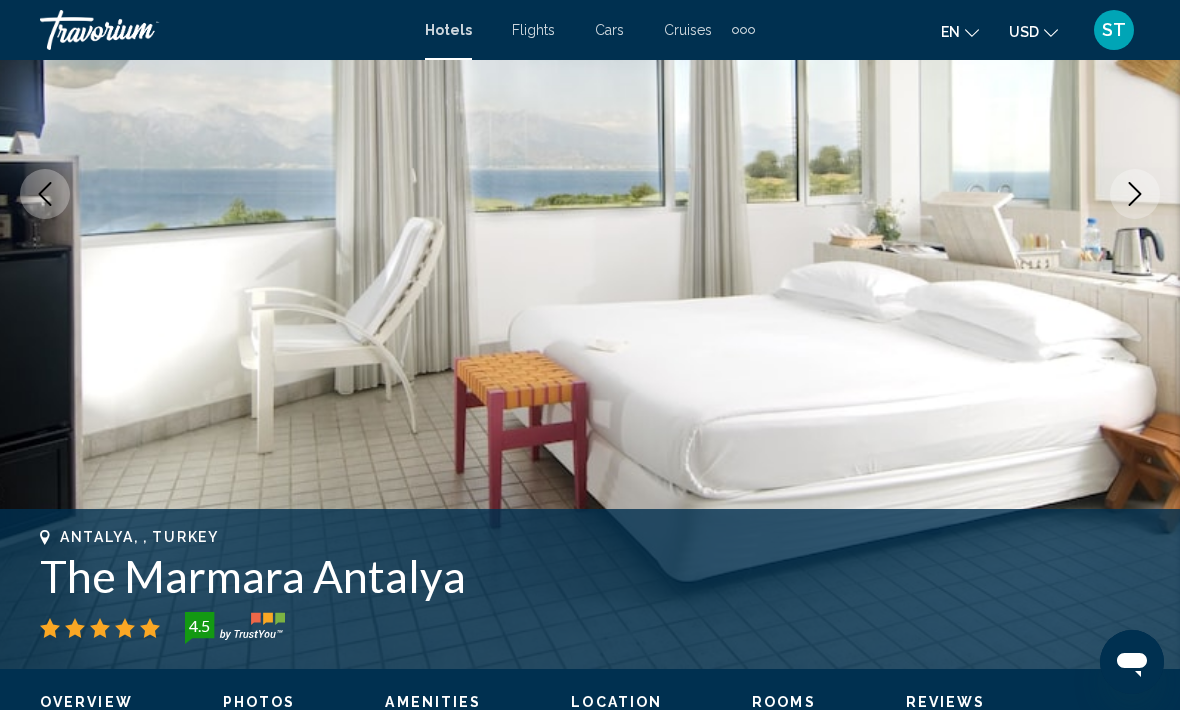 click at bounding box center [1135, 194] 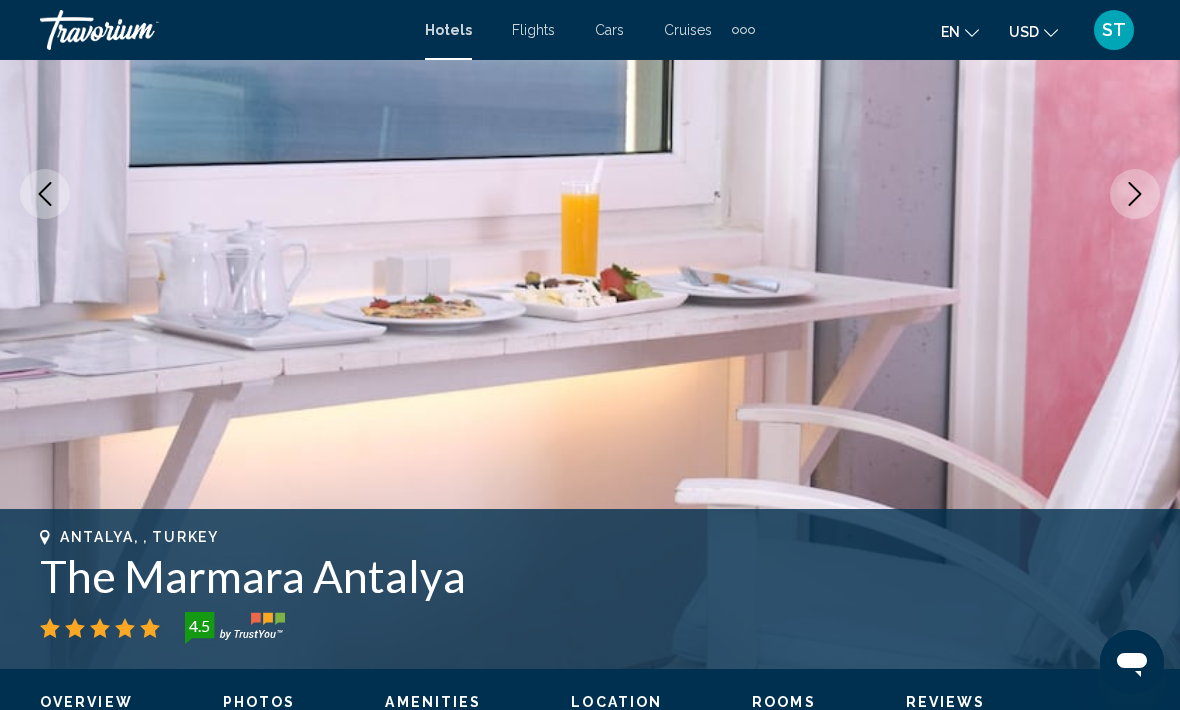 click at bounding box center [1135, 194] 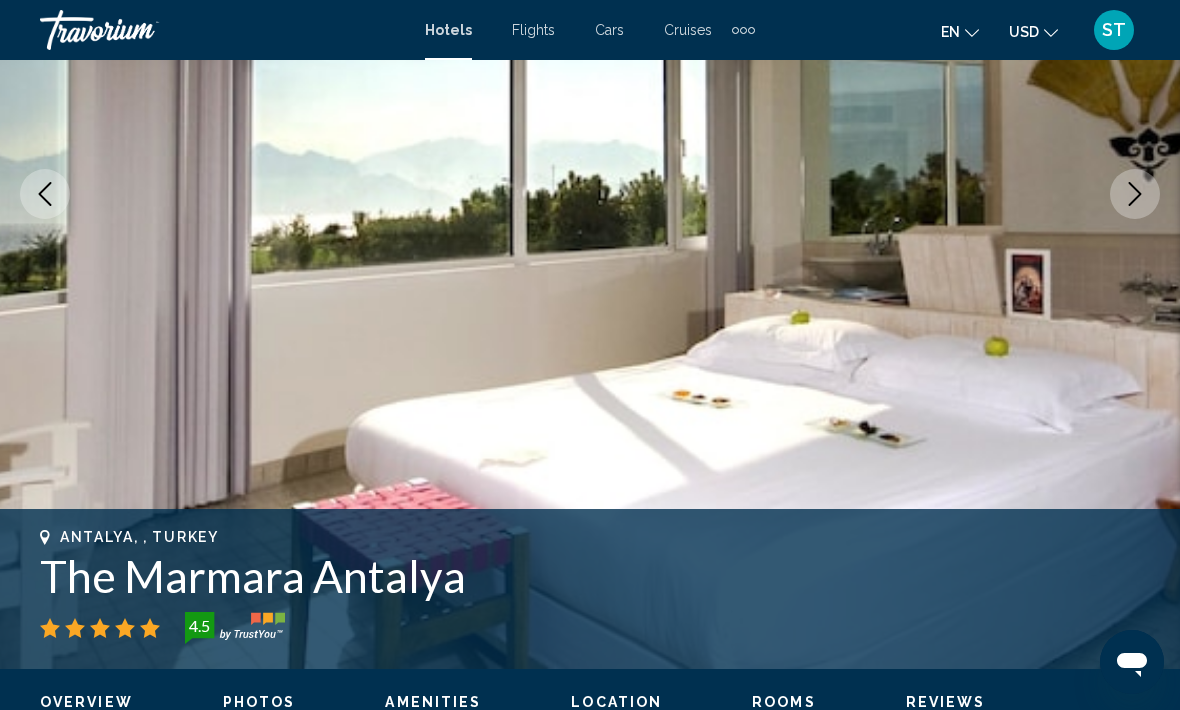 click at bounding box center [1135, 194] 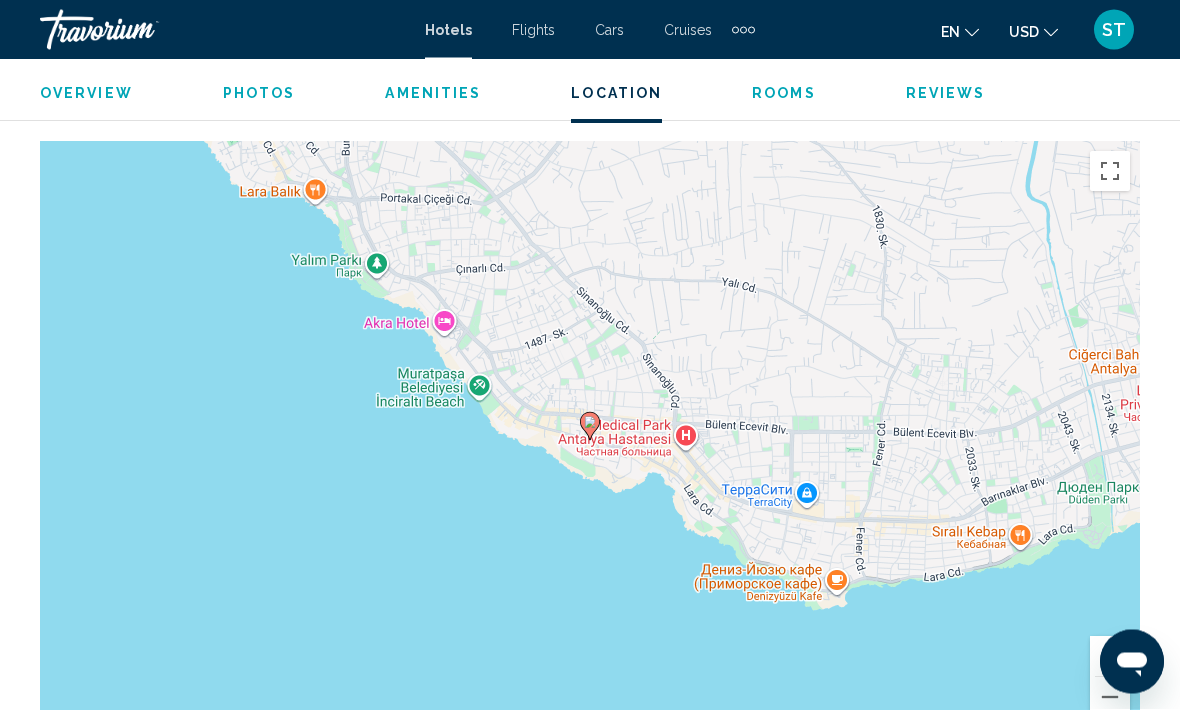 scroll, scrollTop: 2209, scrollLeft: 0, axis: vertical 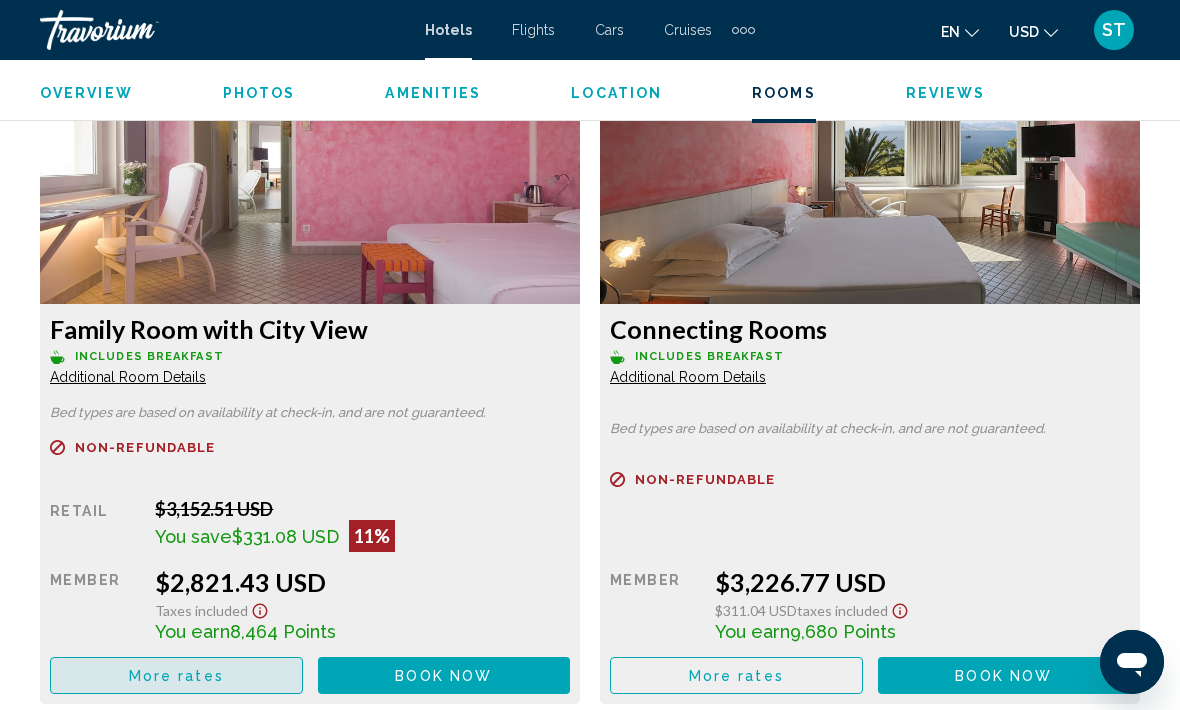 click on "More rates" at bounding box center (176, 675) 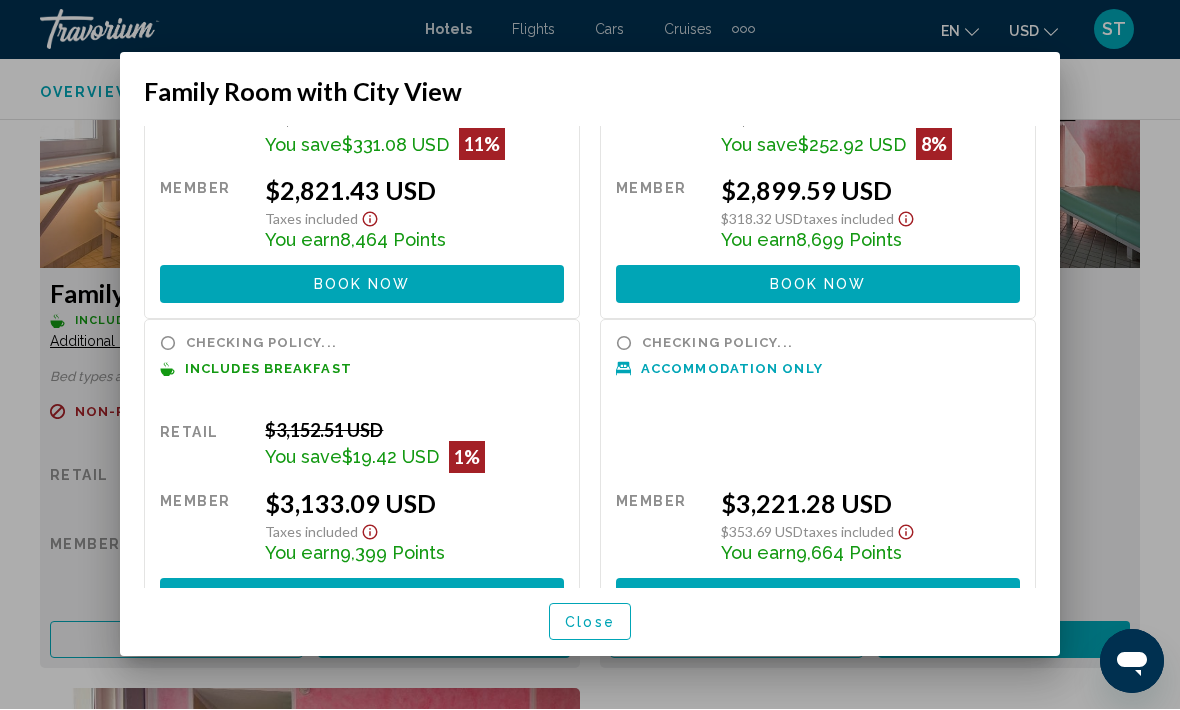 scroll, scrollTop: 138, scrollLeft: 0, axis: vertical 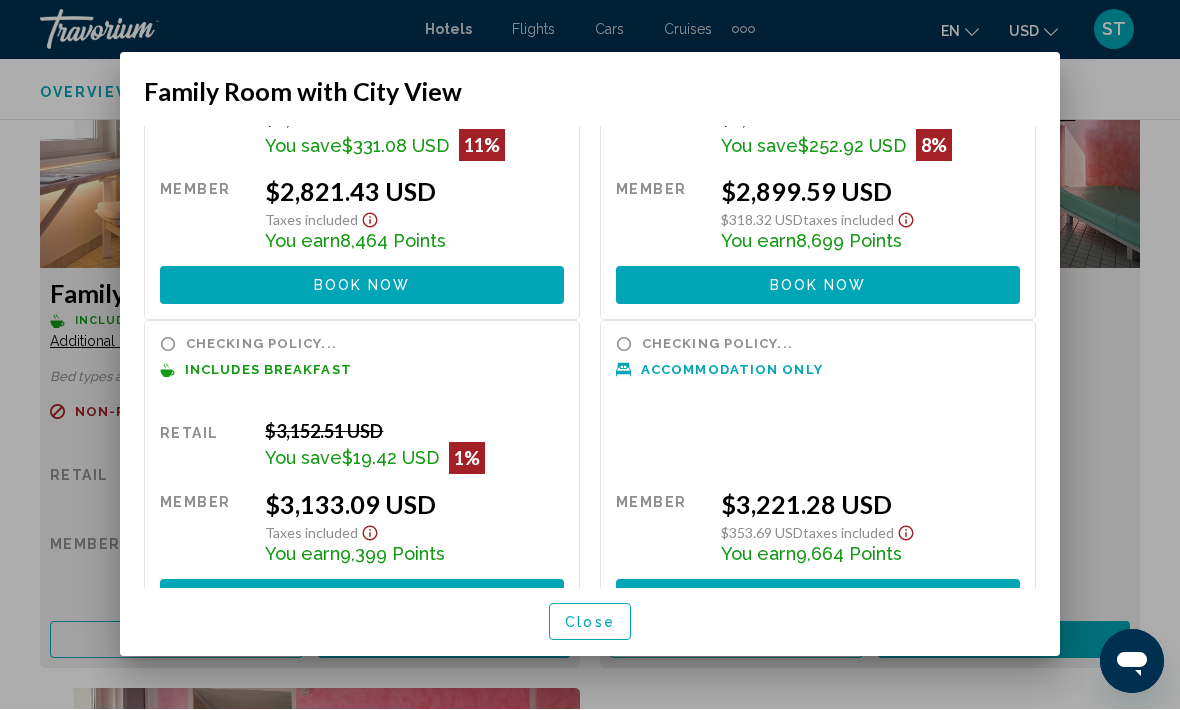 click on "Close" at bounding box center [590, 622] 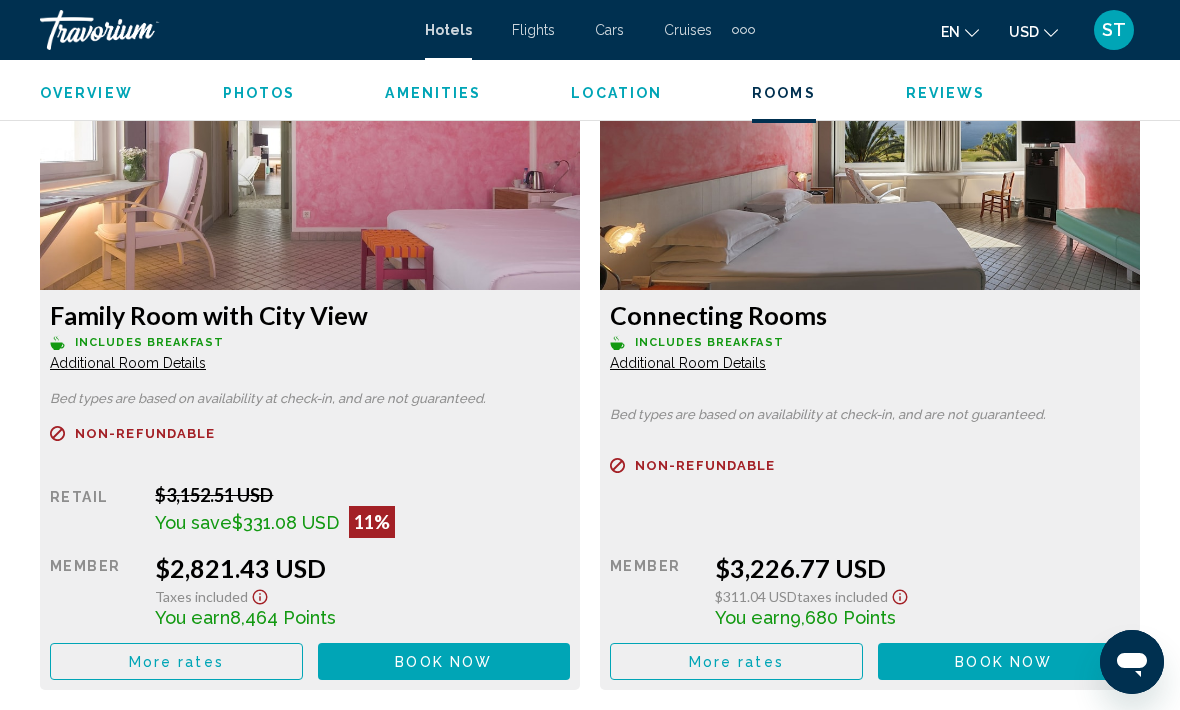 scroll, scrollTop: 3163, scrollLeft: 0, axis: vertical 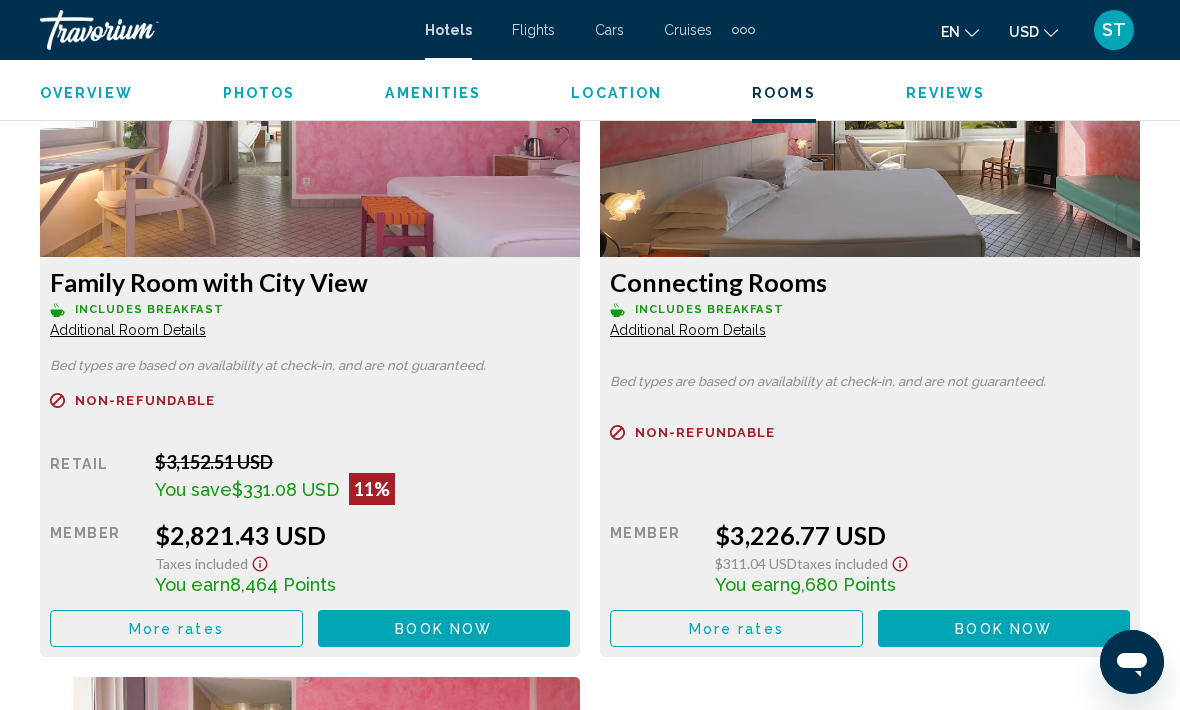 click on "More rates" at bounding box center (176, 629) 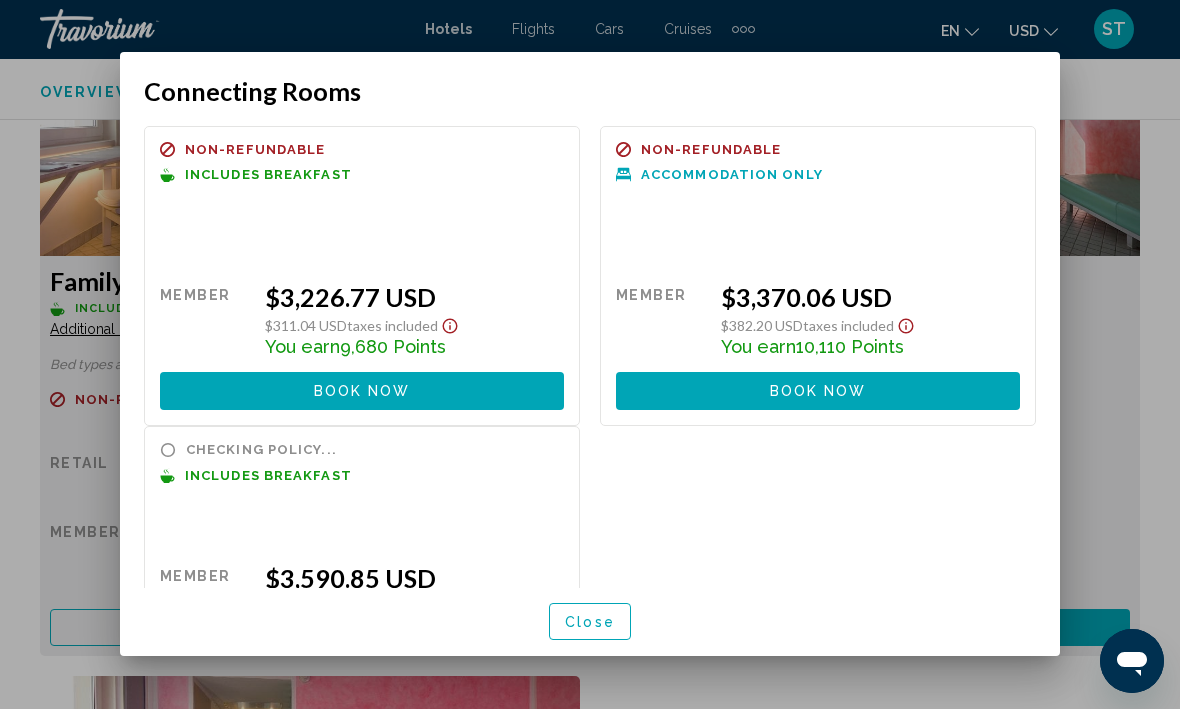 click on "Close" at bounding box center (590, 622) 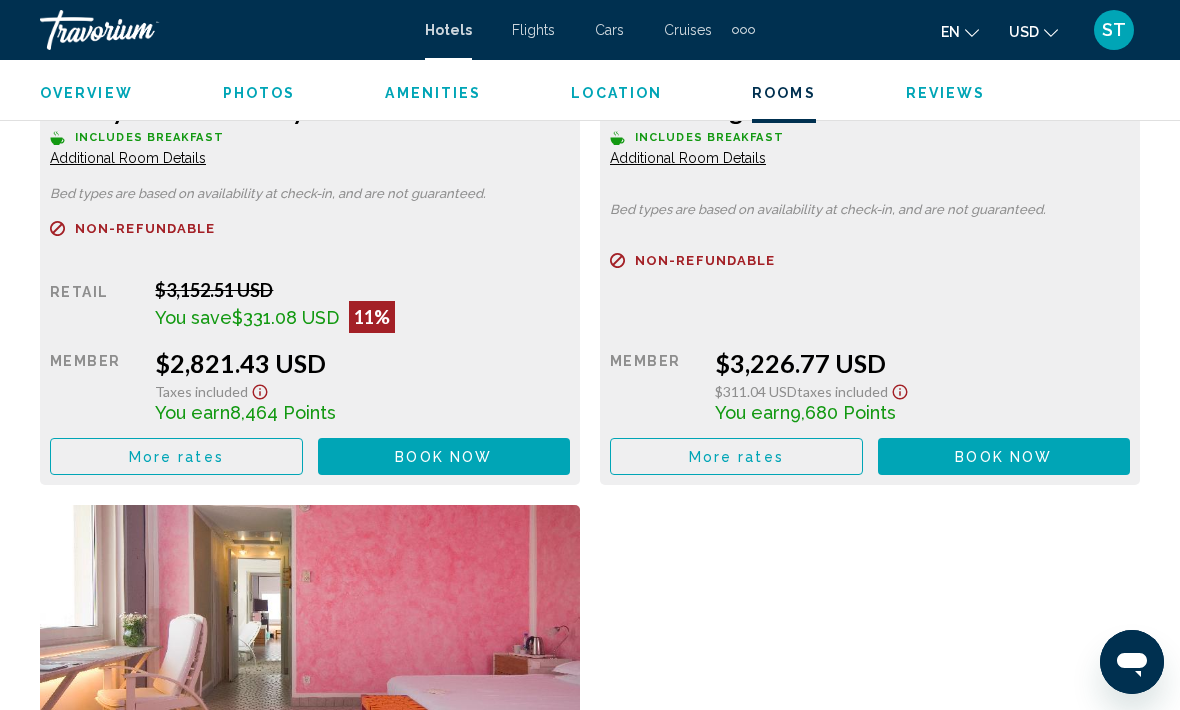 scroll, scrollTop: 3336, scrollLeft: 0, axis: vertical 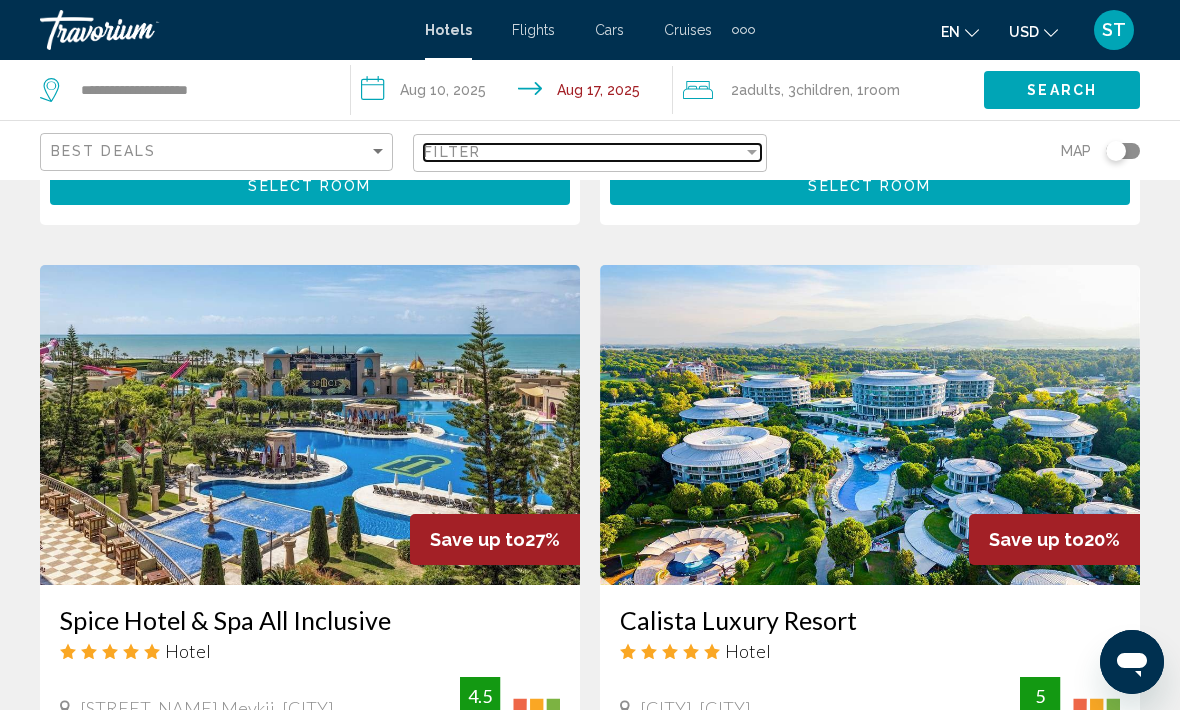 click on "Filter" at bounding box center (583, 152) 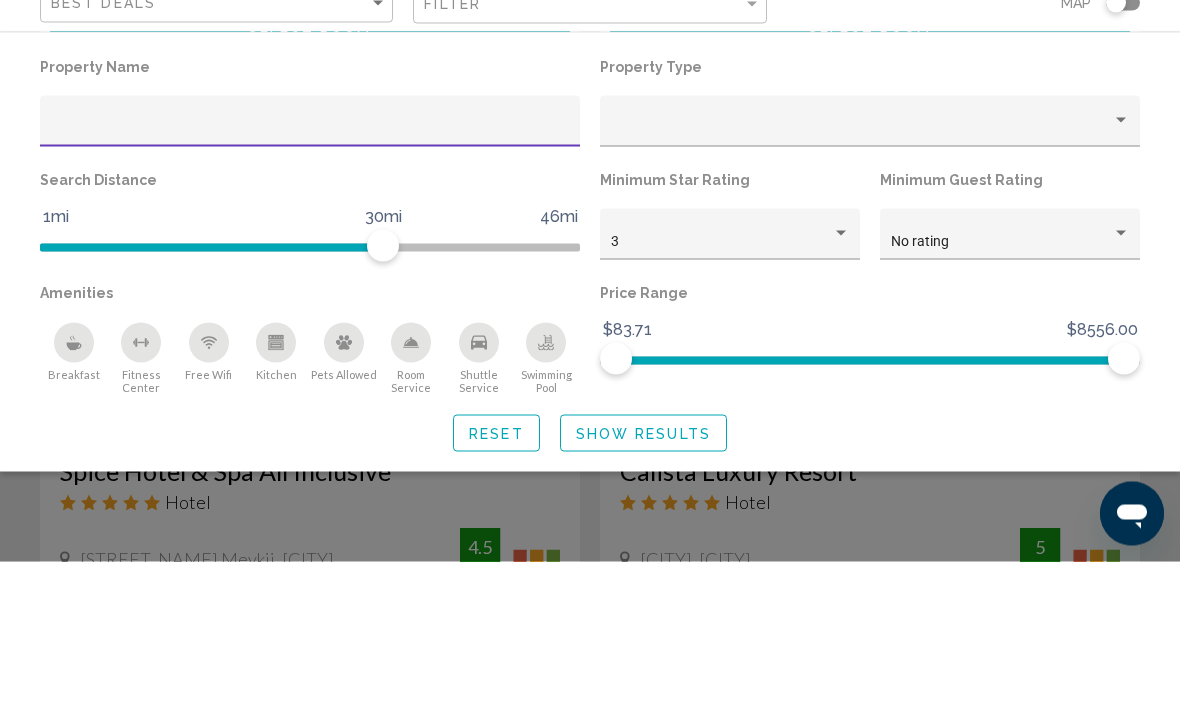 click on "Property Type" 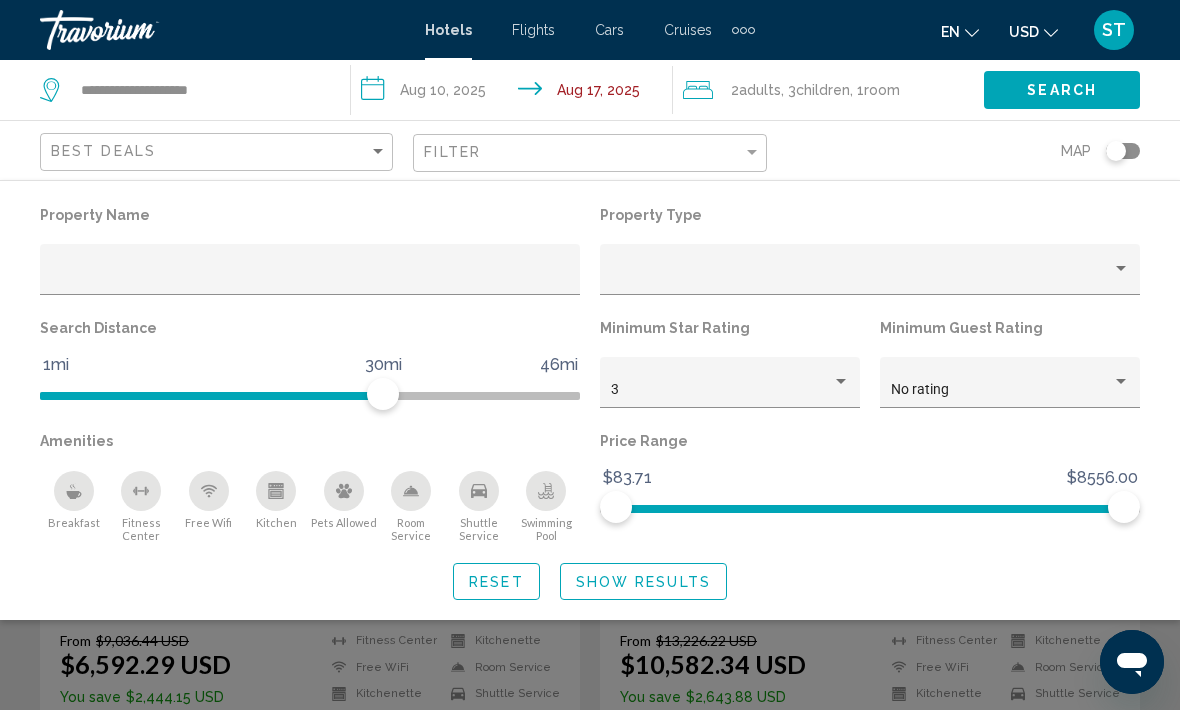 click on "Reset" 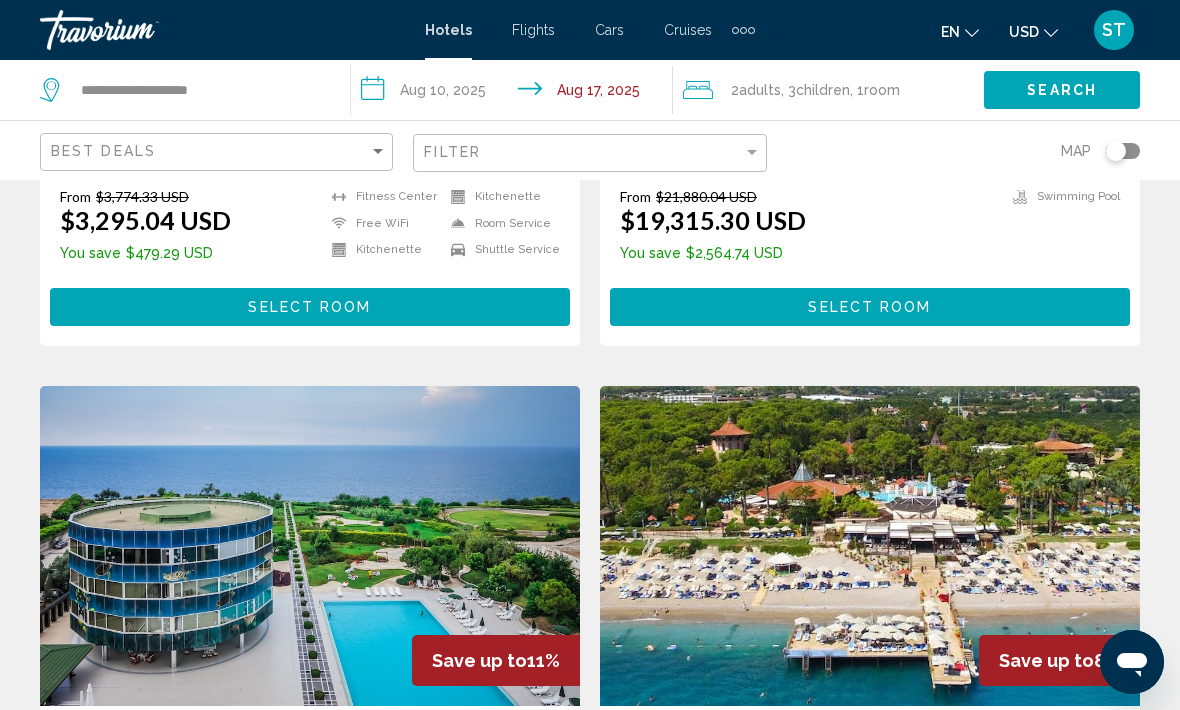 scroll, scrollTop: 3869, scrollLeft: 0, axis: vertical 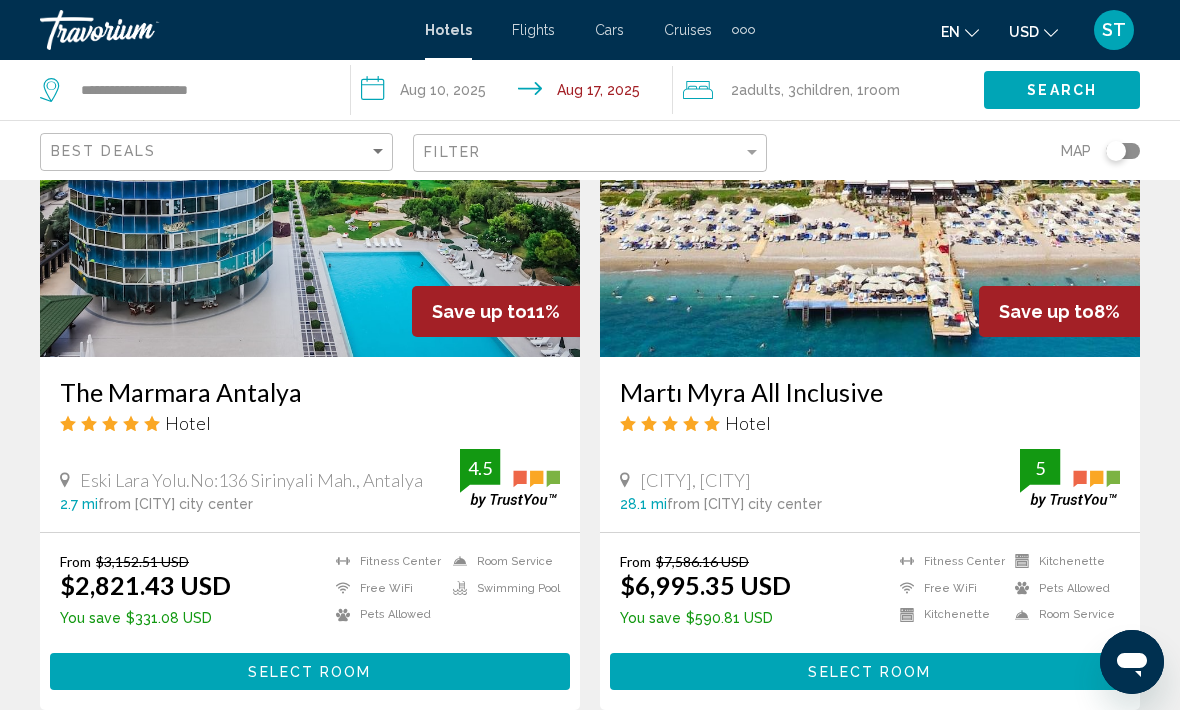 click on "Select Room" at bounding box center (869, 672) 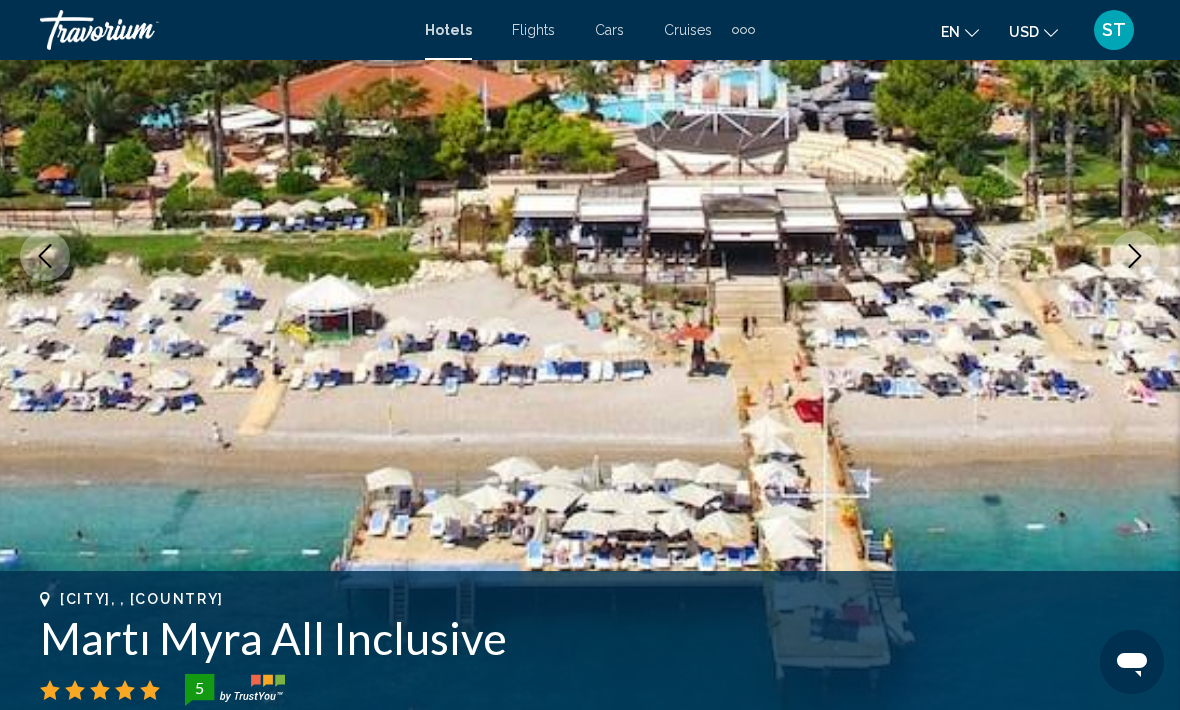 scroll, scrollTop: 280, scrollLeft: 0, axis: vertical 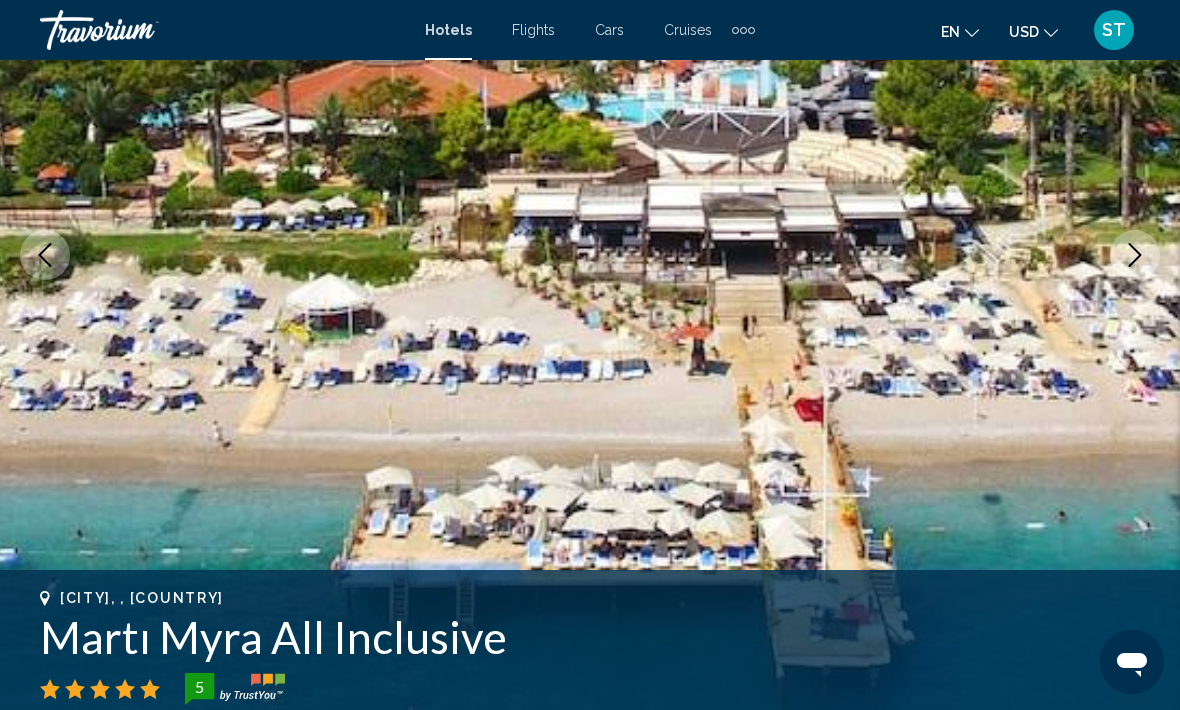 click 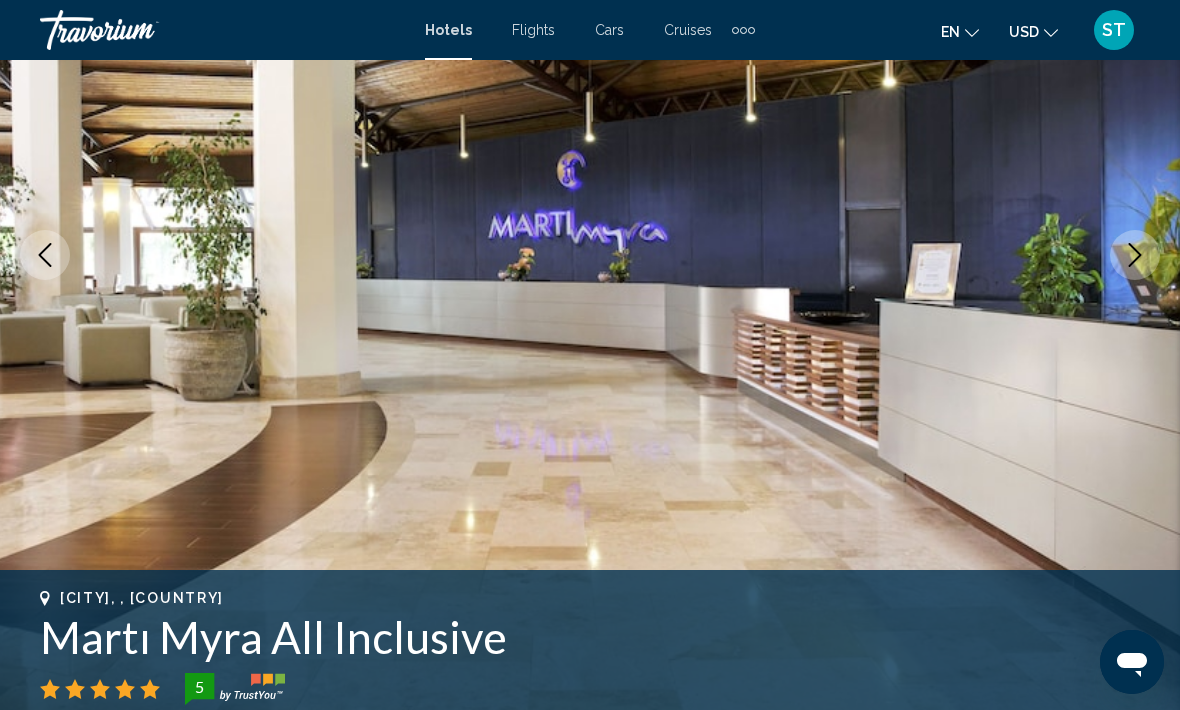 click 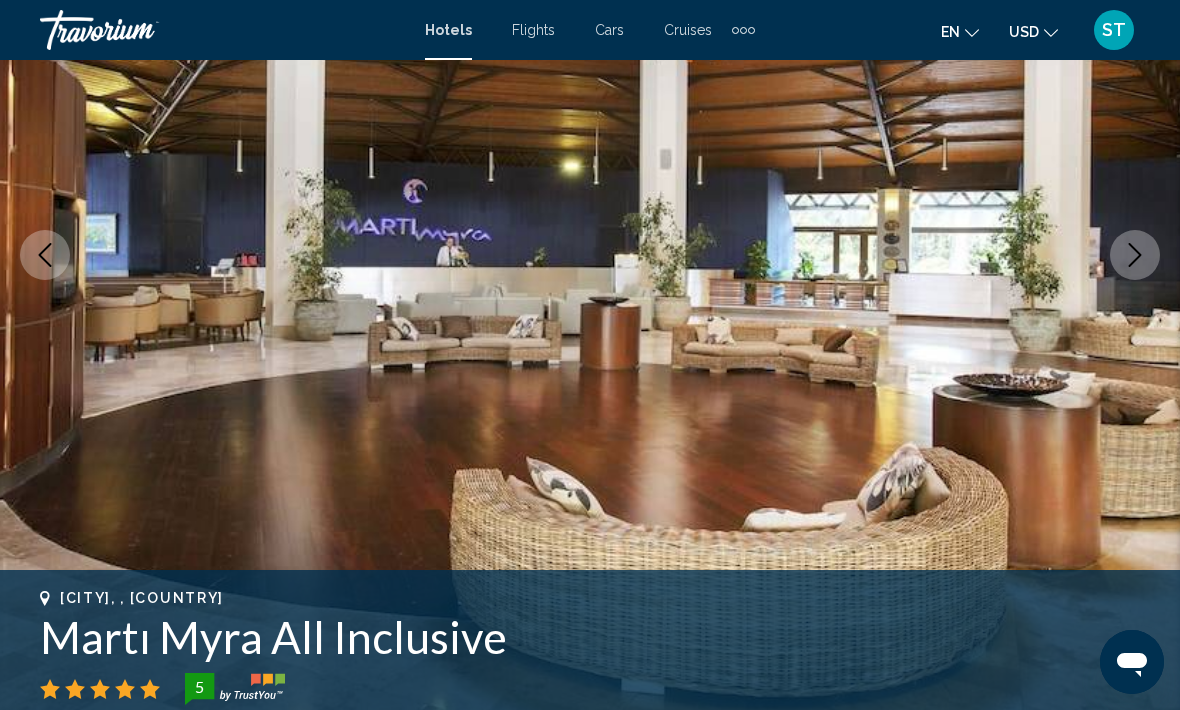 click 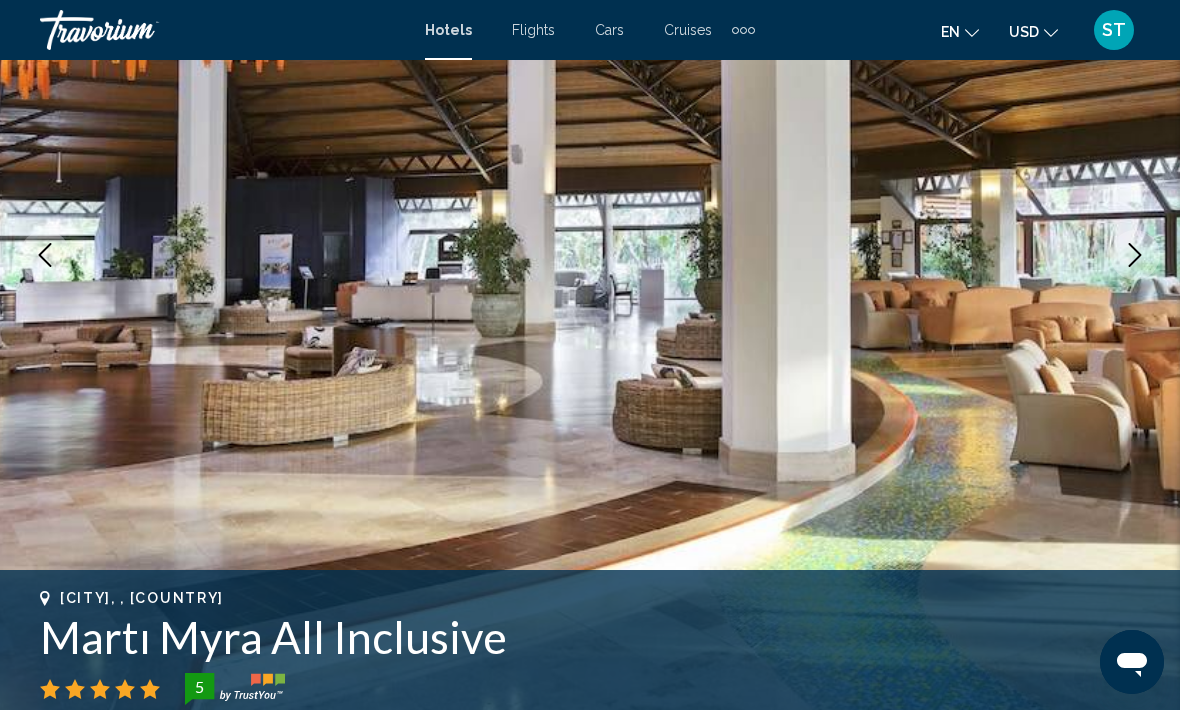 click 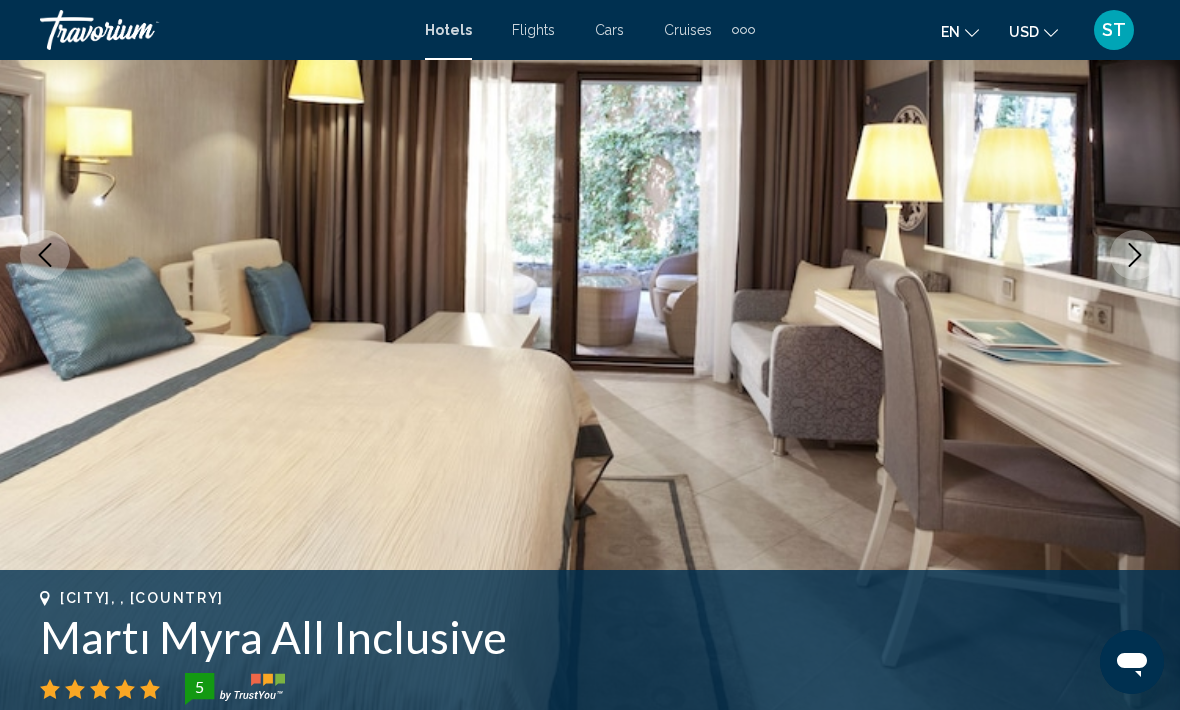 click 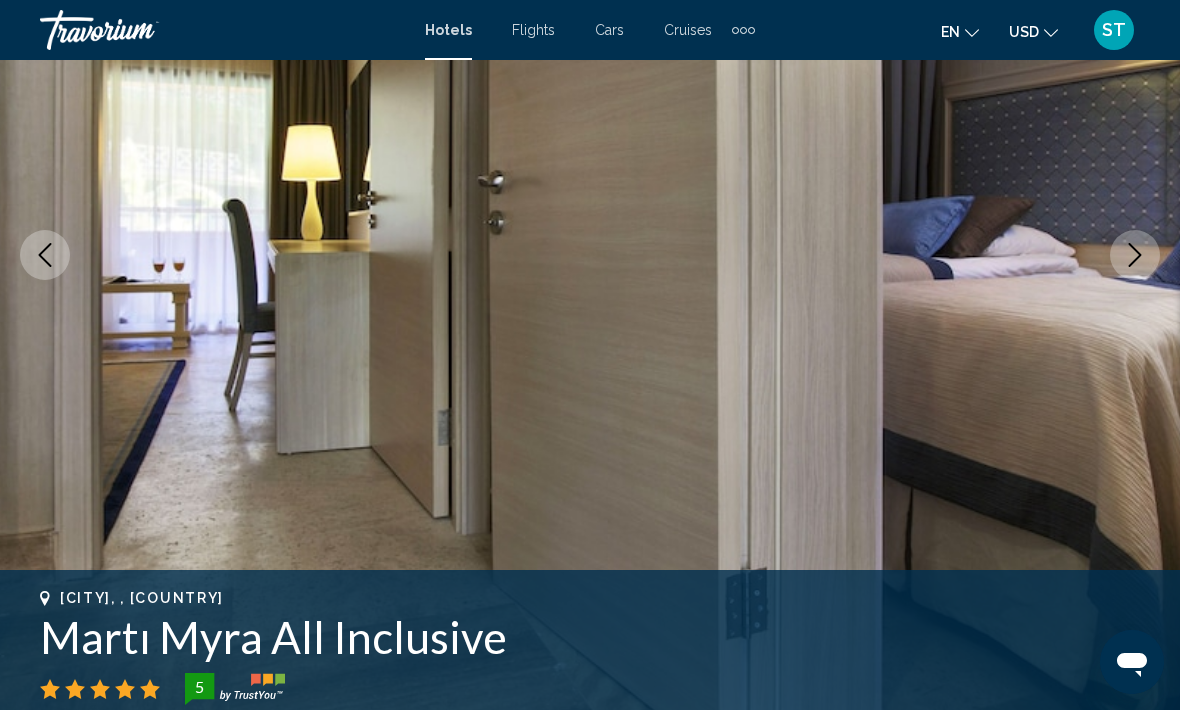 click 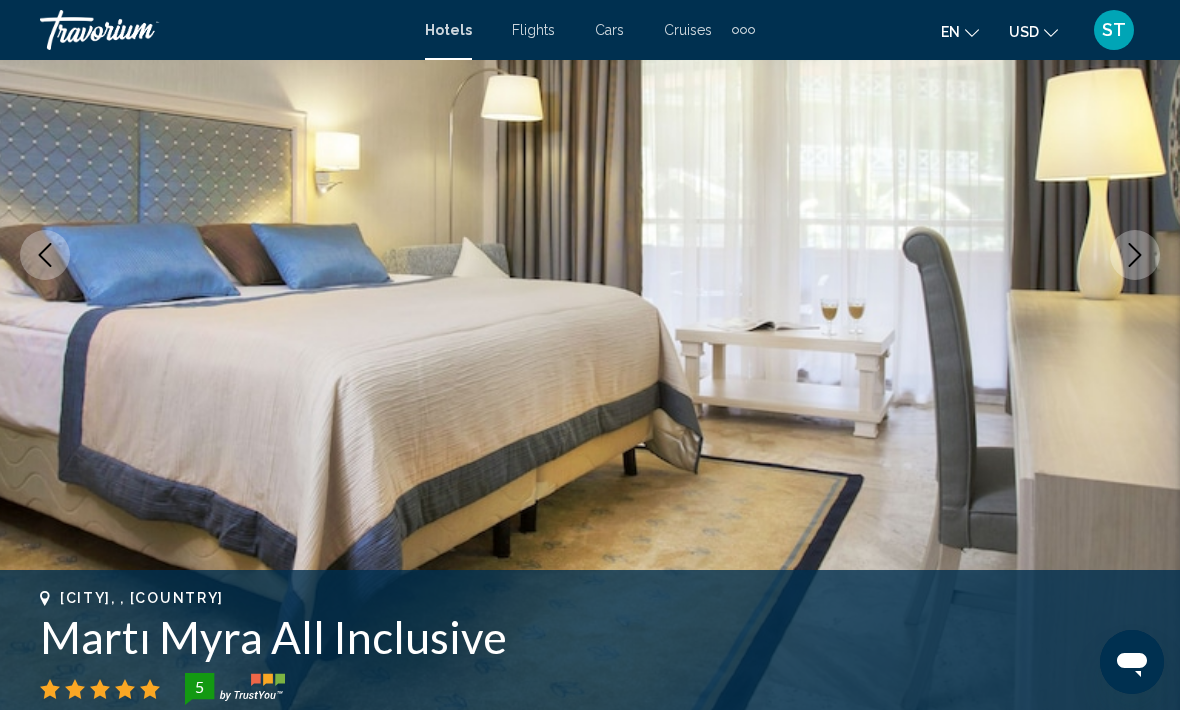 click 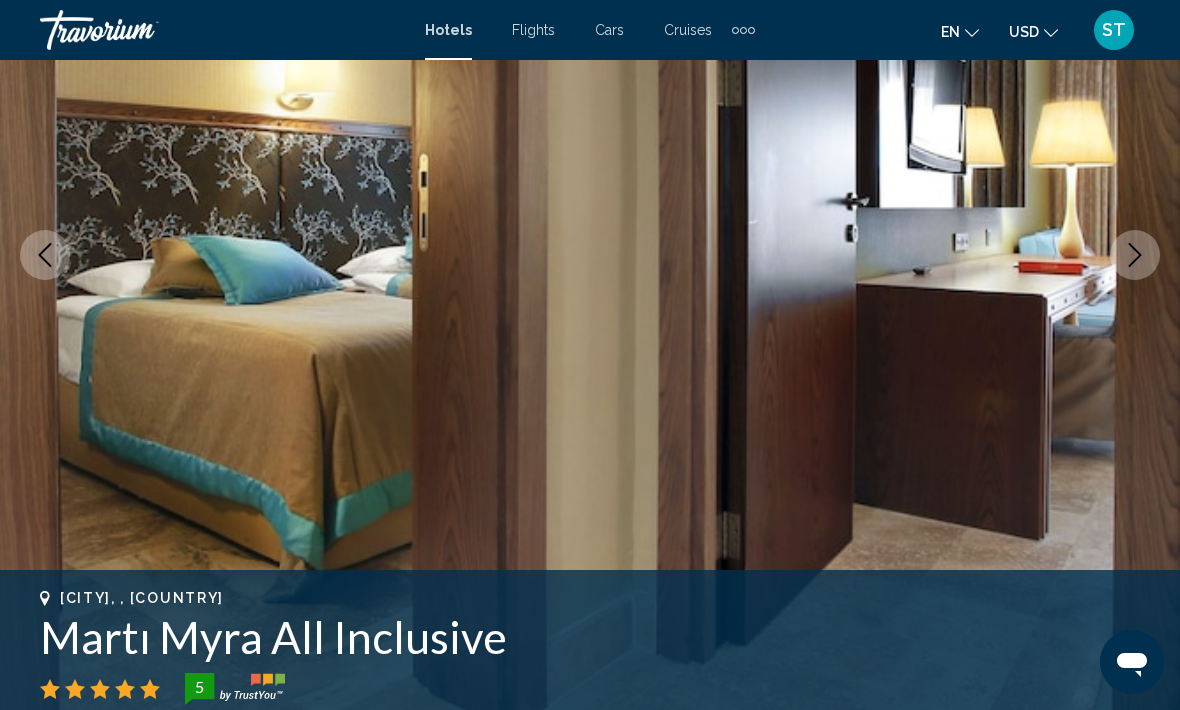 click 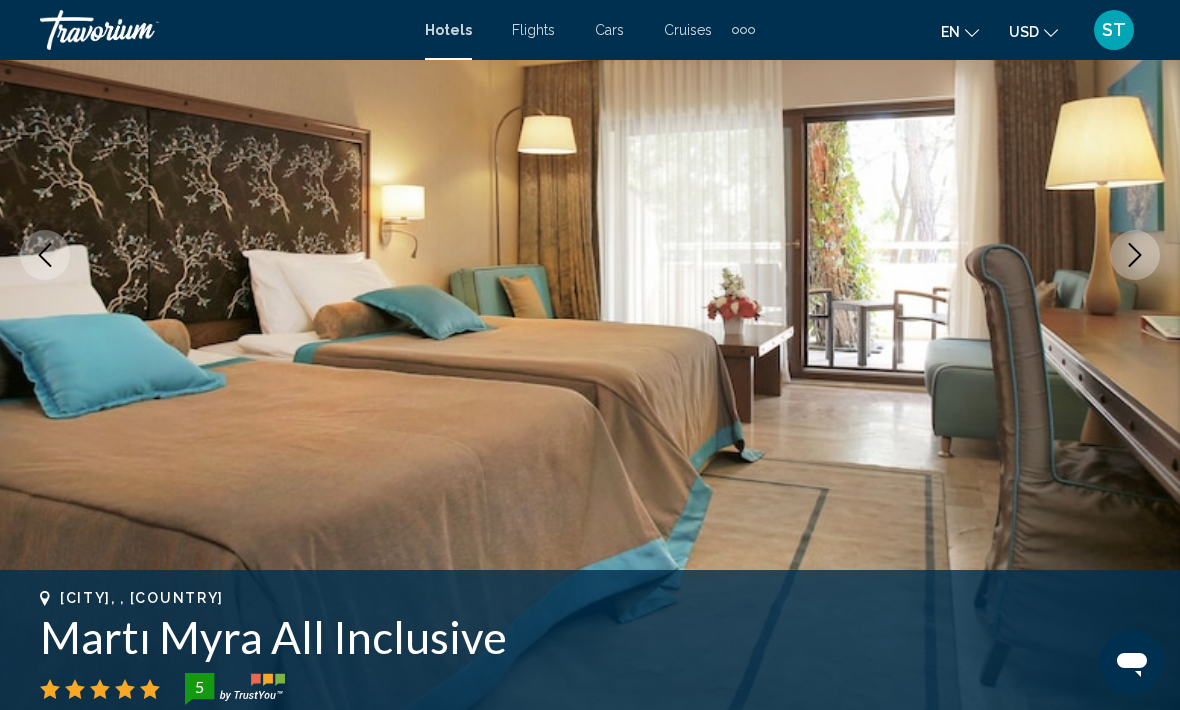 click 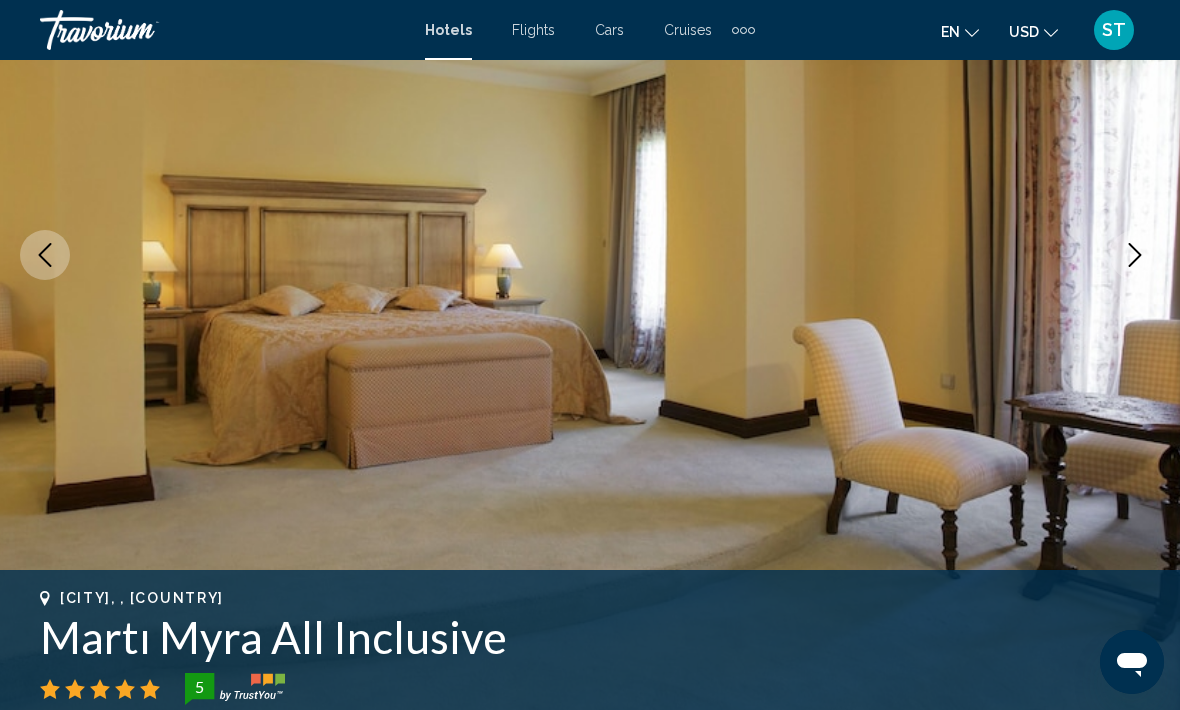 click at bounding box center (1135, 255) 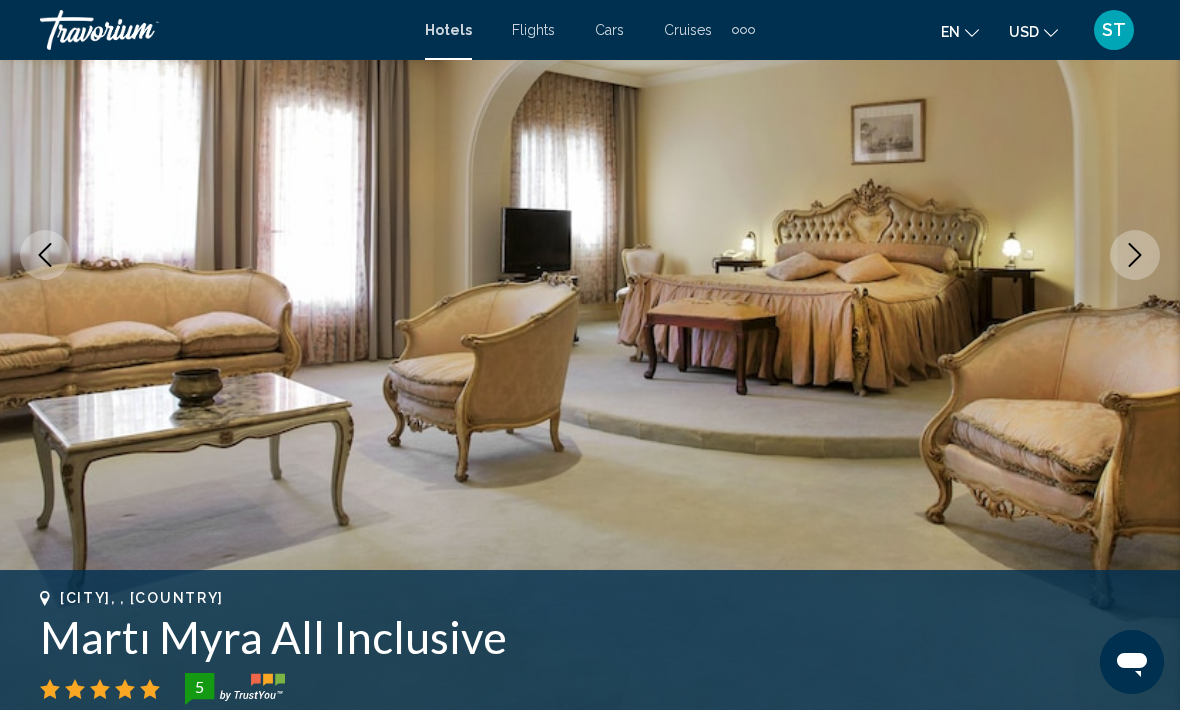 click 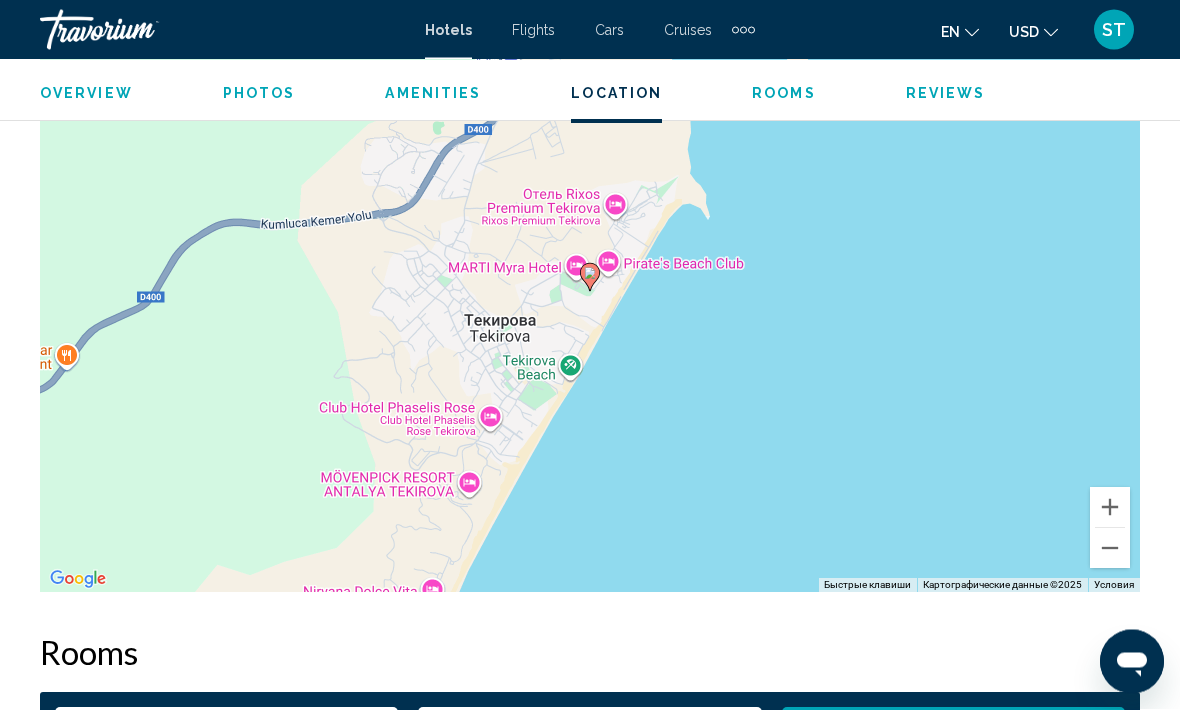 scroll, scrollTop: 2370, scrollLeft: 0, axis: vertical 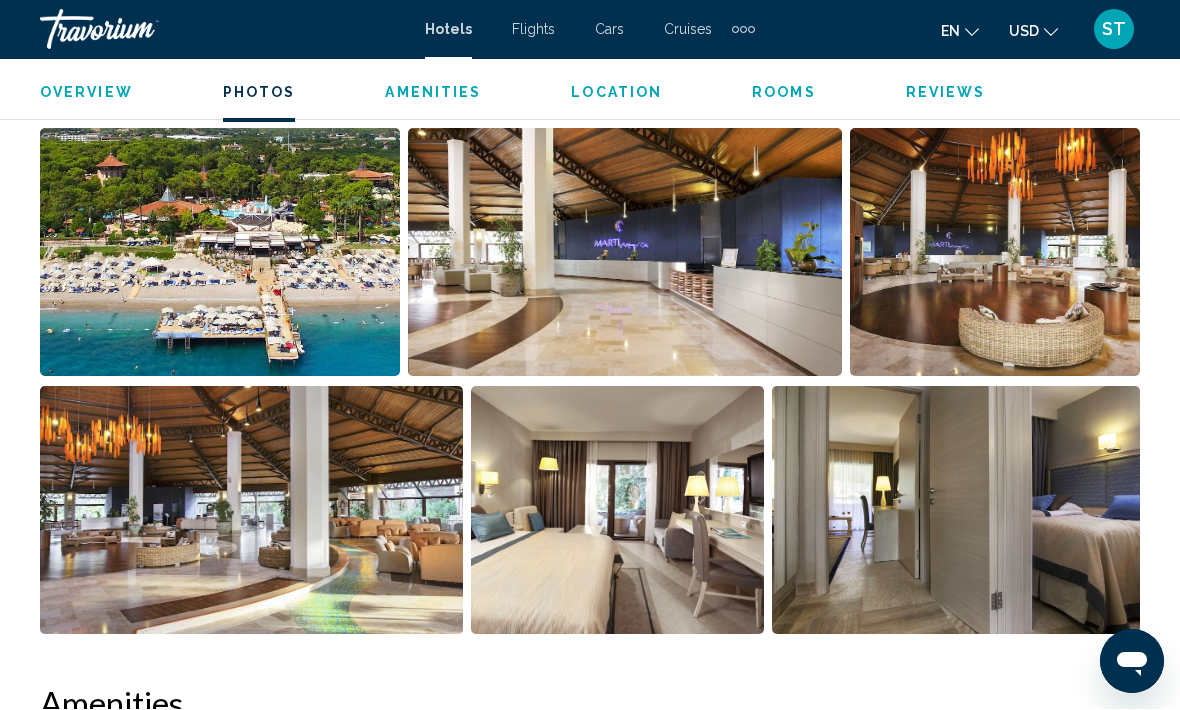 click at bounding box center (220, 253) 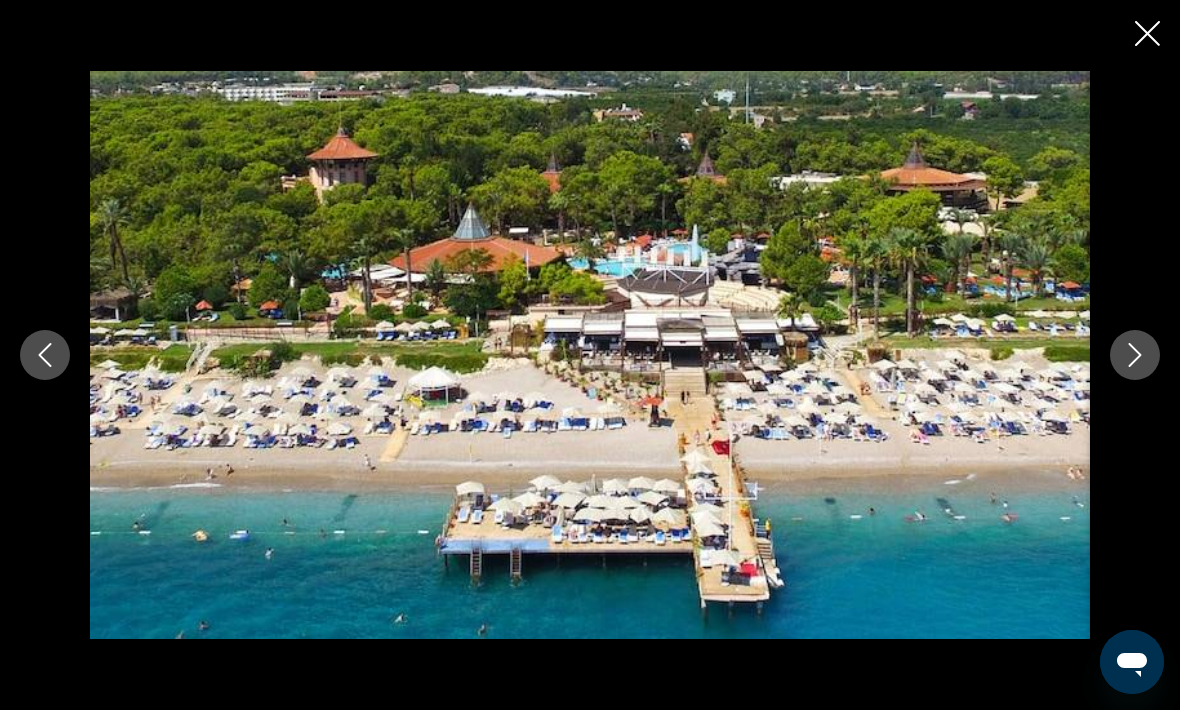 click 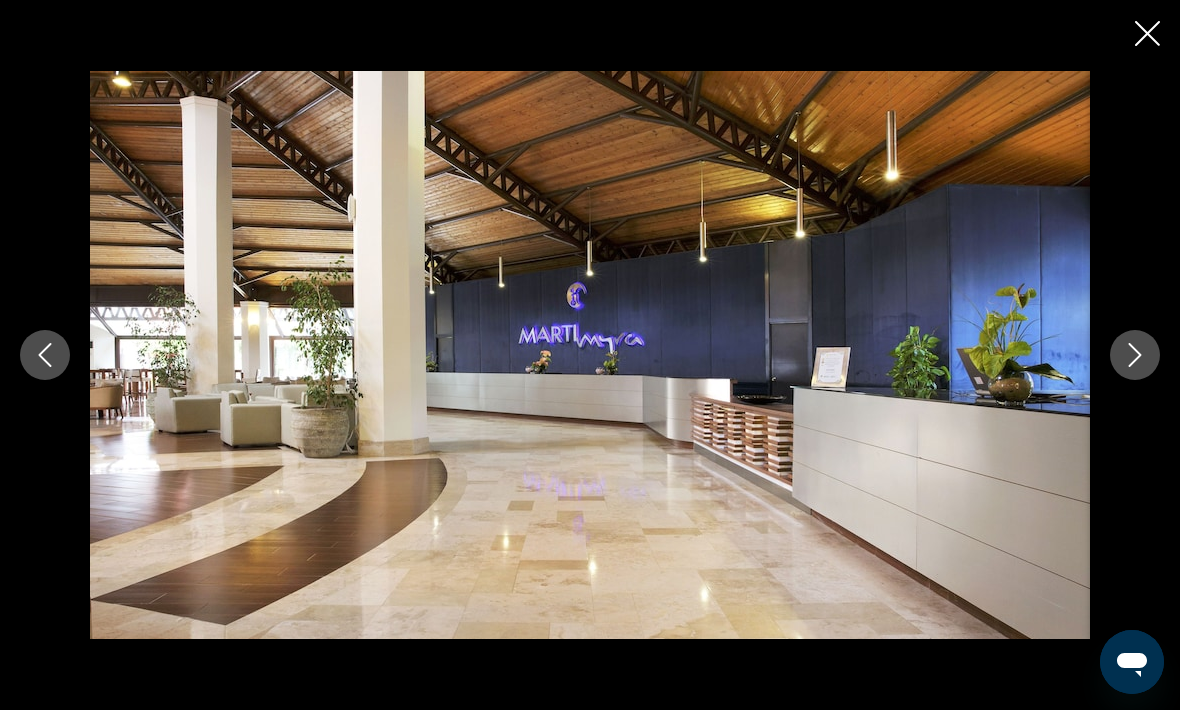 click at bounding box center (1135, 355) 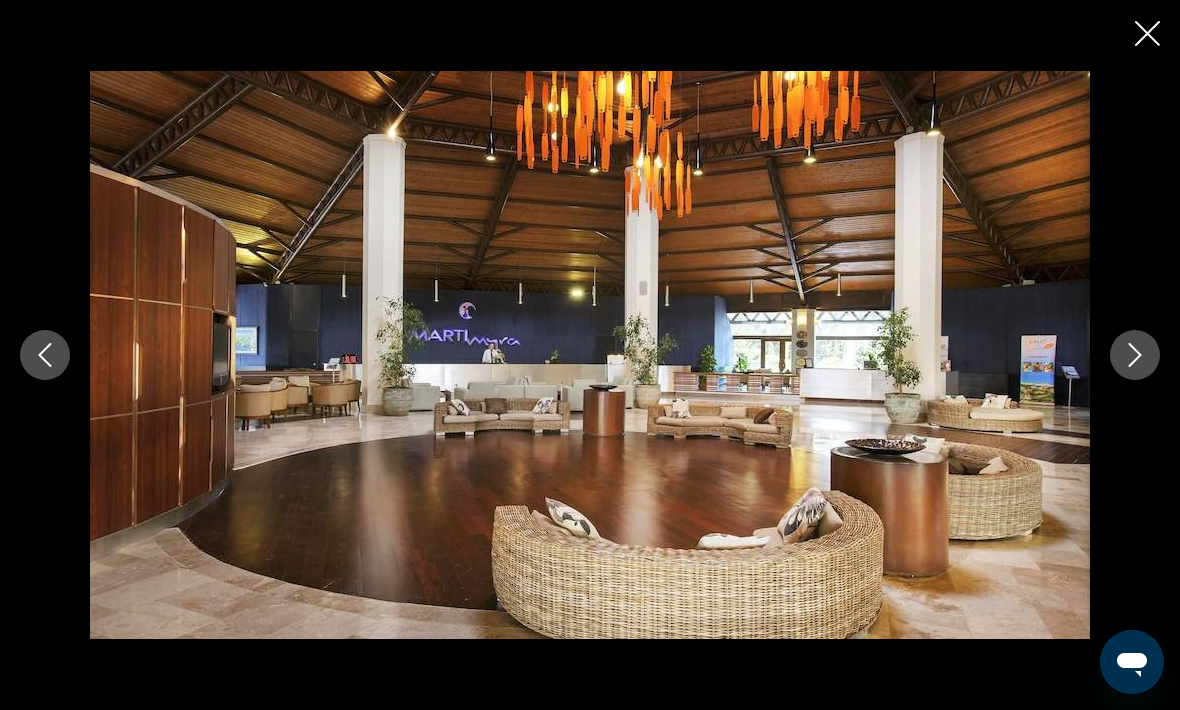 click 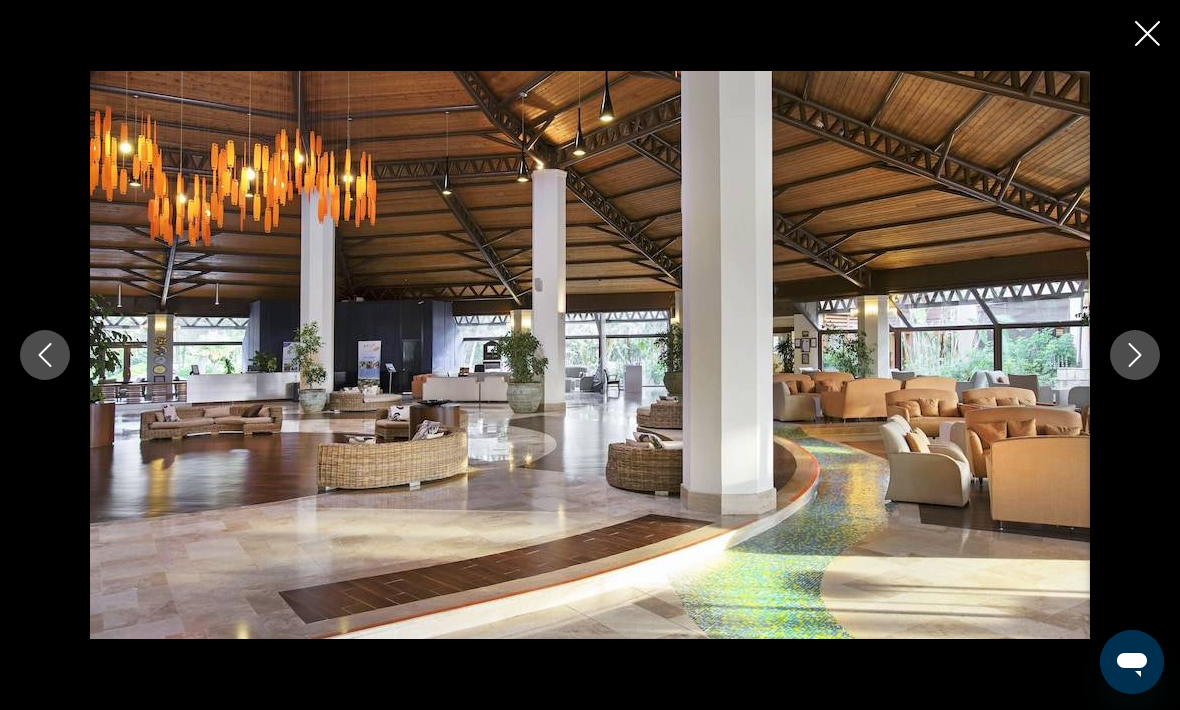 click at bounding box center [1135, 355] 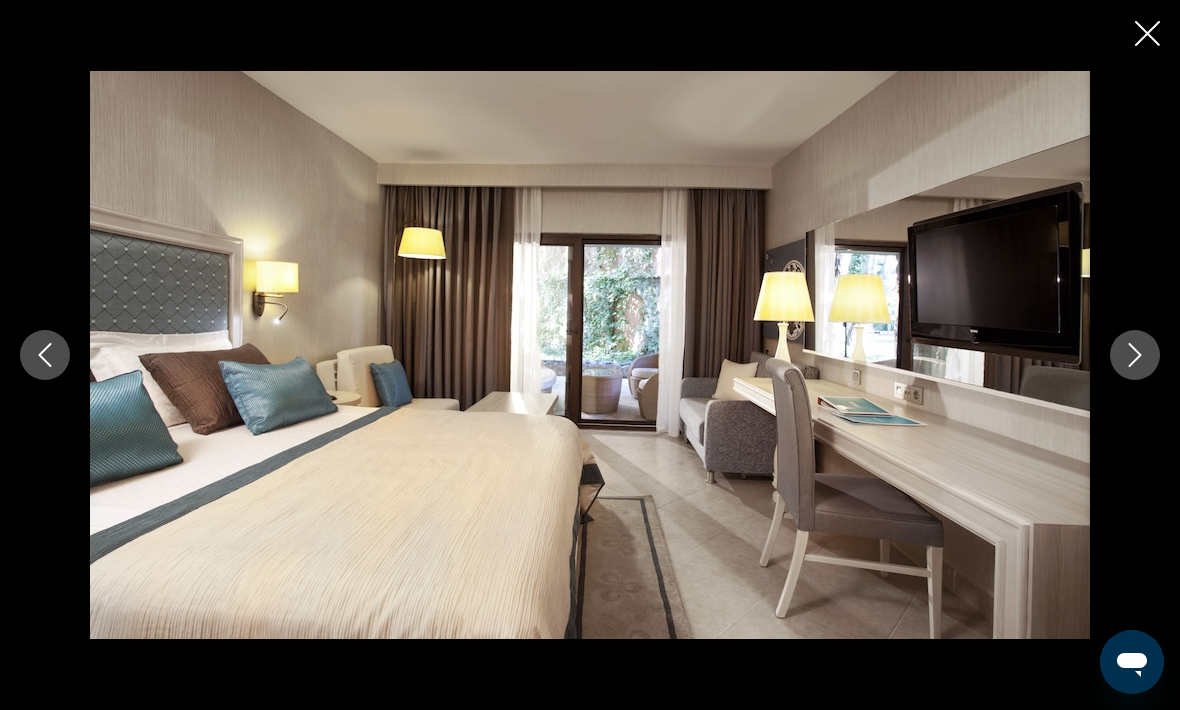 click 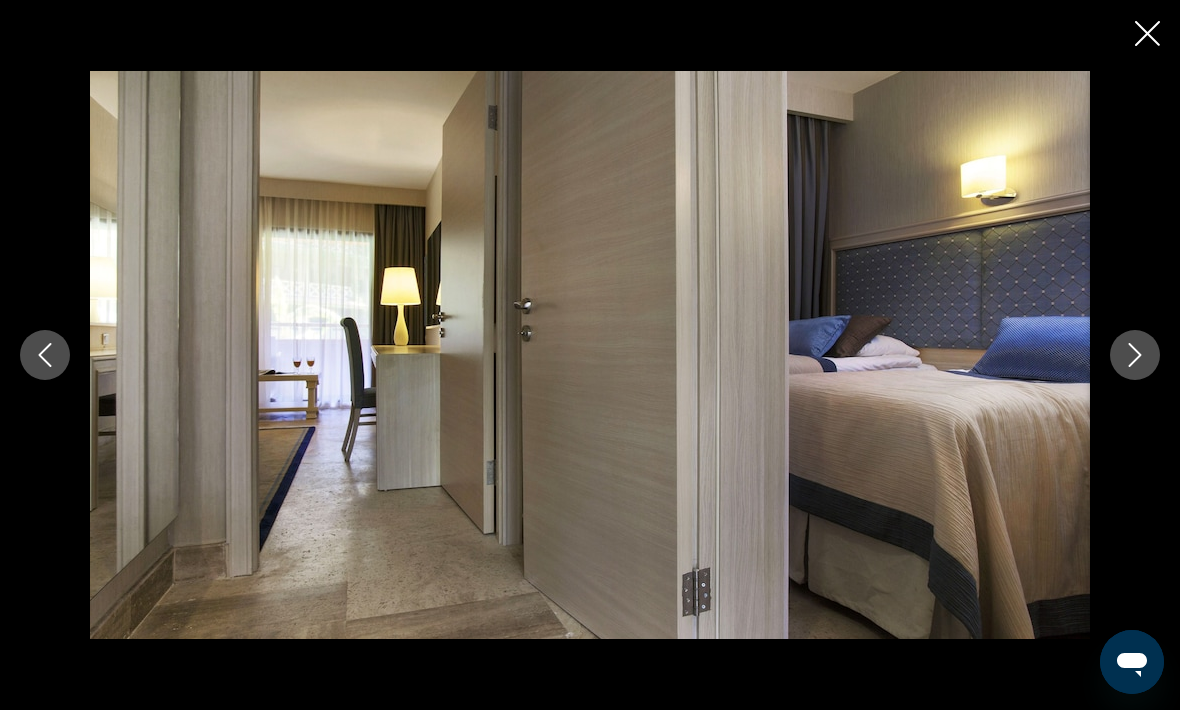 click 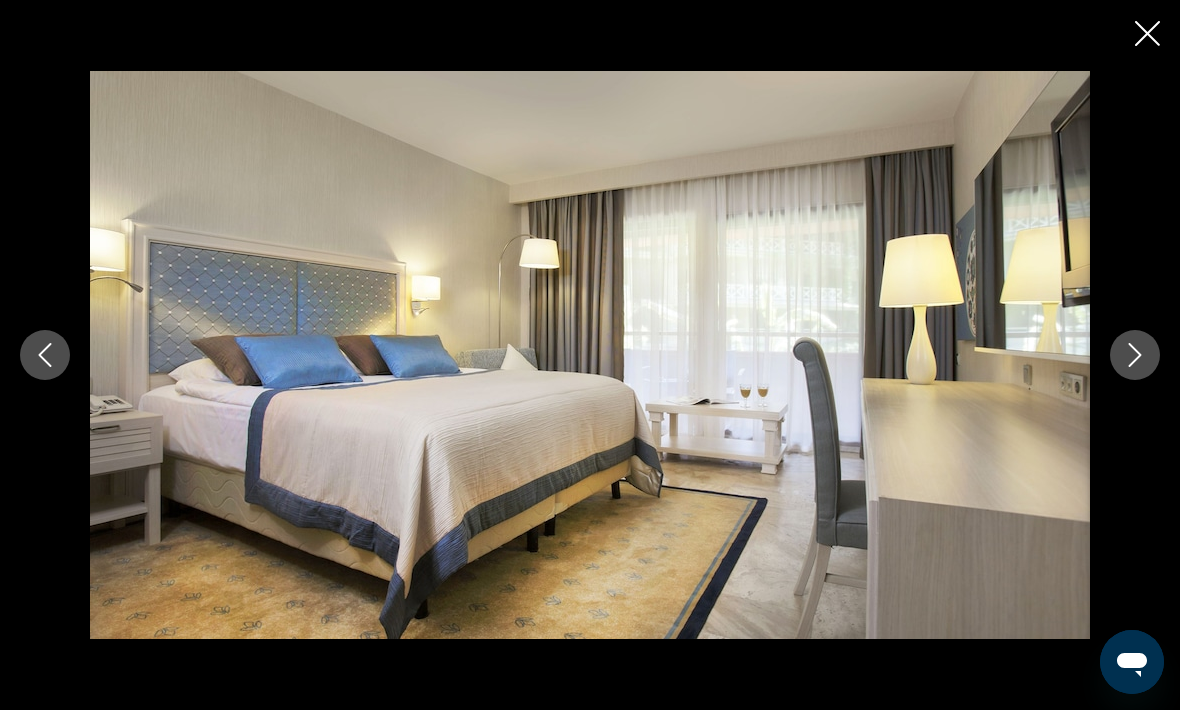 click at bounding box center [1135, 355] 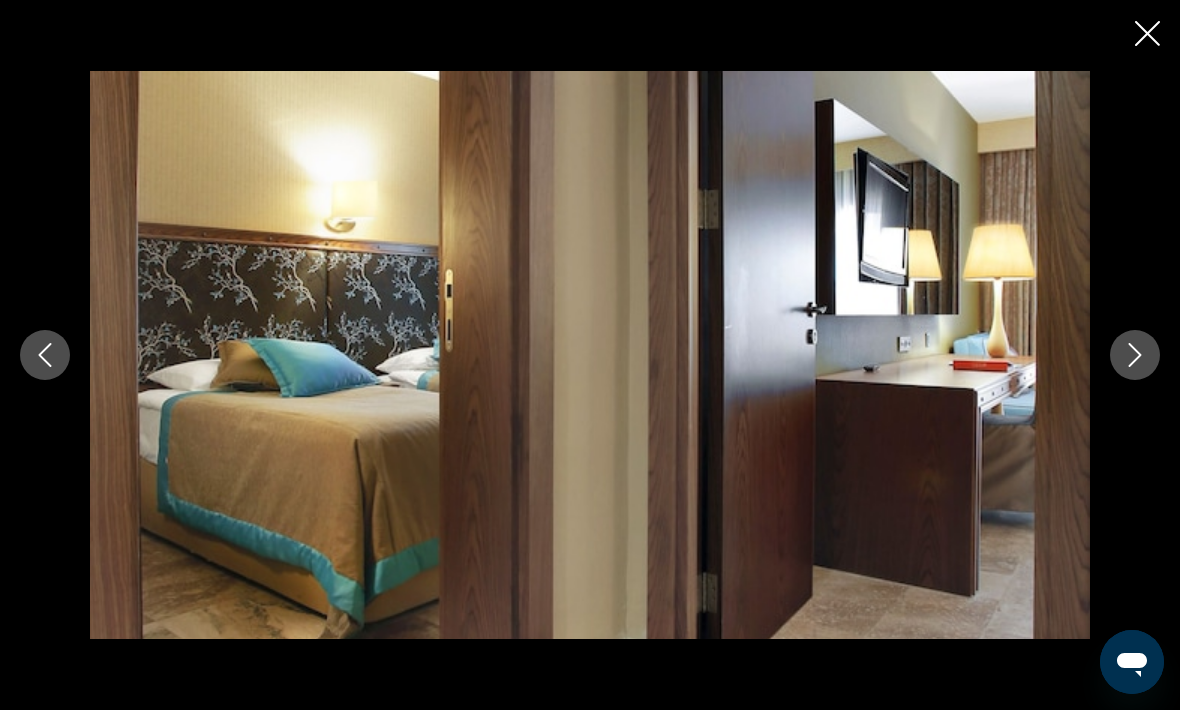 click 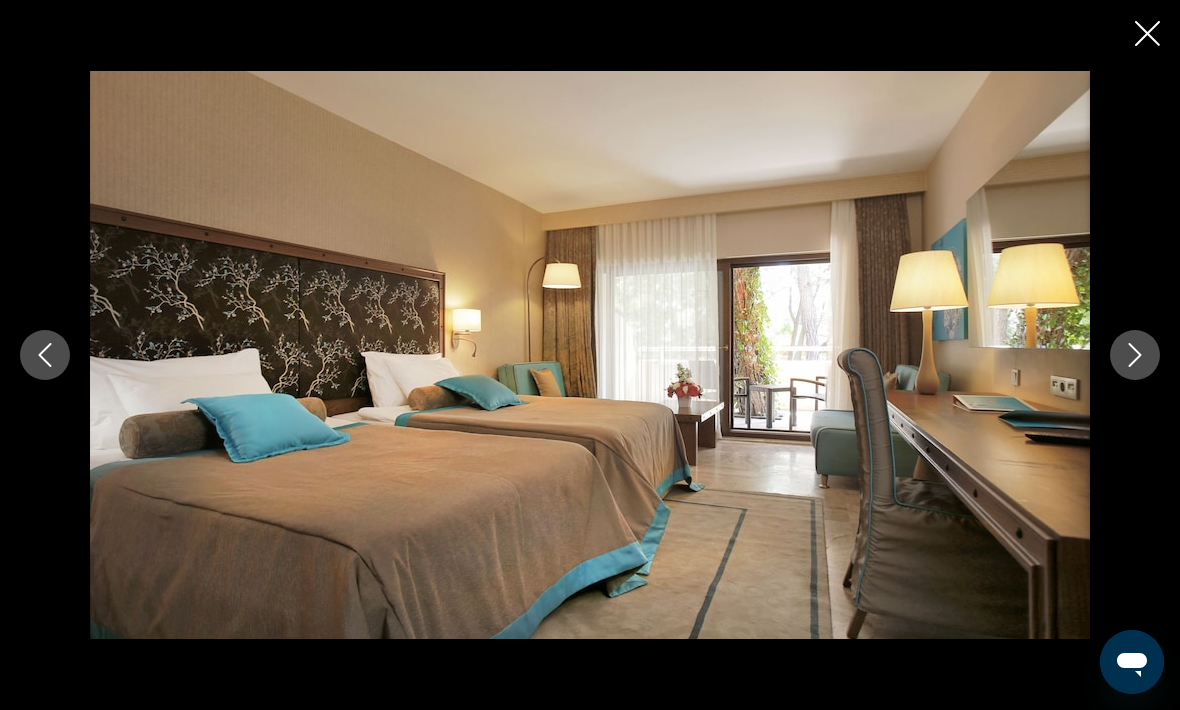 click 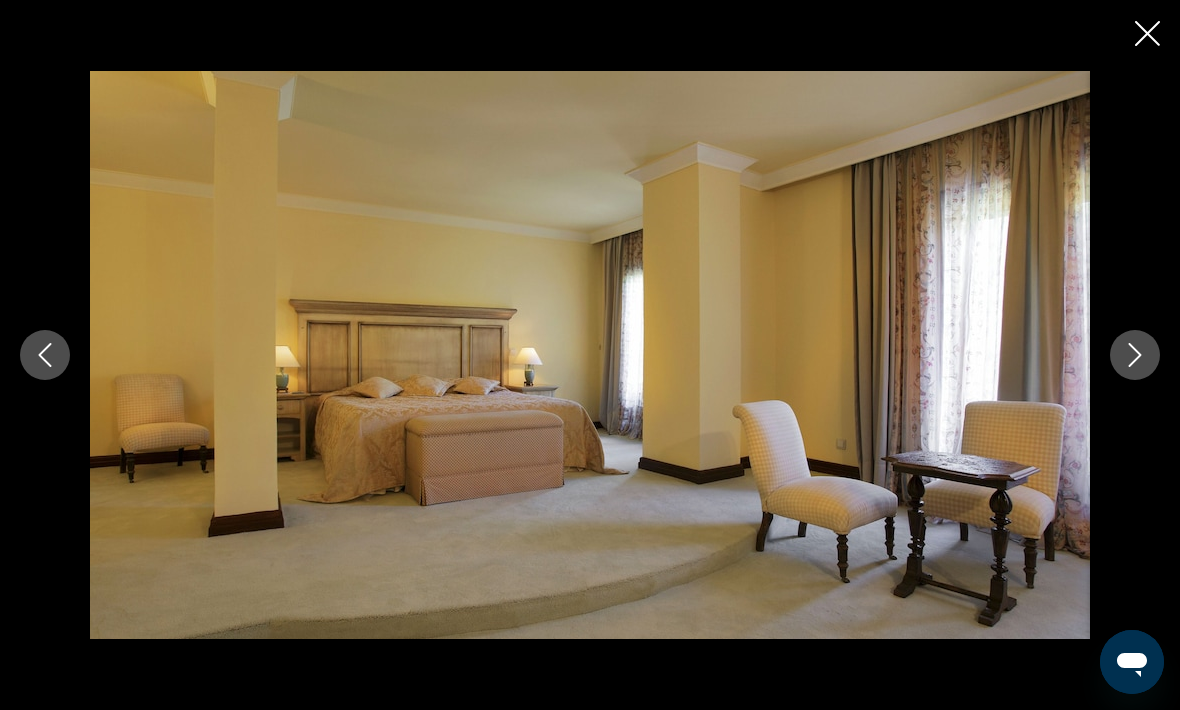 click 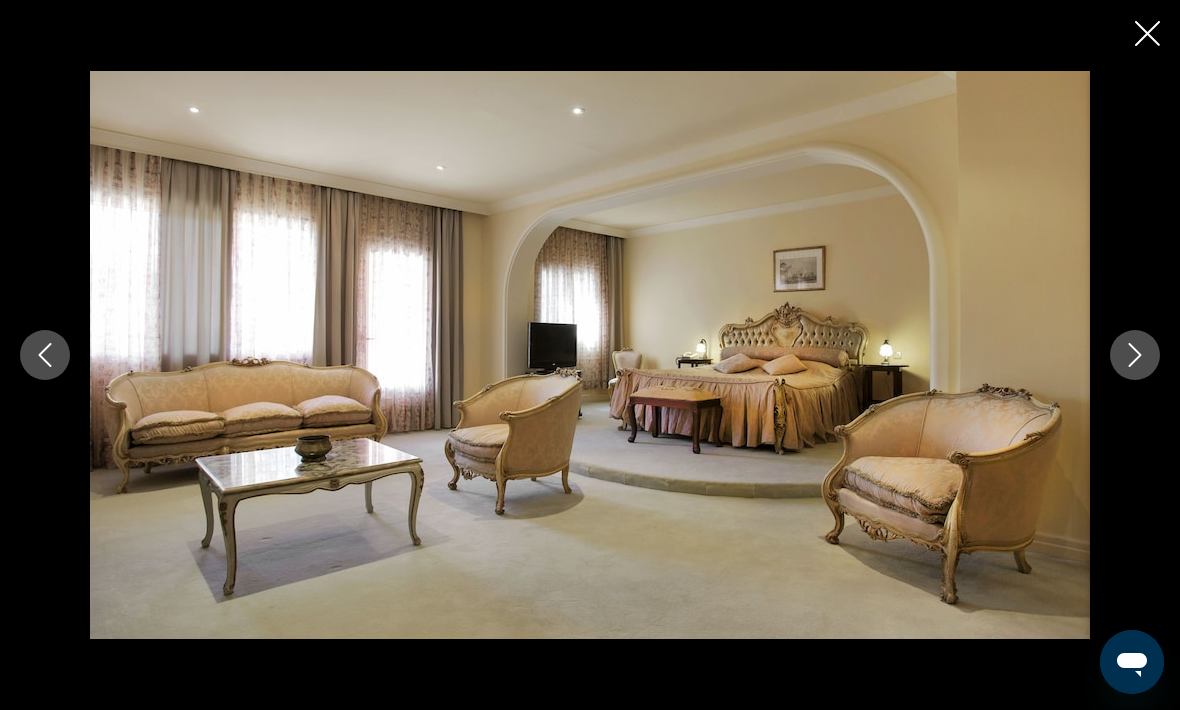 click at bounding box center (1135, 355) 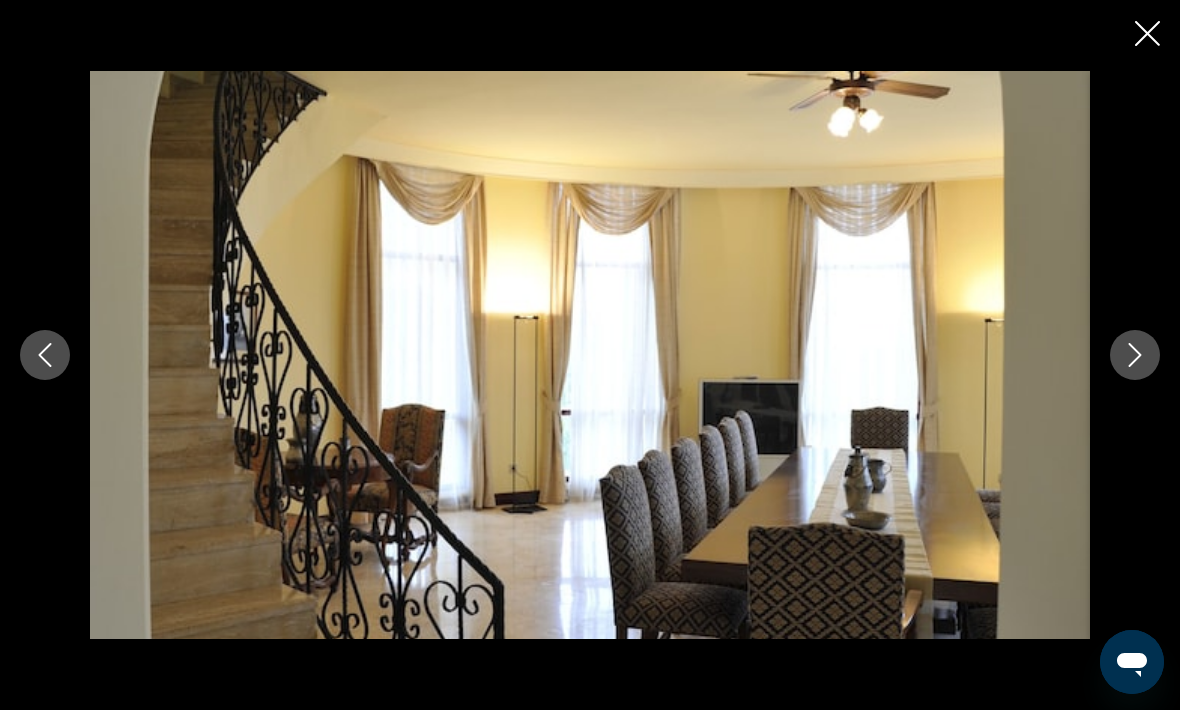 click 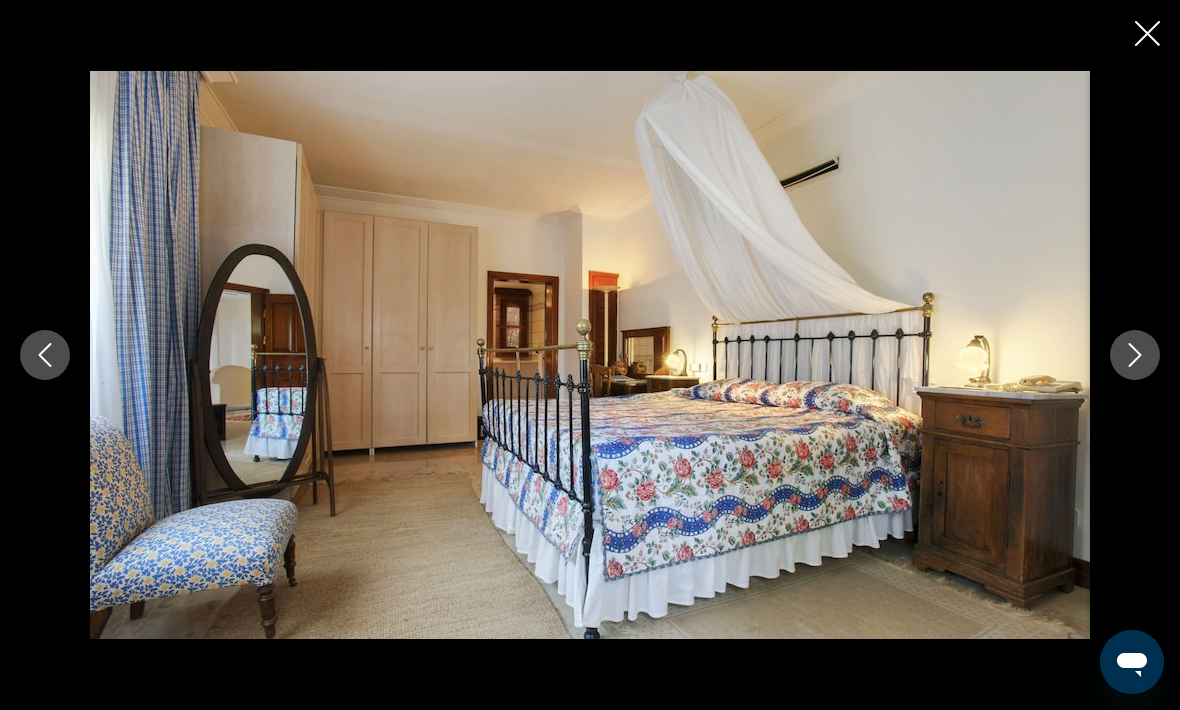 click at bounding box center [1135, 355] 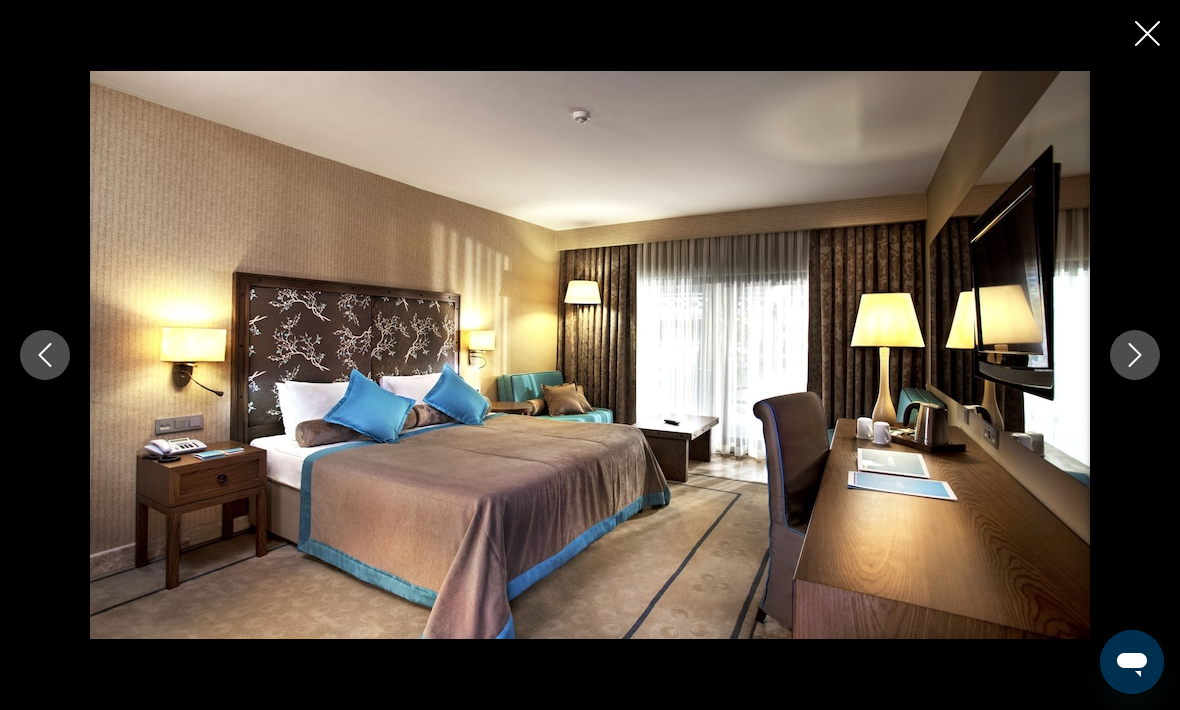 click 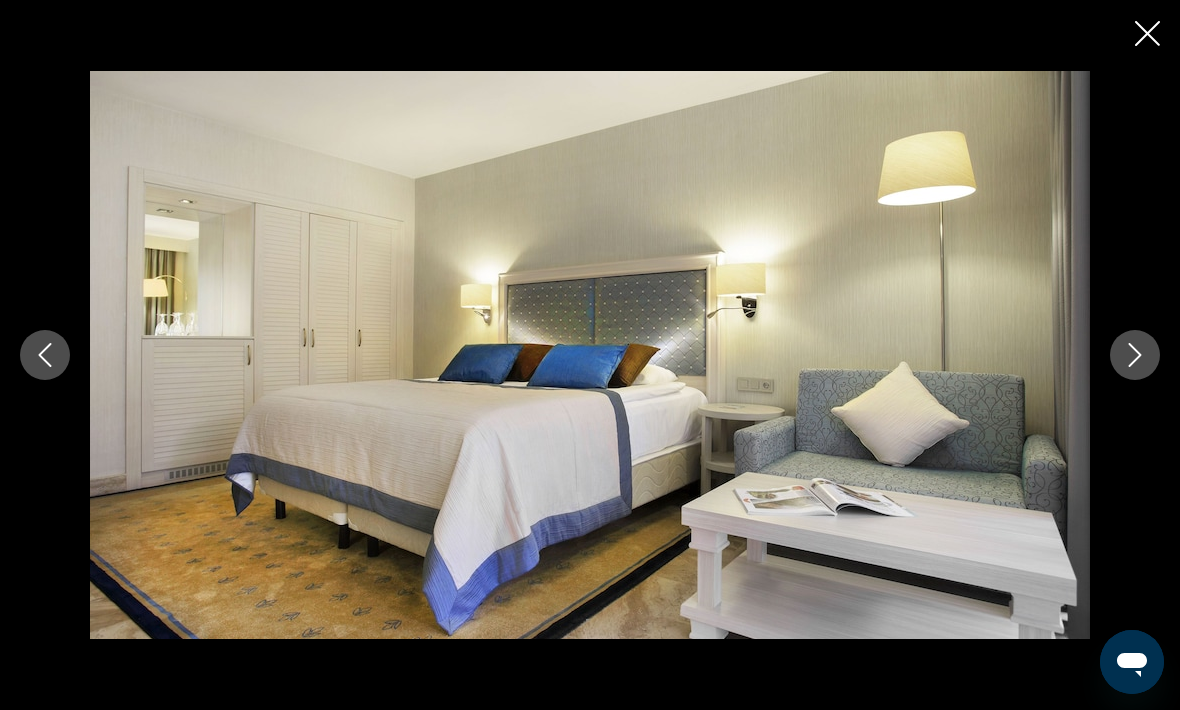 click 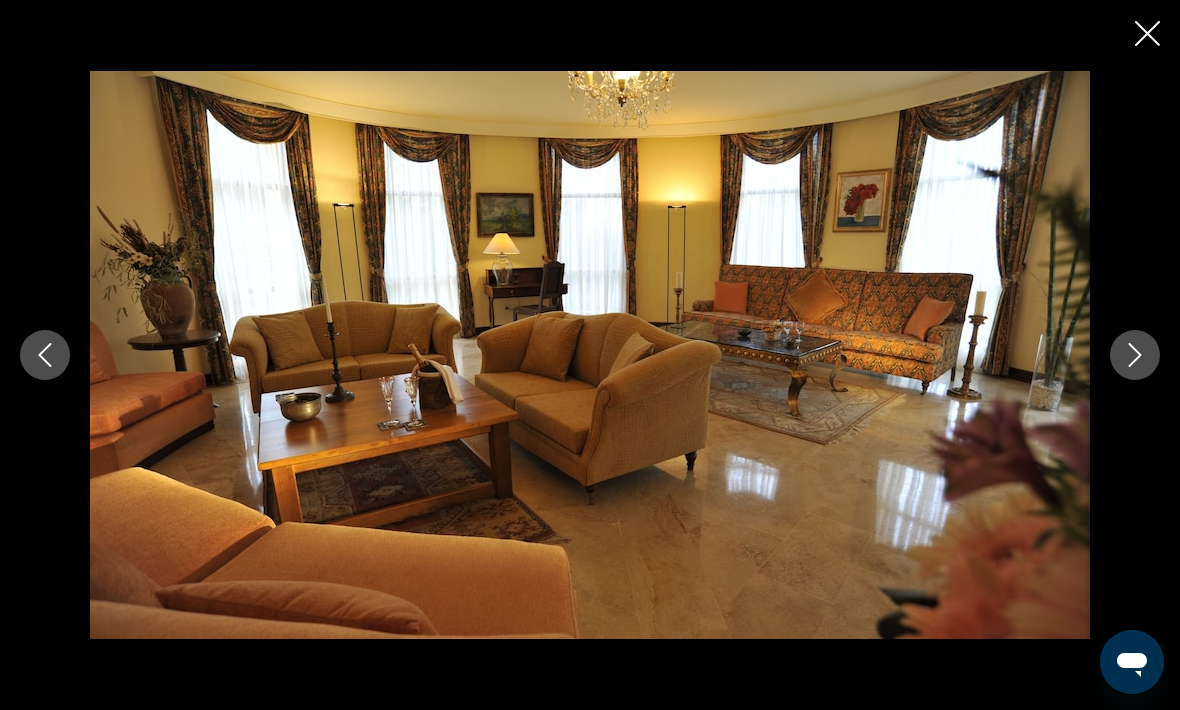 click 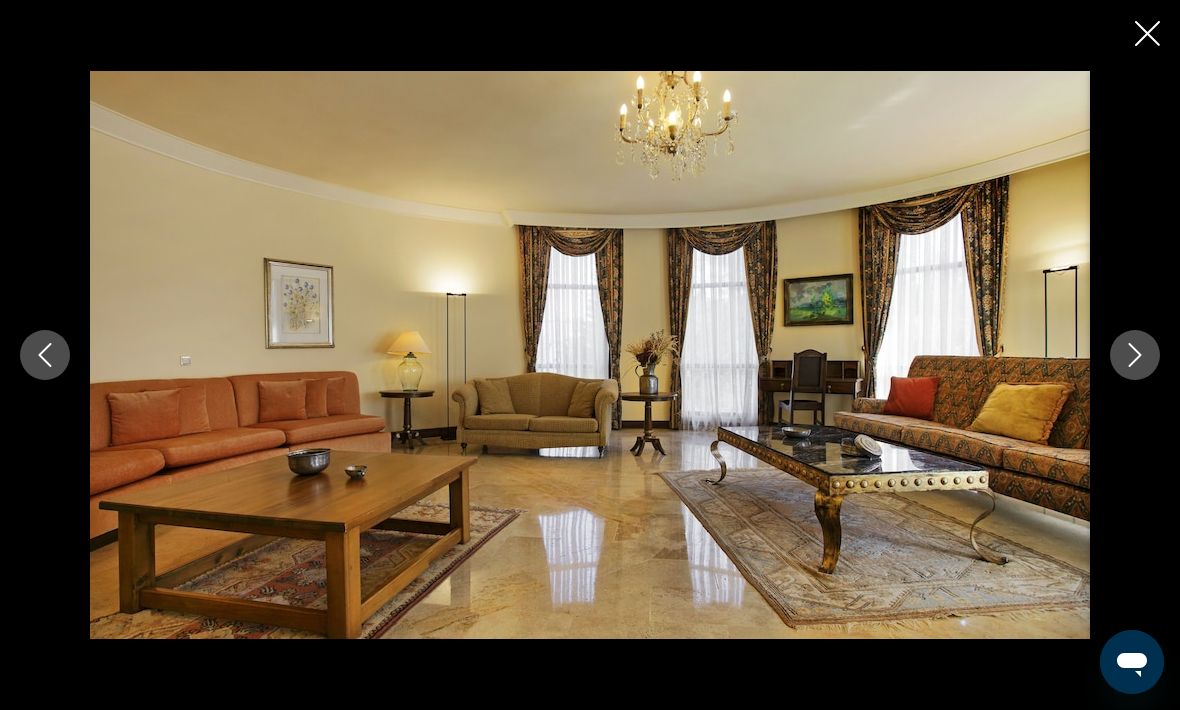 click 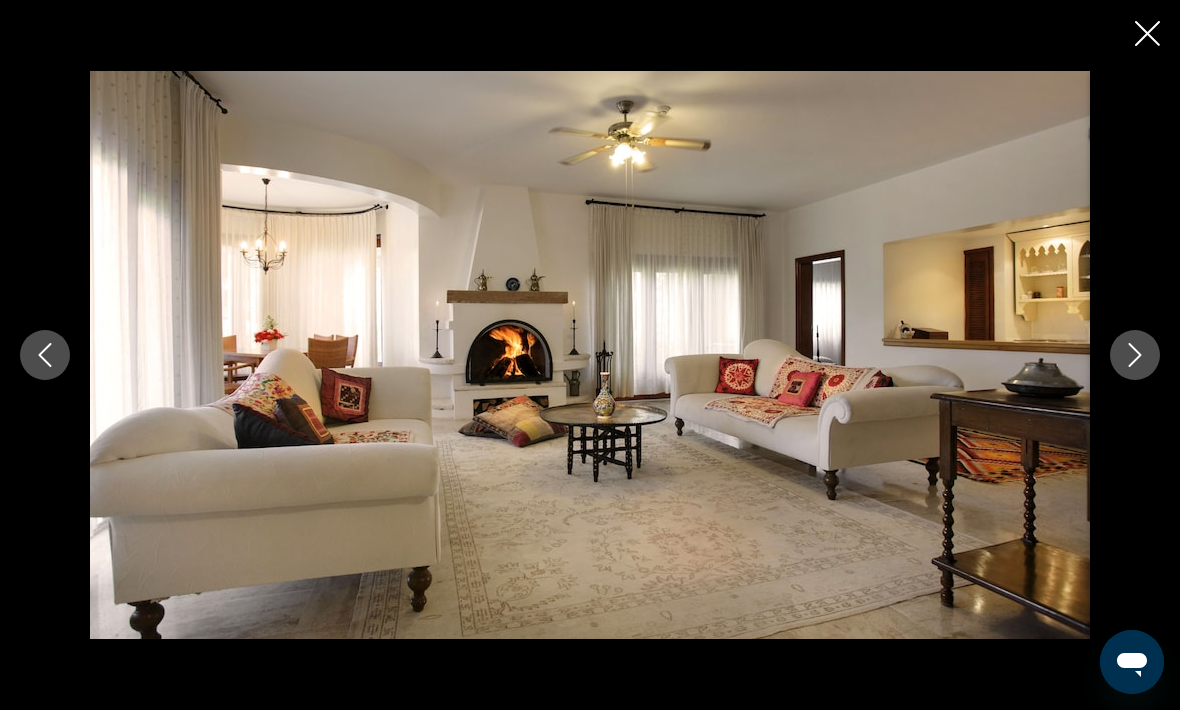 click at bounding box center (1135, 355) 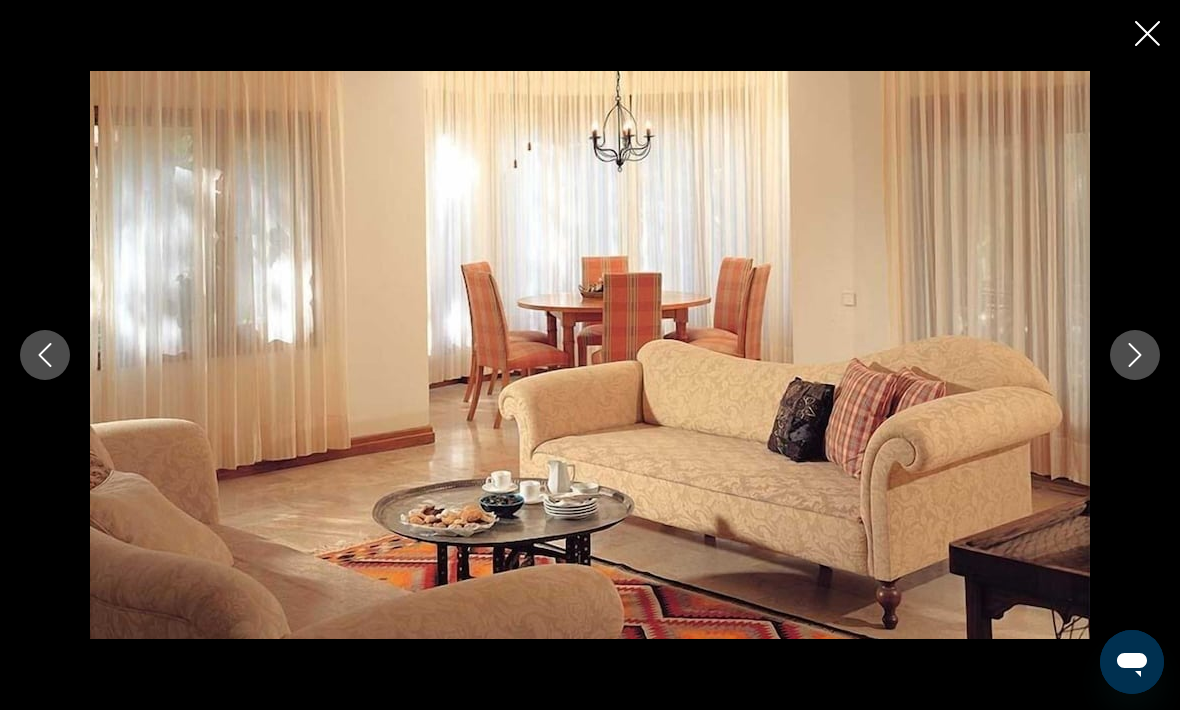 click 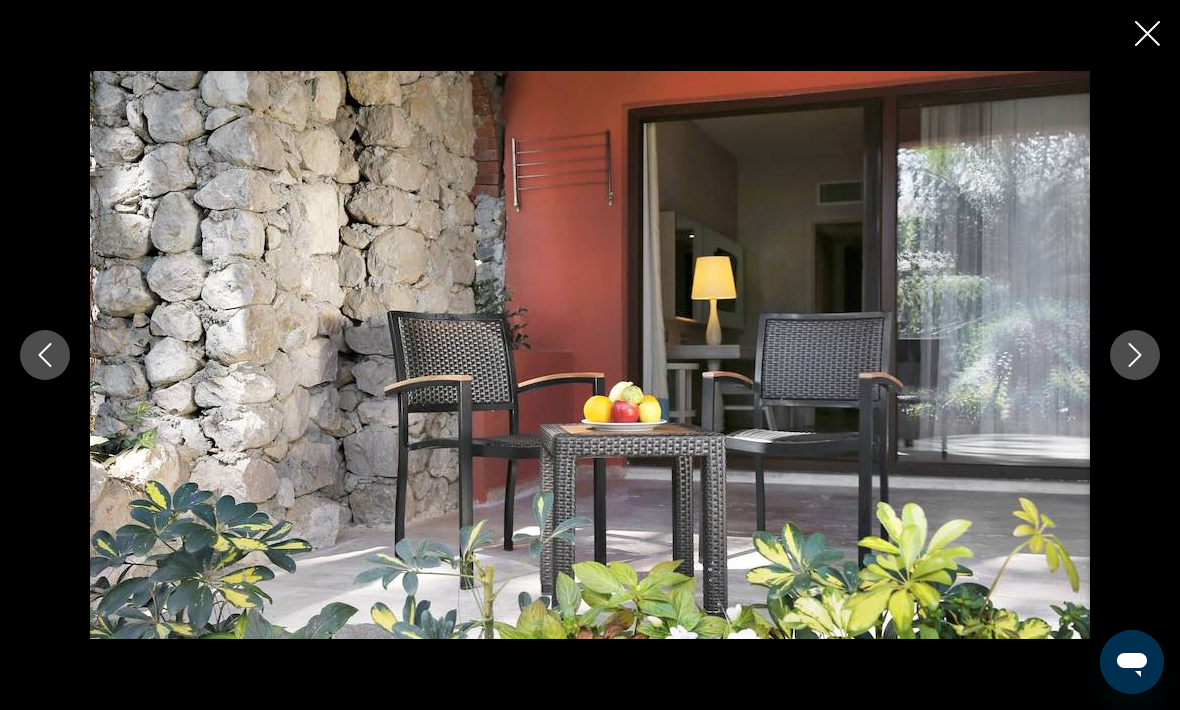 click 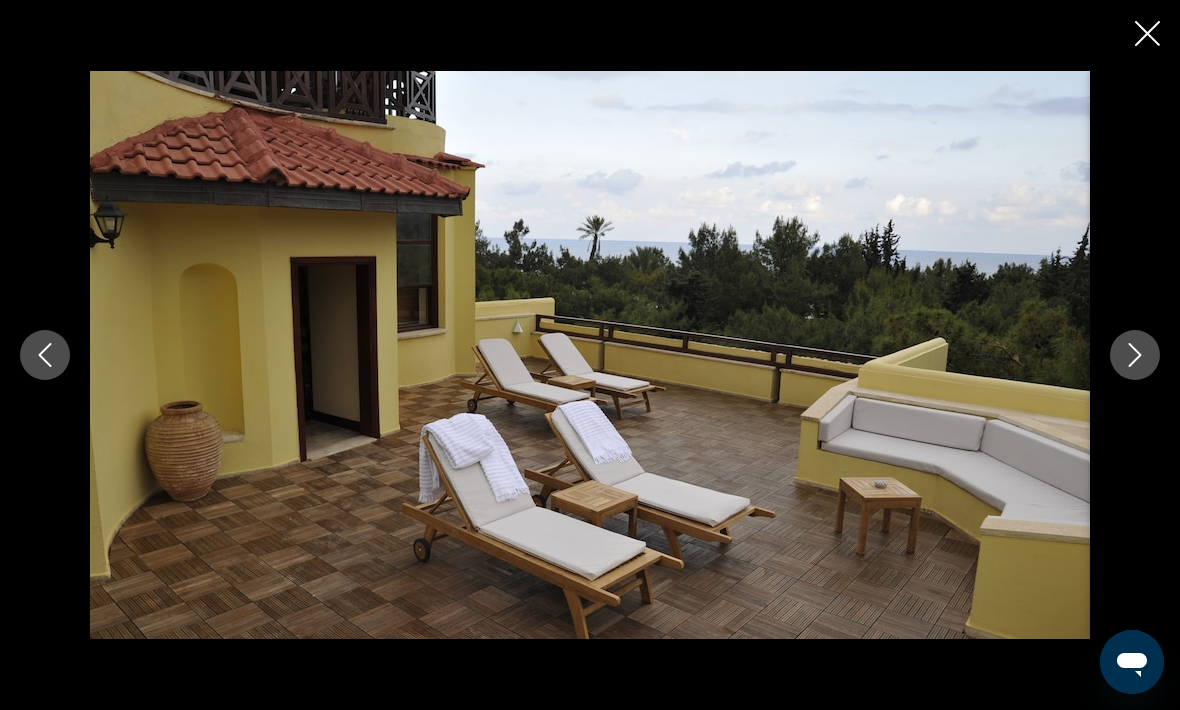 click 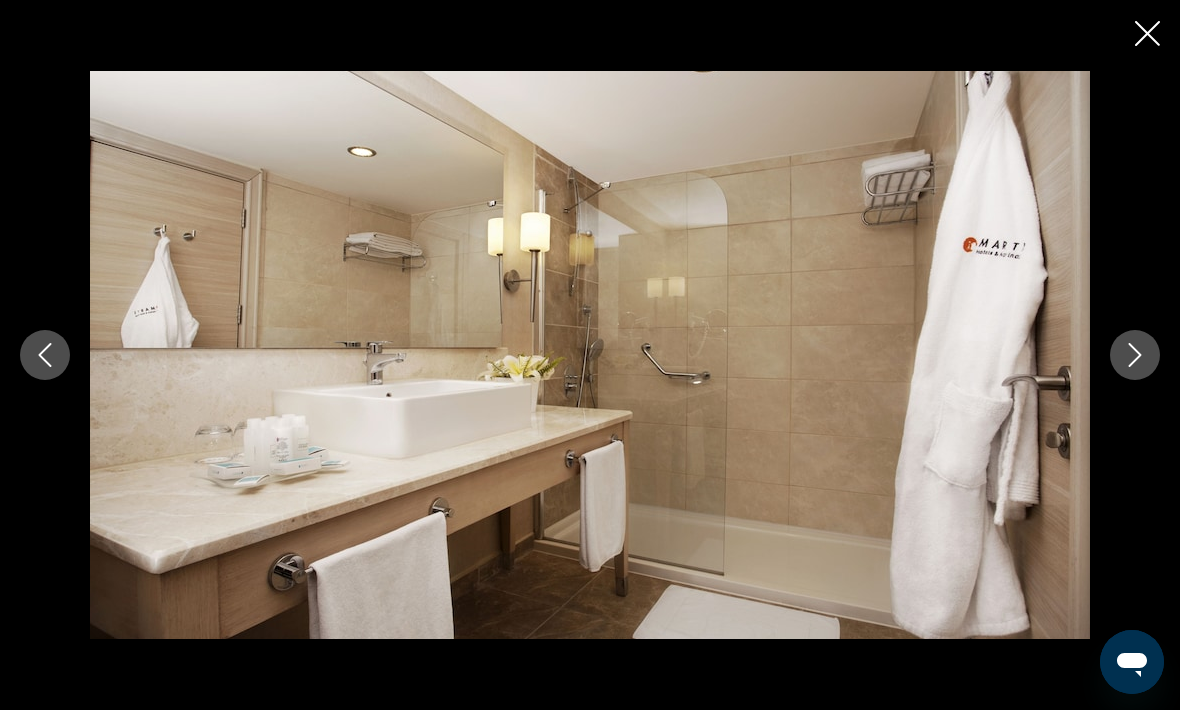 click 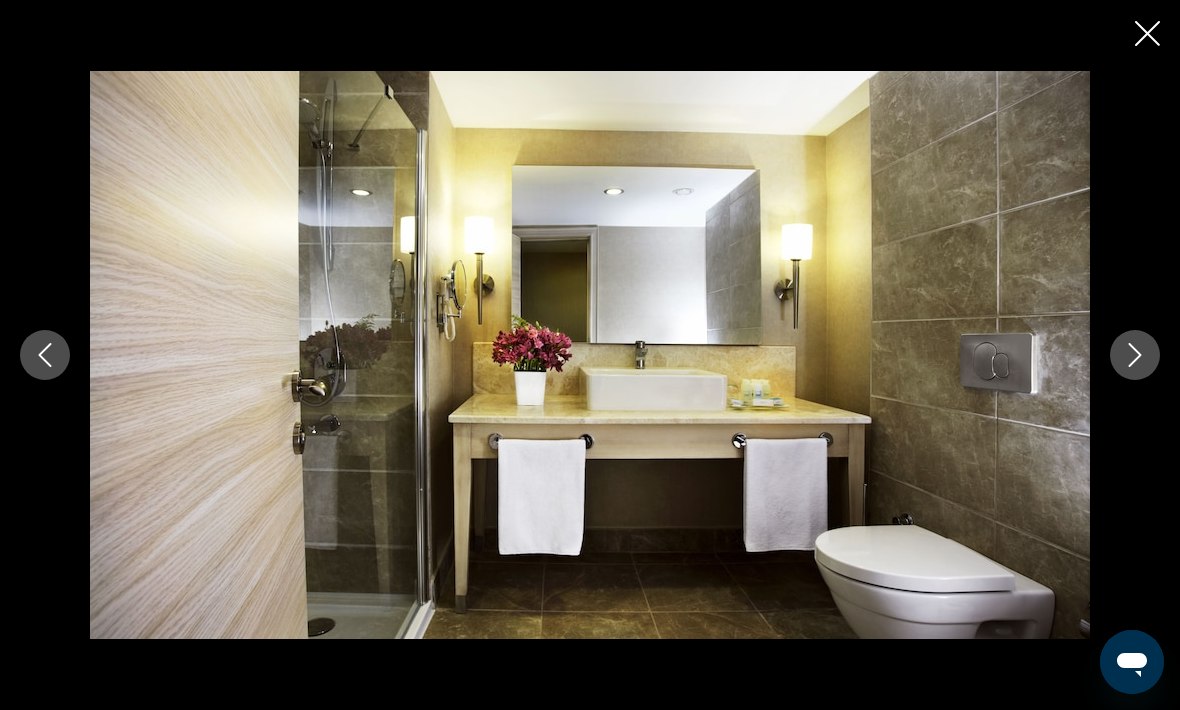click 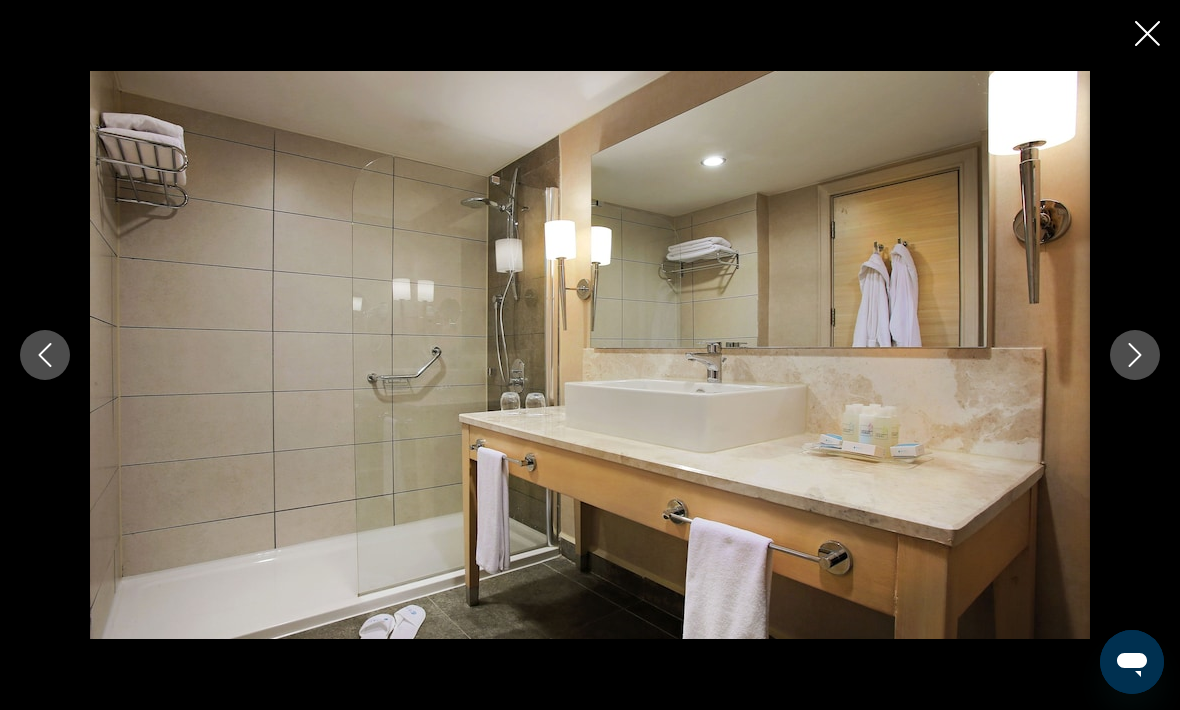 click 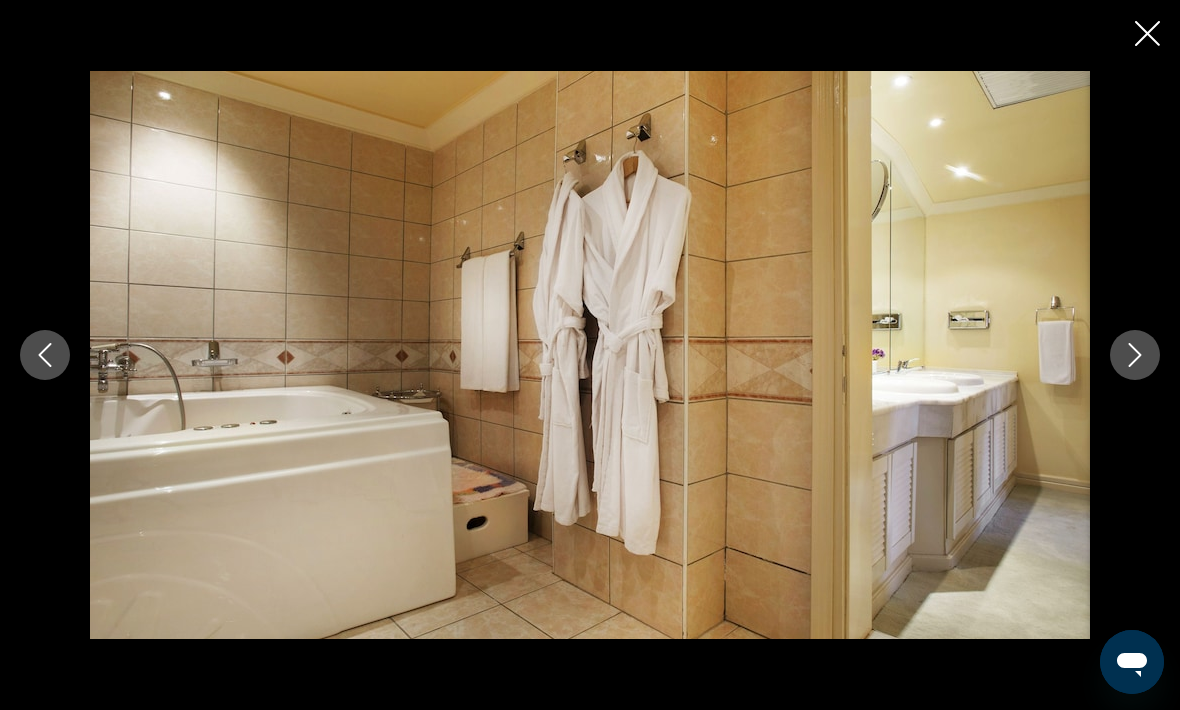 click 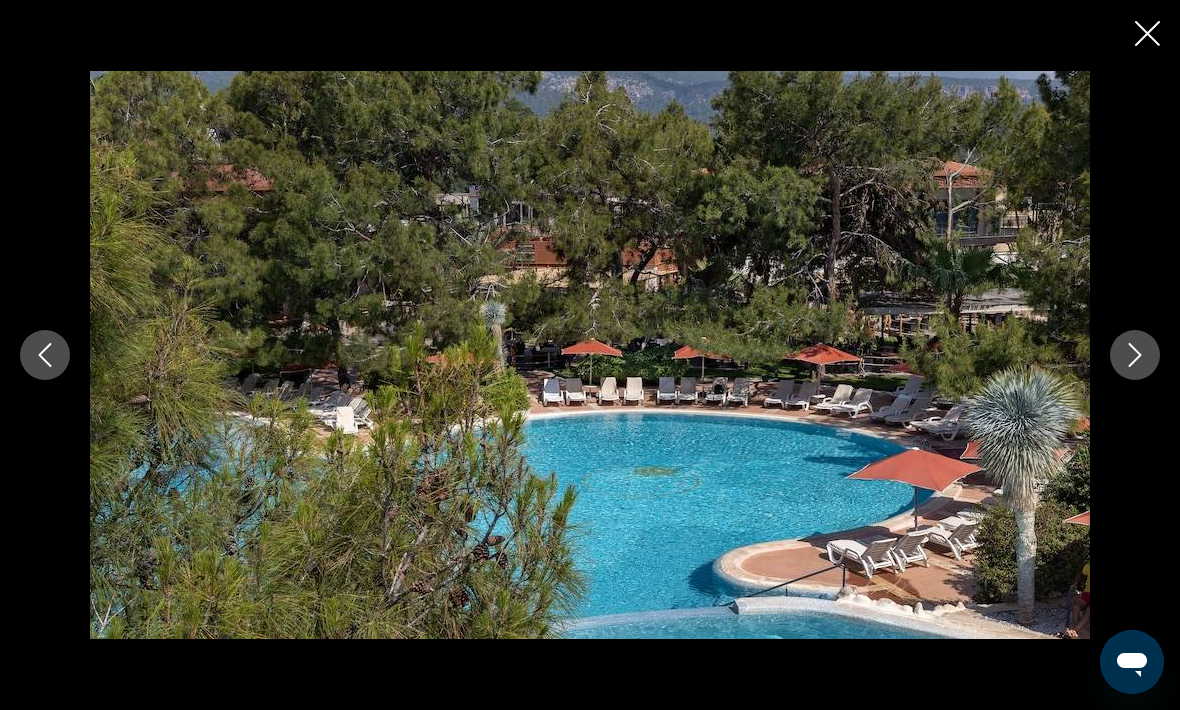 click 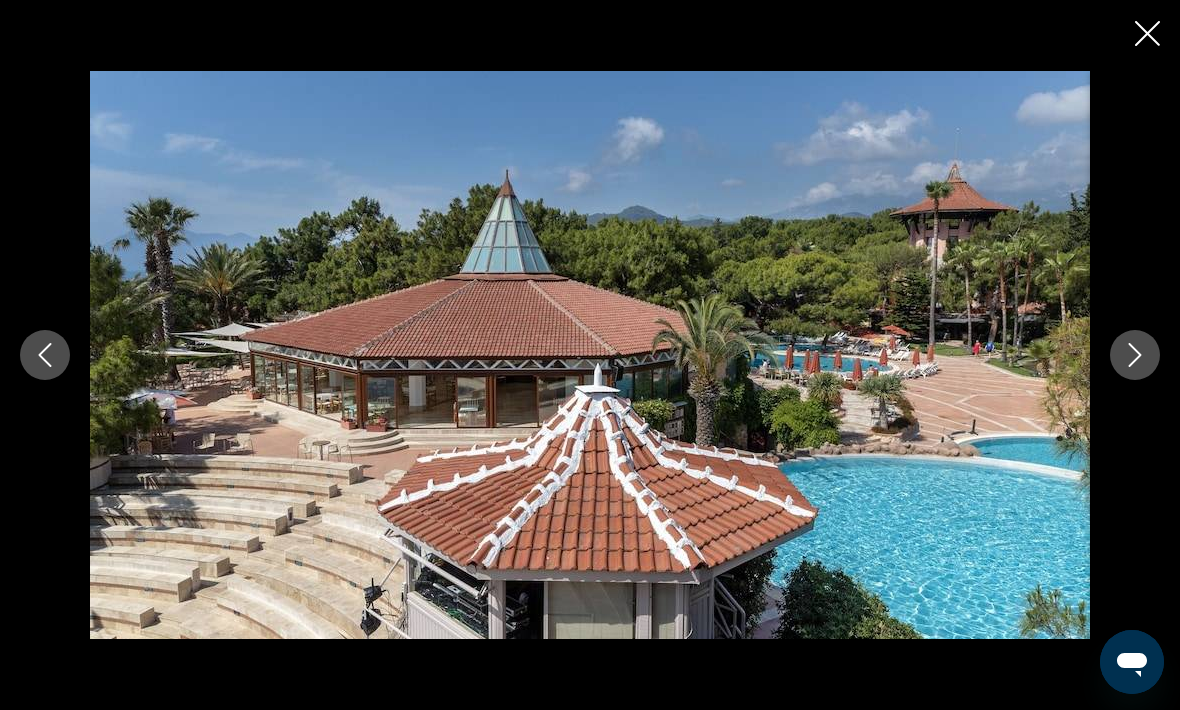 click 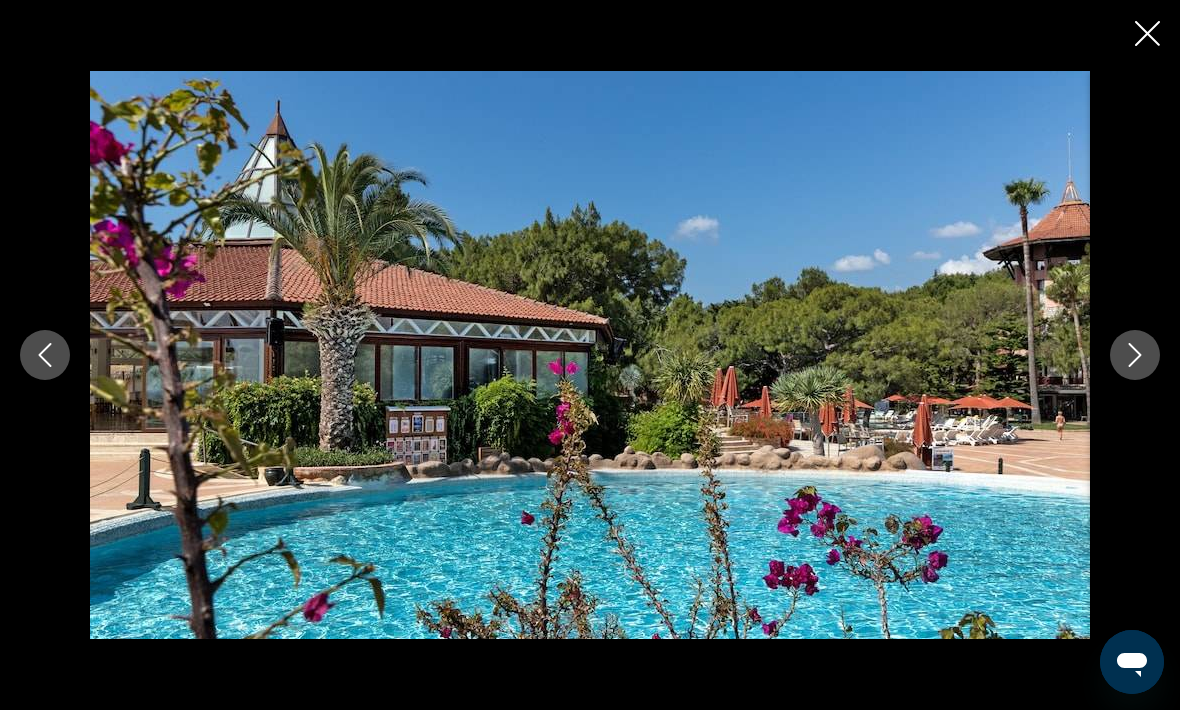 click 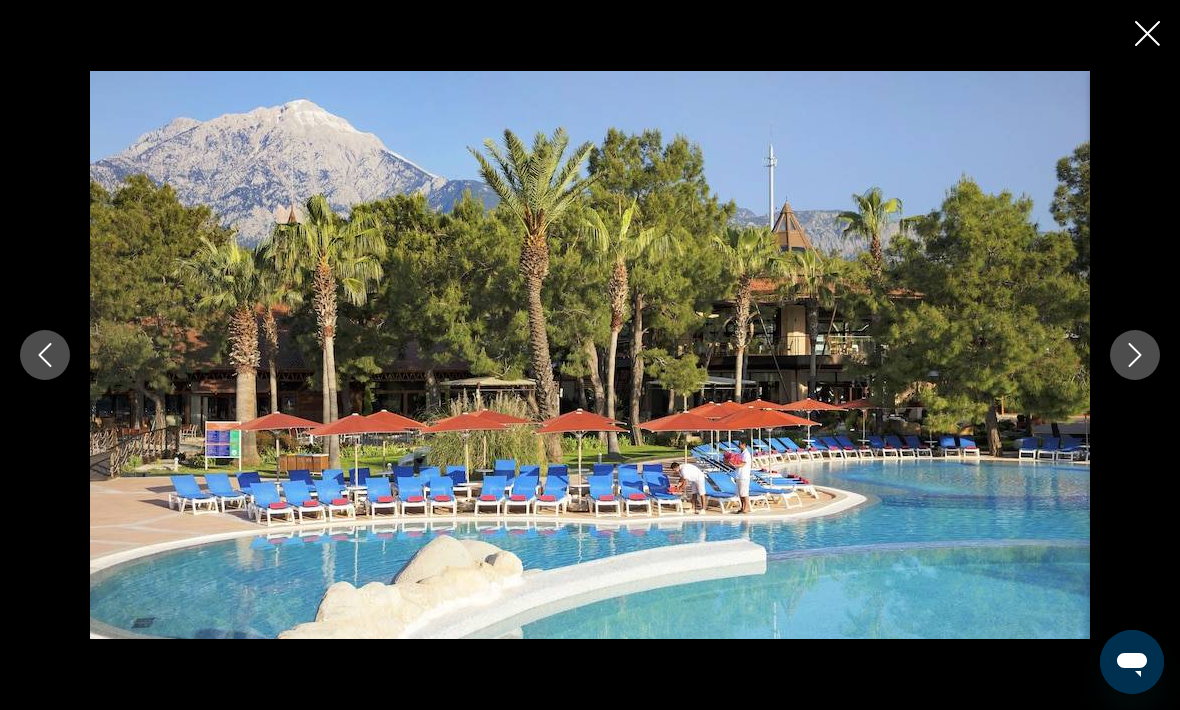 click 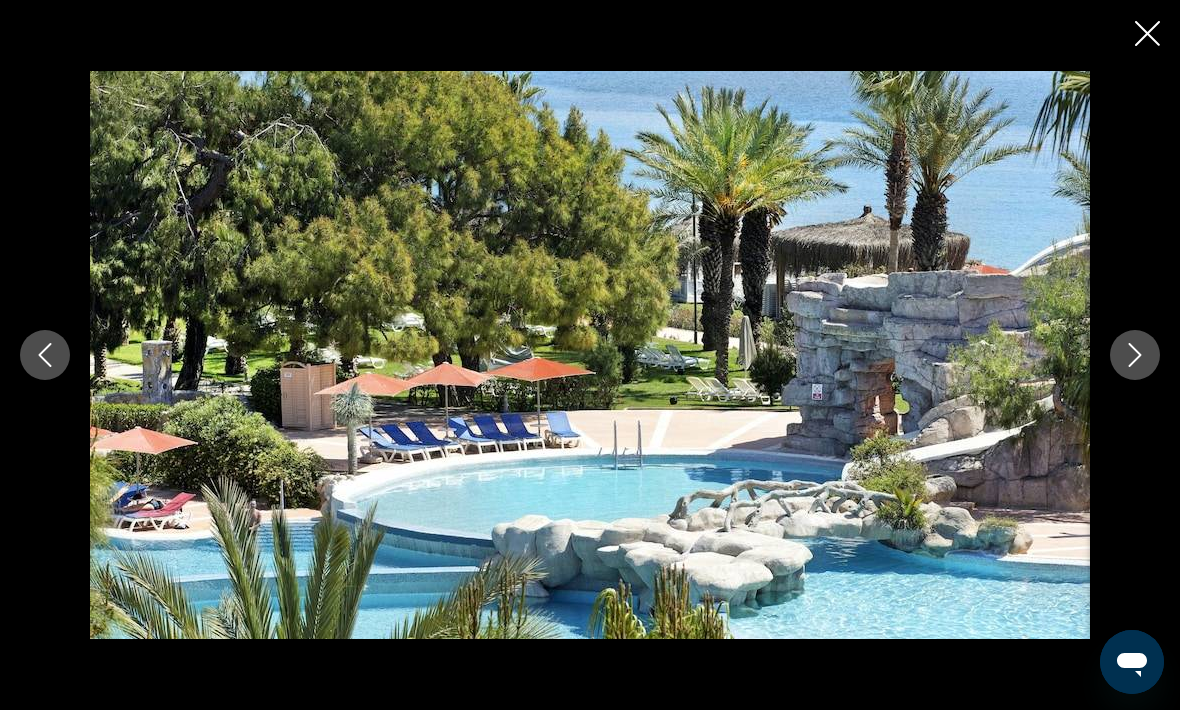 click 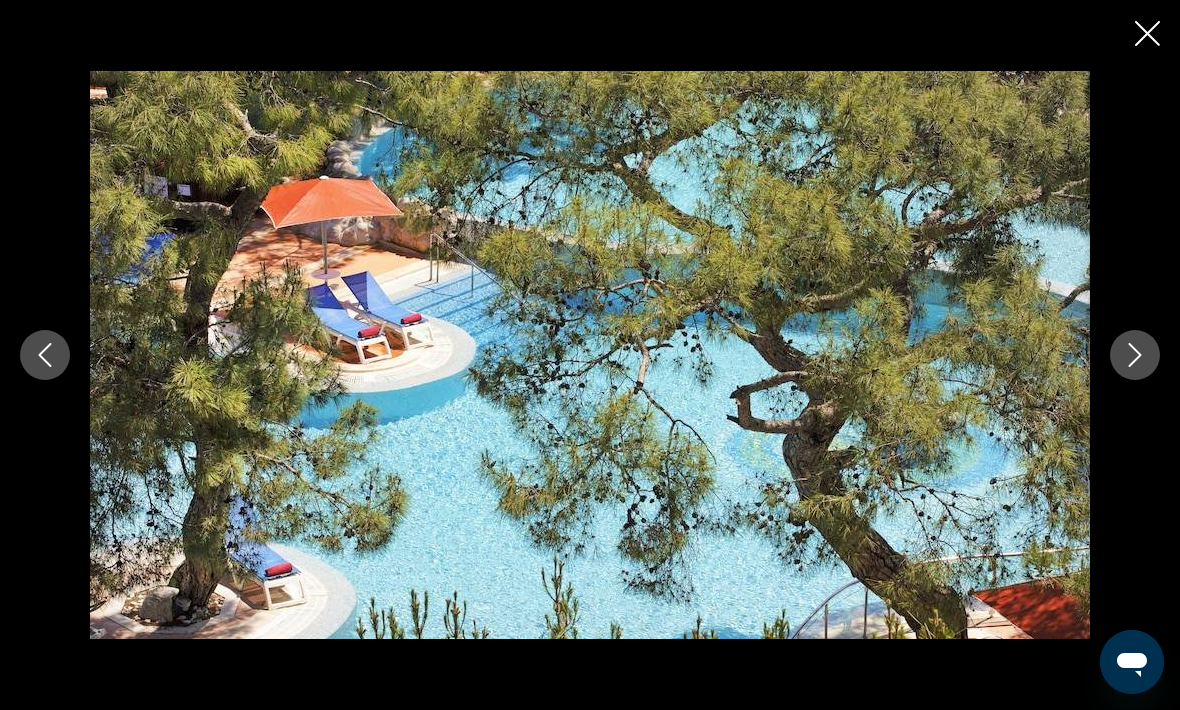 click at bounding box center (1135, 355) 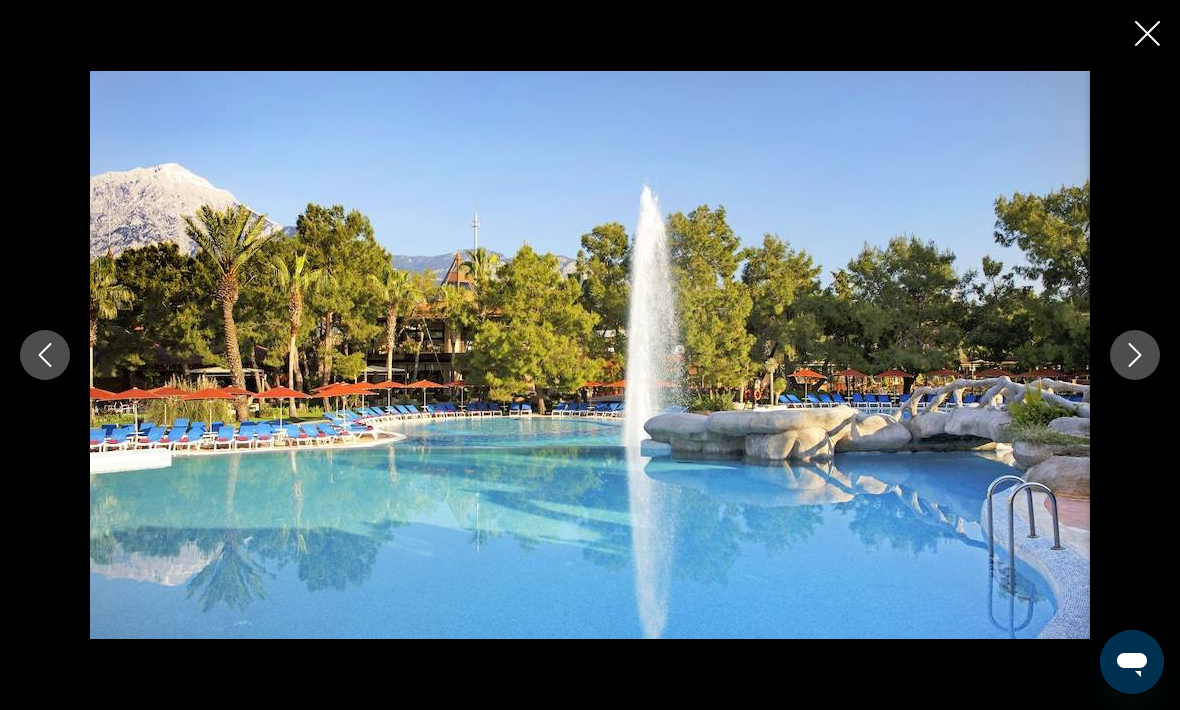 click 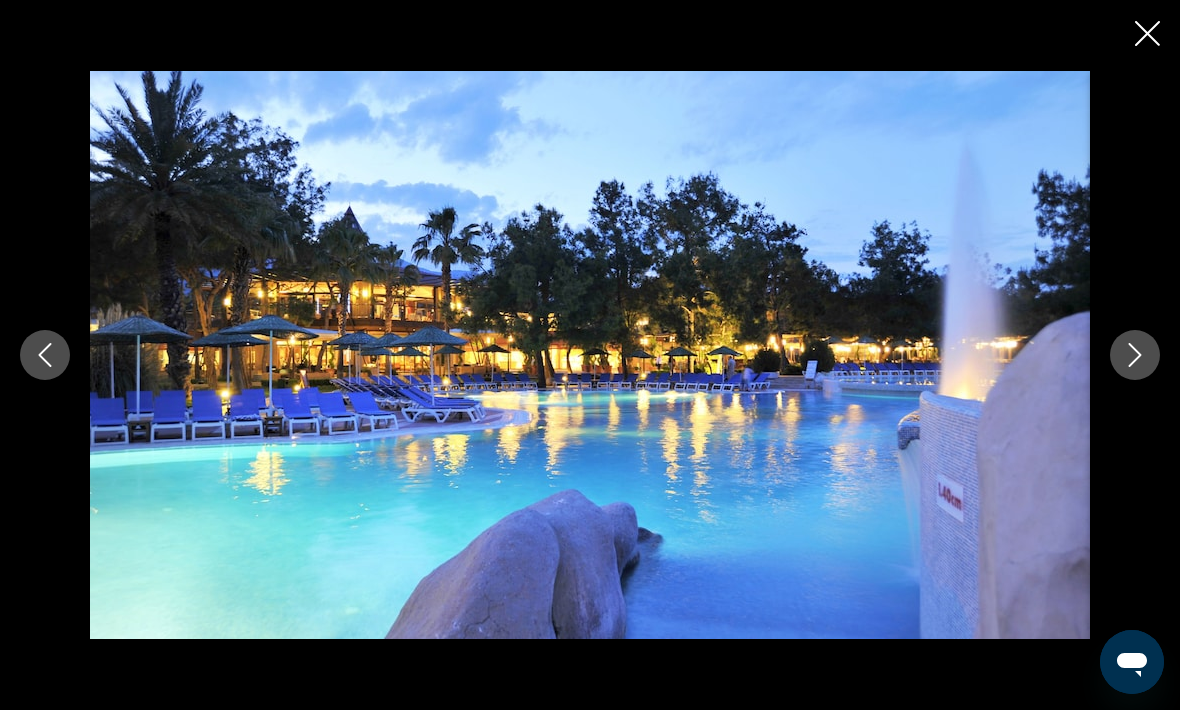 click at bounding box center [1135, 355] 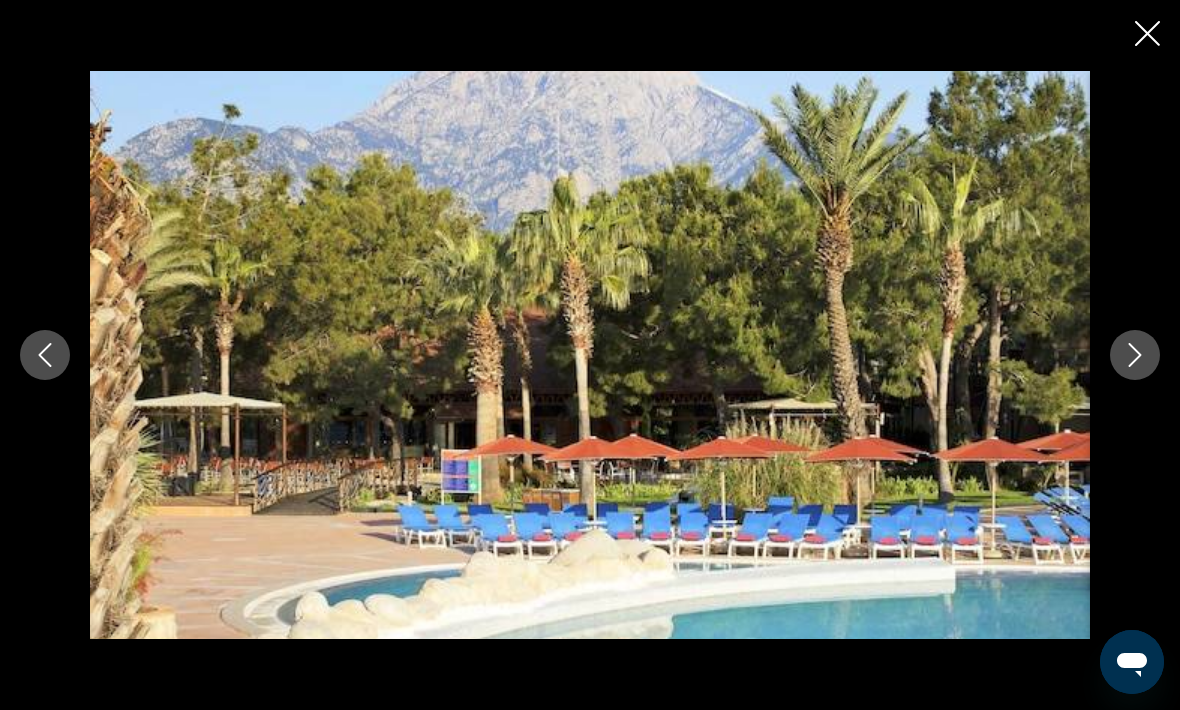 click at bounding box center [590, 355] 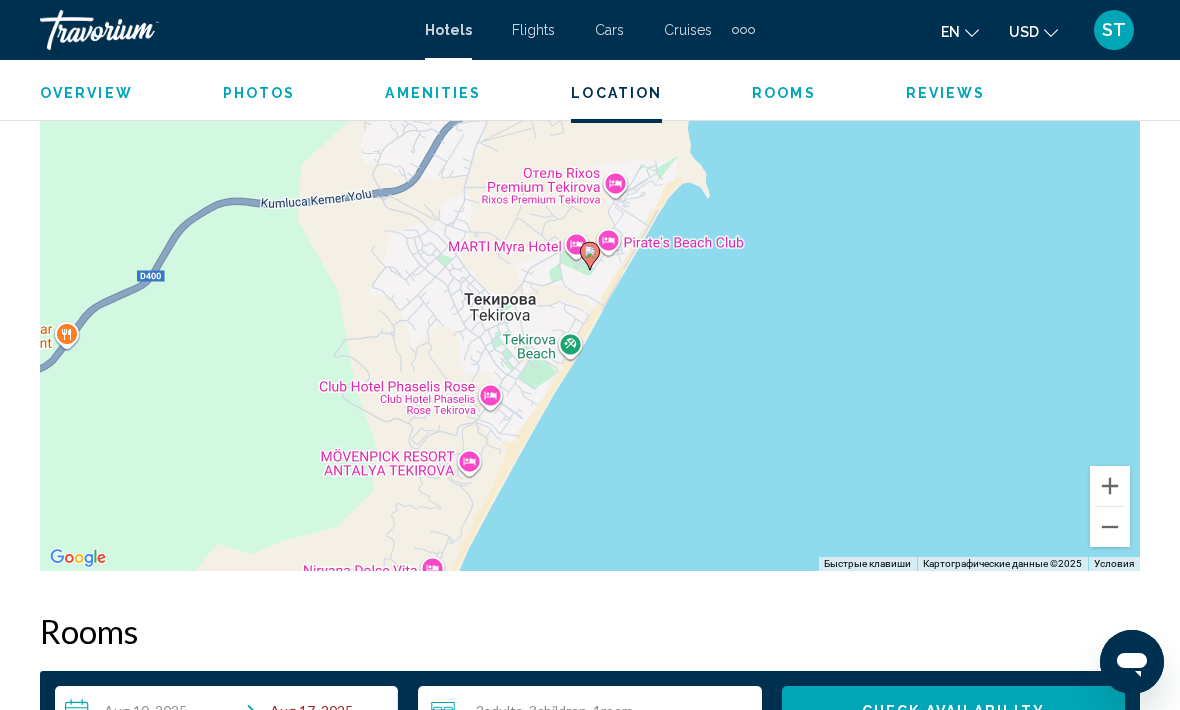 scroll, scrollTop: 2382, scrollLeft: 0, axis: vertical 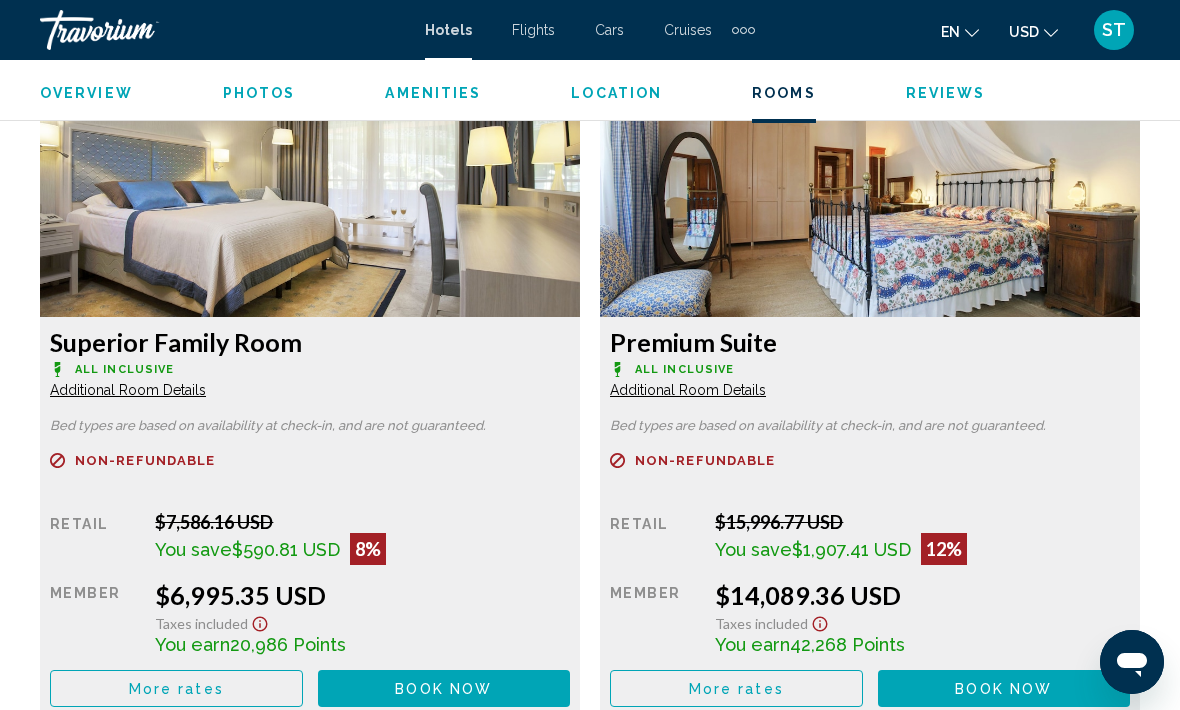 click on "More rates" at bounding box center [176, 688] 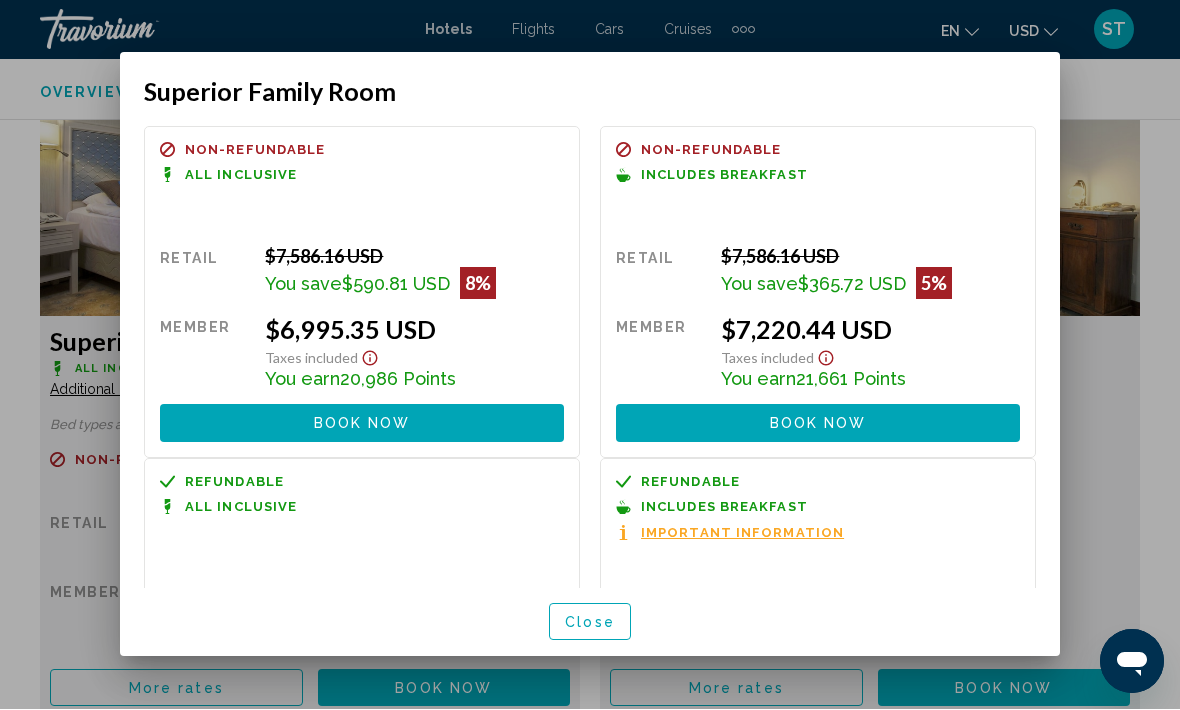 click on "Close" at bounding box center [590, 623] 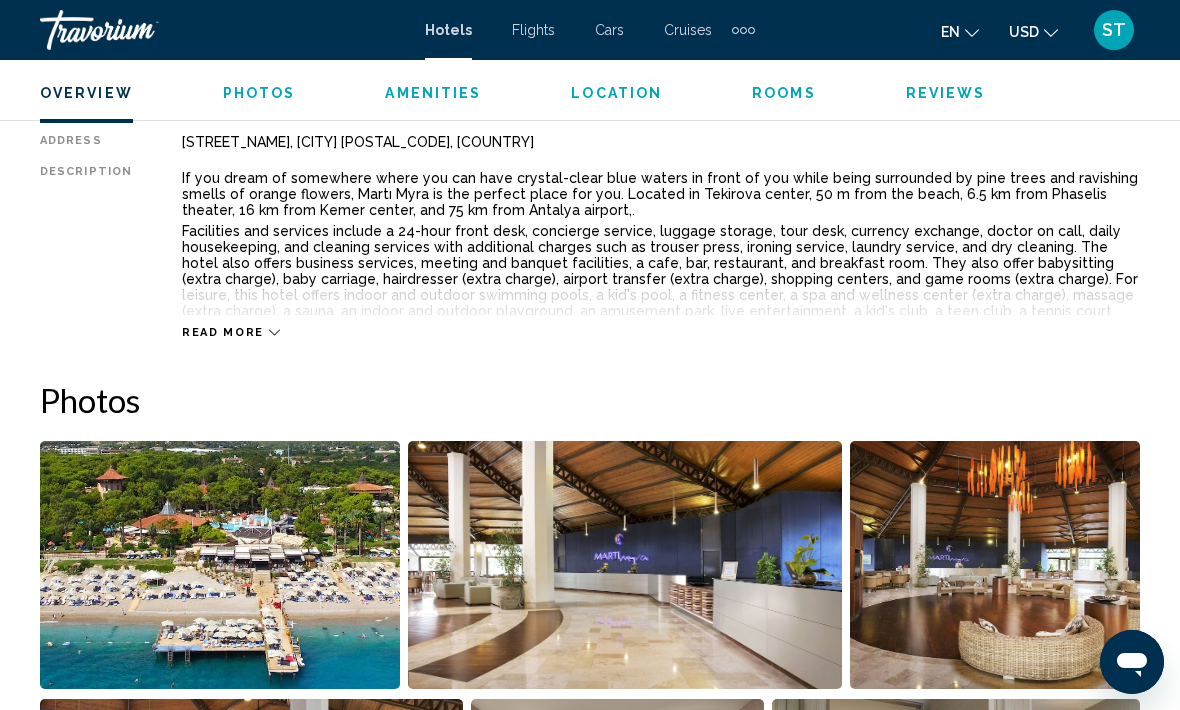 scroll, scrollTop: 1138, scrollLeft: 0, axis: vertical 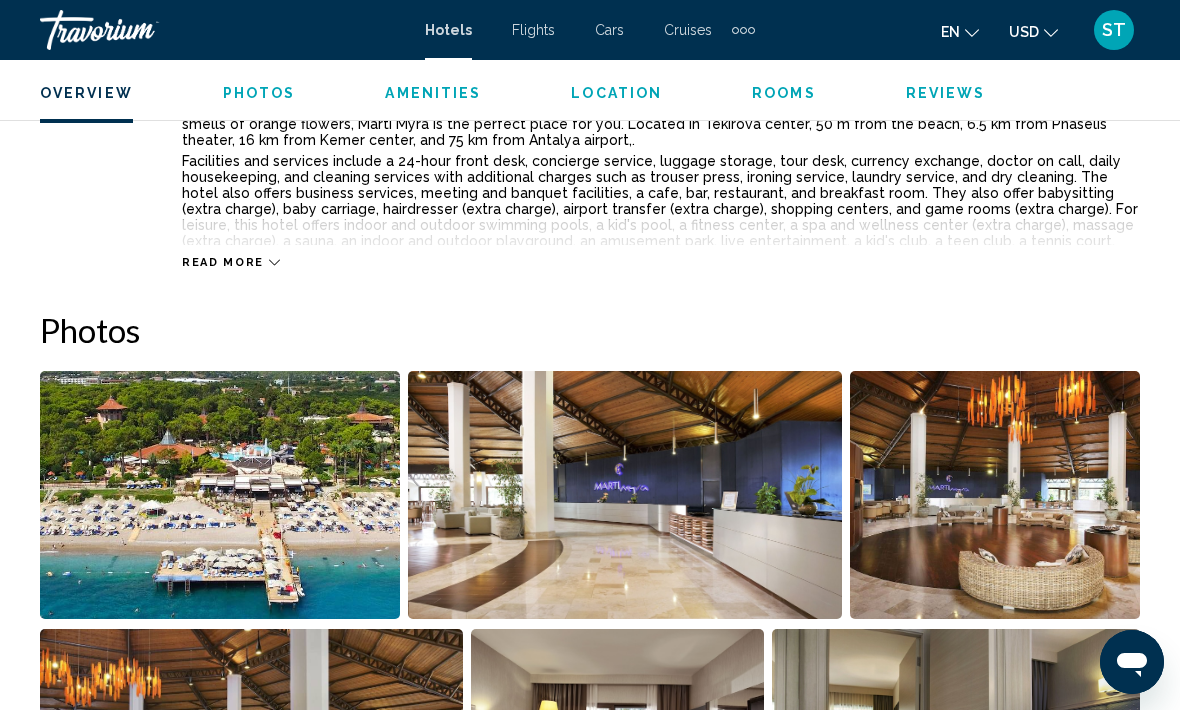 click at bounding box center [220, 495] 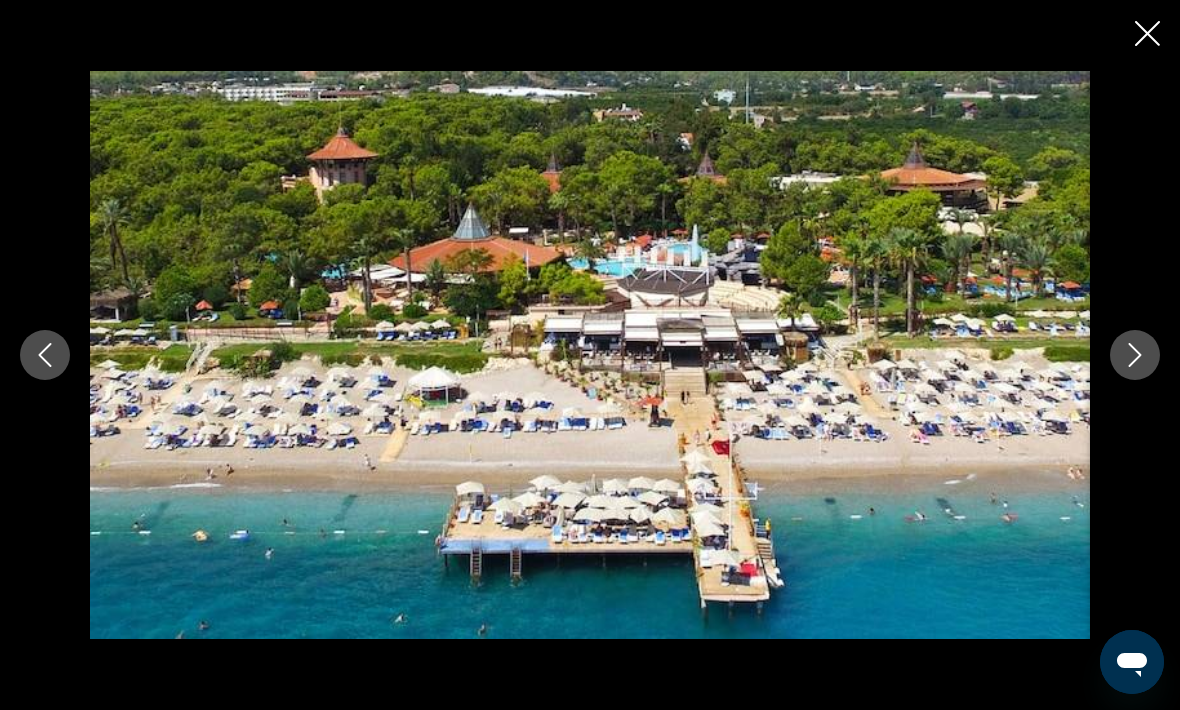 click at bounding box center (590, 355) 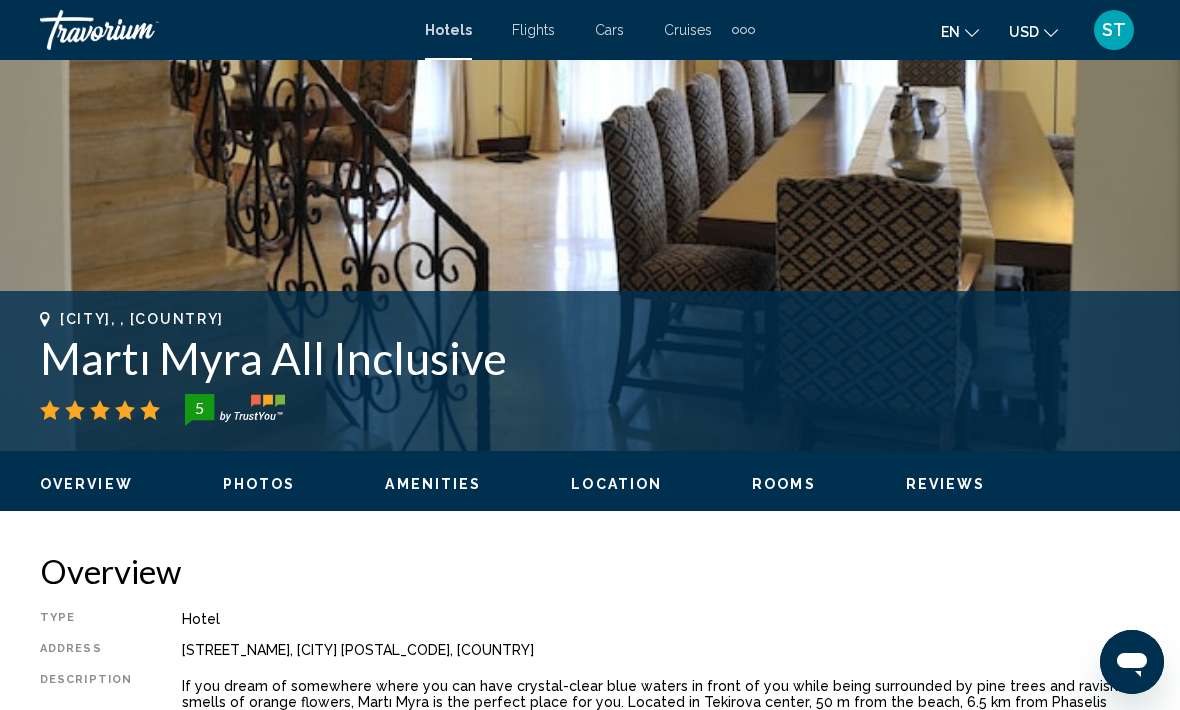 scroll, scrollTop: 555, scrollLeft: 0, axis: vertical 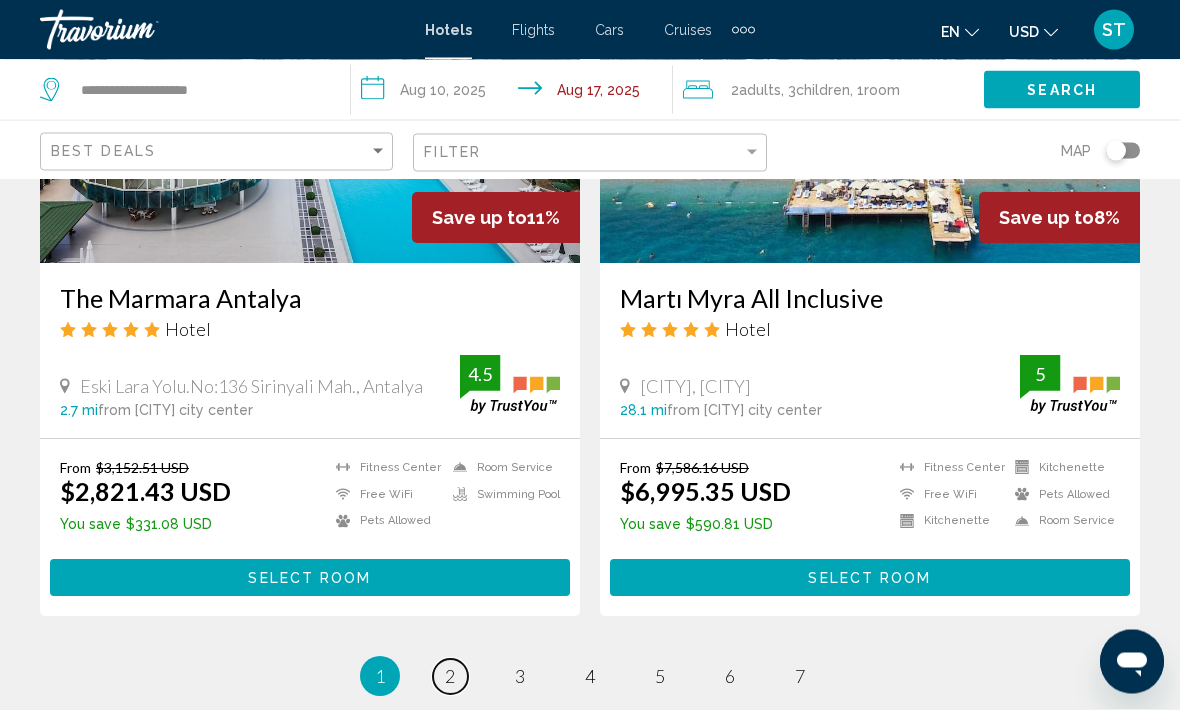 click on "page  2" at bounding box center (450, 677) 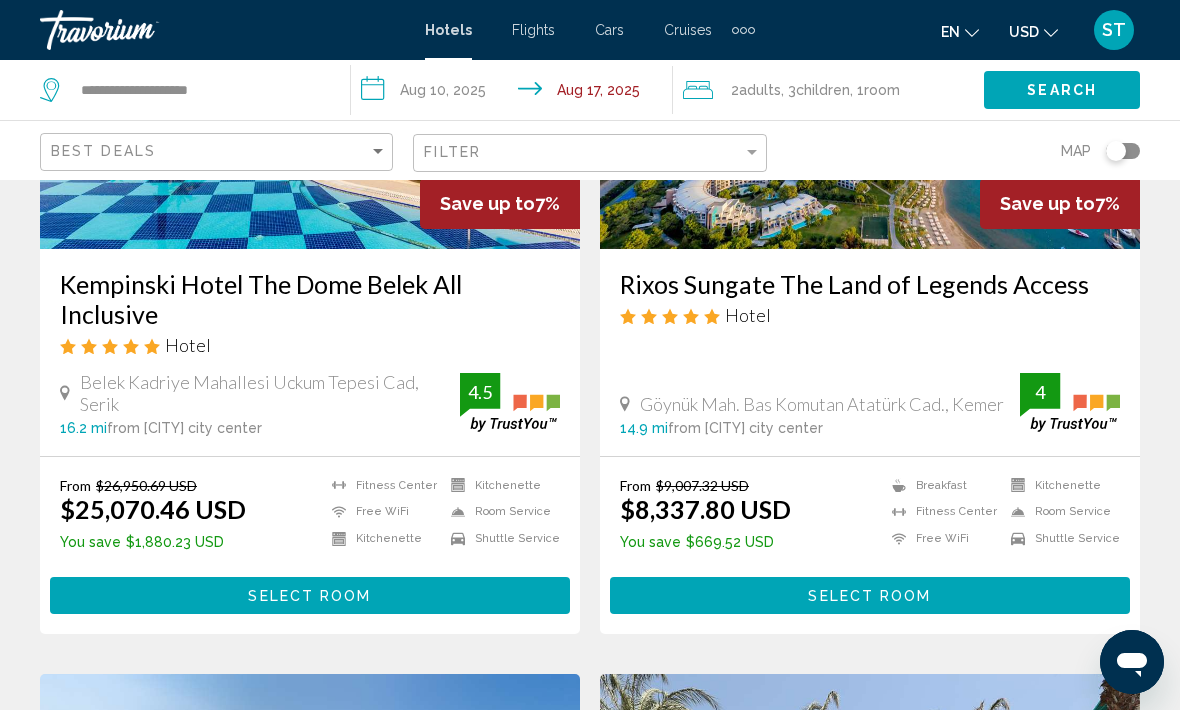 scroll, scrollTop: 346, scrollLeft: 0, axis: vertical 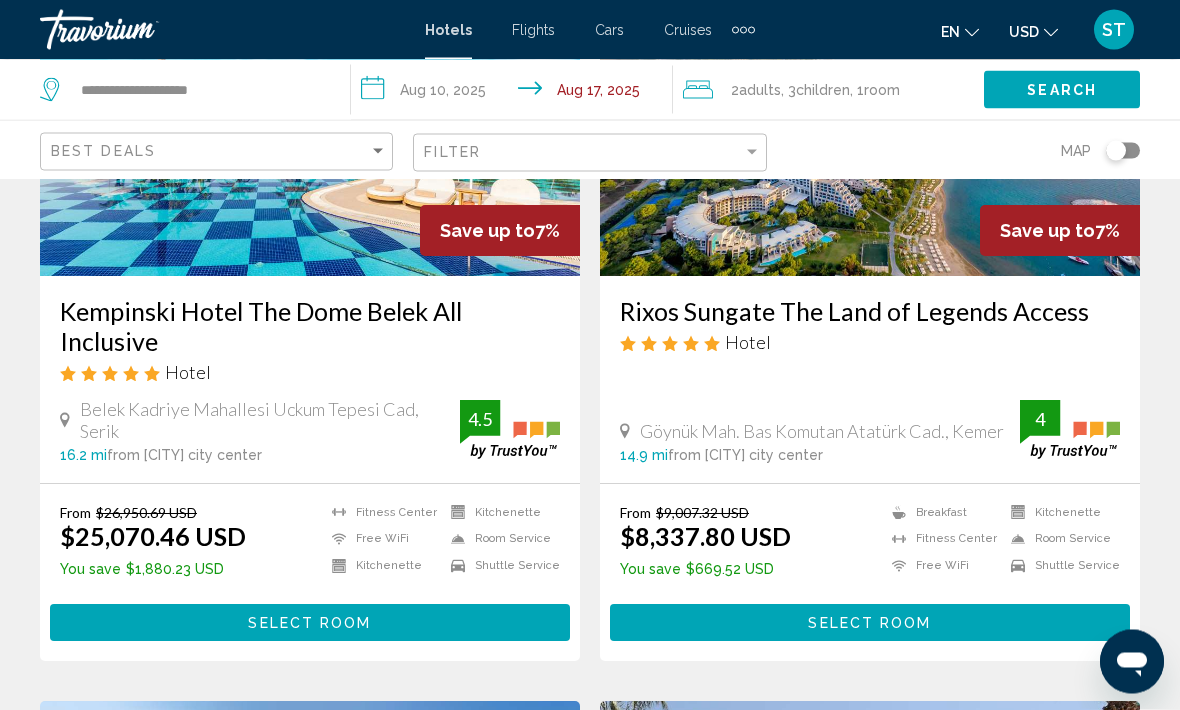 click on "Select Room" at bounding box center [870, 623] 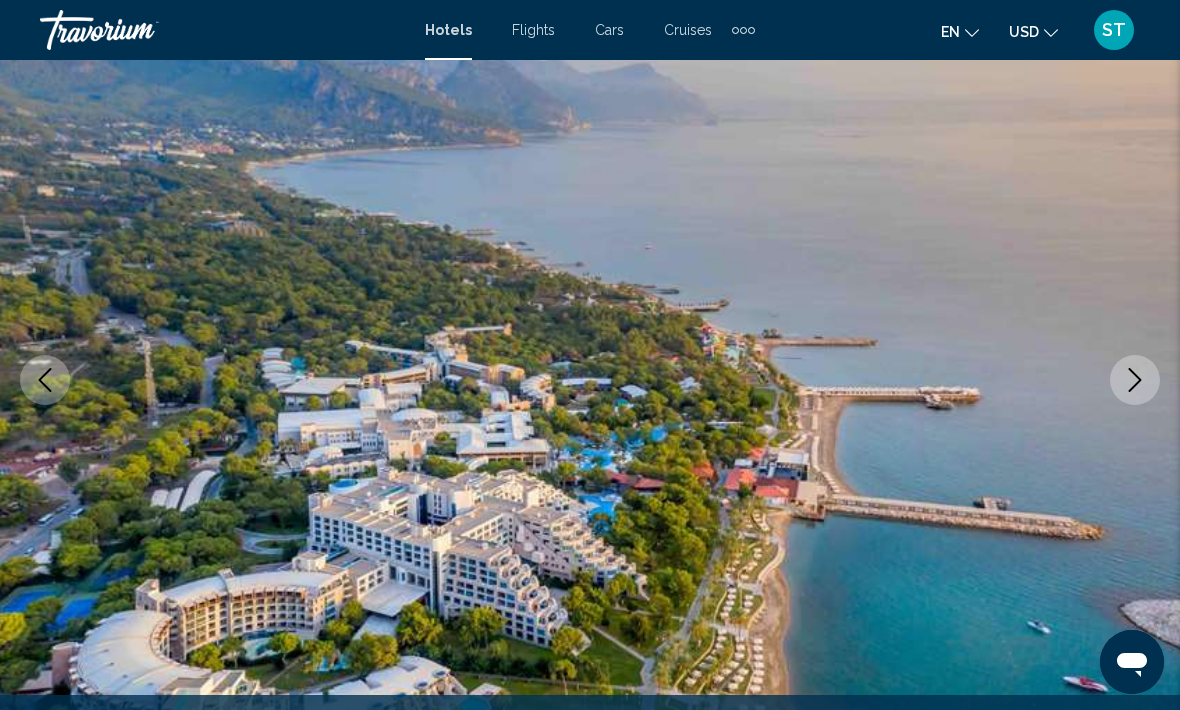 scroll, scrollTop: 342, scrollLeft: 0, axis: vertical 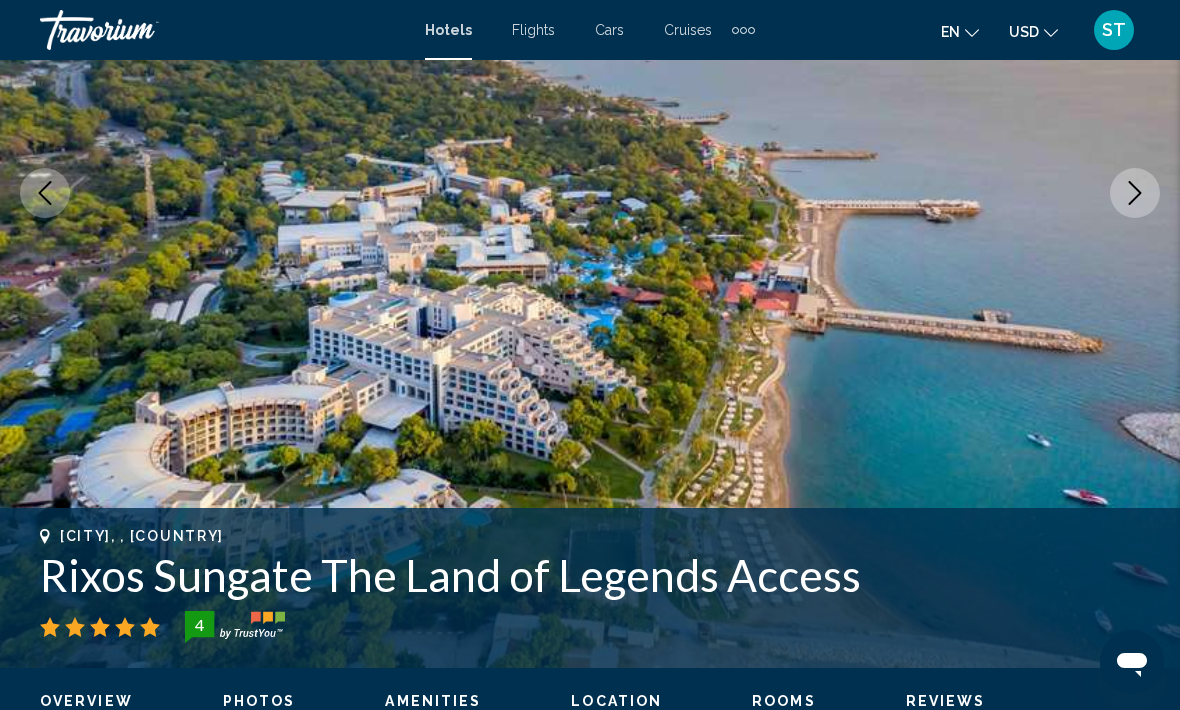 click at bounding box center (1135, 193) 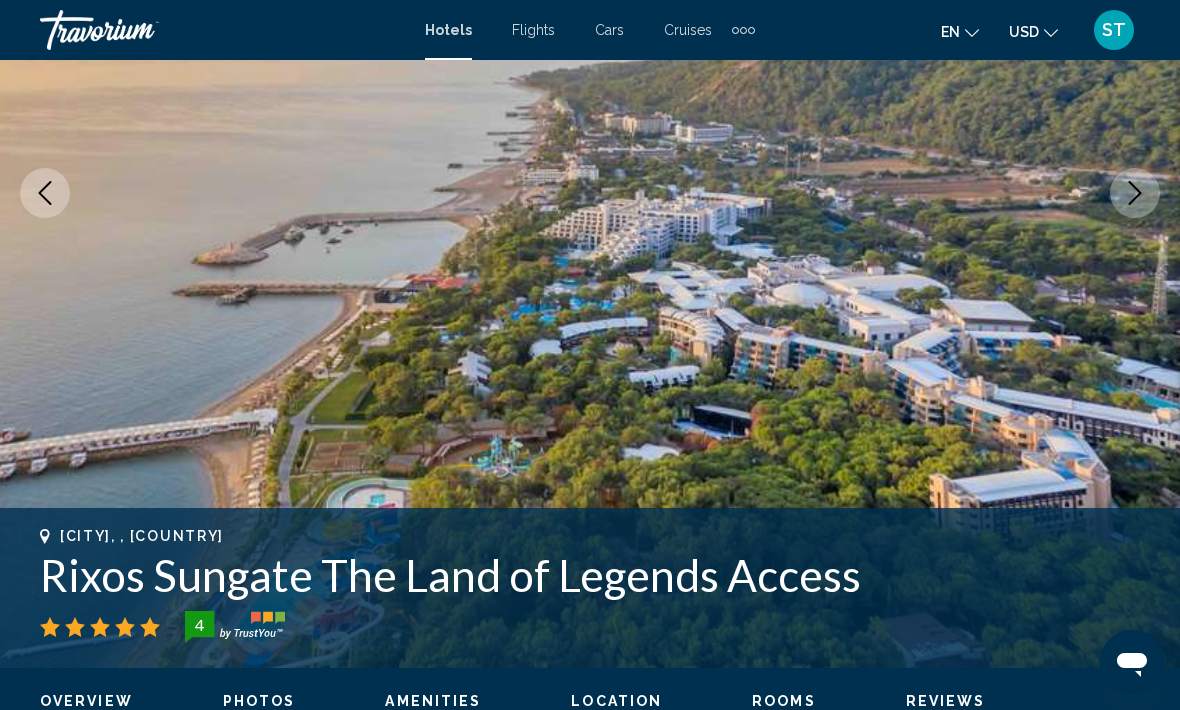 click at bounding box center [1135, 193] 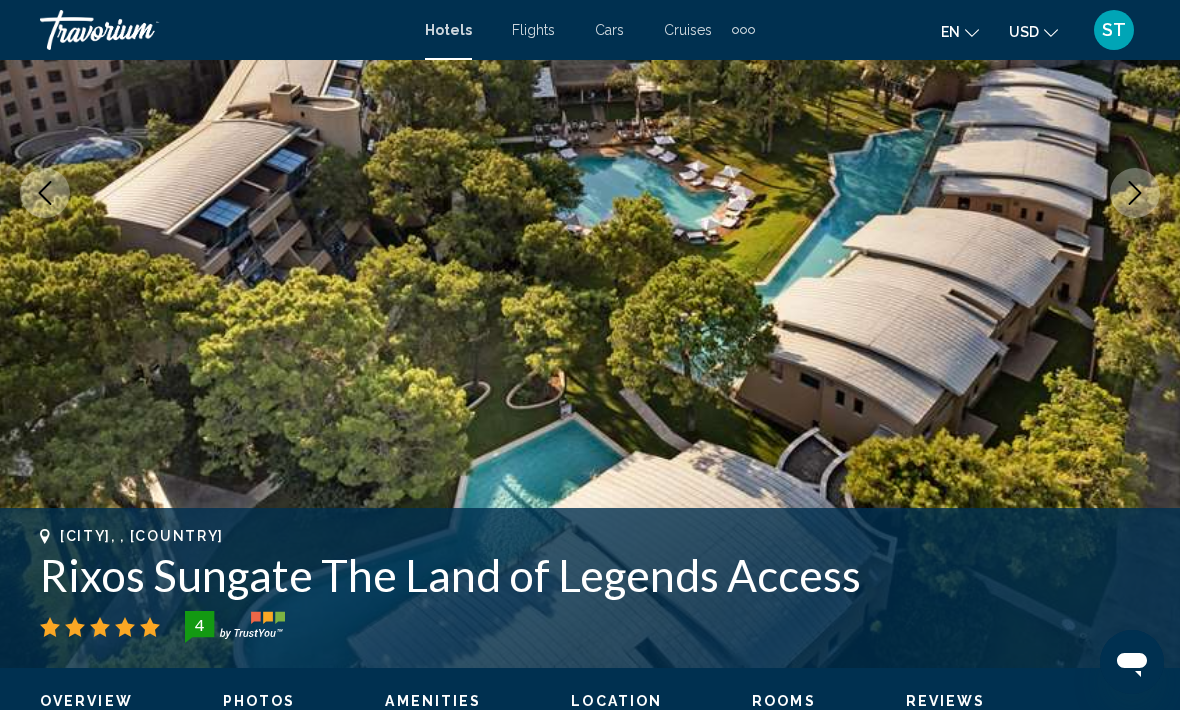 click 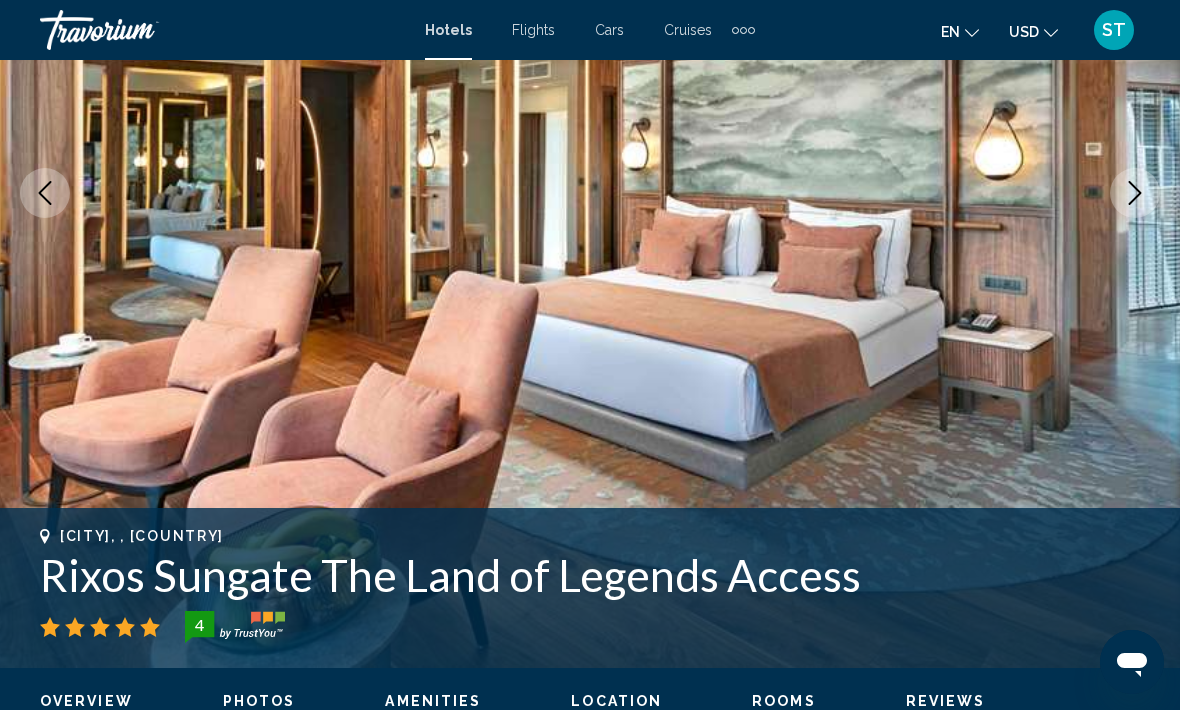 click 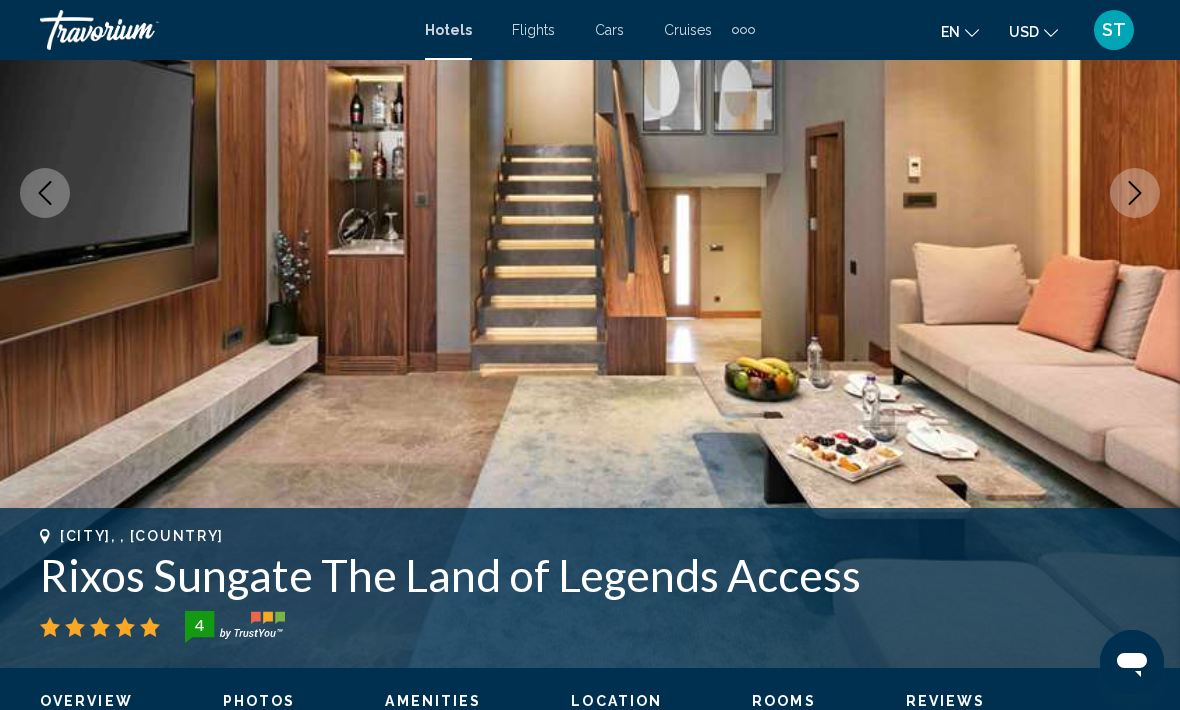 click at bounding box center (1135, 193) 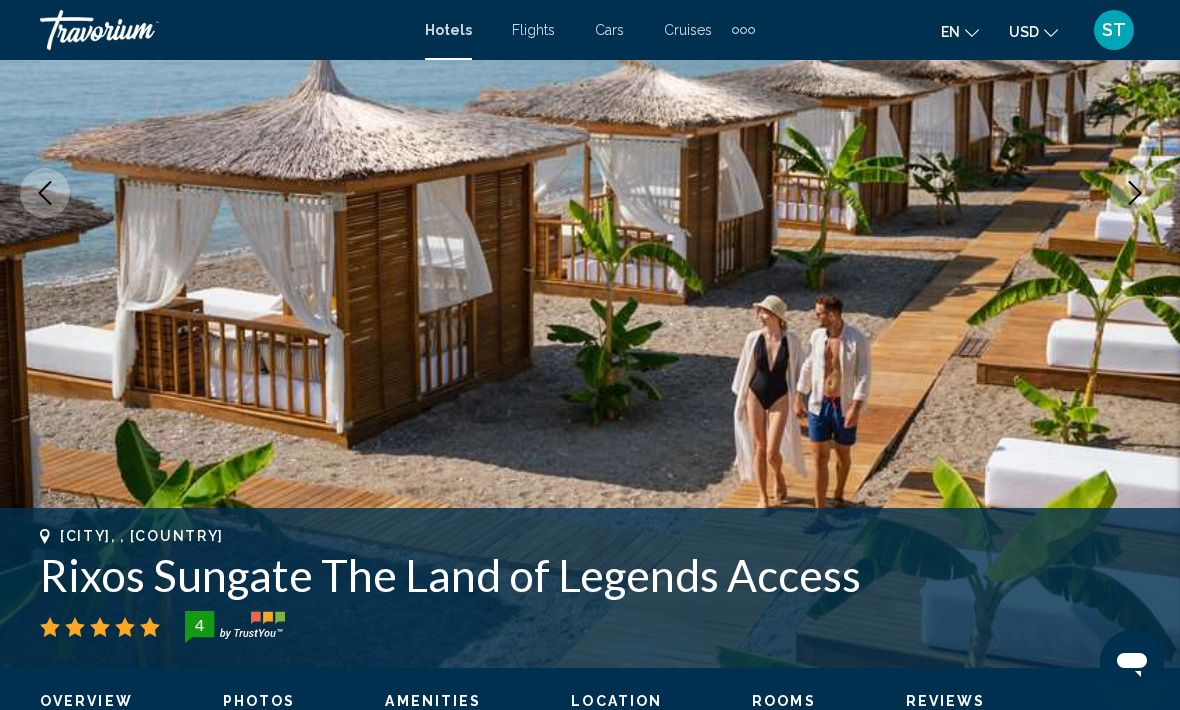 click 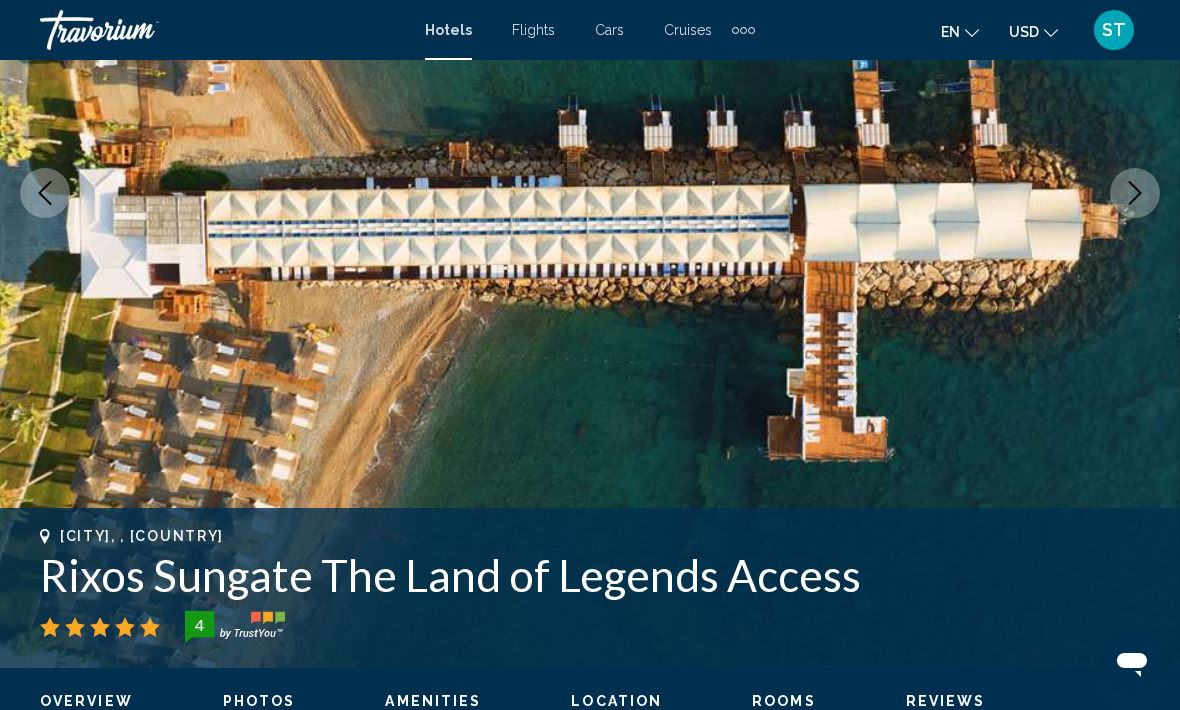 click 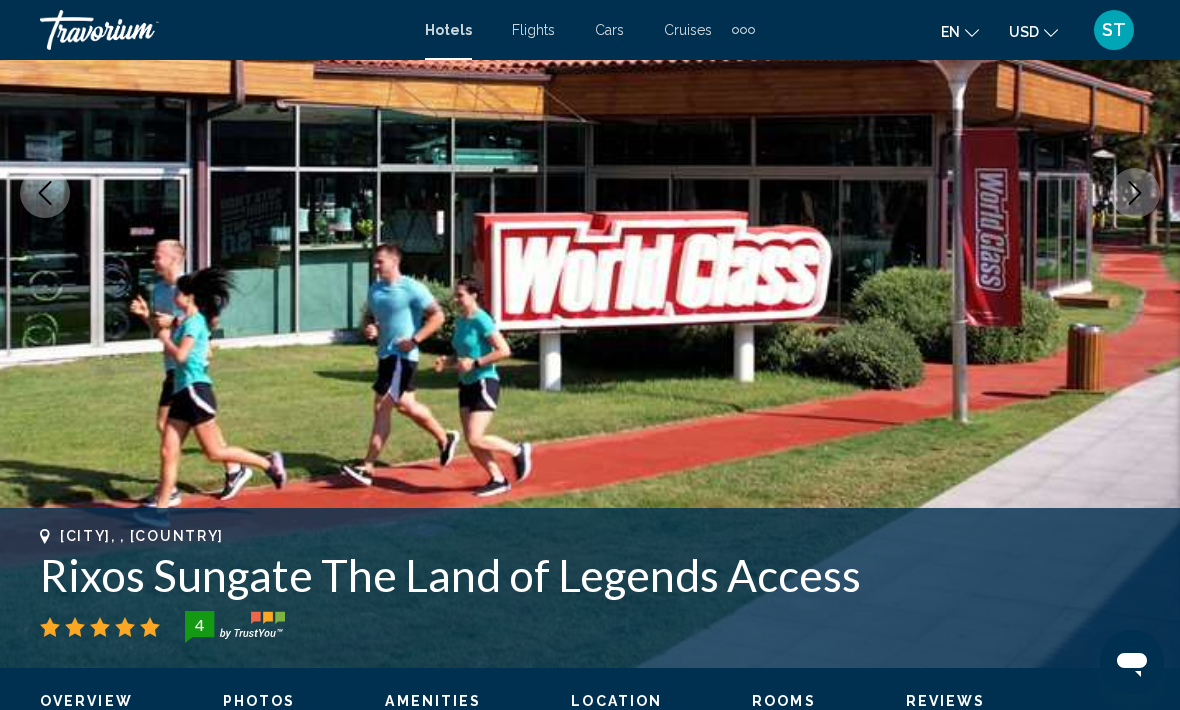 click 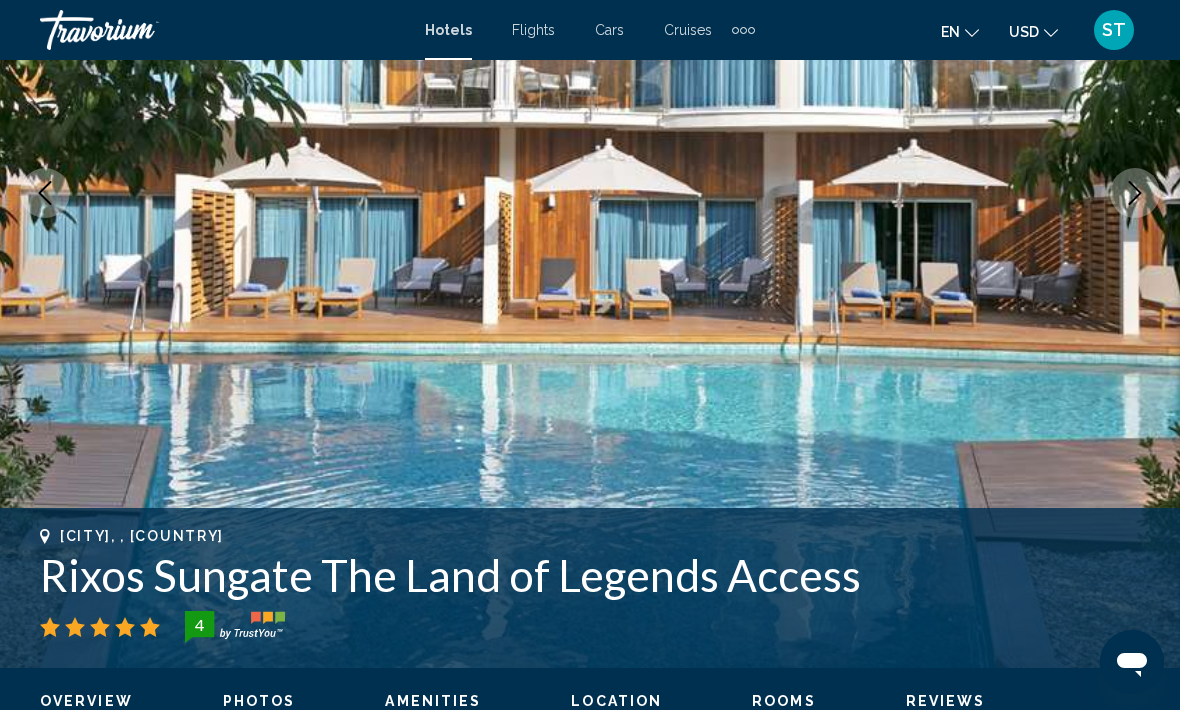 click 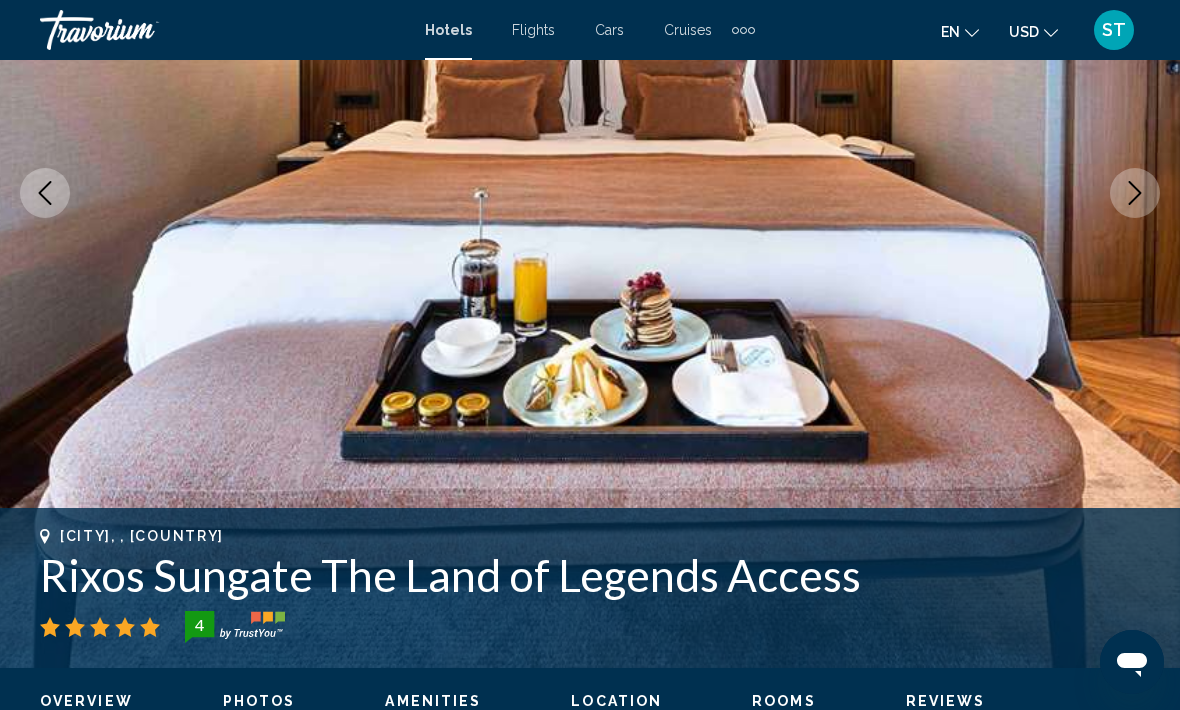 click at bounding box center (1135, 193) 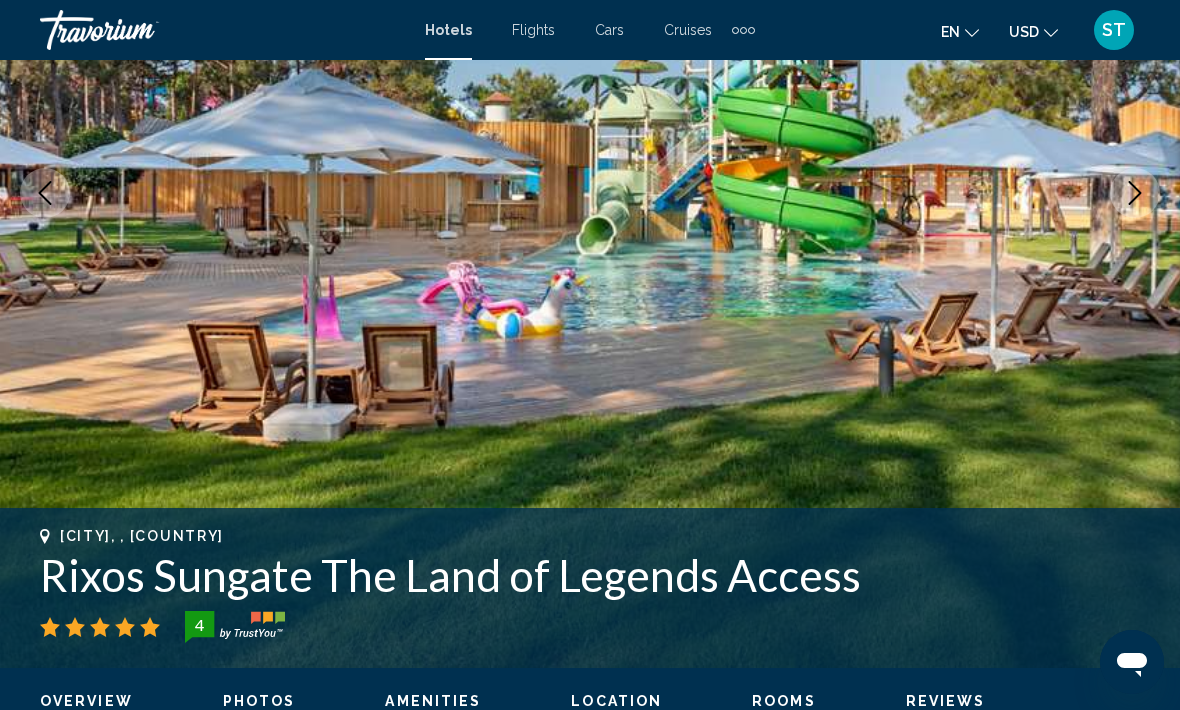 click at bounding box center (1135, 193) 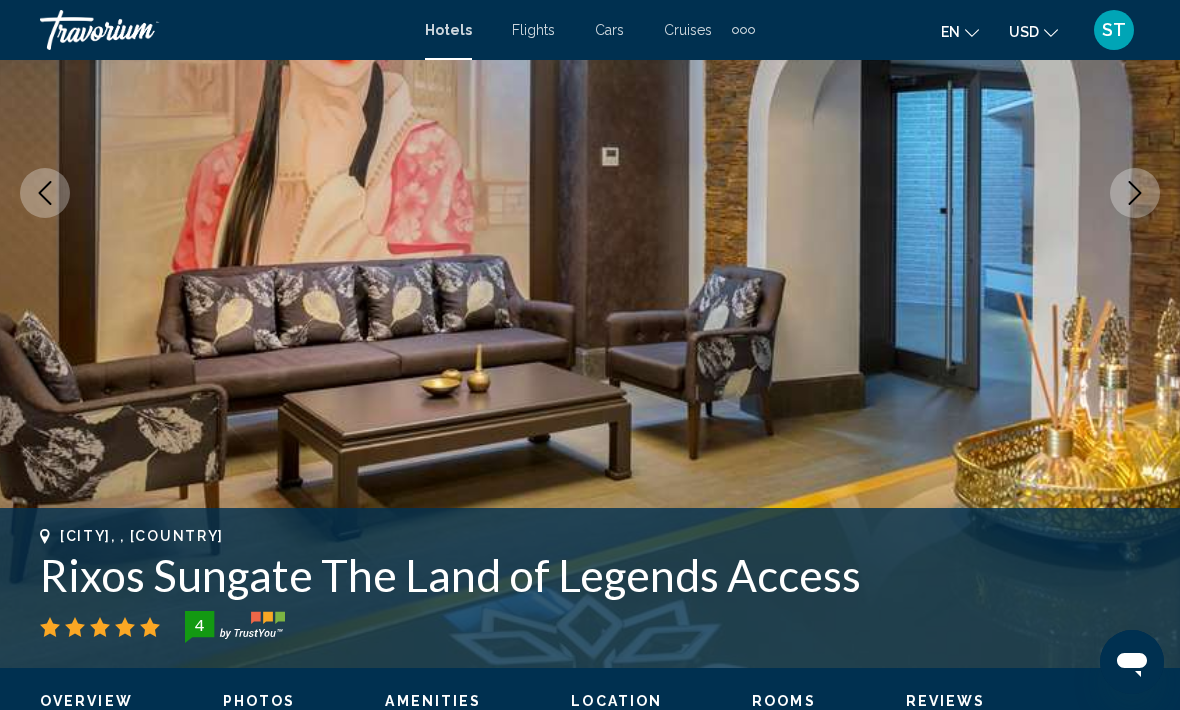click at bounding box center (1135, 193) 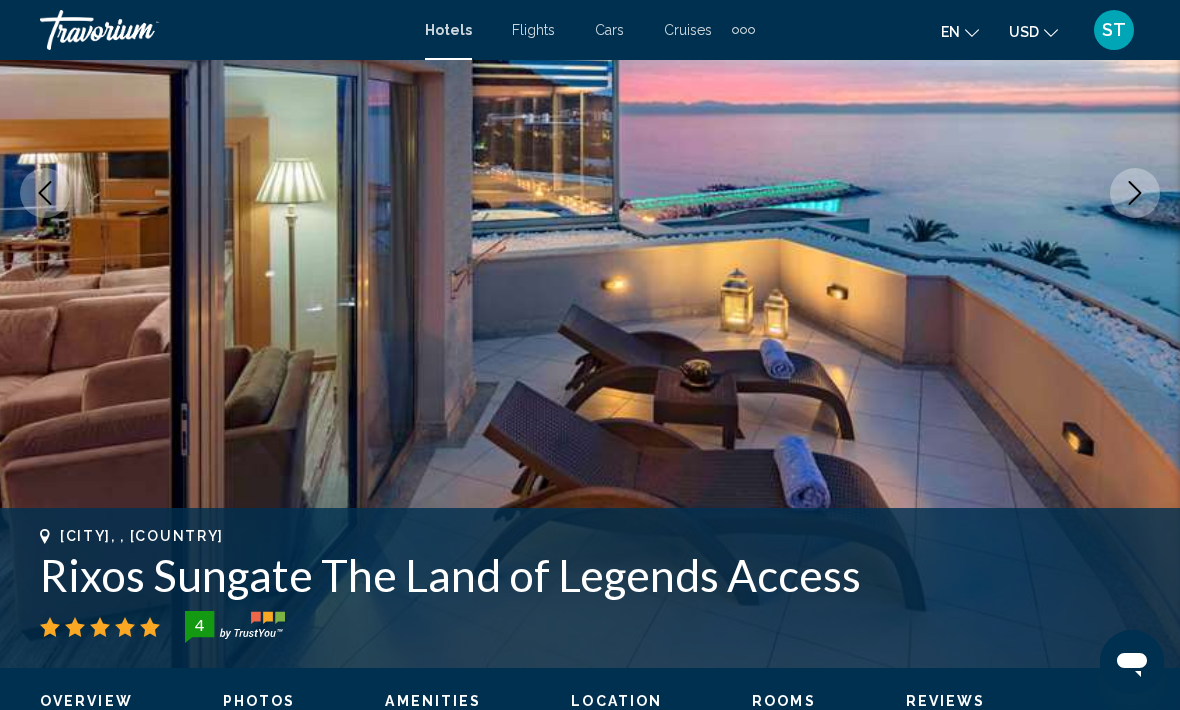 click at bounding box center [1135, 193] 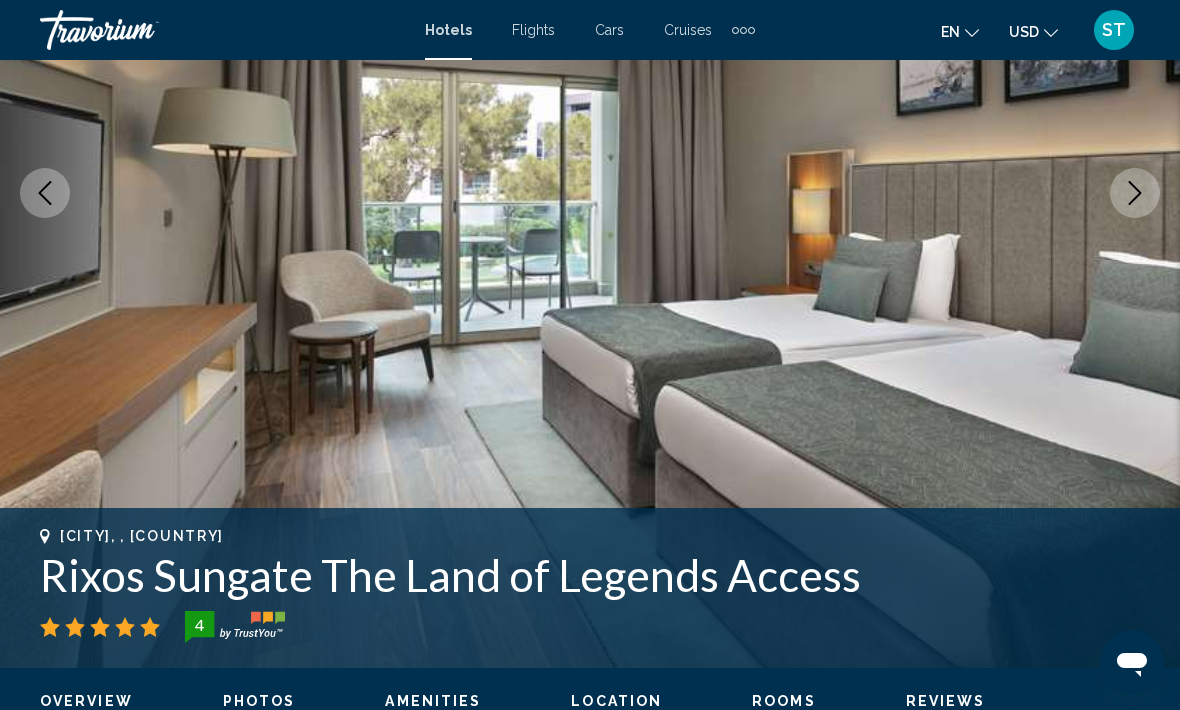 click at bounding box center [1135, 193] 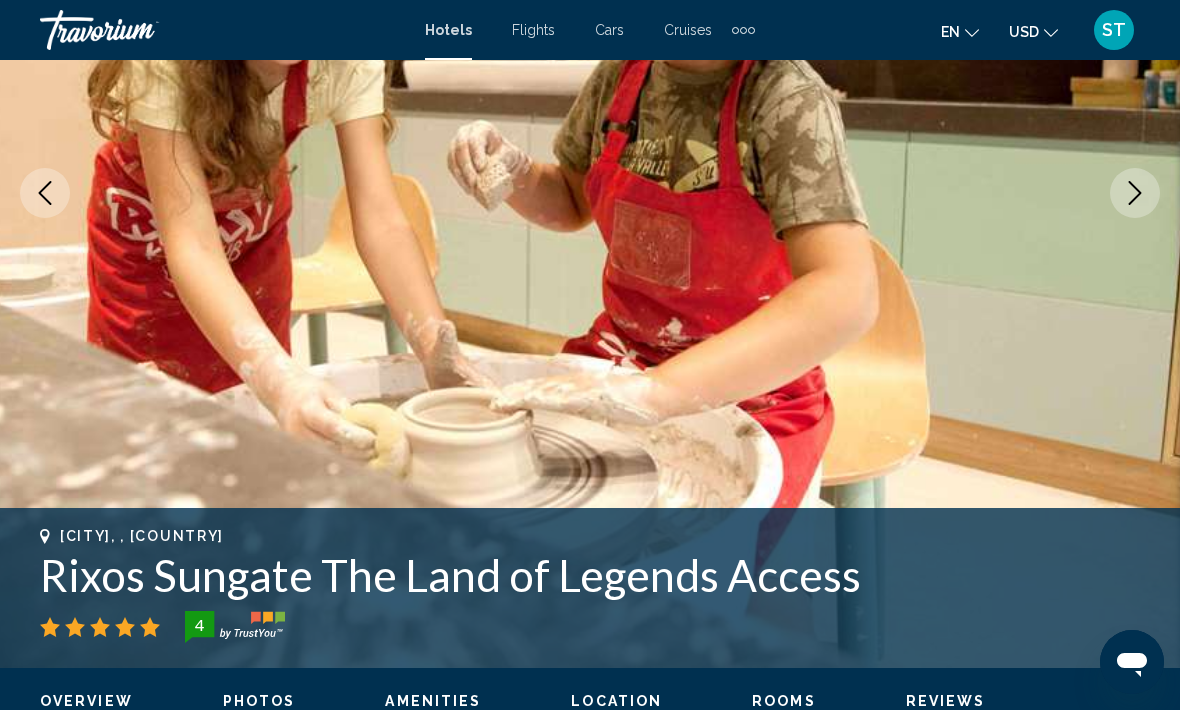 click at bounding box center [1135, 193] 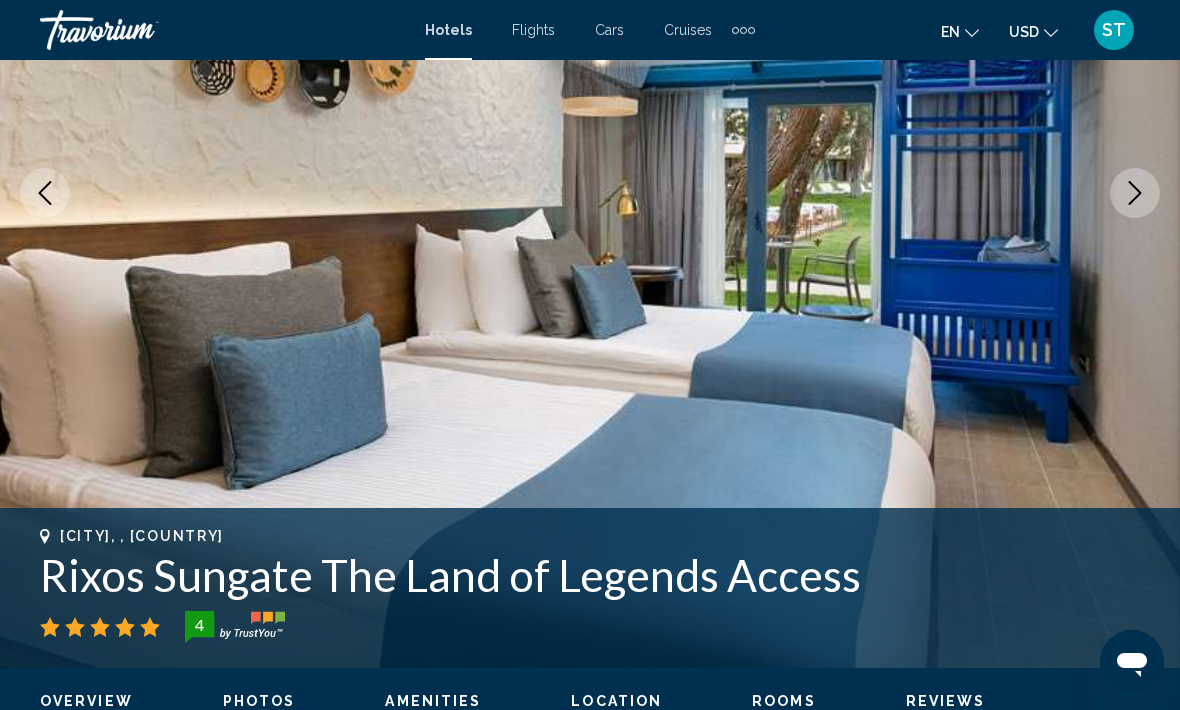 click at bounding box center (1135, 193) 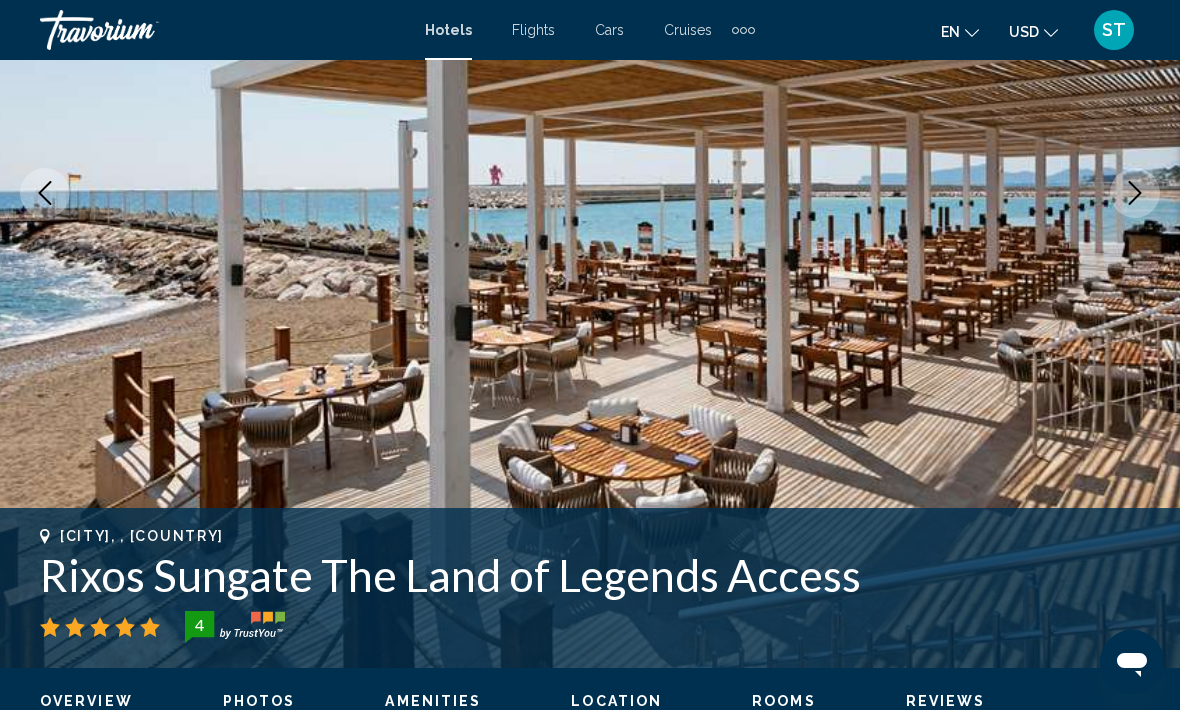 click at bounding box center (1135, 193) 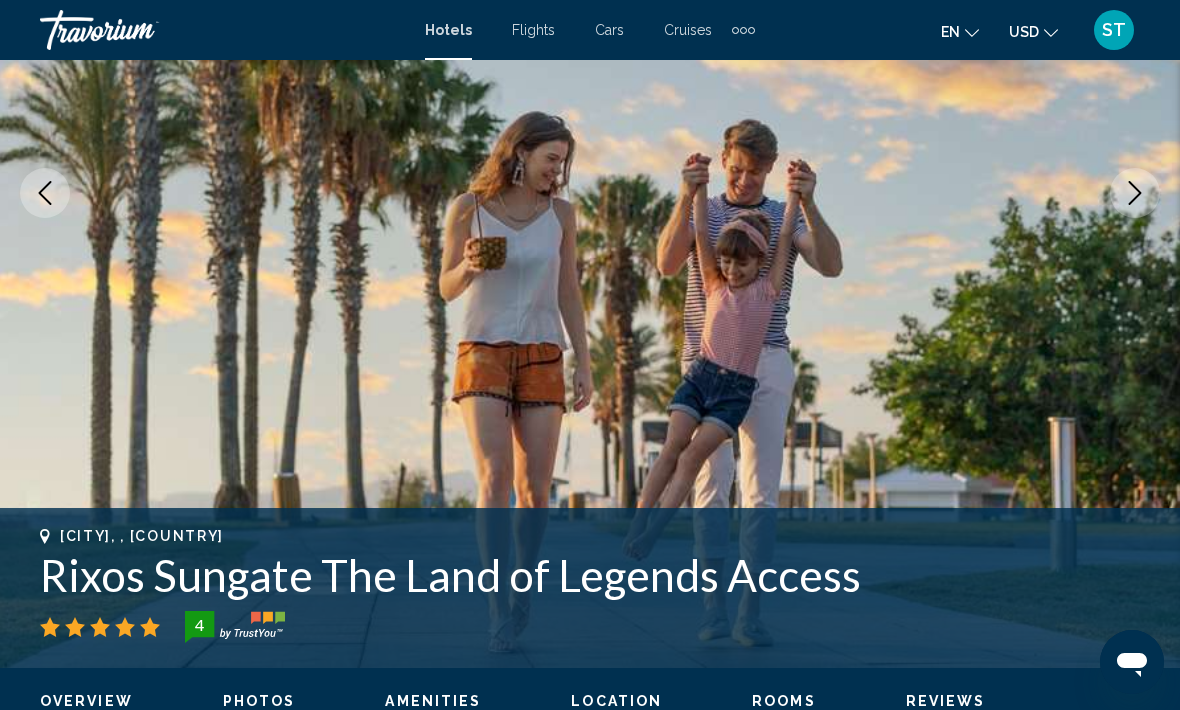click at bounding box center (1135, 193) 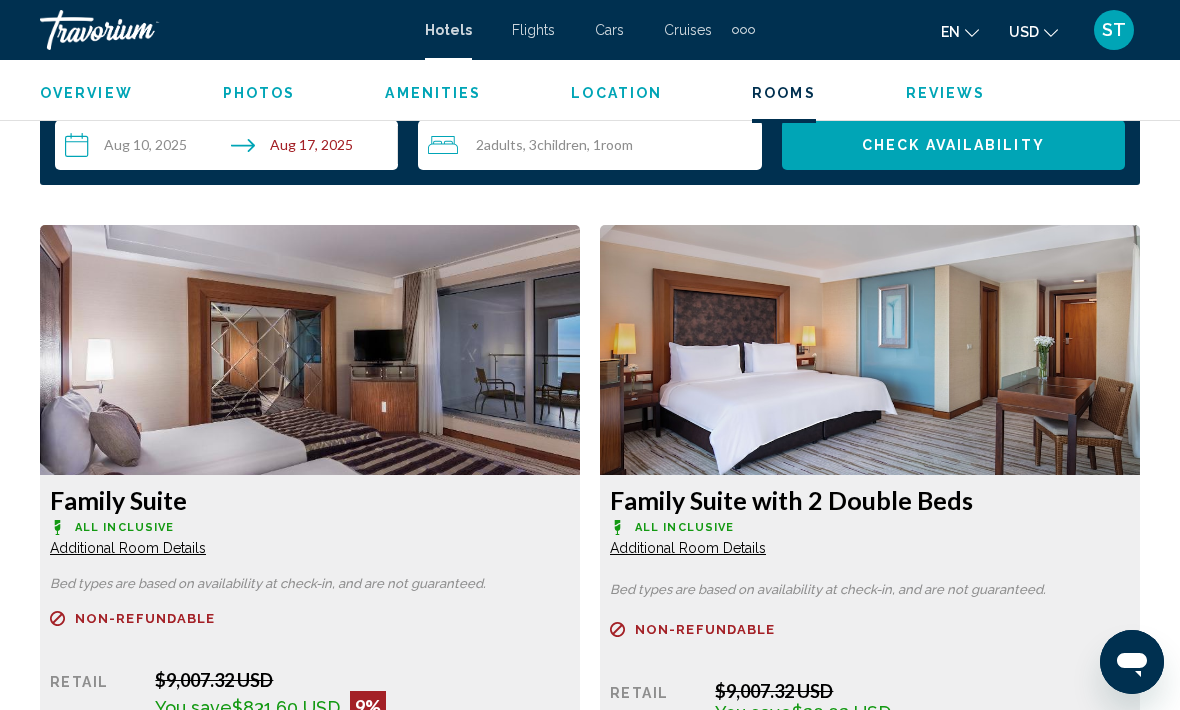 scroll, scrollTop: 2906, scrollLeft: 0, axis: vertical 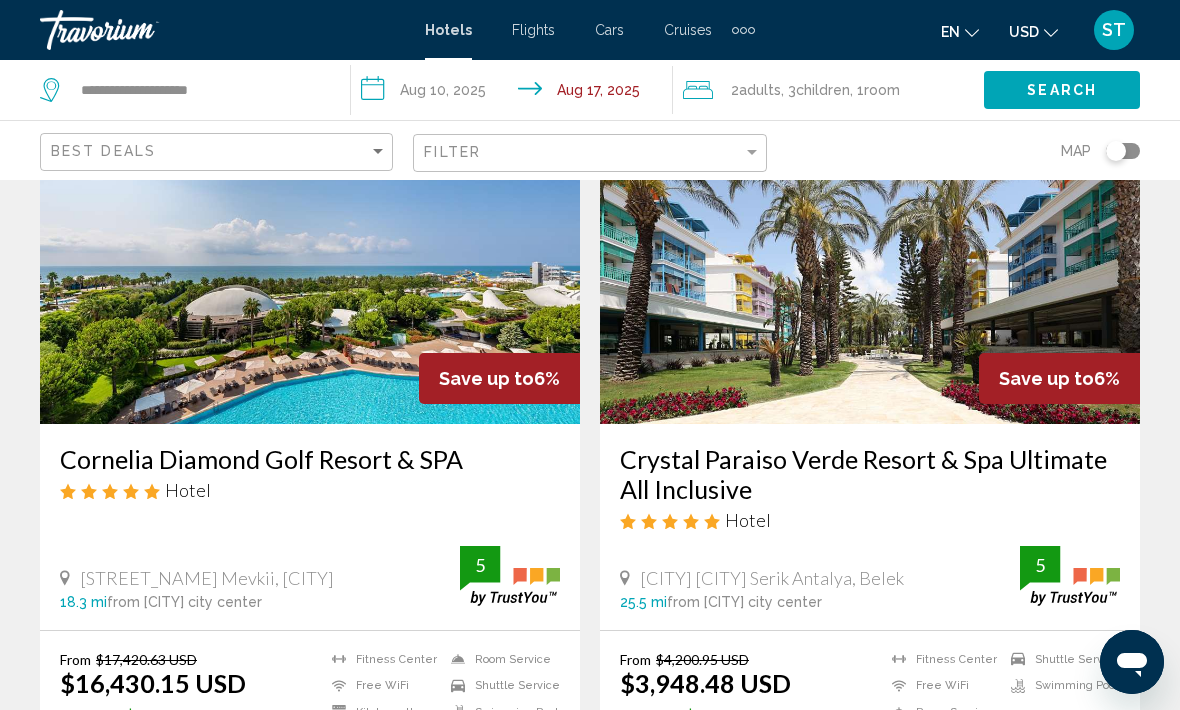 click on "Select Room" at bounding box center (869, 770) 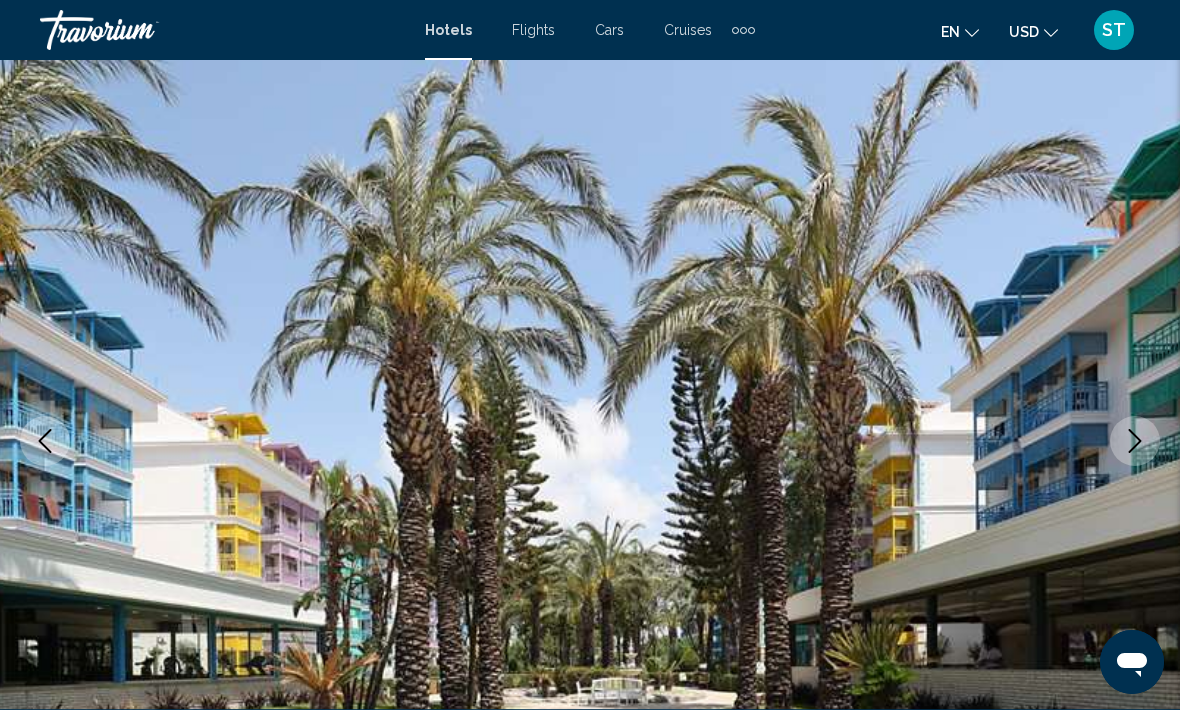 scroll, scrollTop: 295, scrollLeft: 0, axis: vertical 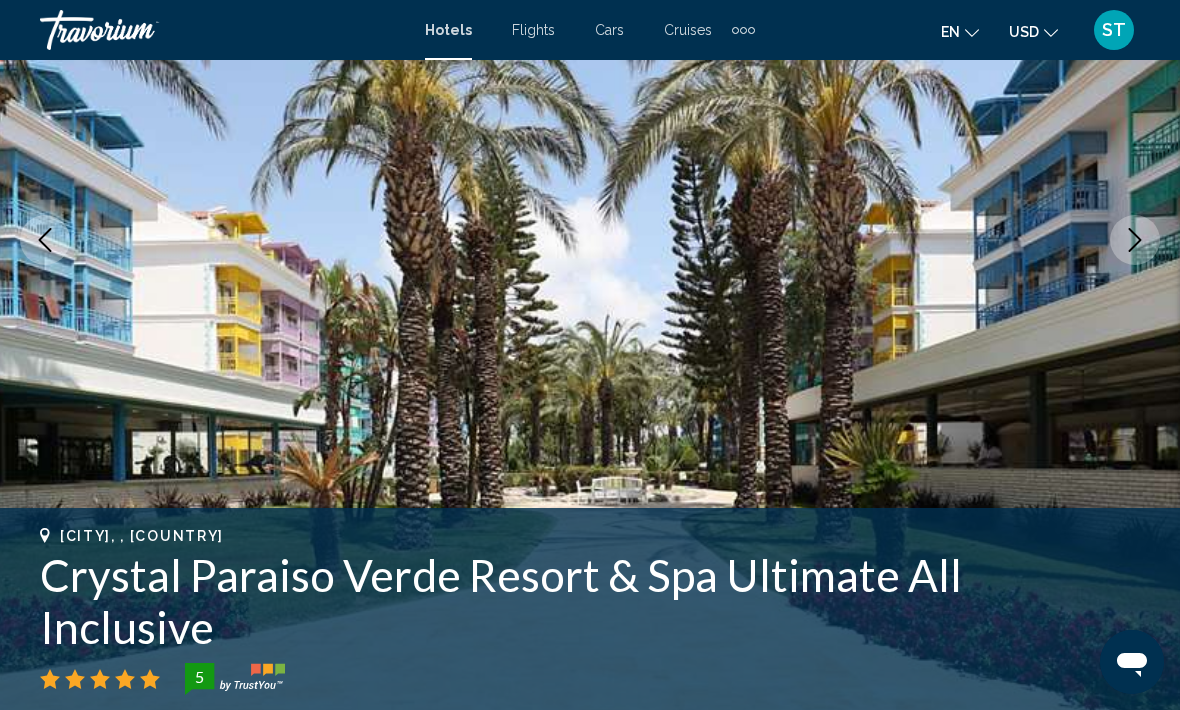 click at bounding box center (1135, 240) 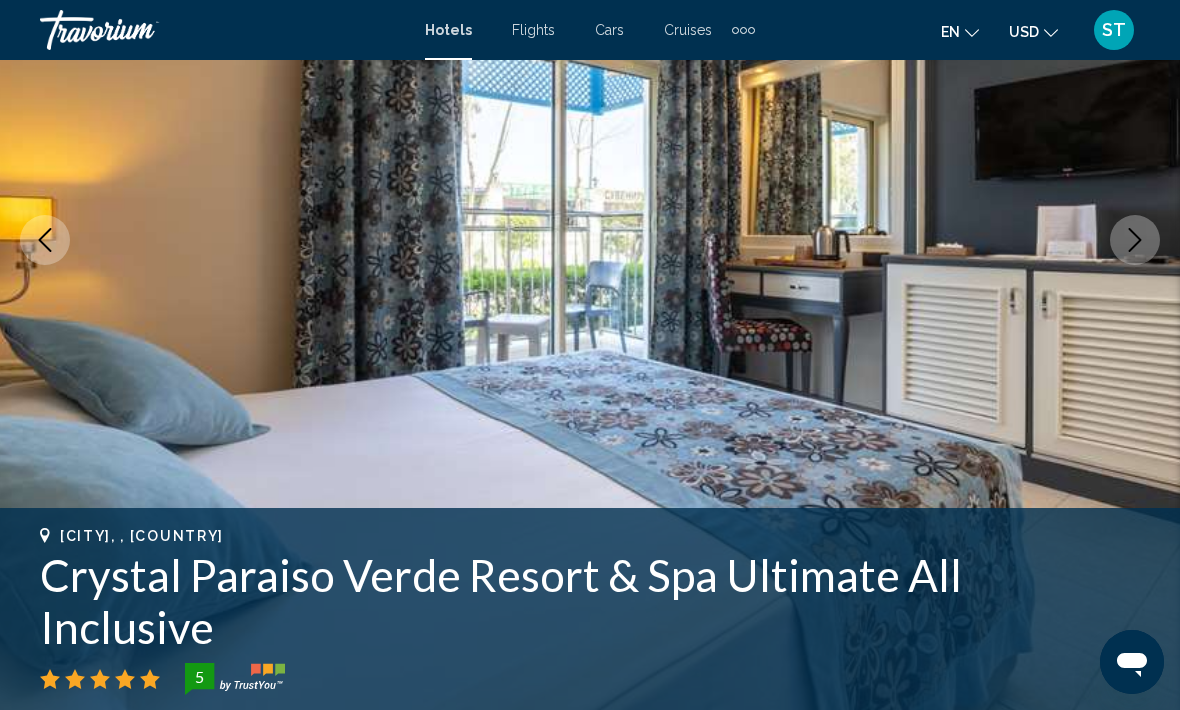 click at bounding box center [1135, 240] 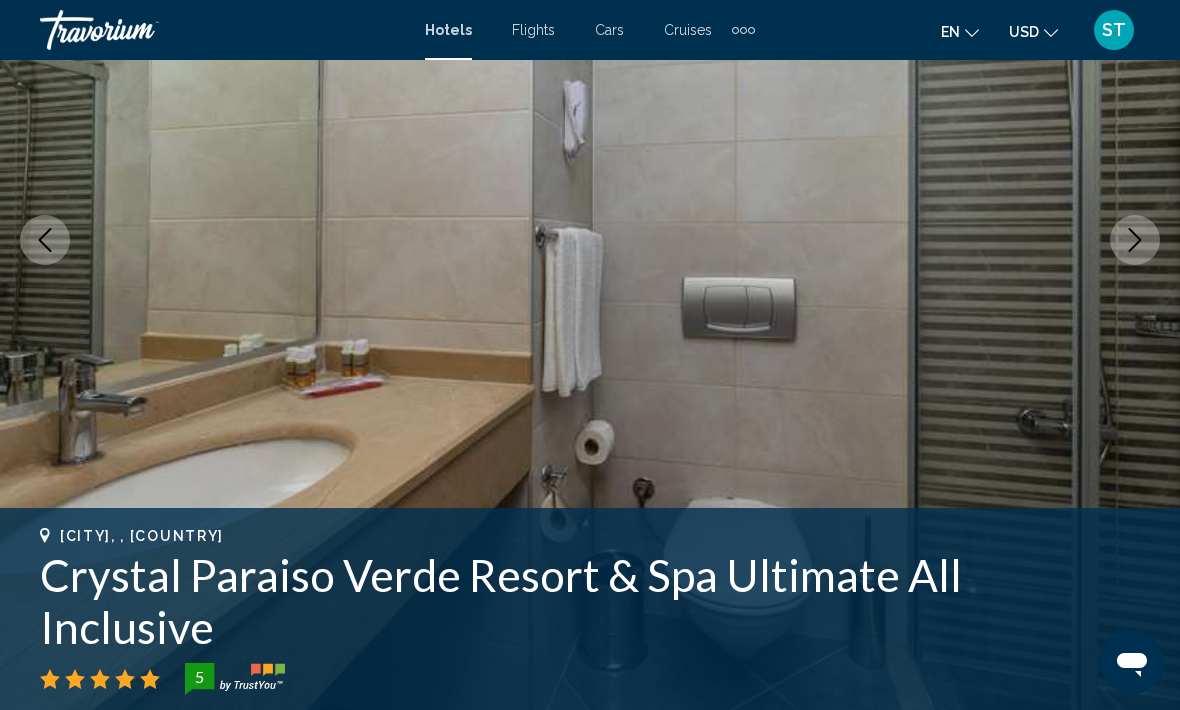 click 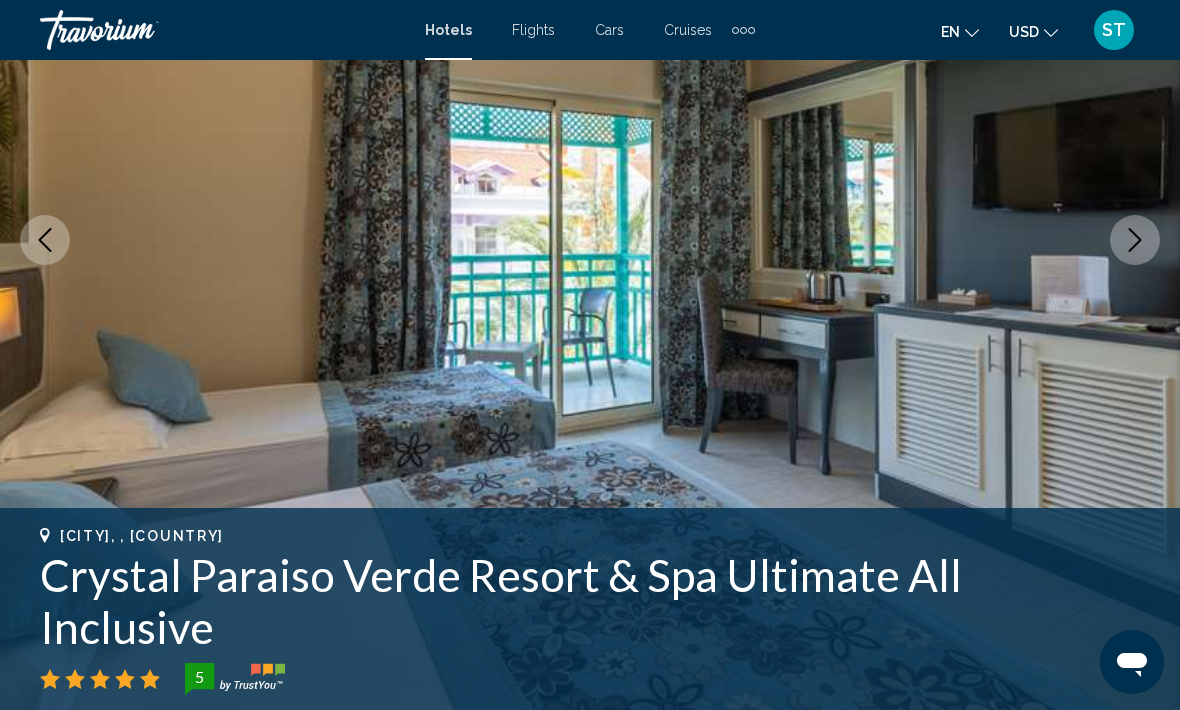 click 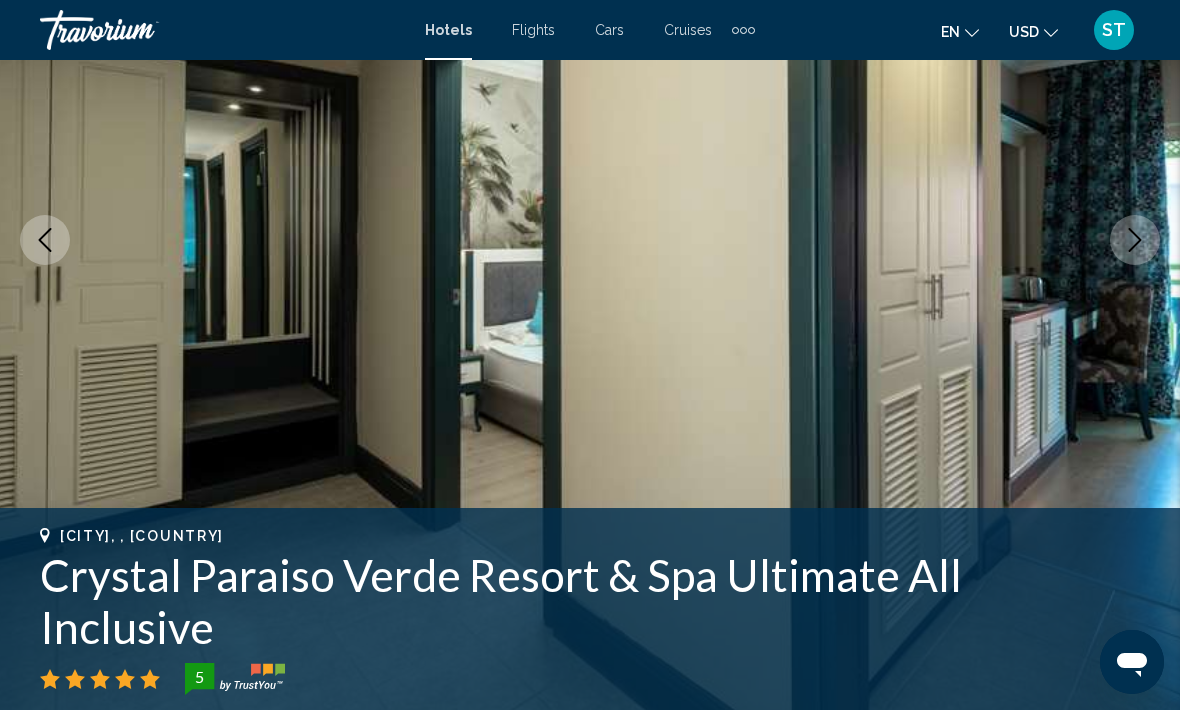 click at bounding box center [1135, 240] 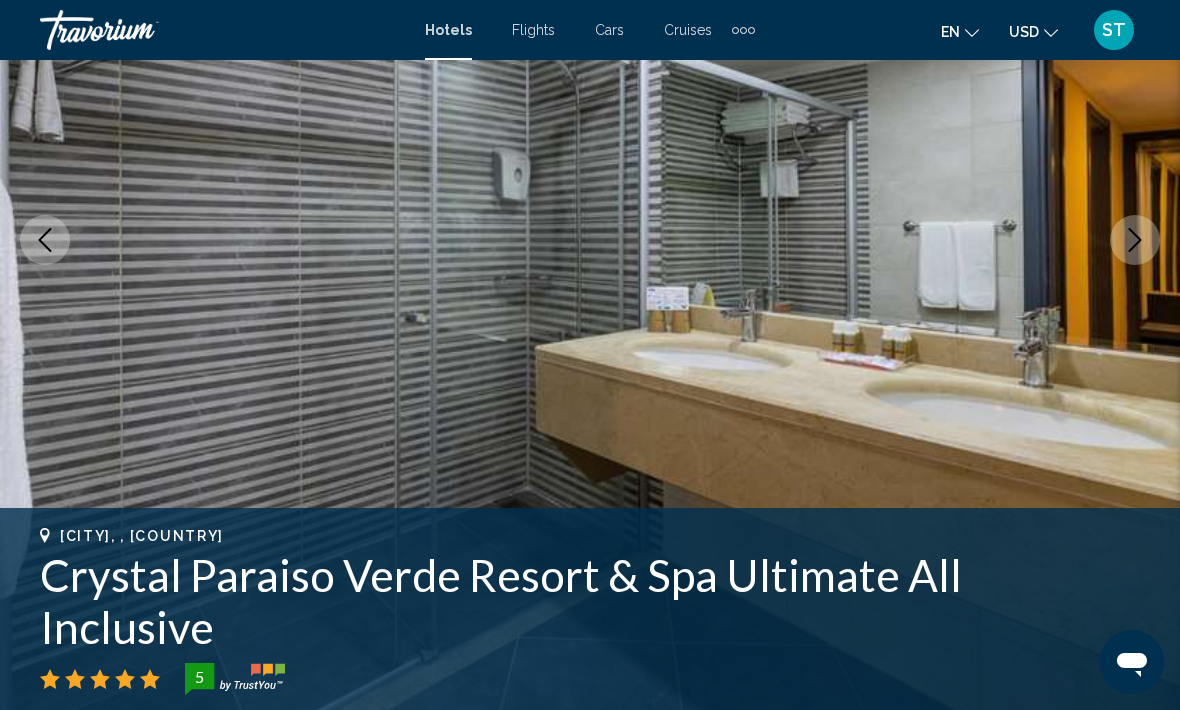 click 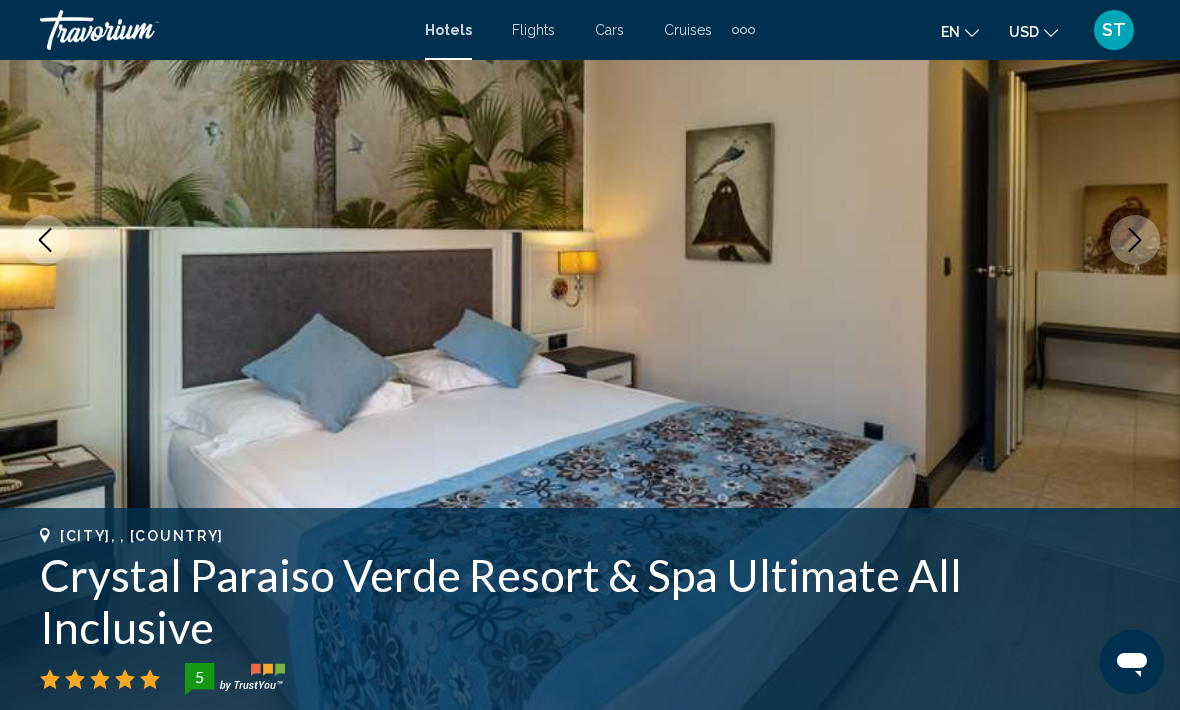 click 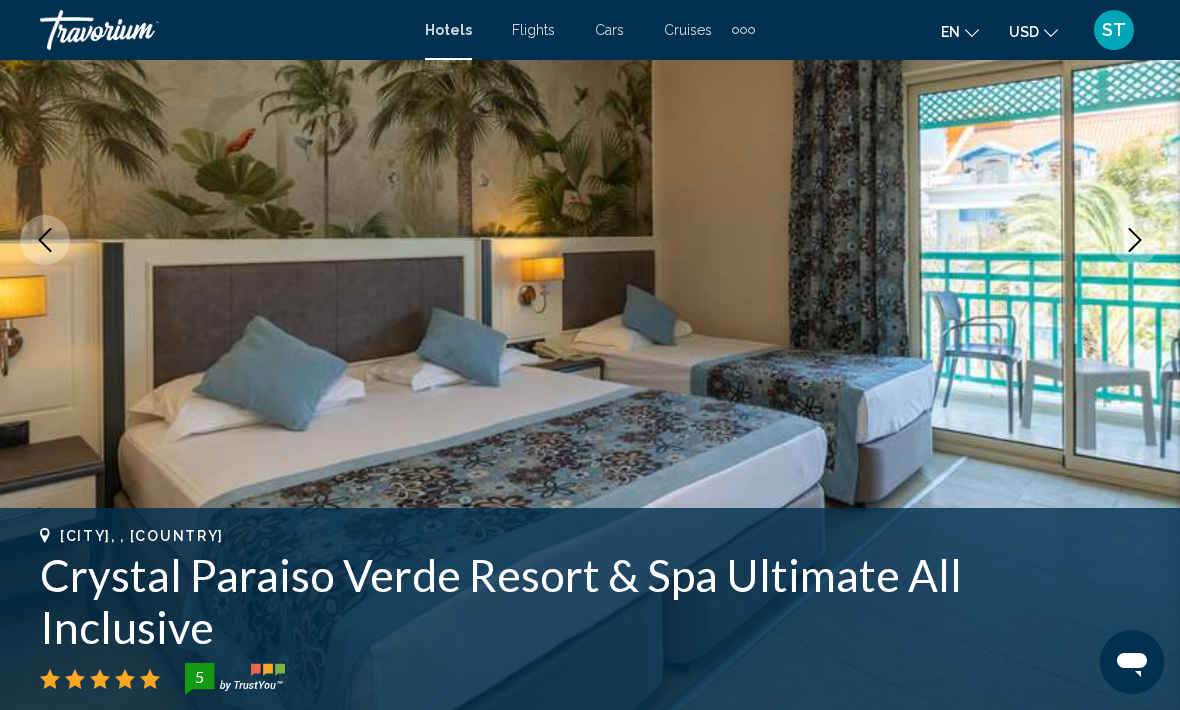 click 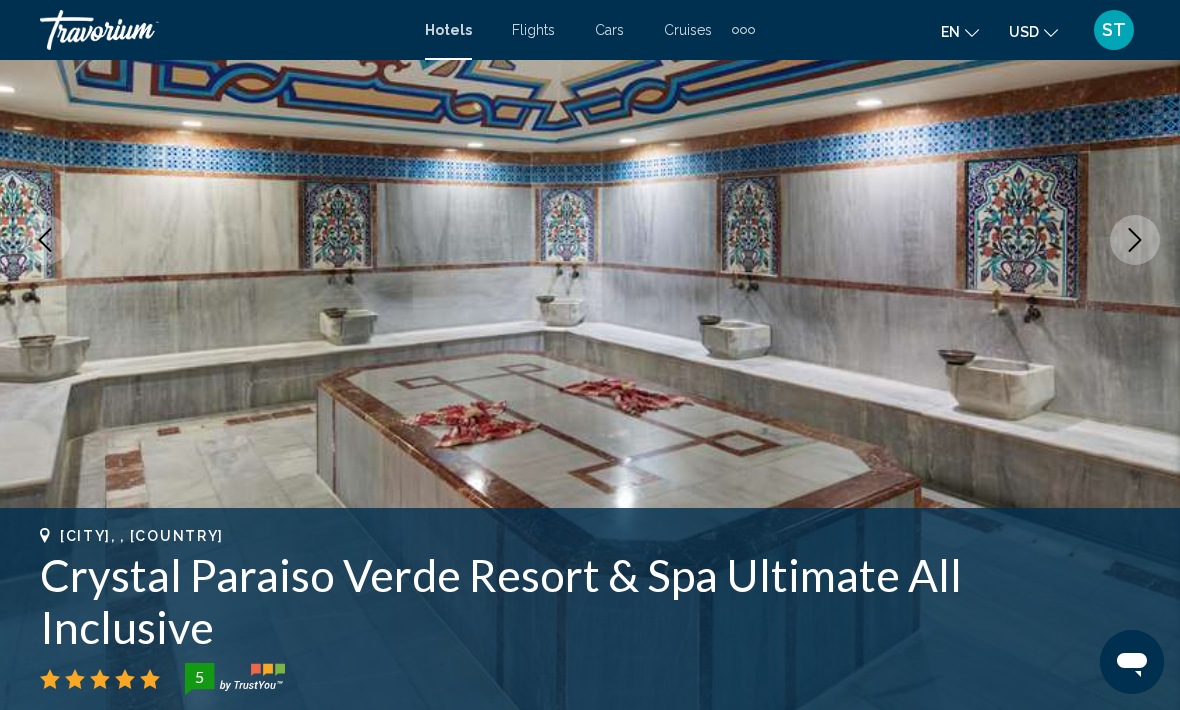 click 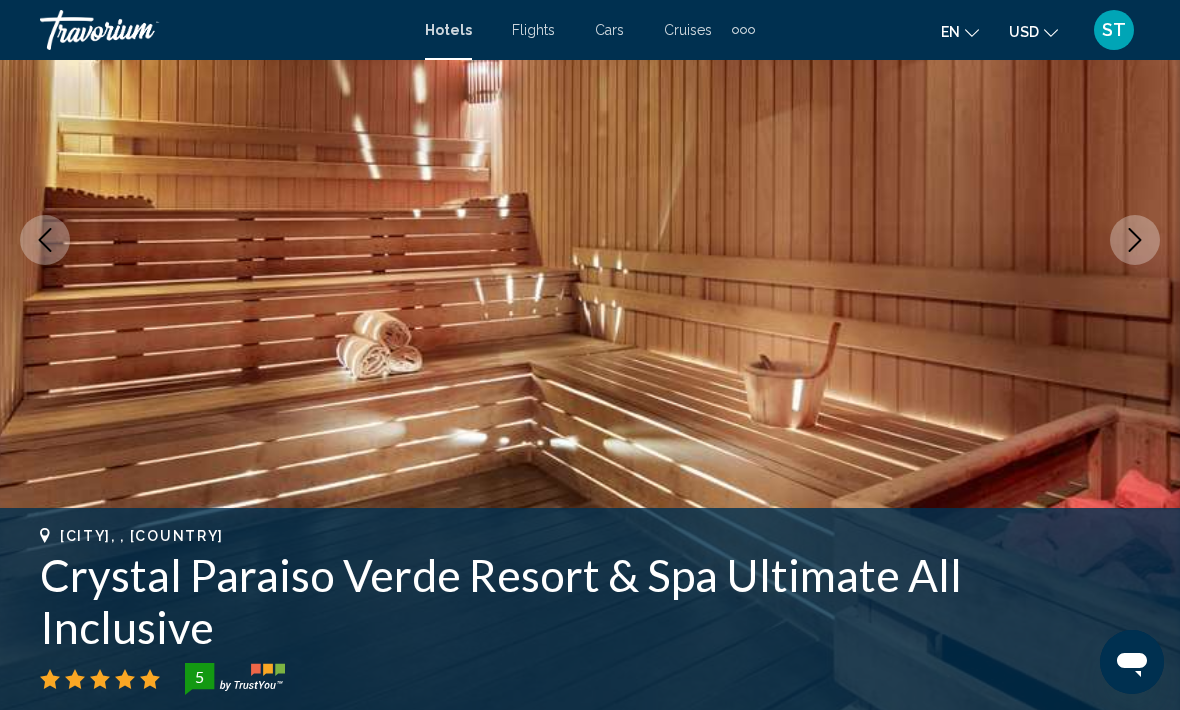 click at bounding box center (1135, 240) 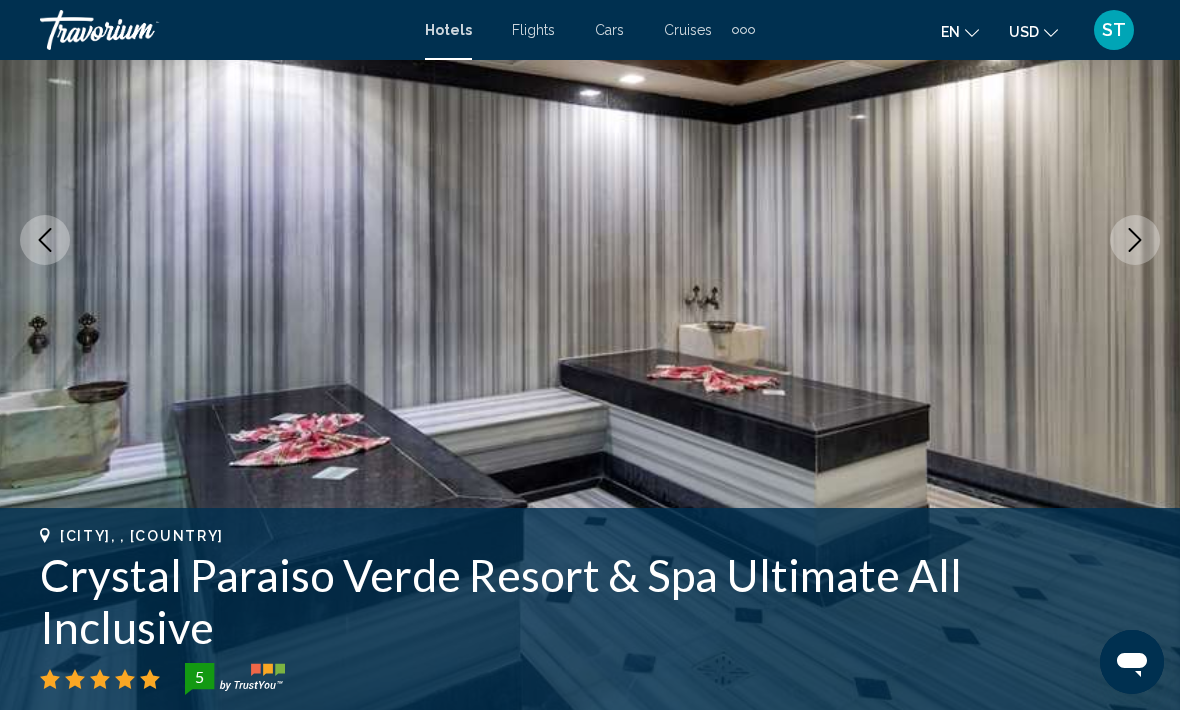 click 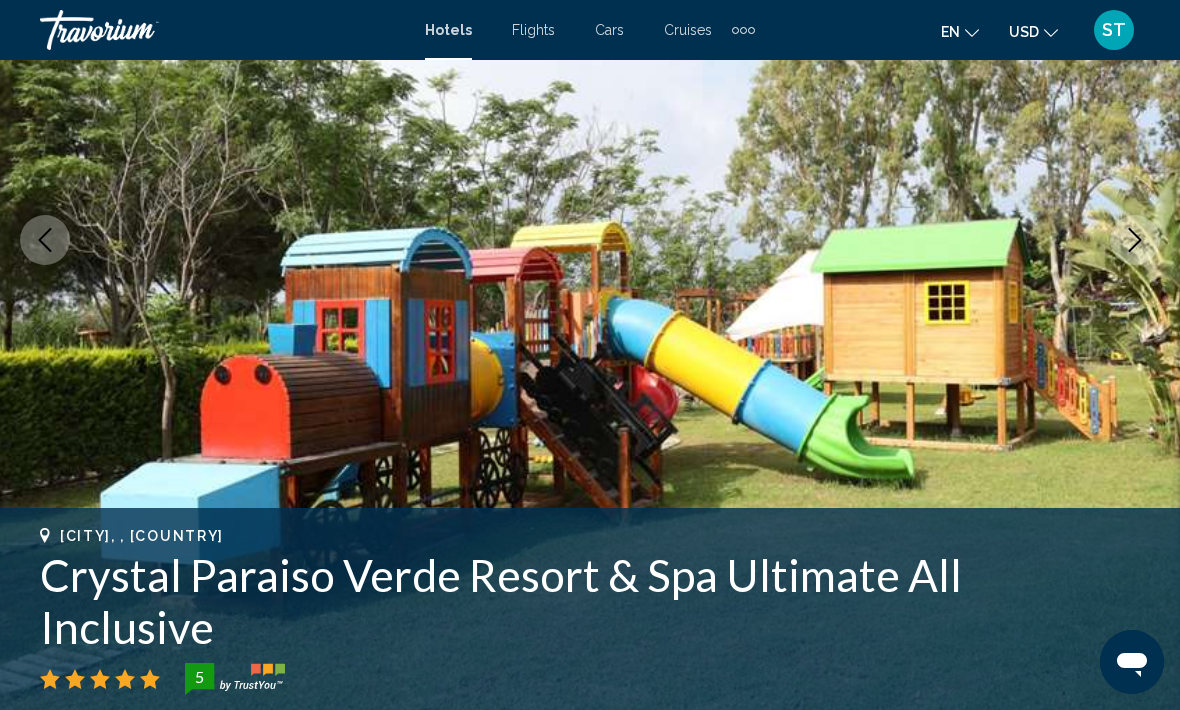 click at bounding box center (1135, 240) 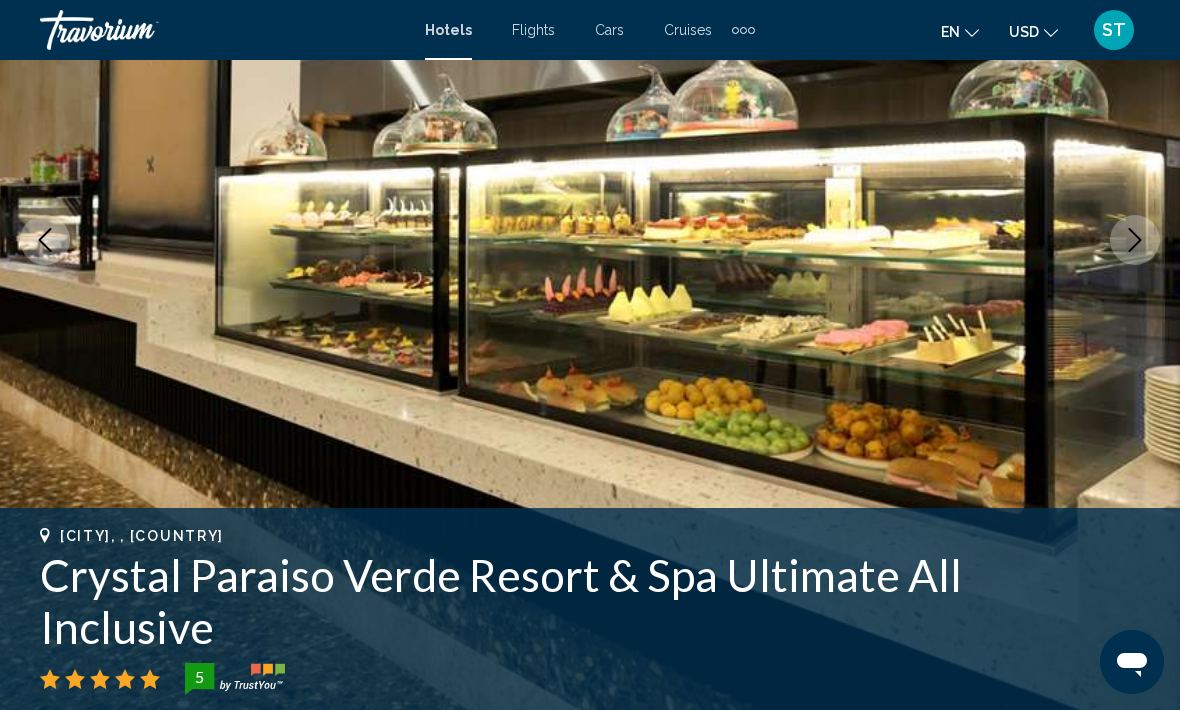 click at bounding box center (1135, 240) 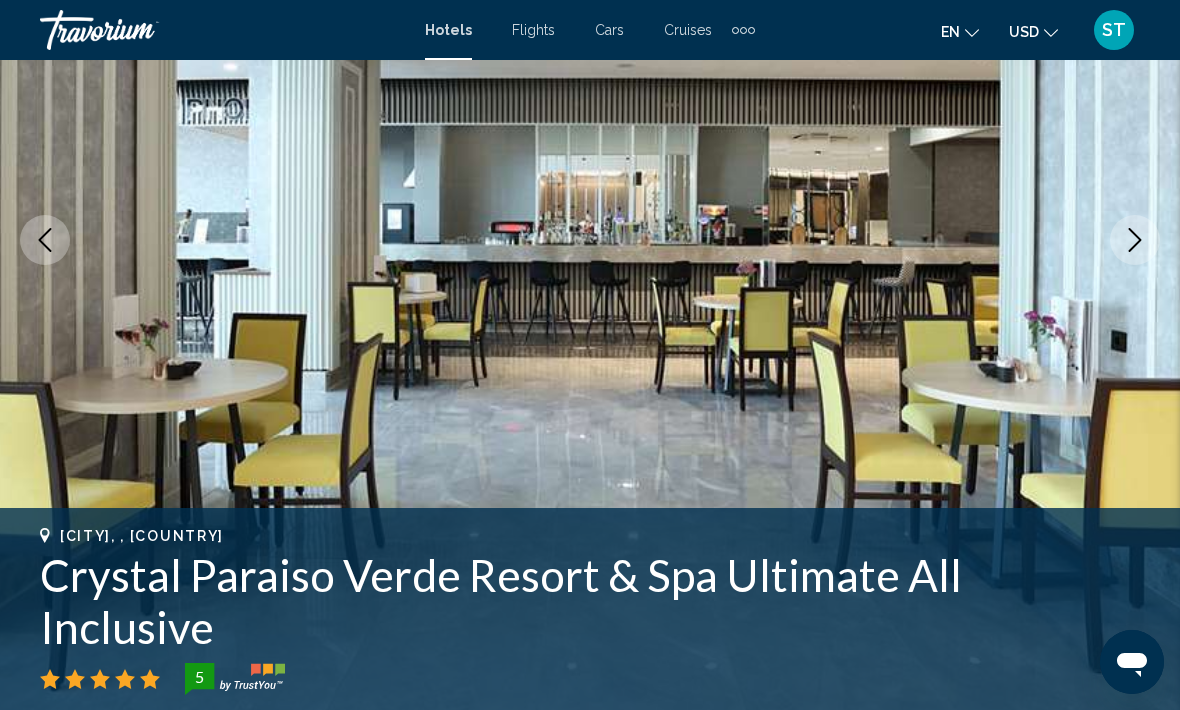 click at bounding box center [590, 240] 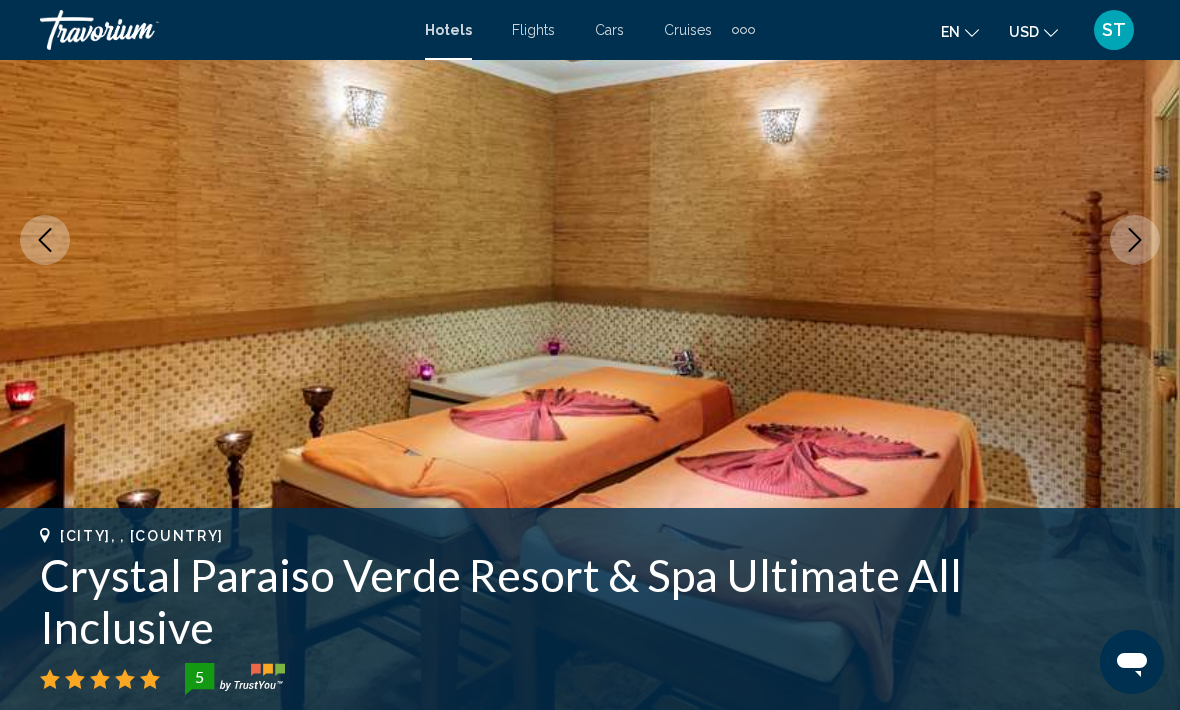 click 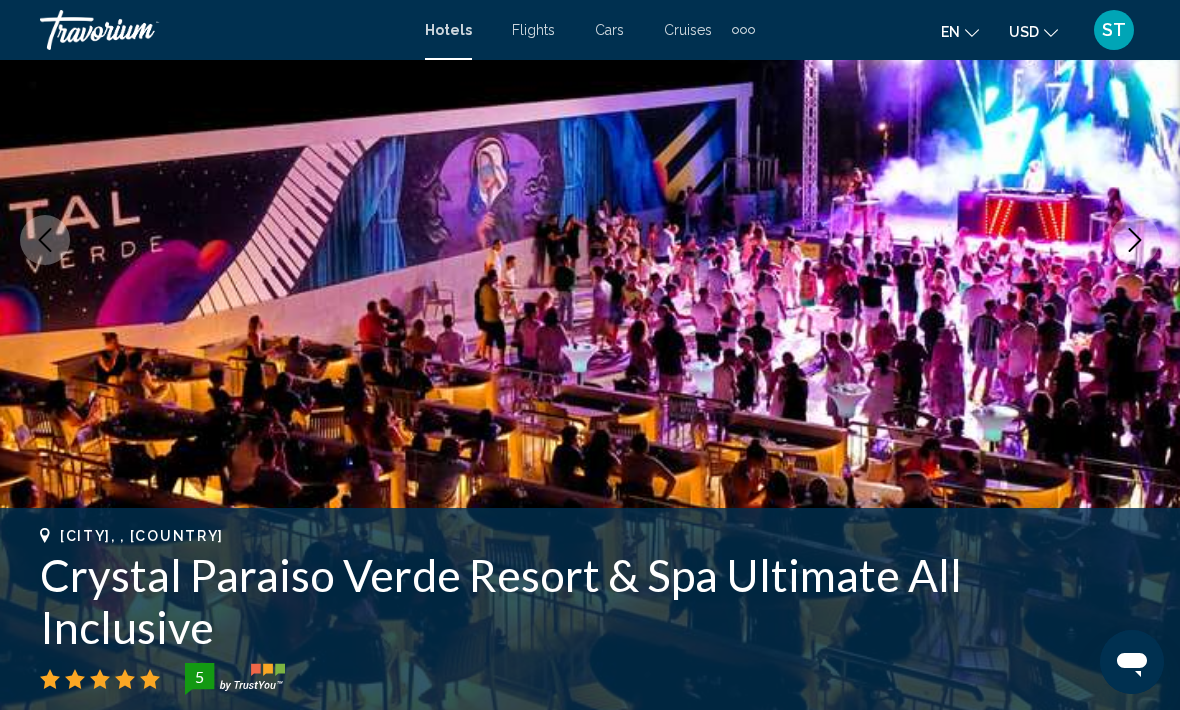 click at bounding box center [1135, 240] 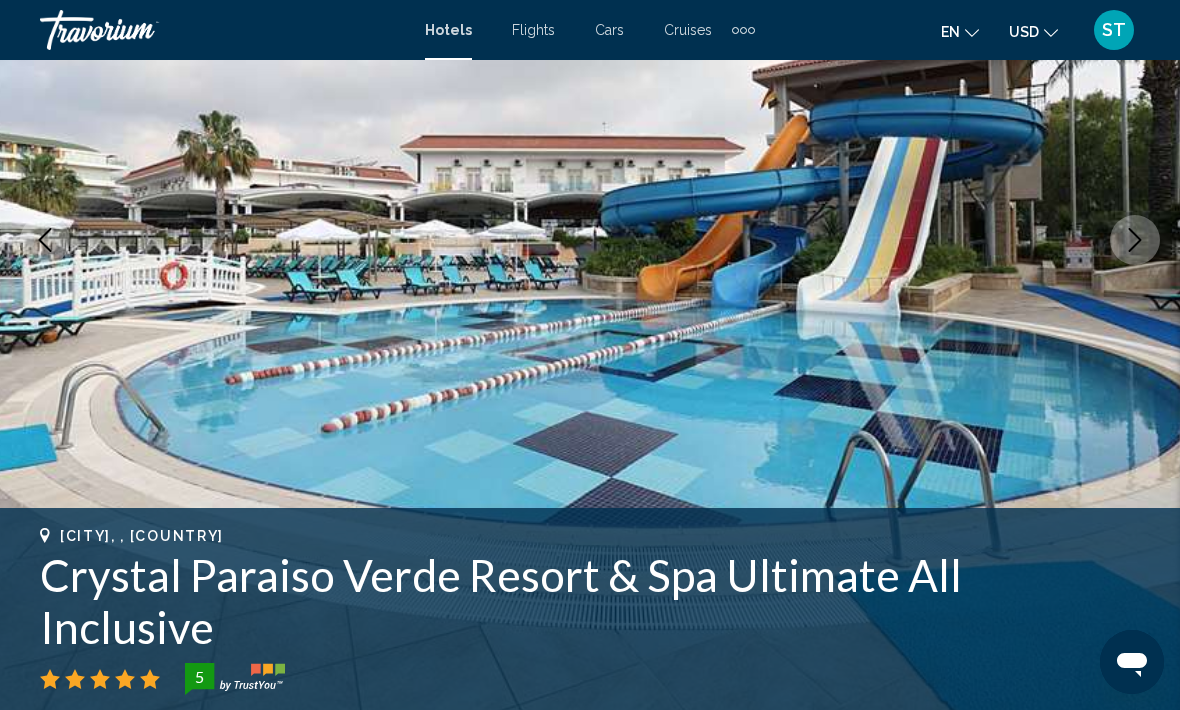 click 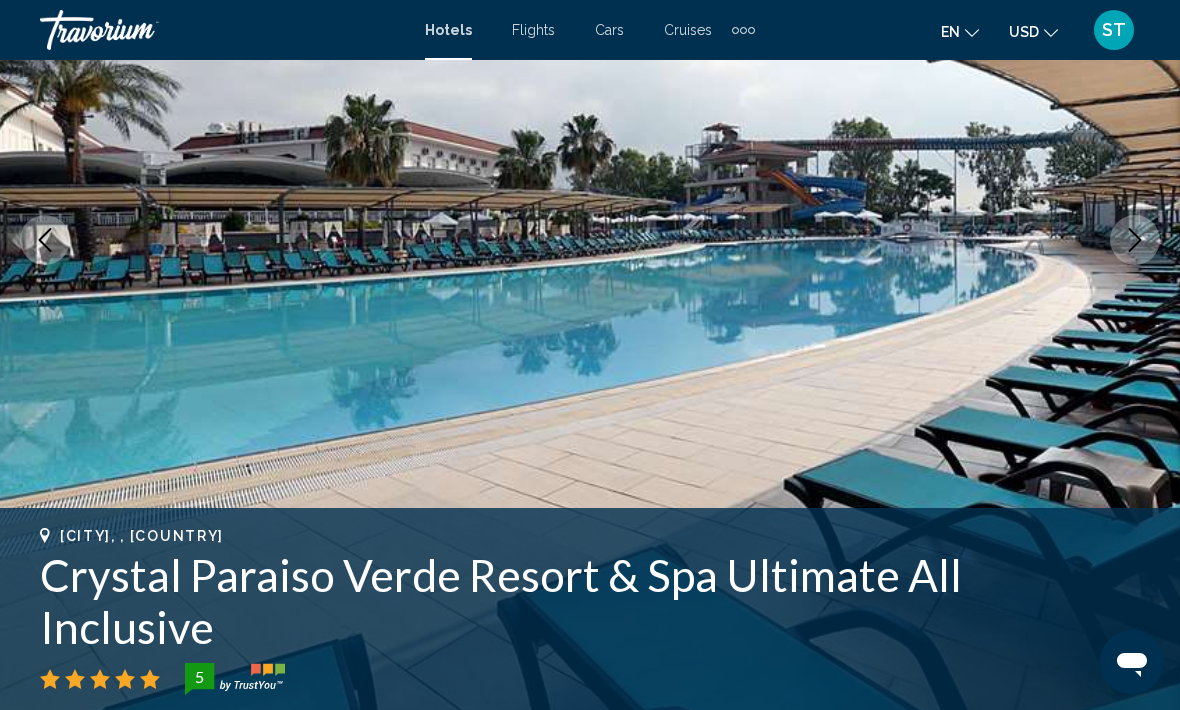 click at bounding box center (1135, 240) 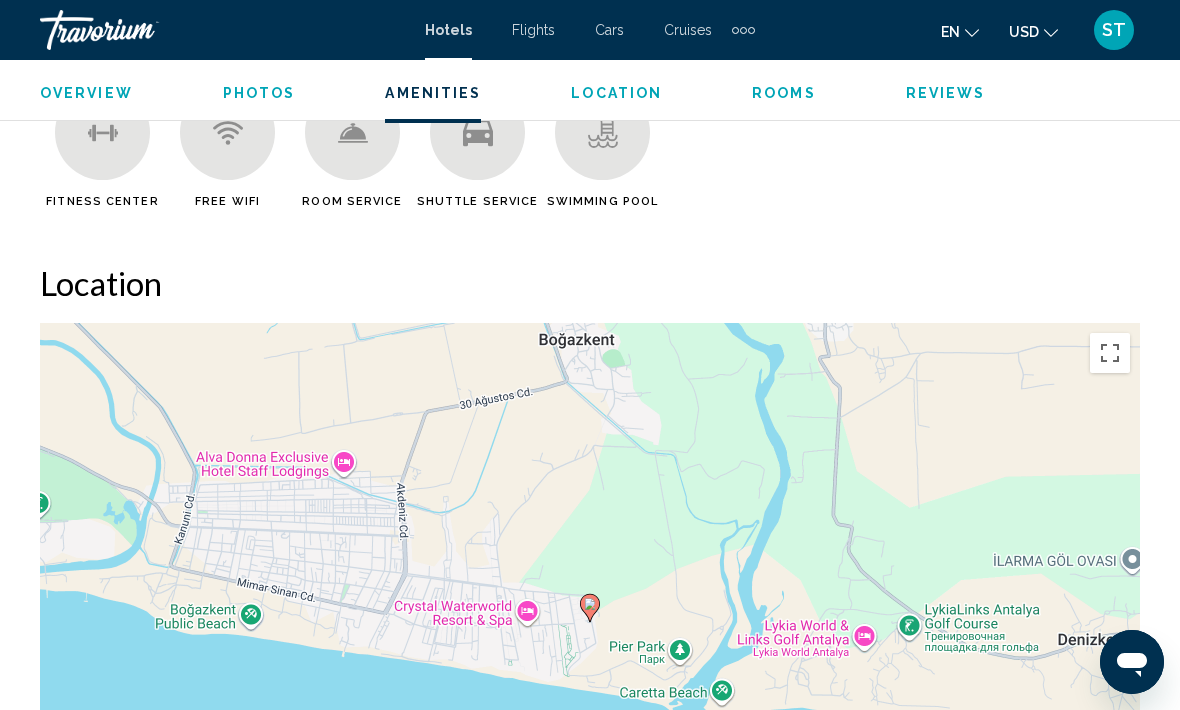 scroll, scrollTop: 2359, scrollLeft: 0, axis: vertical 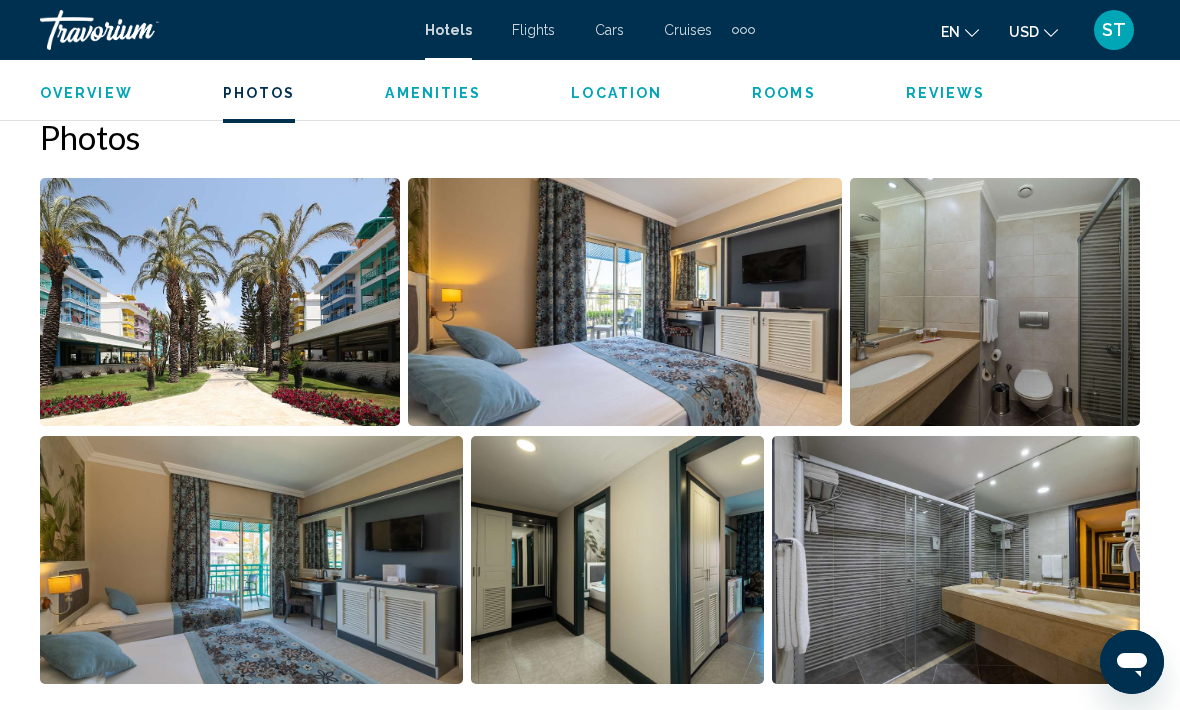 click at bounding box center (220, 302) 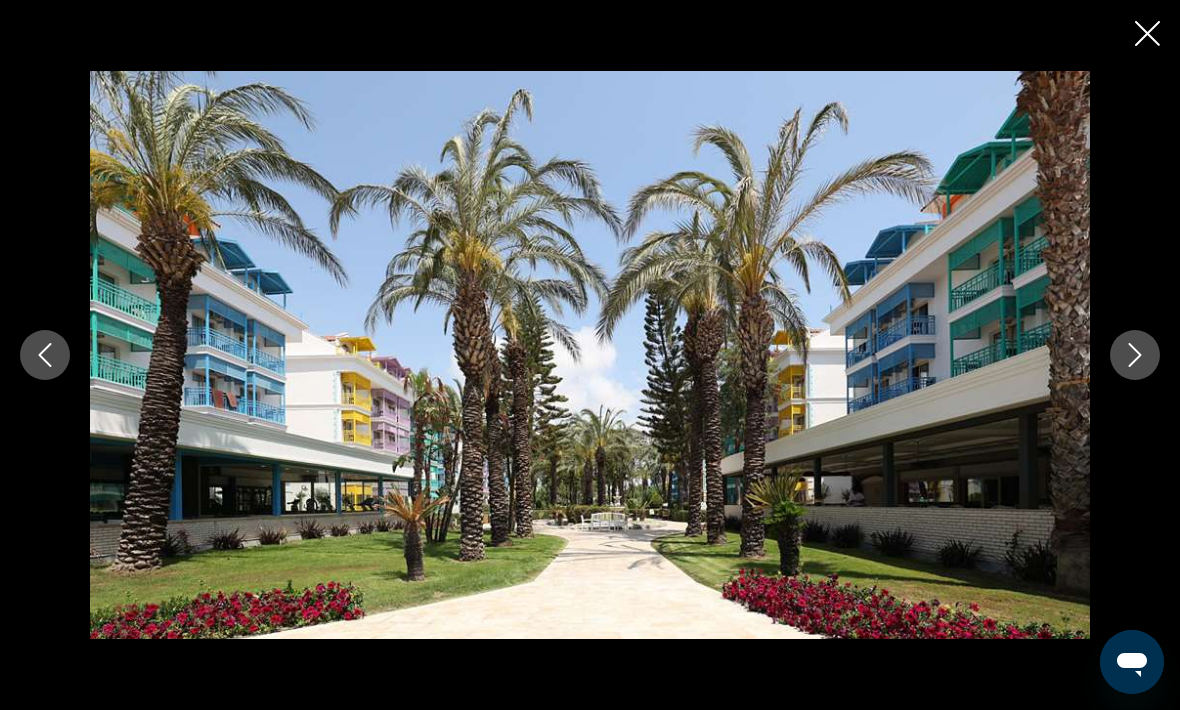 click at bounding box center [1135, 355] 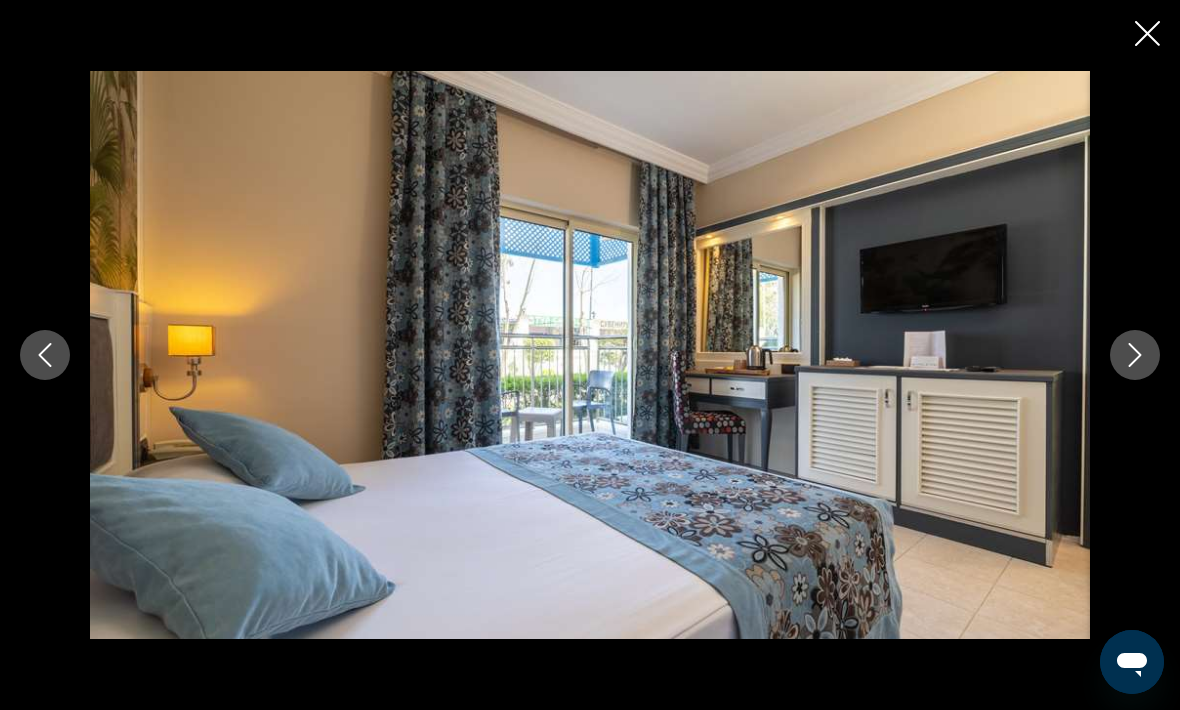 click 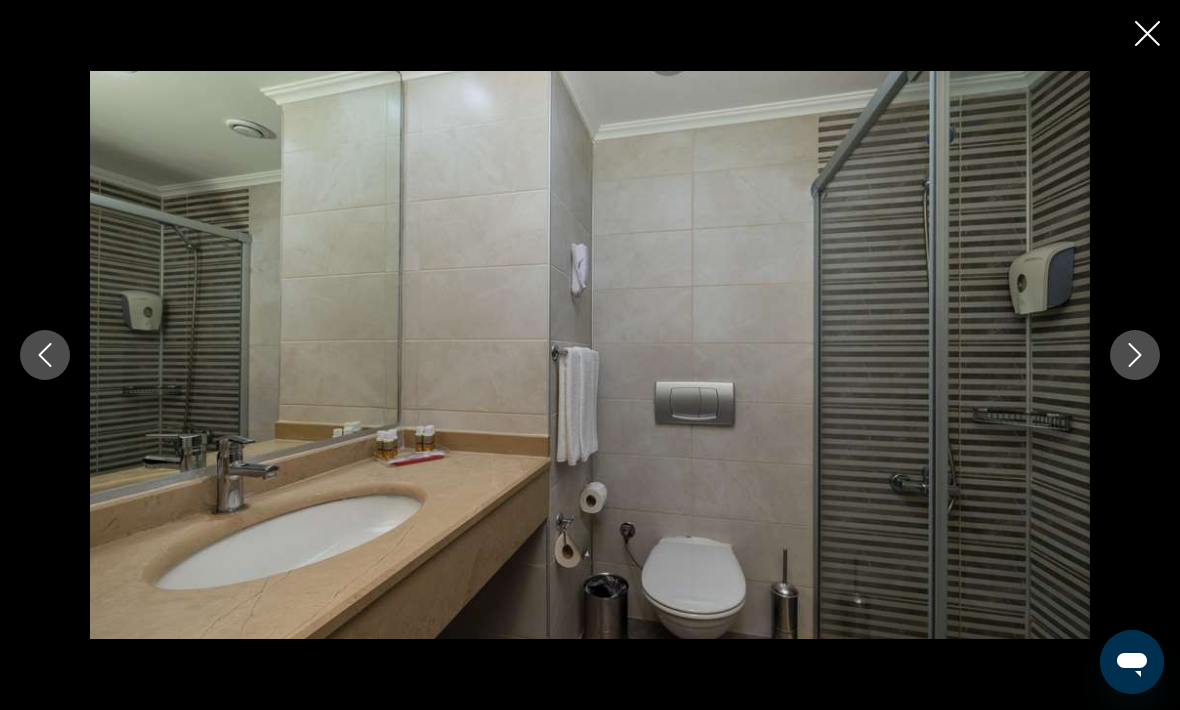 click 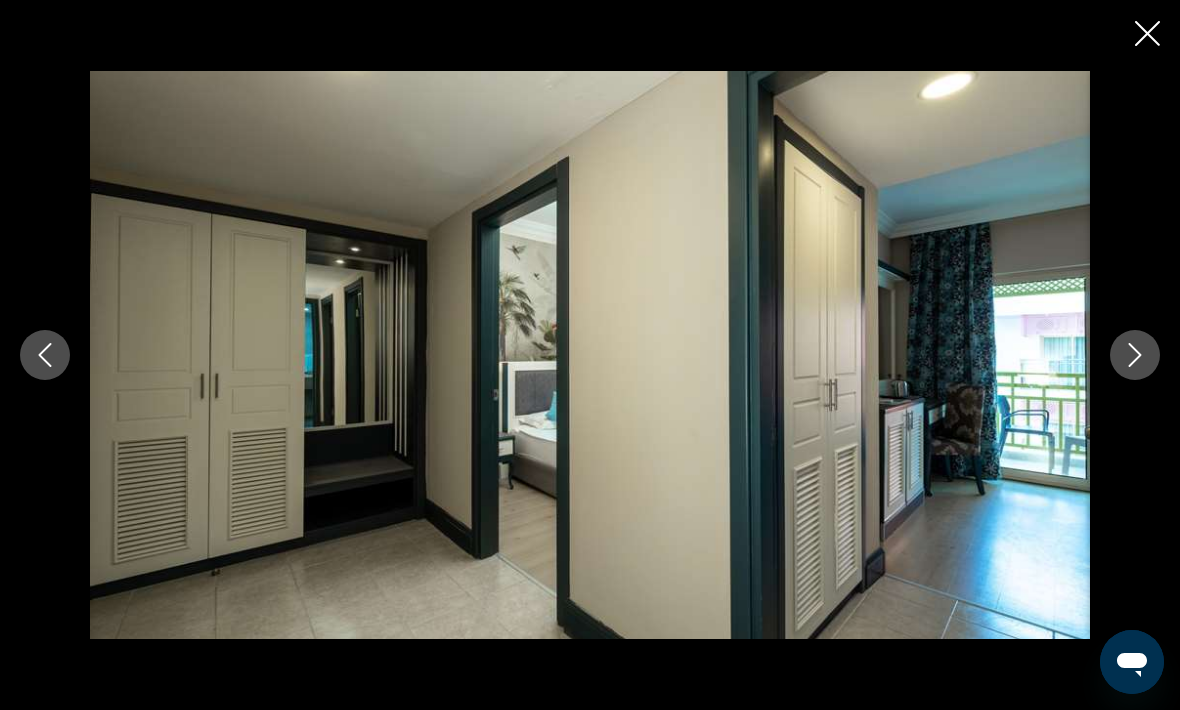 click 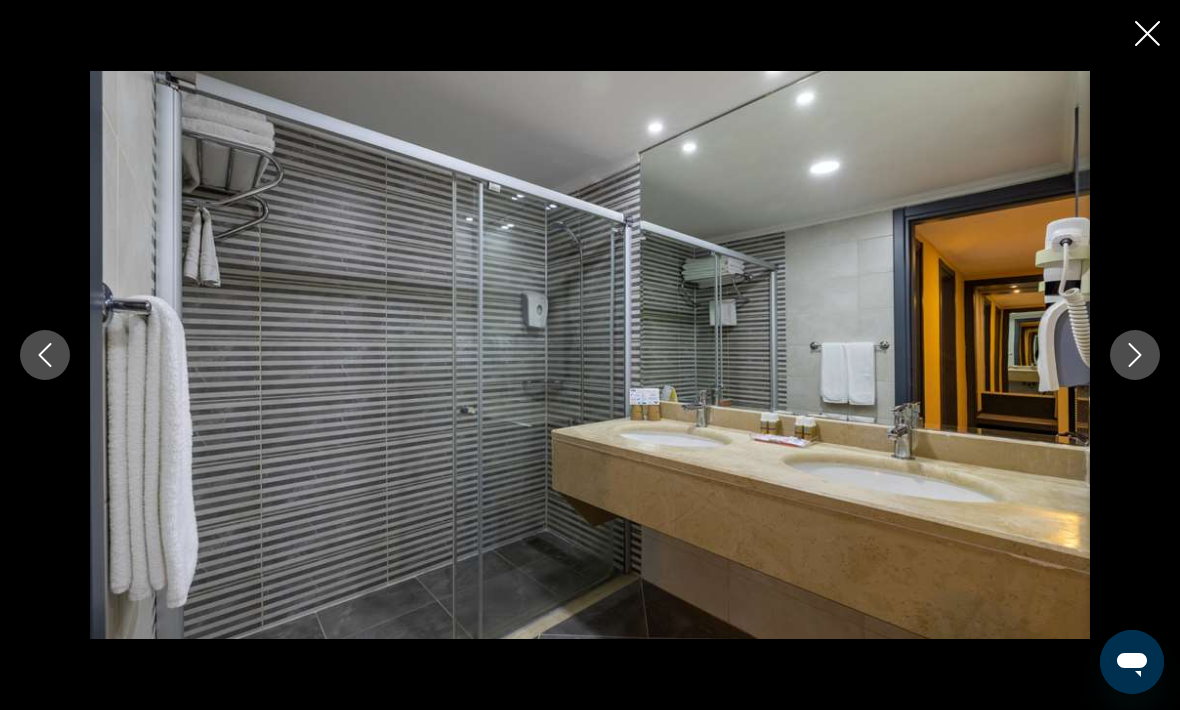click 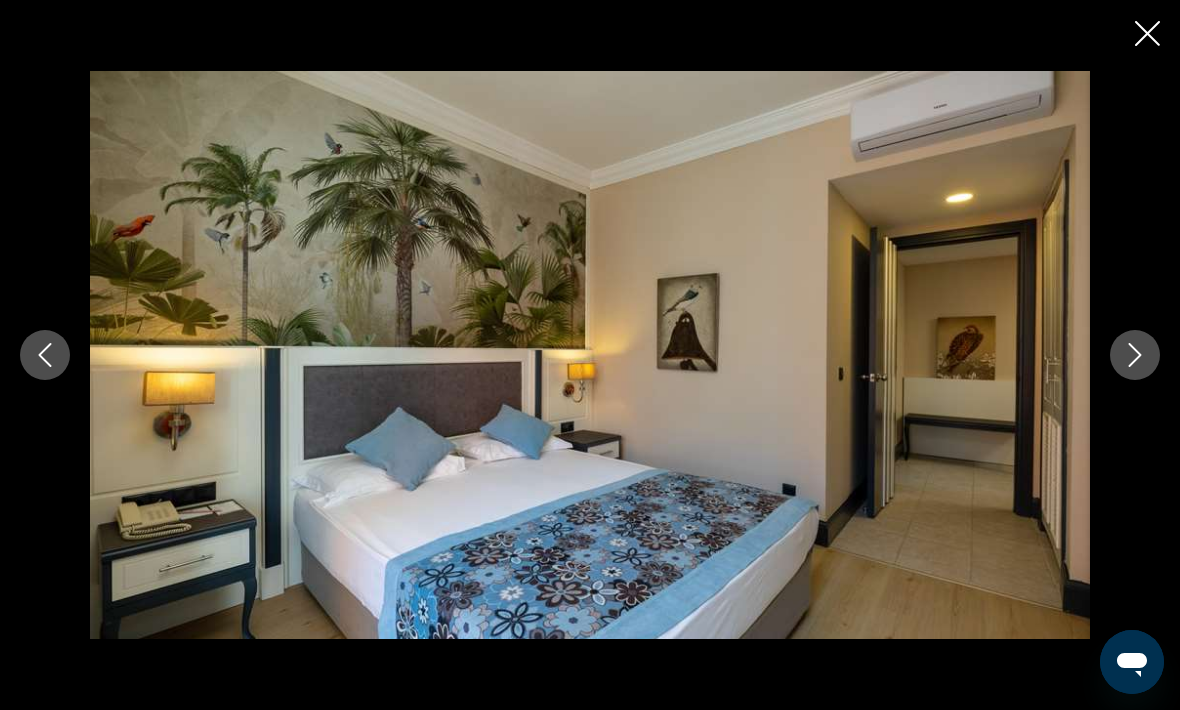 click 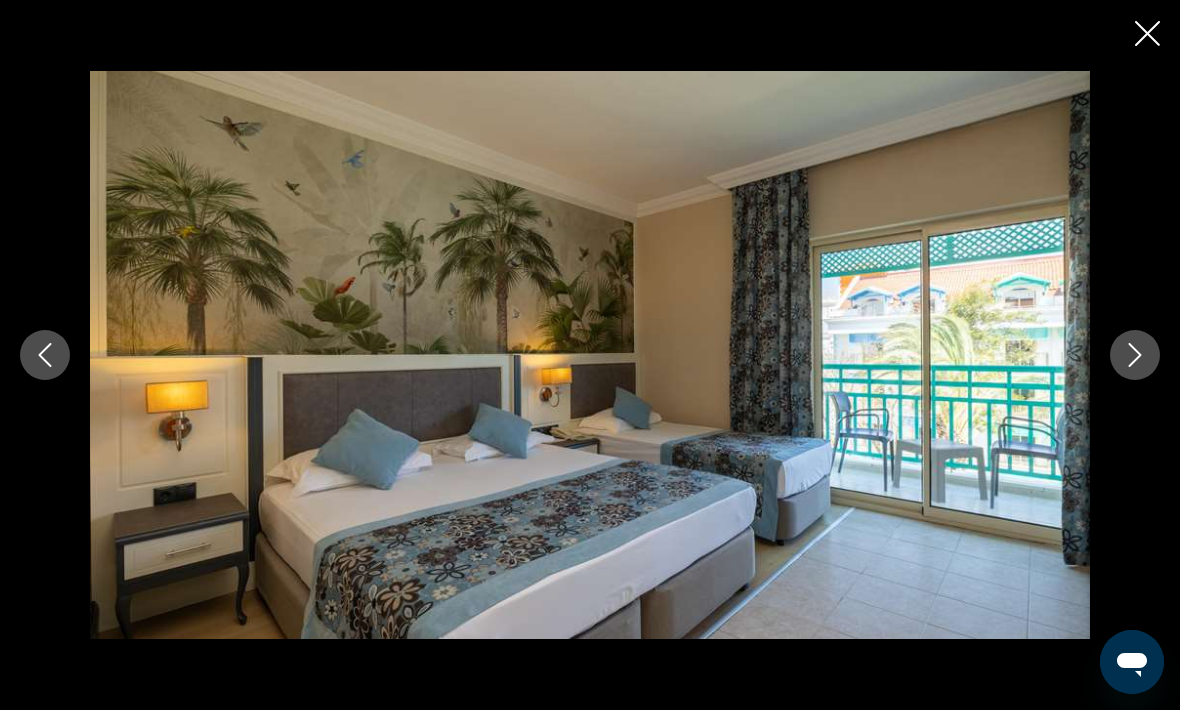 click at bounding box center [1135, 355] 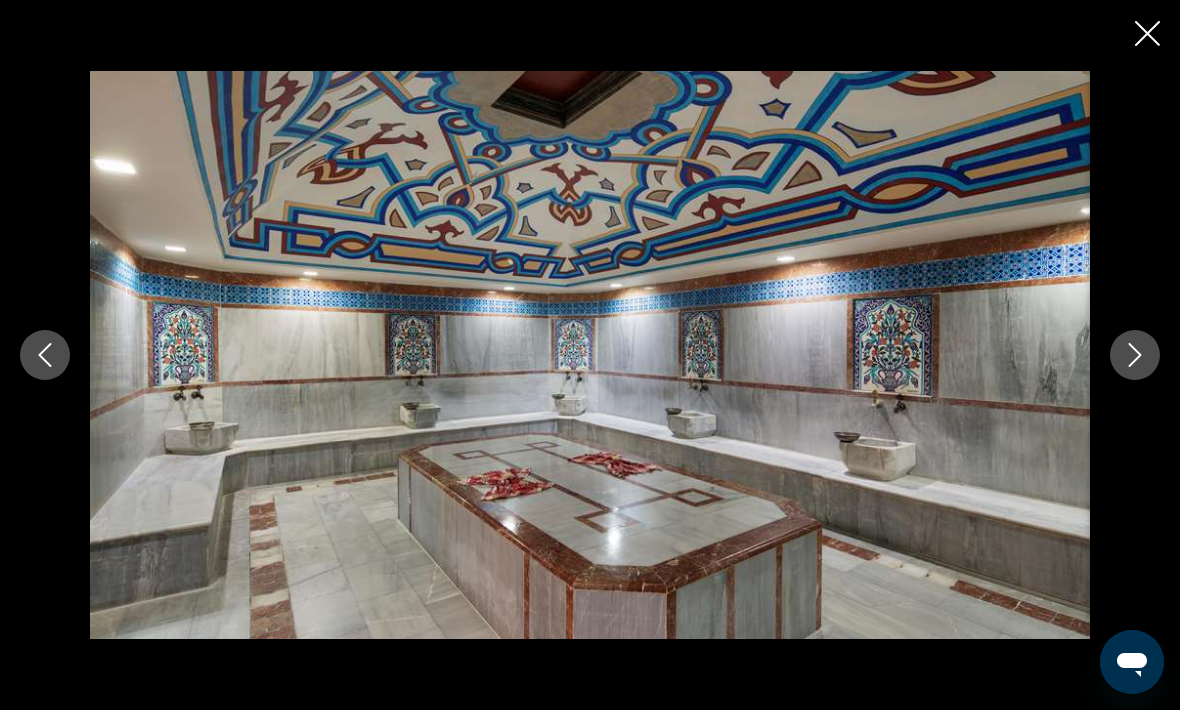 click 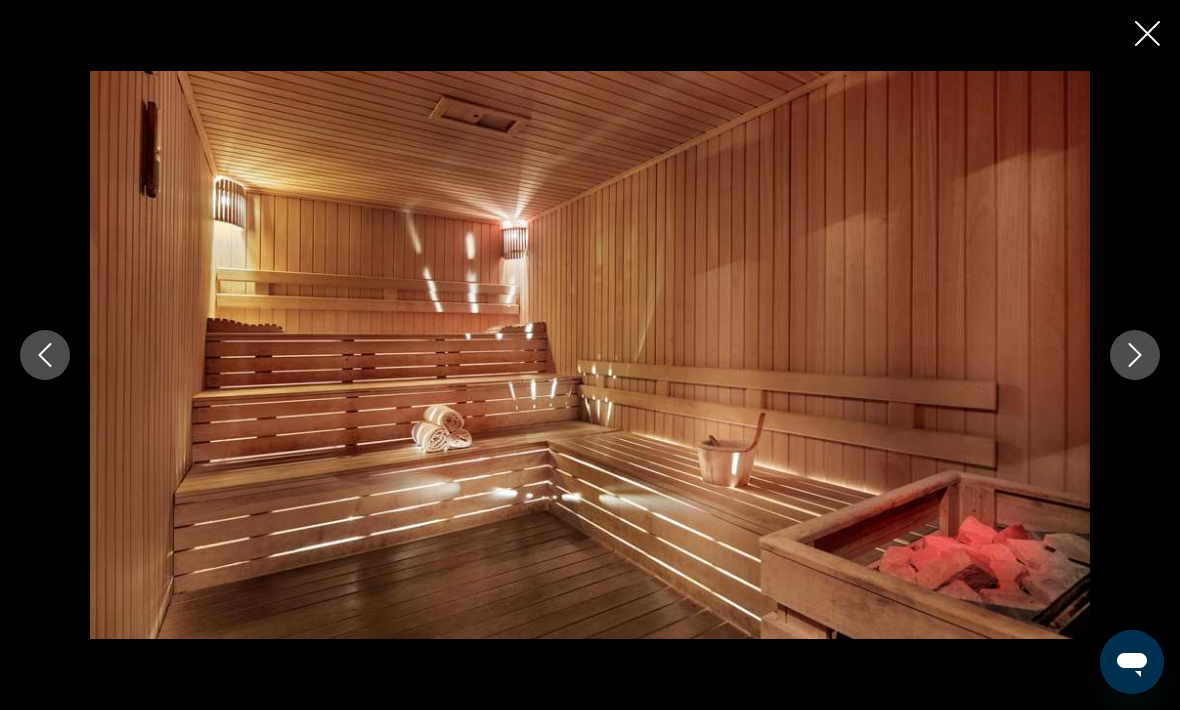 click 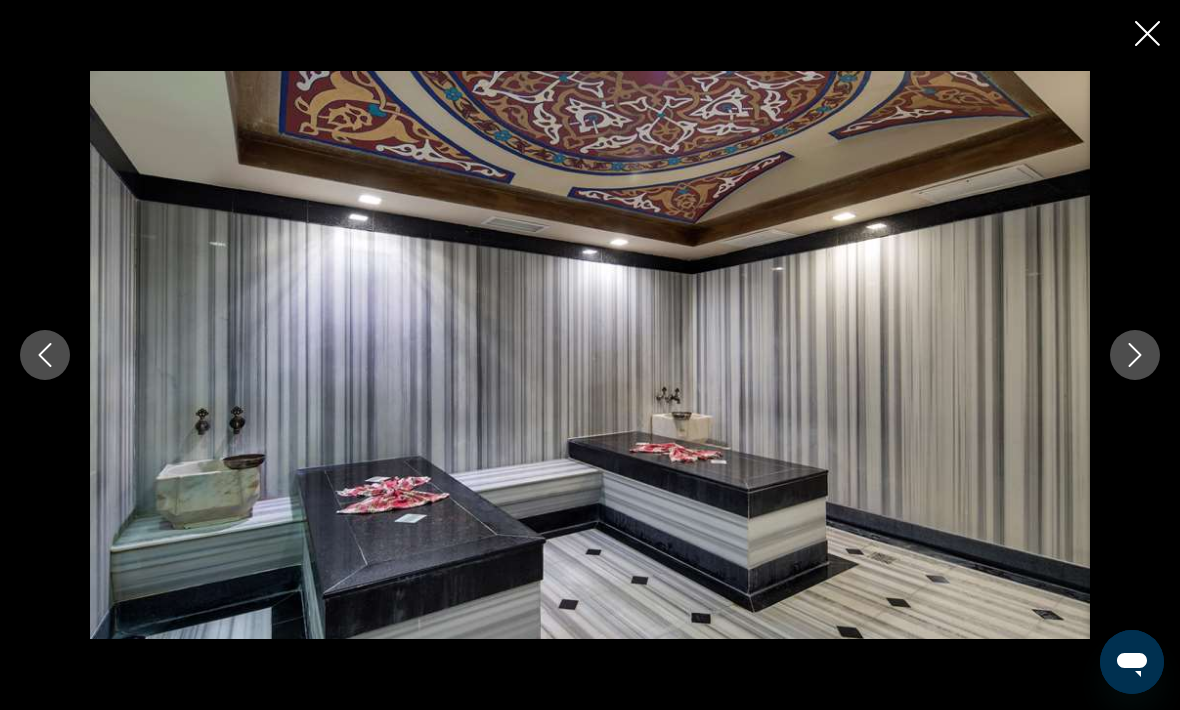click 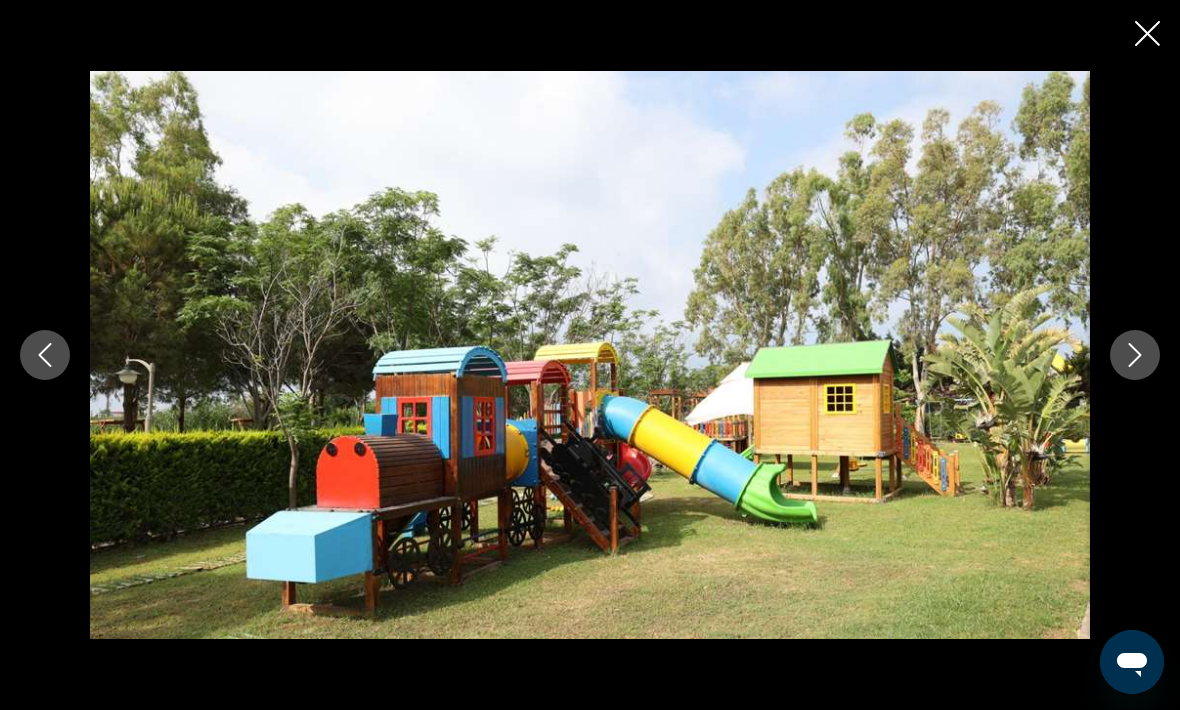 click 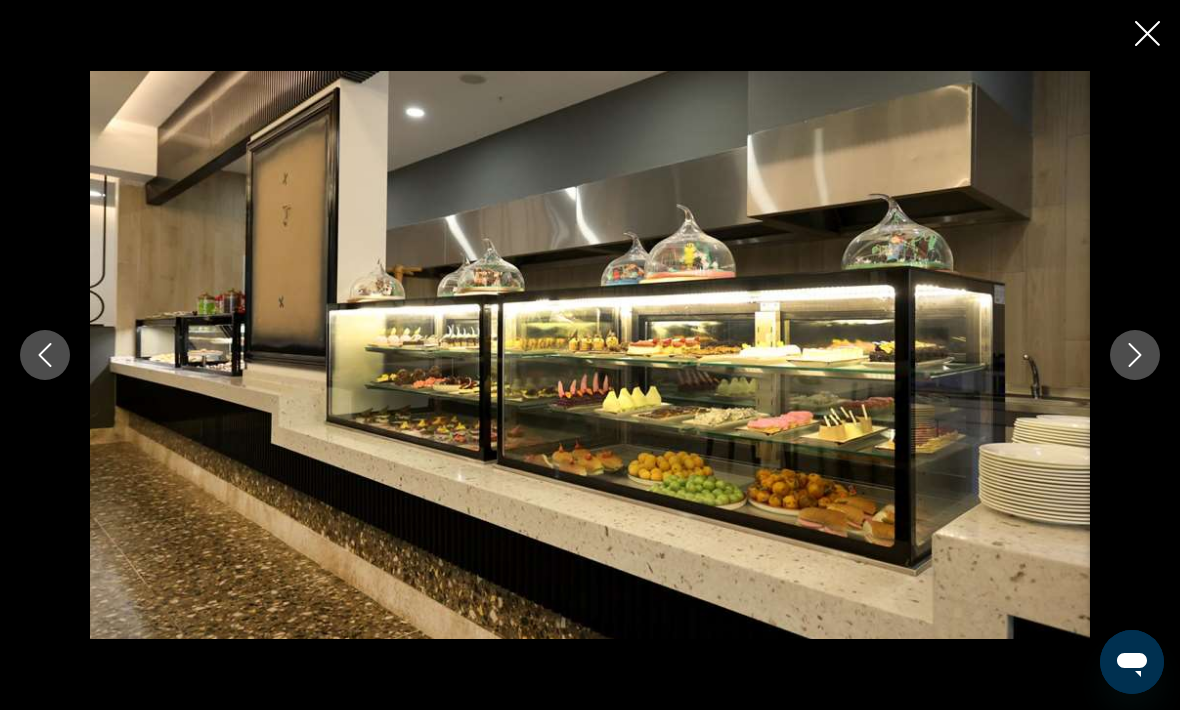 click 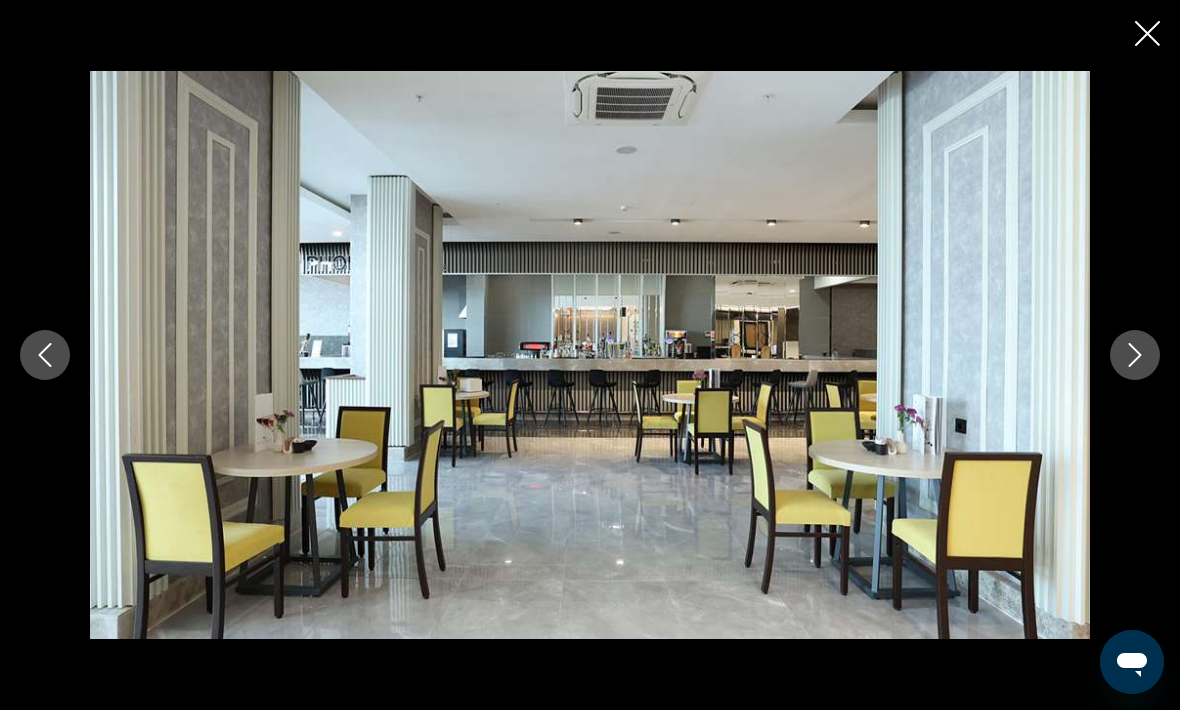 click 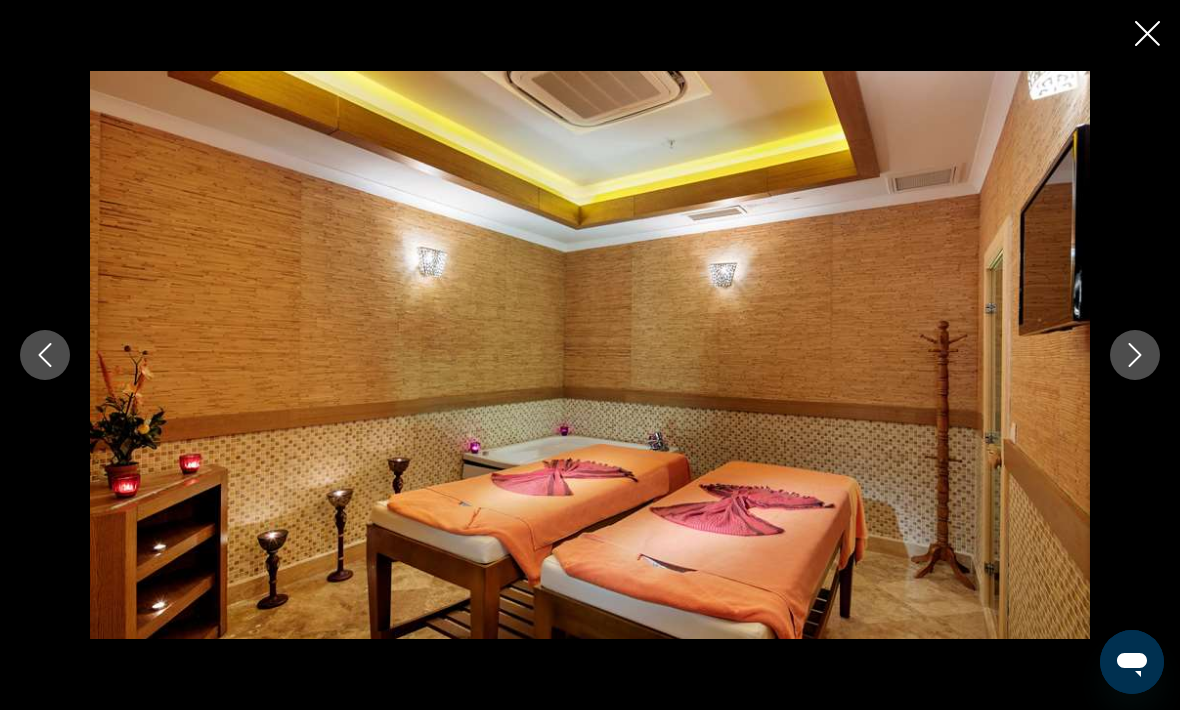 click 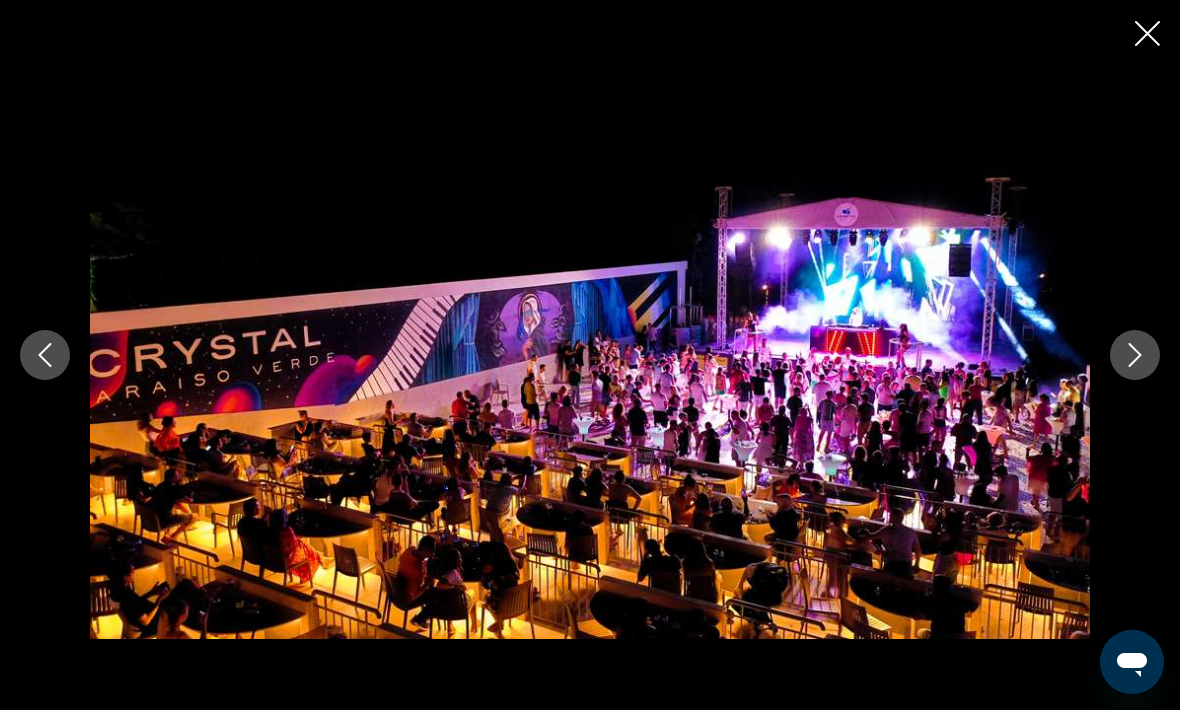 click 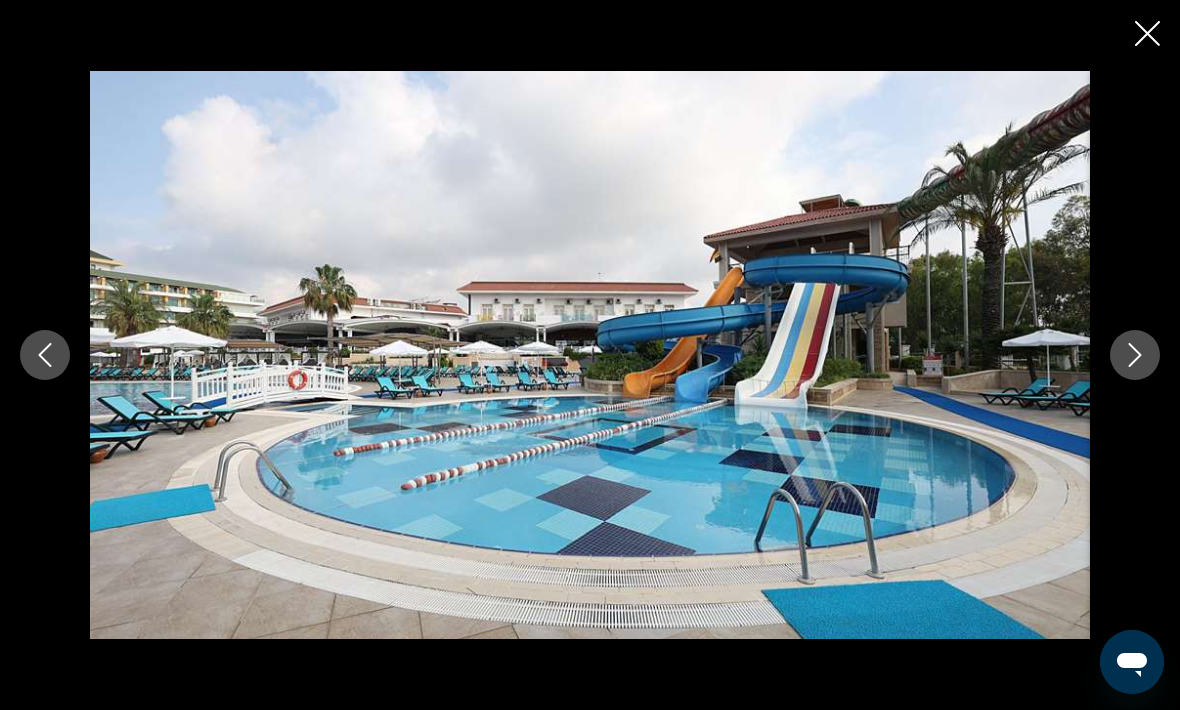 click 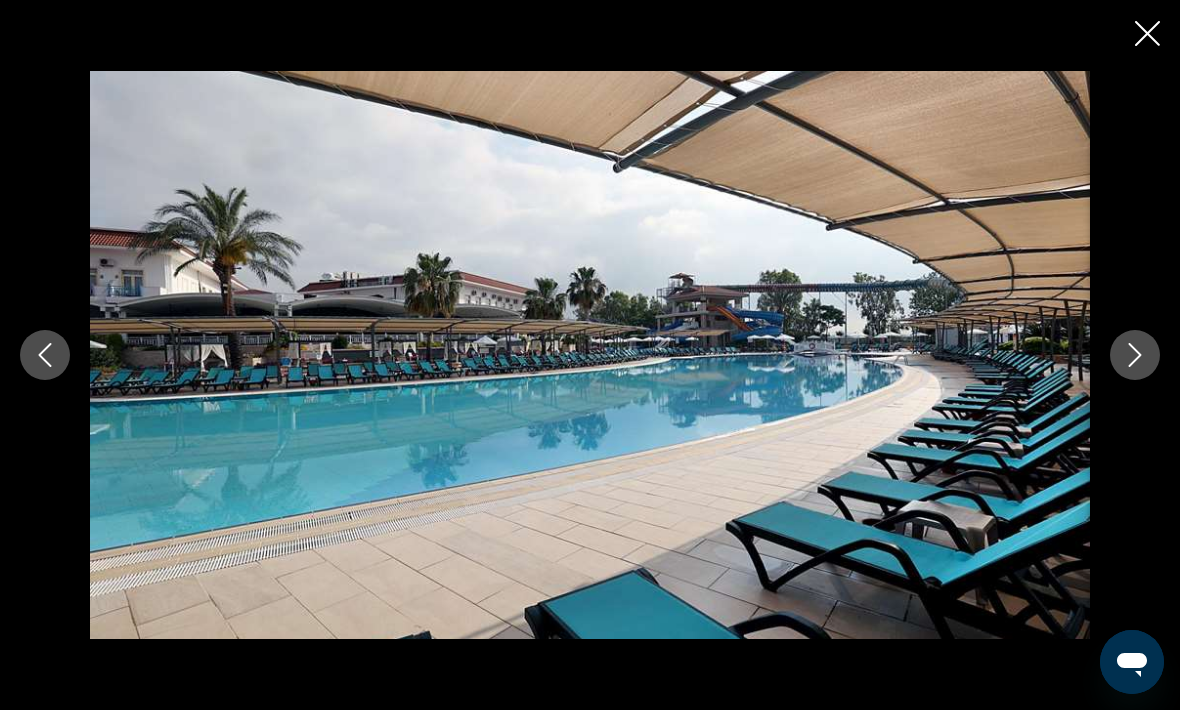 click 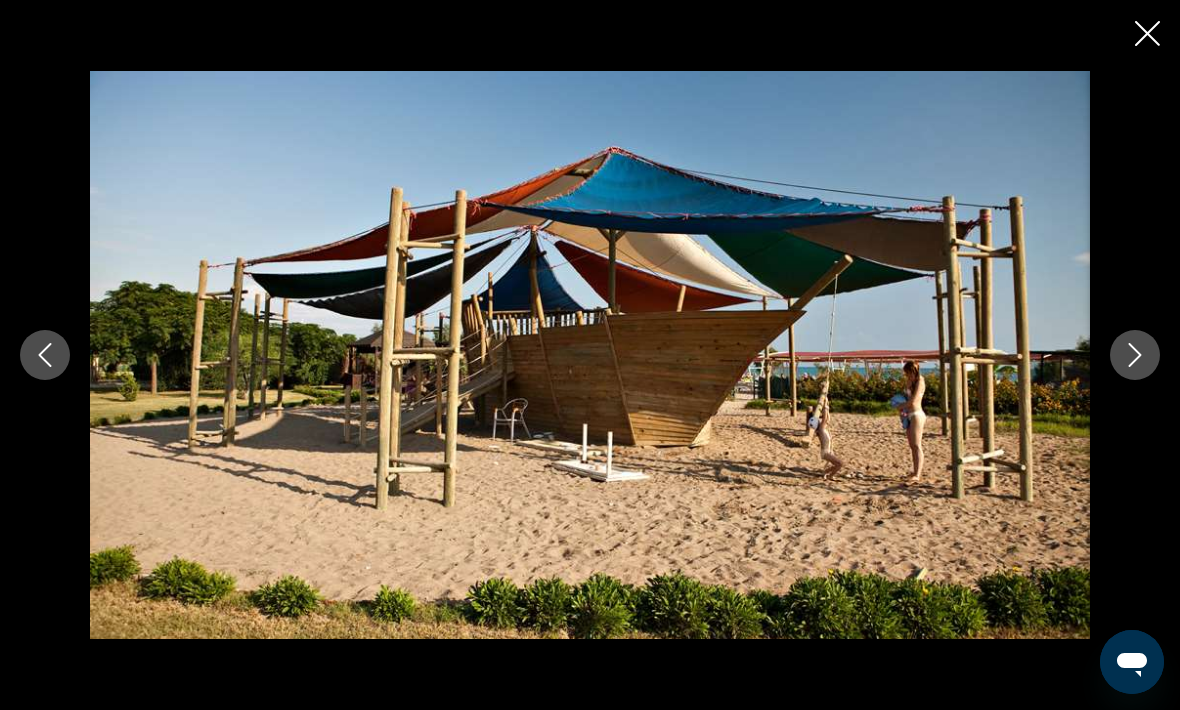 click 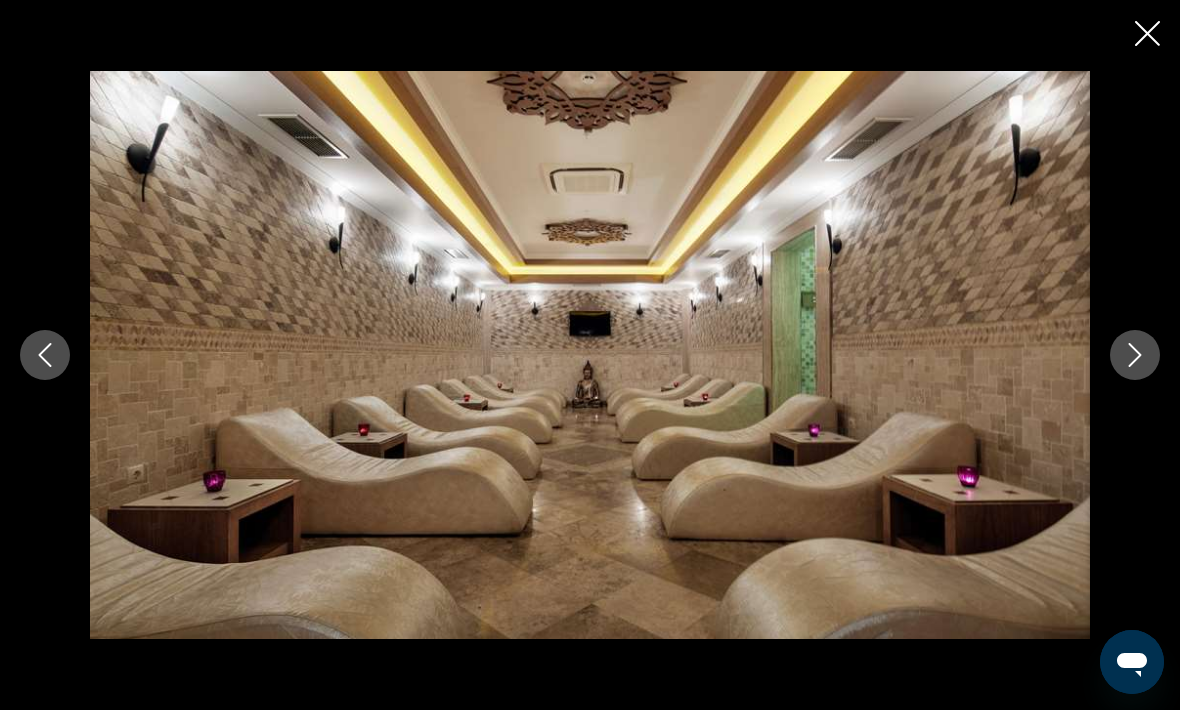 click at bounding box center [1135, 355] 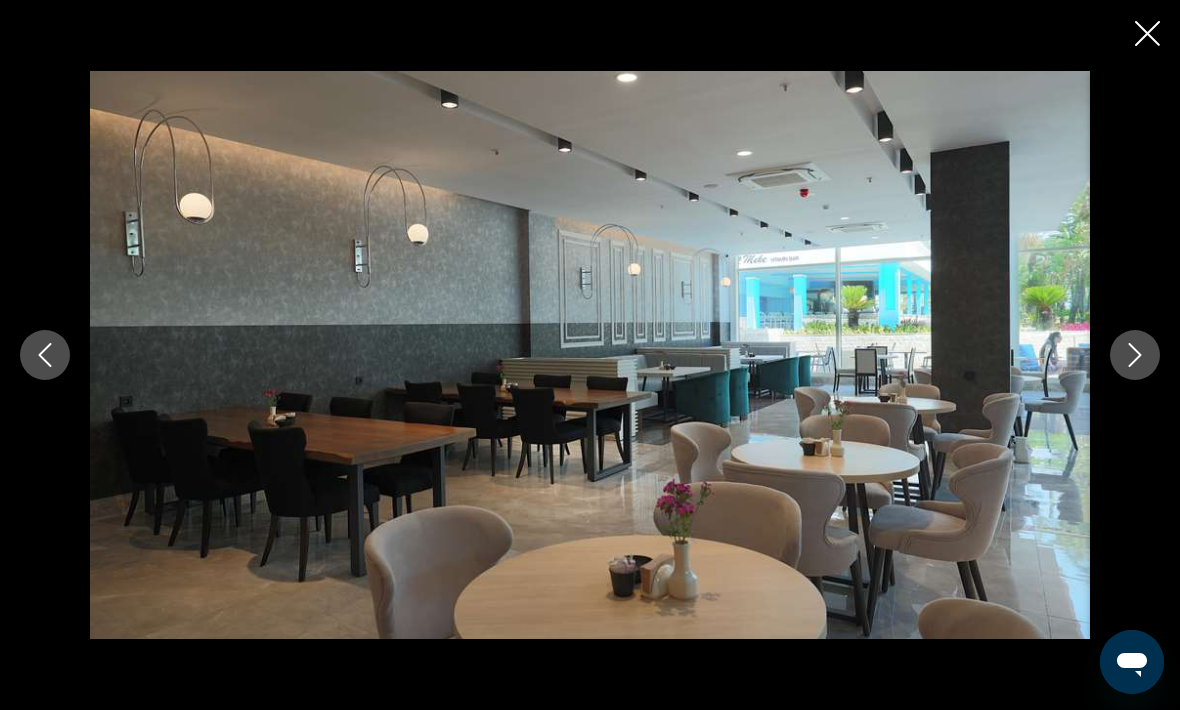 click 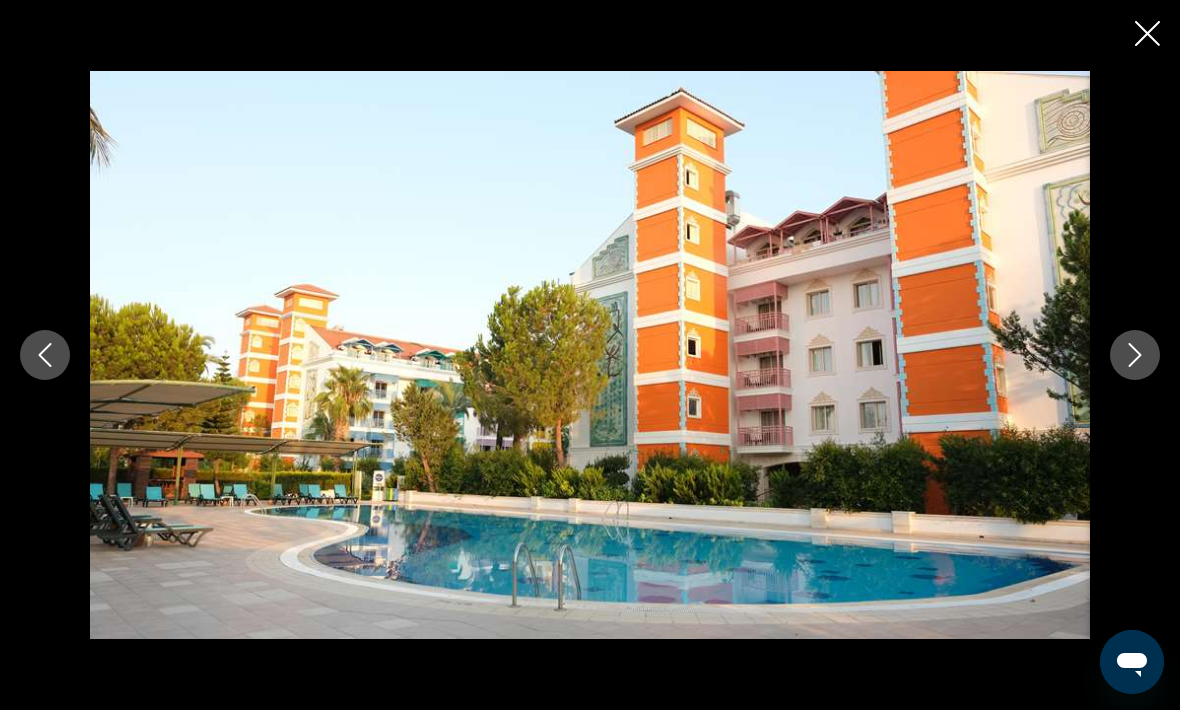 click at bounding box center (1135, 355) 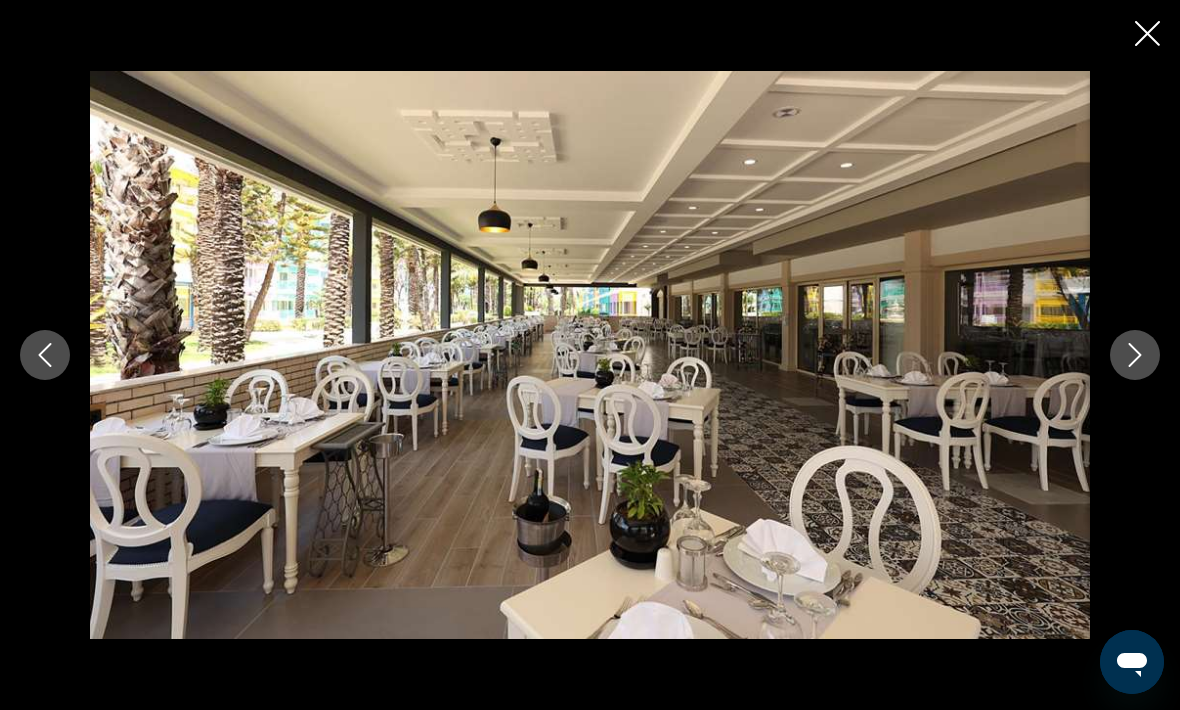 click at bounding box center [1135, 355] 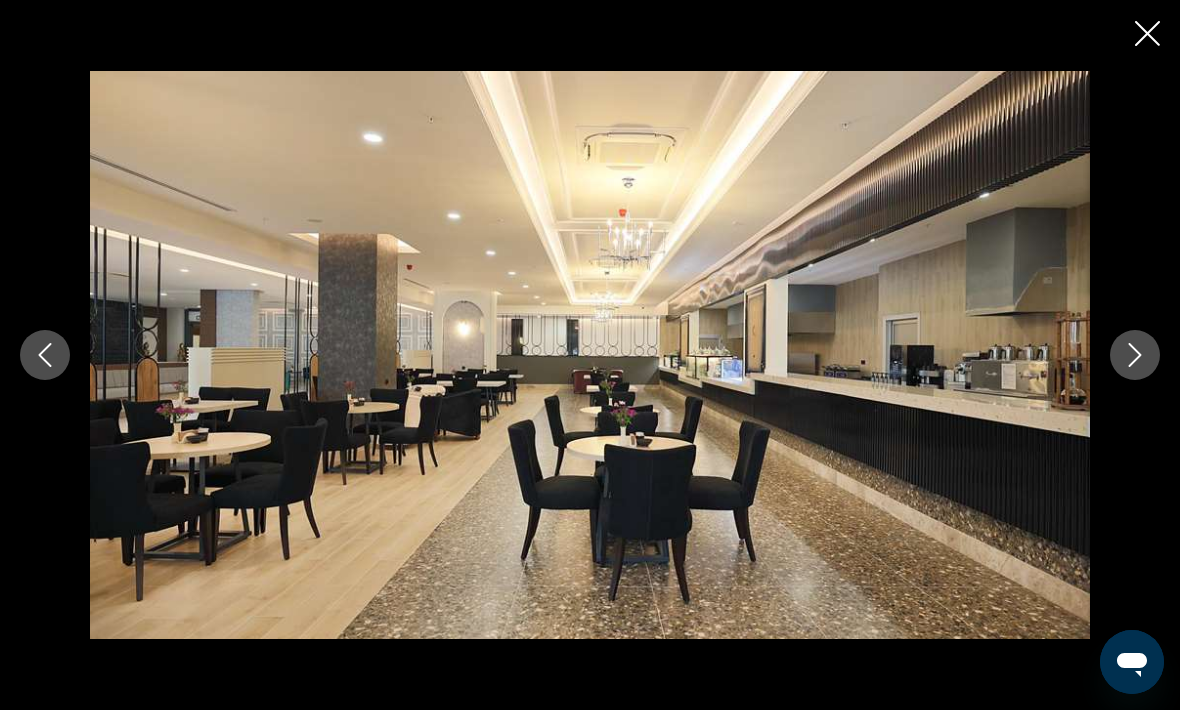click 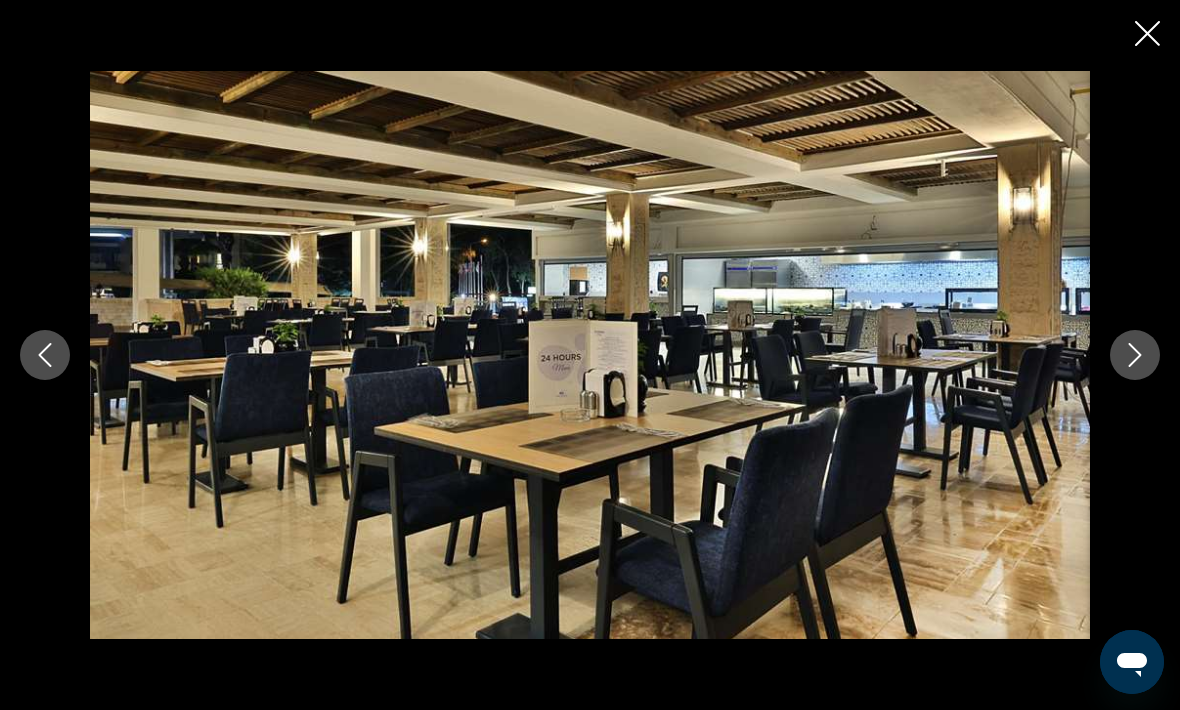click at bounding box center (1135, 355) 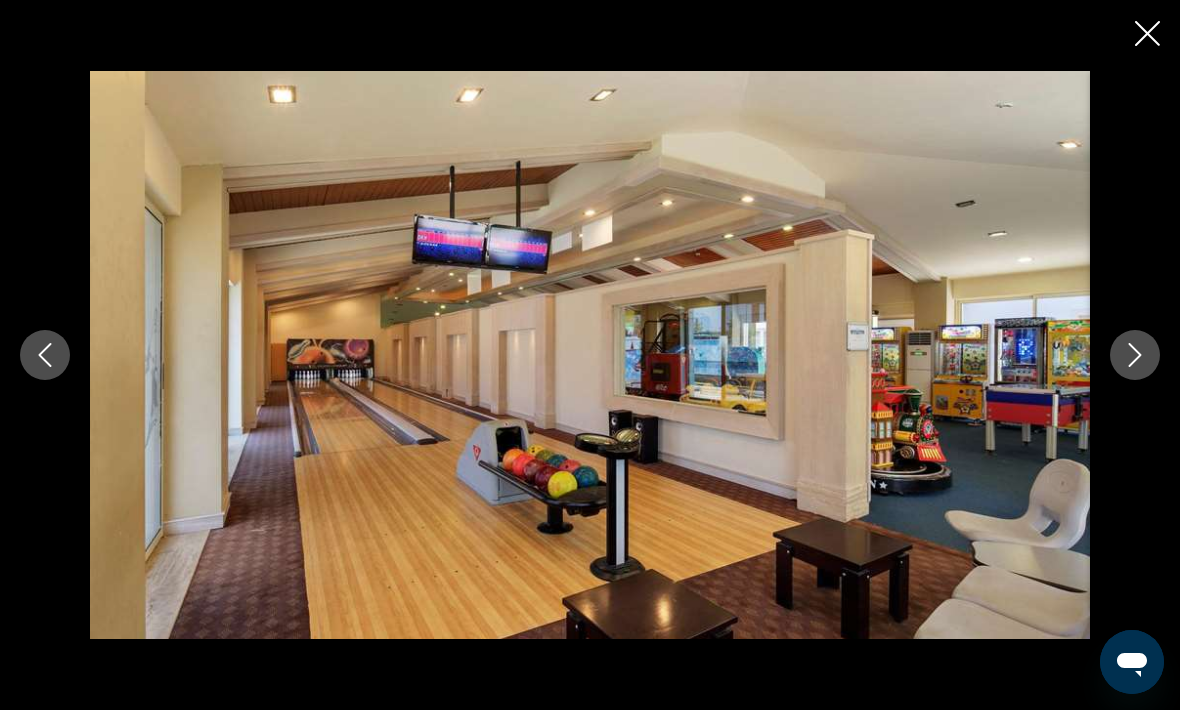 click at bounding box center [1135, 355] 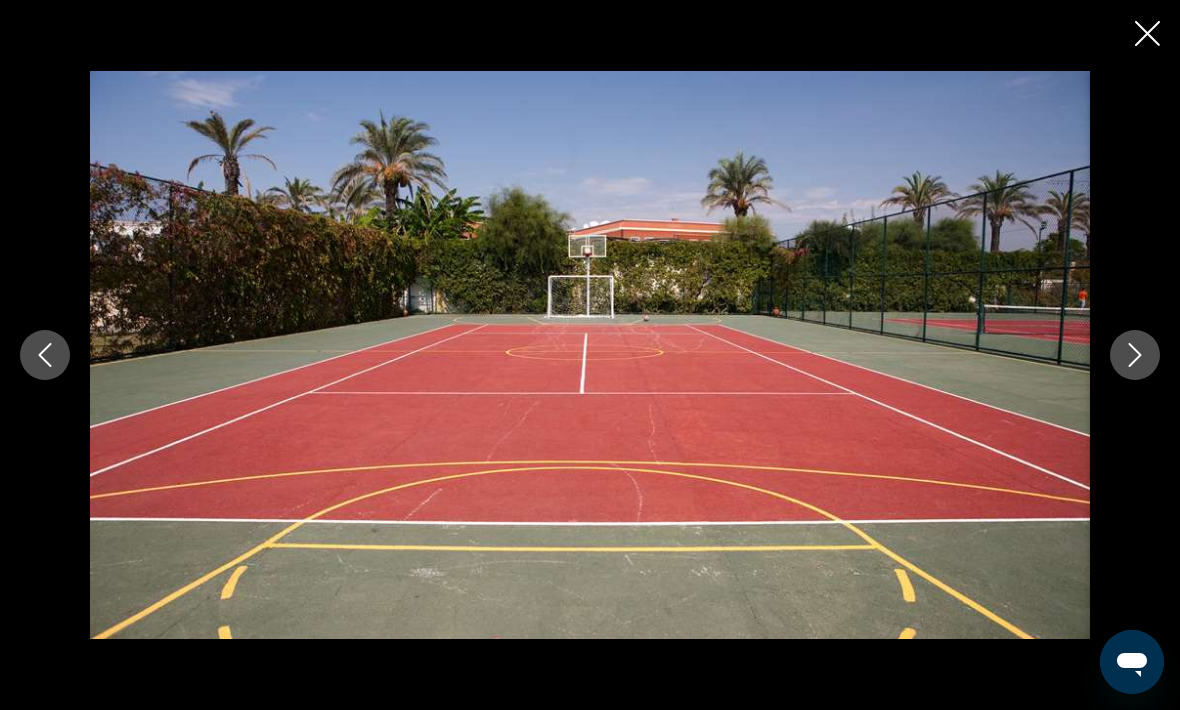 click at bounding box center (1135, 355) 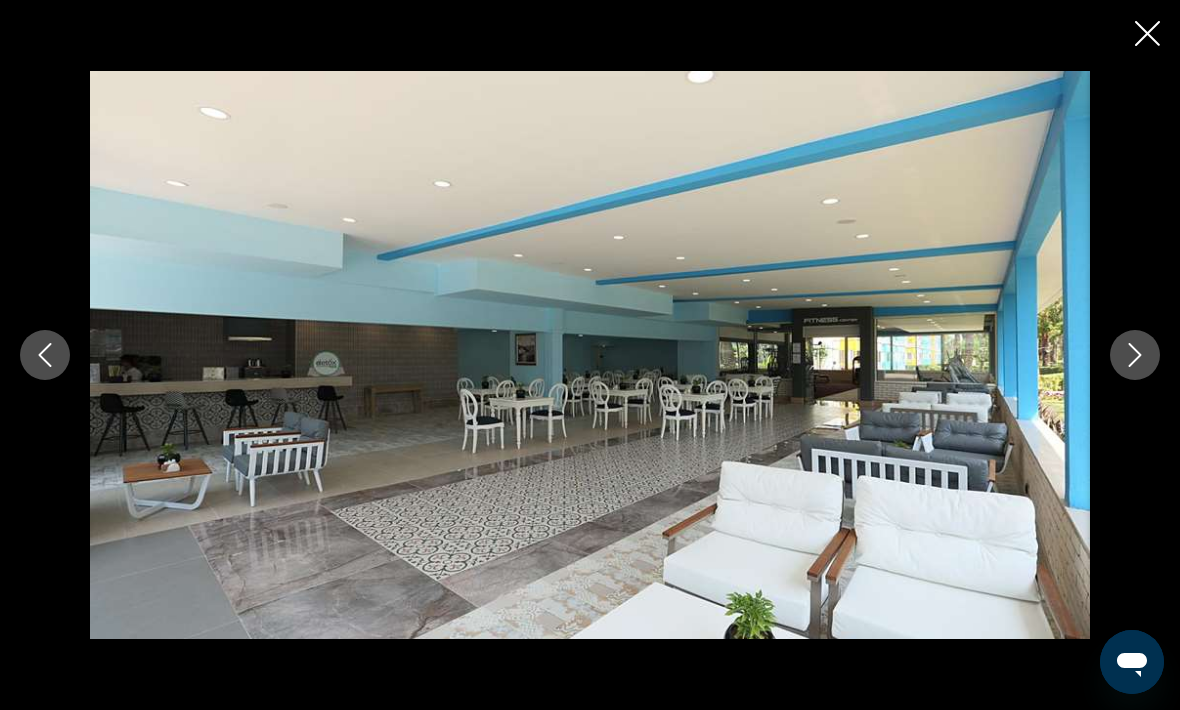 click at bounding box center [1135, 355] 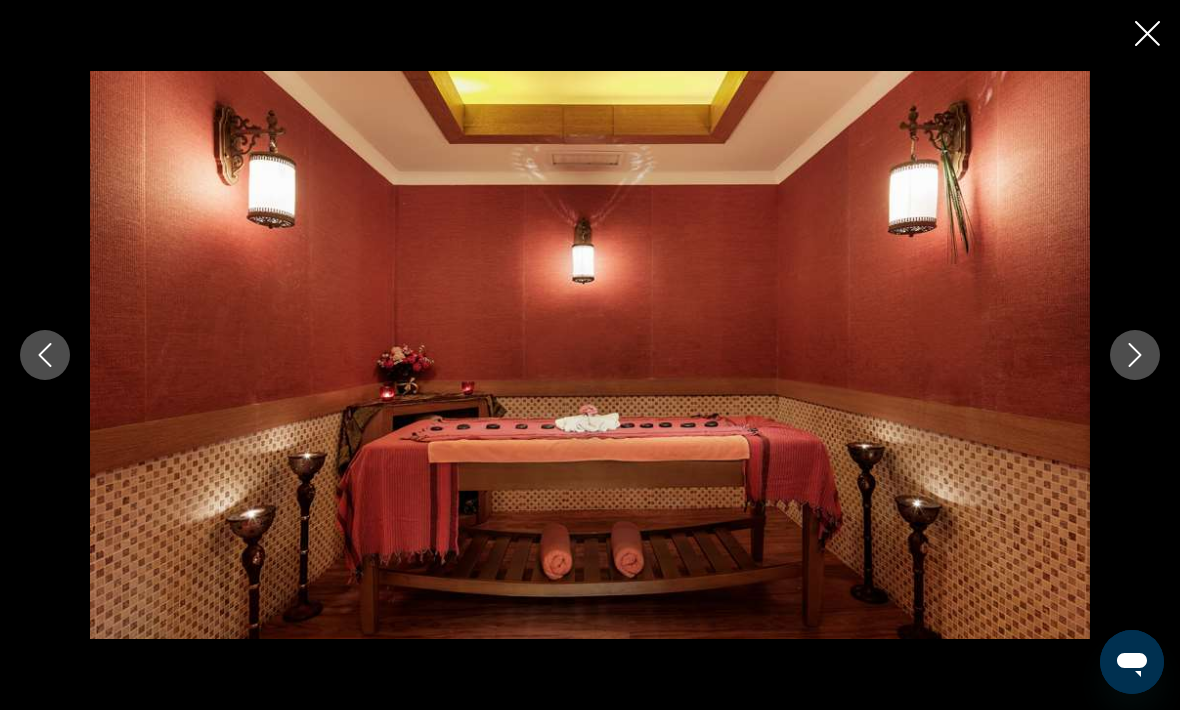 click at bounding box center [1135, 355] 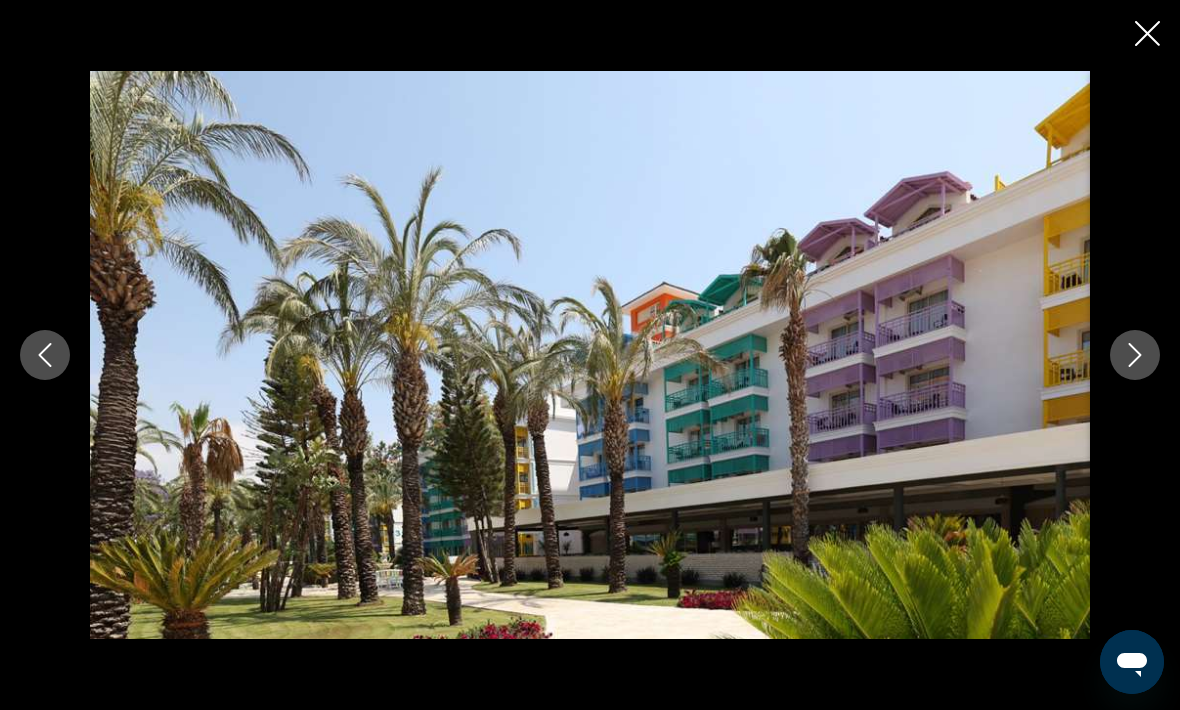 click at bounding box center (1135, 355) 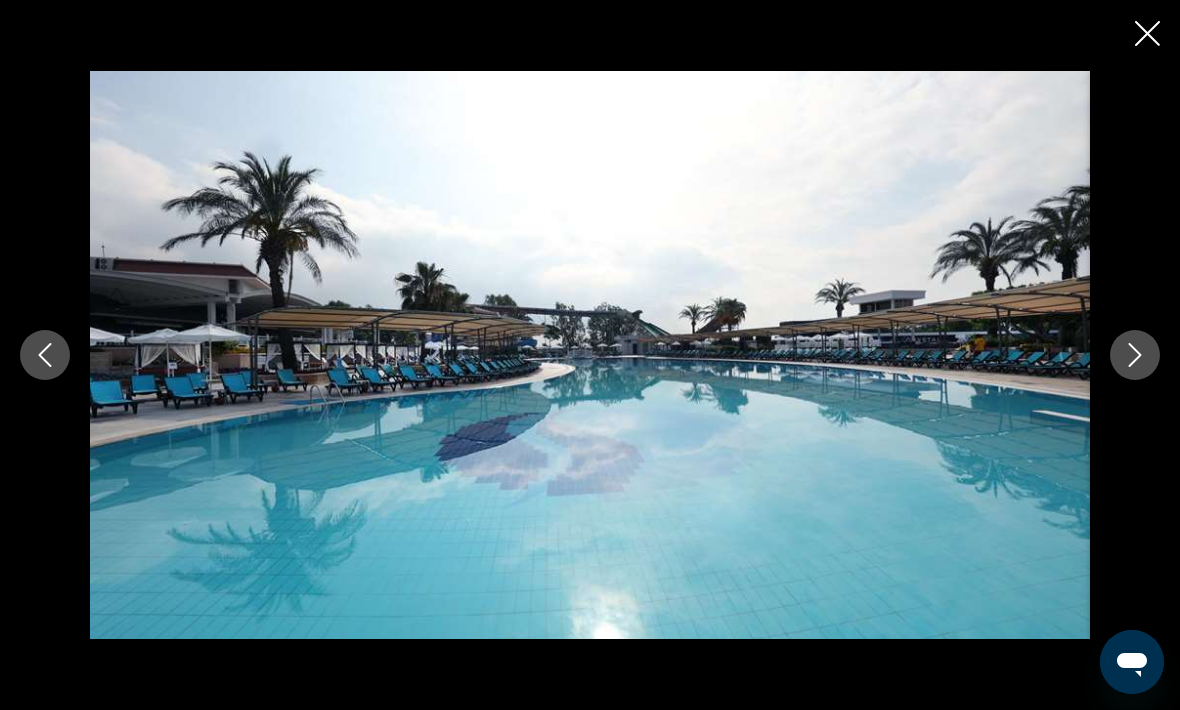 click at bounding box center [1135, 355] 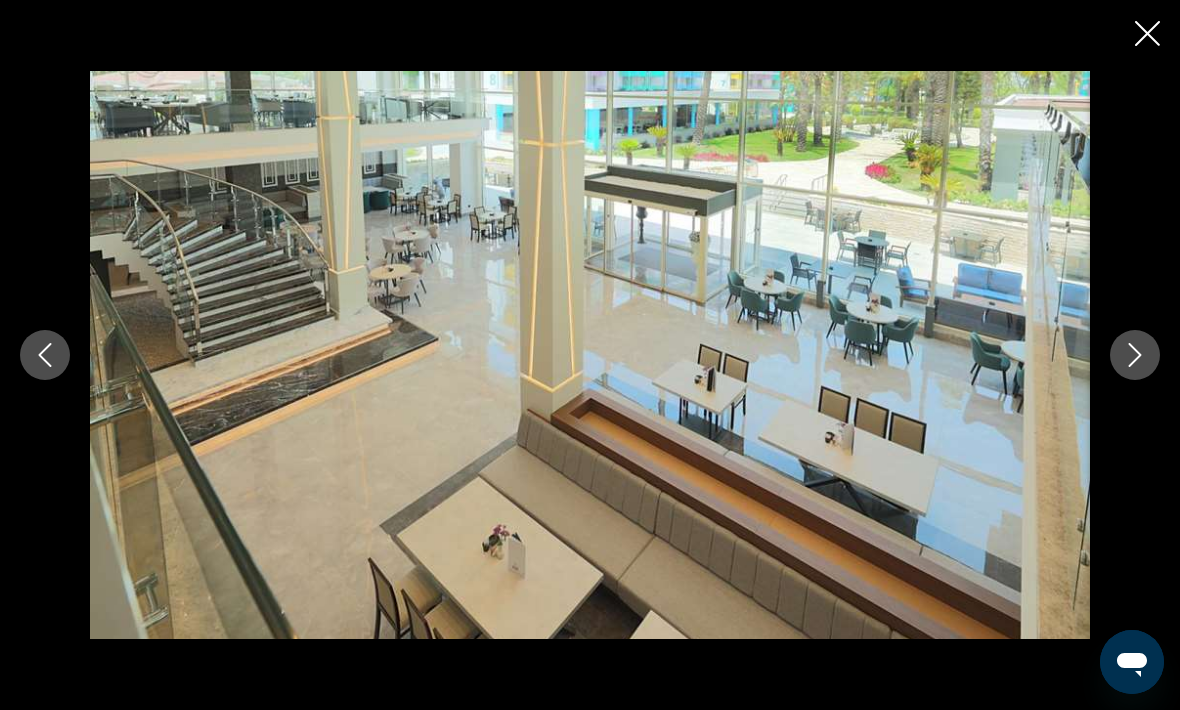 click at bounding box center [1135, 355] 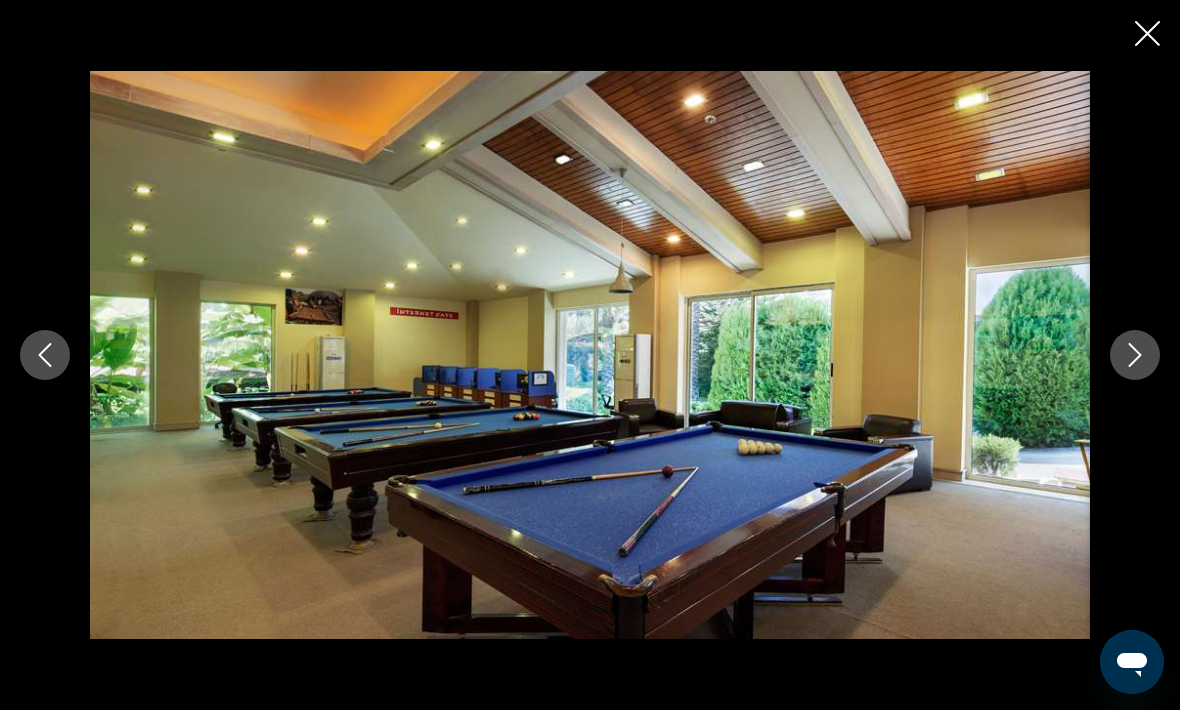 click at bounding box center (1135, 355) 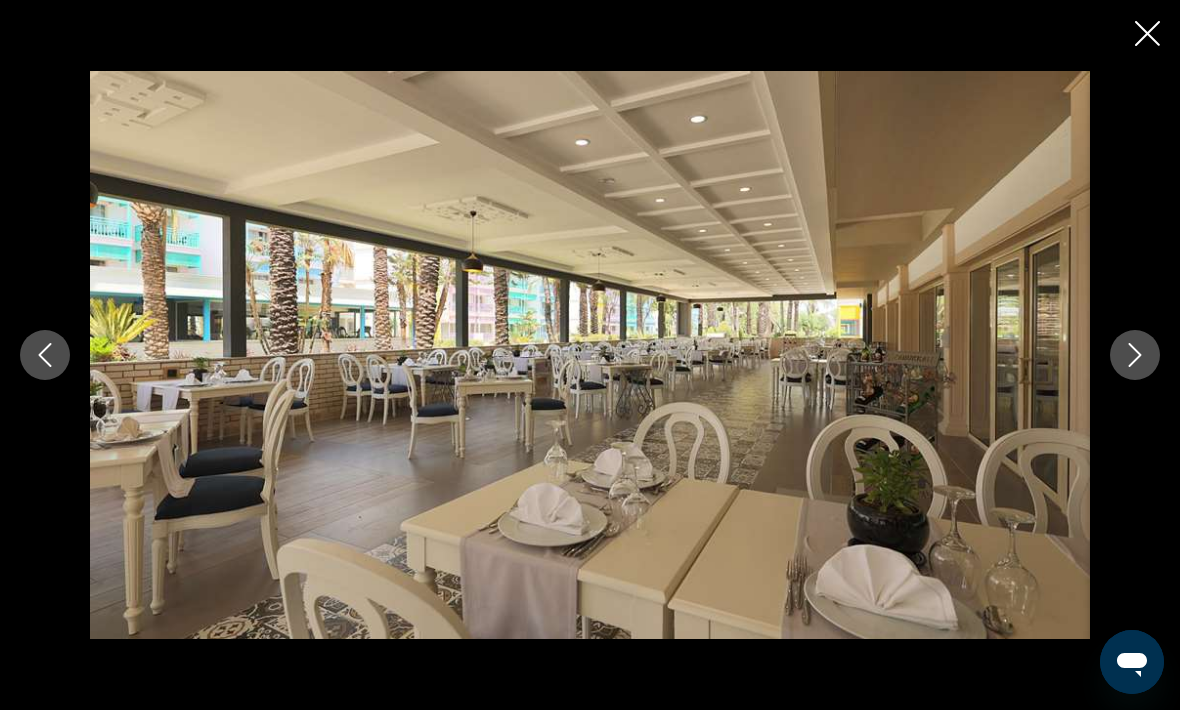 click at bounding box center (1135, 355) 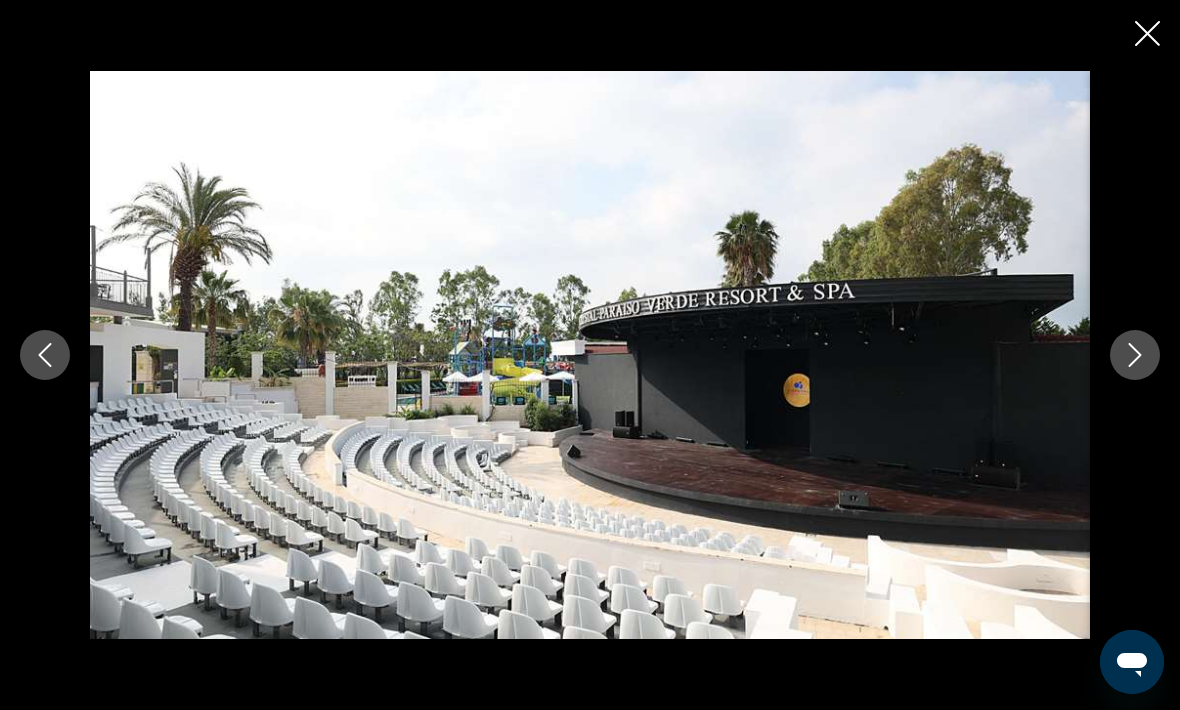 click at bounding box center (1135, 355) 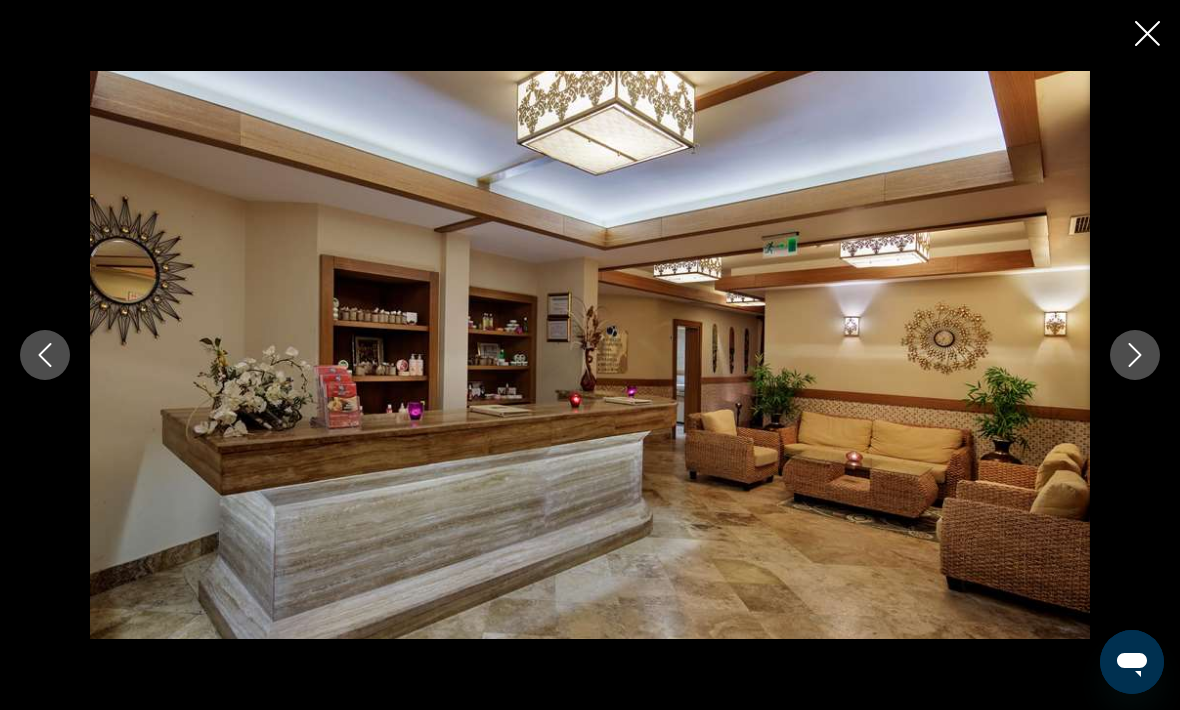 click 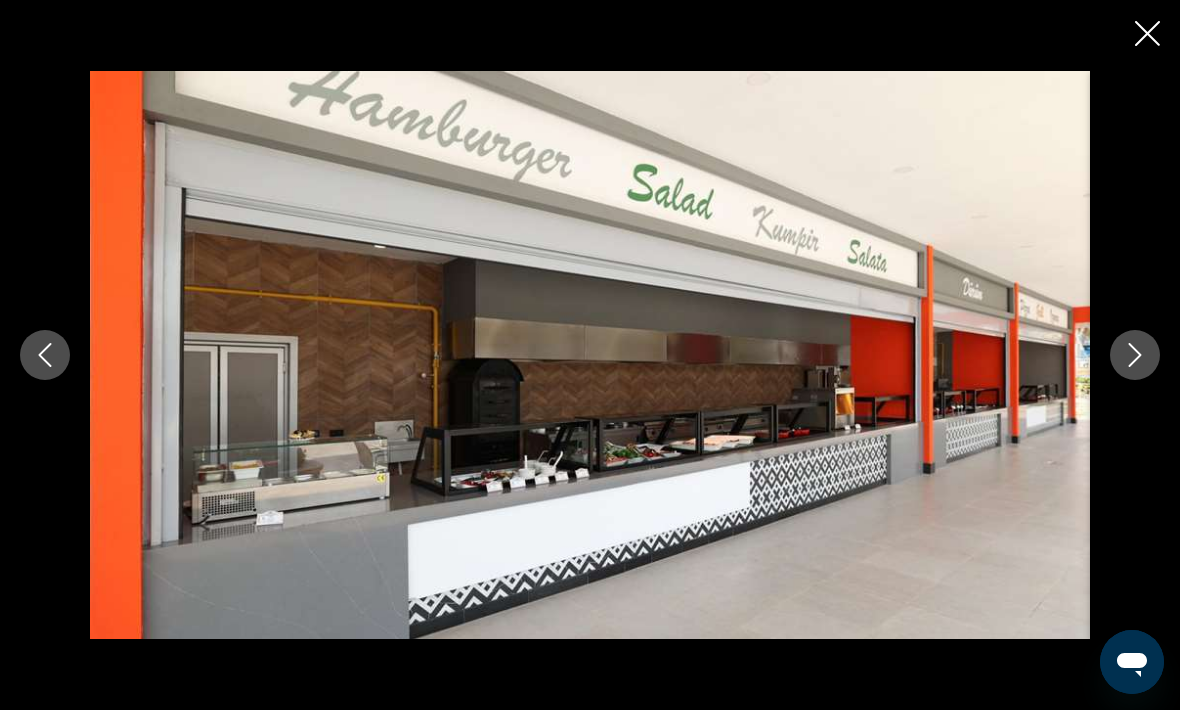 click 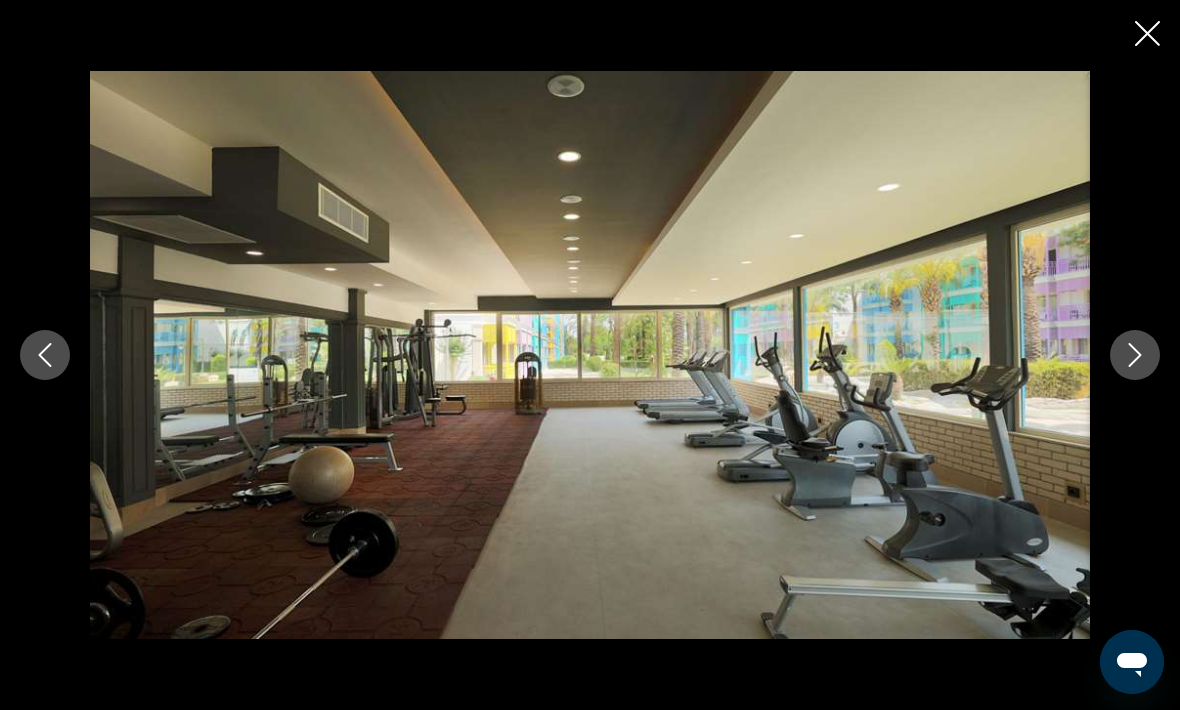 click at bounding box center (1135, 355) 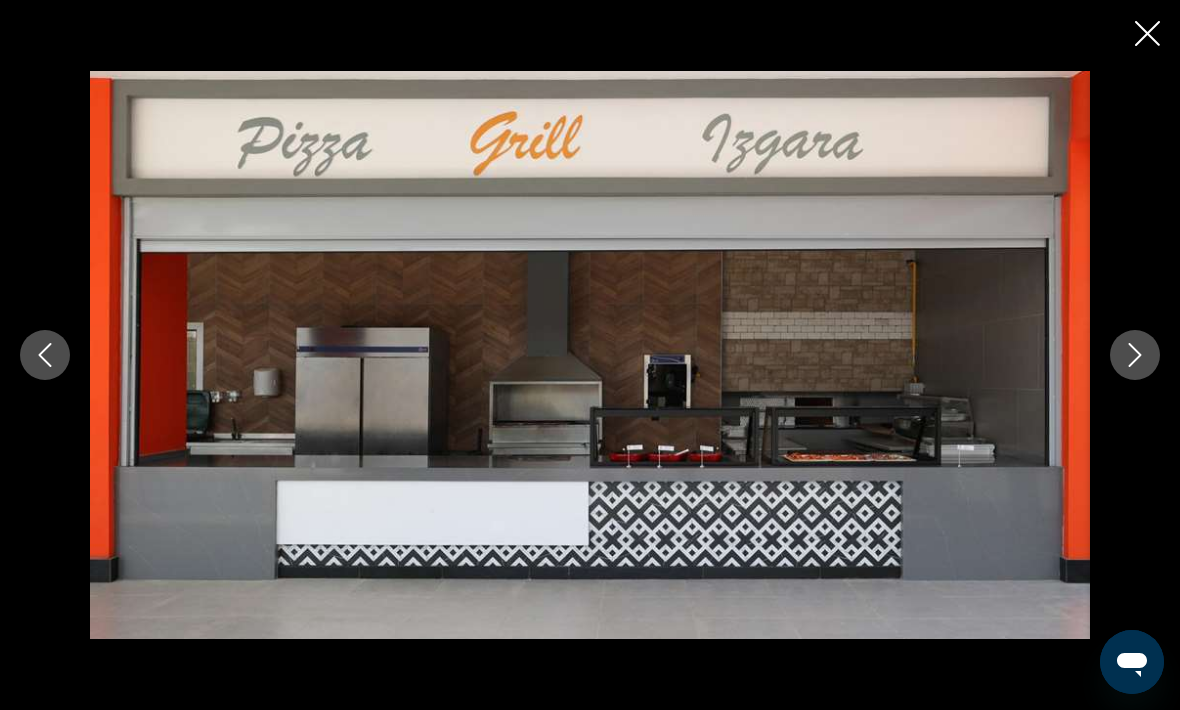 click 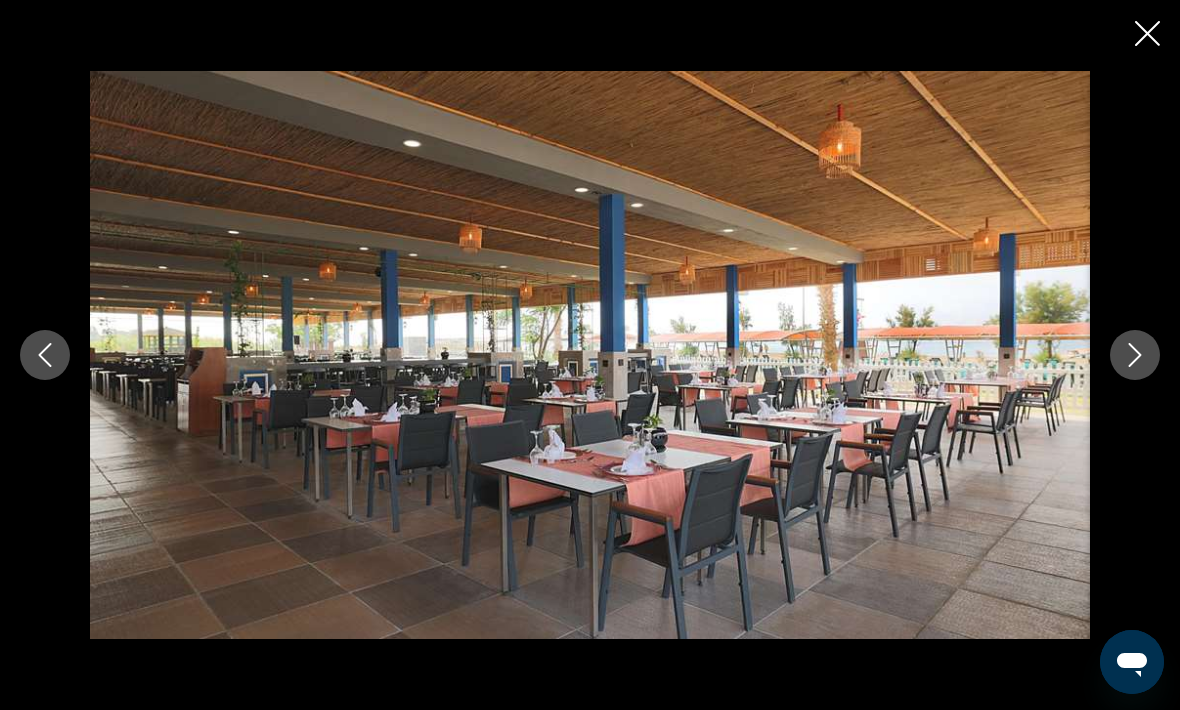 click 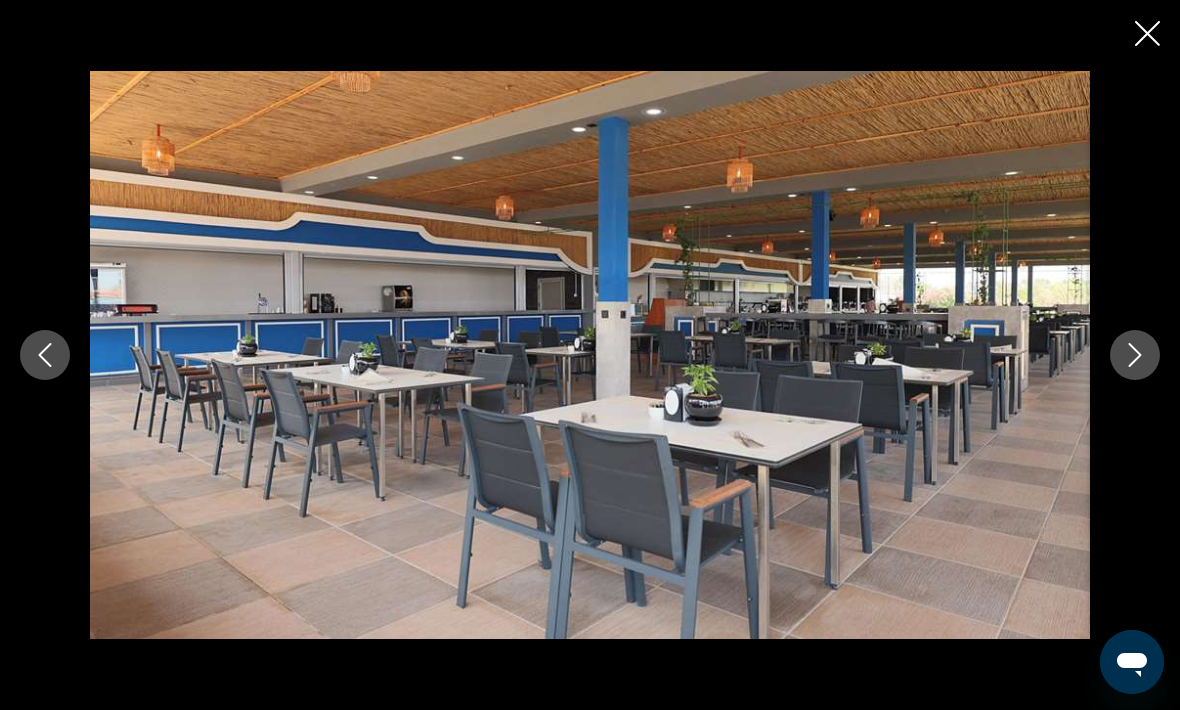 click 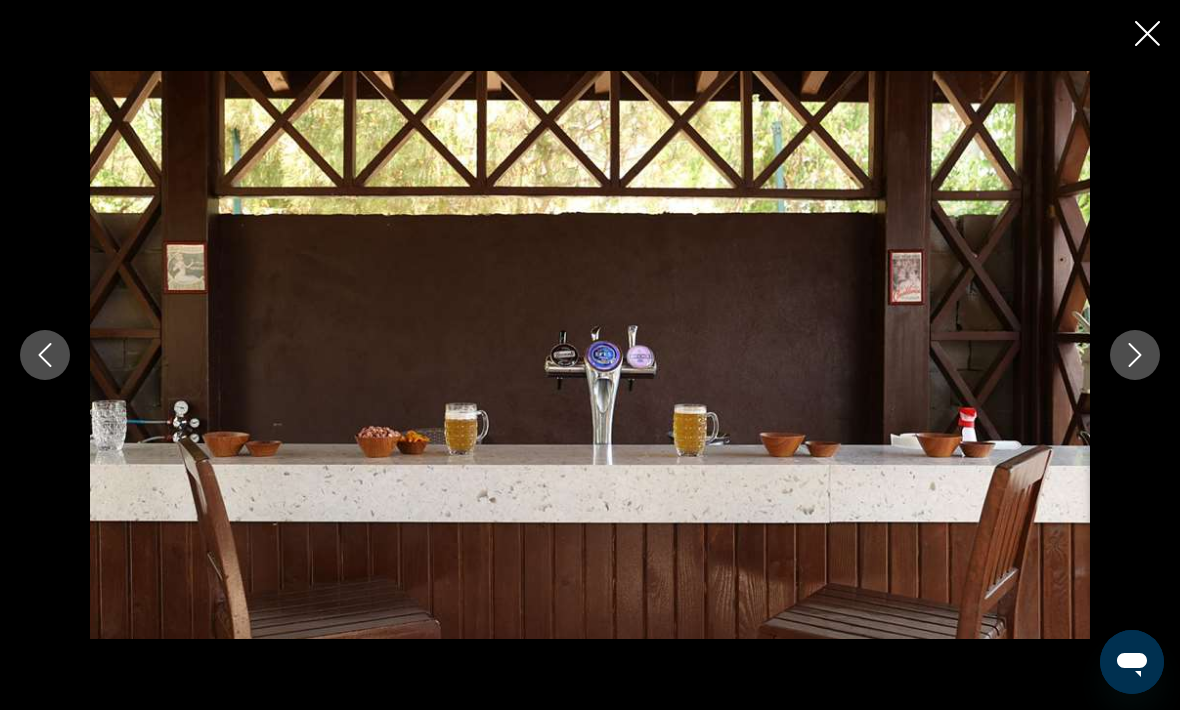 click 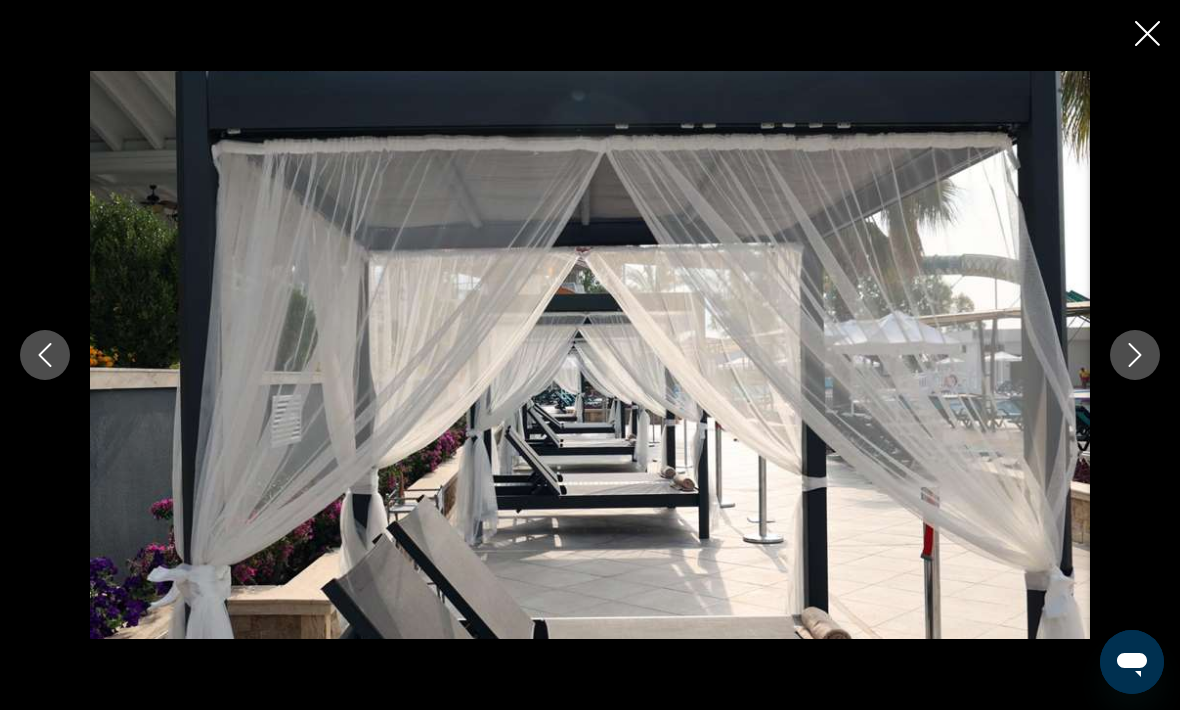 click 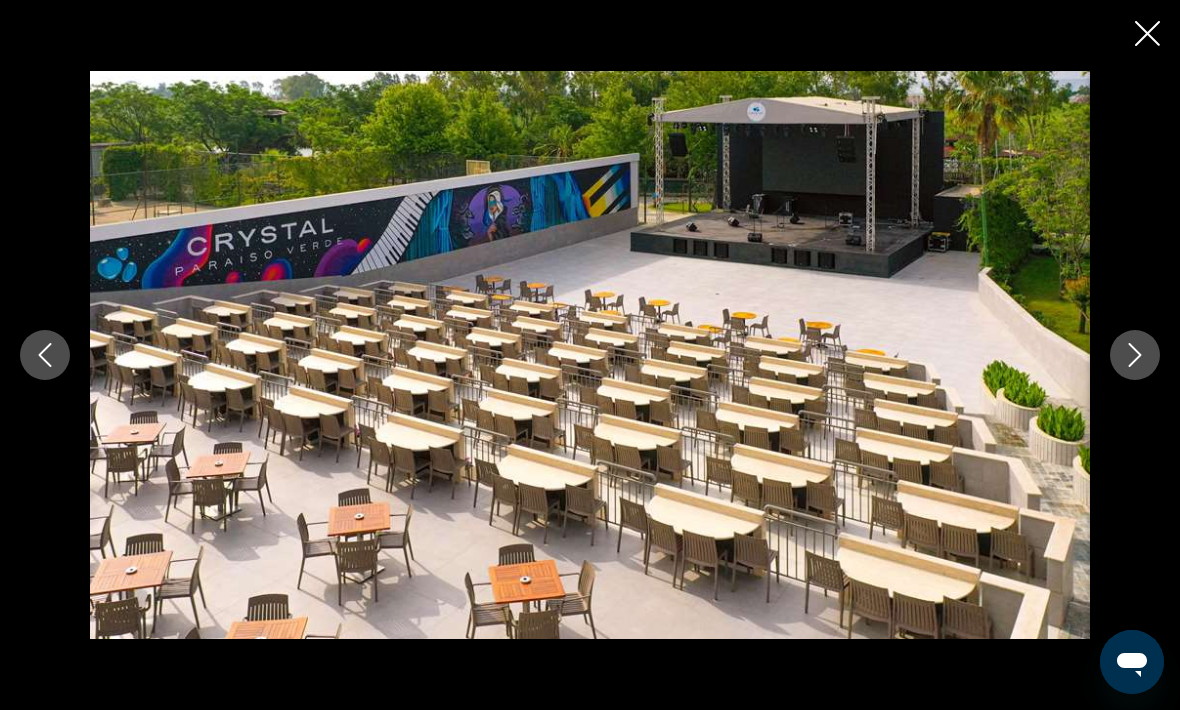 click 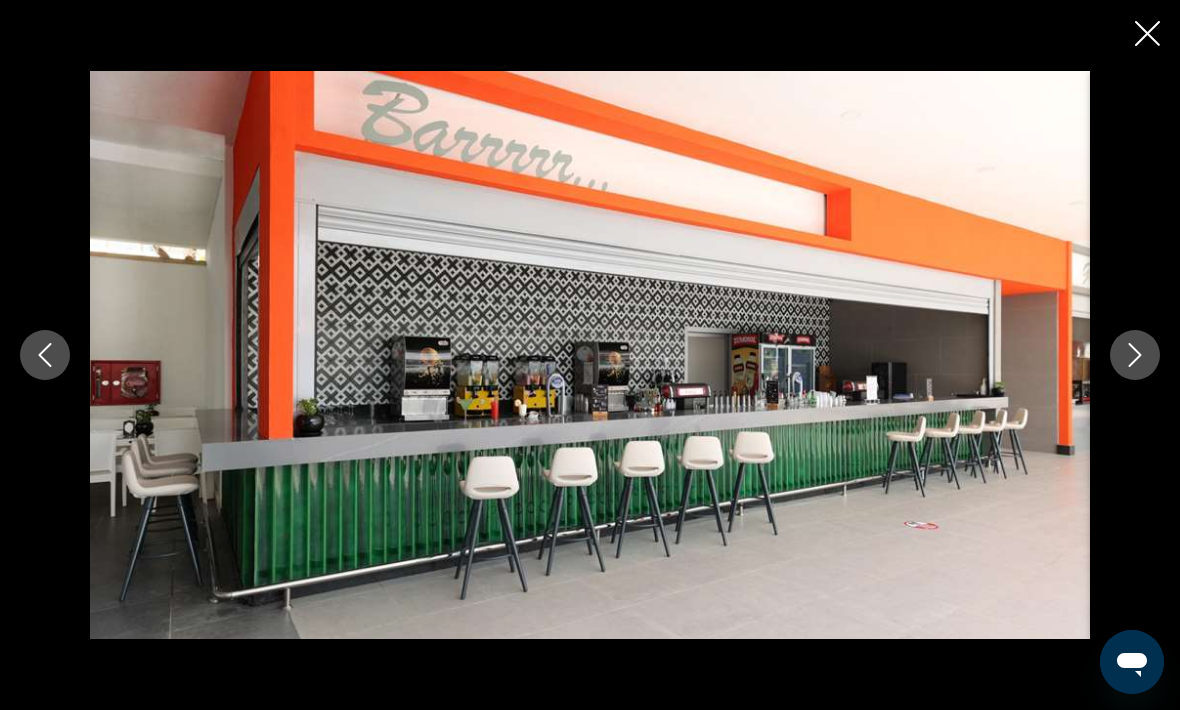 click 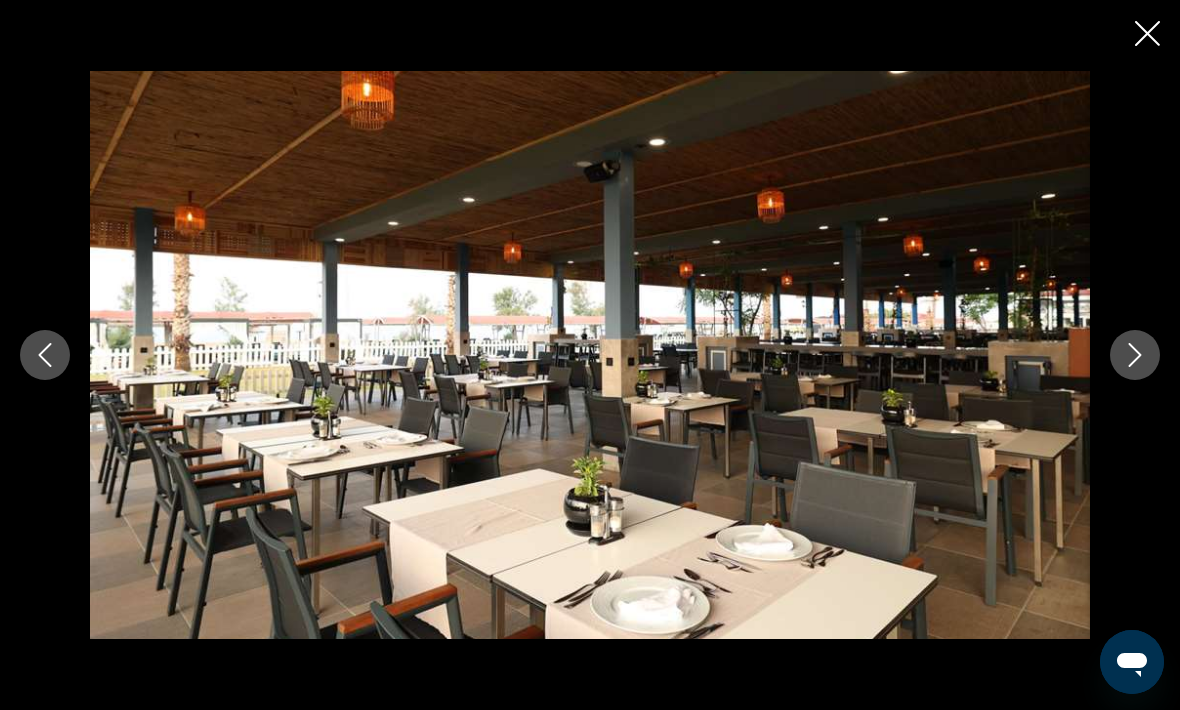 click 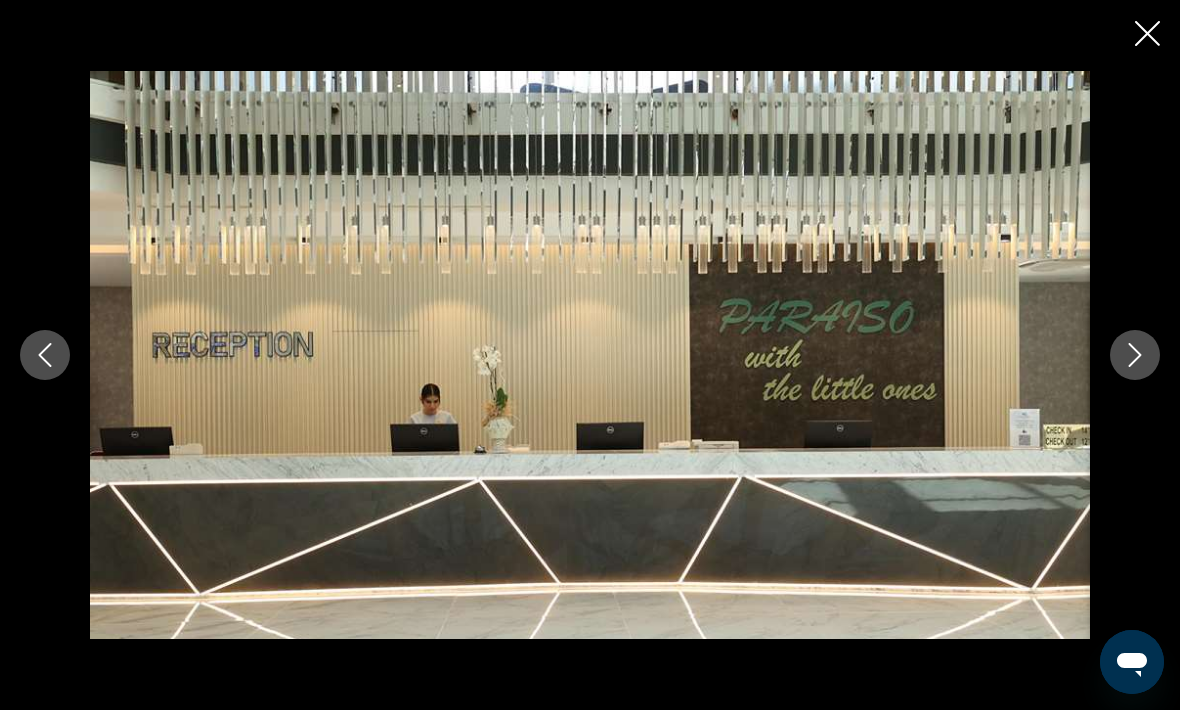 click 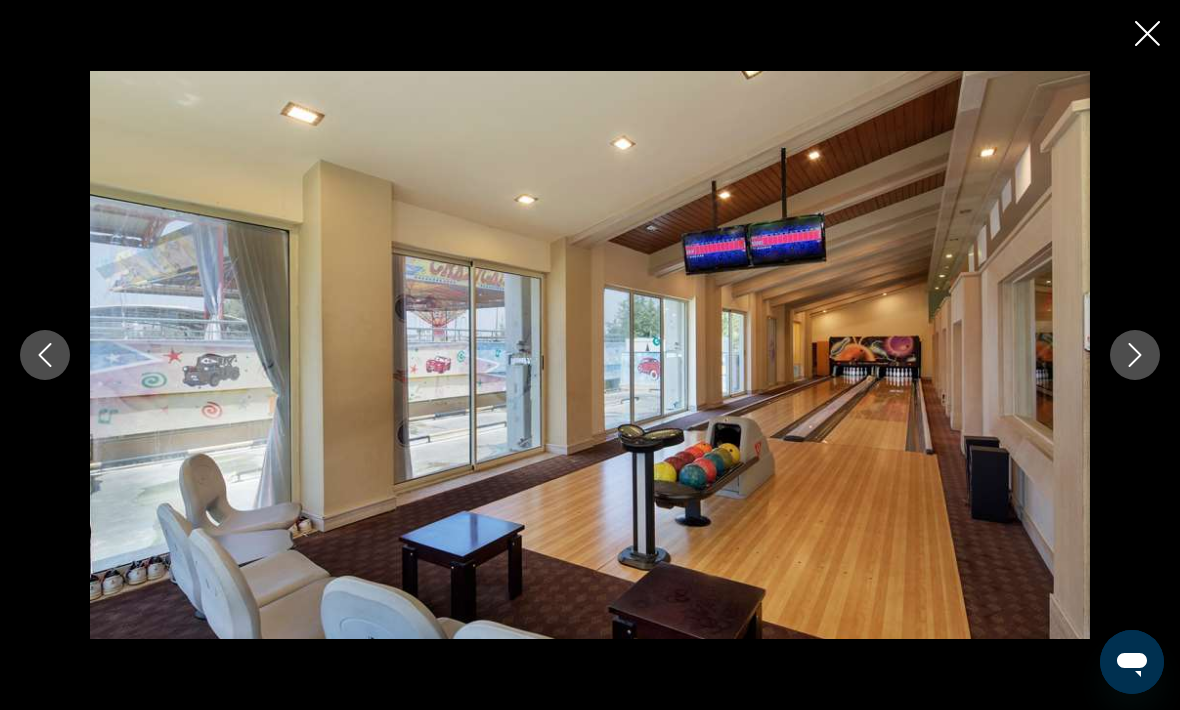 click at bounding box center (1135, 355) 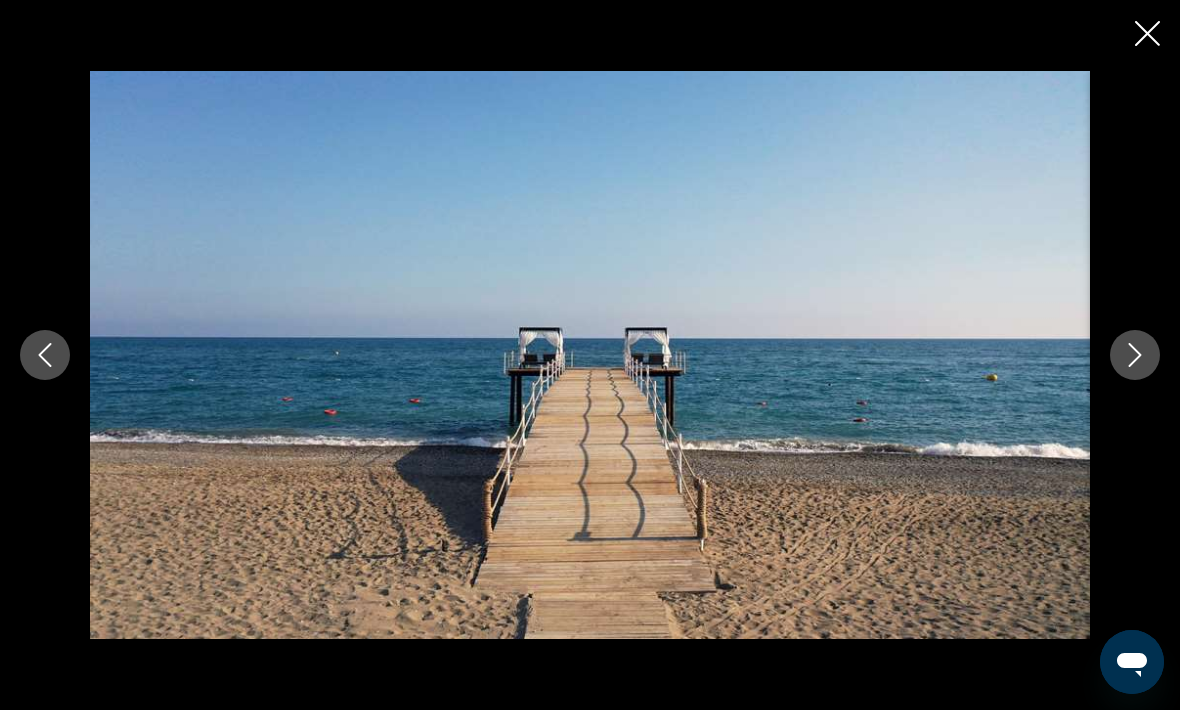 click at bounding box center (1135, 355) 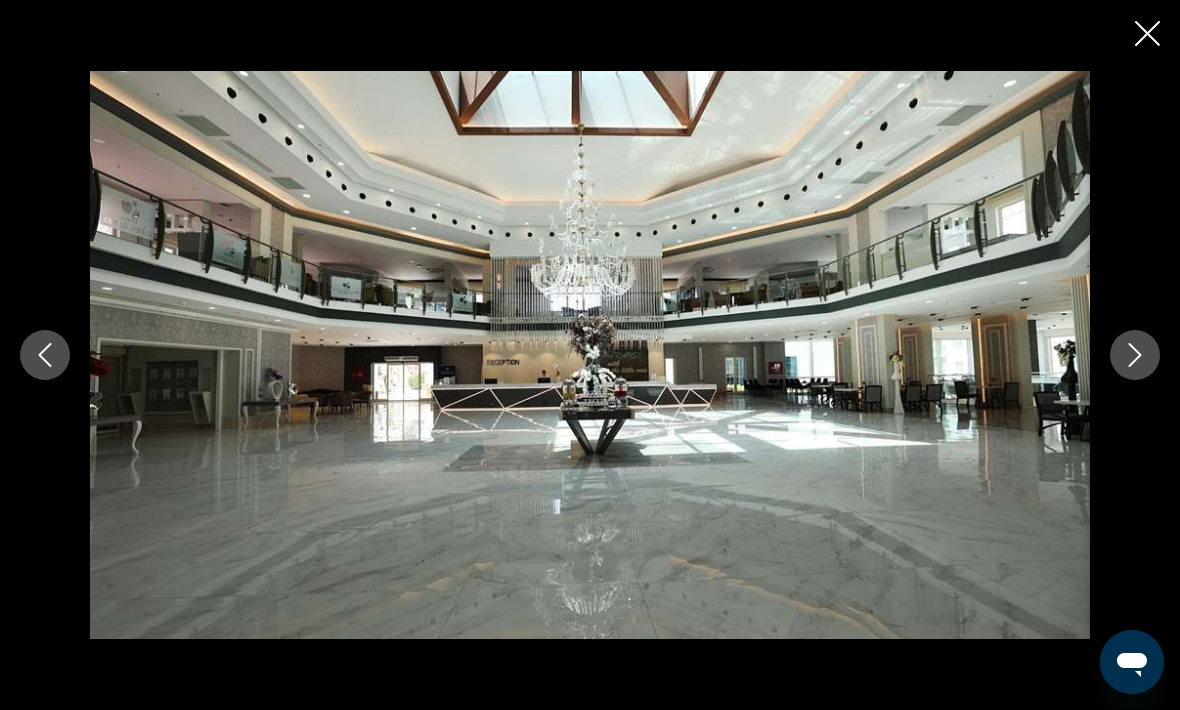 click 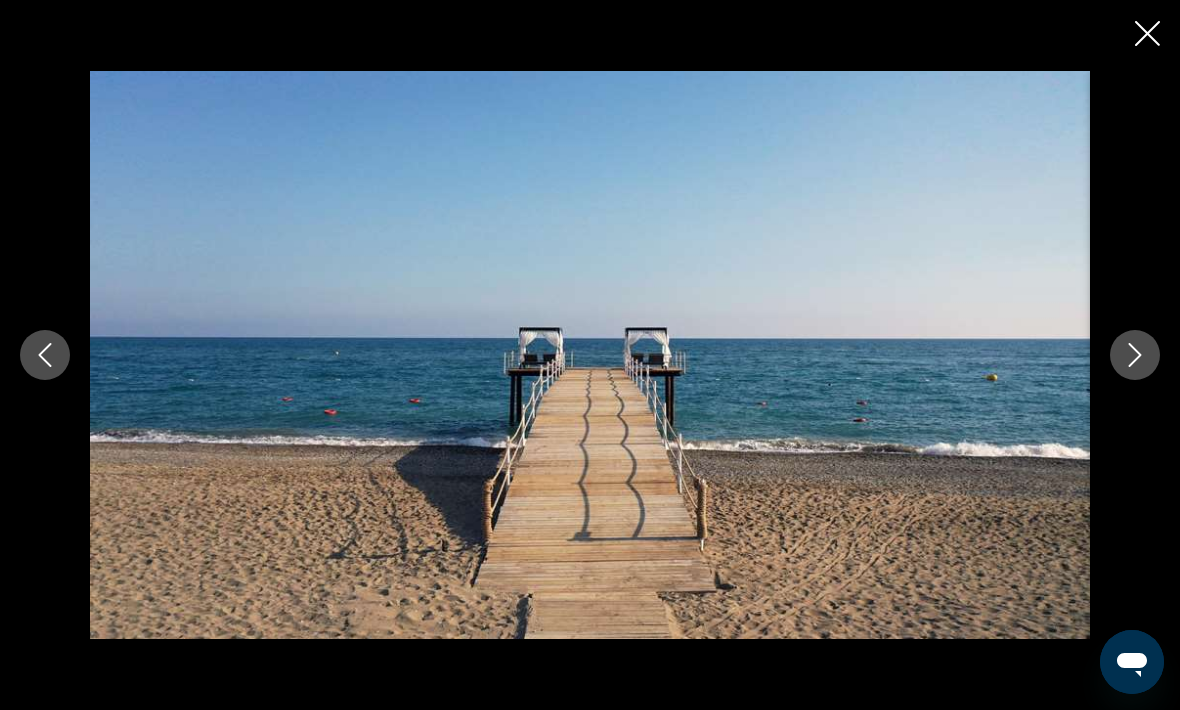 click at bounding box center (590, 355) 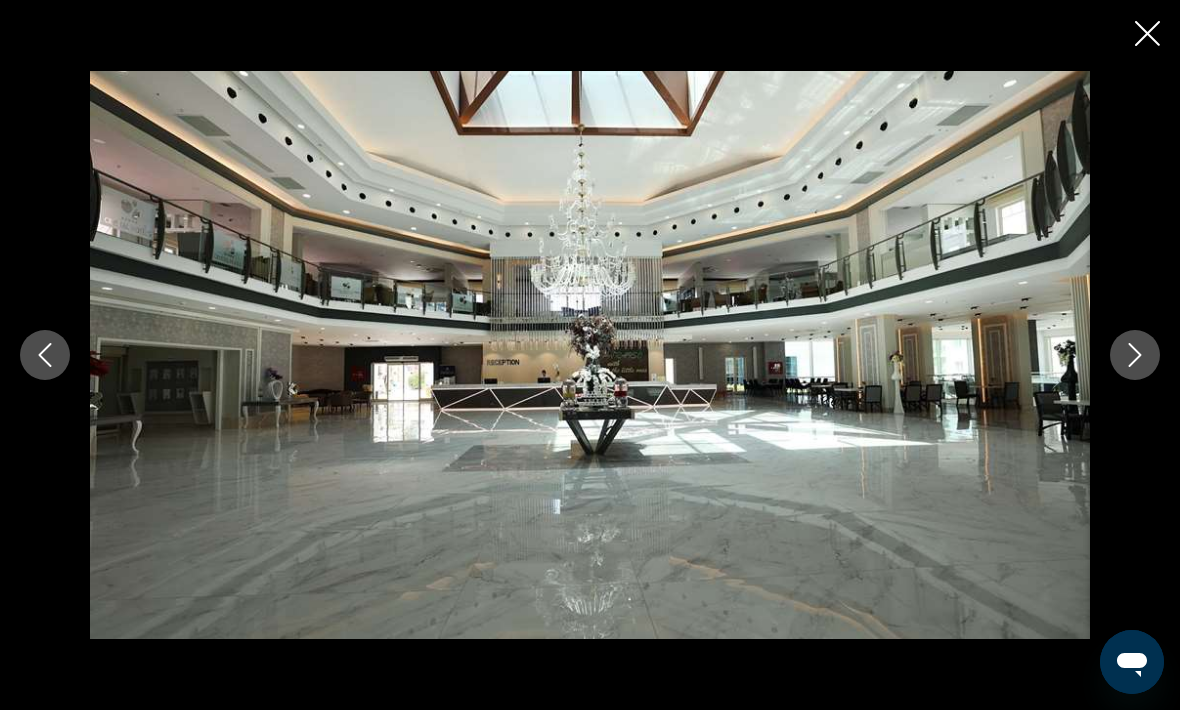 click at bounding box center [590, 355] 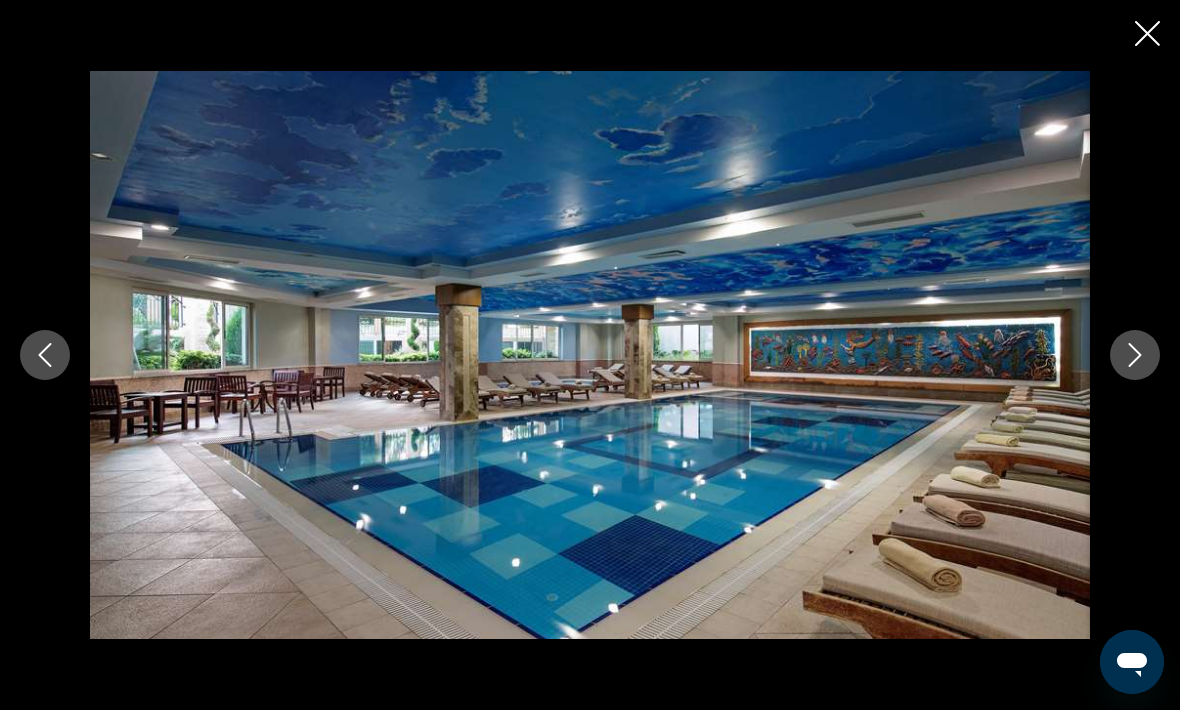 click 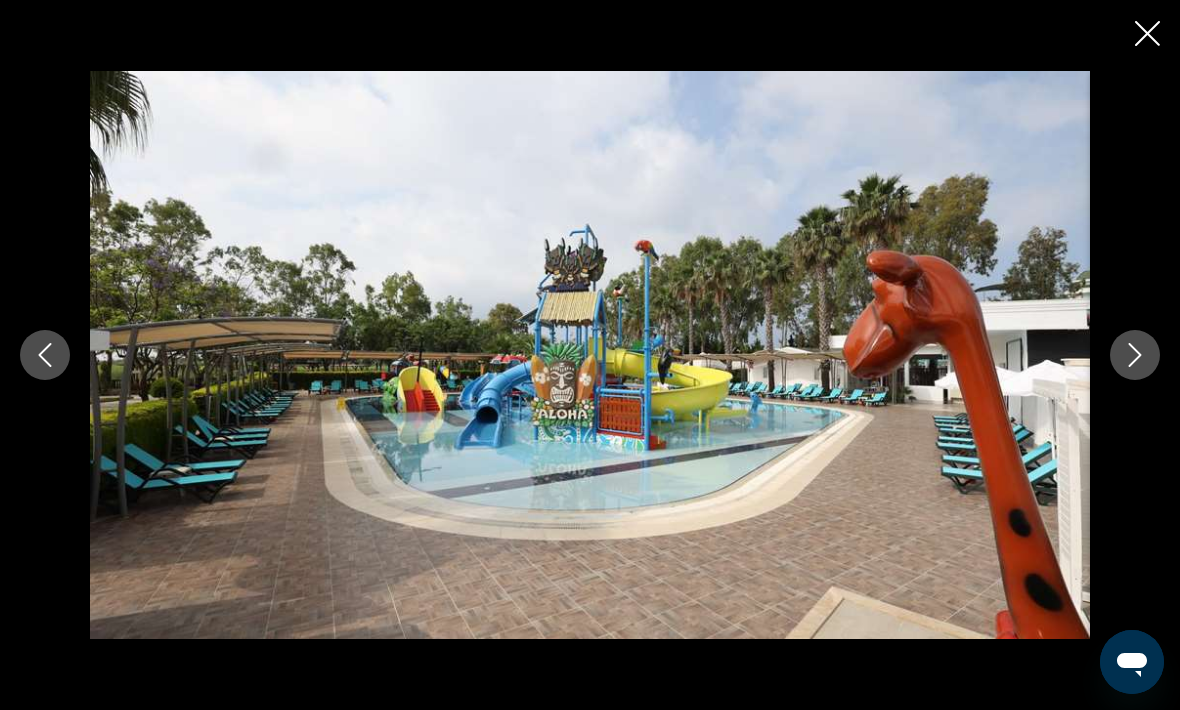 click 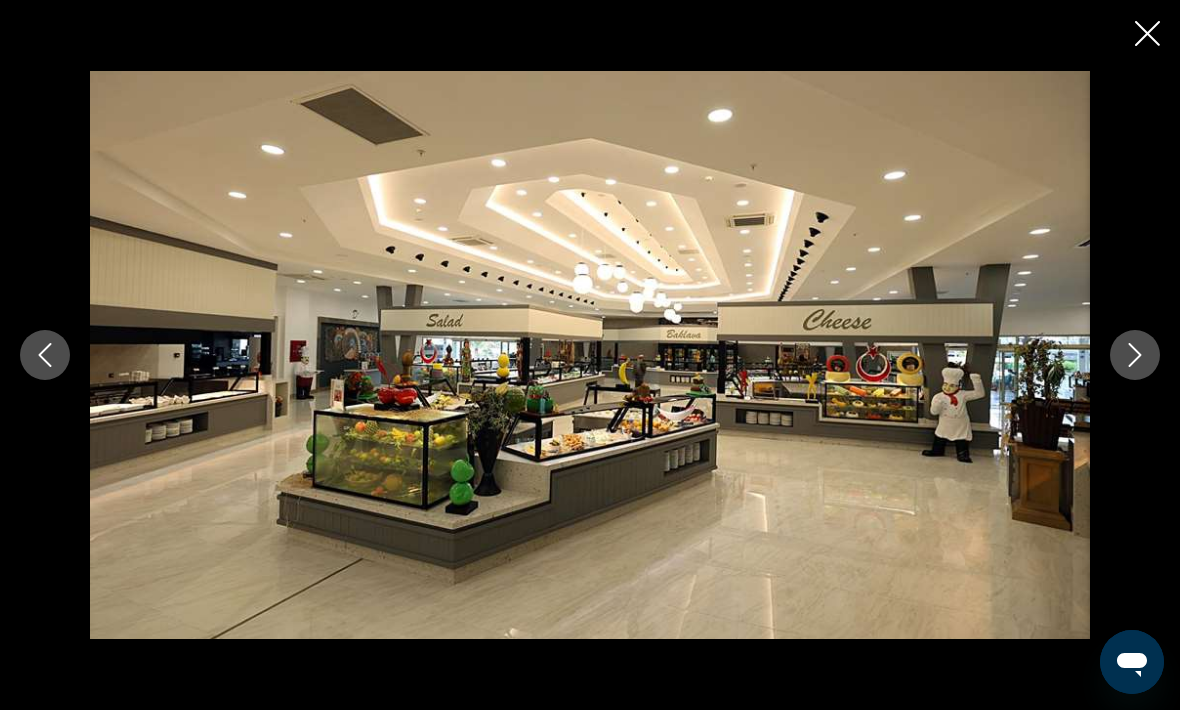 click at bounding box center [1135, 355] 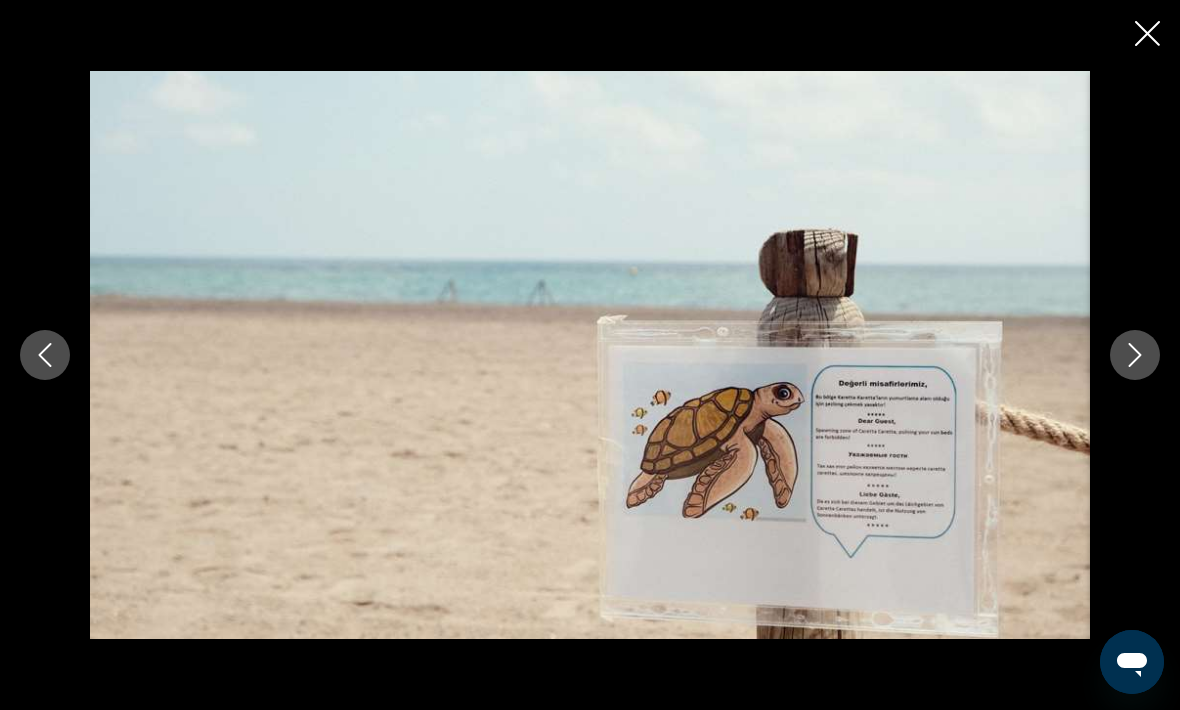 click at bounding box center (1135, 355) 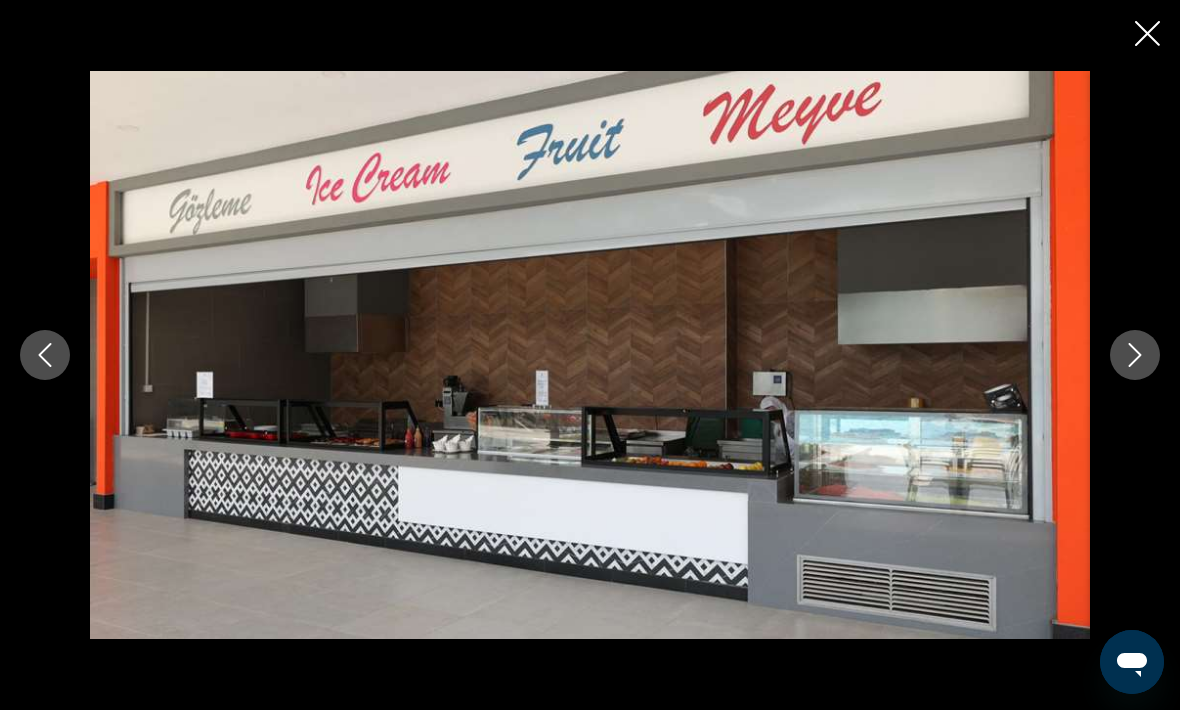 click at bounding box center [1135, 355] 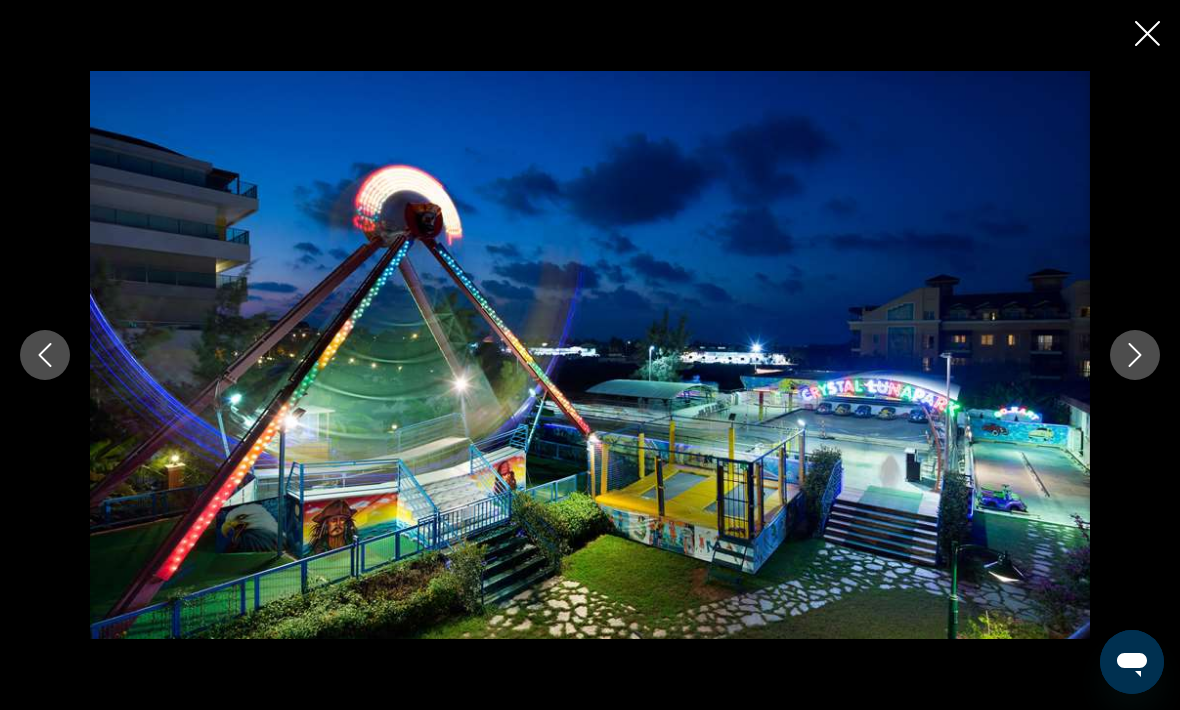click 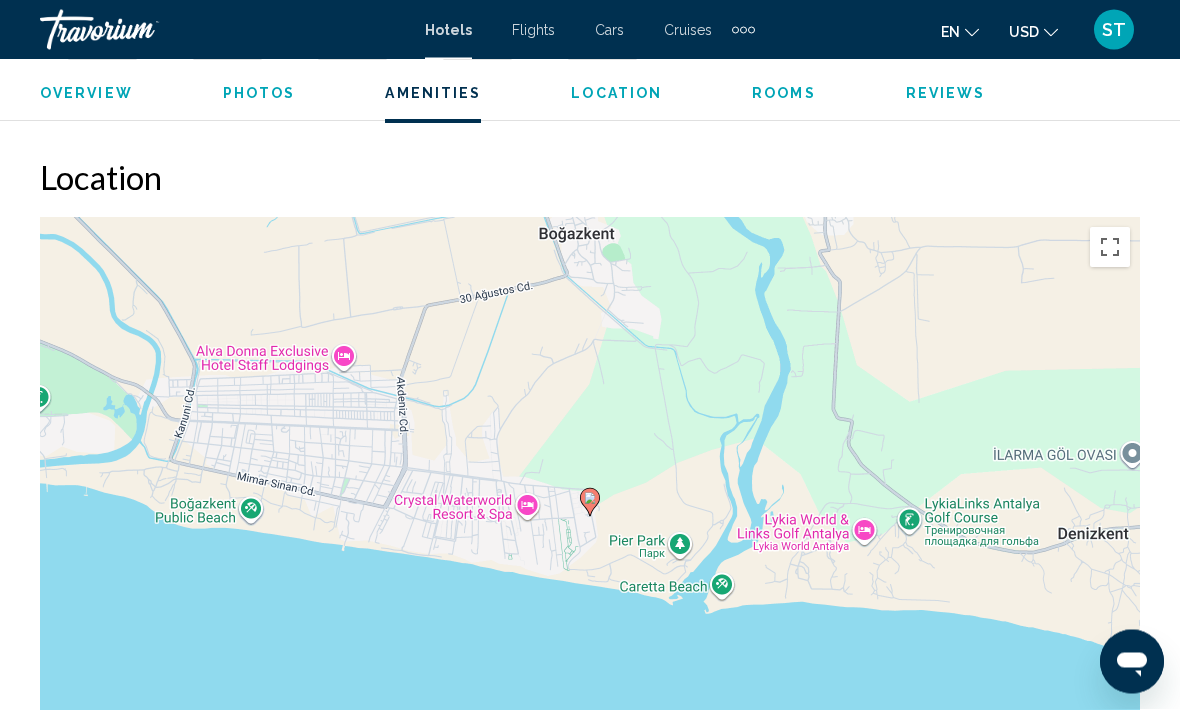 scroll, scrollTop: 2145, scrollLeft: 0, axis: vertical 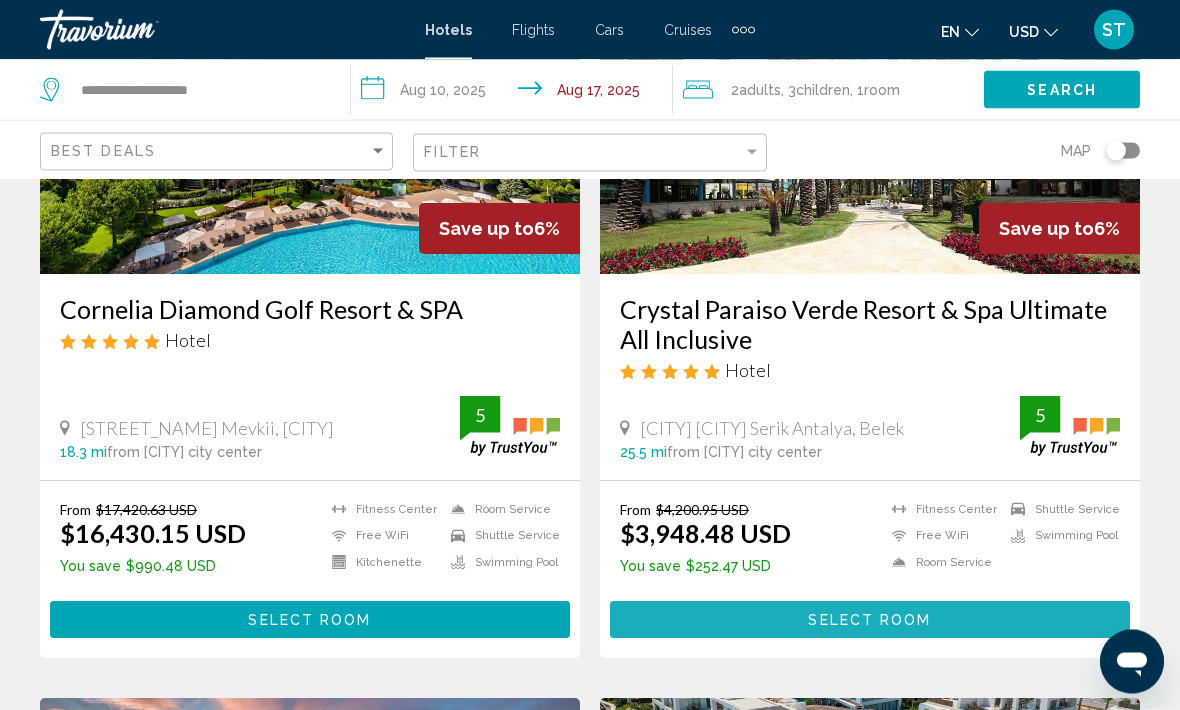 click on "Select Room" at bounding box center [869, 621] 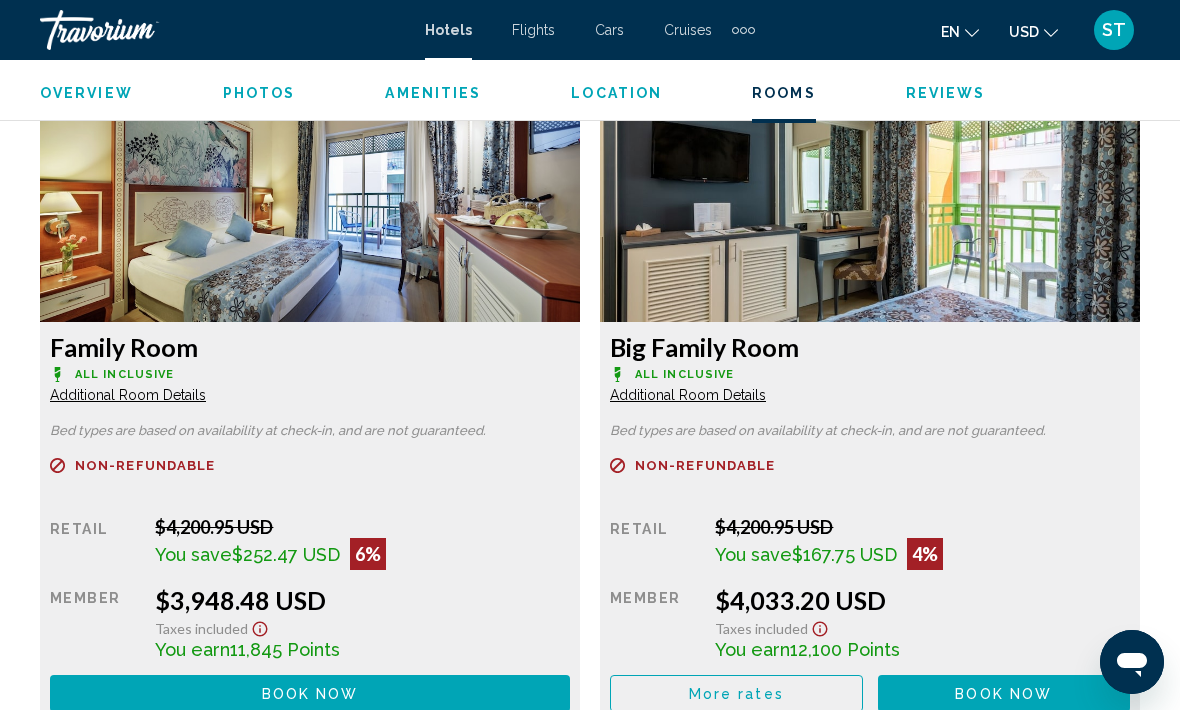 scroll, scrollTop: 3106, scrollLeft: 0, axis: vertical 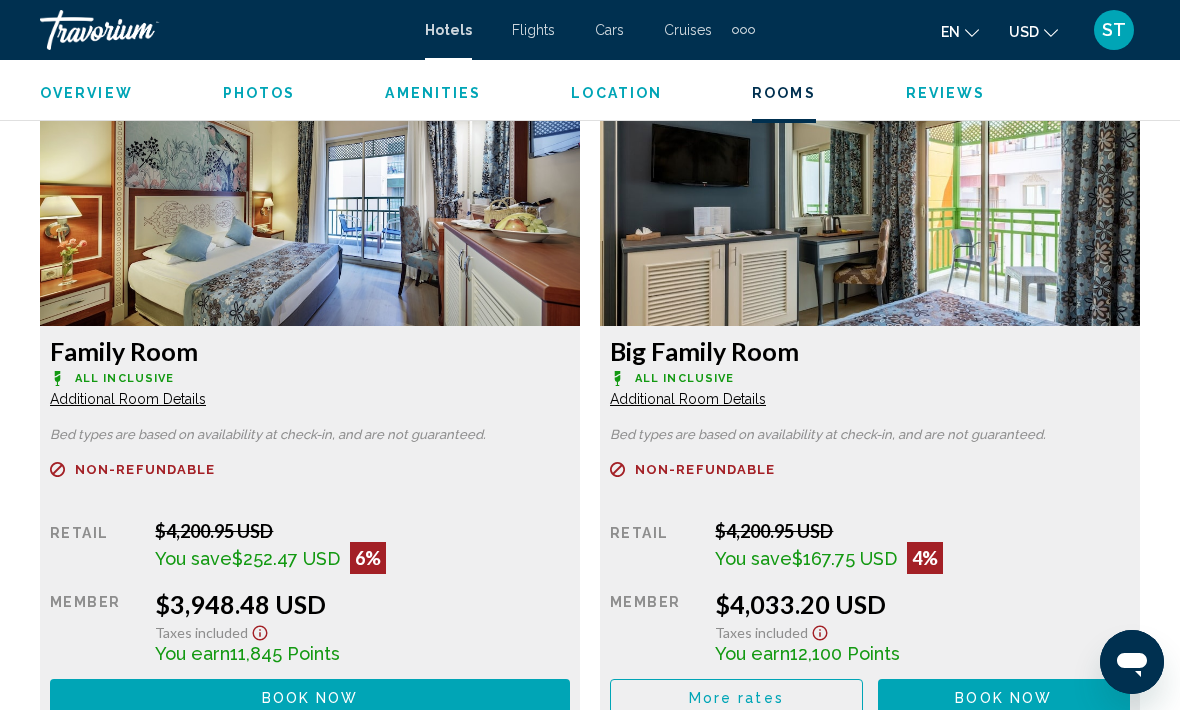 click at bounding box center (310, 201) 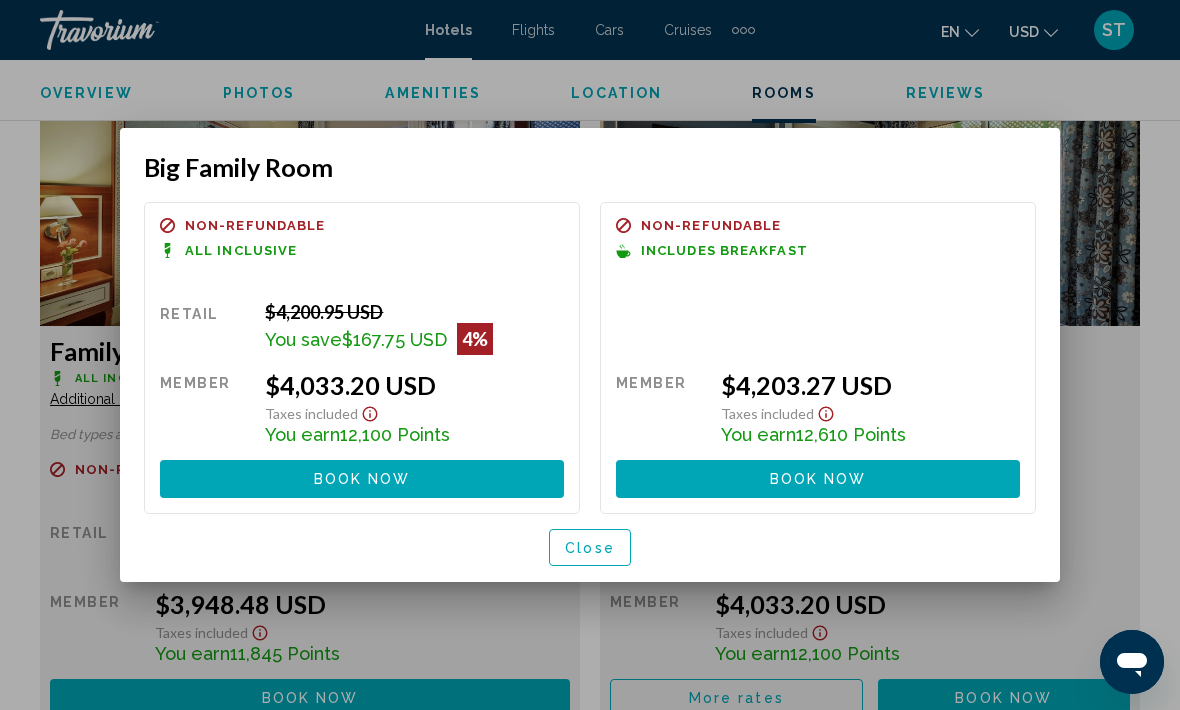 click on "Close" at bounding box center [590, 547] 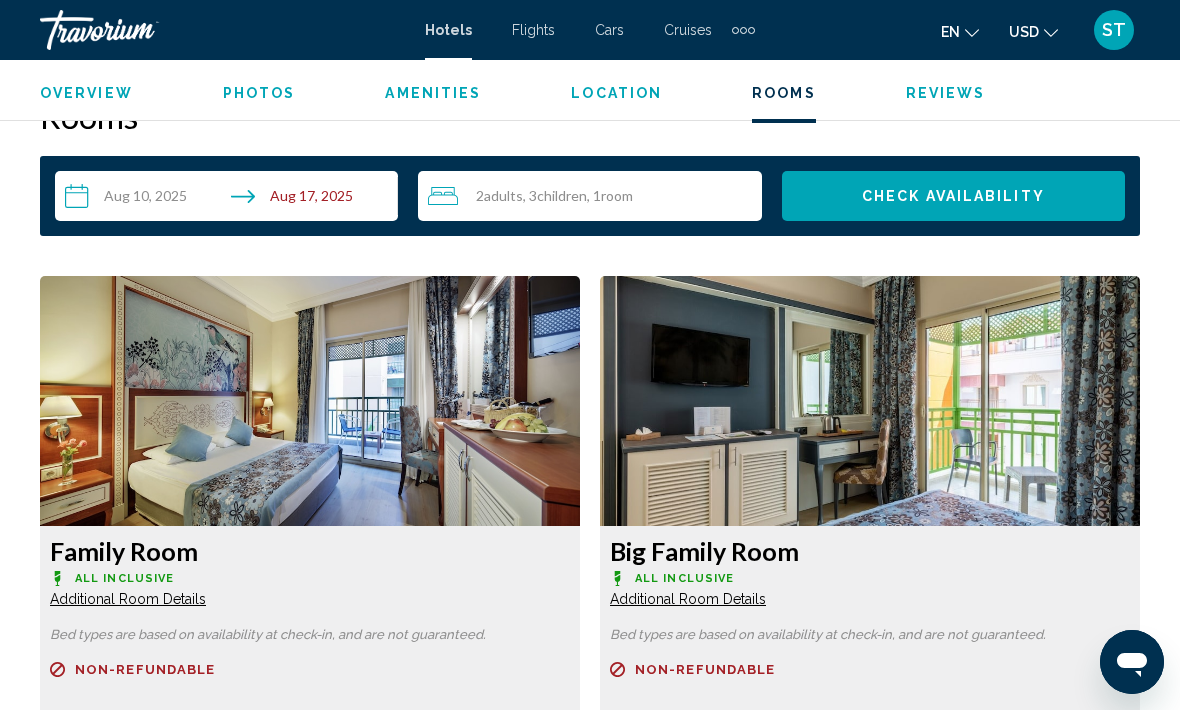 scroll, scrollTop: 2912, scrollLeft: 0, axis: vertical 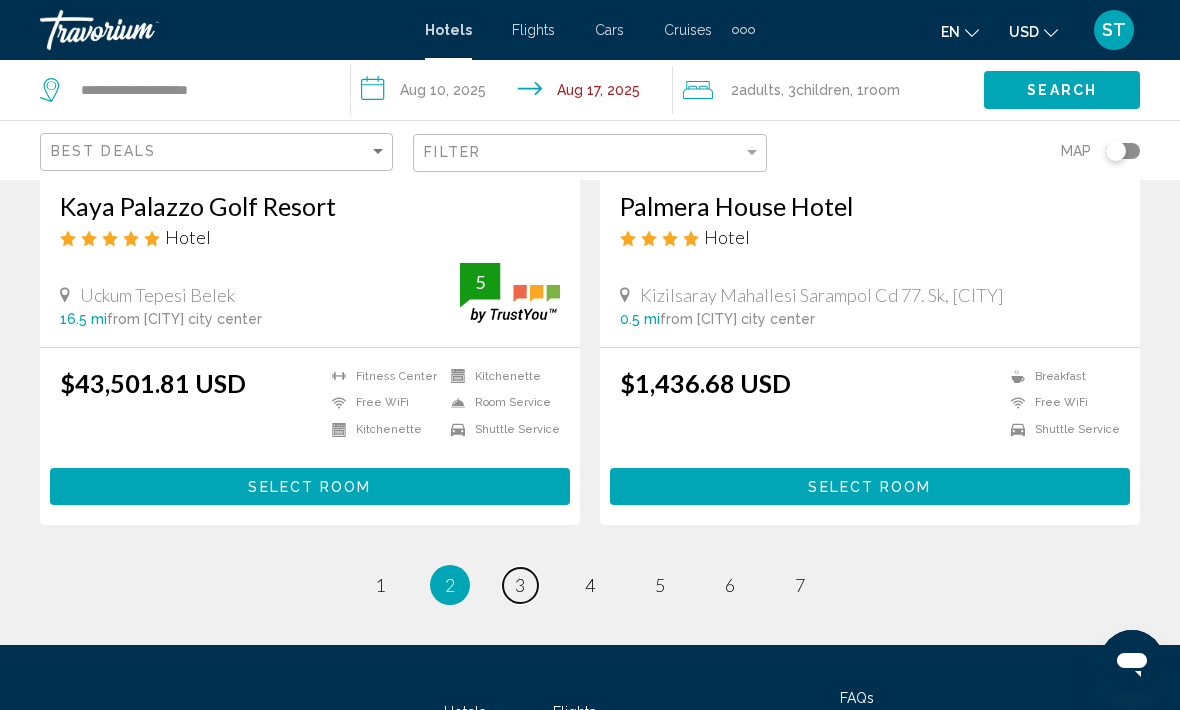 click on "page  3" at bounding box center (520, 585) 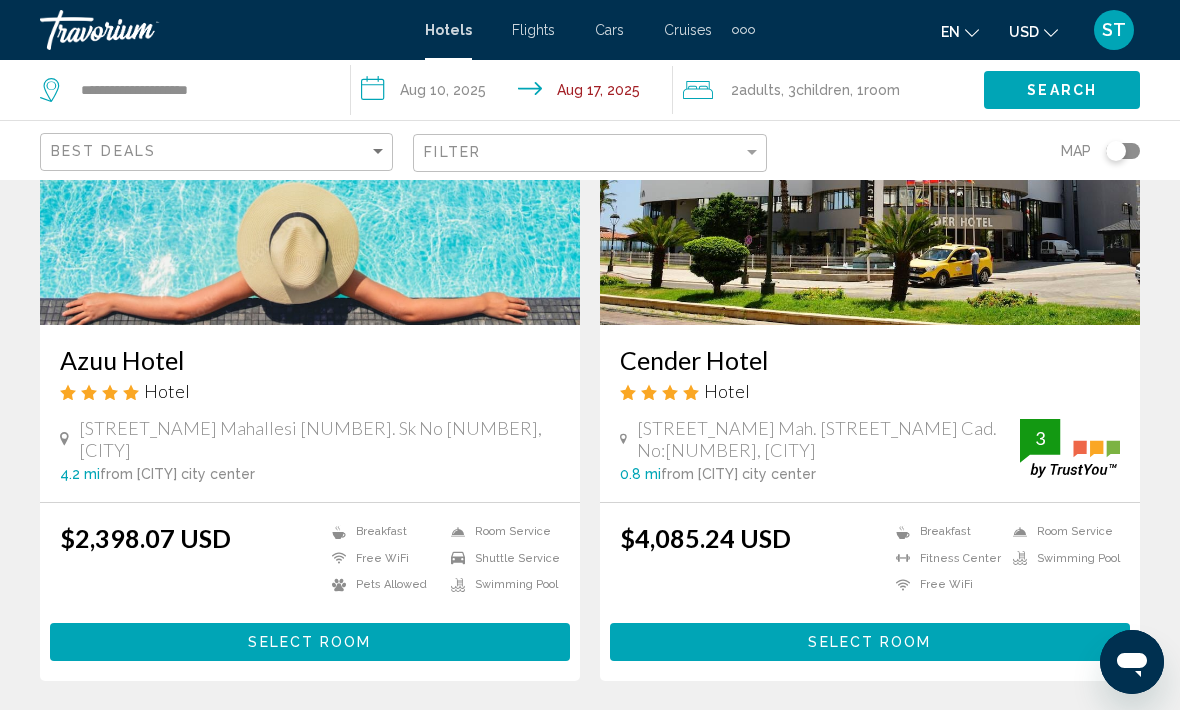 scroll, scrollTop: 3985, scrollLeft: 0, axis: vertical 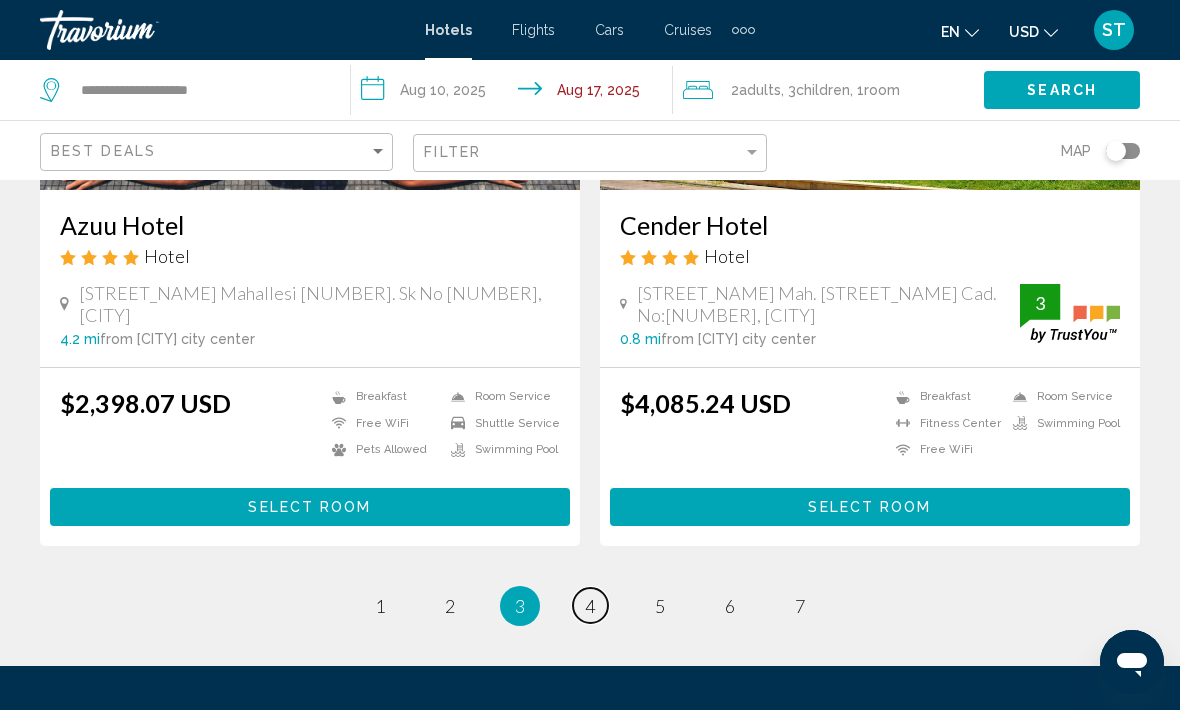 click on "page  4" at bounding box center [590, 605] 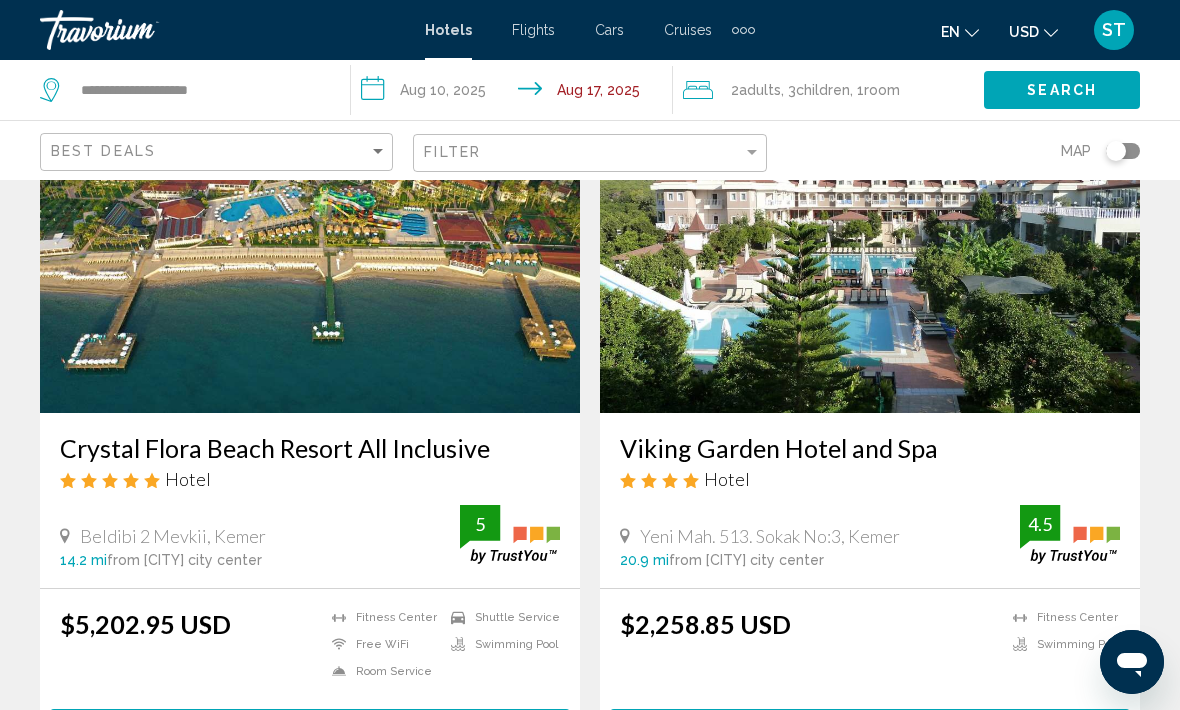scroll, scrollTop: 158, scrollLeft: 0, axis: vertical 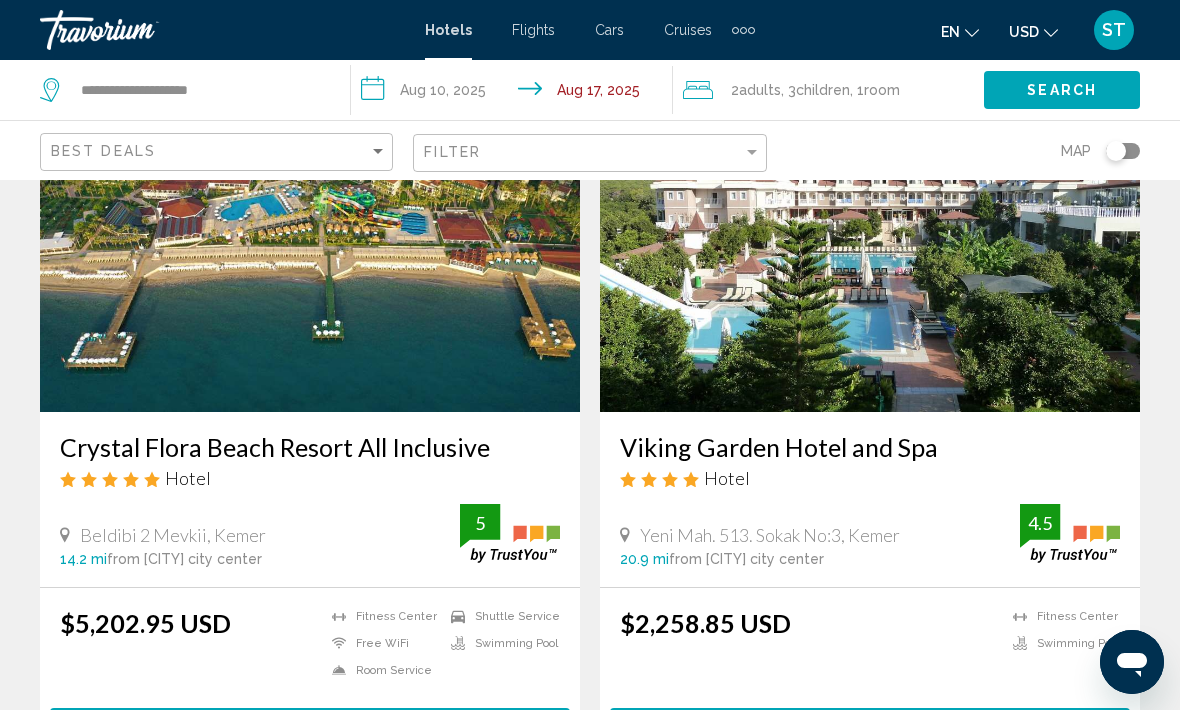 click on "Select Room" at bounding box center (310, 726) 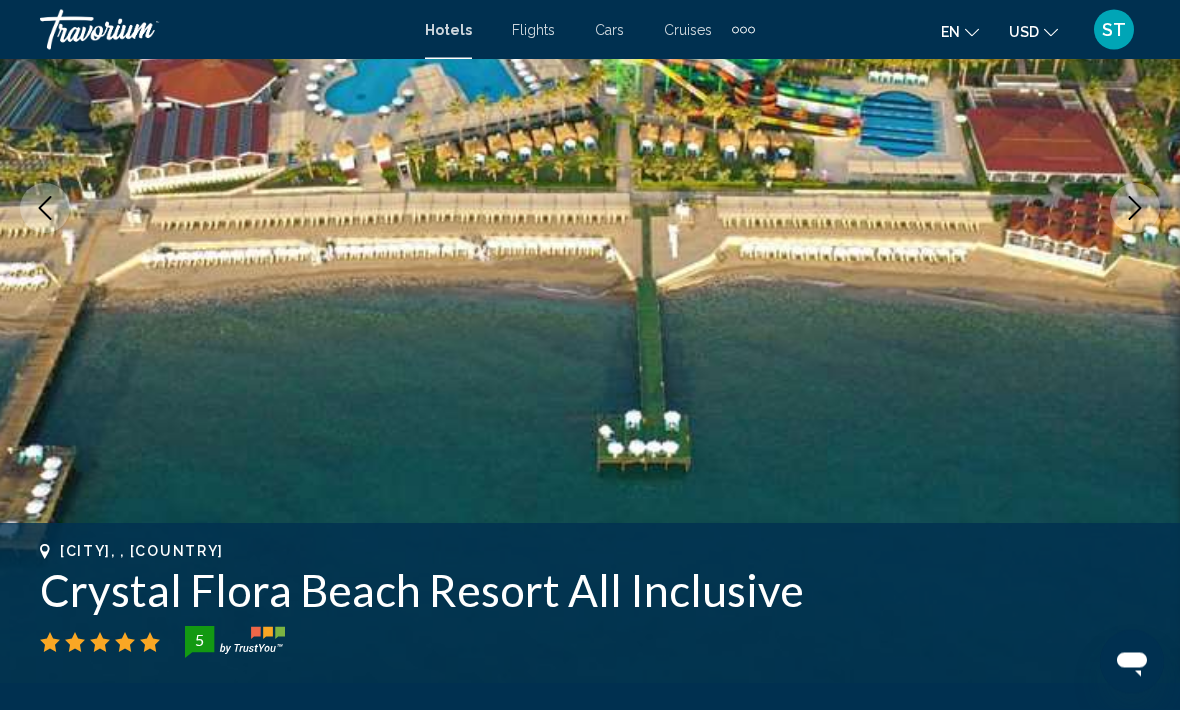 scroll, scrollTop: 327, scrollLeft: 0, axis: vertical 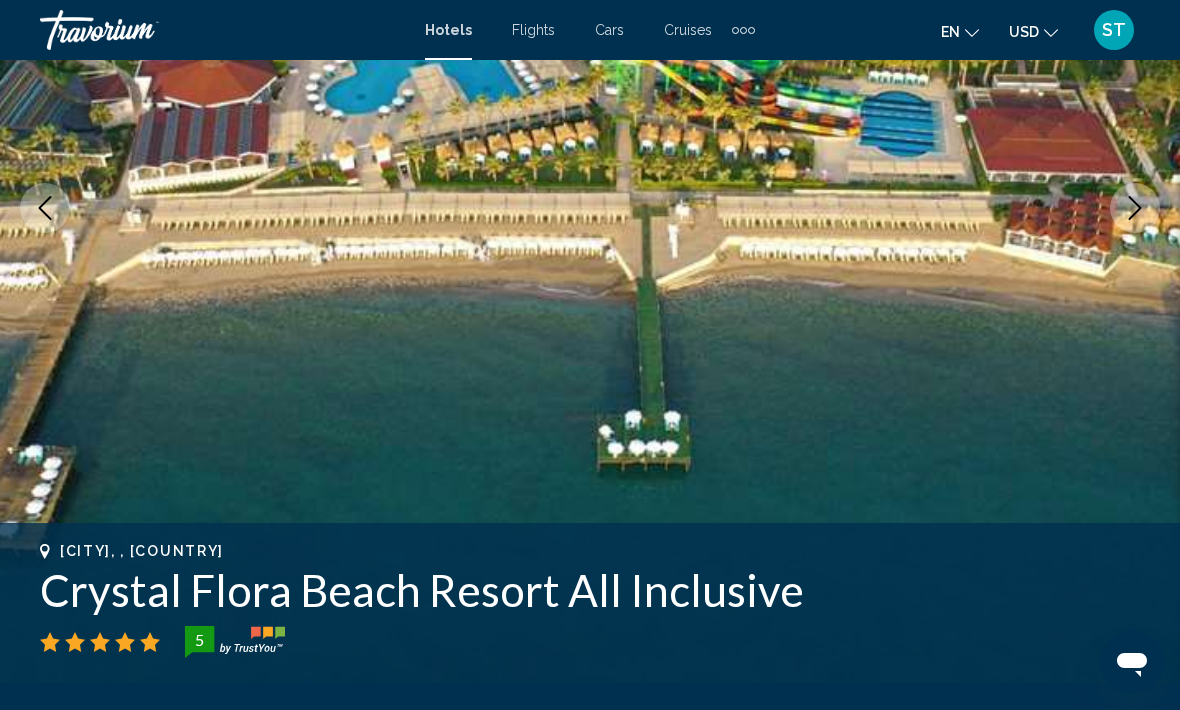 click 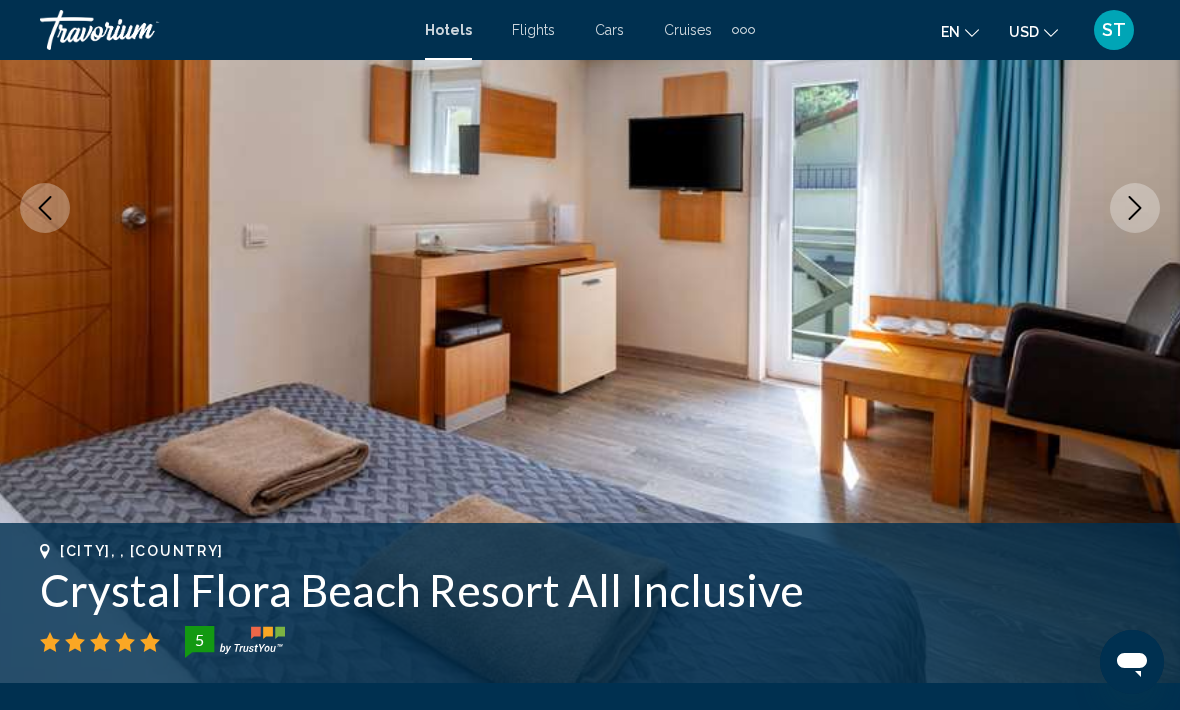click 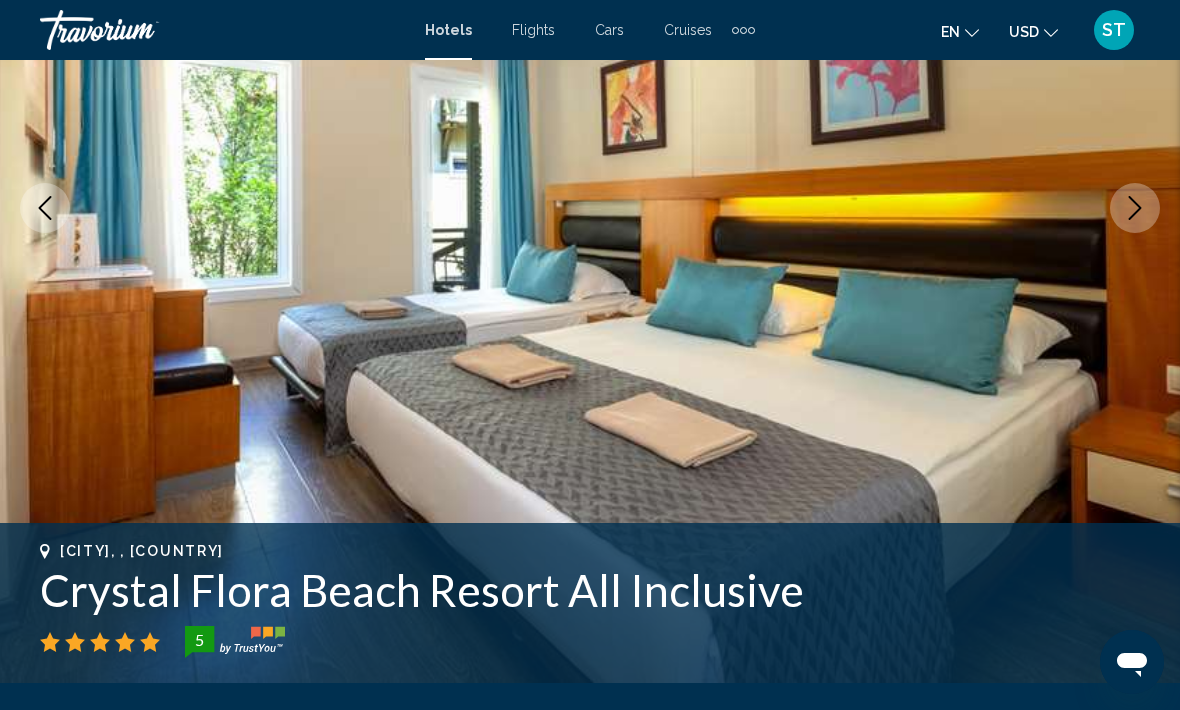 click 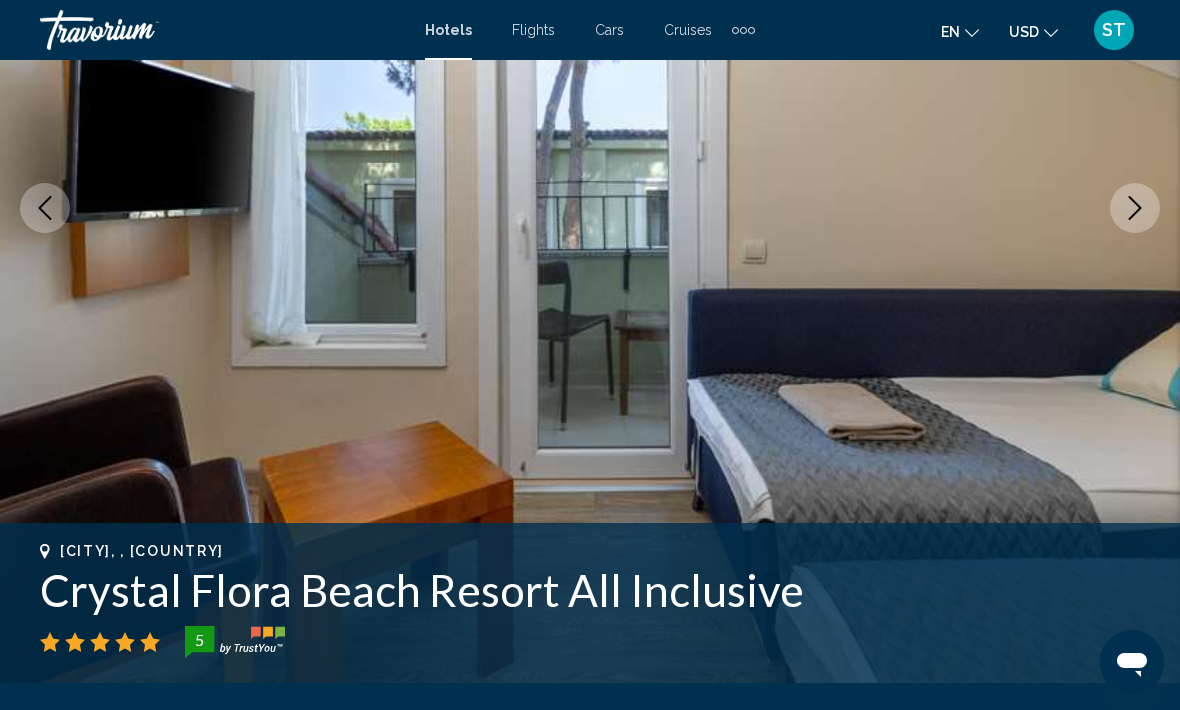 click at bounding box center [1135, 208] 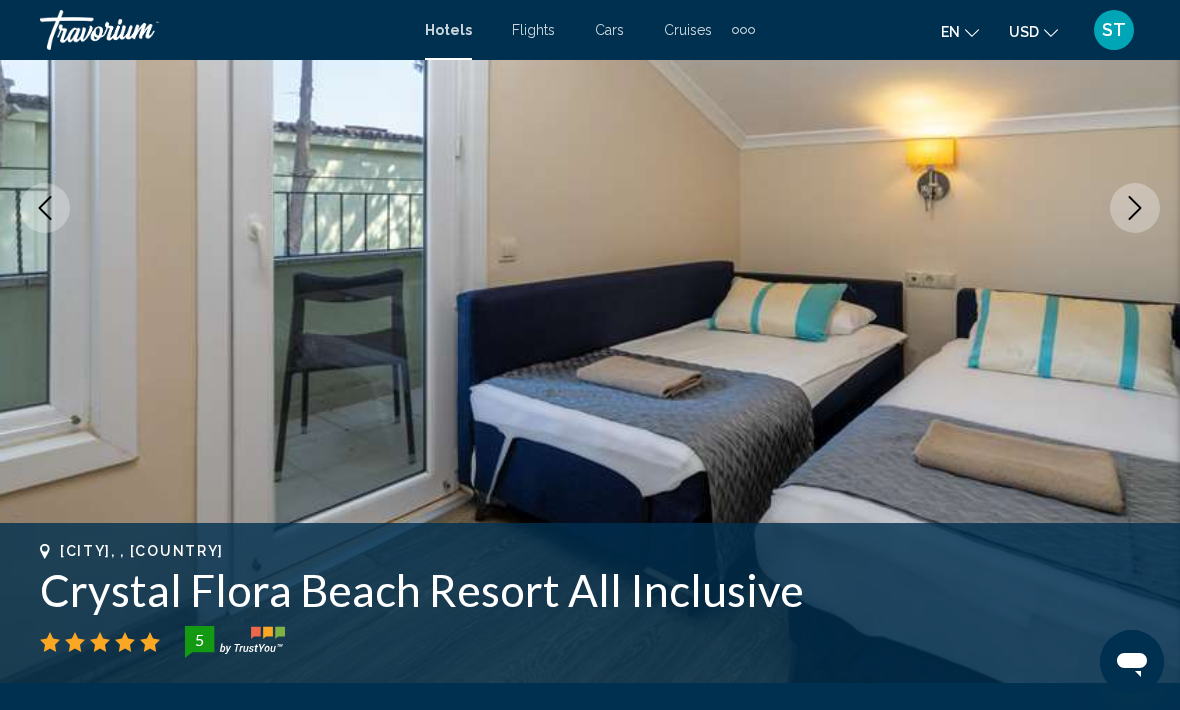 click at bounding box center (1135, 208) 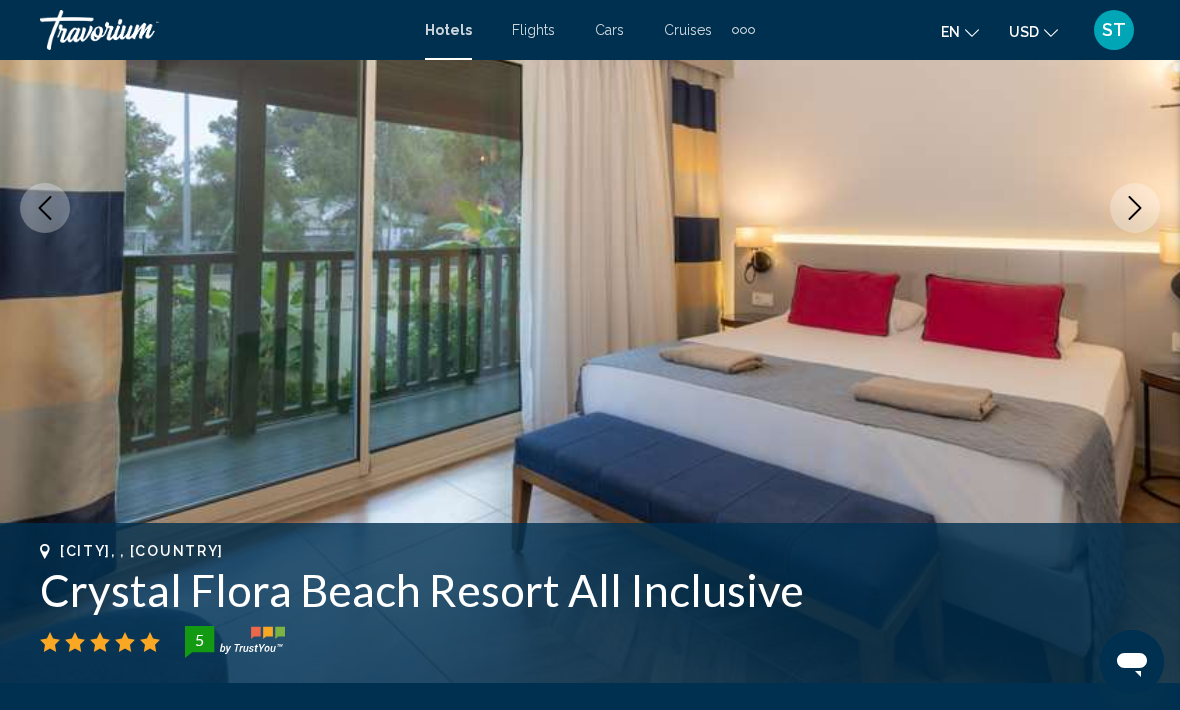 click at bounding box center [1135, 208] 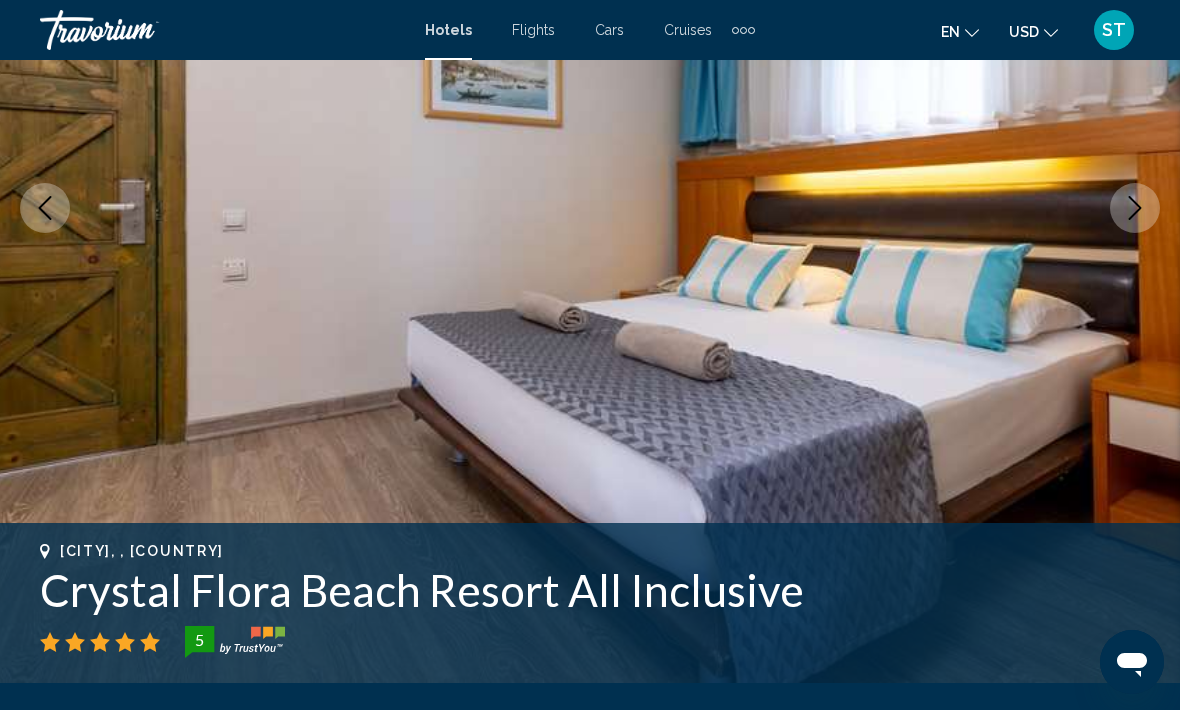 click at bounding box center (1135, 208) 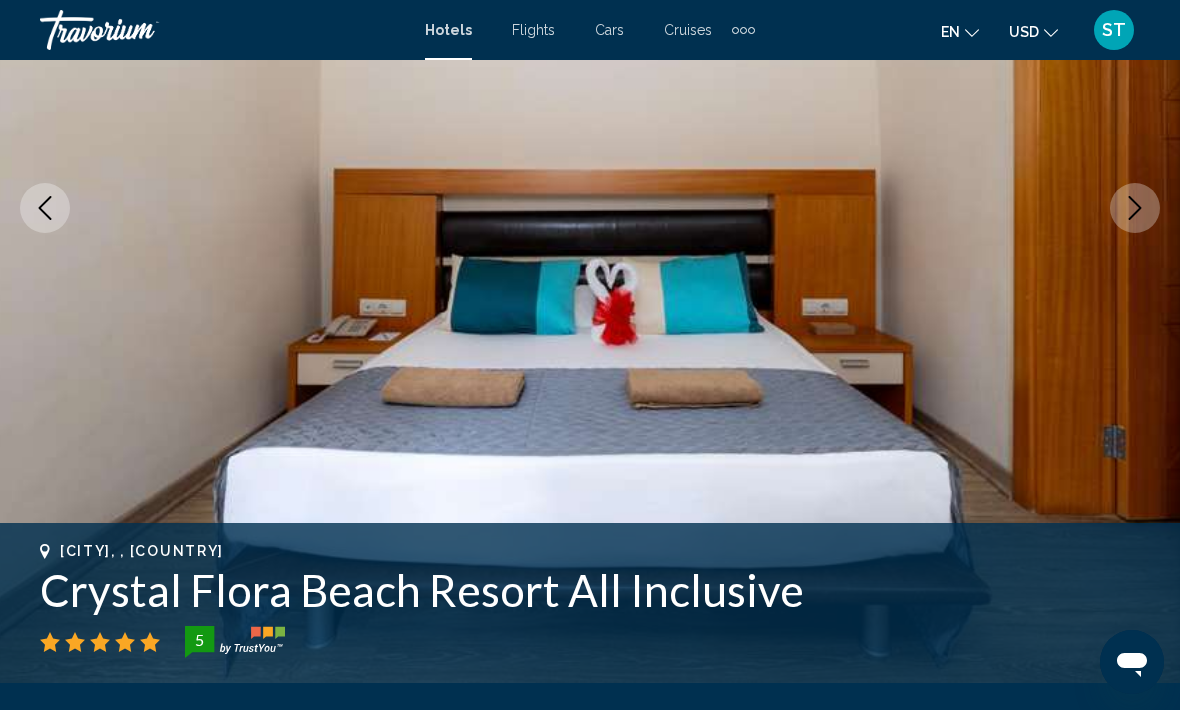 click at bounding box center (1135, 208) 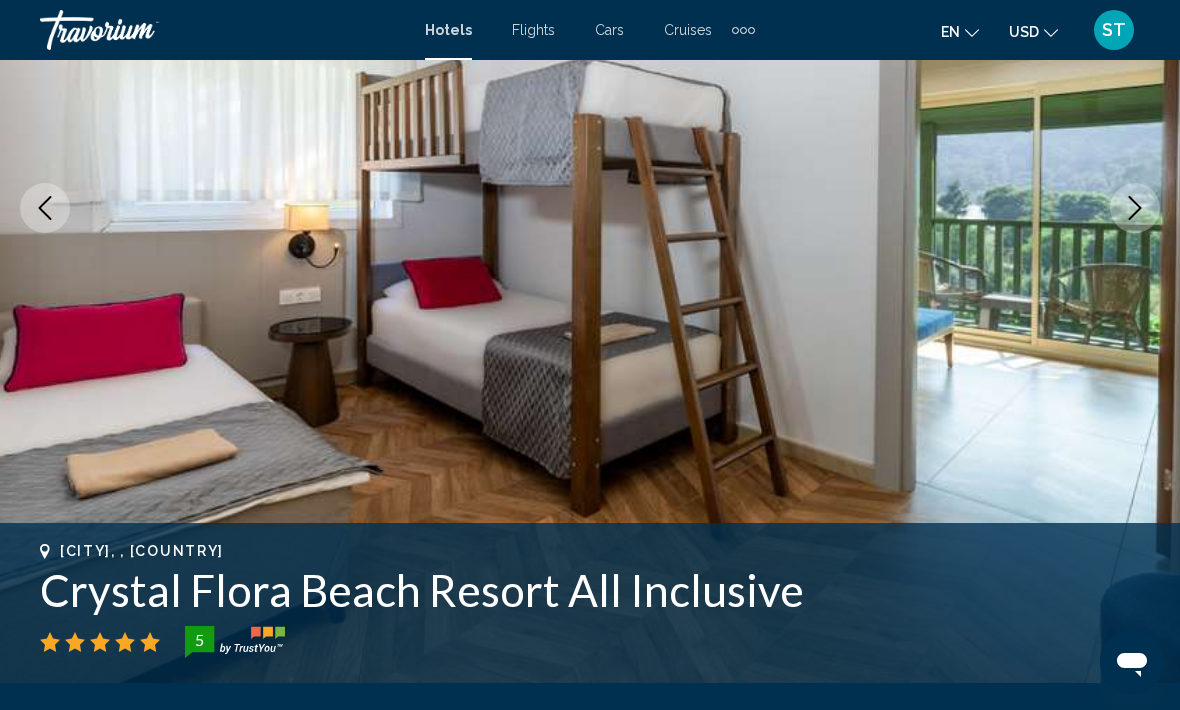 click at bounding box center [1135, 208] 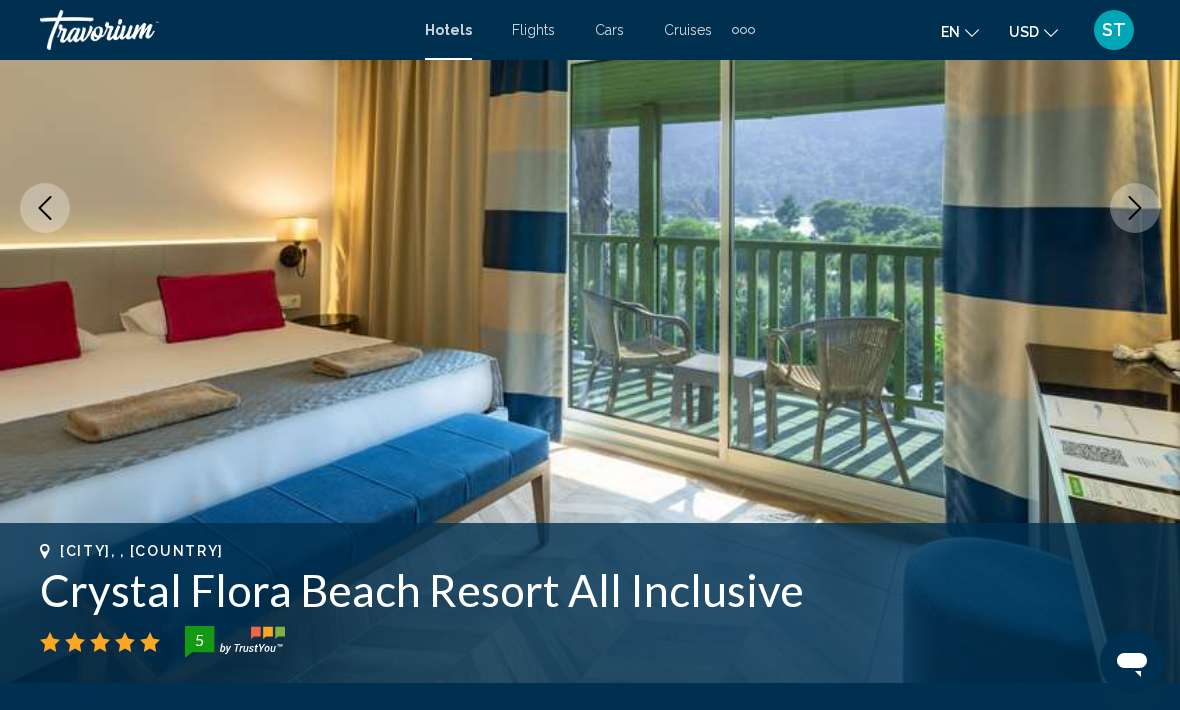 click at bounding box center (1135, 208) 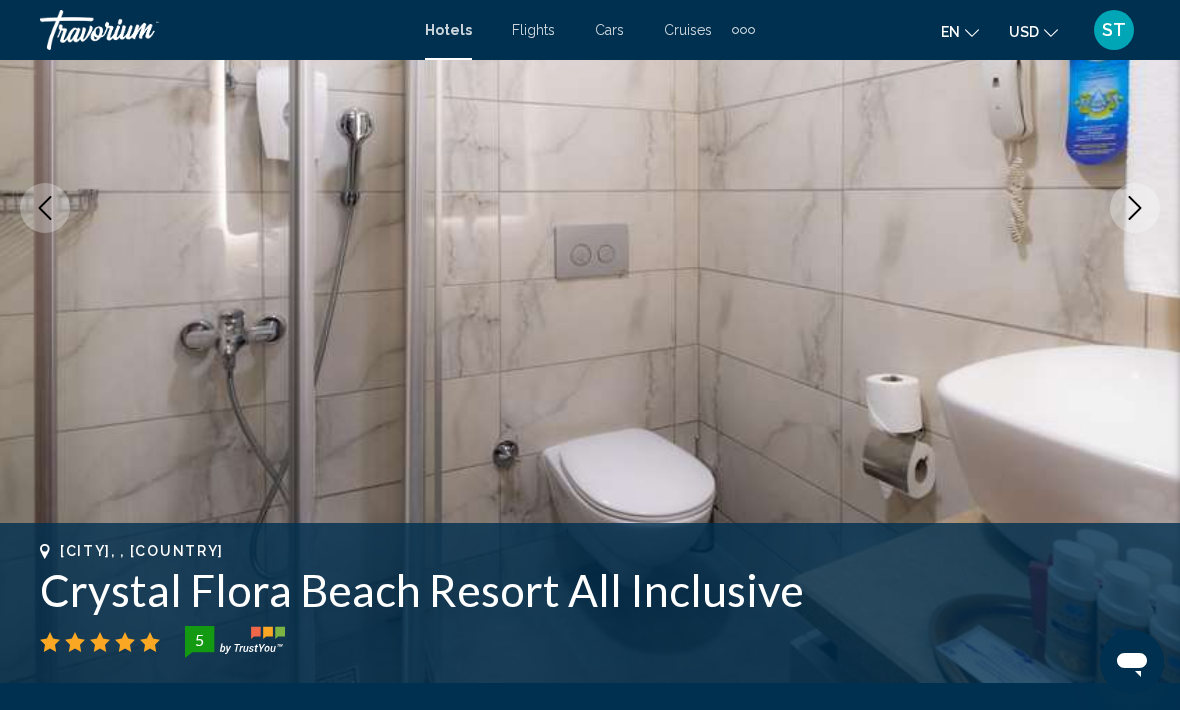 click at bounding box center [1135, 208] 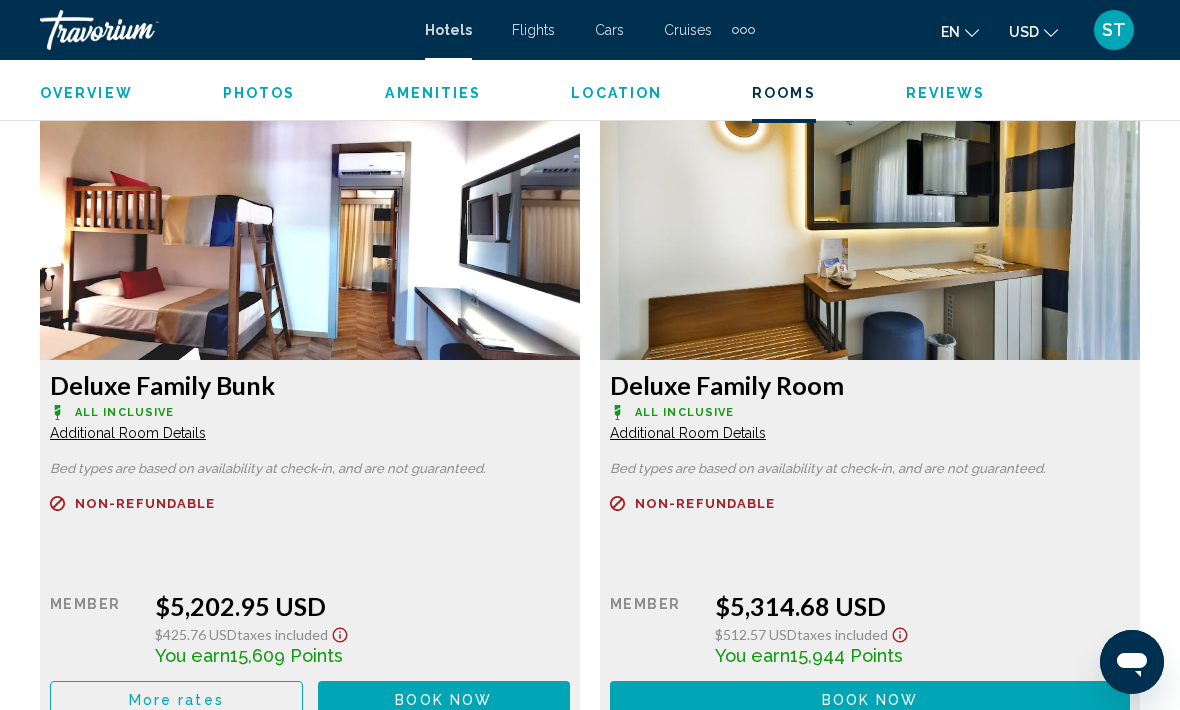scroll, scrollTop: 3066, scrollLeft: 0, axis: vertical 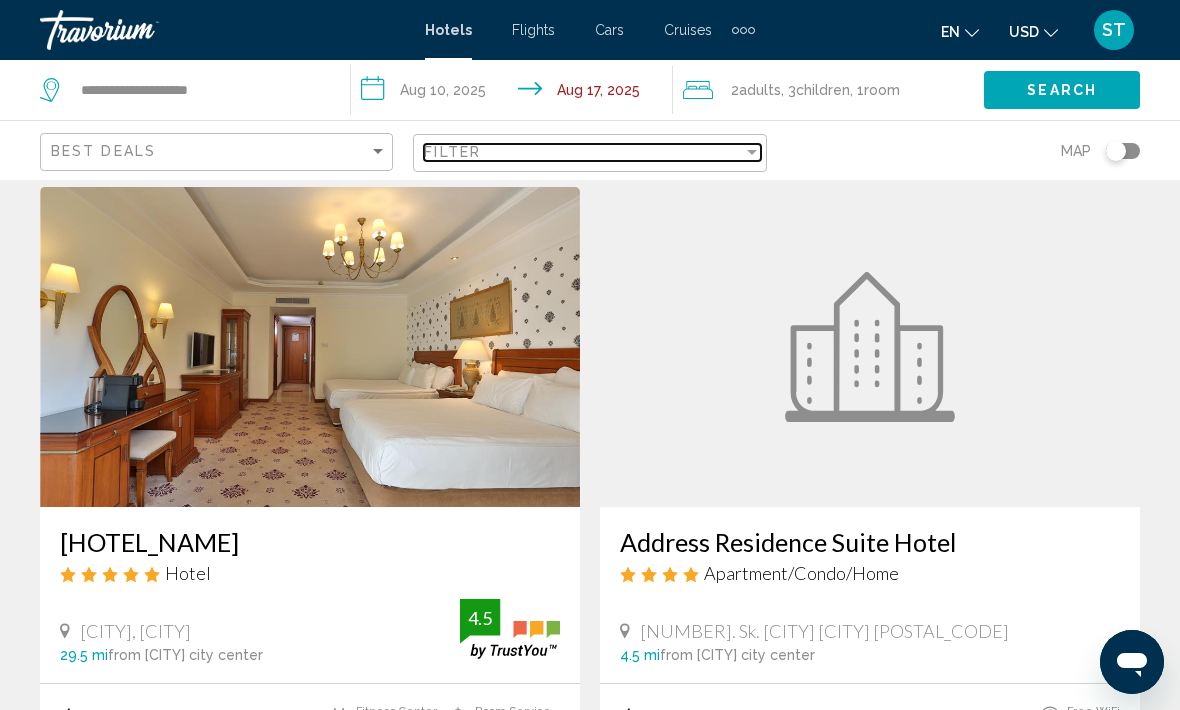 click on "Filter" at bounding box center [583, 152] 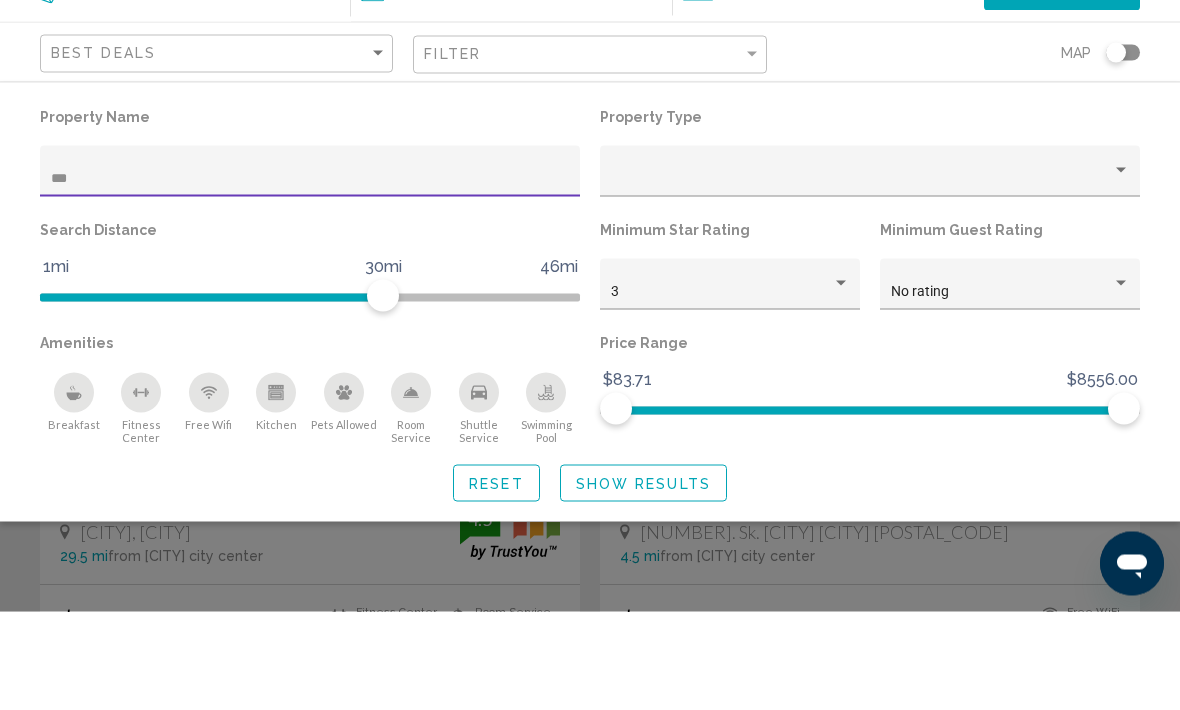 scroll, scrollTop: 558, scrollLeft: 0, axis: vertical 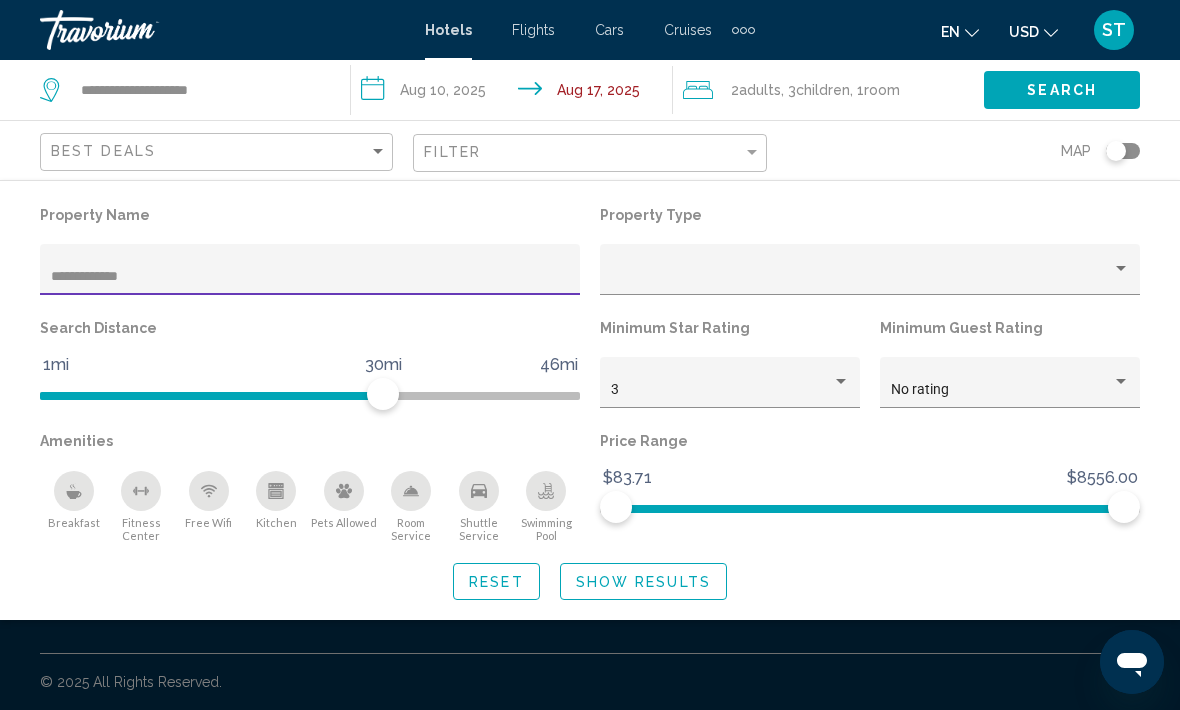 type on "**********" 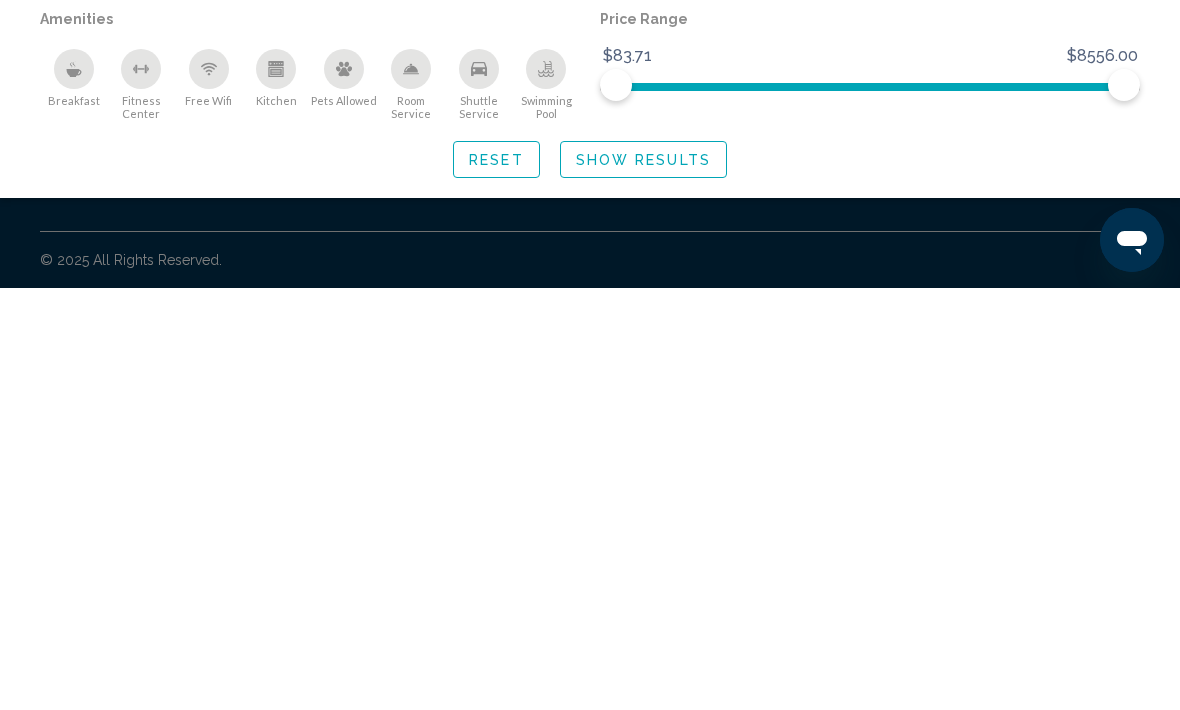 scroll, scrollTop: 66, scrollLeft: 0, axis: vertical 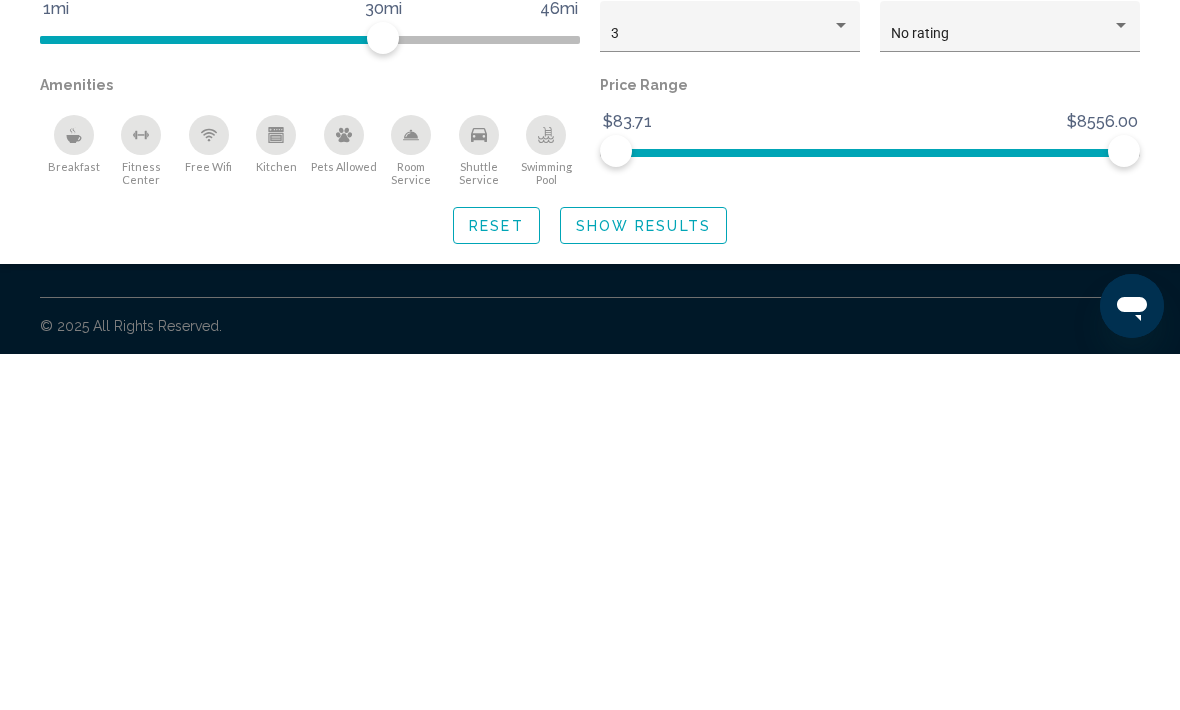 click on "Show Results" 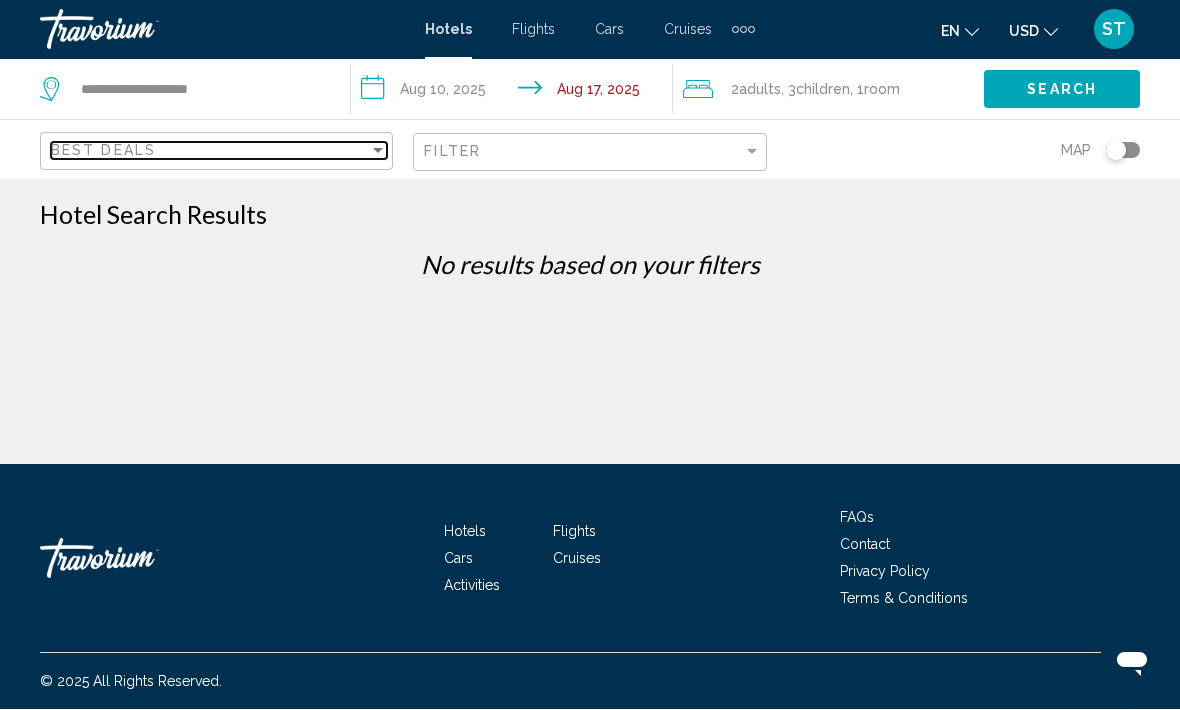 click on "Best Deals" at bounding box center (210, 151) 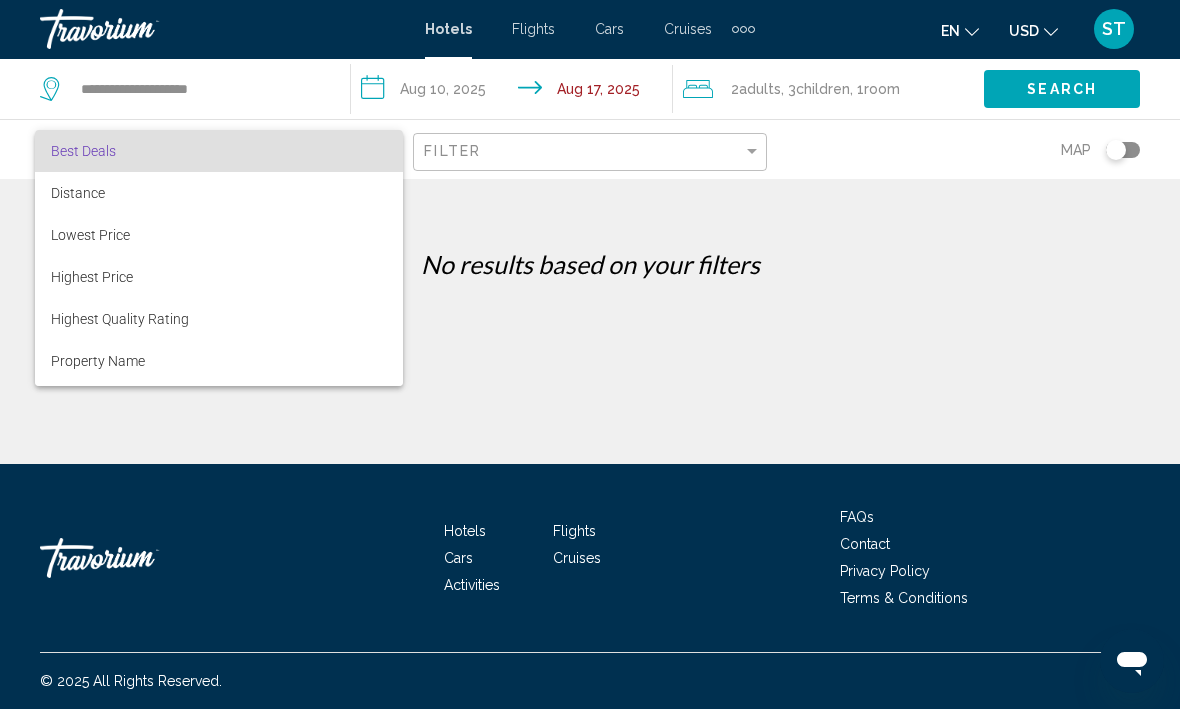 click at bounding box center (590, 355) 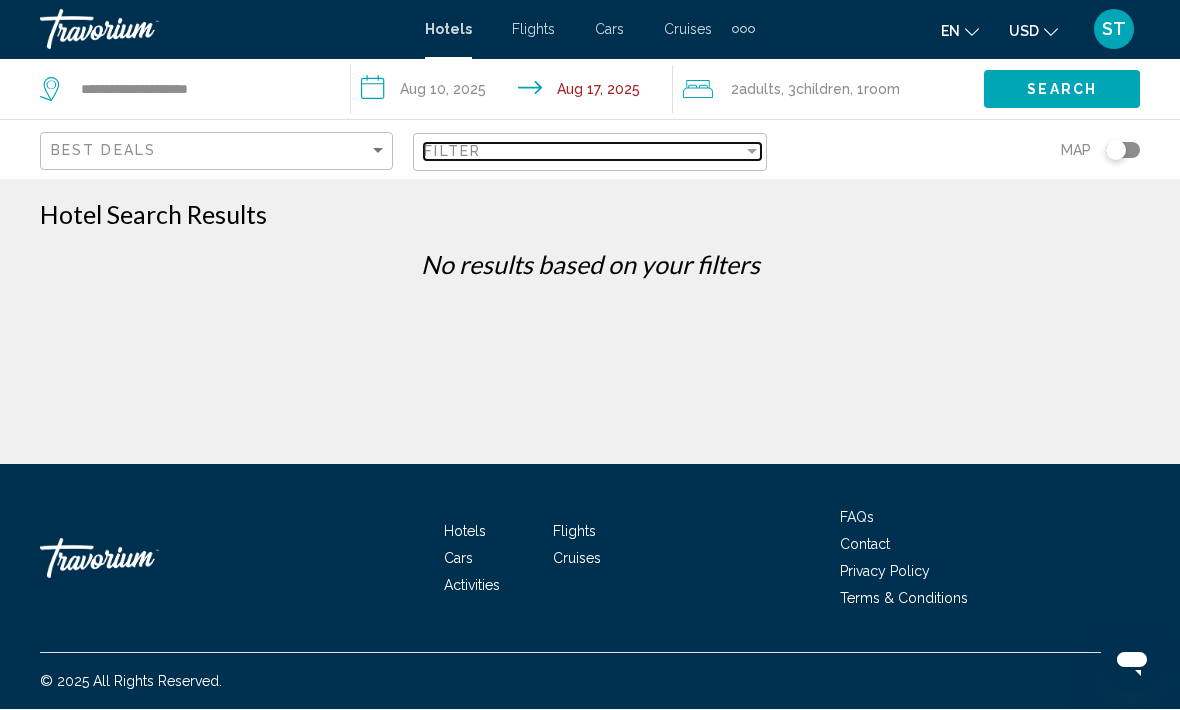 click on "Filter" at bounding box center (583, 152) 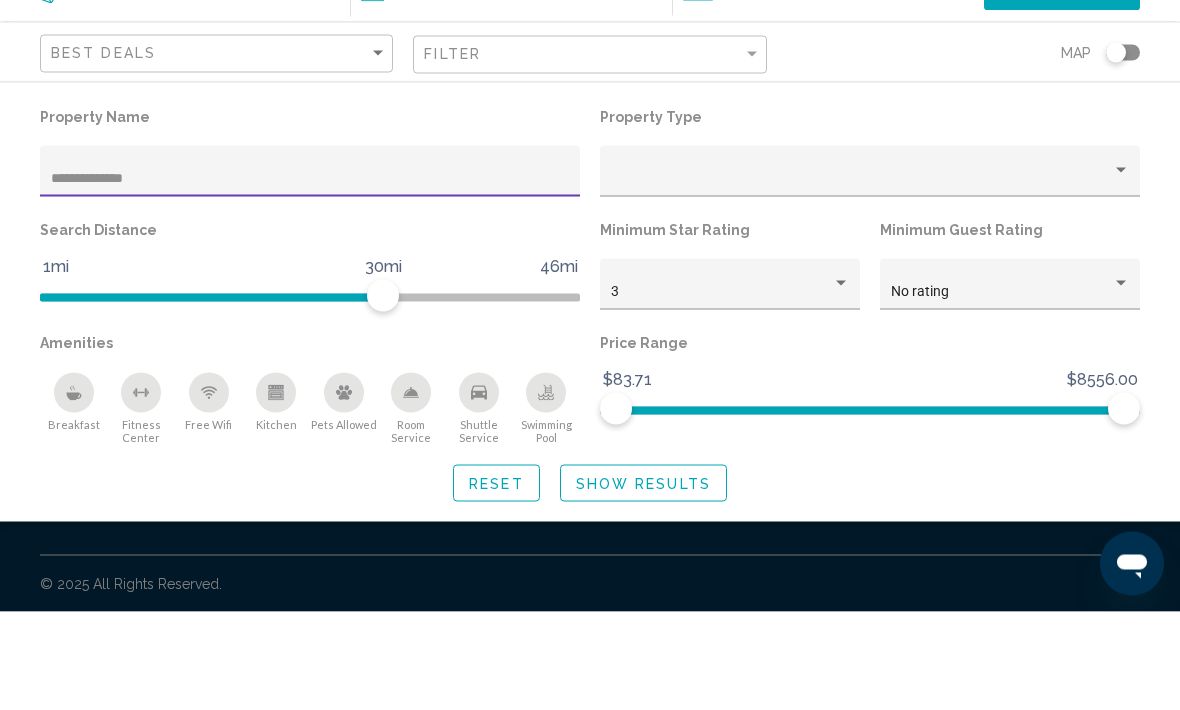 click on "**********" at bounding box center [310, 277] 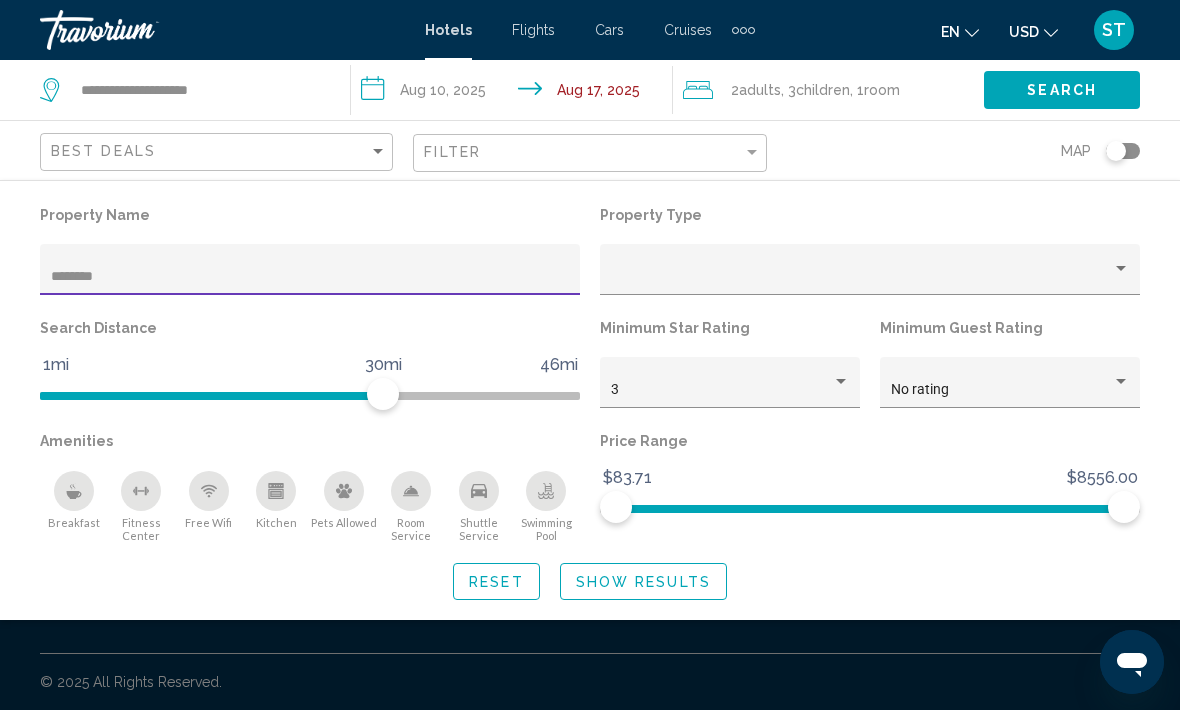 type on "******" 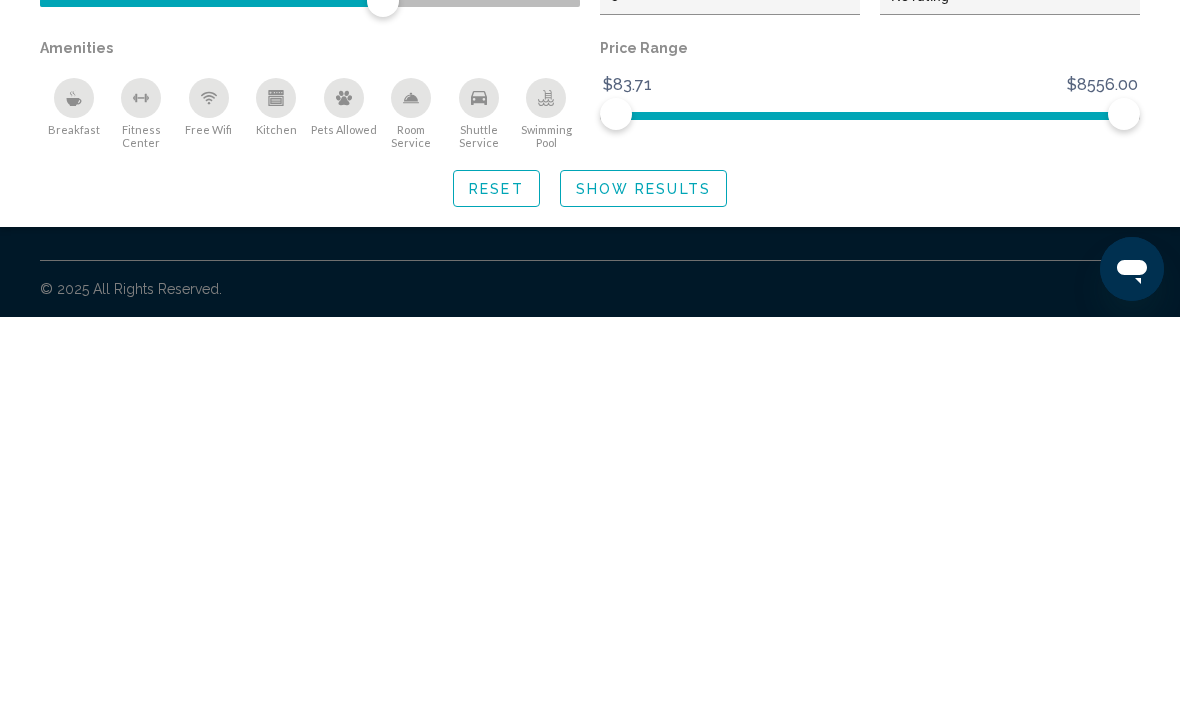 click on "Show Results" 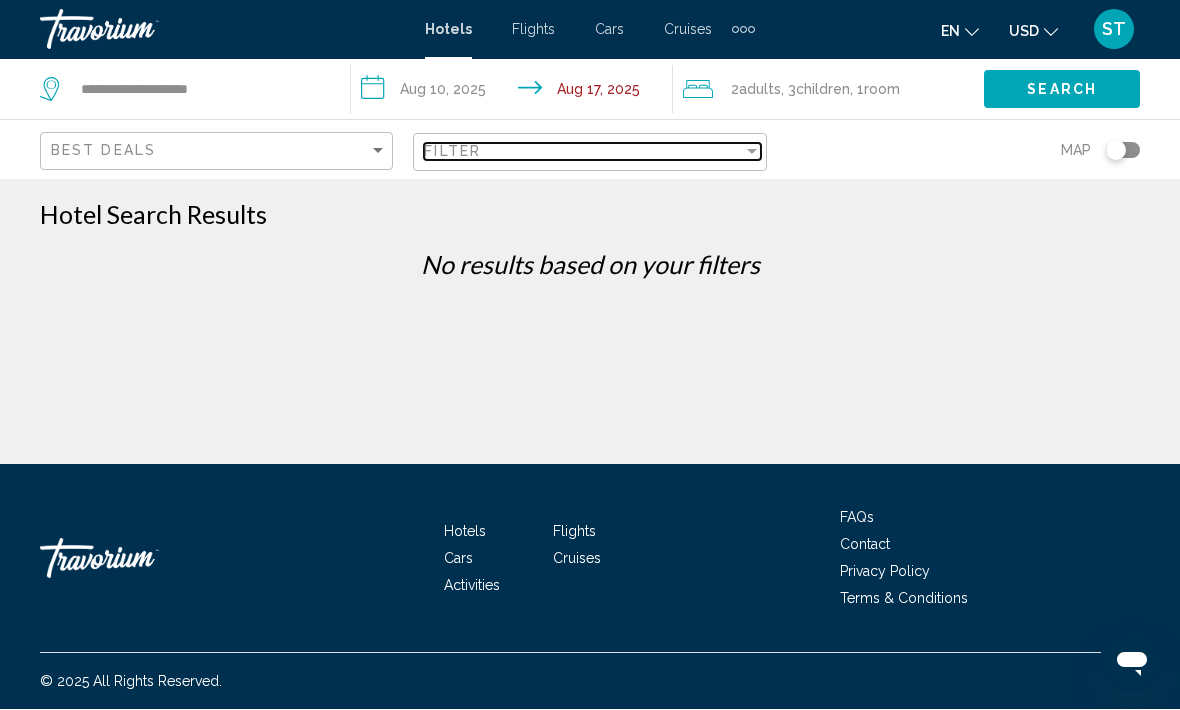 click on "Filter" at bounding box center (583, 152) 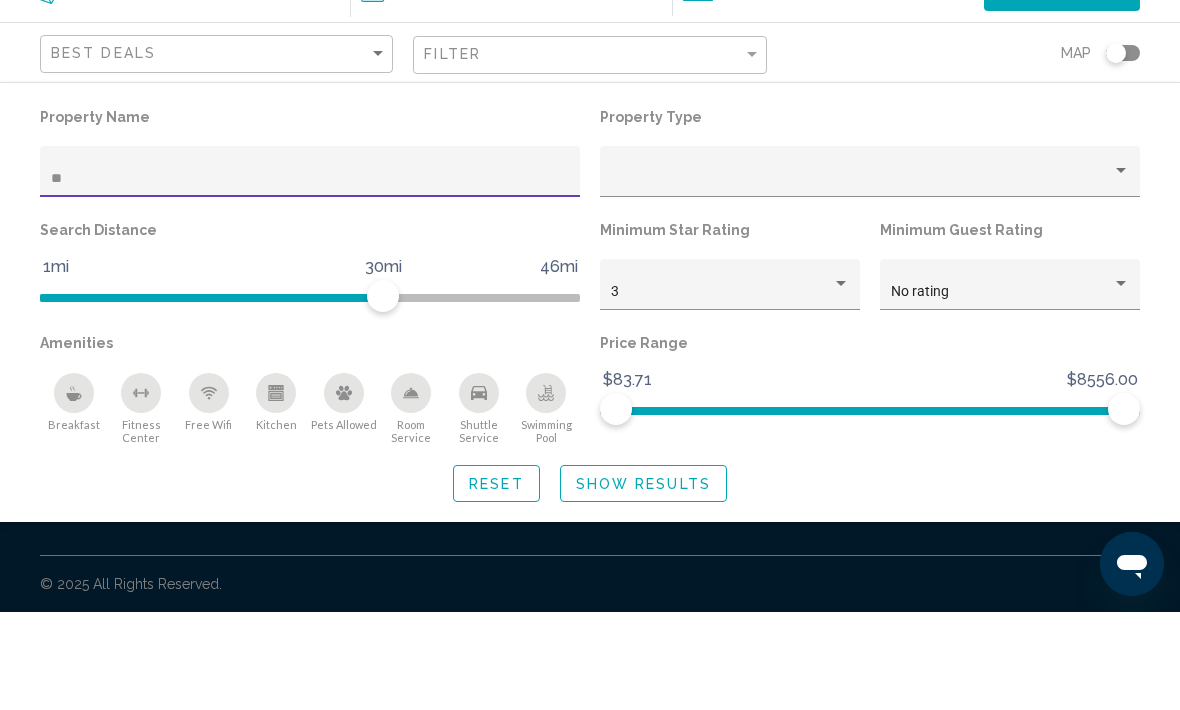 type on "*" 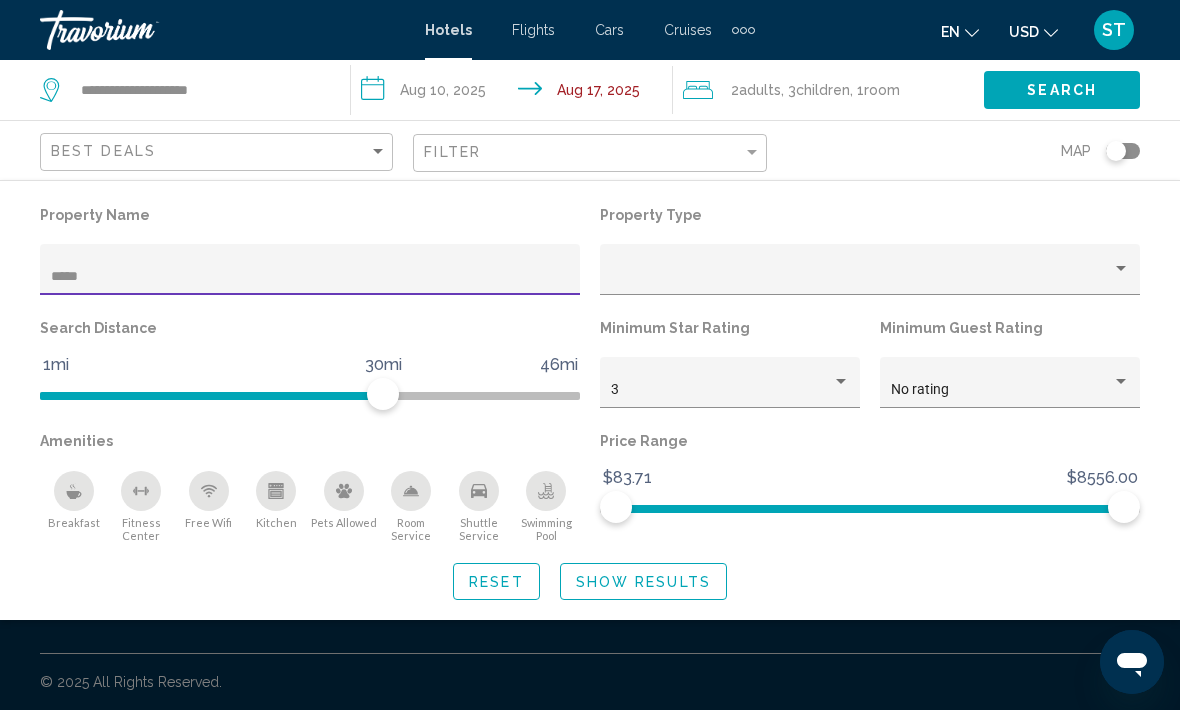 type on "******" 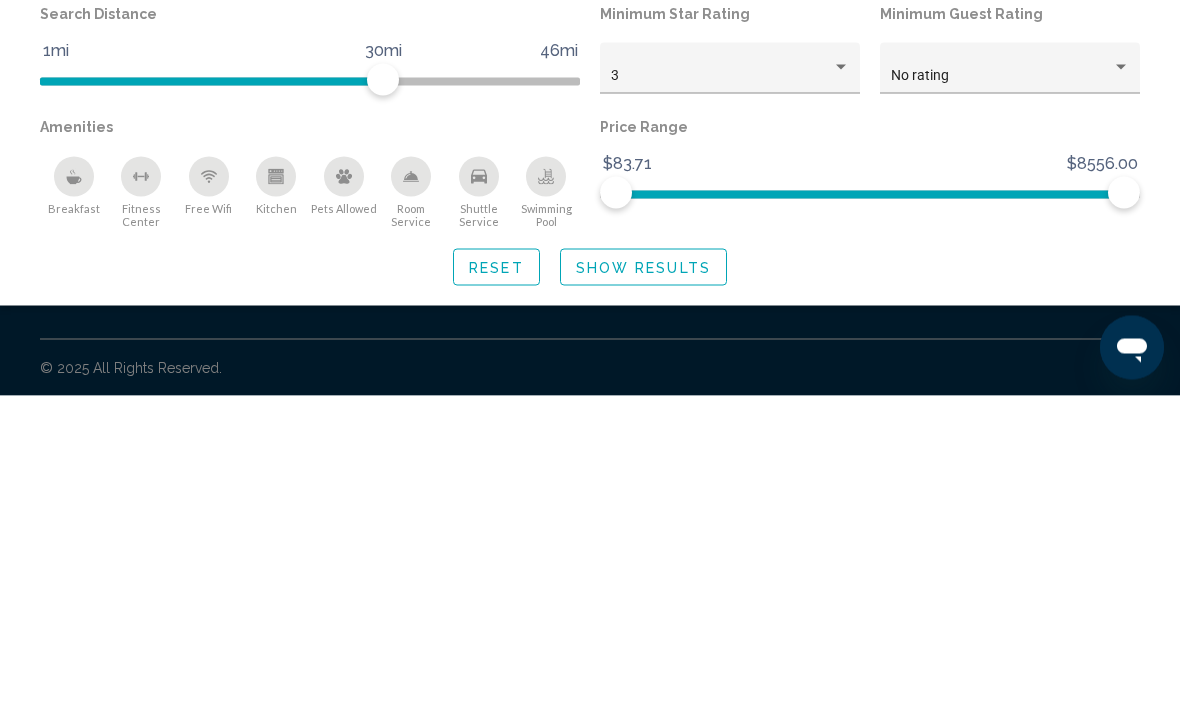 click on "Show Results" 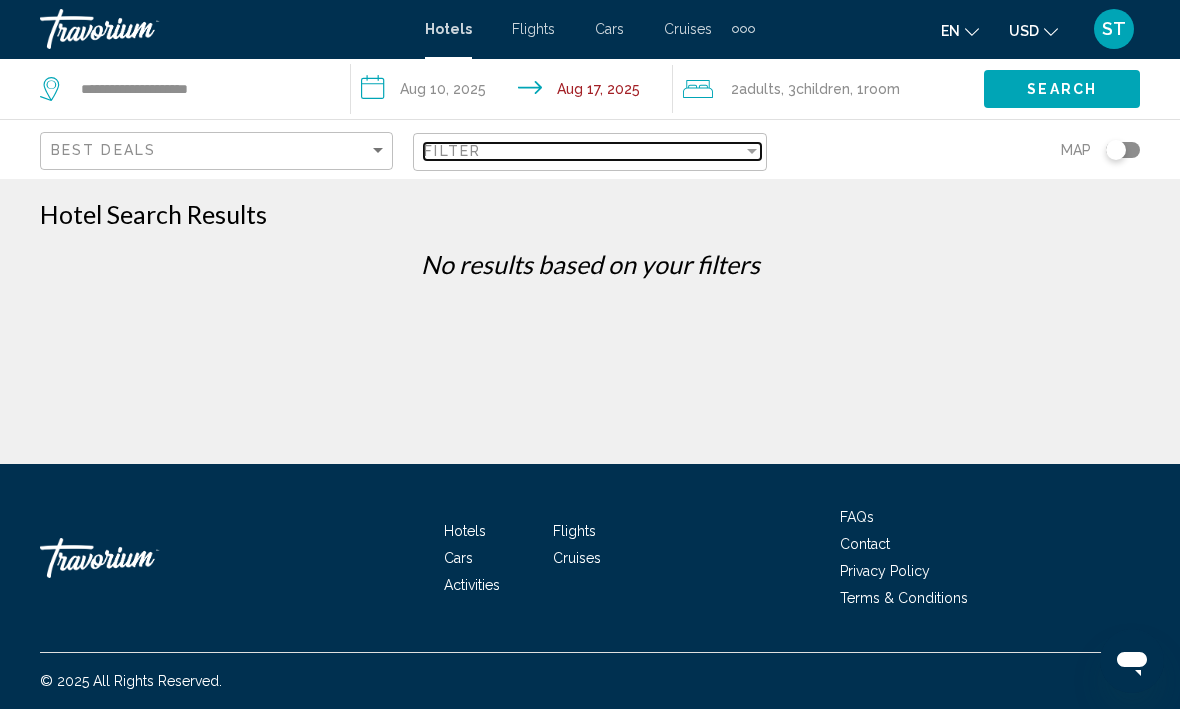 click on "Filter" at bounding box center [583, 152] 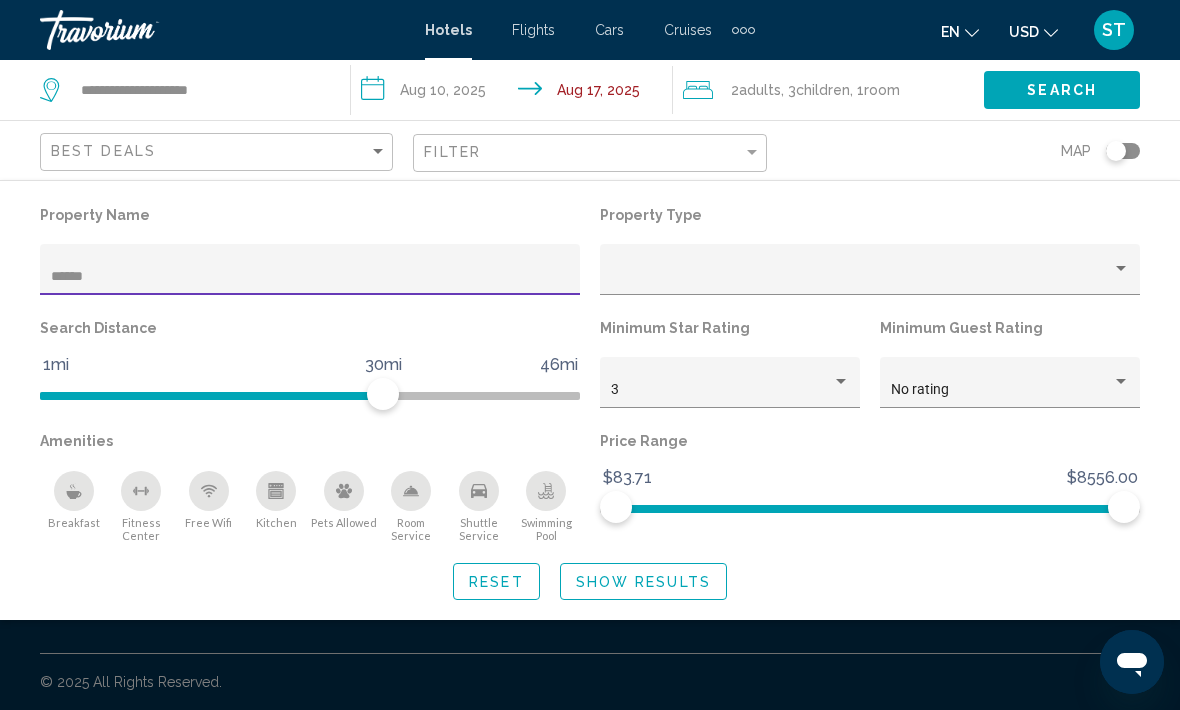 scroll, scrollTop: 0, scrollLeft: 0, axis: both 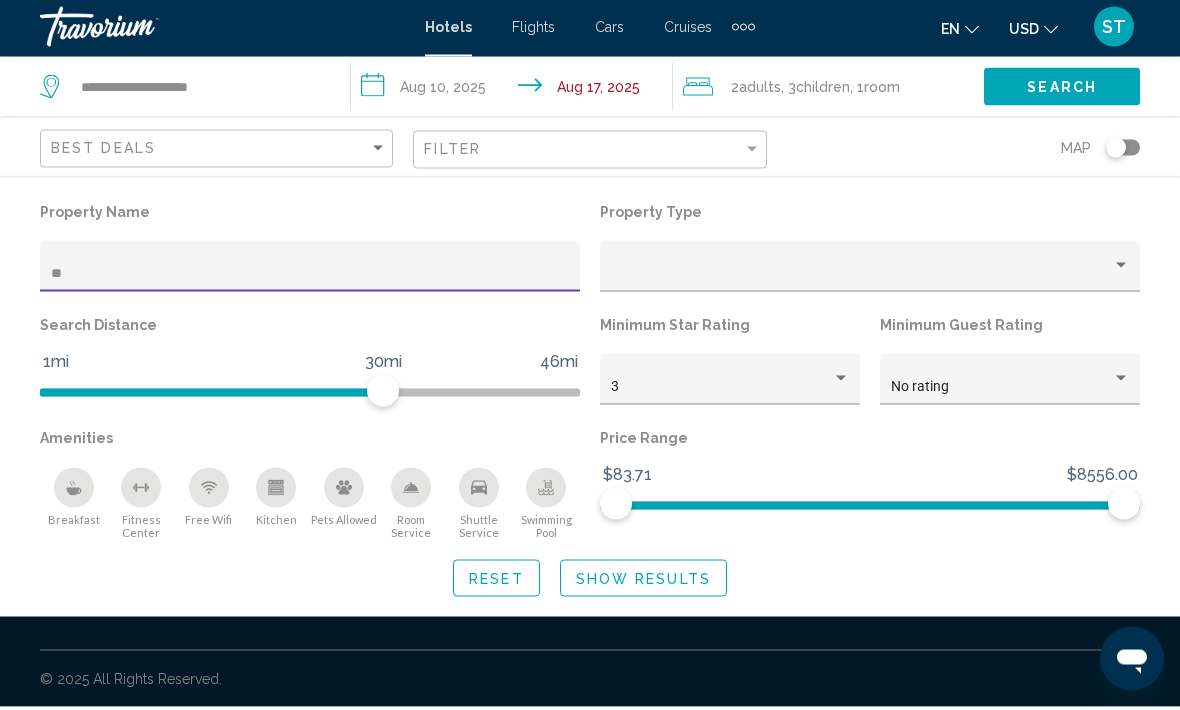 type on "*" 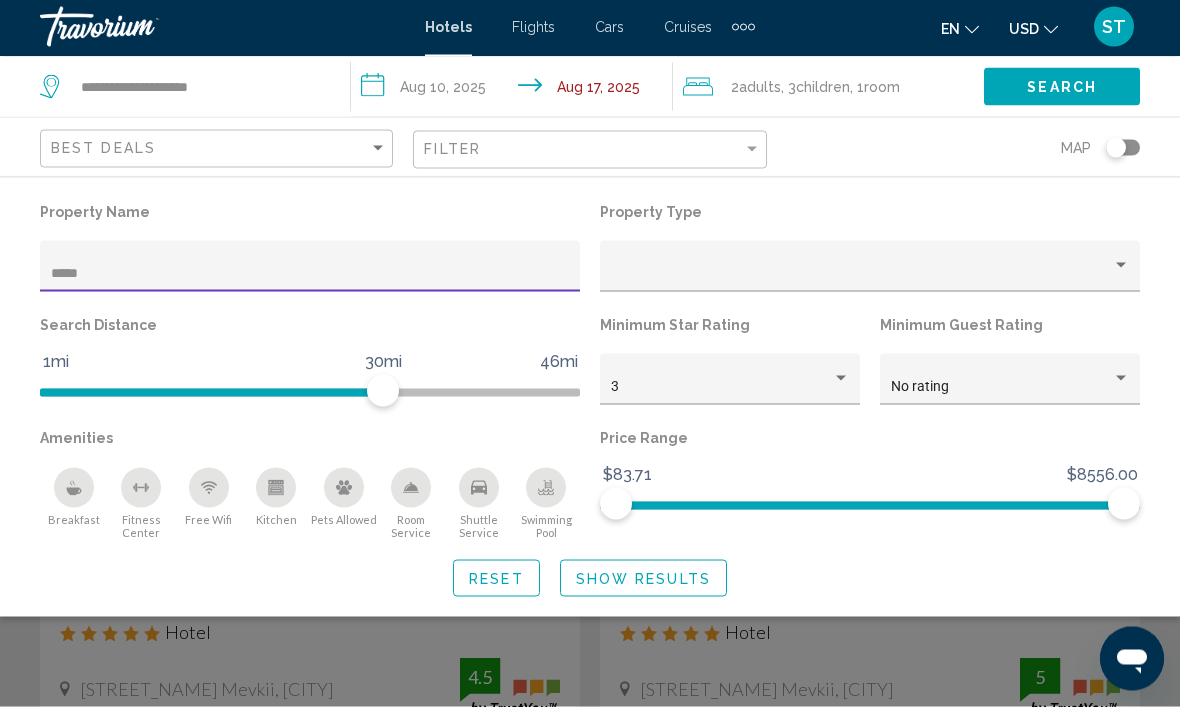 type on "******" 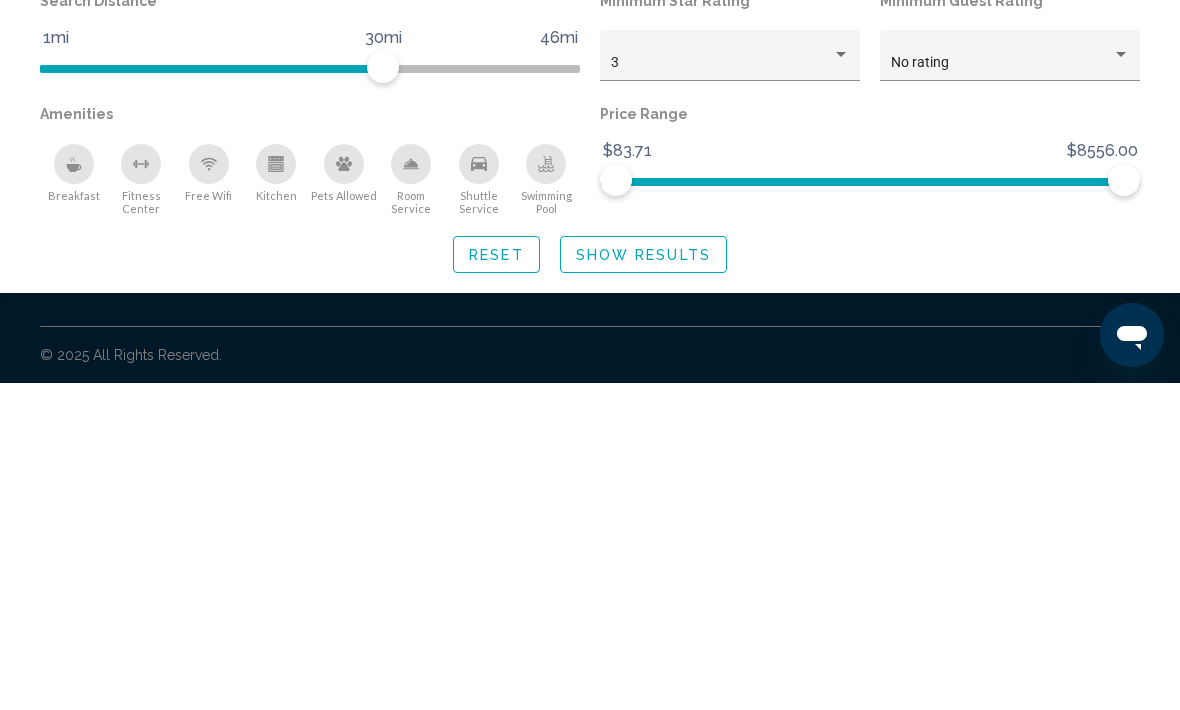 click on "Show Results" 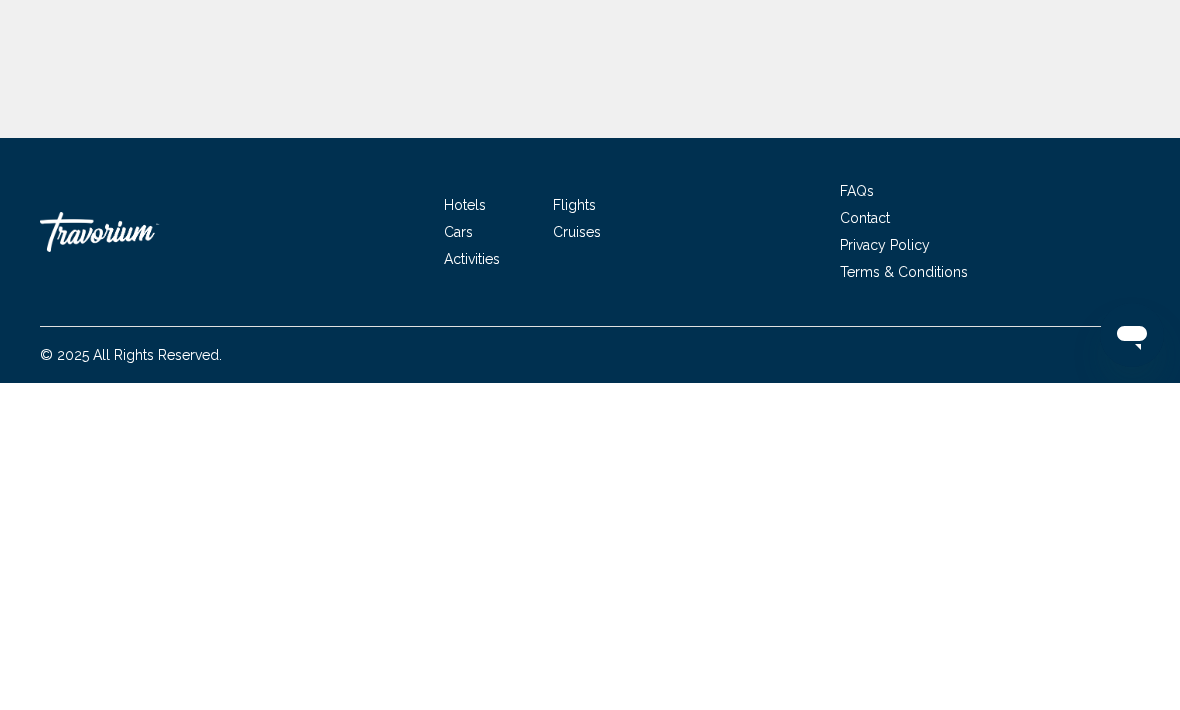 scroll, scrollTop: 66, scrollLeft: 0, axis: vertical 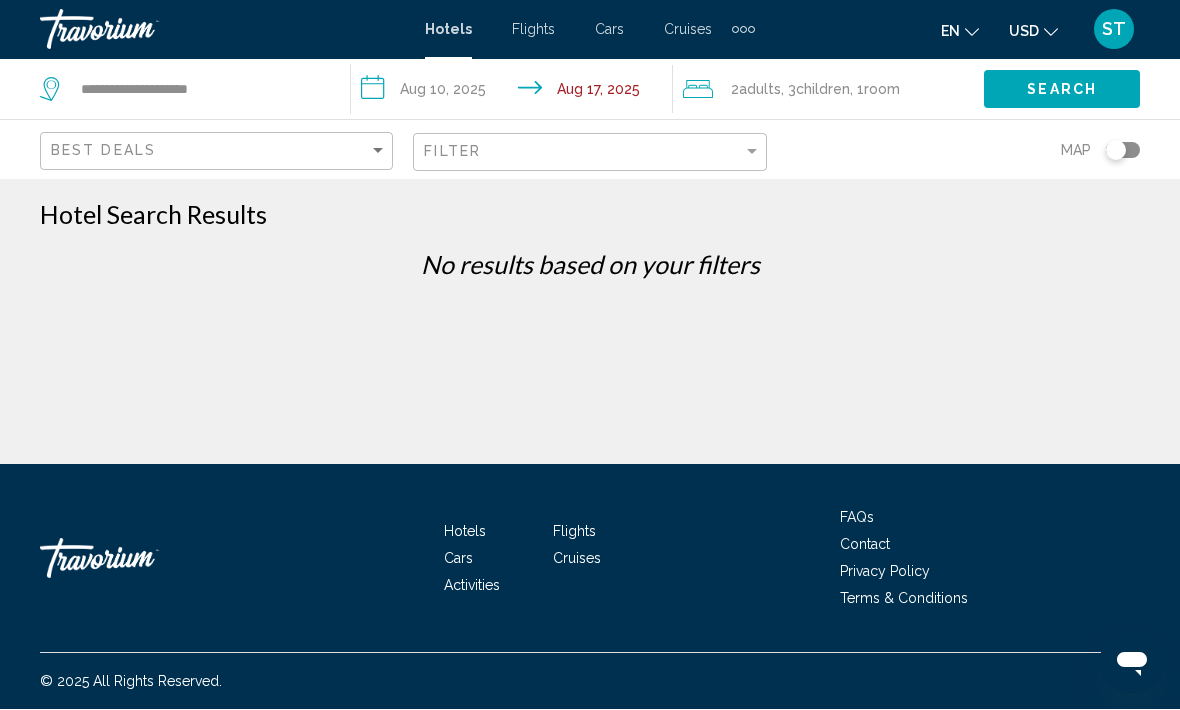 click on "Filter" 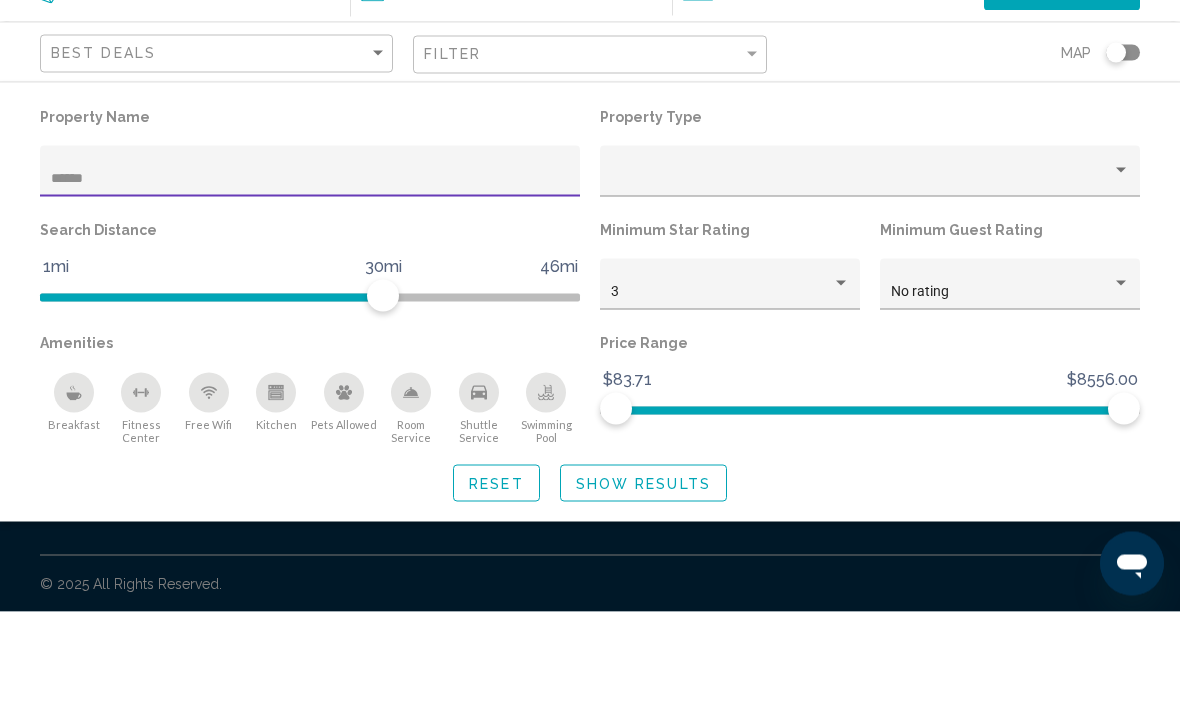 click on "Best Deals" 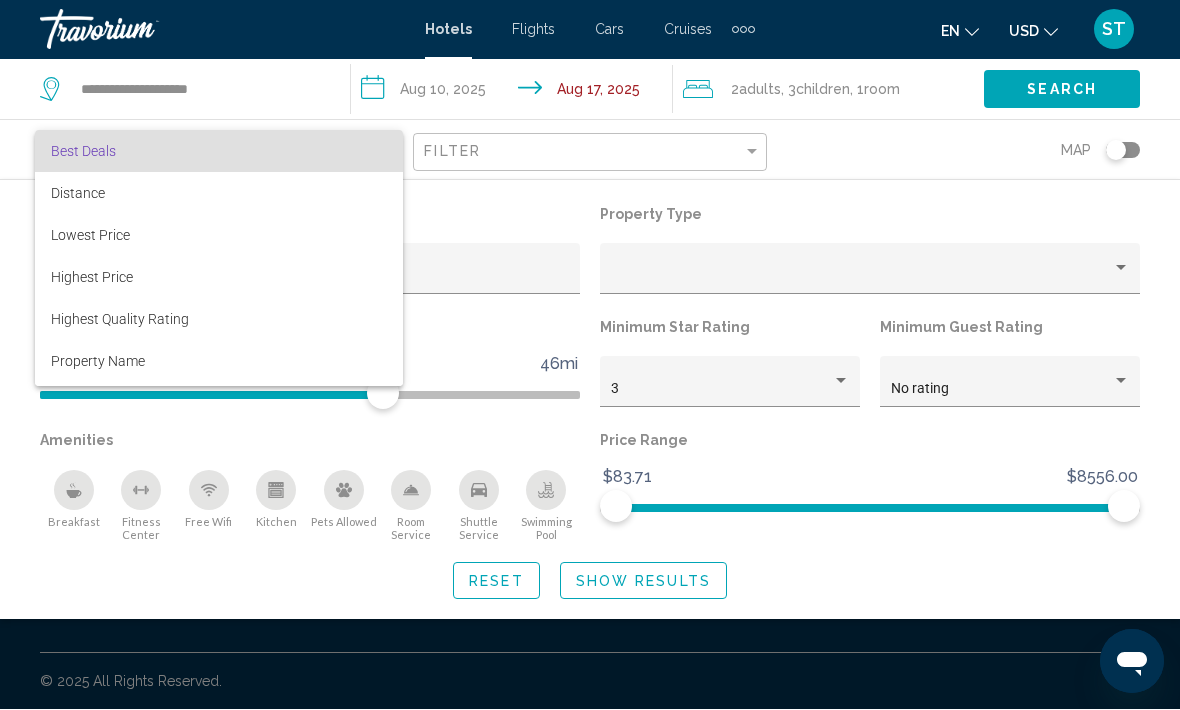 click at bounding box center (590, 355) 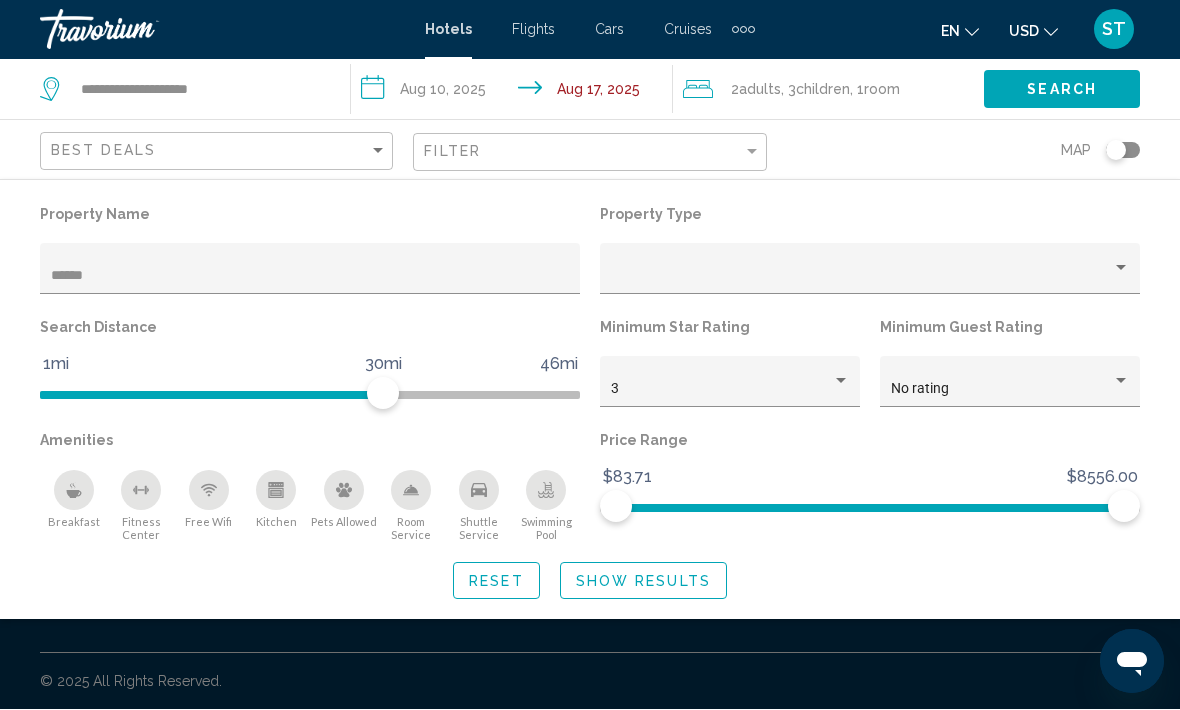 click on "Show Results" 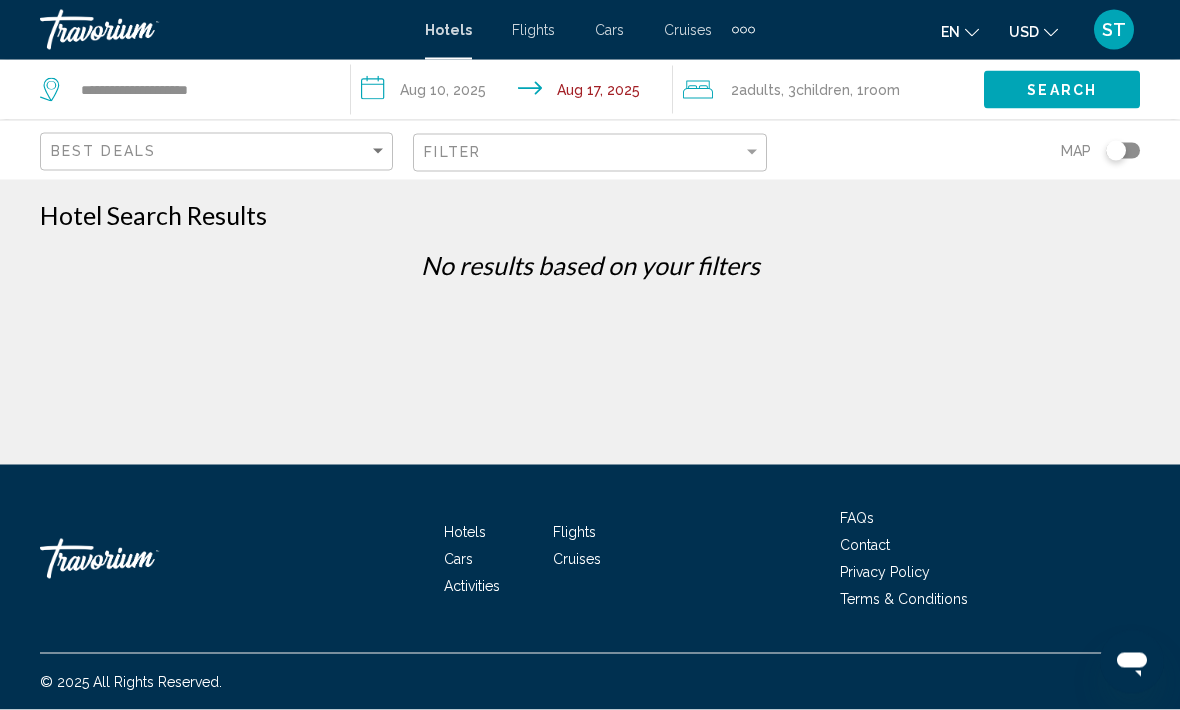 scroll, scrollTop: 0, scrollLeft: 0, axis: both 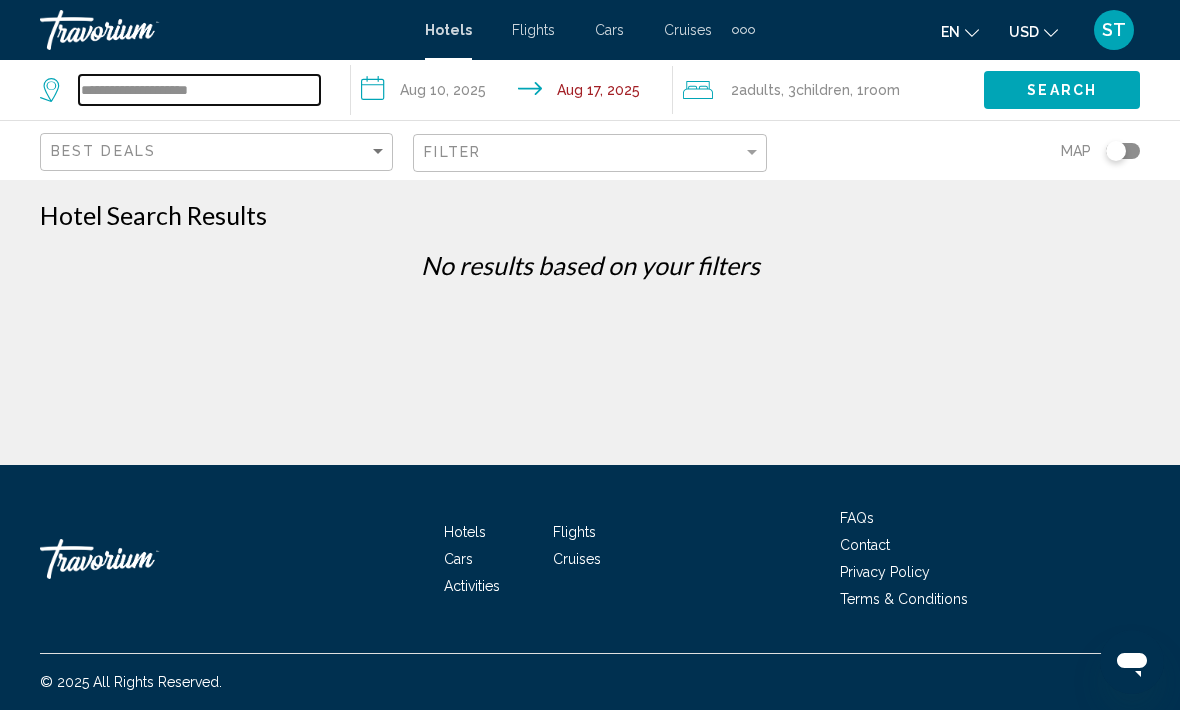 click on "**********" at bounding box center [199, 90] 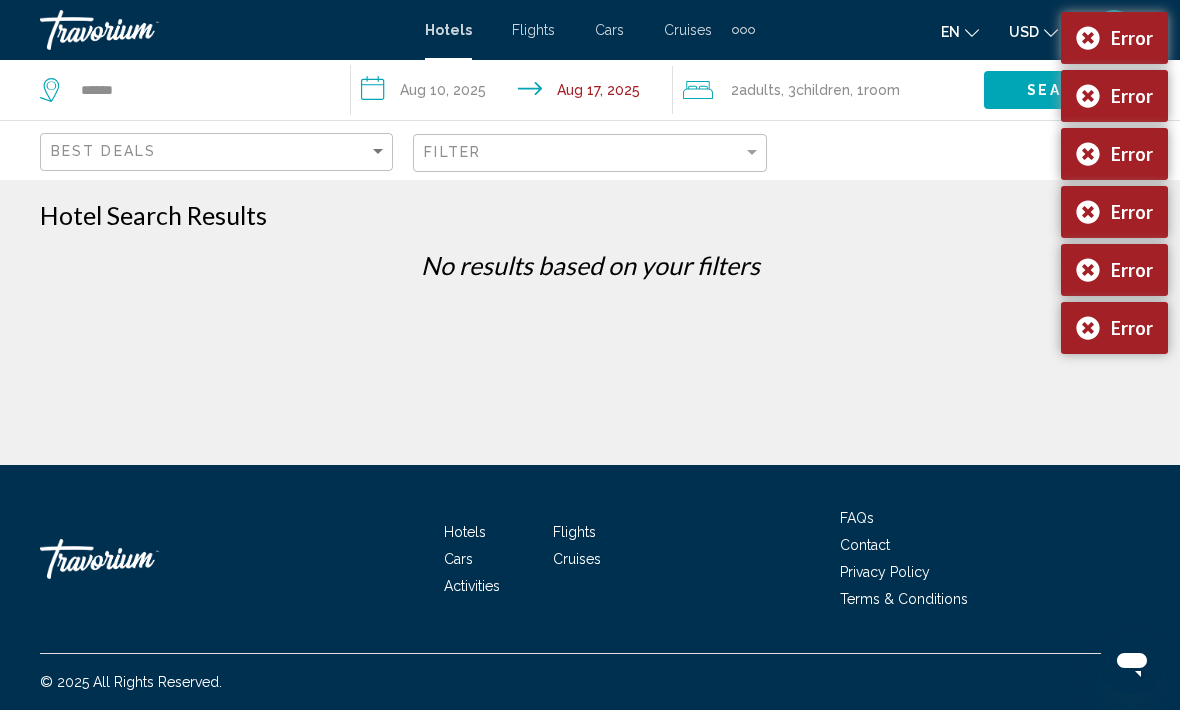 click on "Filter" 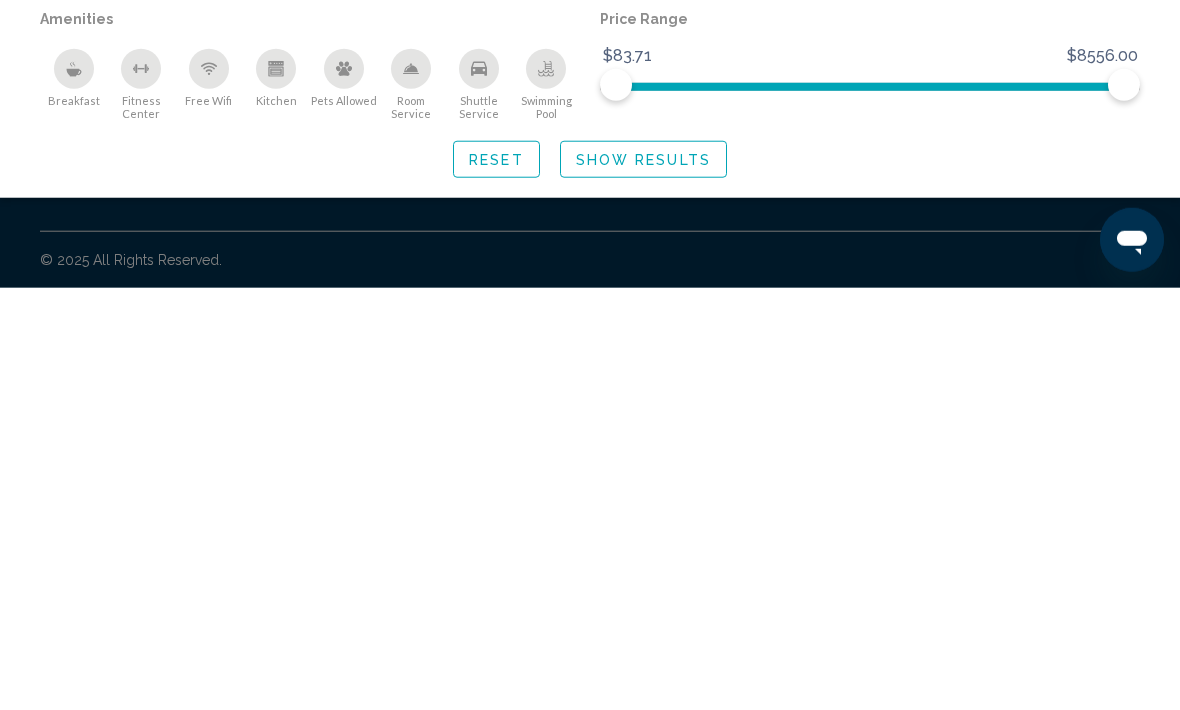 scroll, scrollTop: 0, scrollLeft: 0, axis: both 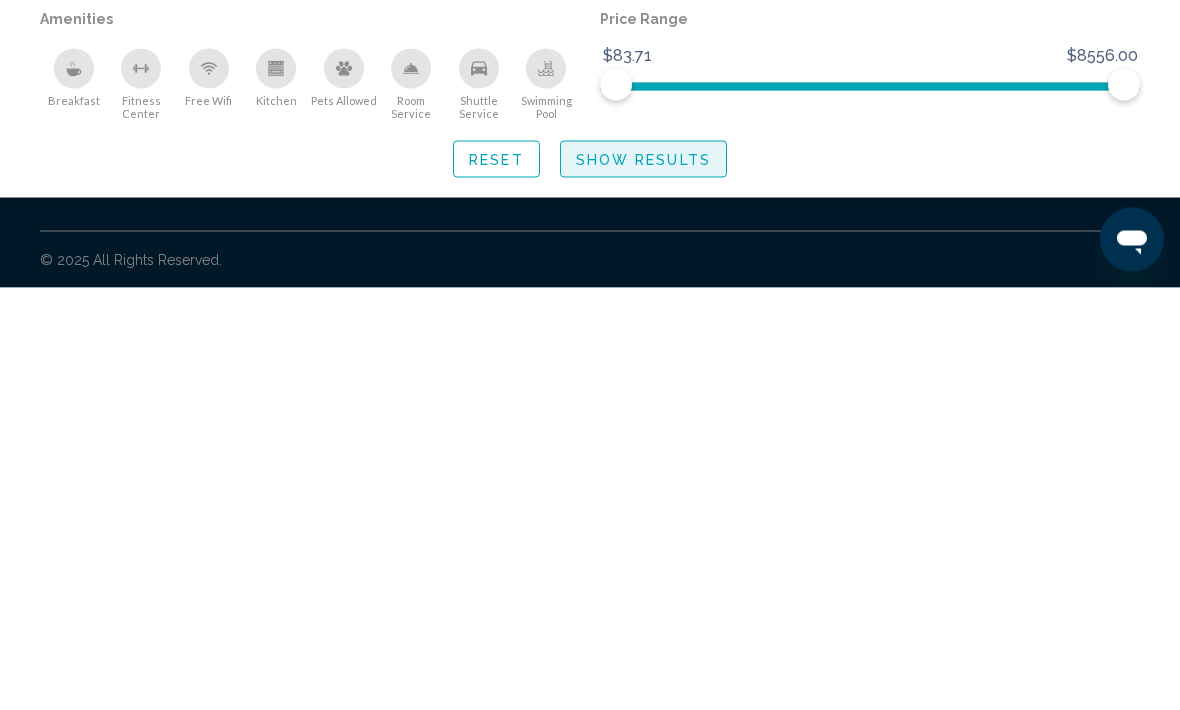 click on "Show Results" 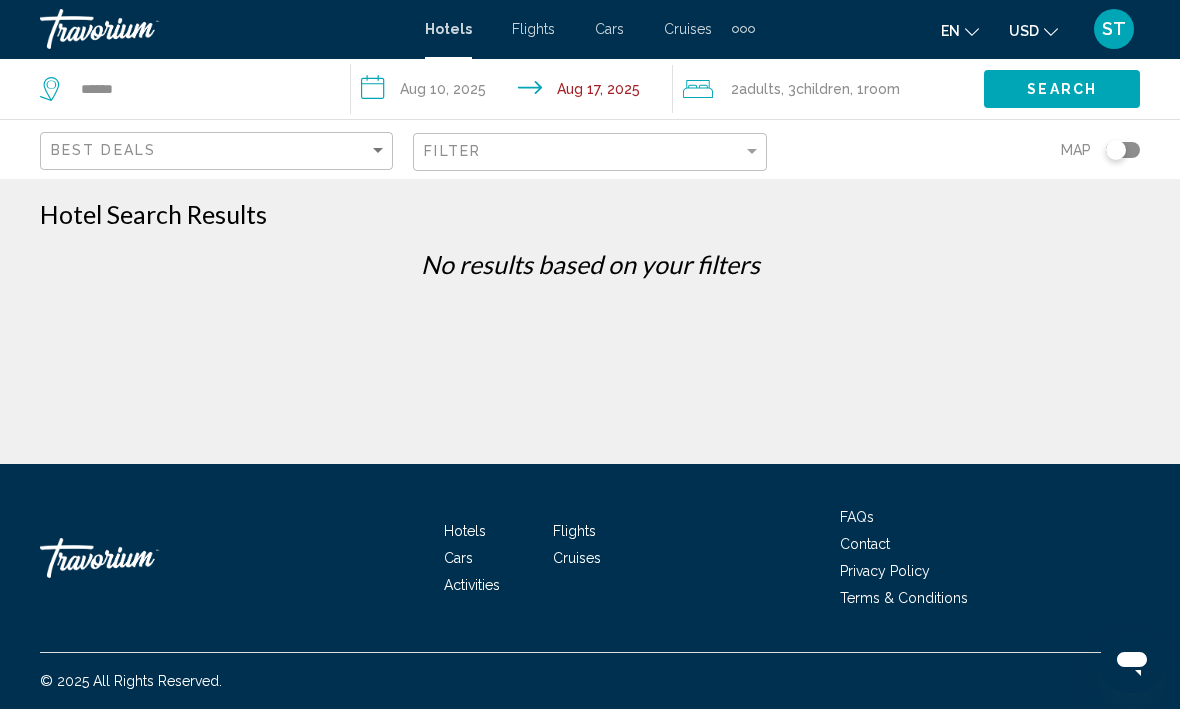 click on "Search" 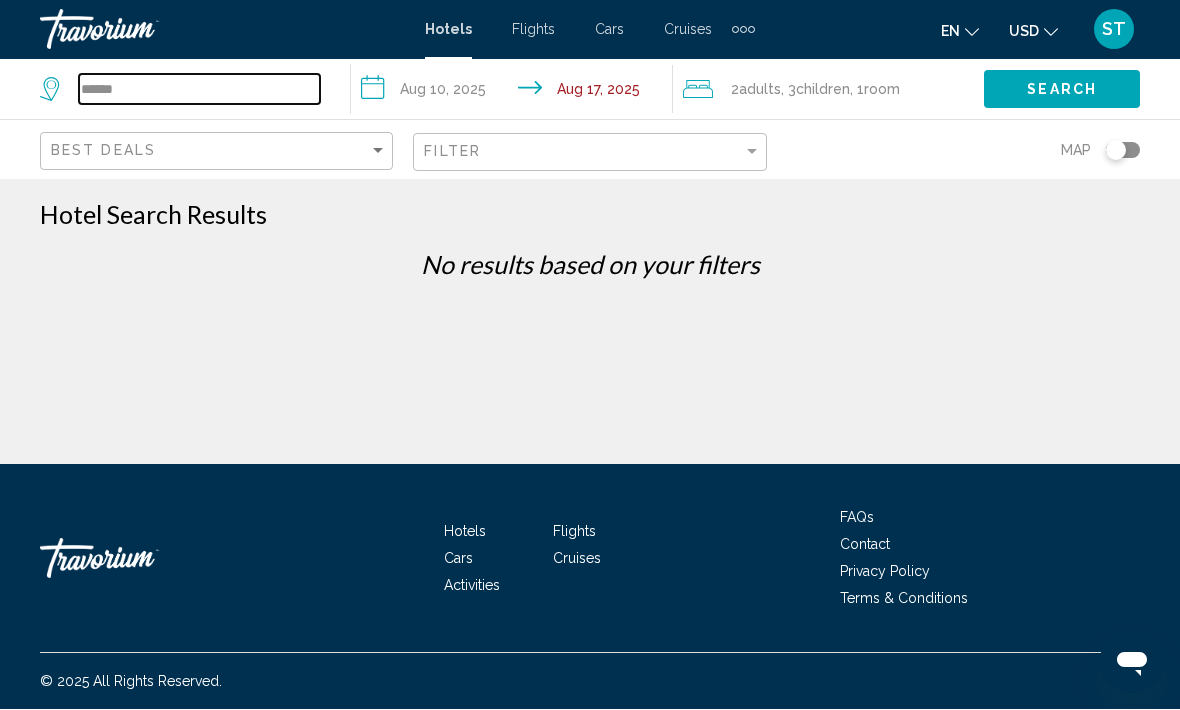 click on "******" at bounding box center (199, 90) 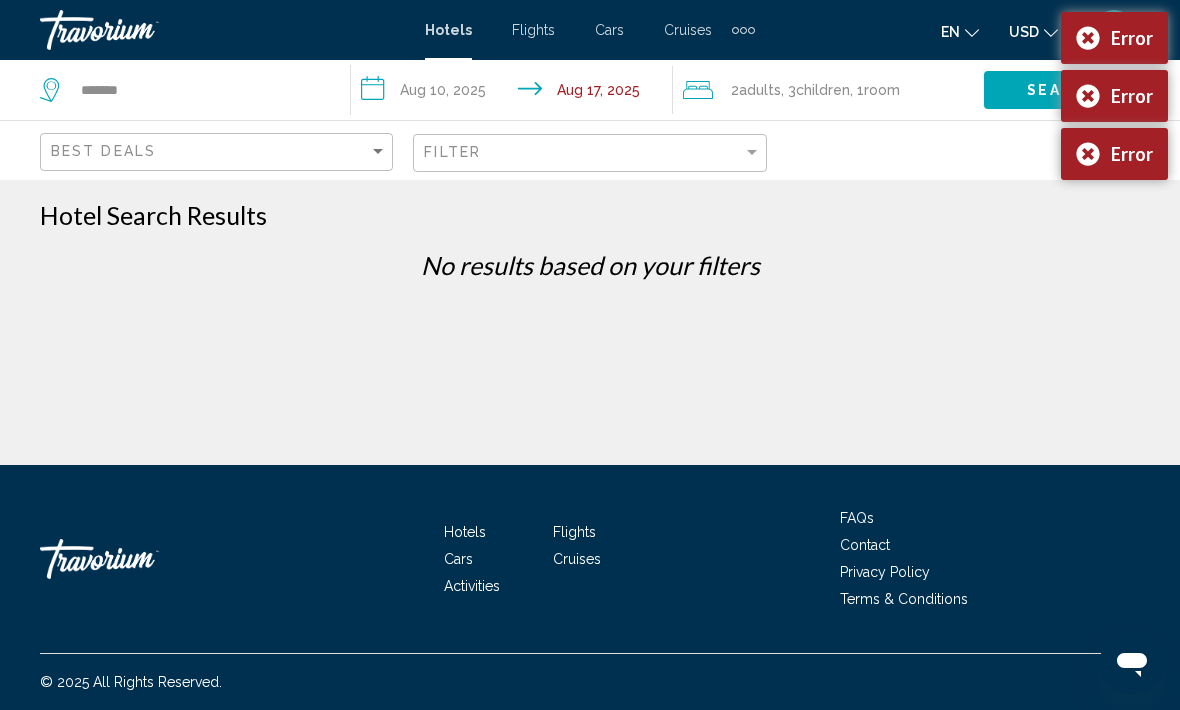 click on "Error" at bounding box center (1114, 38) 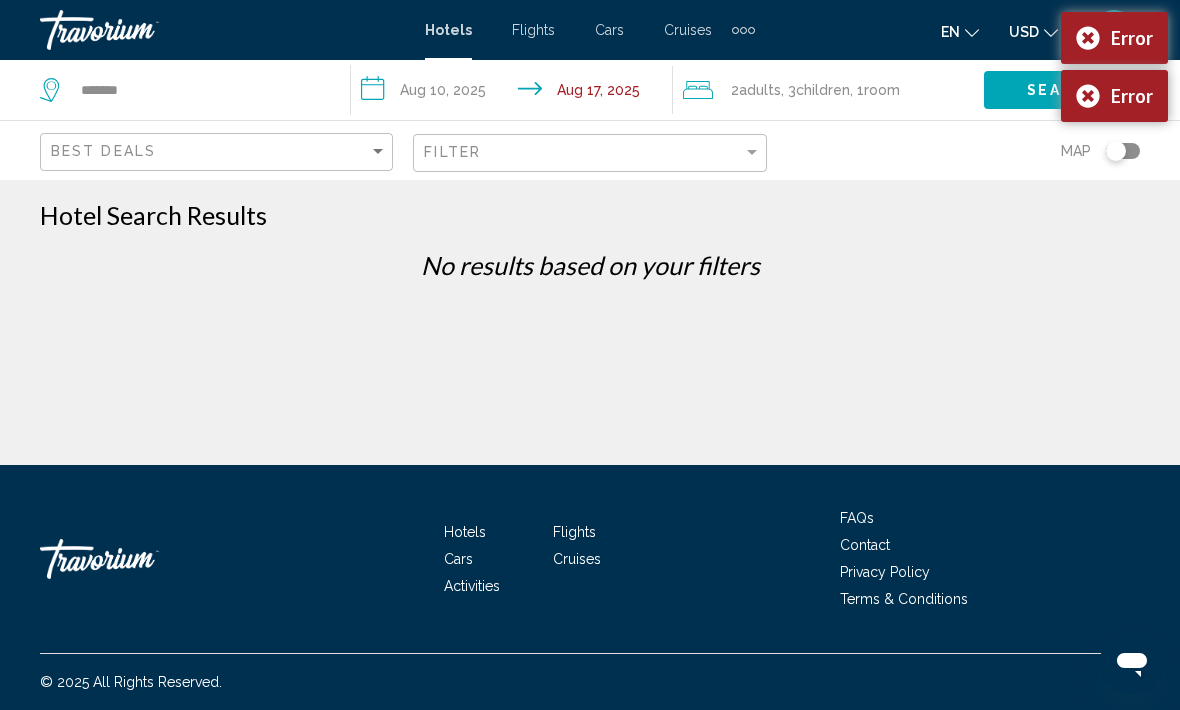 click on "Error" at bounding box center [1114, 96] 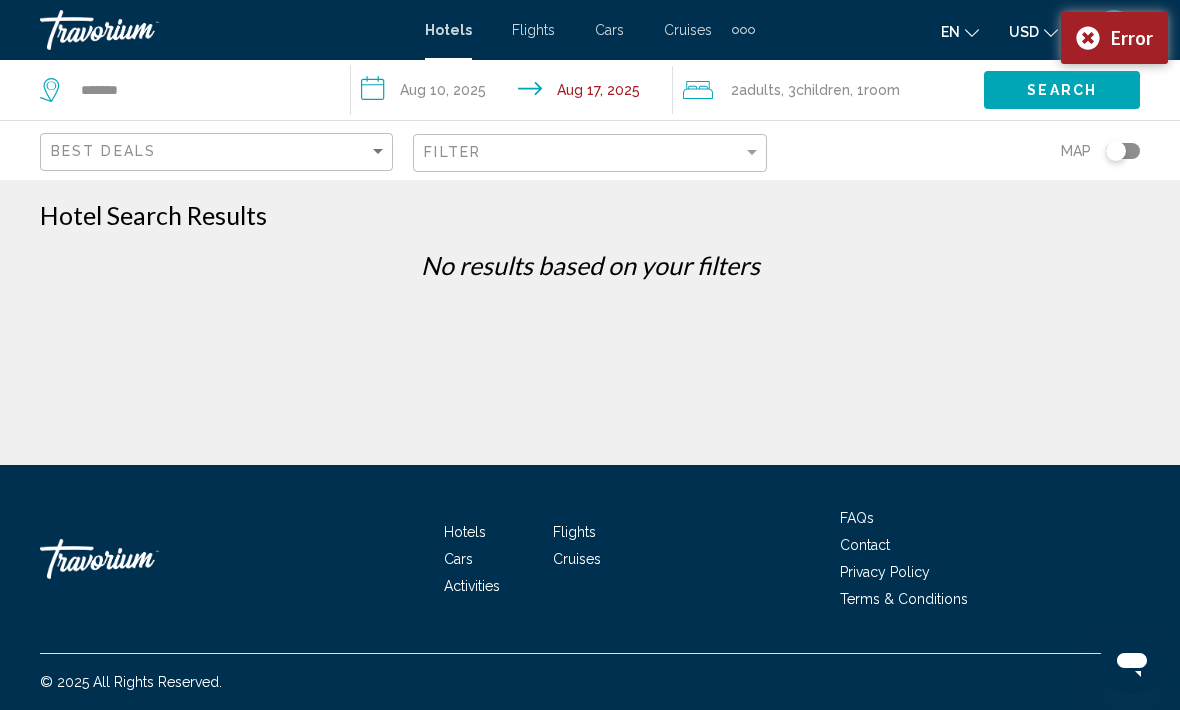click on "Error" at bounding box center (1114, 38) 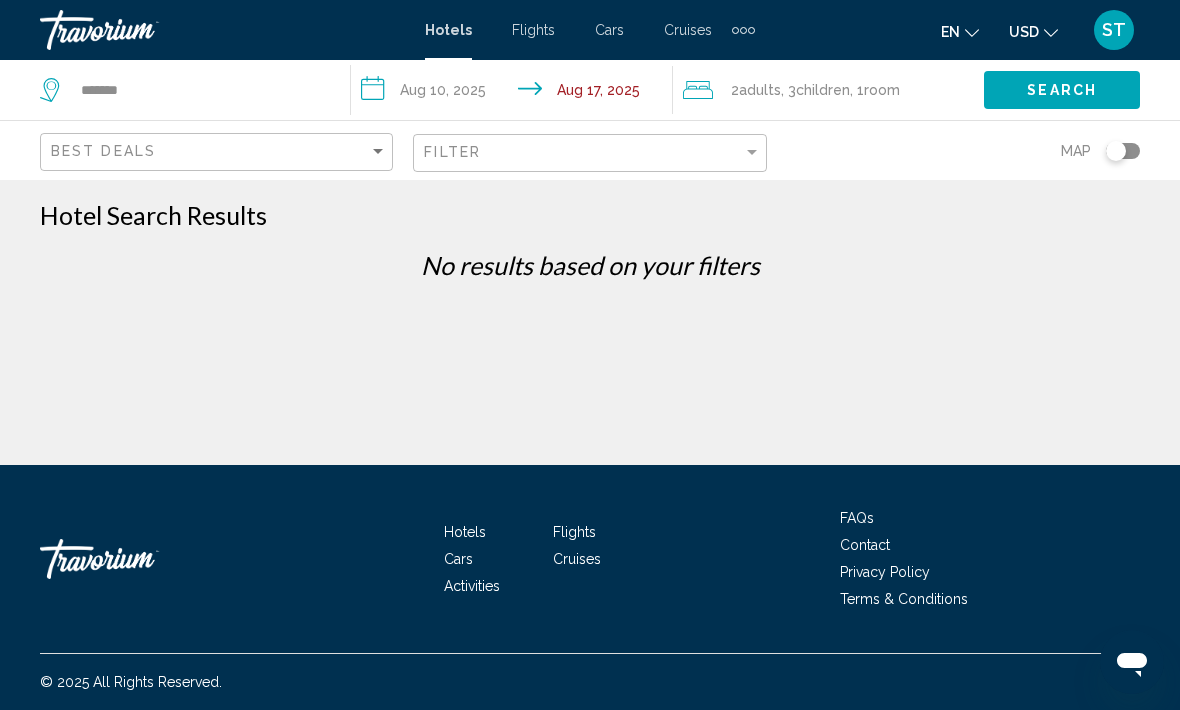 click on "Search" 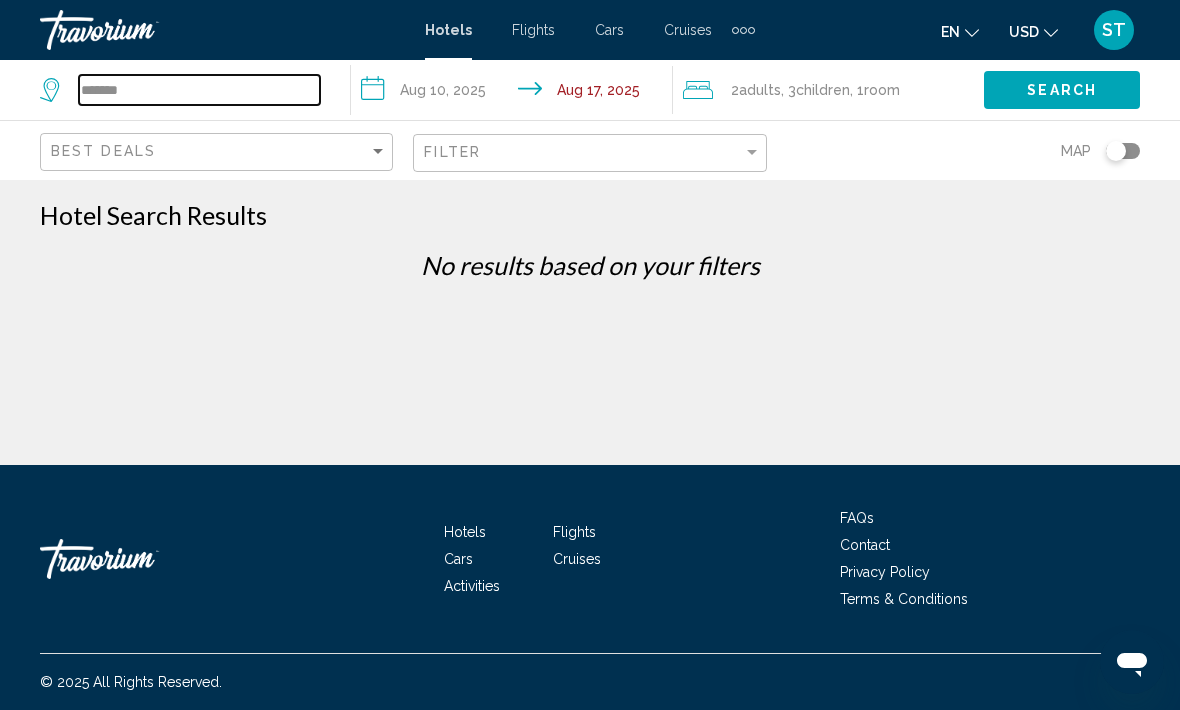 click on "******" at bounding box center [199, 90] 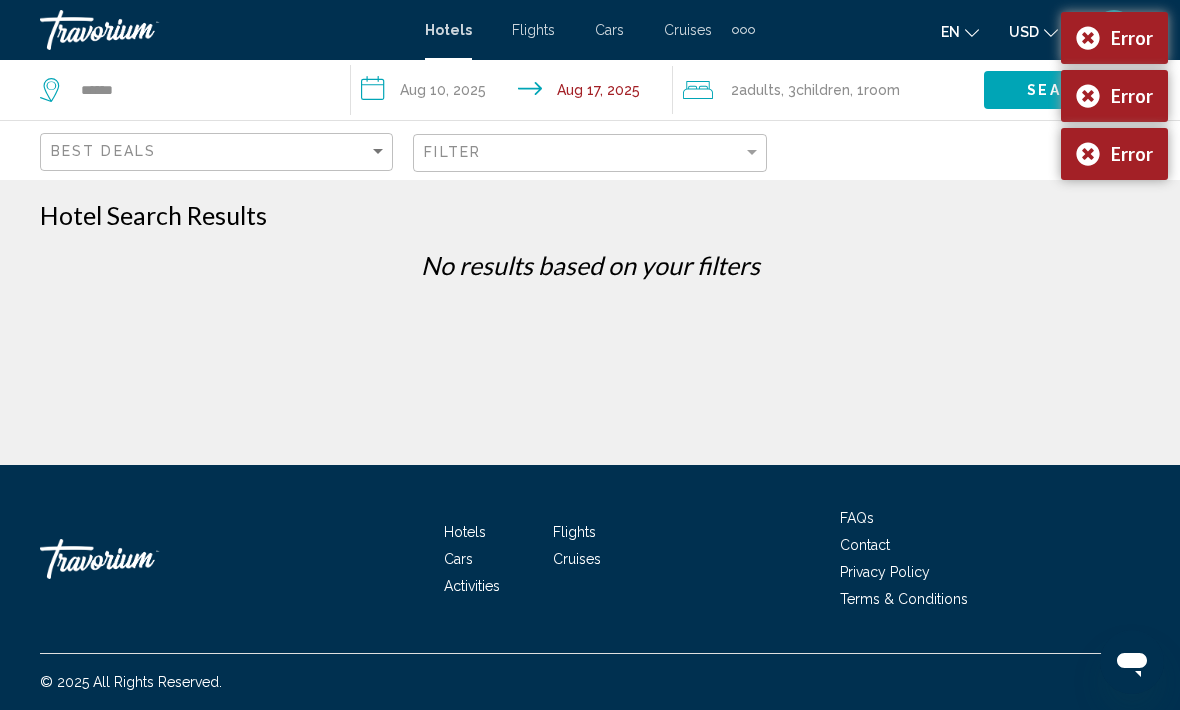 click on "Search" 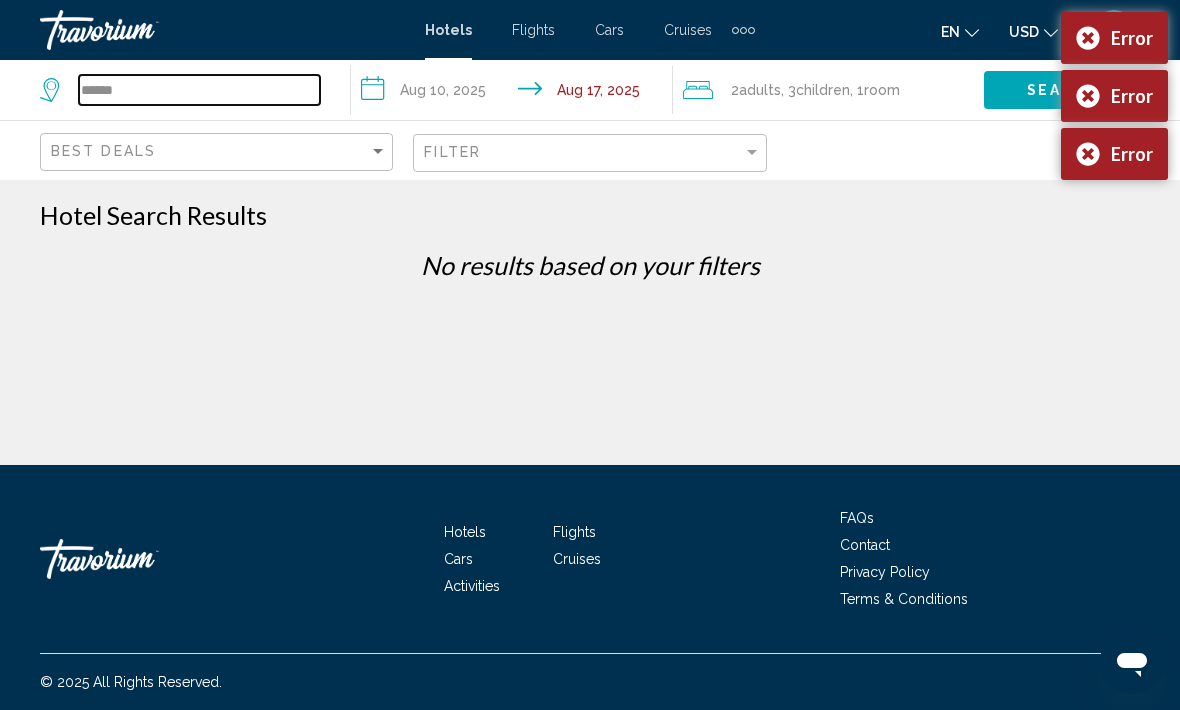 click on "******" at bounding box center (199, 90) 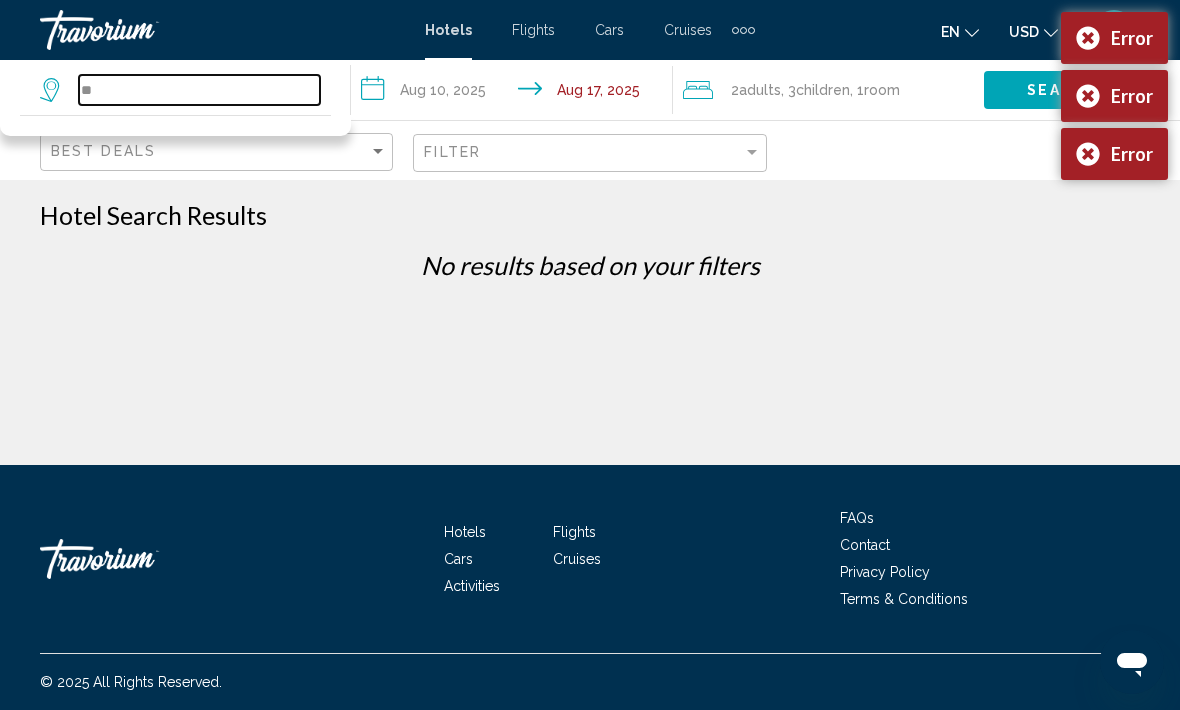 type on "*" 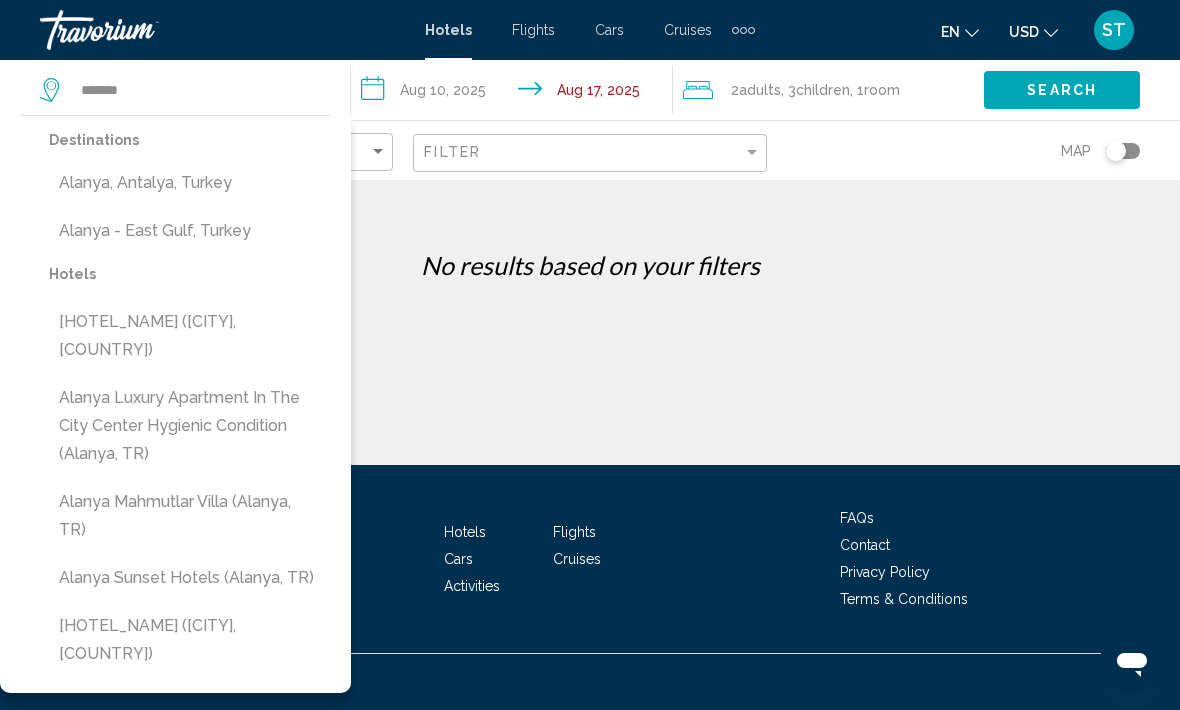 click on "Alanya, Antalya, Turkey" at bounding box center [190, 183] 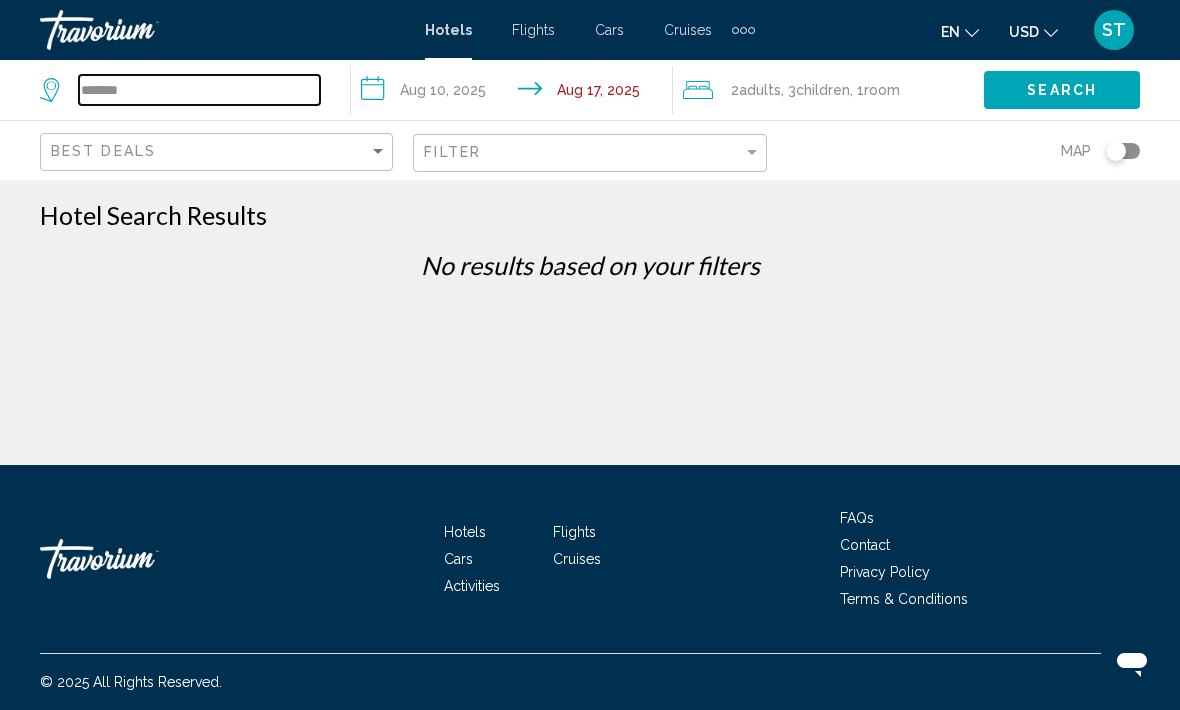 type on "**********" 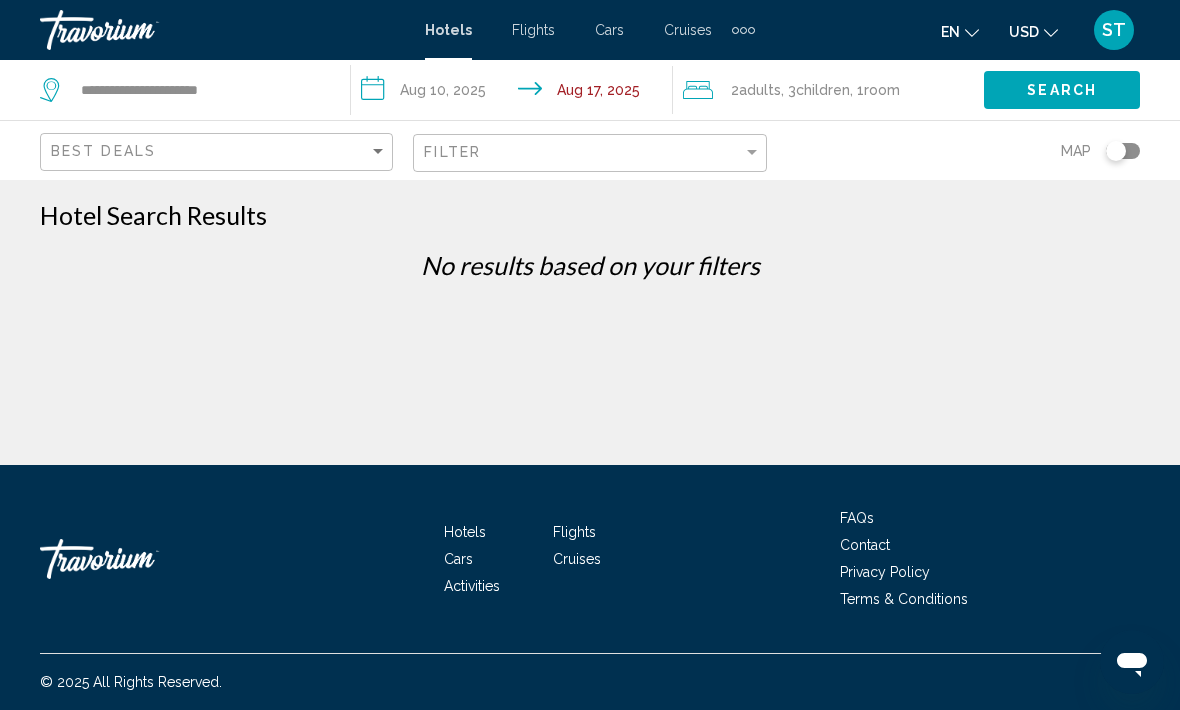 click on "Search" 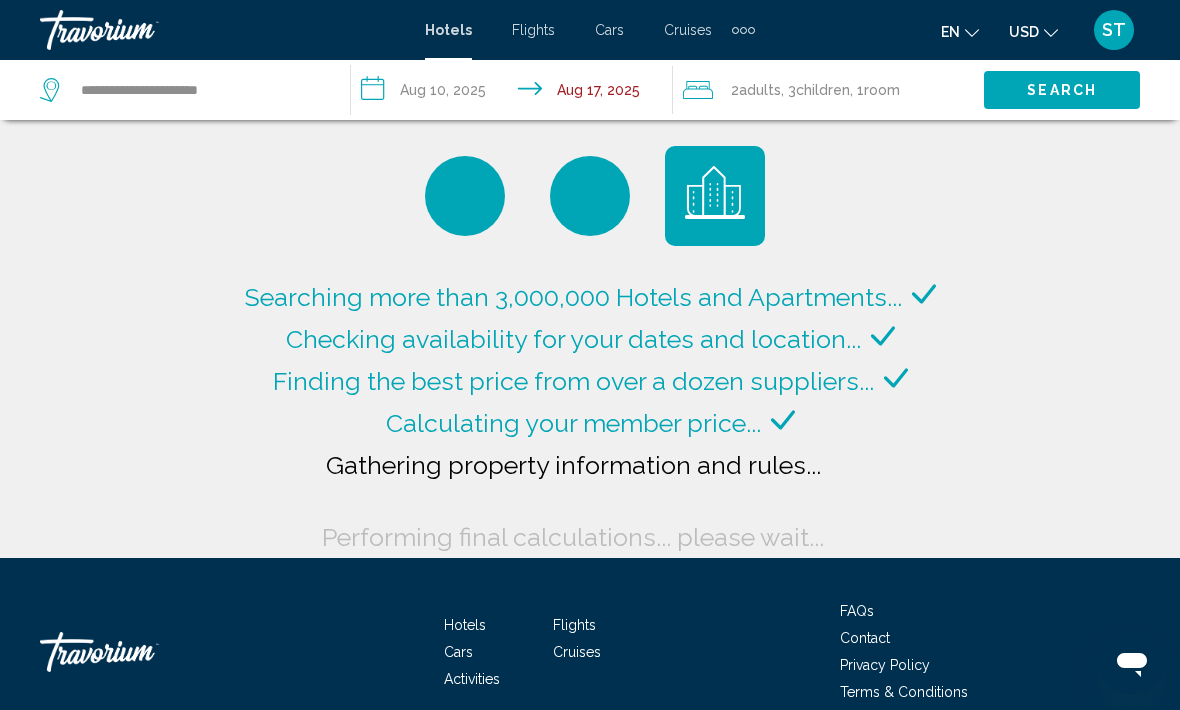 scroll, scrollTop: 0, scrollLeft: 0, axis: both 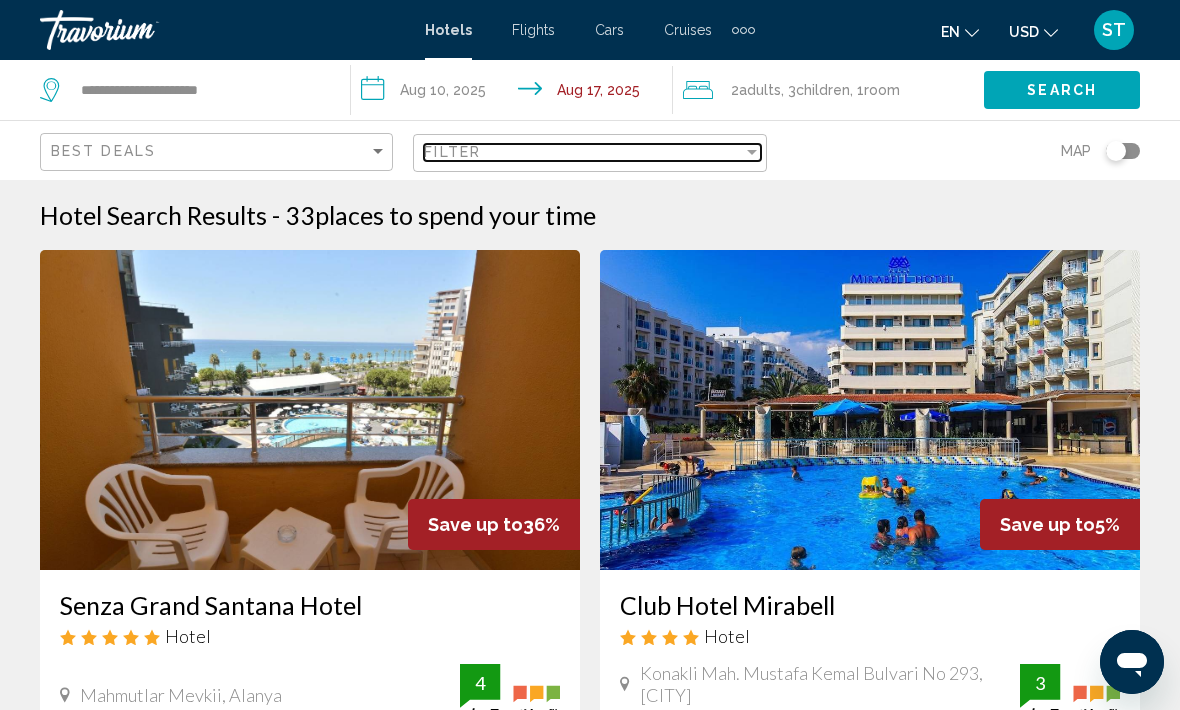 click on "Filter" at bounding box center (583, 152) 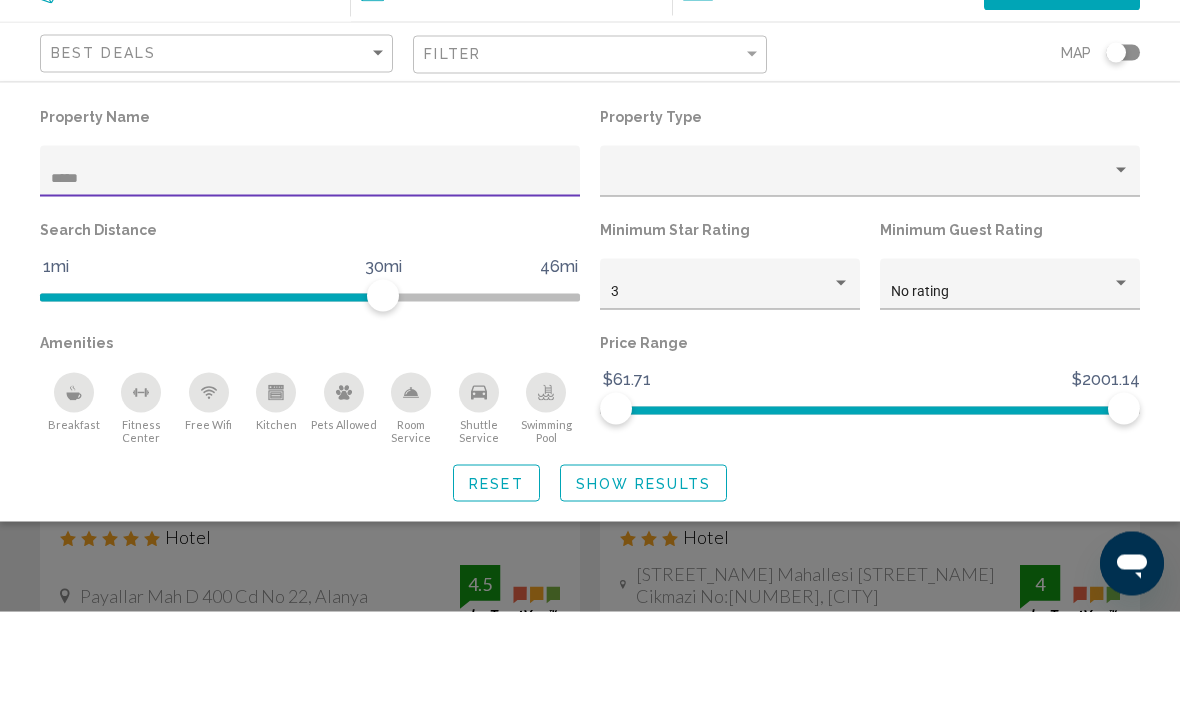 type on "******" 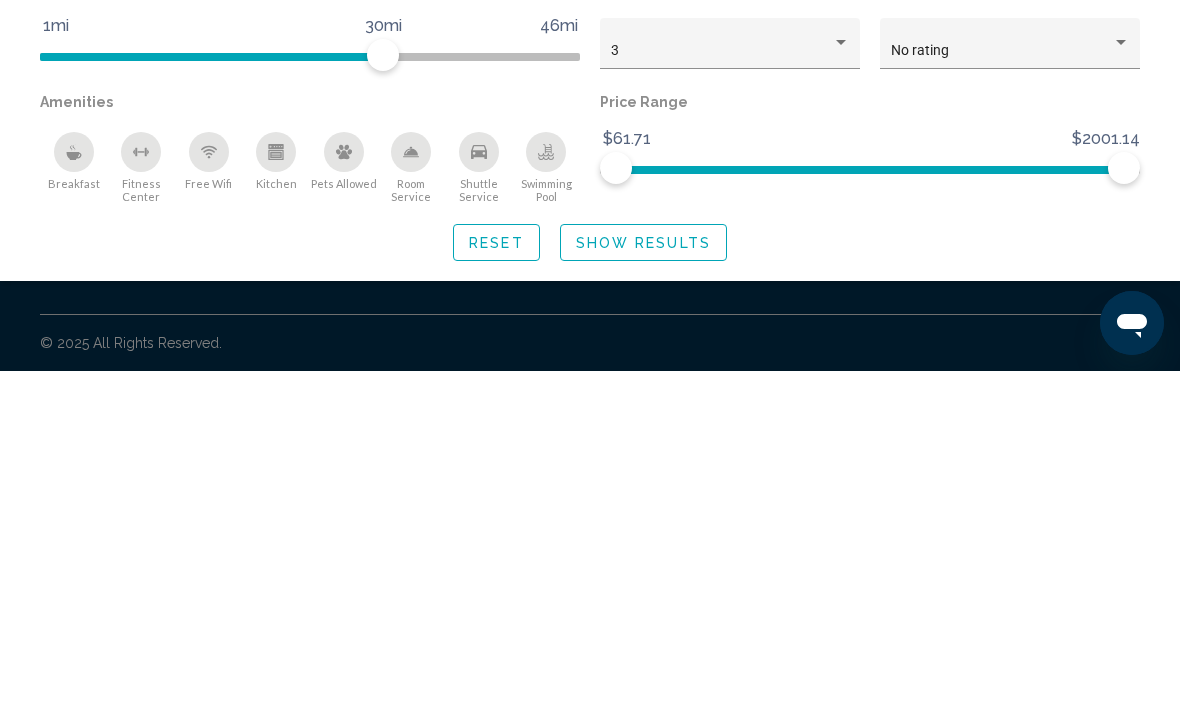 click on "Show Results" 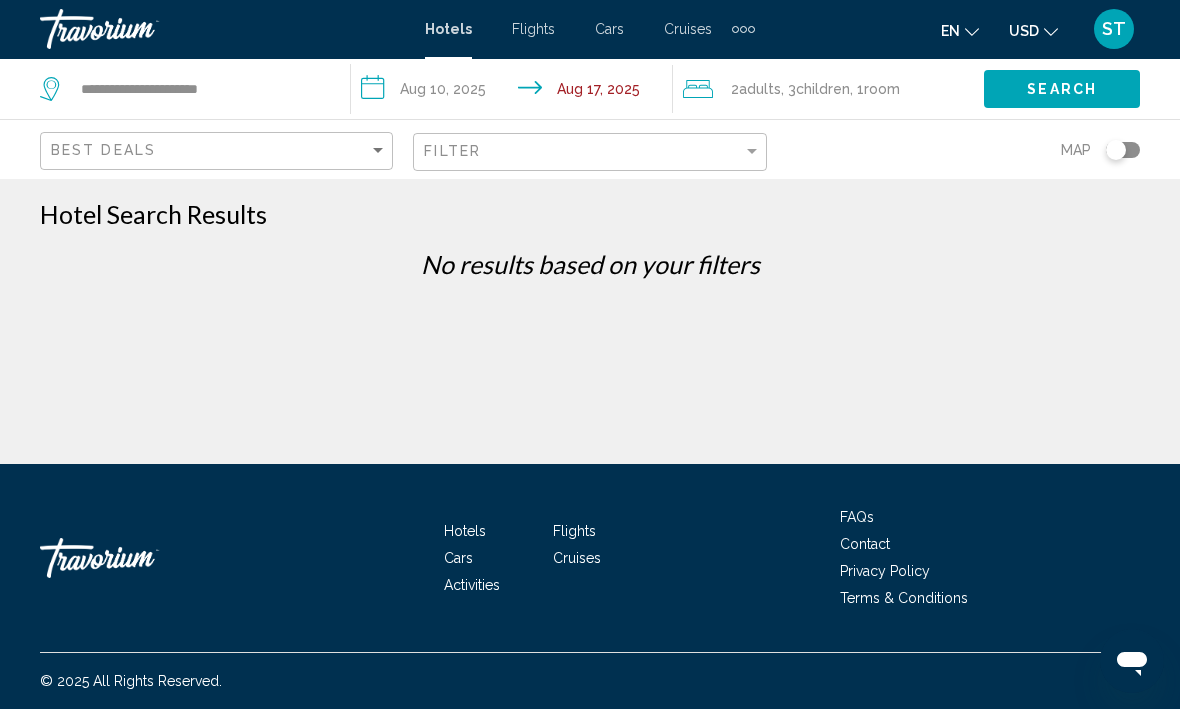 click on "Filter" 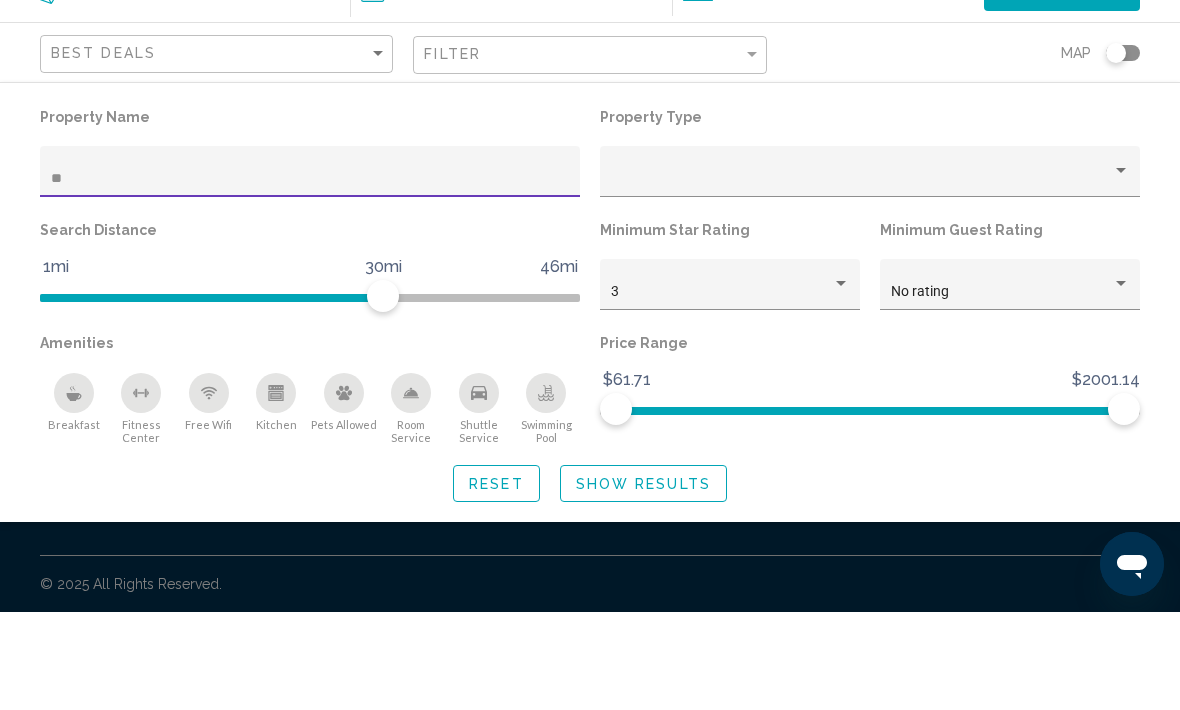 type on "*" 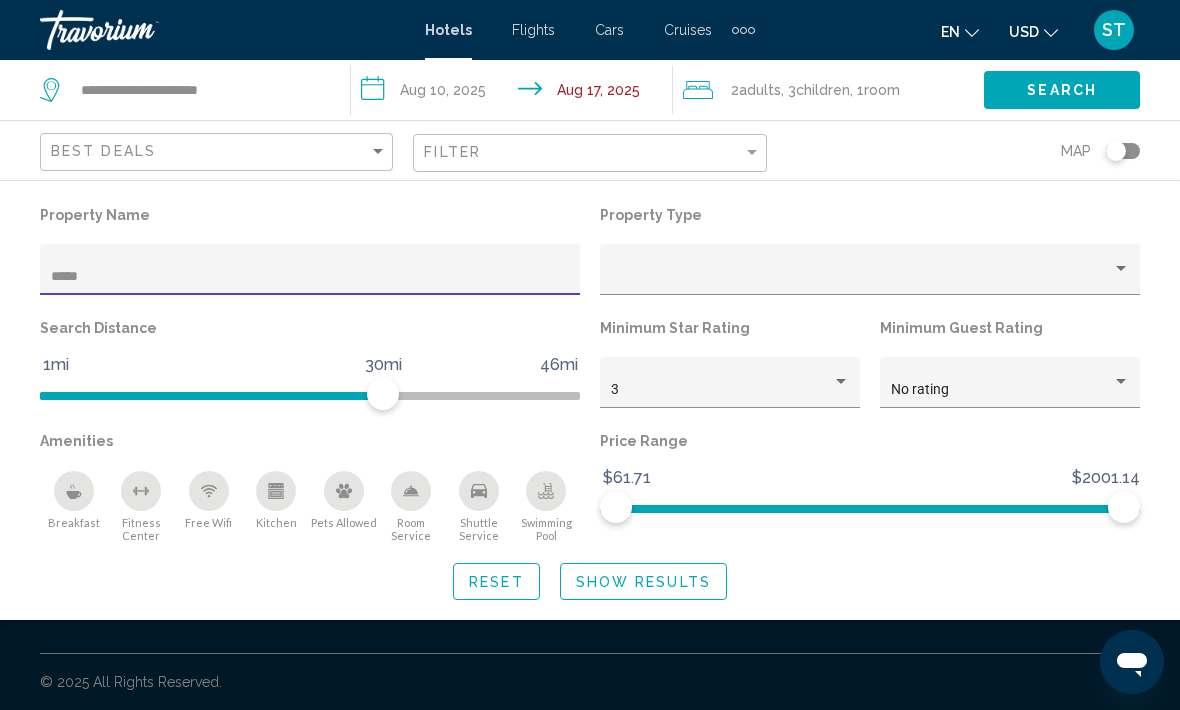 type on "******" 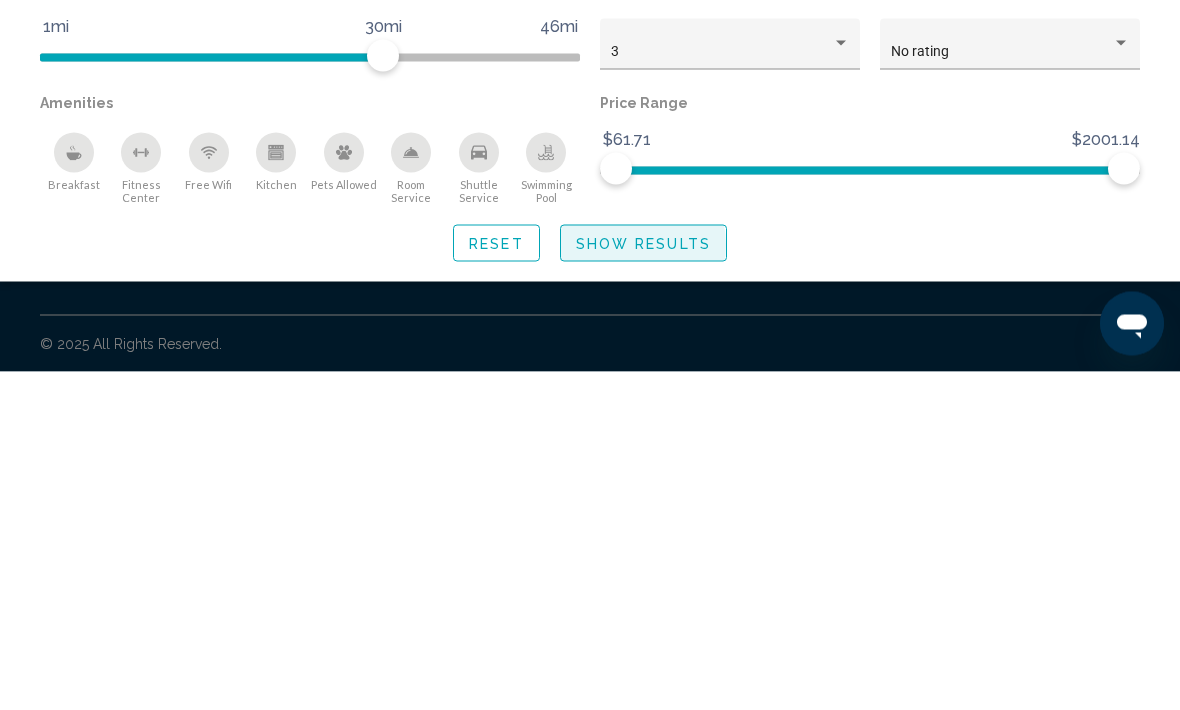 click on "Show Results" 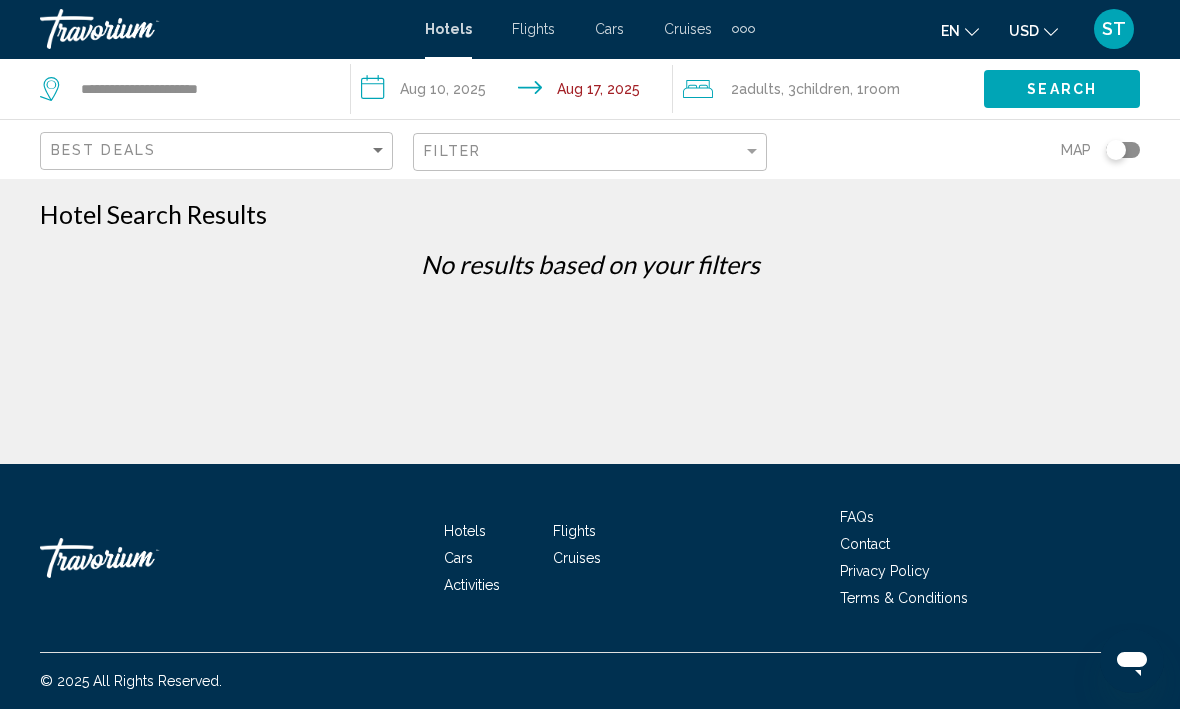 click on "Filter" 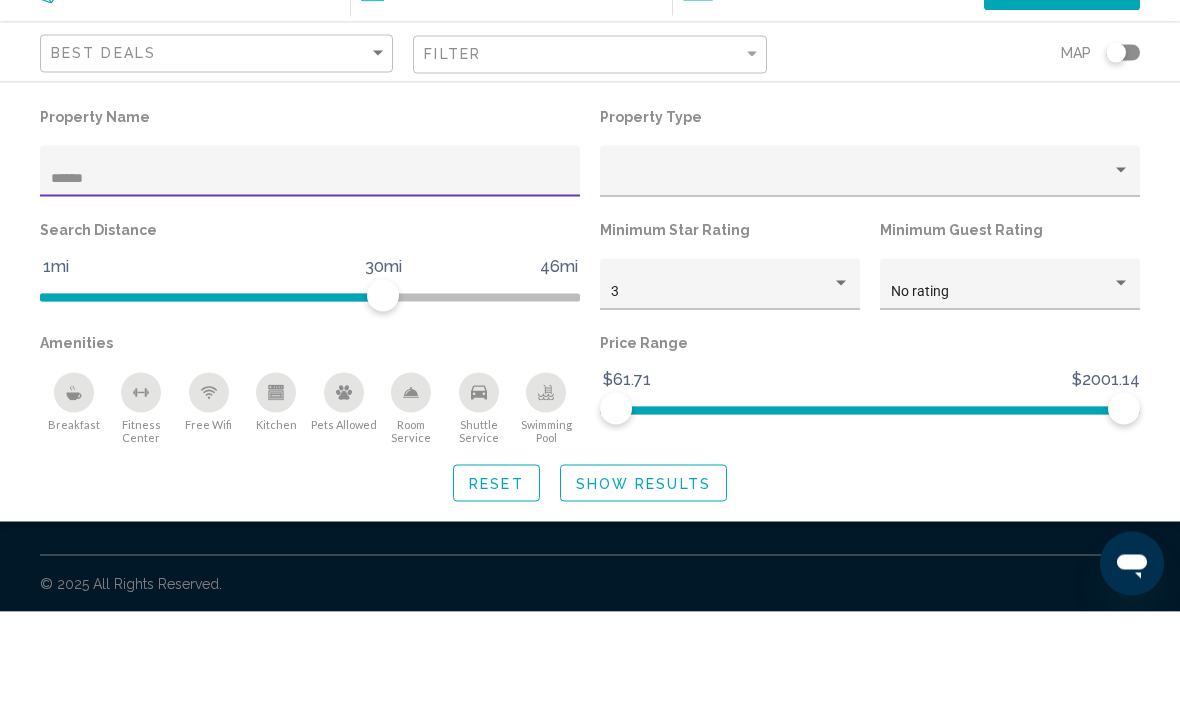 click on "******" at bounding box center (310, 277) 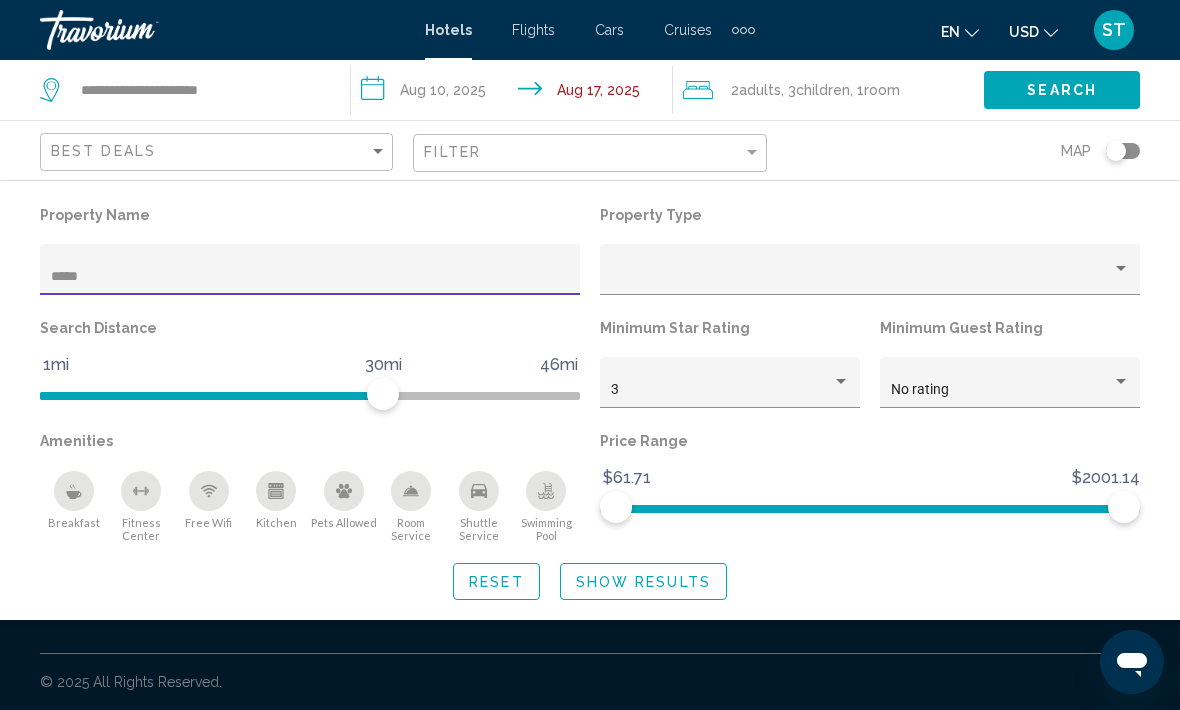type on "******" 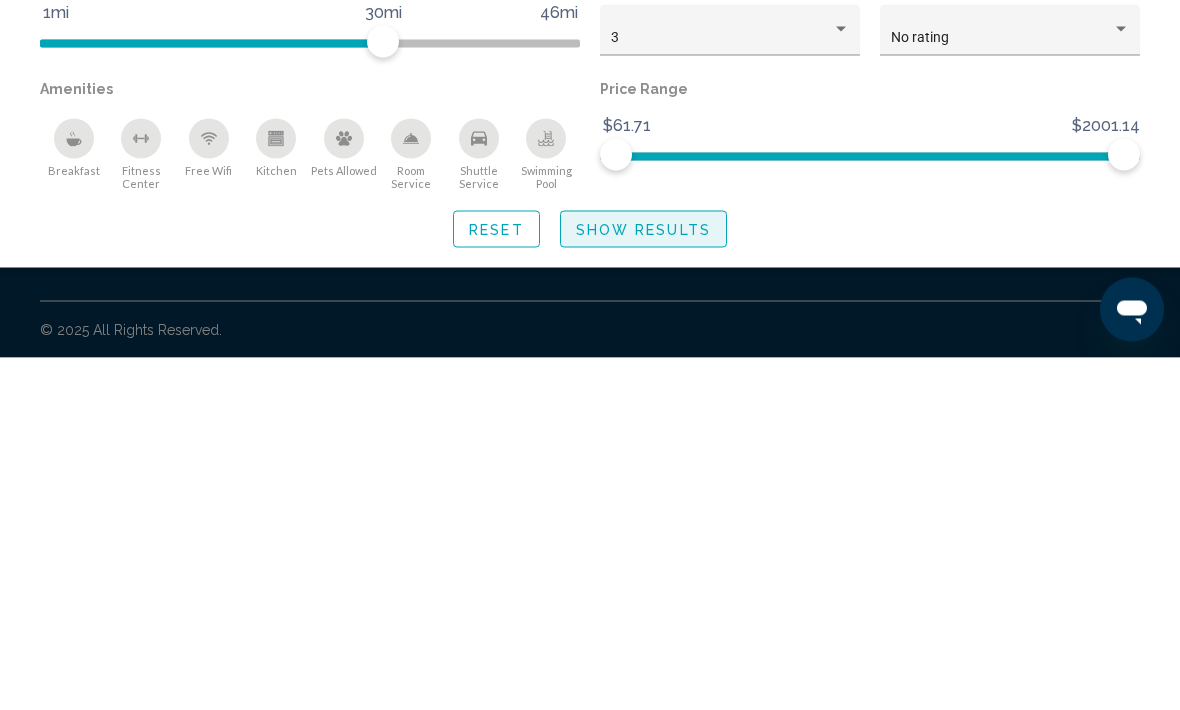 click on "Show Results" 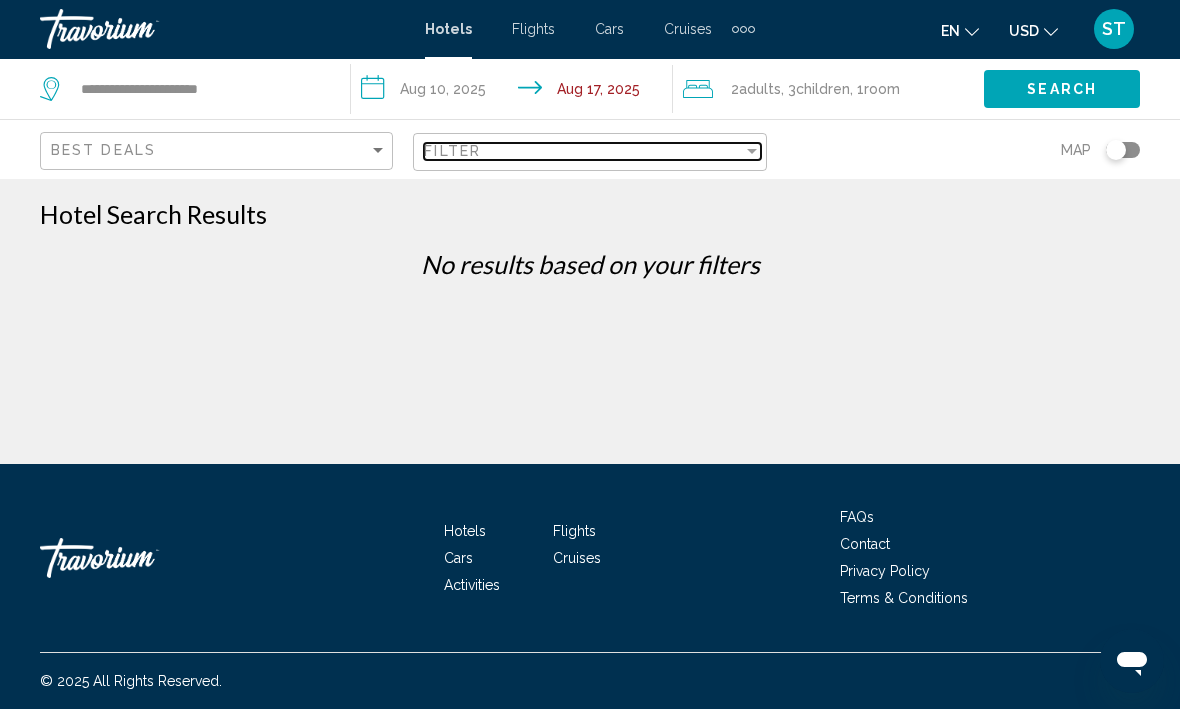 click on "Filter" at bounding box center [583, 152] 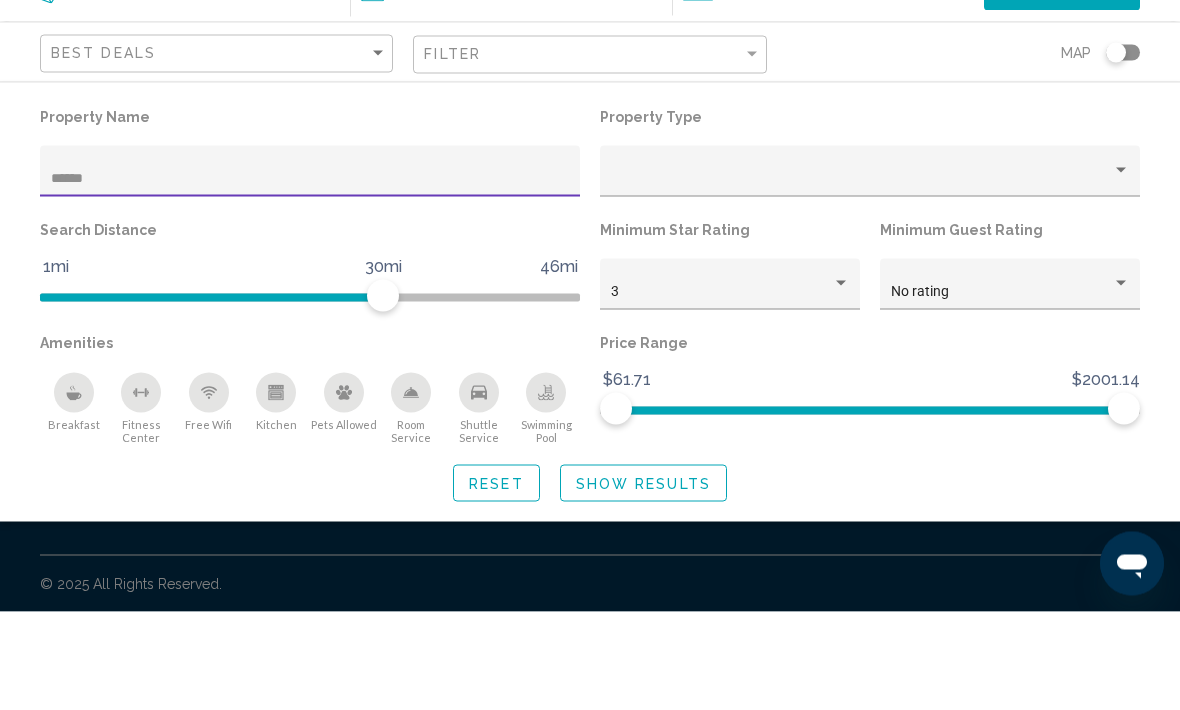 click on "******" at bounding box center [310, 277] 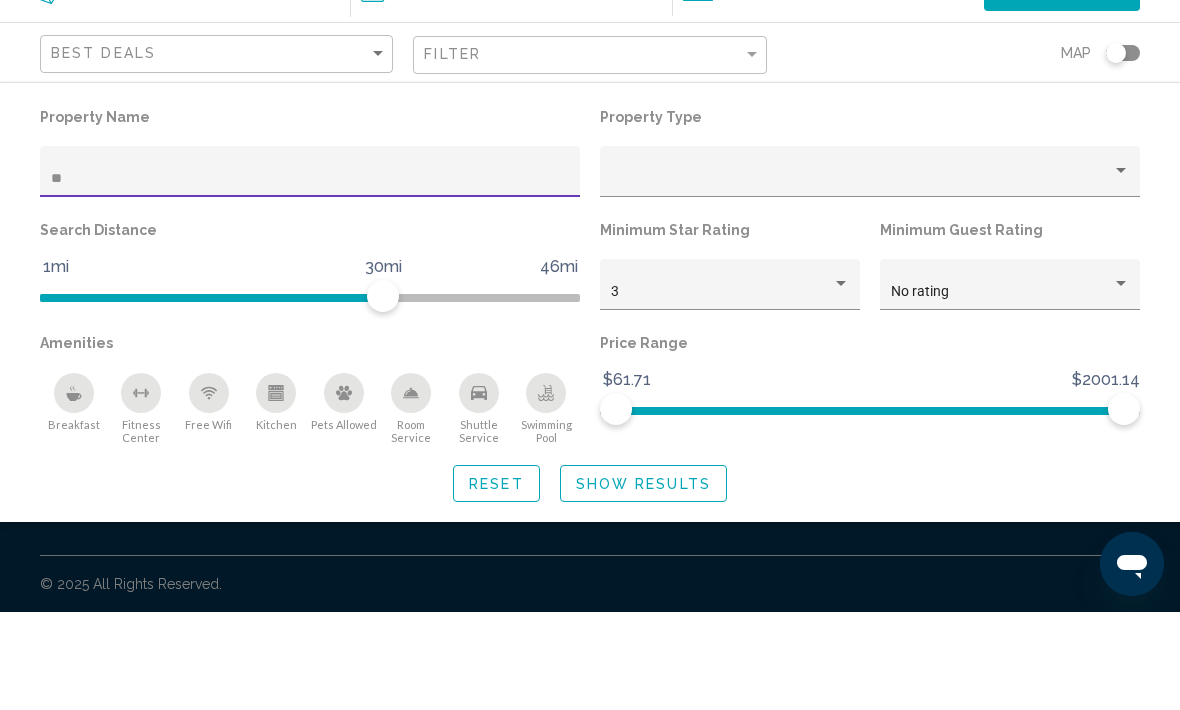 type on "*" 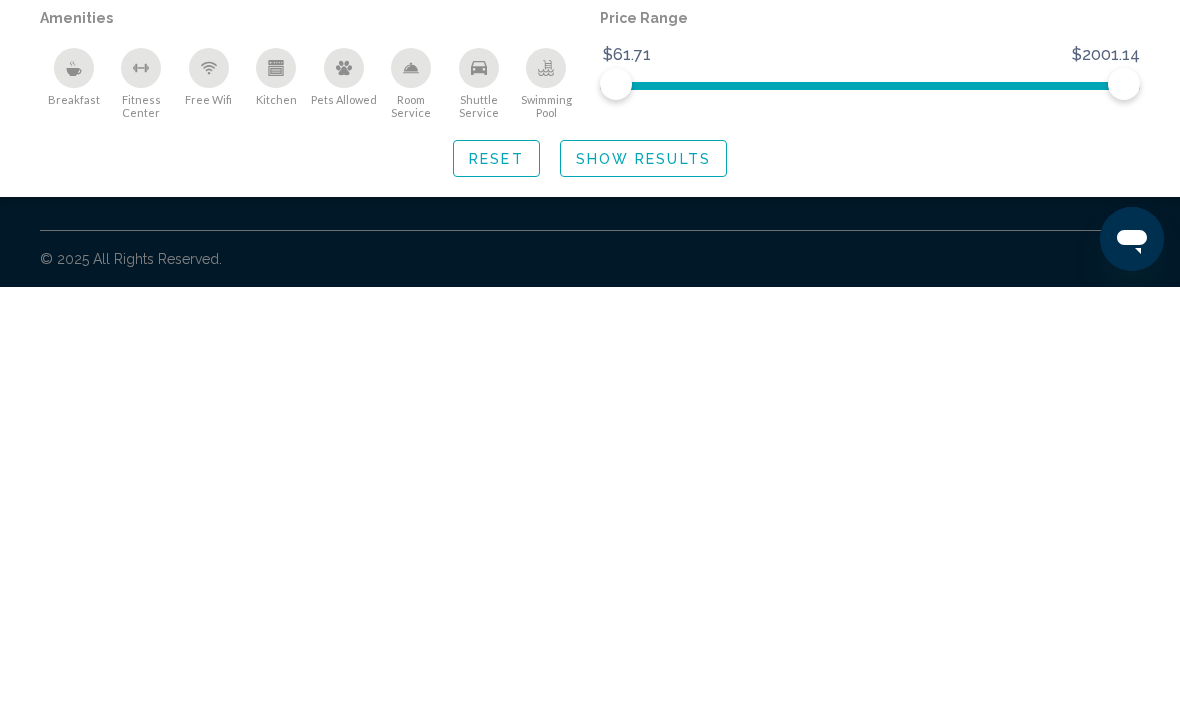 scroll, scrollTop: 67, scrollLeft: 0, axis: vertical 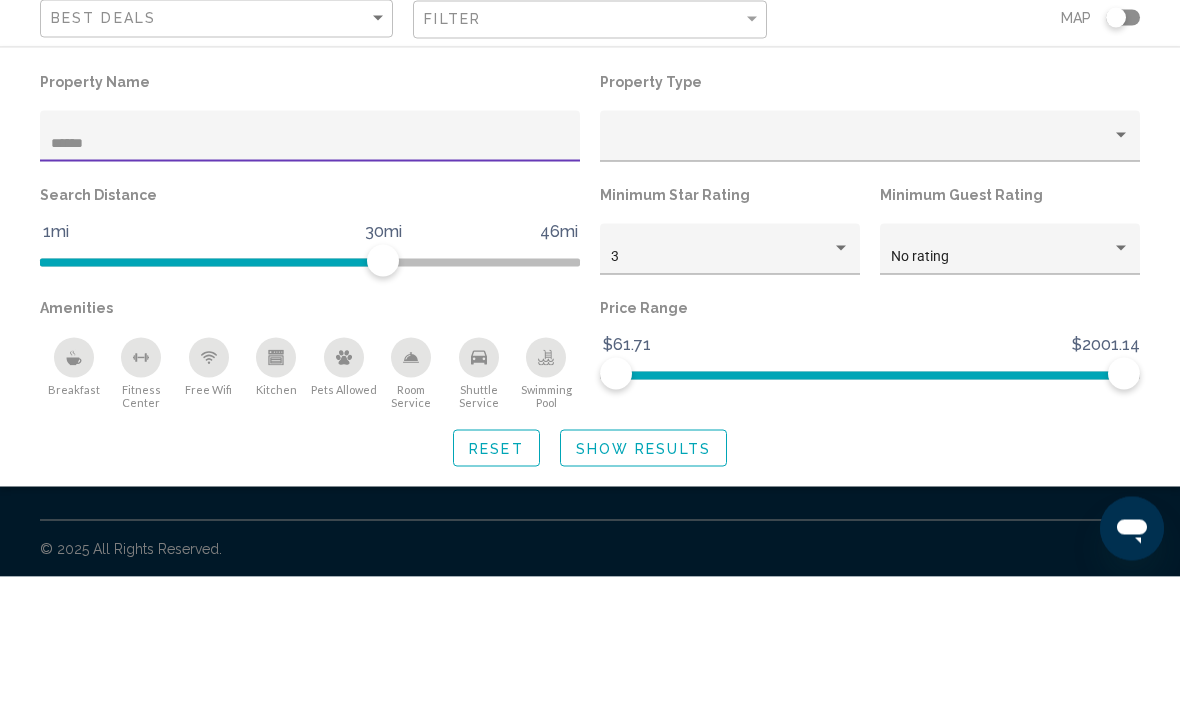 type on "******" 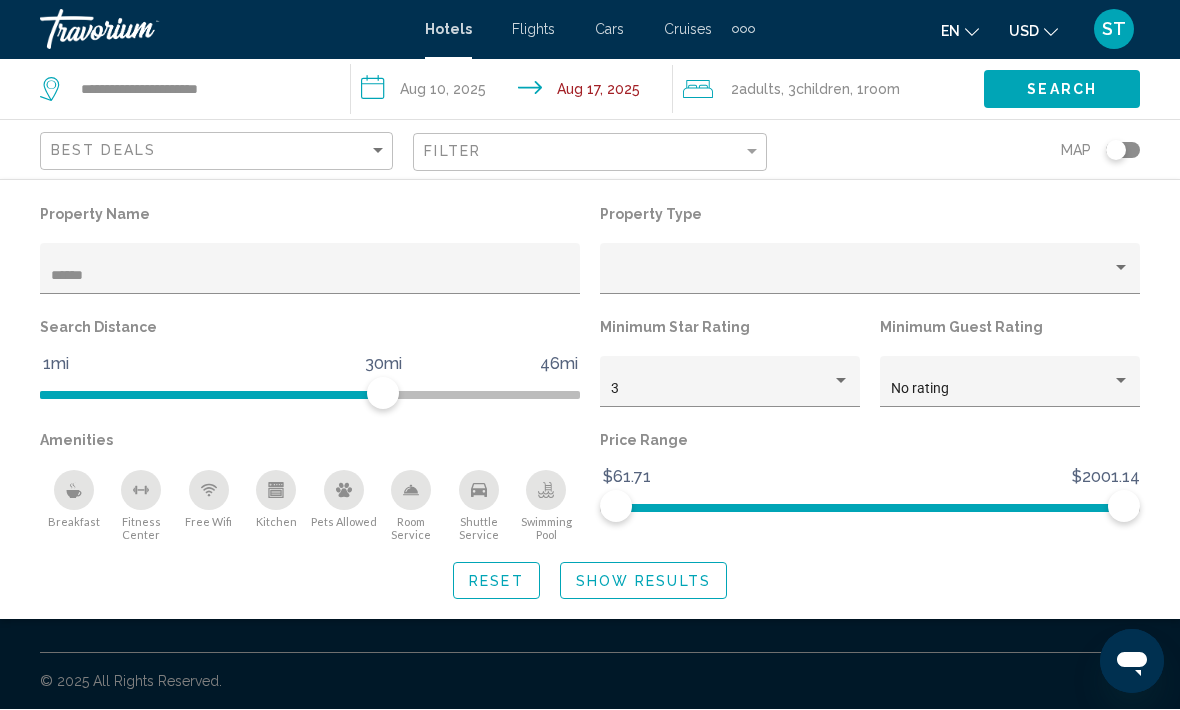 click on "Show Results" 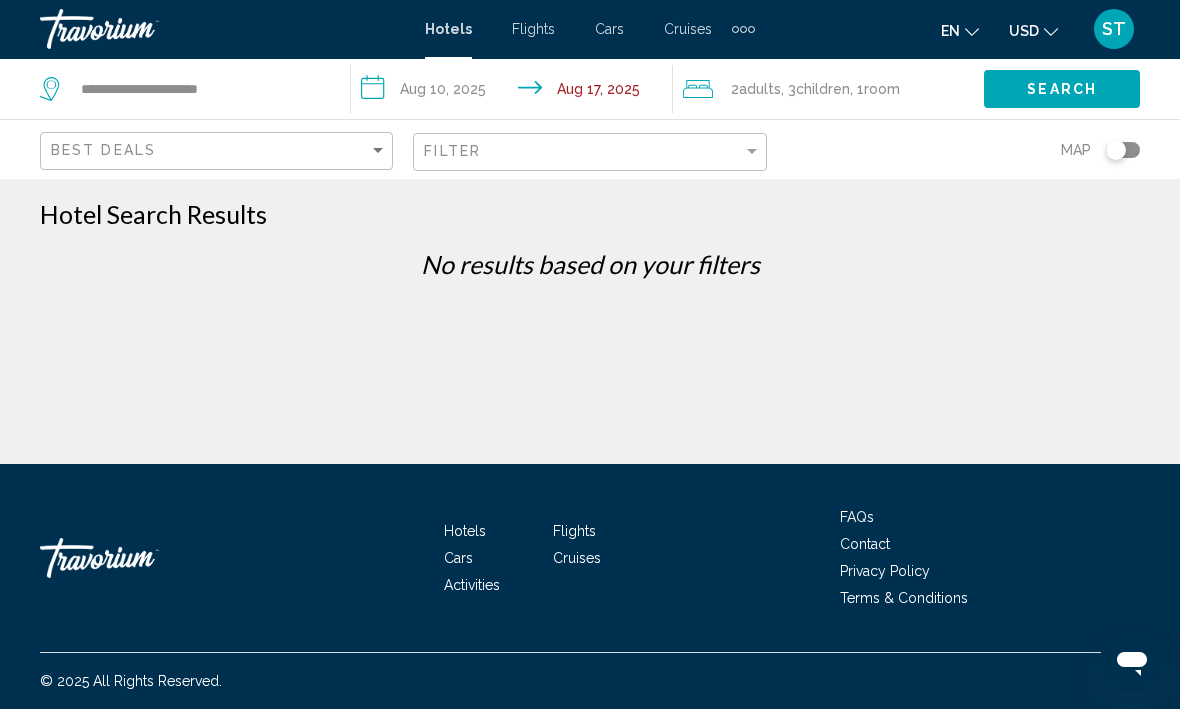 scroll, scrollTop: 0, scrollLeft: 0, axis: both 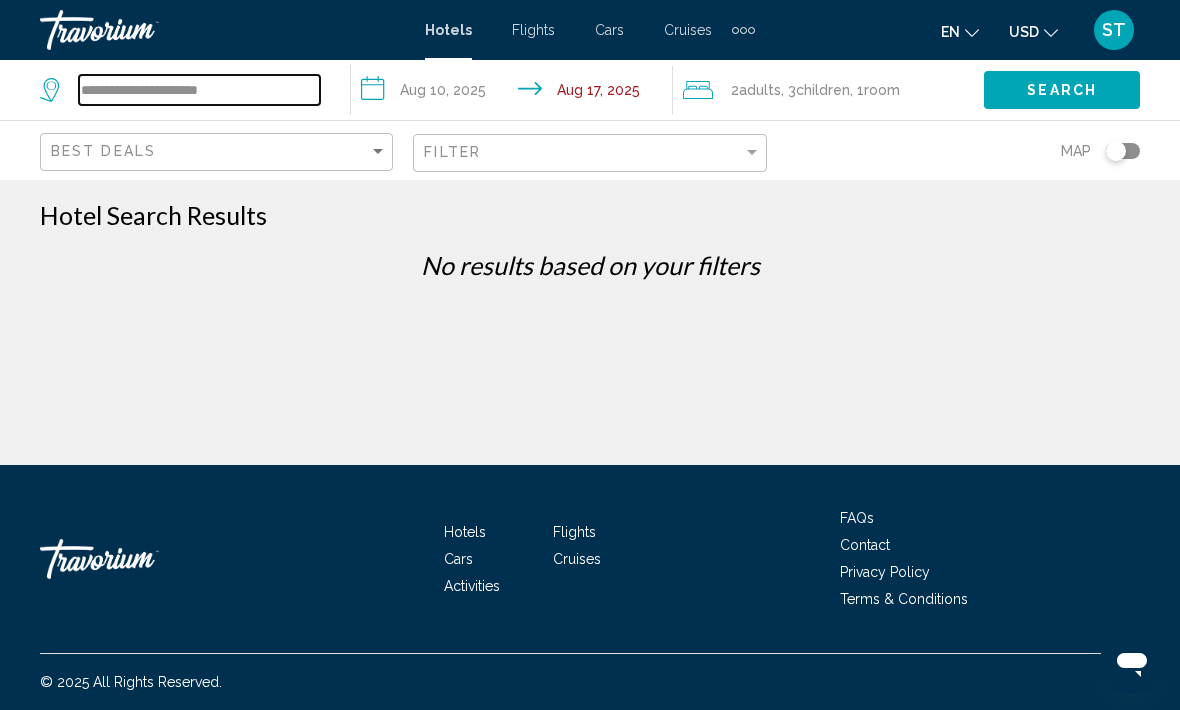 click on "**********" at bounding box center [199, 90] 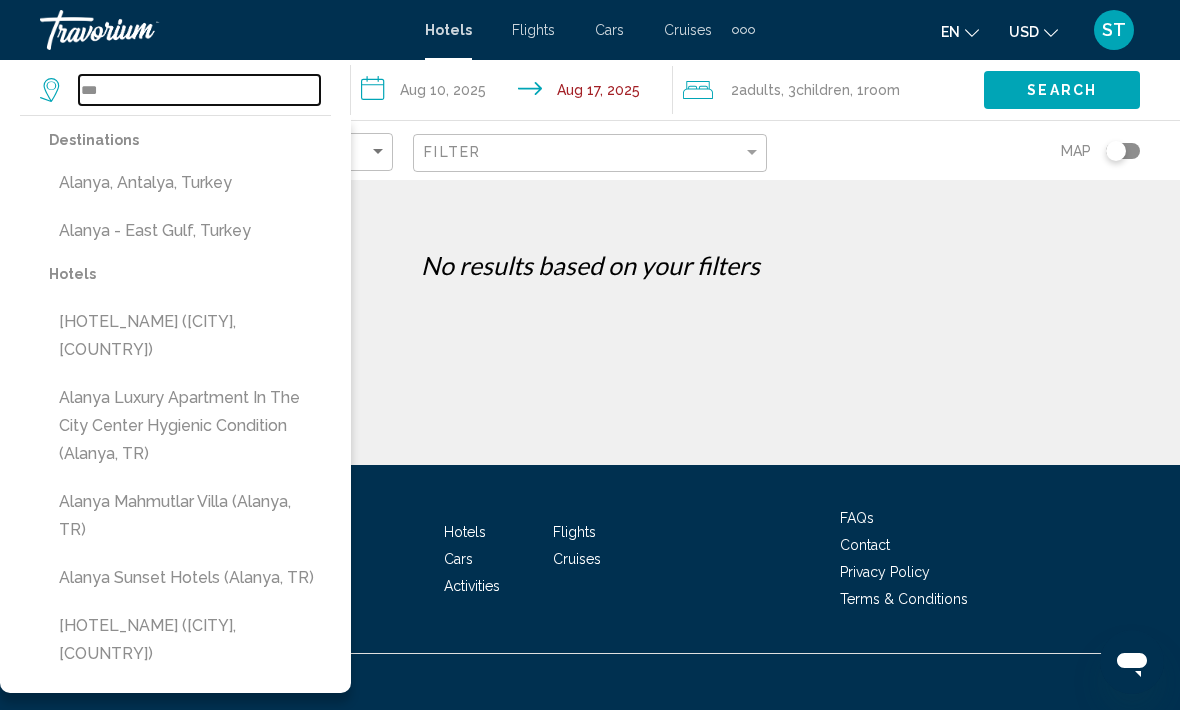 type on "**" 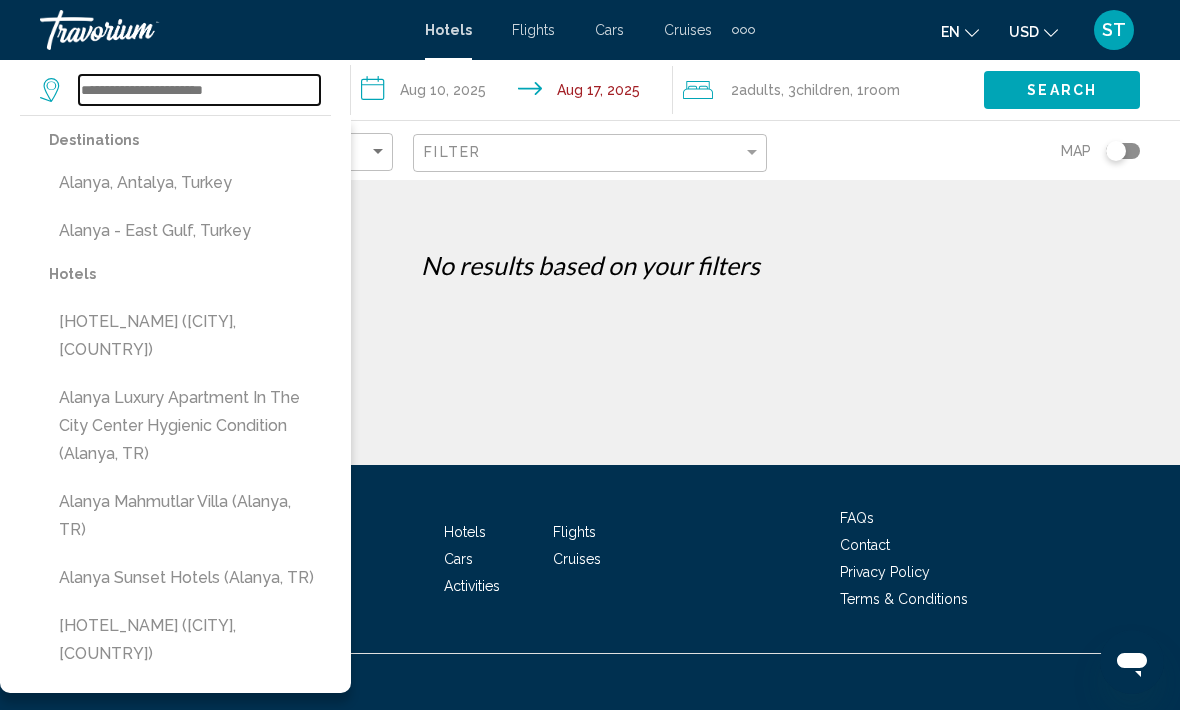 type 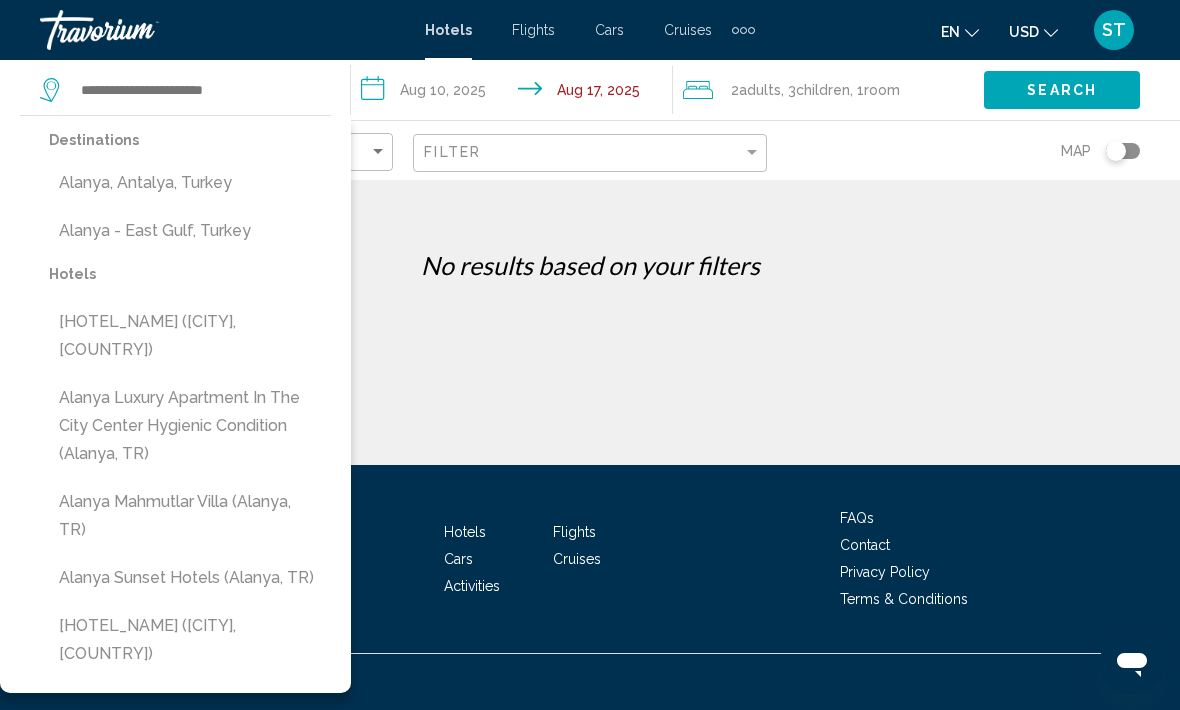 click on "**********" at bounding box center (515, 93) 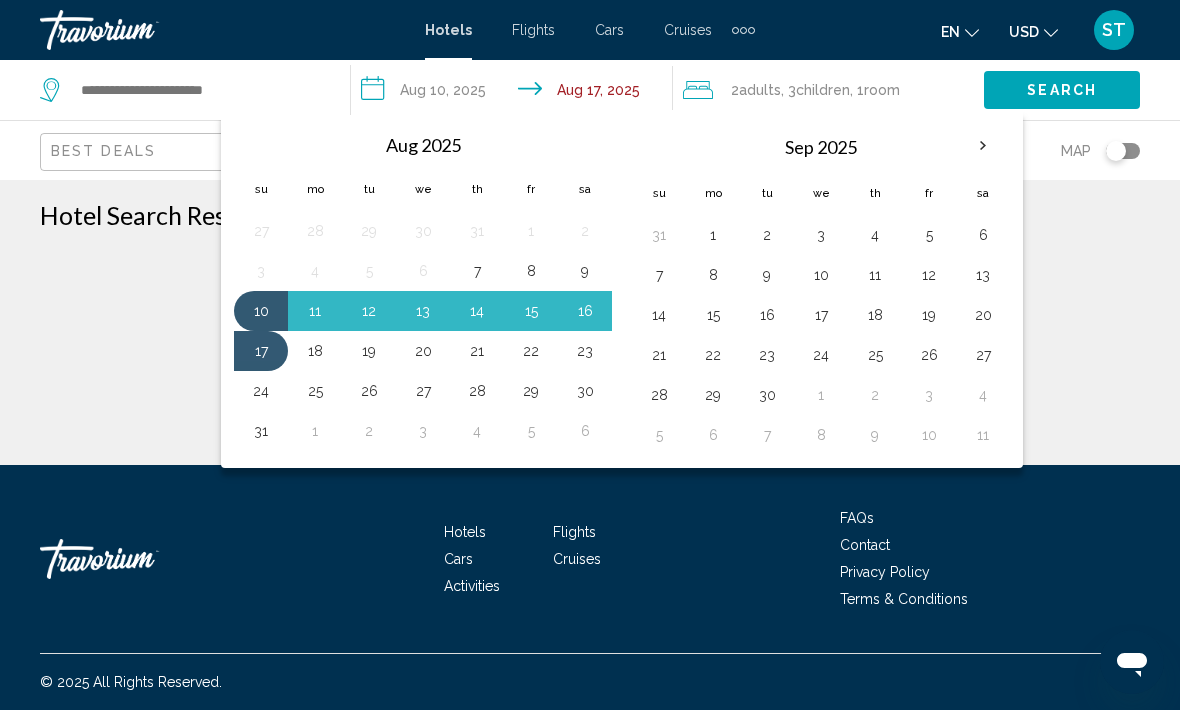 click on "11" at bounding box center [315, 311] 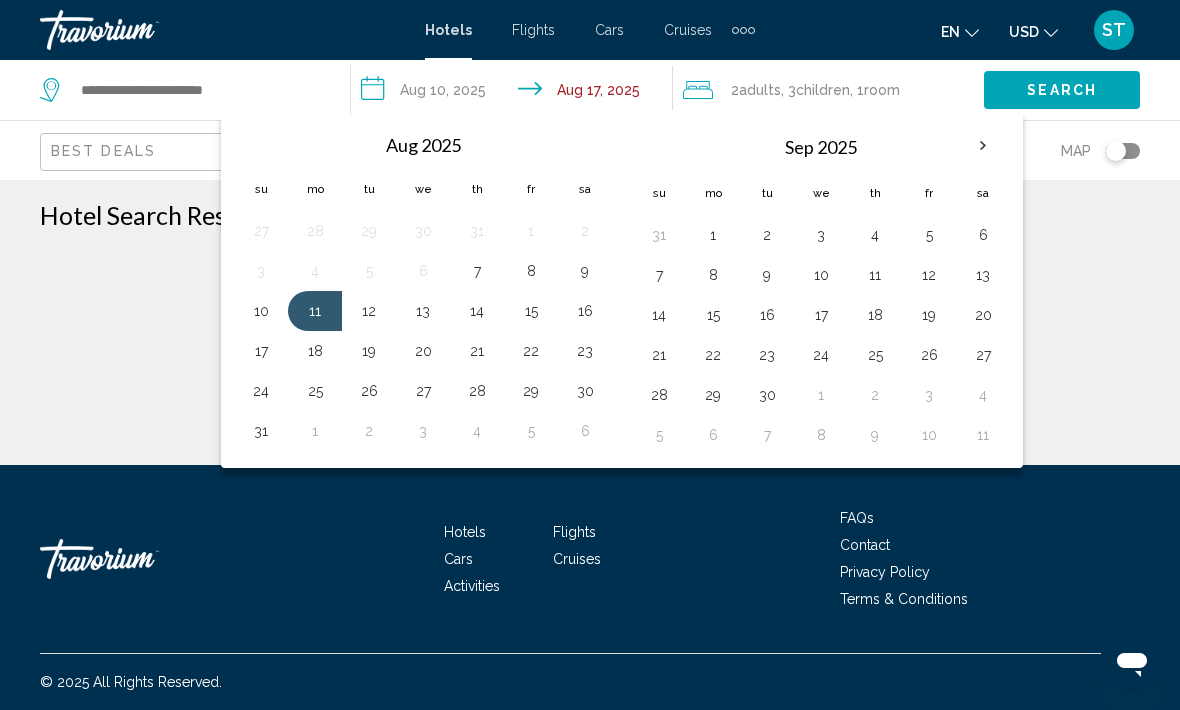 click on "18" at bounding box center (315, 351) 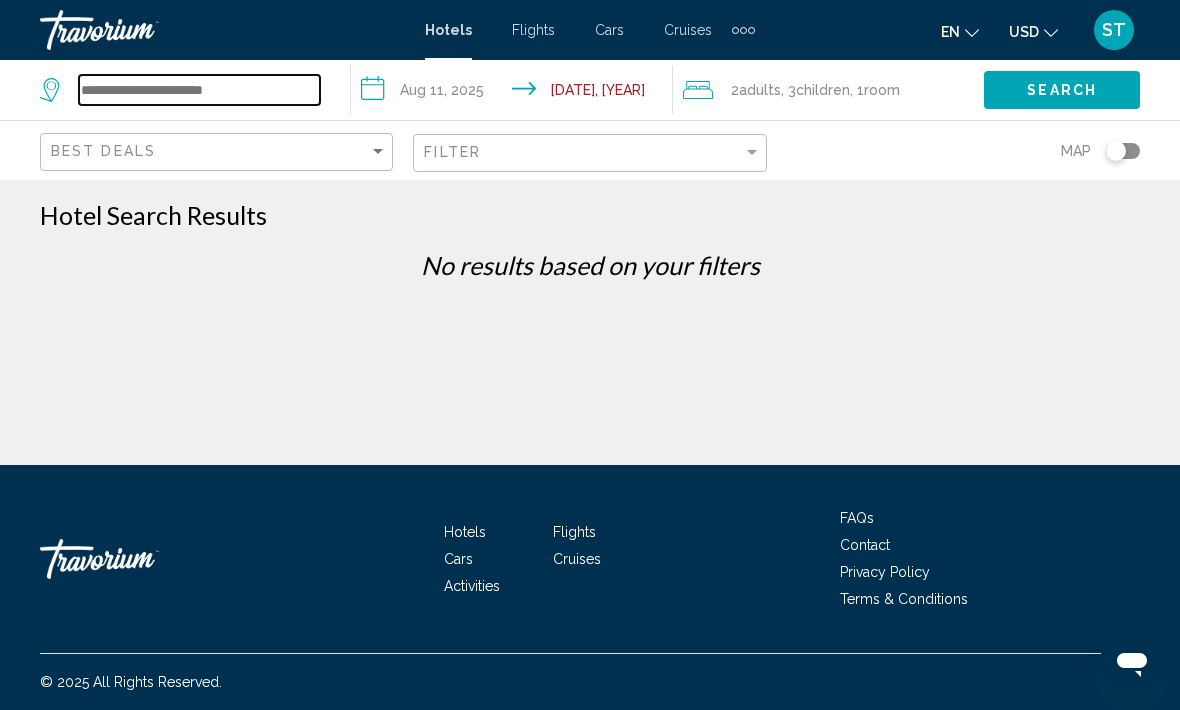 click at bounding box center (199, 90) 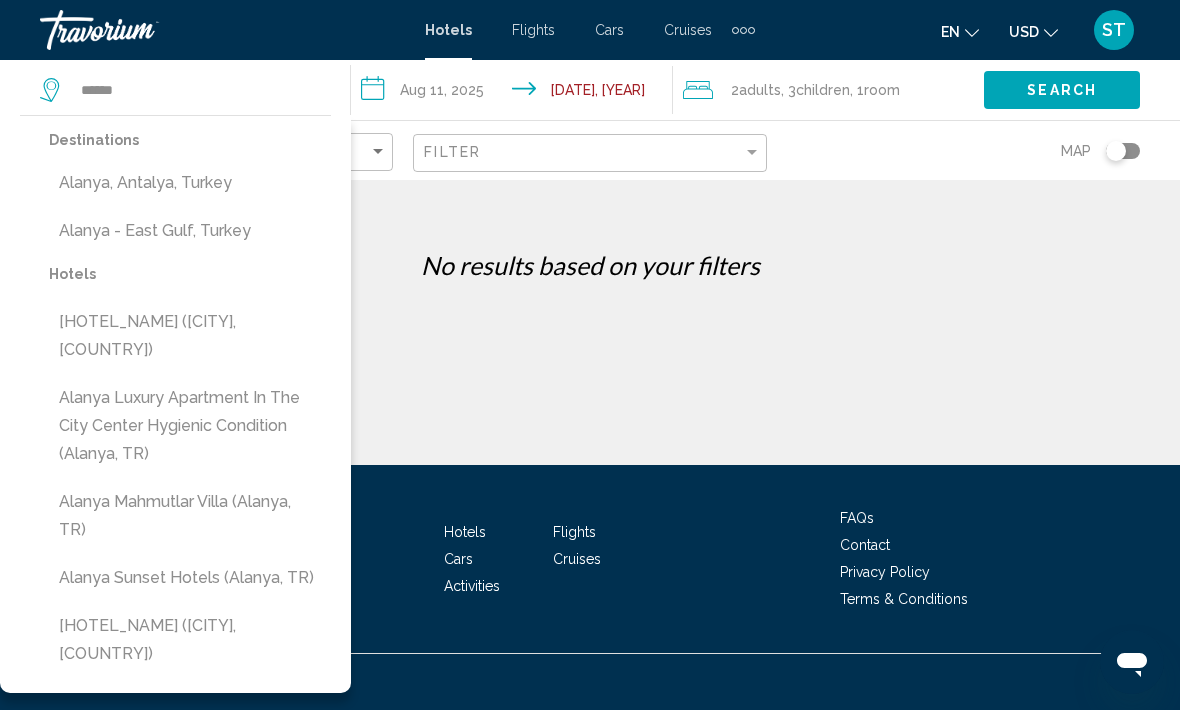 click on "Alanya, Antalya, Turkey" at bounding box center (190, 183) 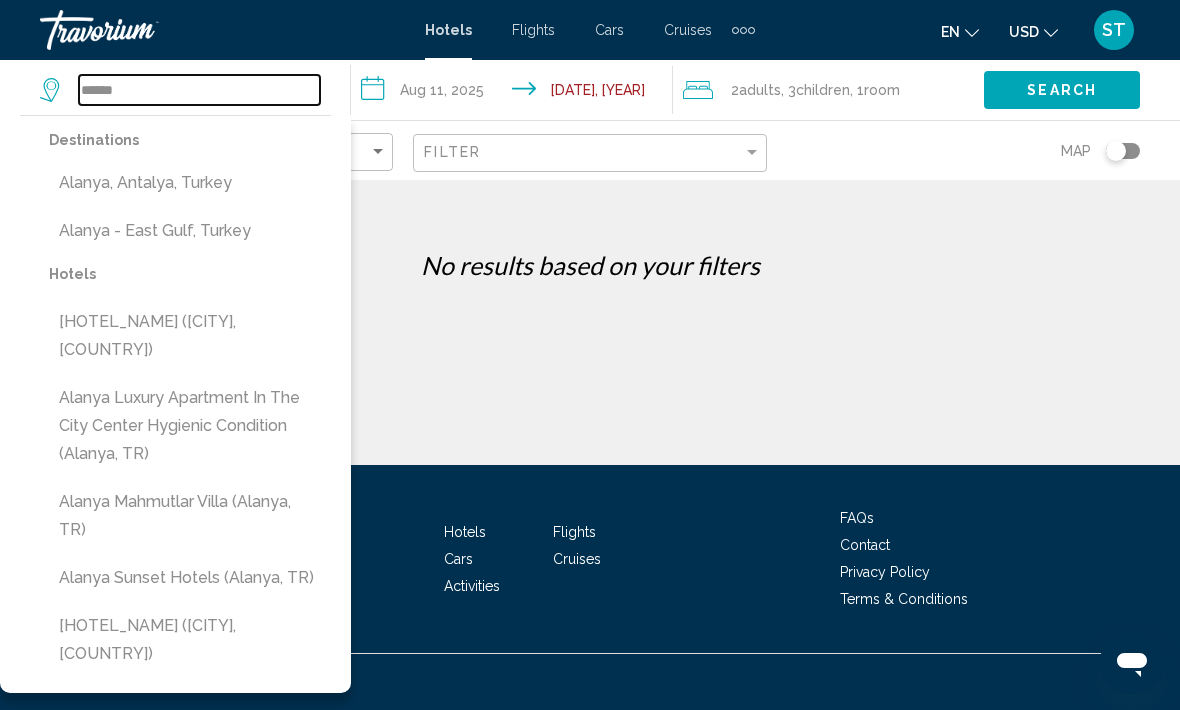 type on "**********" 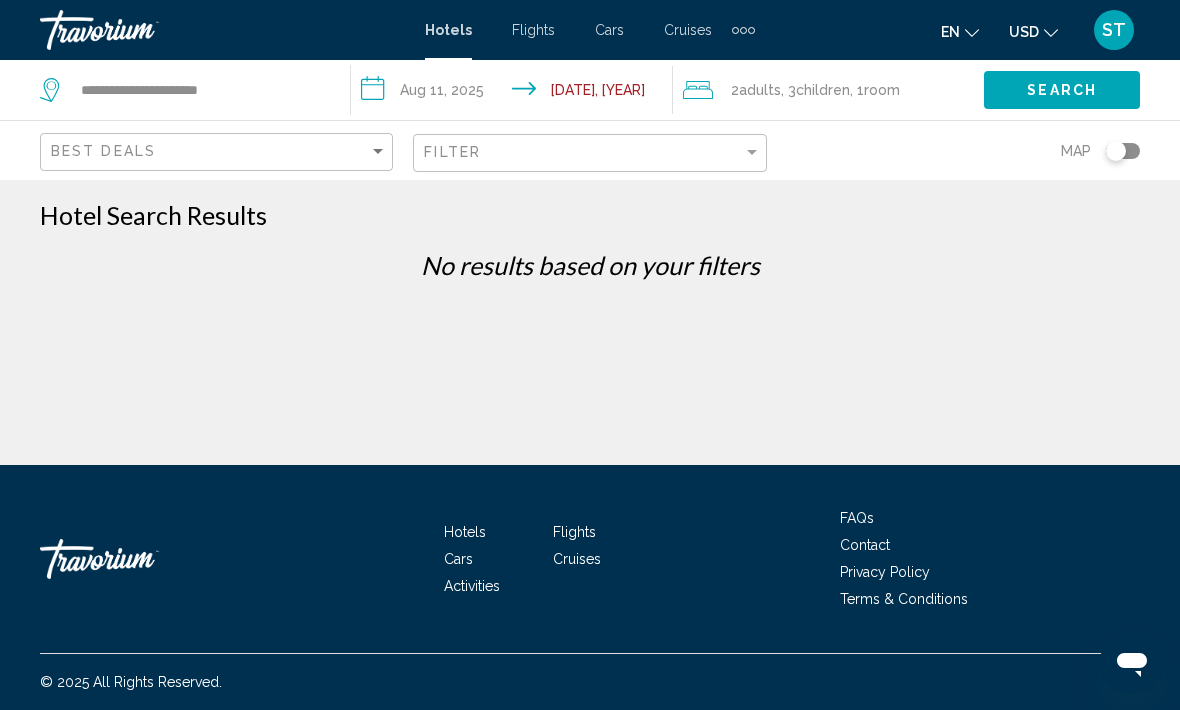 click on "Search" 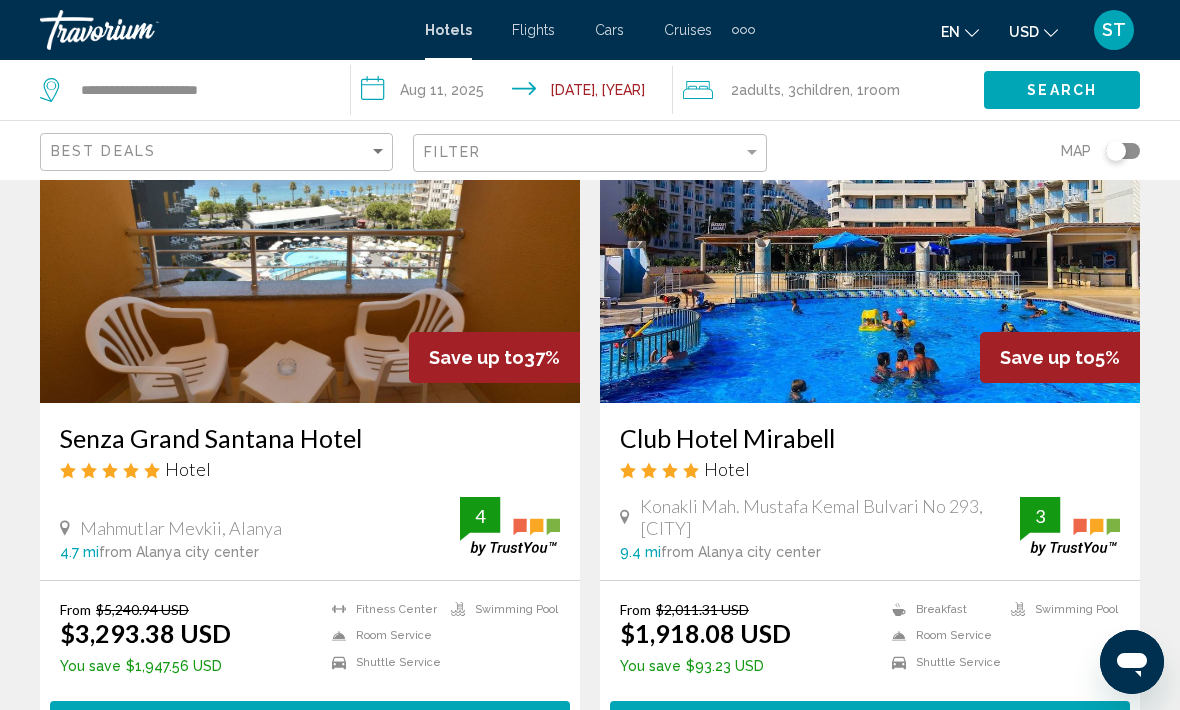 scroll, scrollTop: 218, scrollLeft: 0, axis: vertical 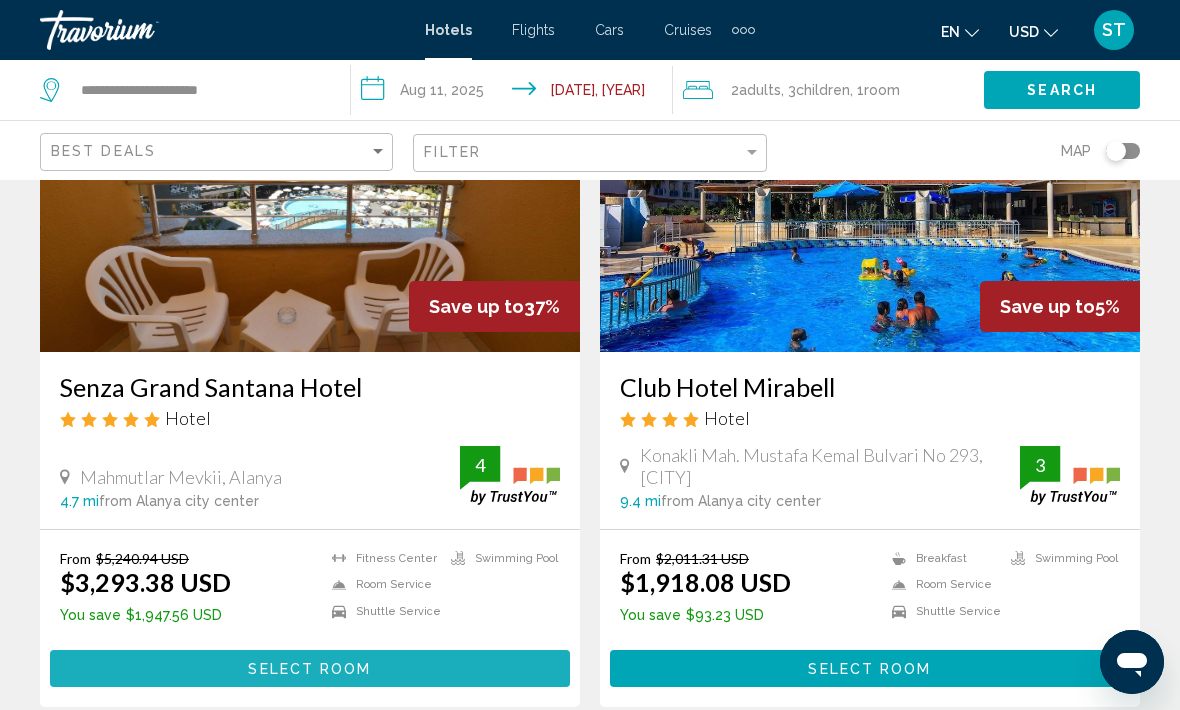 click on "Select Room" at bounding box center (309, 669) 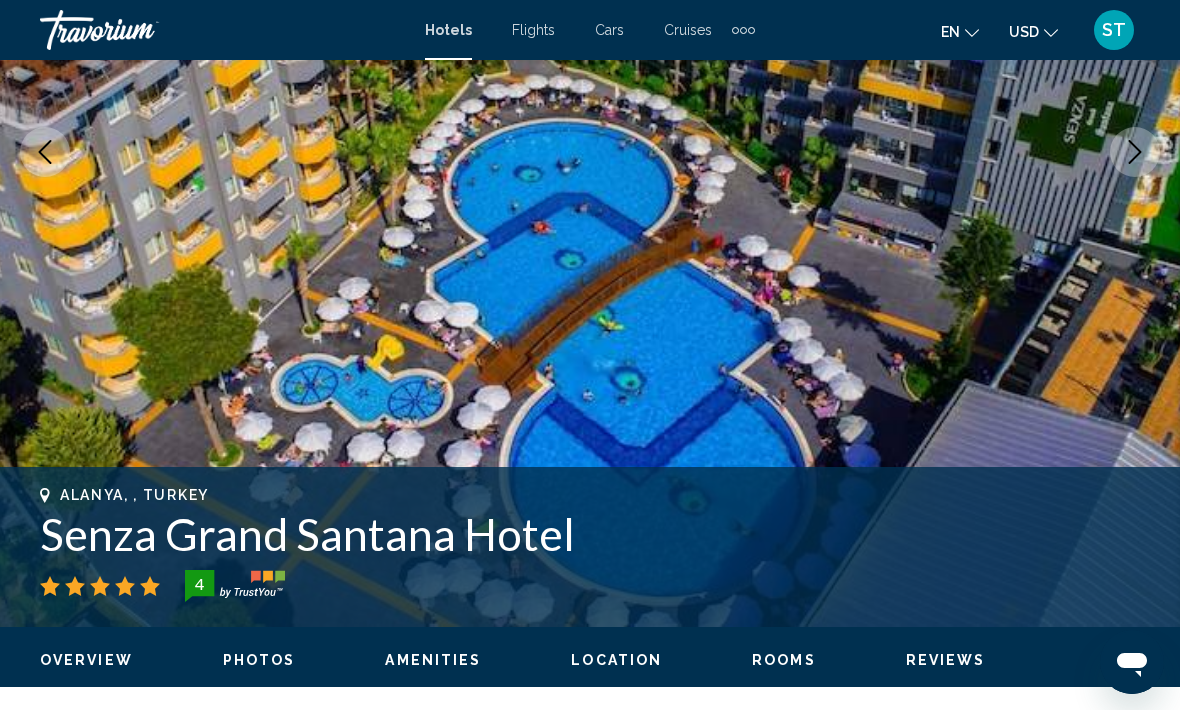 scroll, scrollTop: 385, scrollLeft: 0, axis: vertical 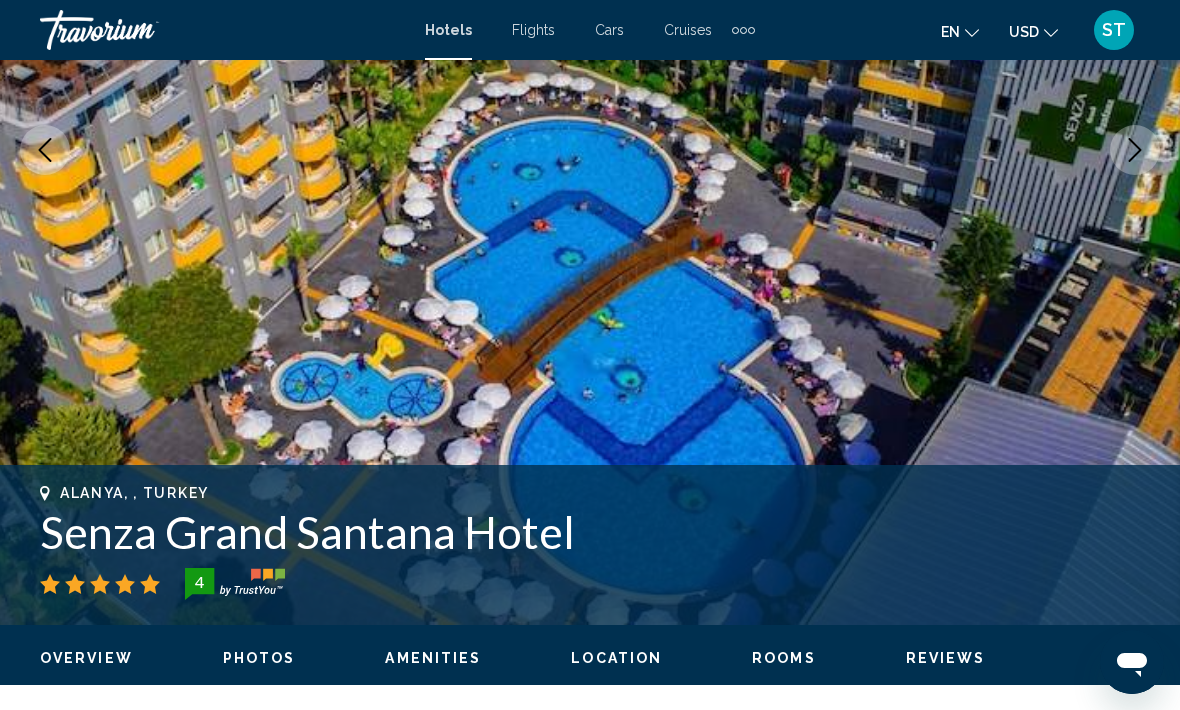 click 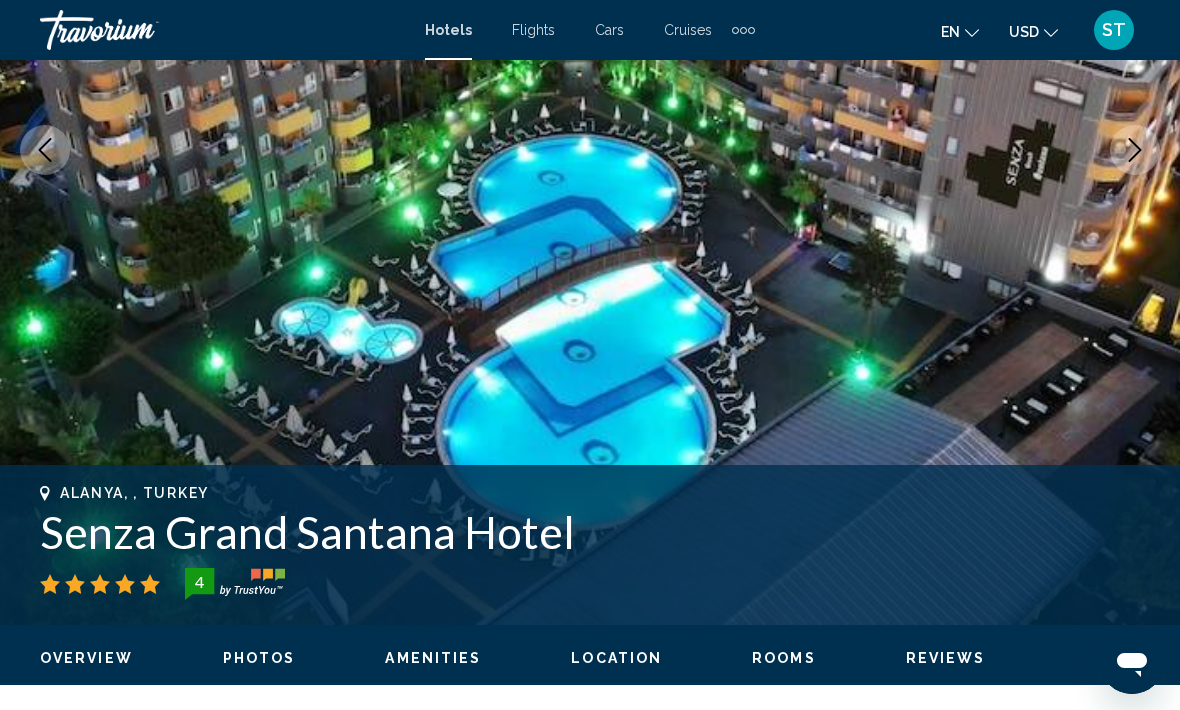 click at bounding box center [1135, 150] 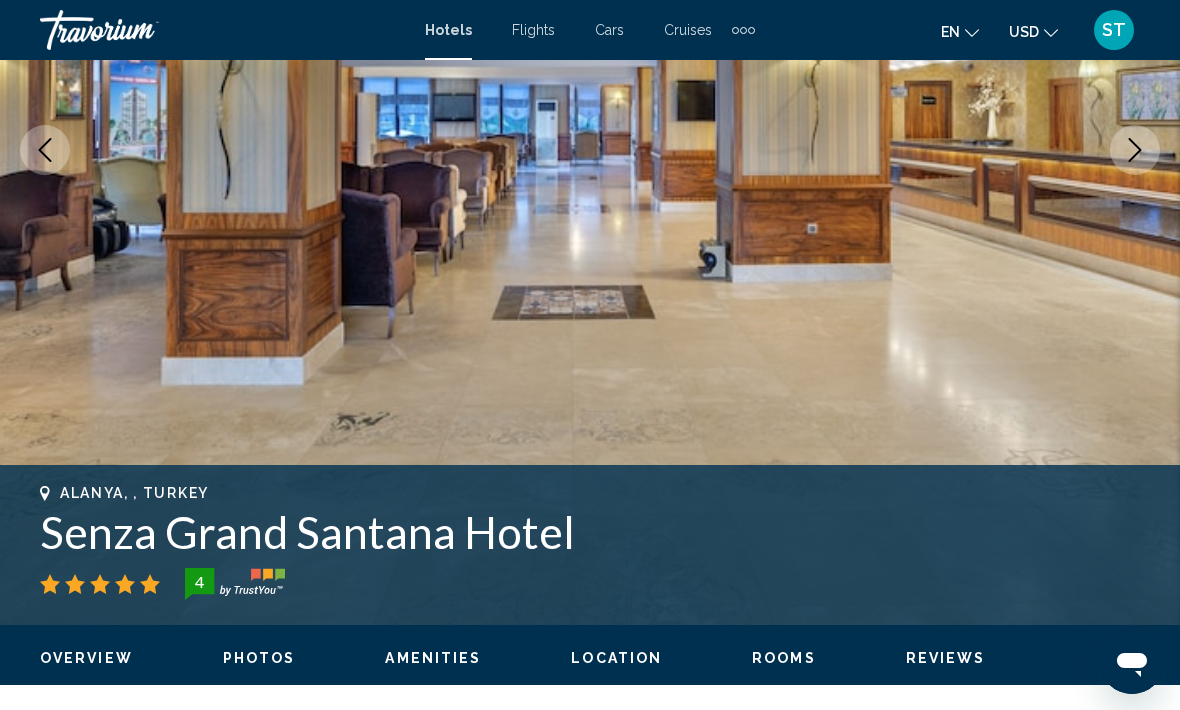 click at bounding box center (1135, 150) 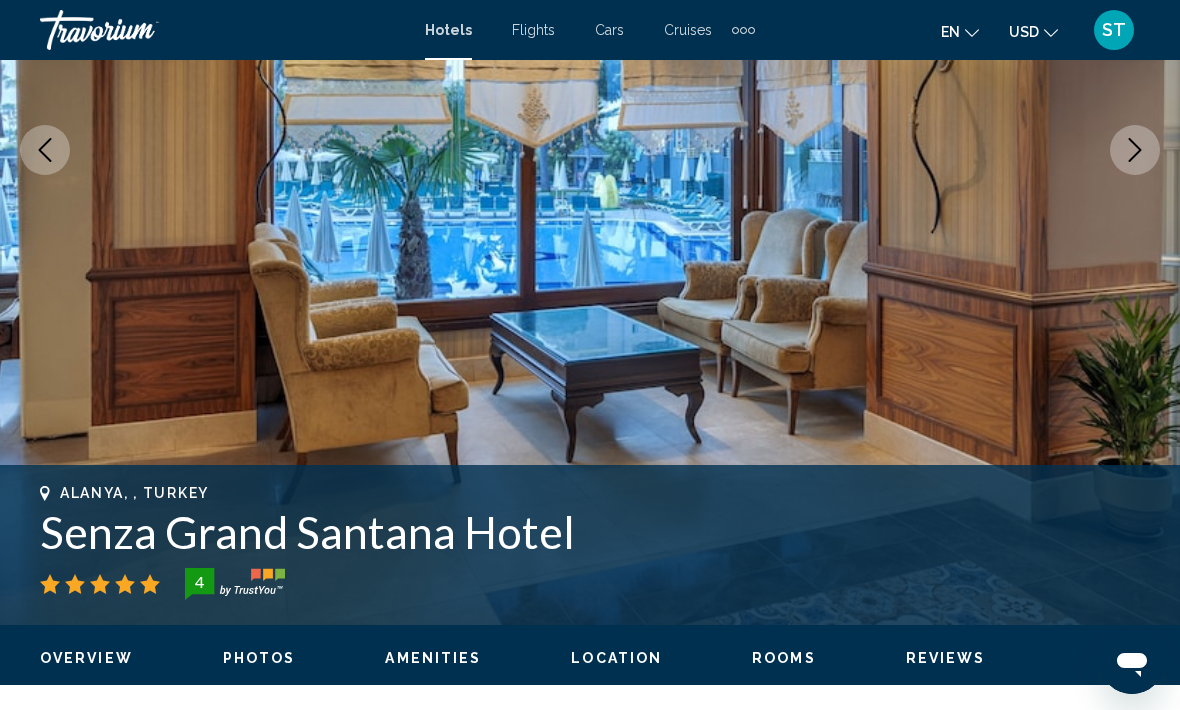 click at bounding box center [590, 150] 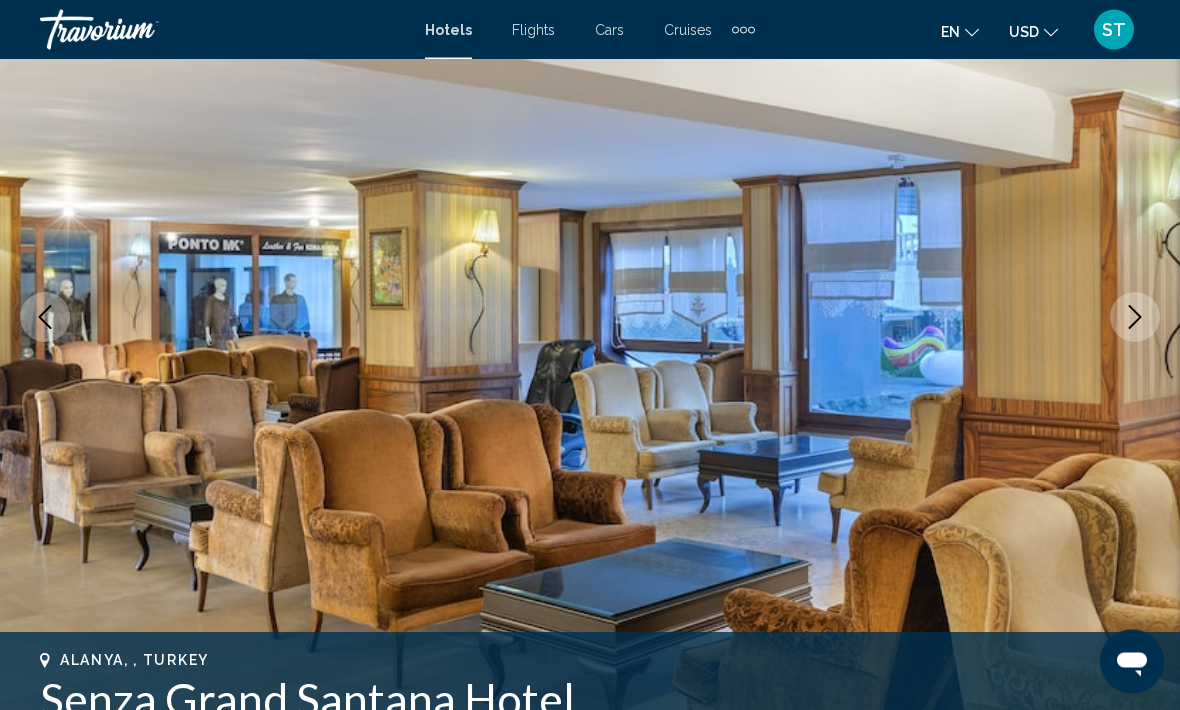 scroll, scrollTop: 163, scrollLeft: 0, axis: vertical 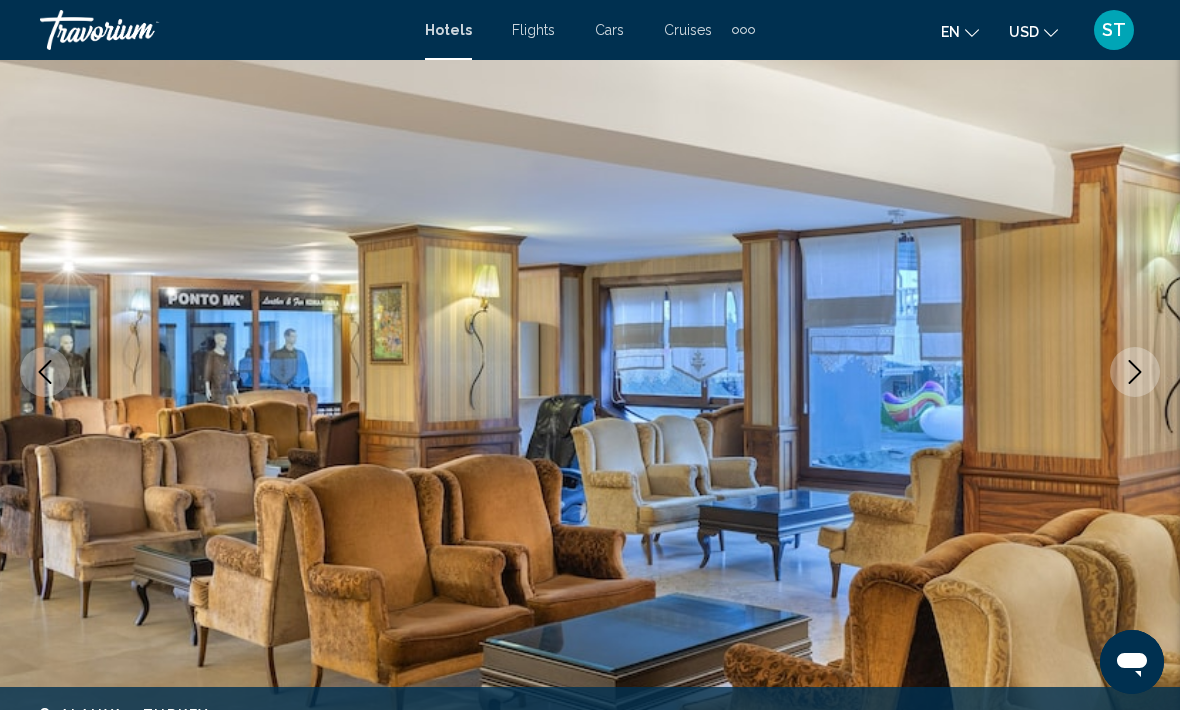 click at bounding box center [590, 372] 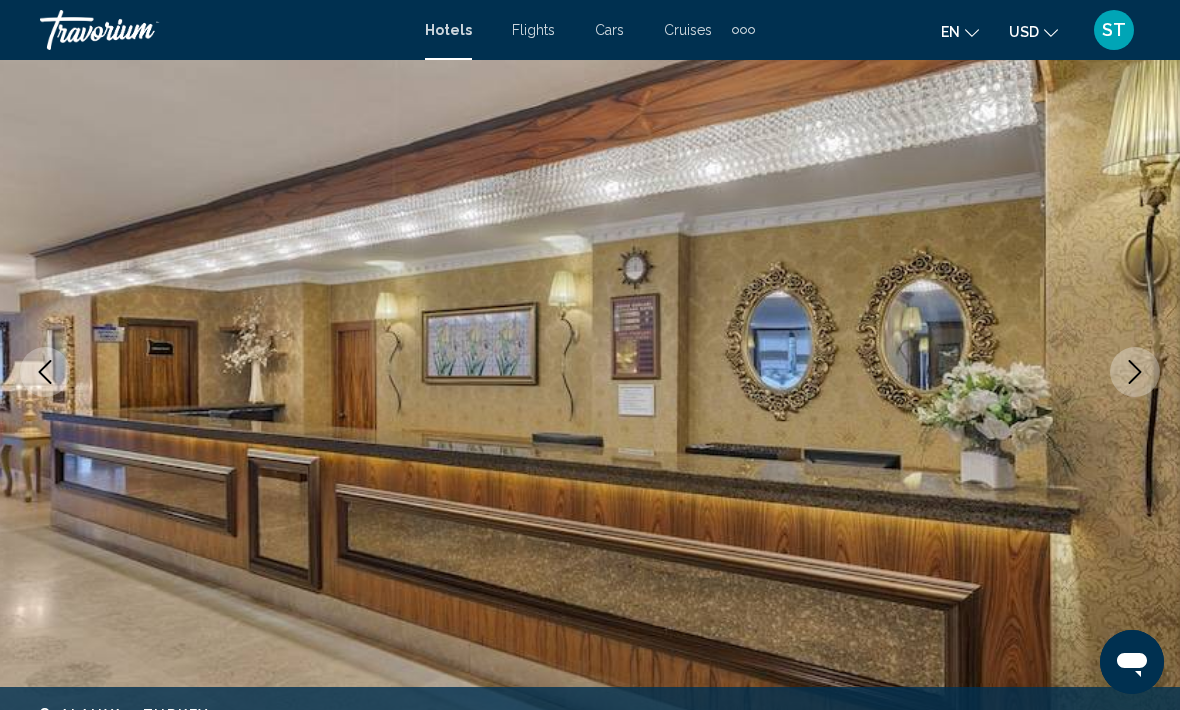 click 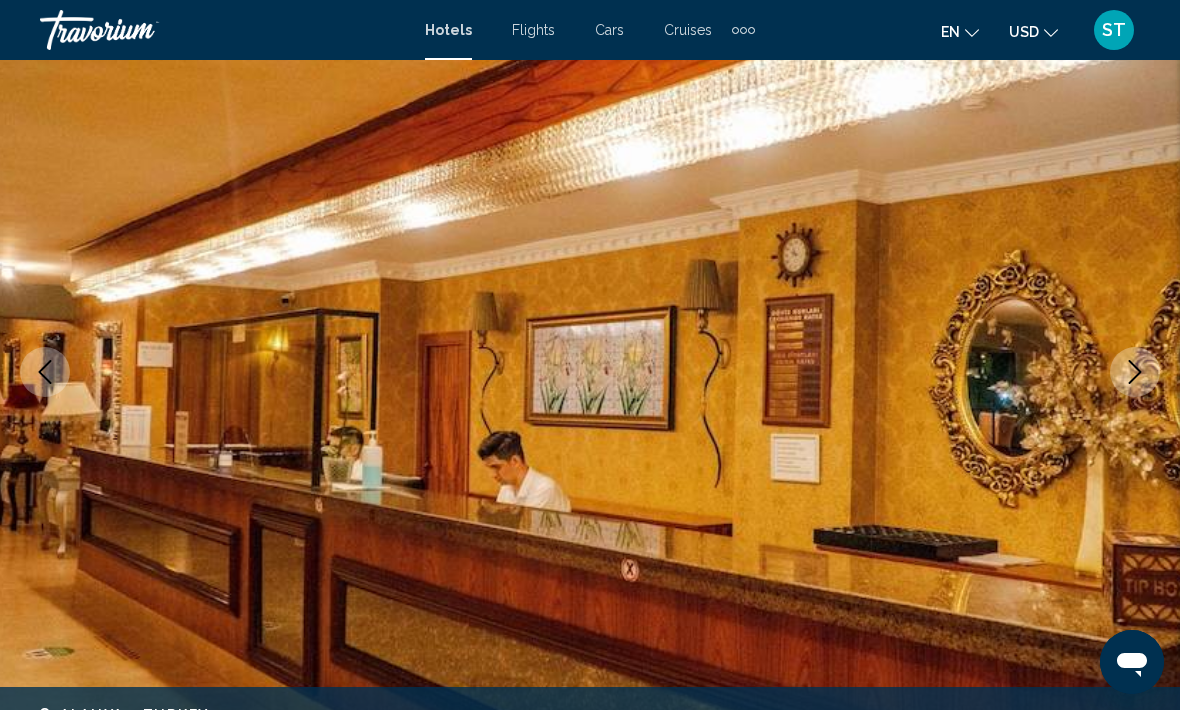 click at bounding box center [1135, 372] 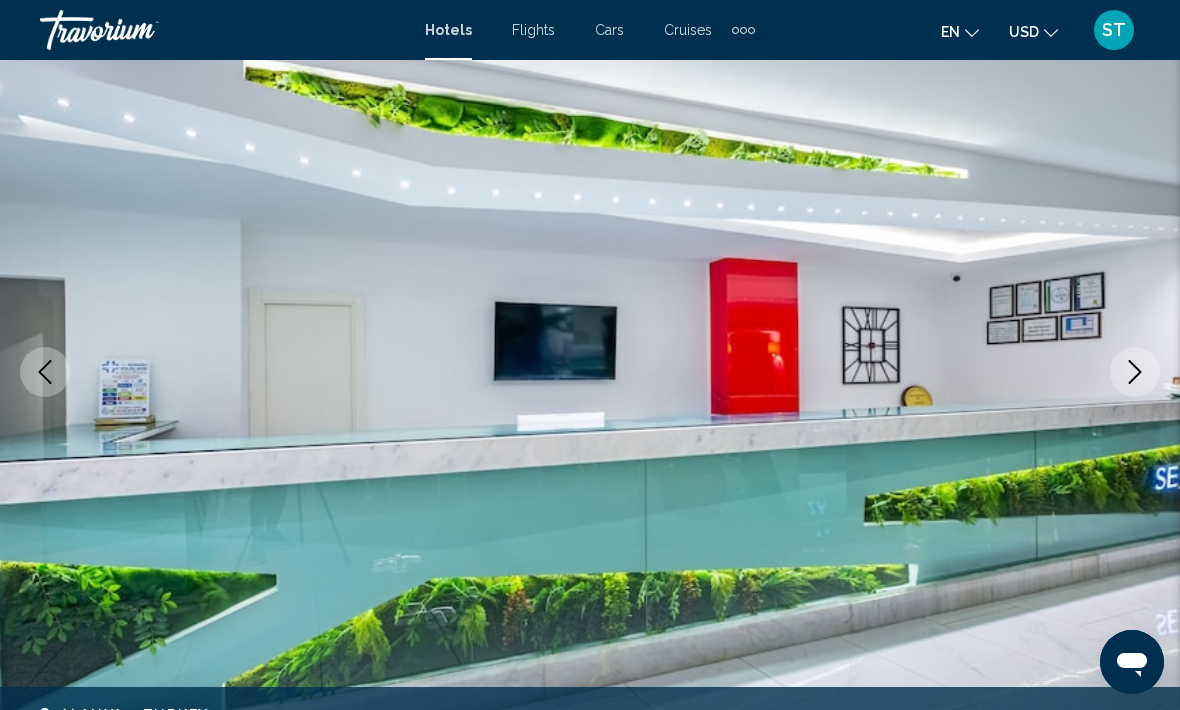 click 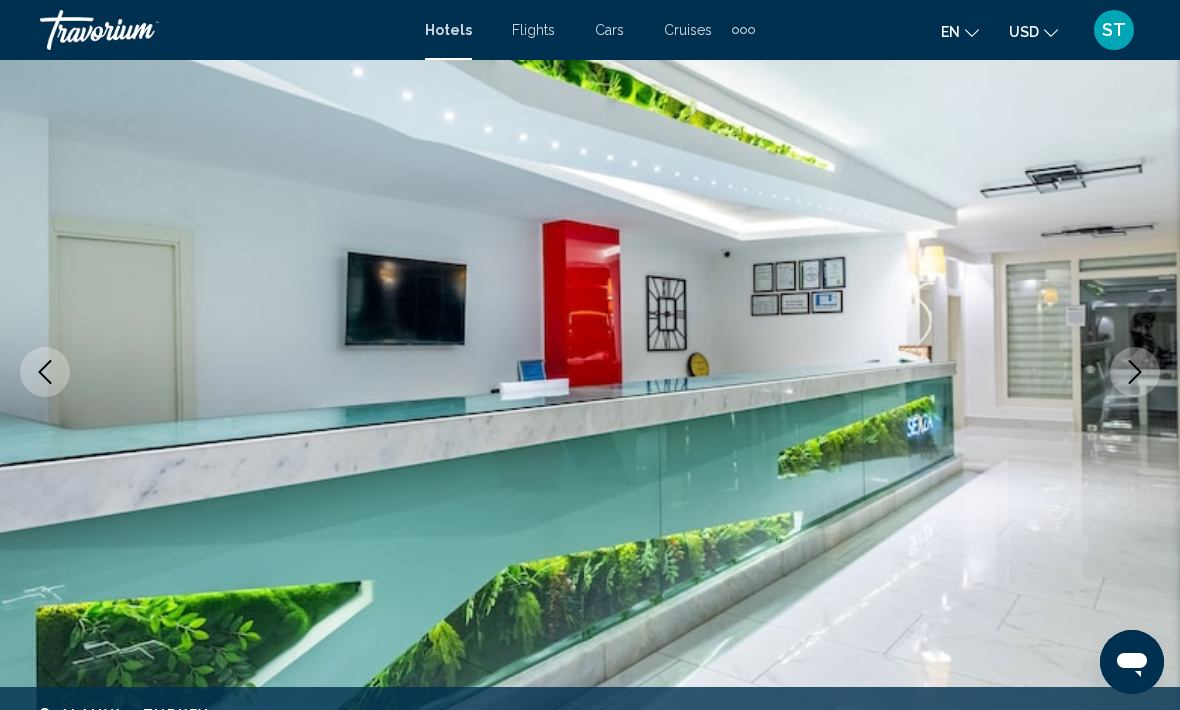 click at bounding box center (1135, 372) 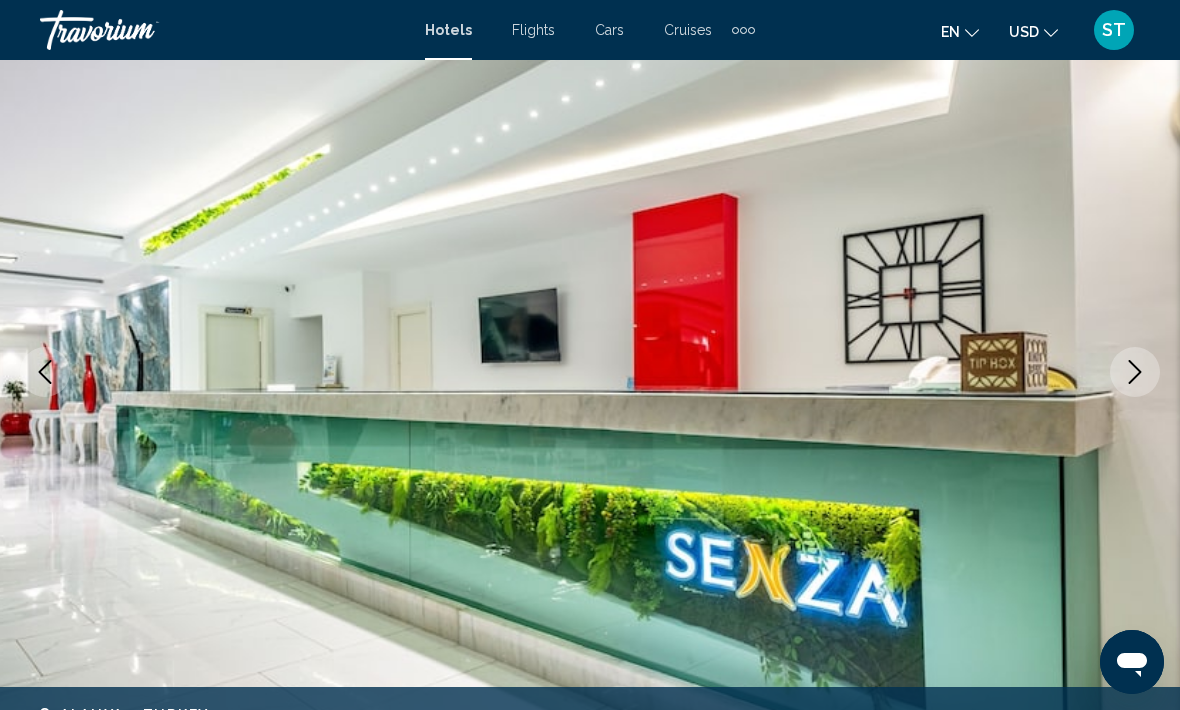 click at bounding box center (1135, 372) 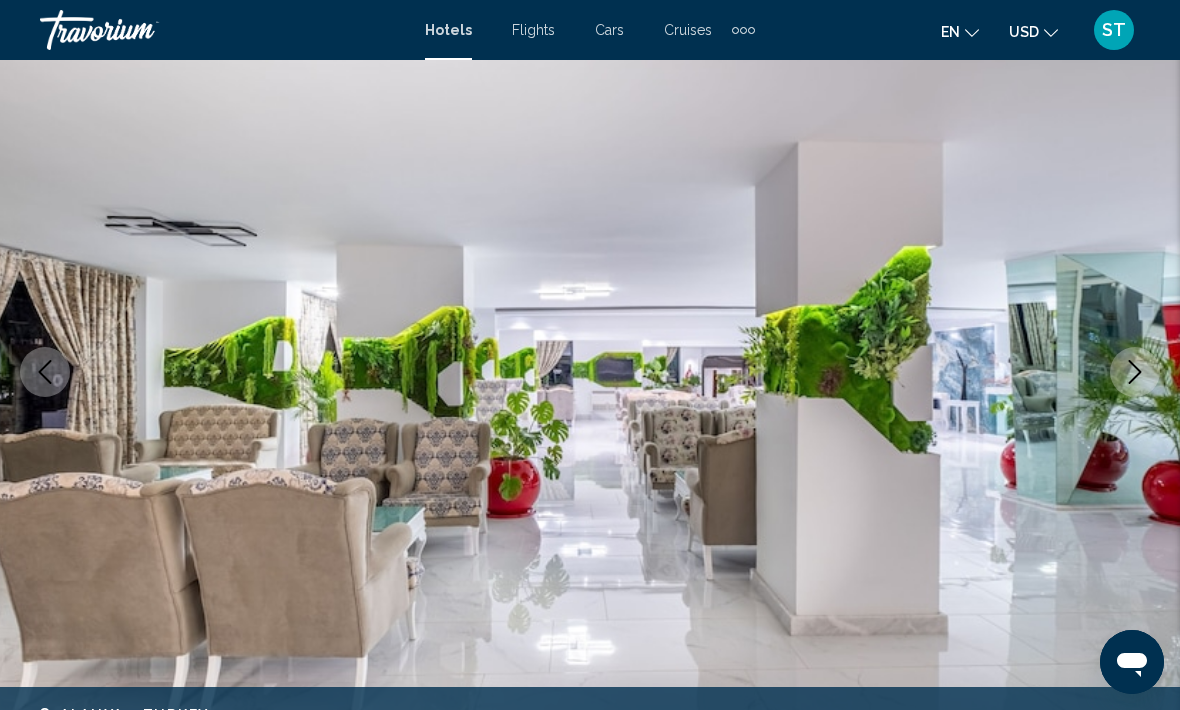 click at bounding box center [1135, 372] 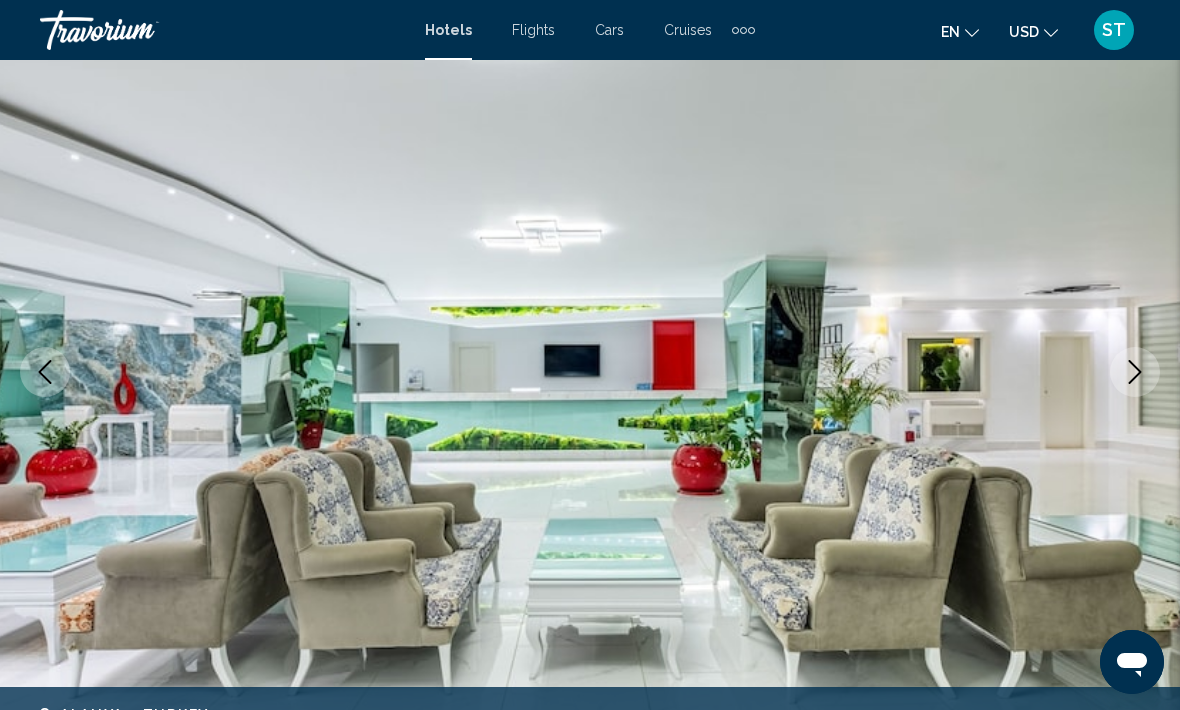 click at bounding box center (1135, 372) 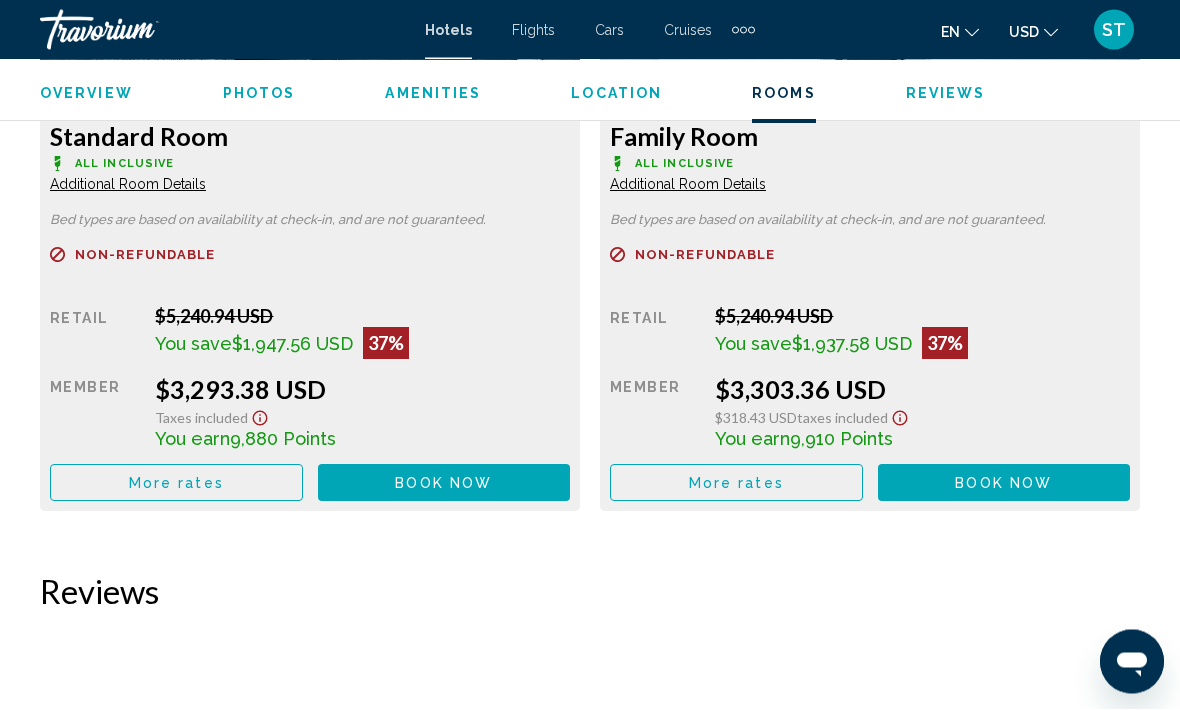 scroll, scrollTop: 3321, scrollLeft: 0, axis: vertical 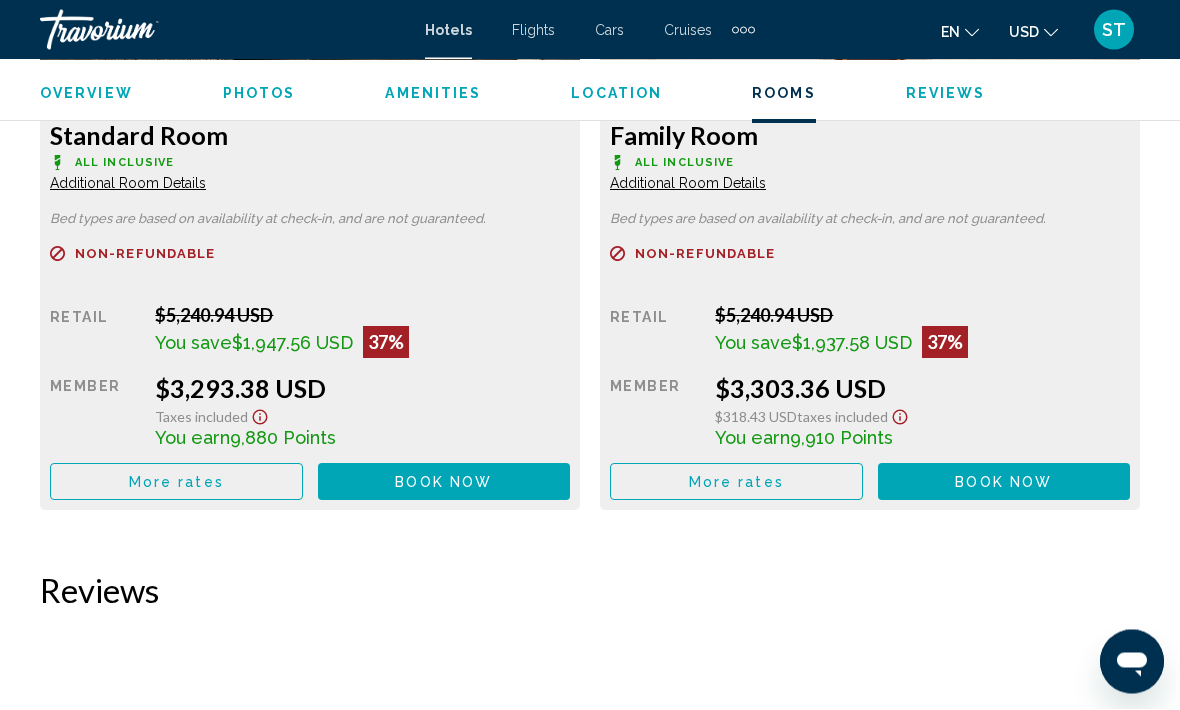 click on "Overview" at bounding box center [86, 93] 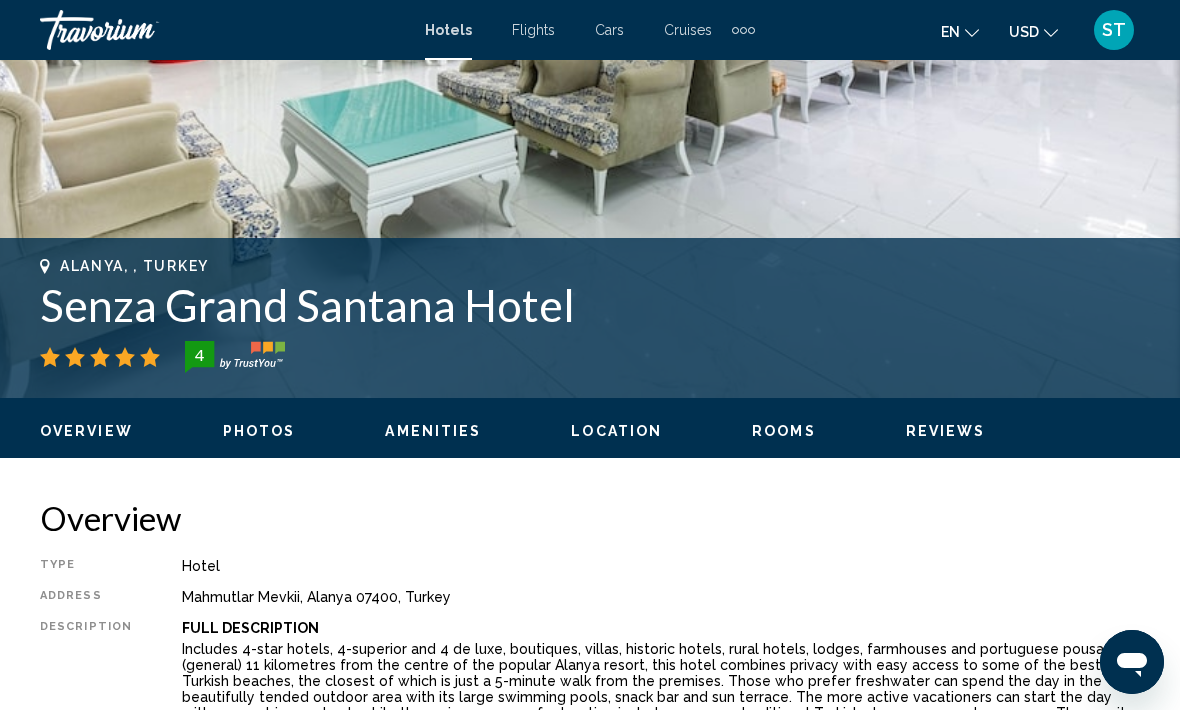 scroll, scrollTop: 0, scrollLeft: 0, axis: both 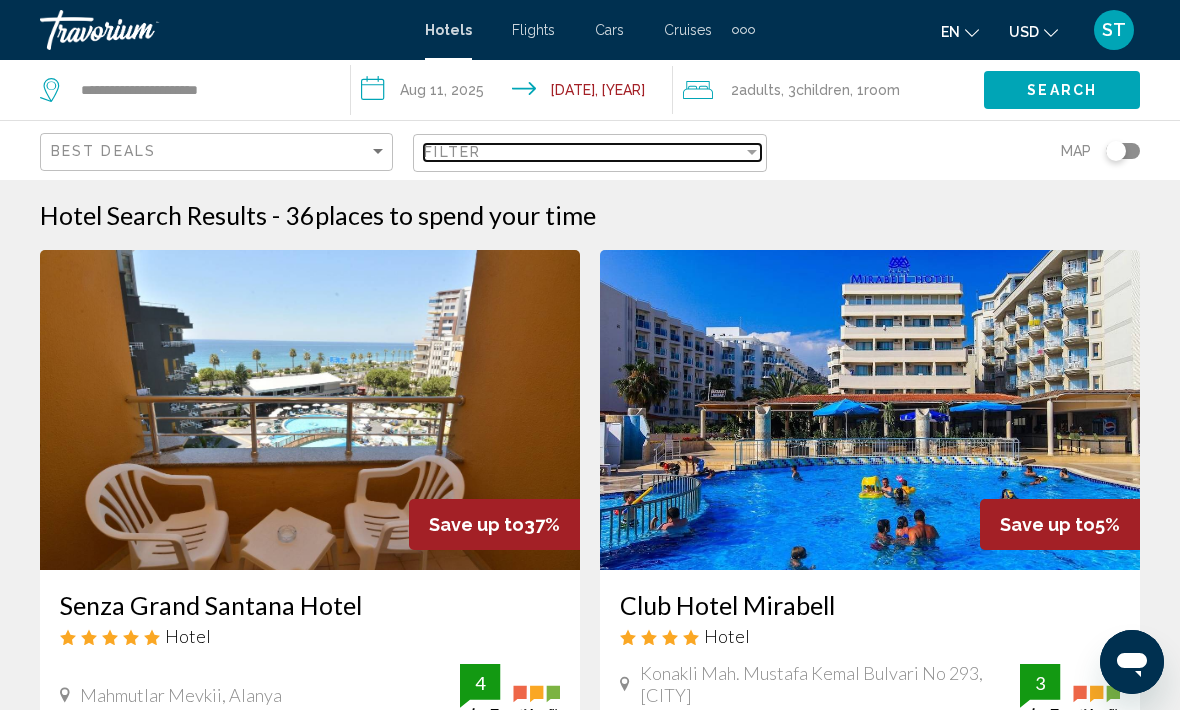 click on "Filter" at bounding box center (583, 152) 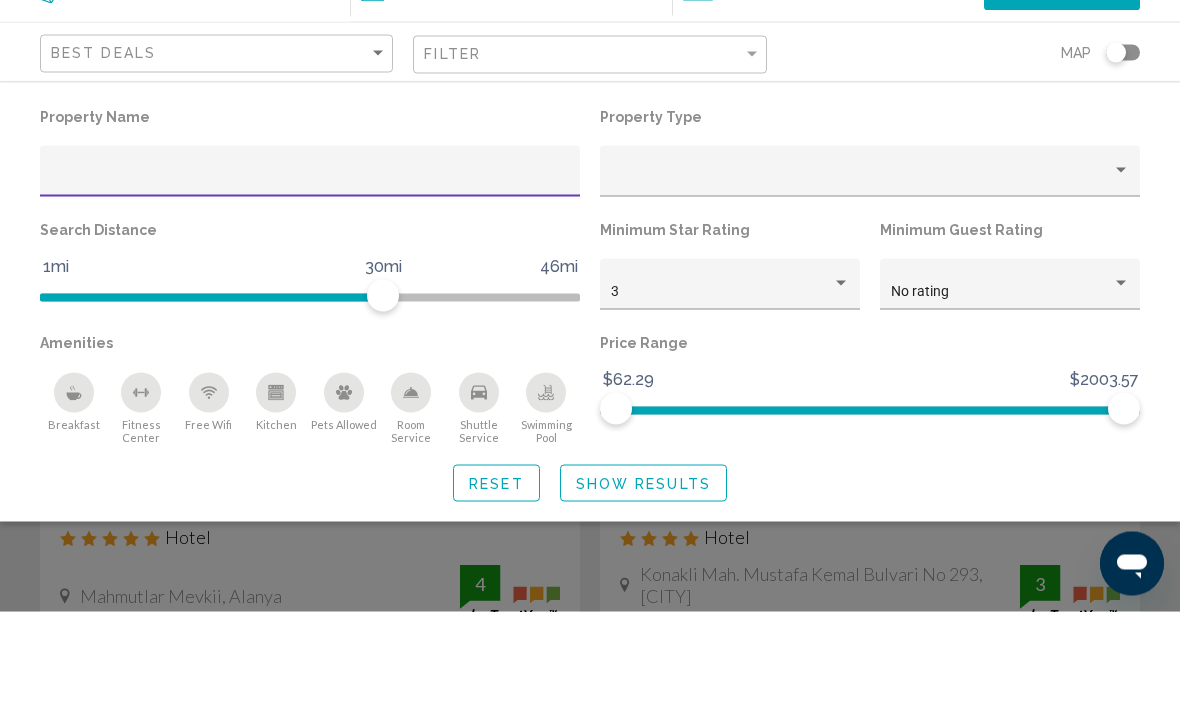 click at bounding box center [310, 277] 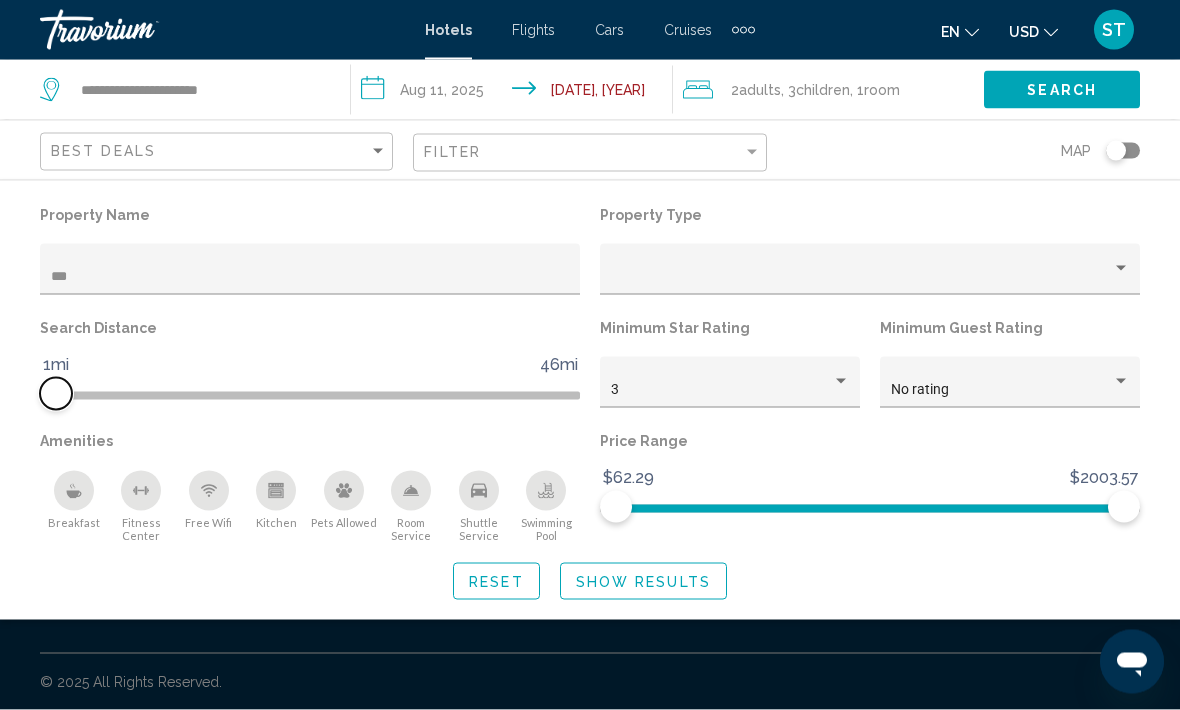 scroll, scrollTop: 0, scrollLeft: 0, axis: both 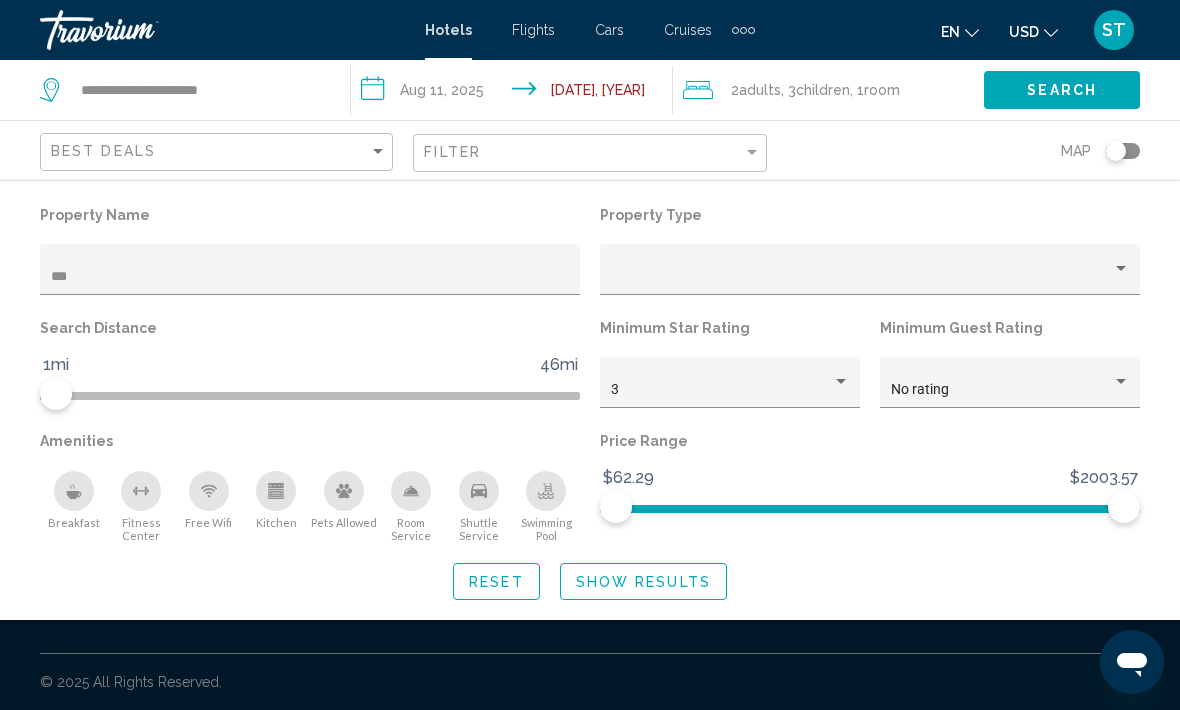 click on "***" at bounding box center (310, 277) 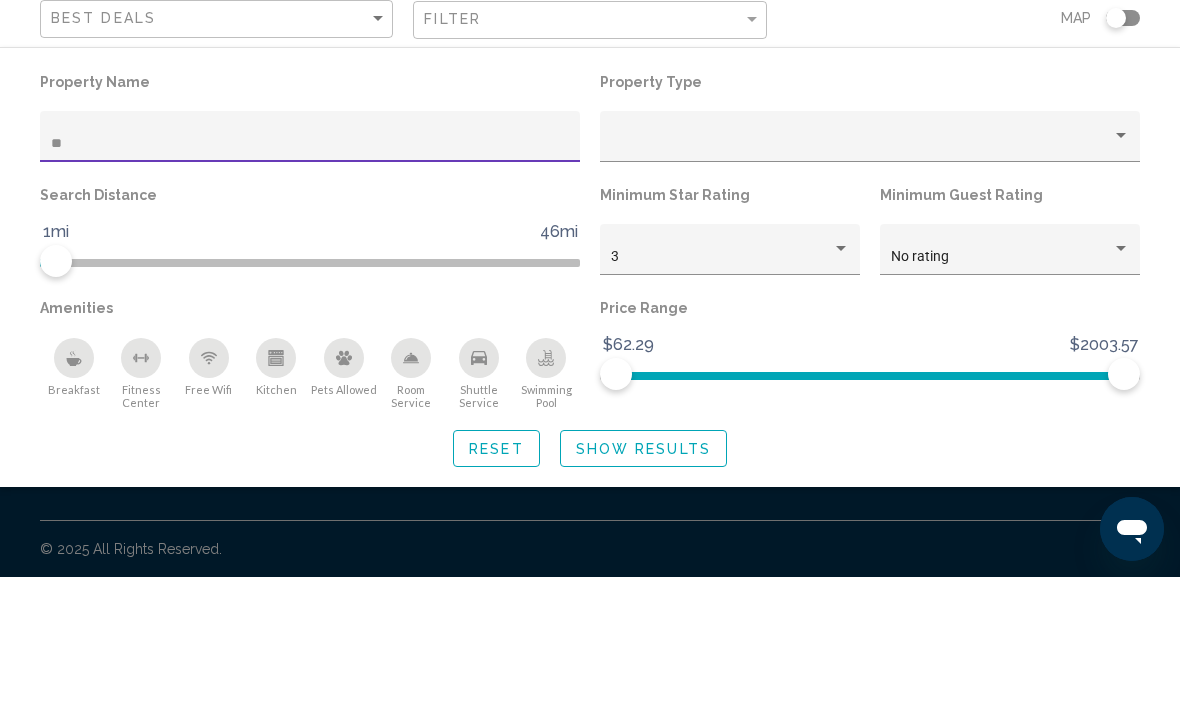 type on "*" 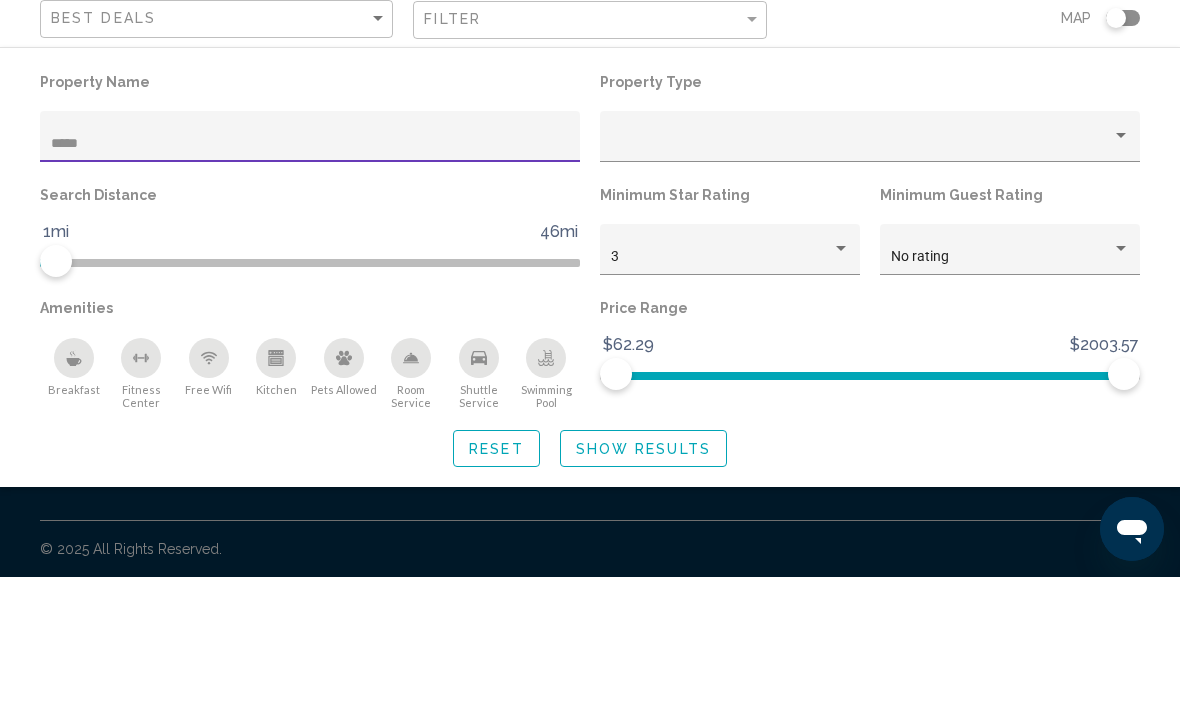 type on "******" 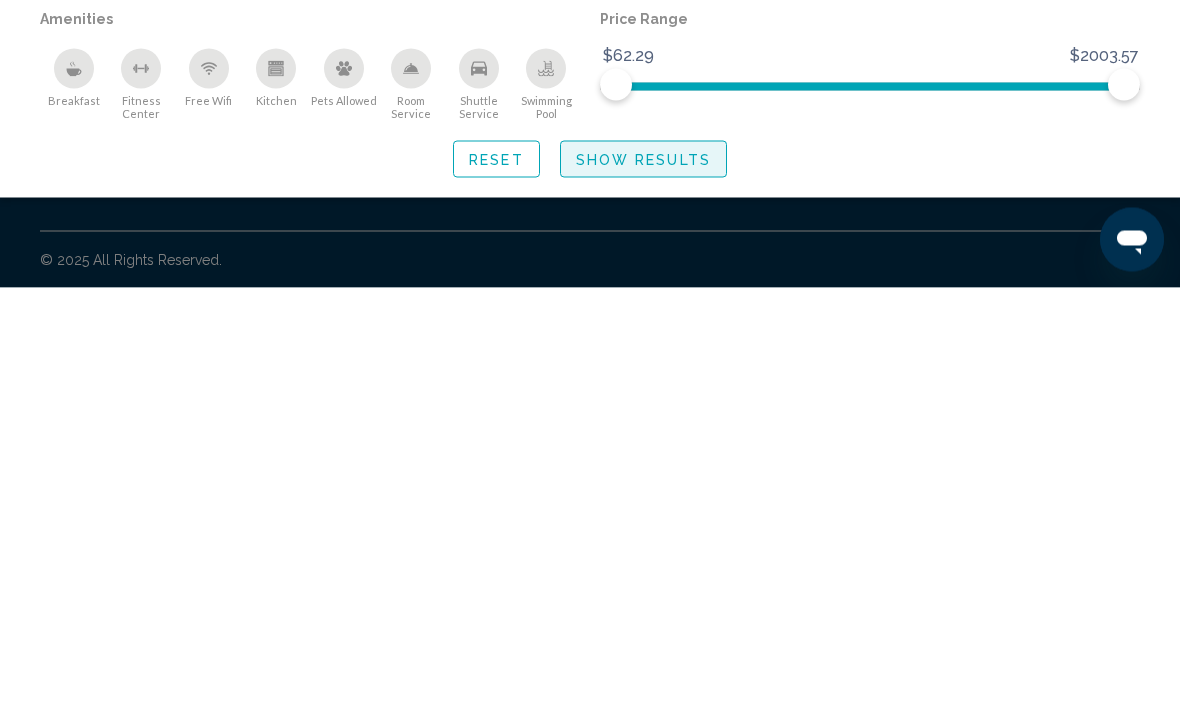 click on "Show Results" 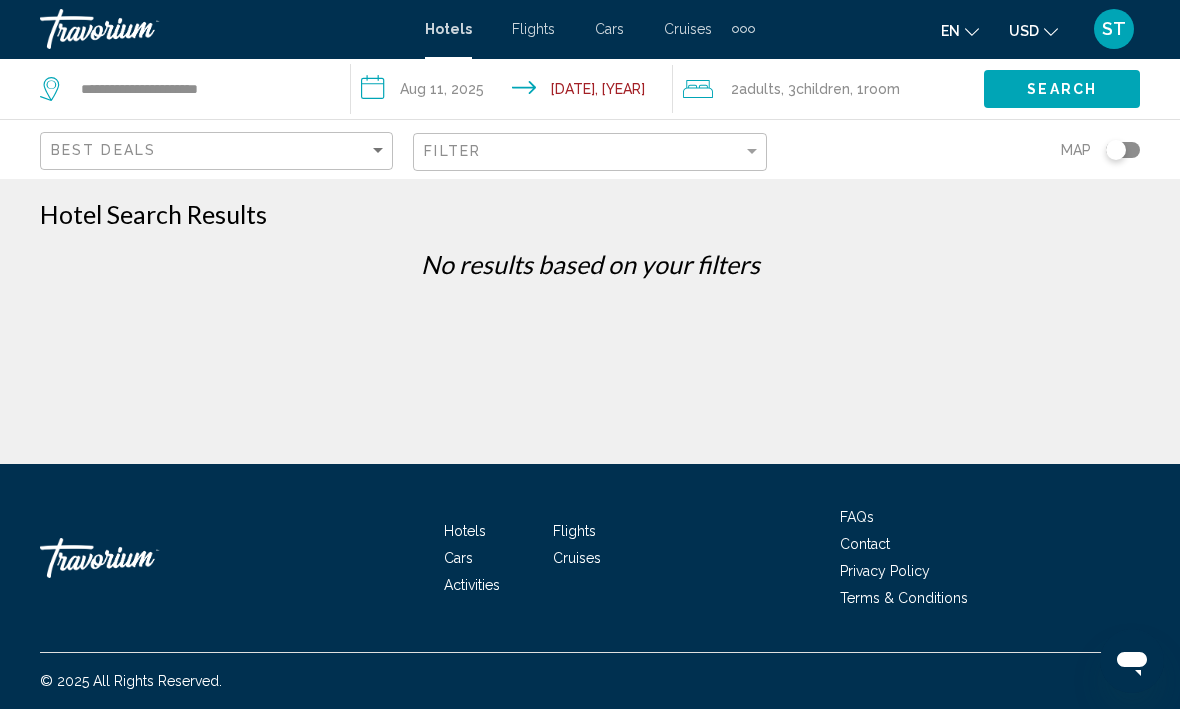 scroll, scrollTop: 0, scrollLeft: 0, axis: both 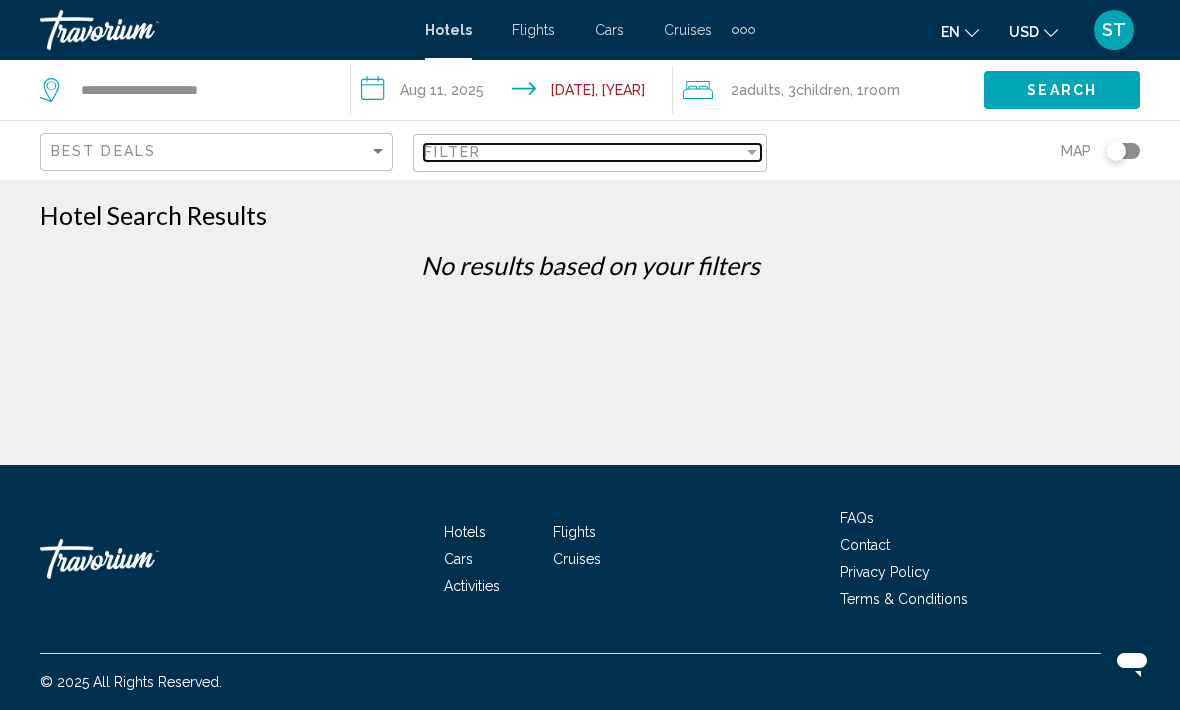 click on "Filter" at bounding box center [583, 152] 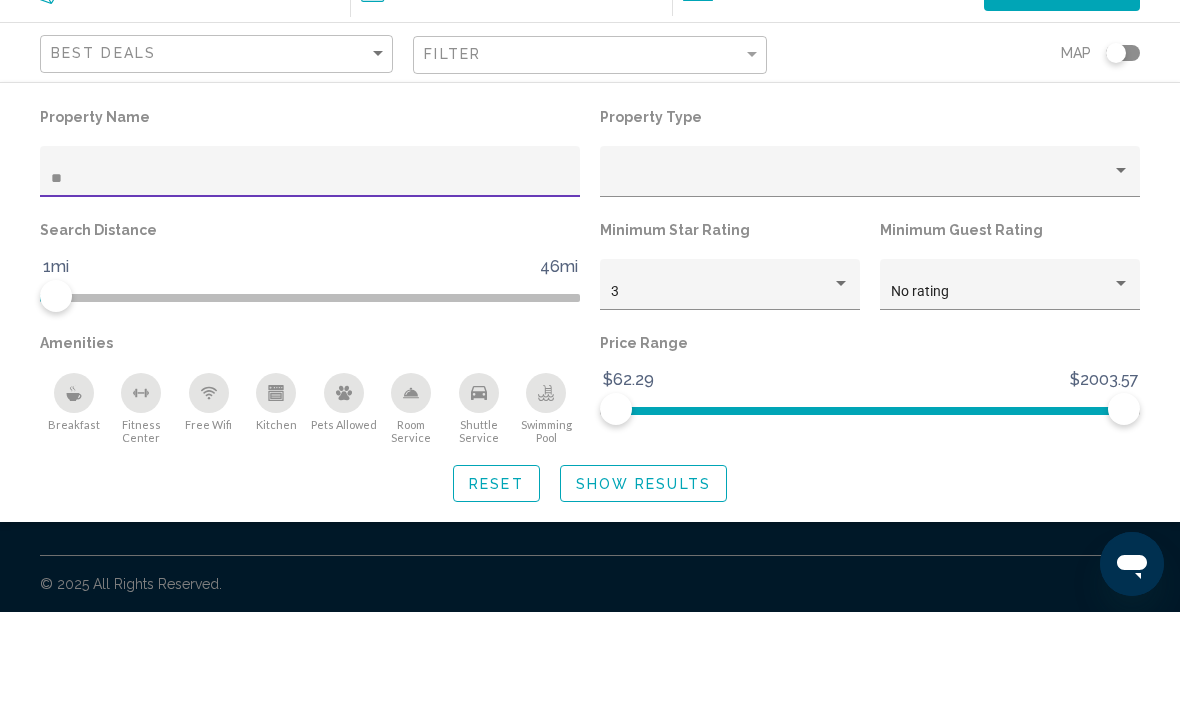 type on "*" 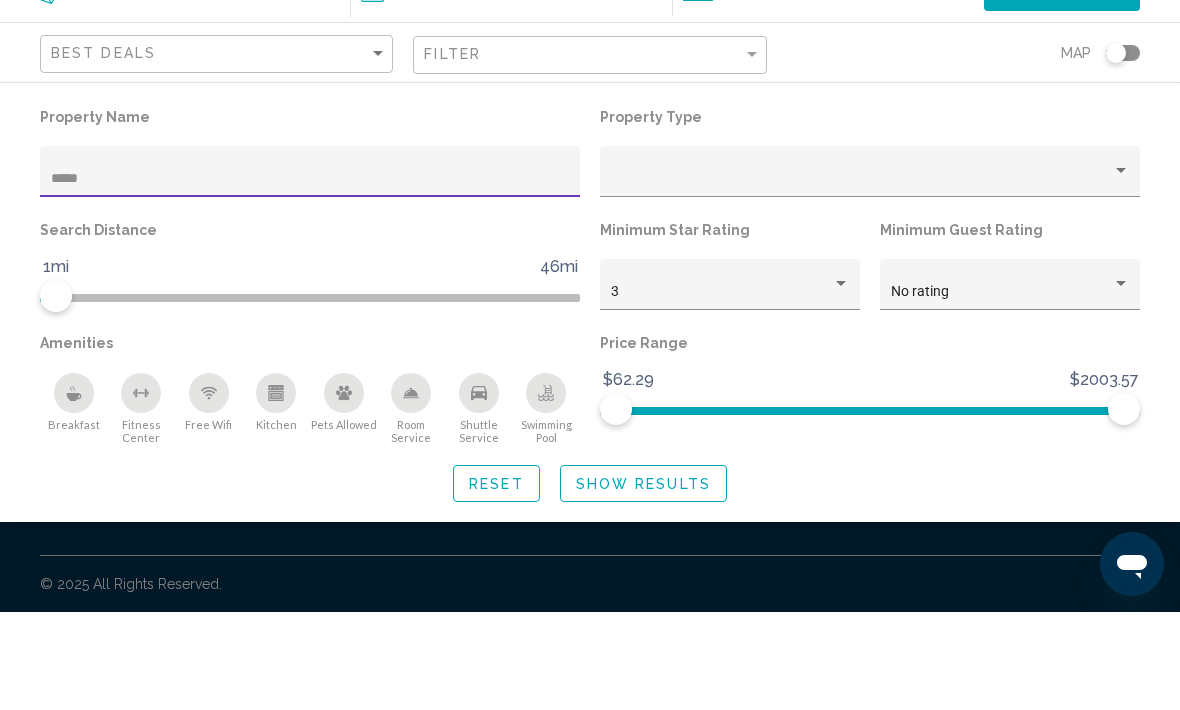 type on "******" 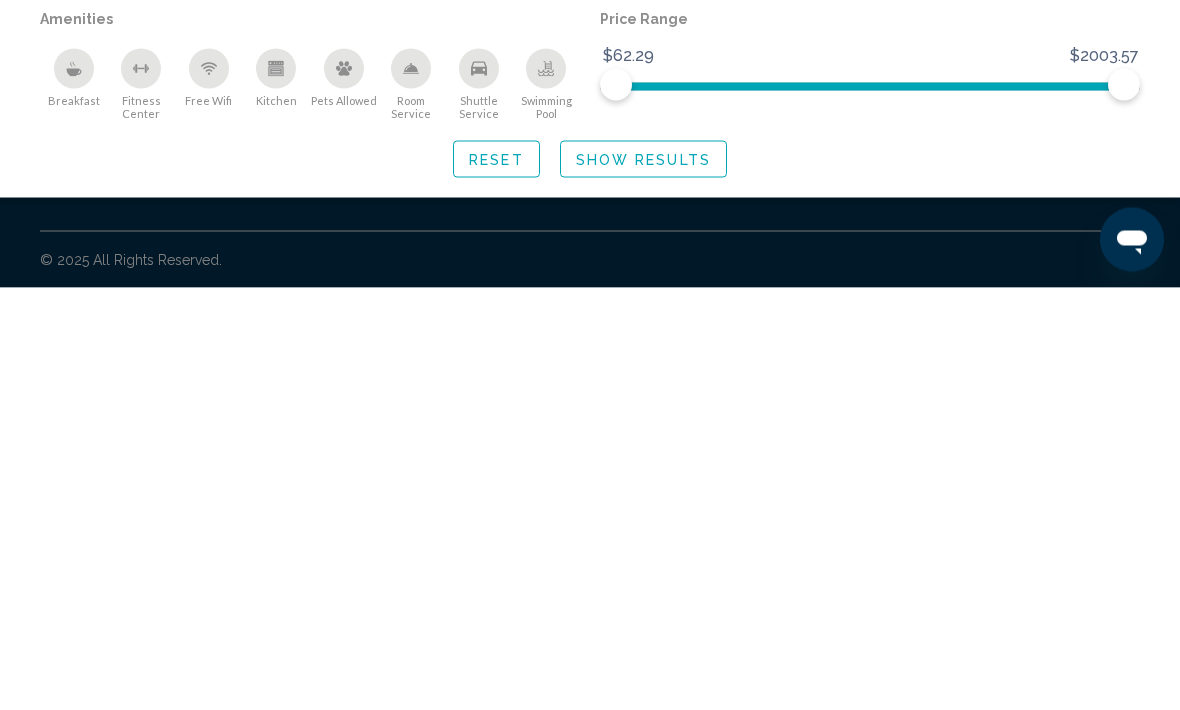 scroll, scrollTop: 66, scrollLeft: 0, axis: vertical 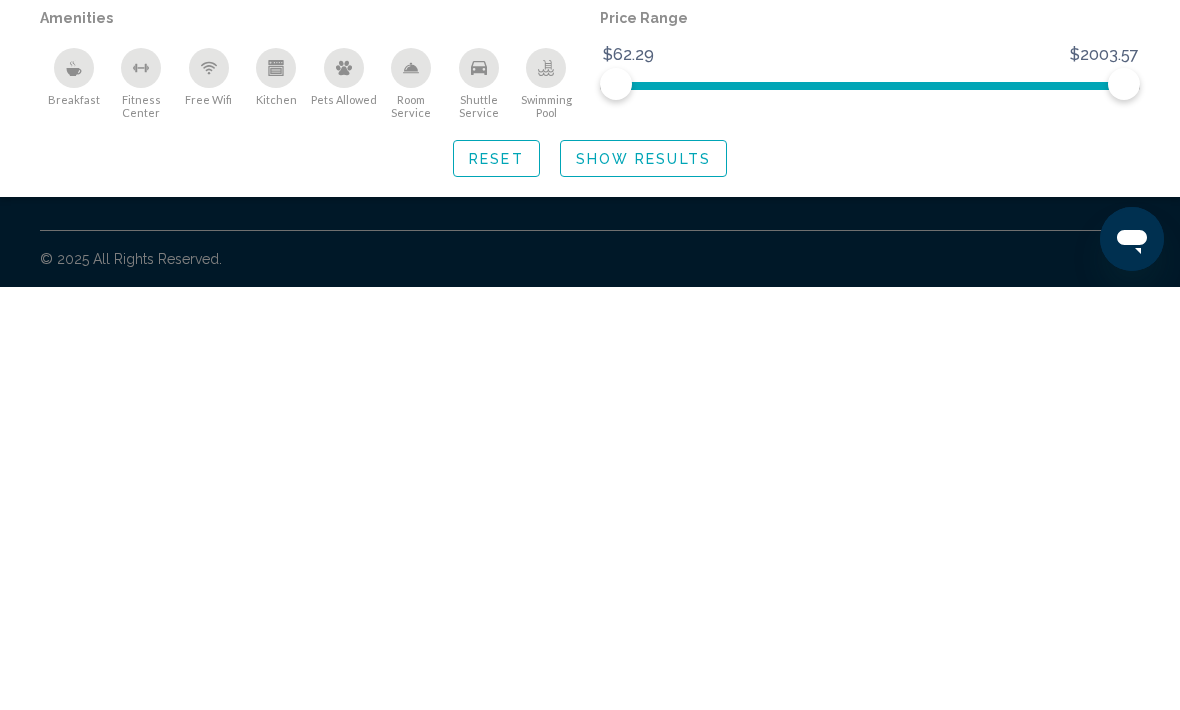 click on "Show Results" 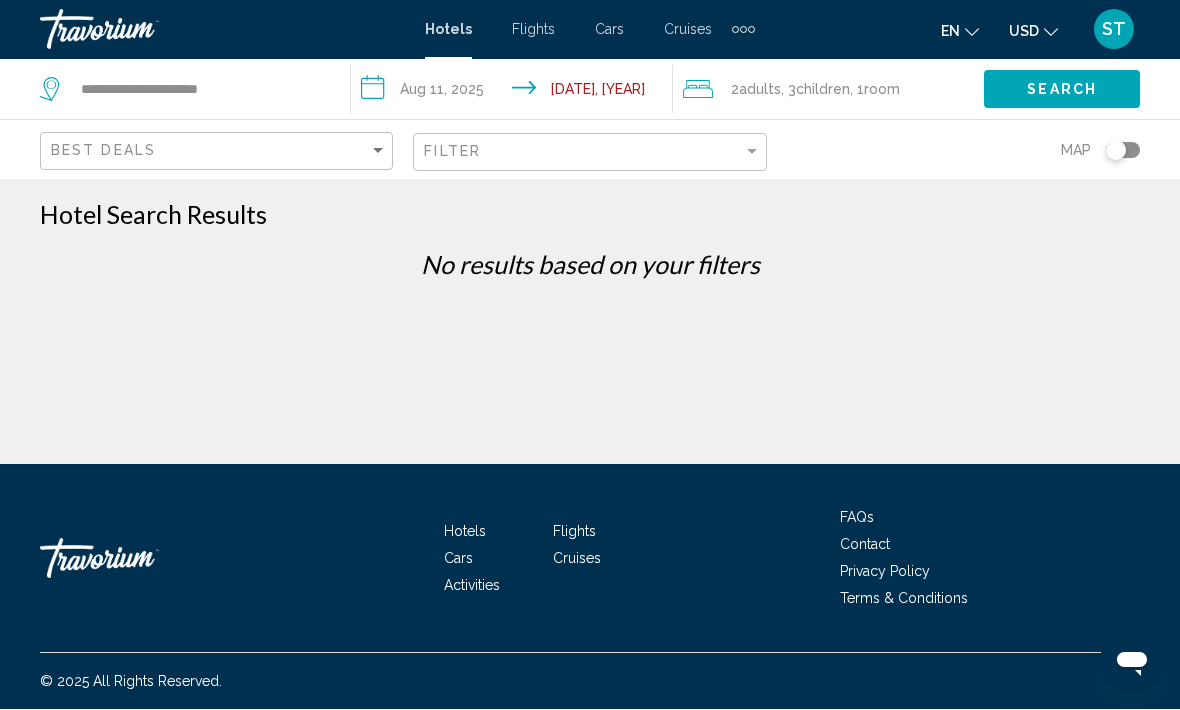 click on "Search" 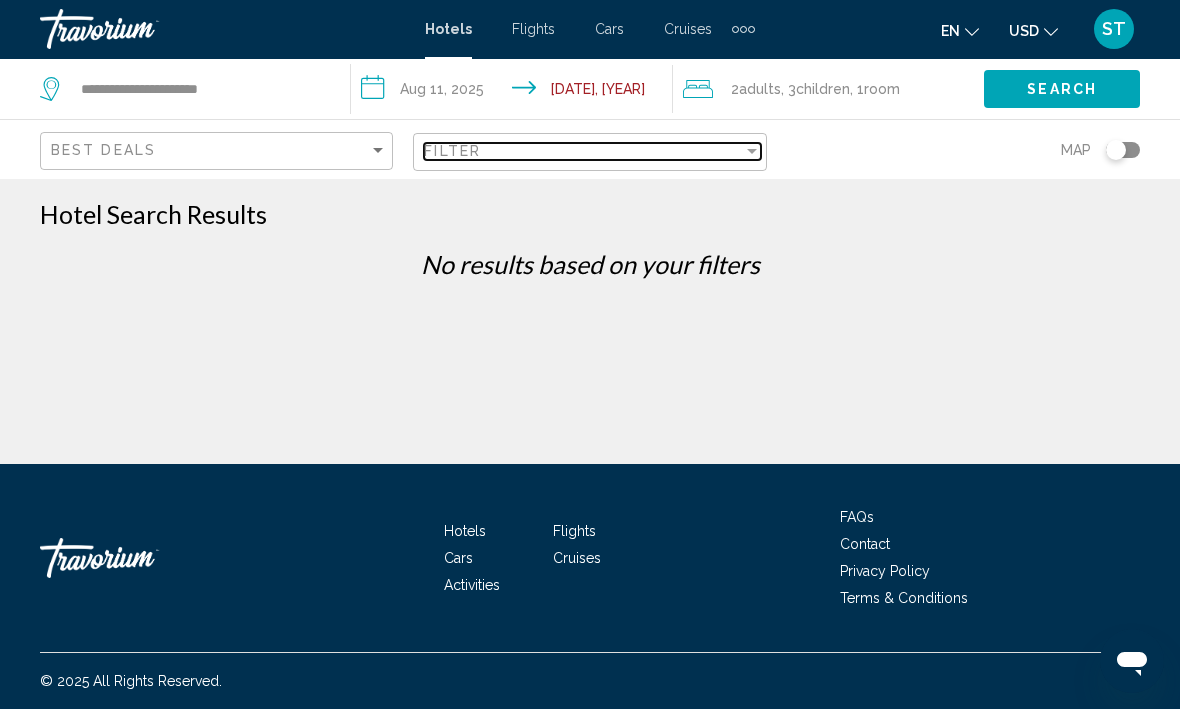 click on "Filter" at bounding box center (583, 152) 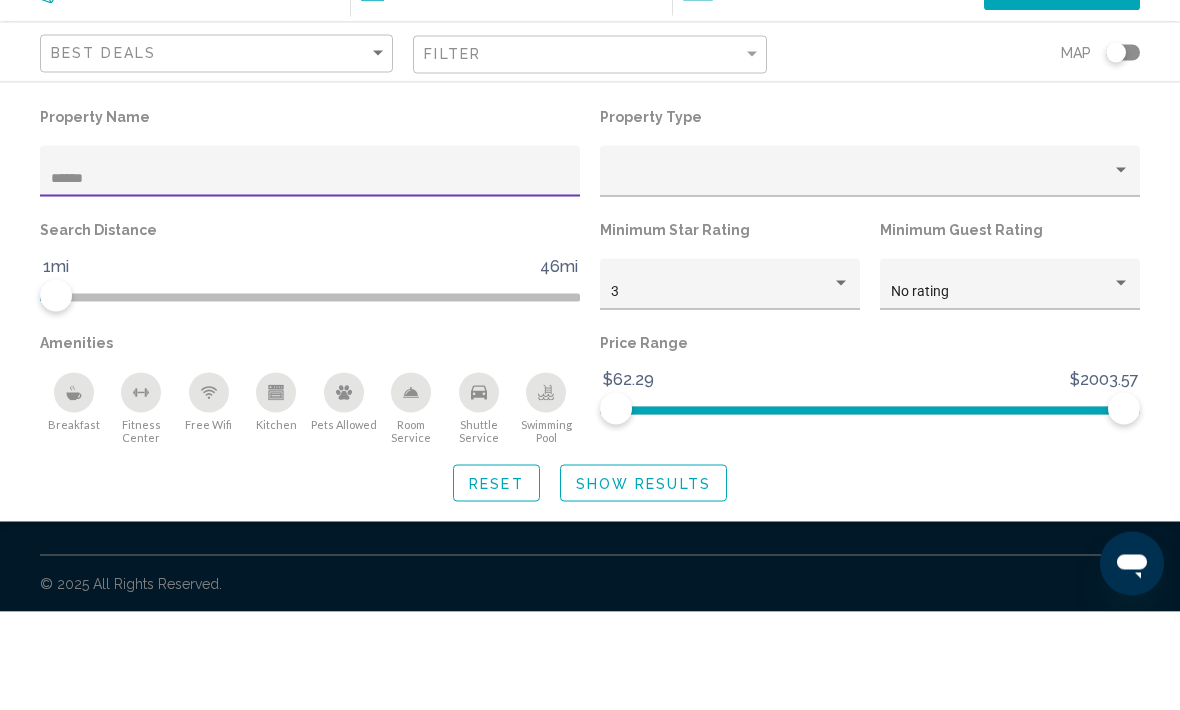 click on "******" 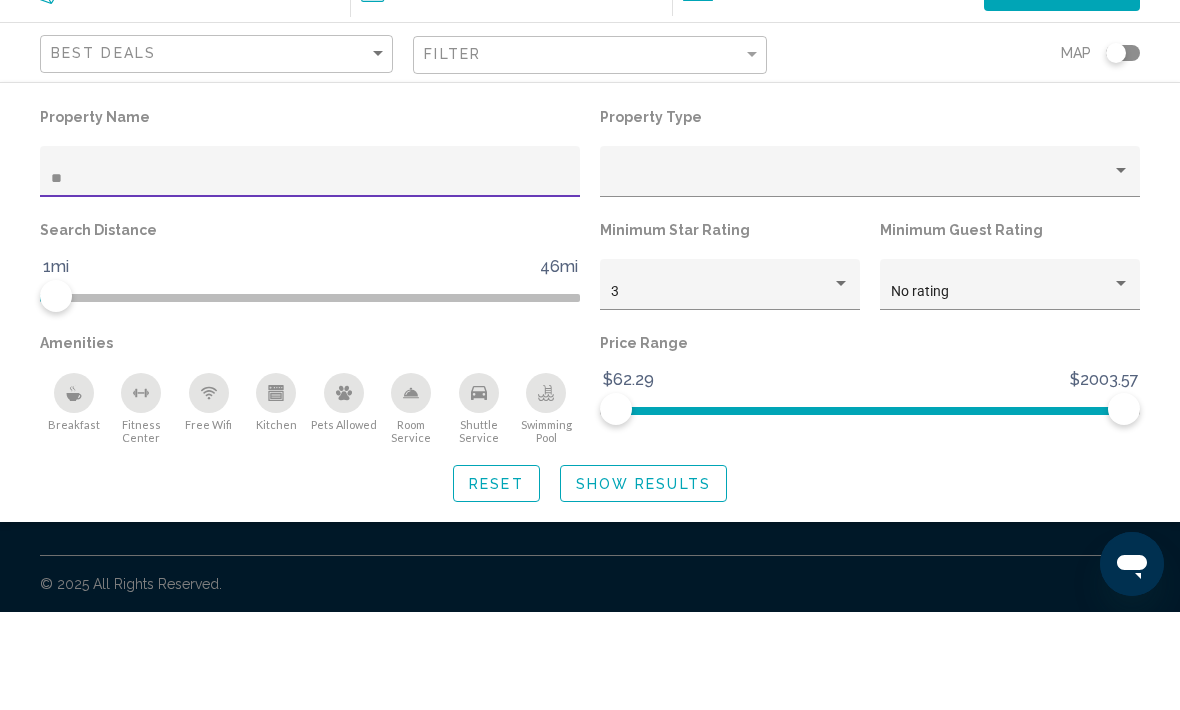 type on "*" 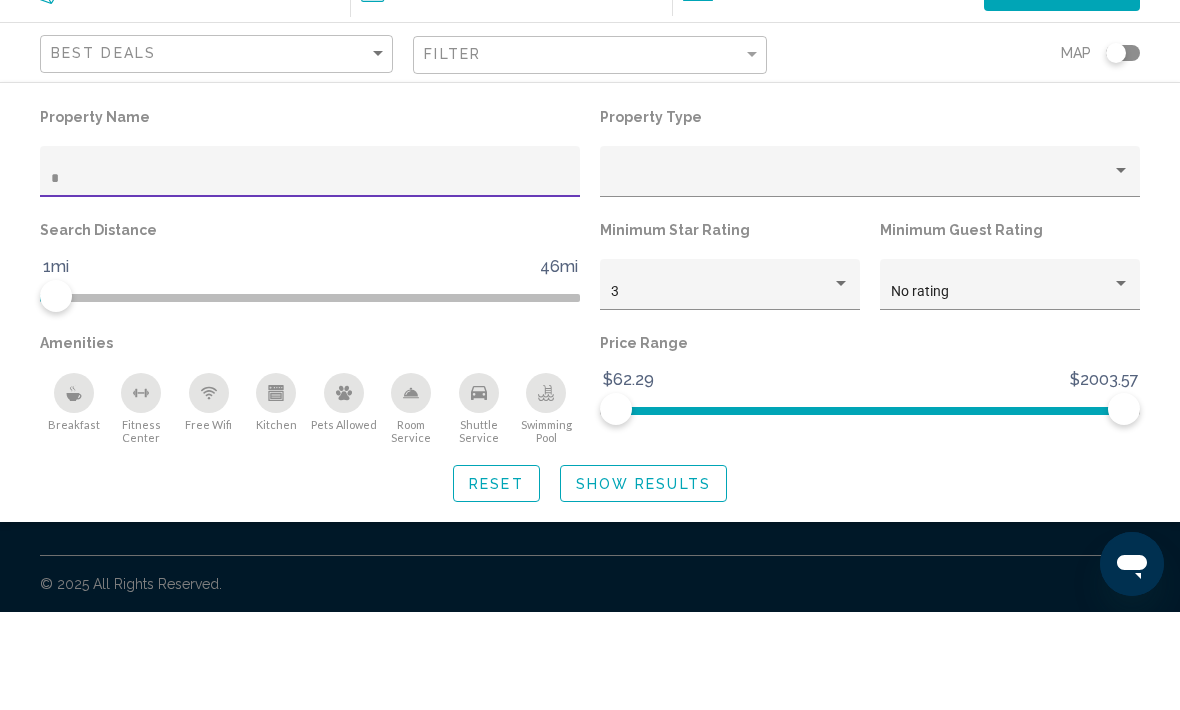 type 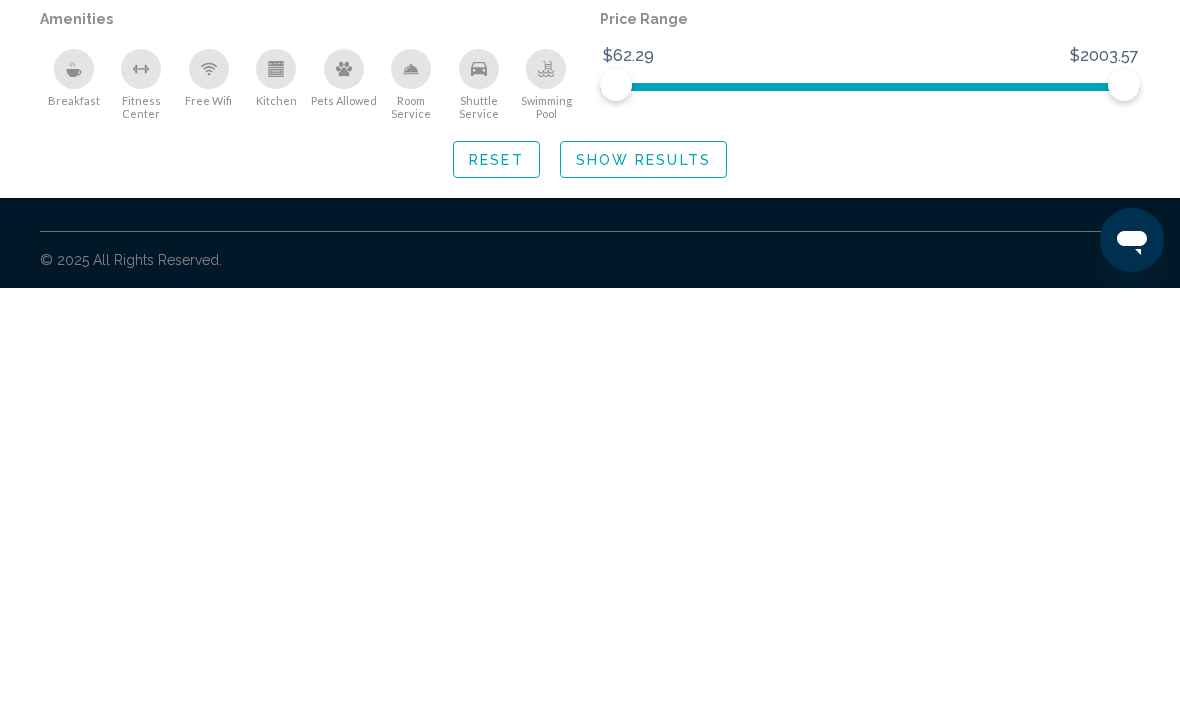 click on "Show Results" 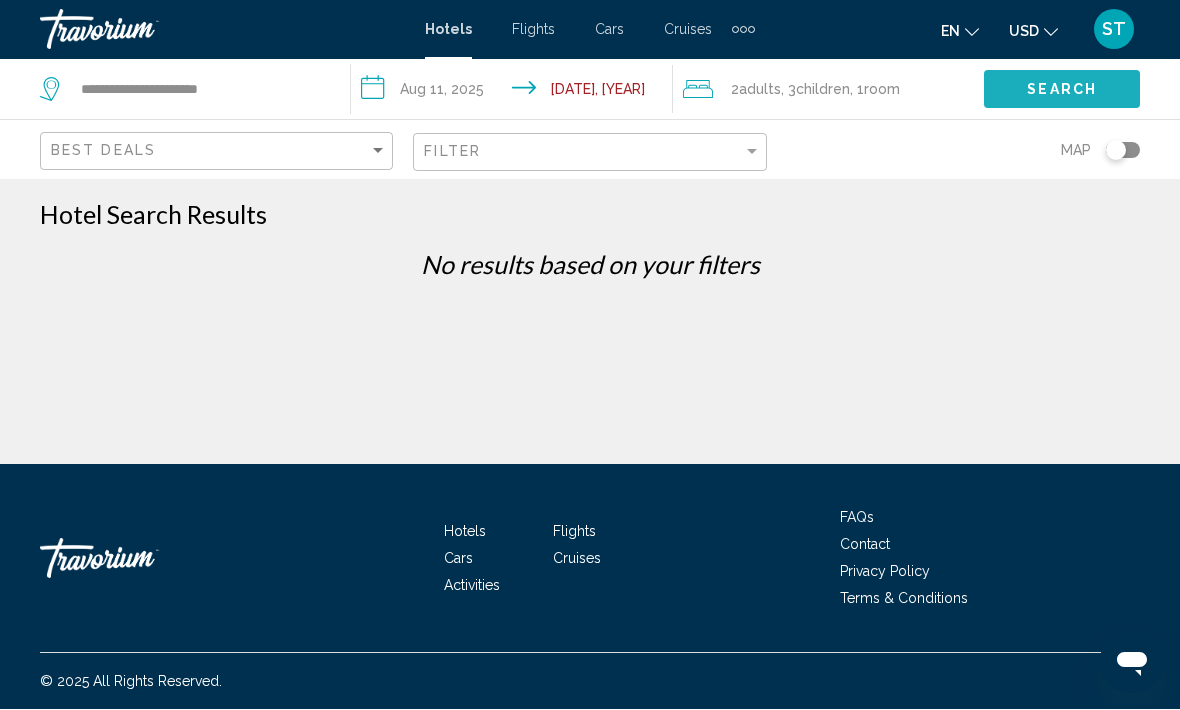 click on "Search" 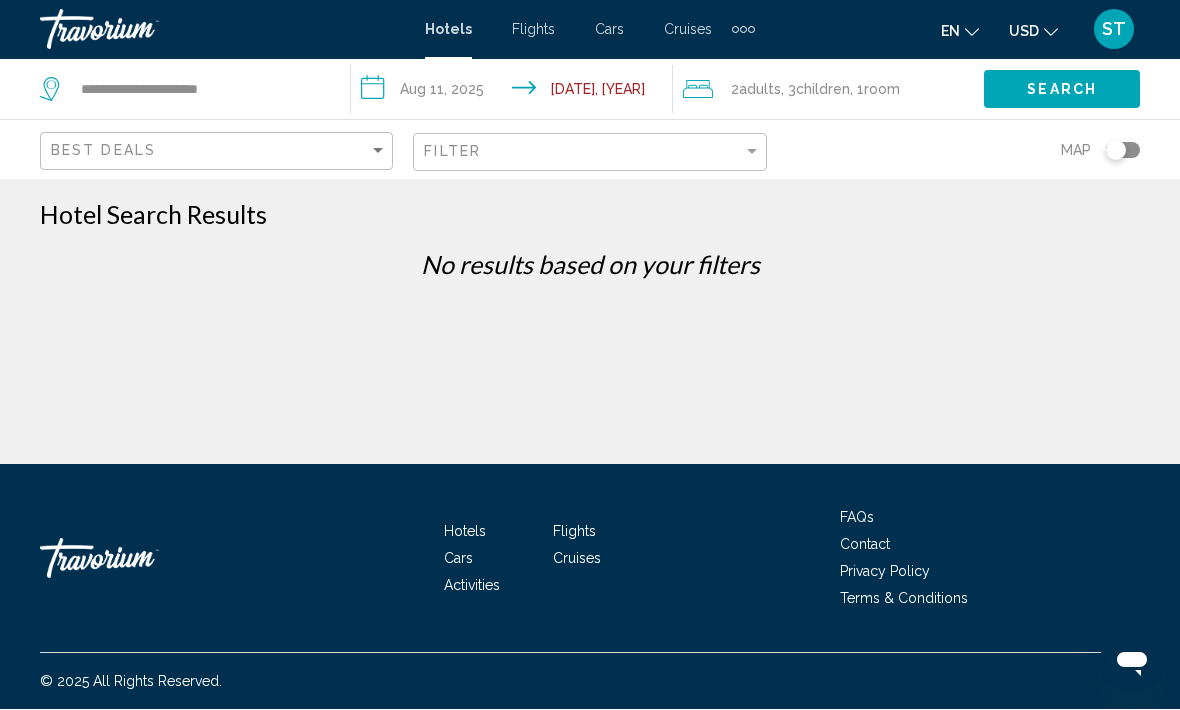 click on "Search" 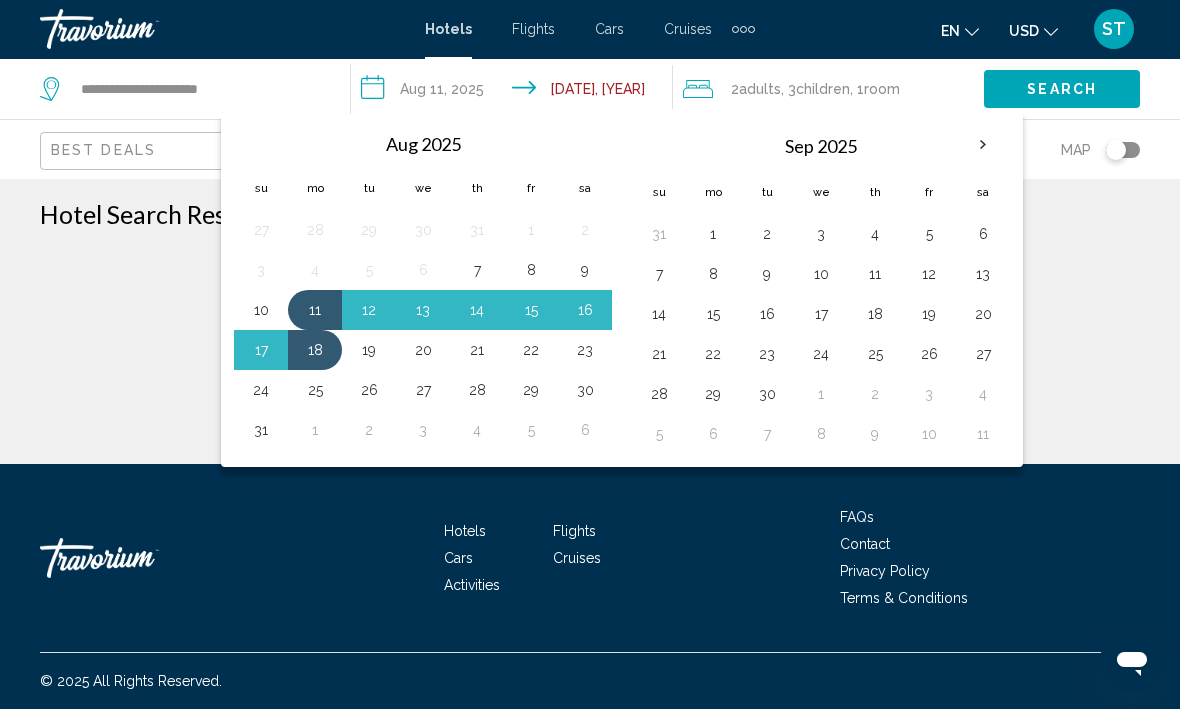 click on "Search" 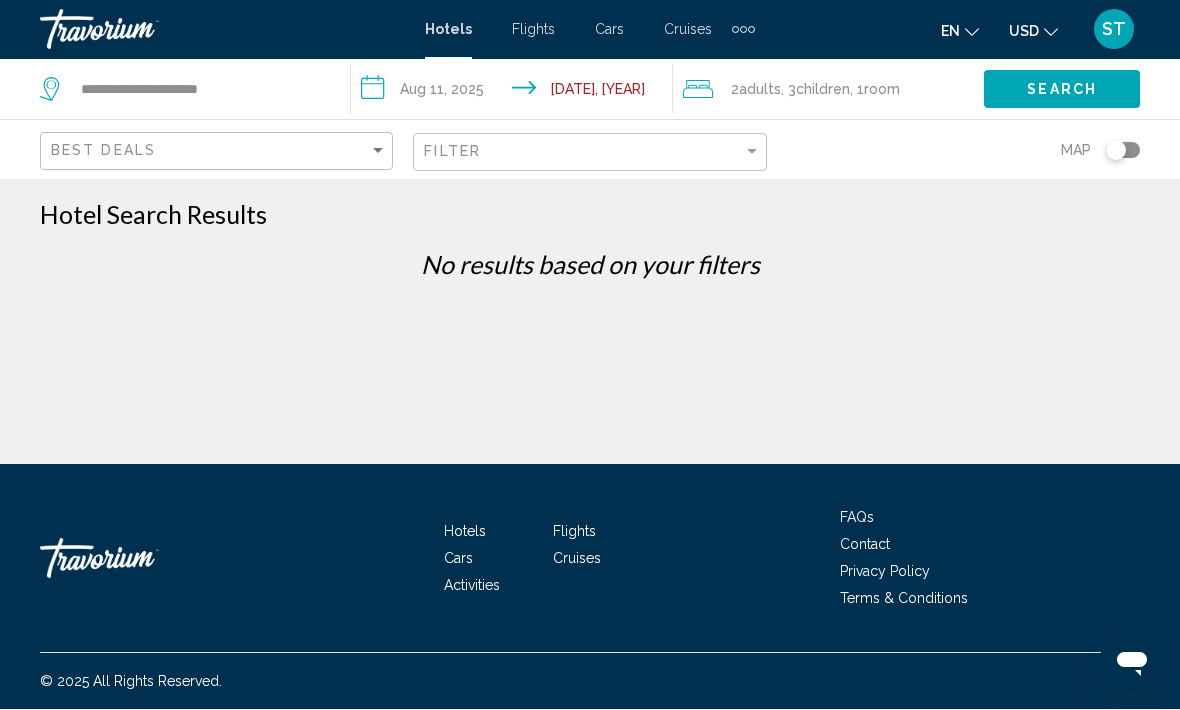 click on ", 3  Child Children" 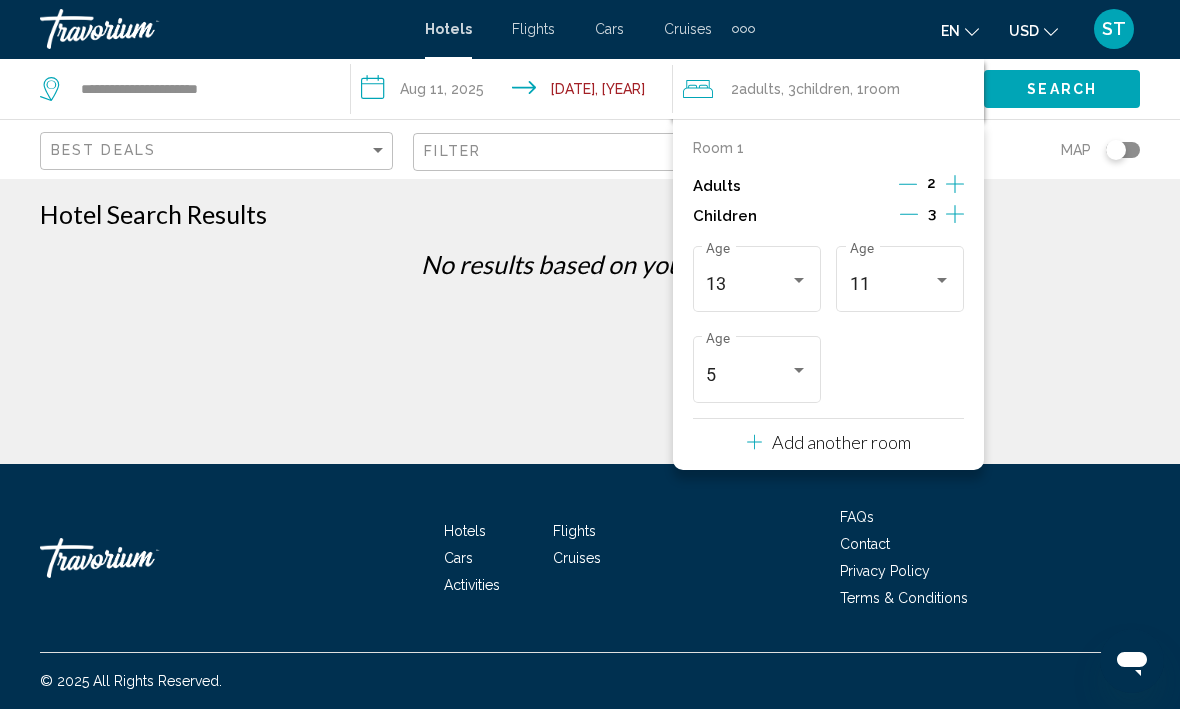 click on "**********" 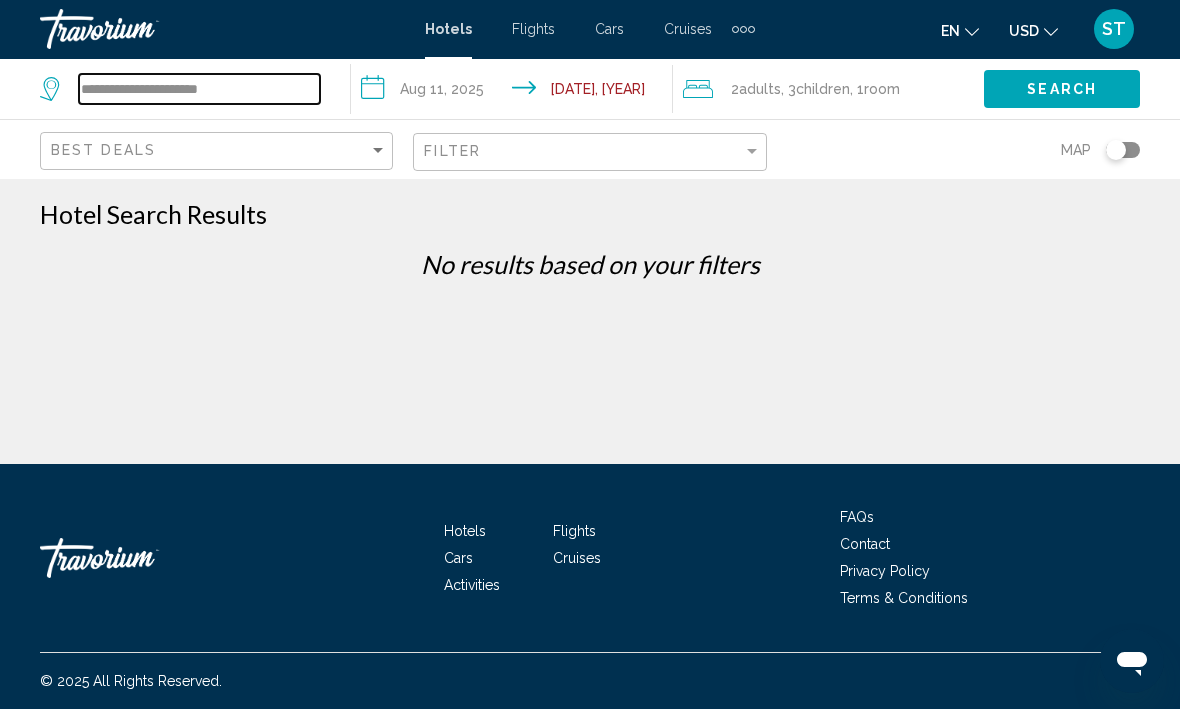click on "**********" at bounding box center (199, 90) 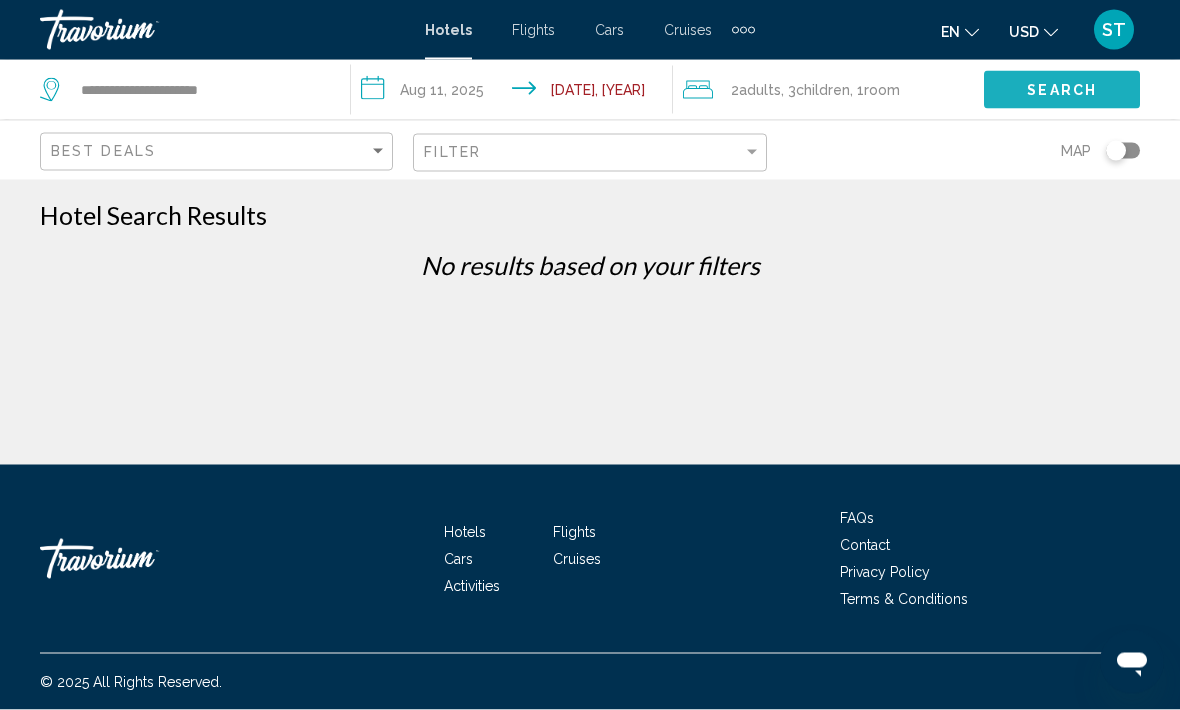 click on "Search" 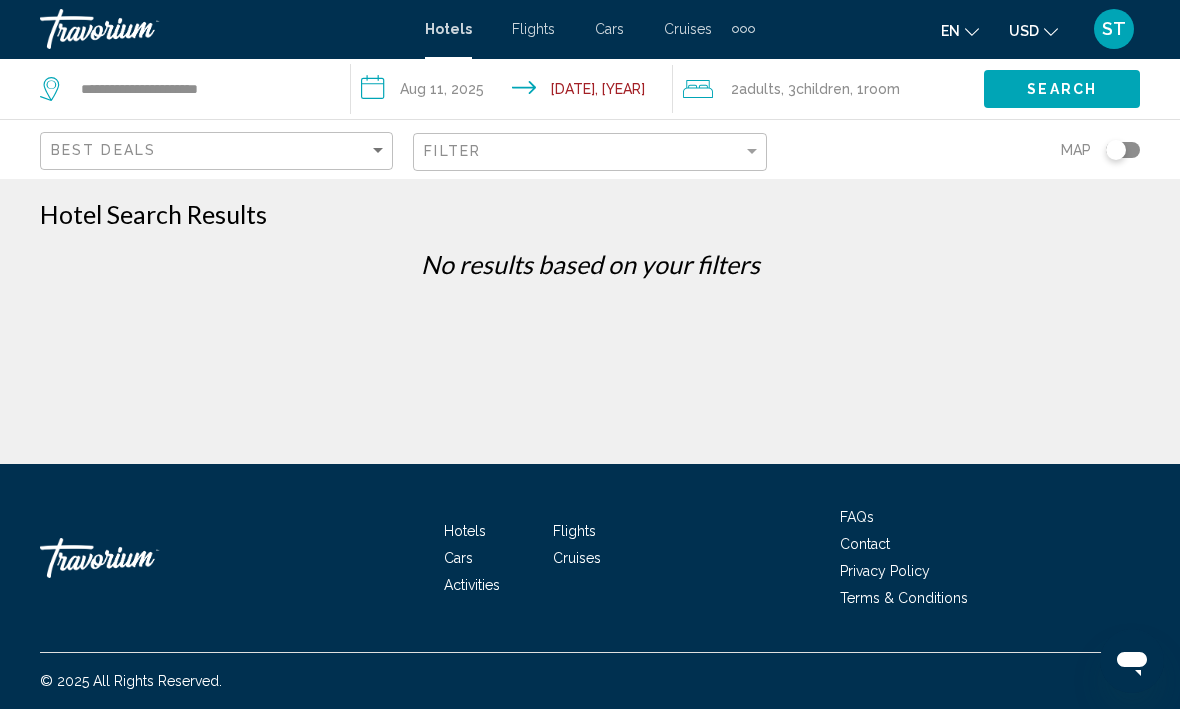 scroll, scrollTop: 0, scrollLeft: 0, axis: both 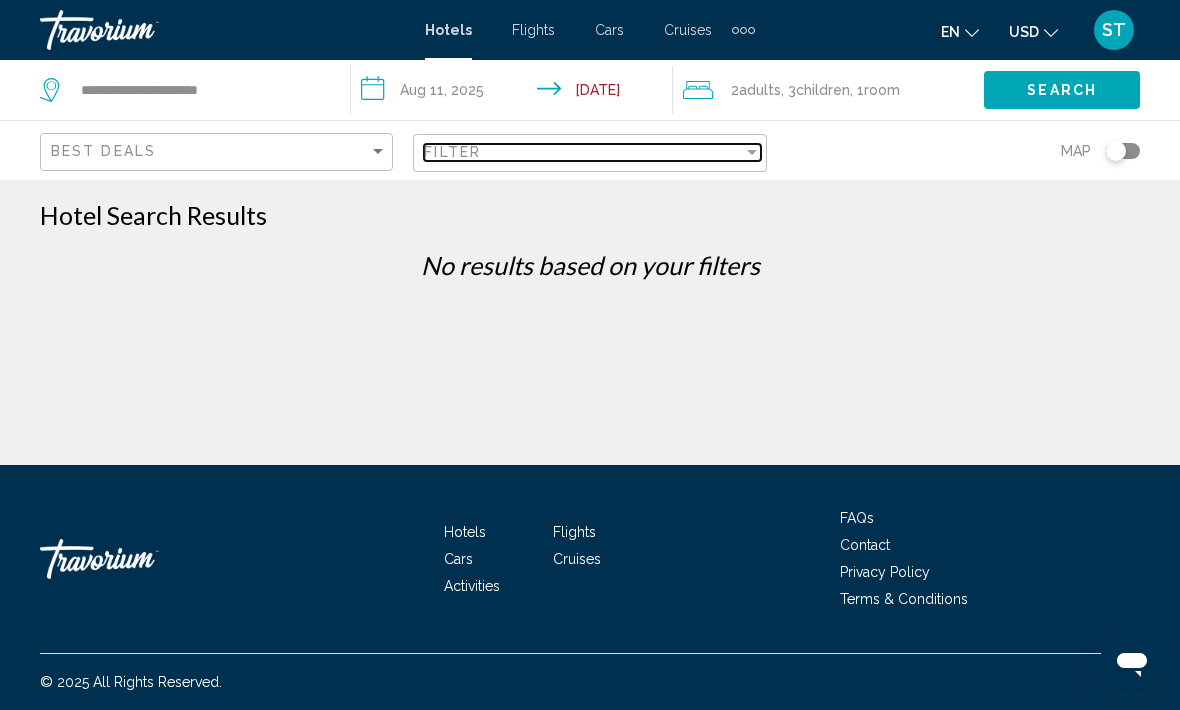 click on "Filter" at bounding box center (583, 152) 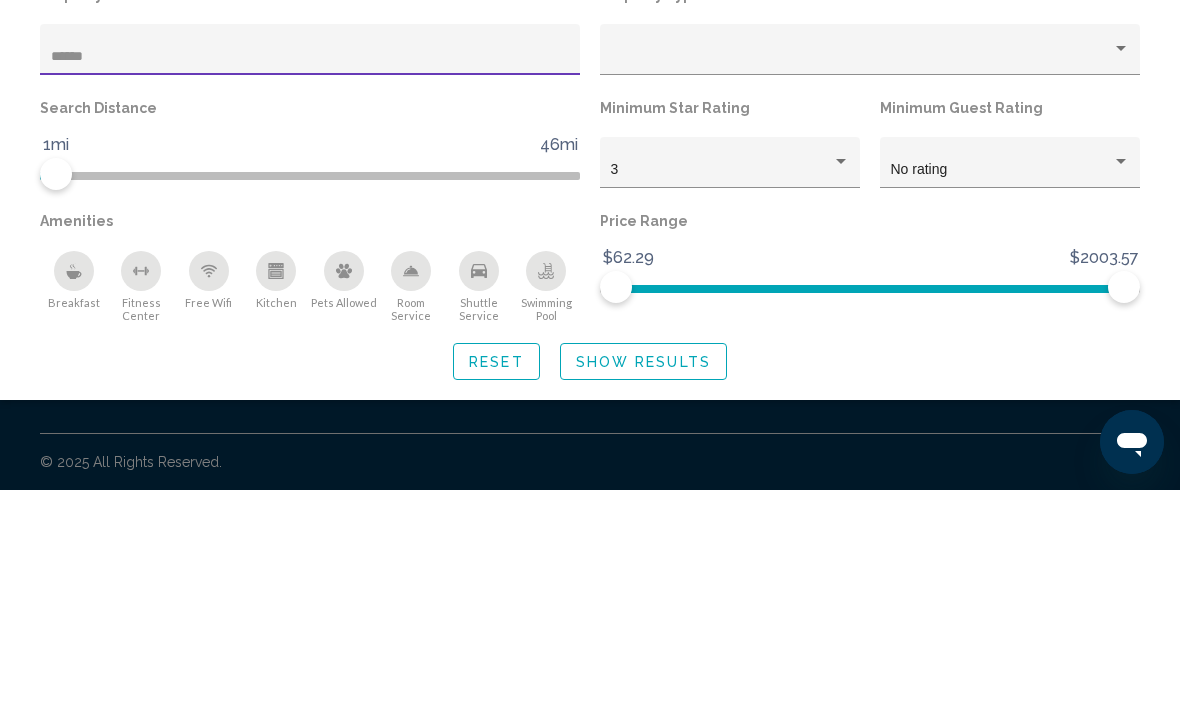 click on "******" 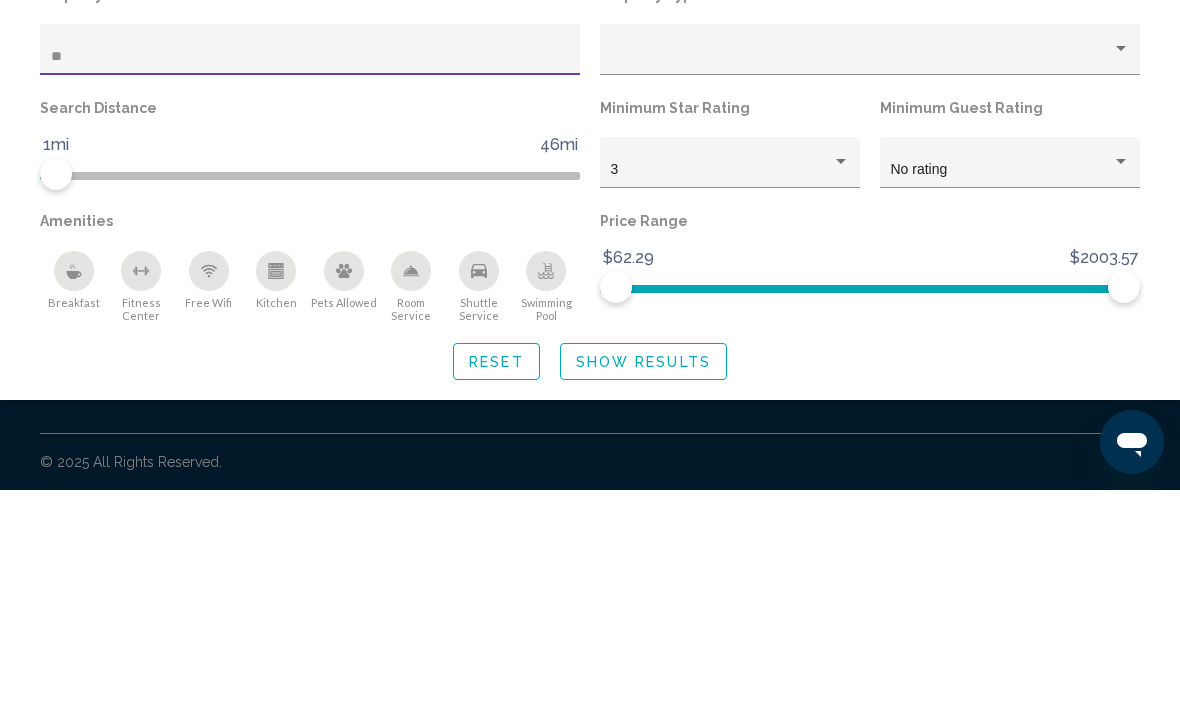 type on "*" 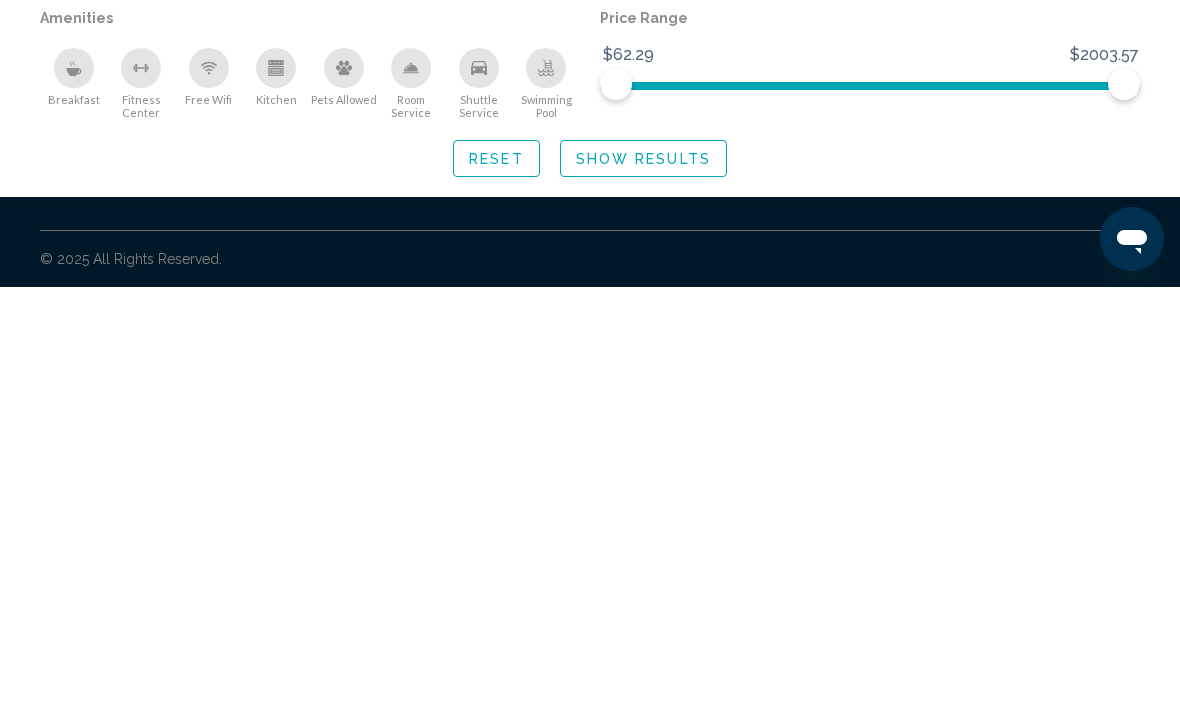 scroll, scrollTop: 67, scrollLeft: 0, axis: vertical 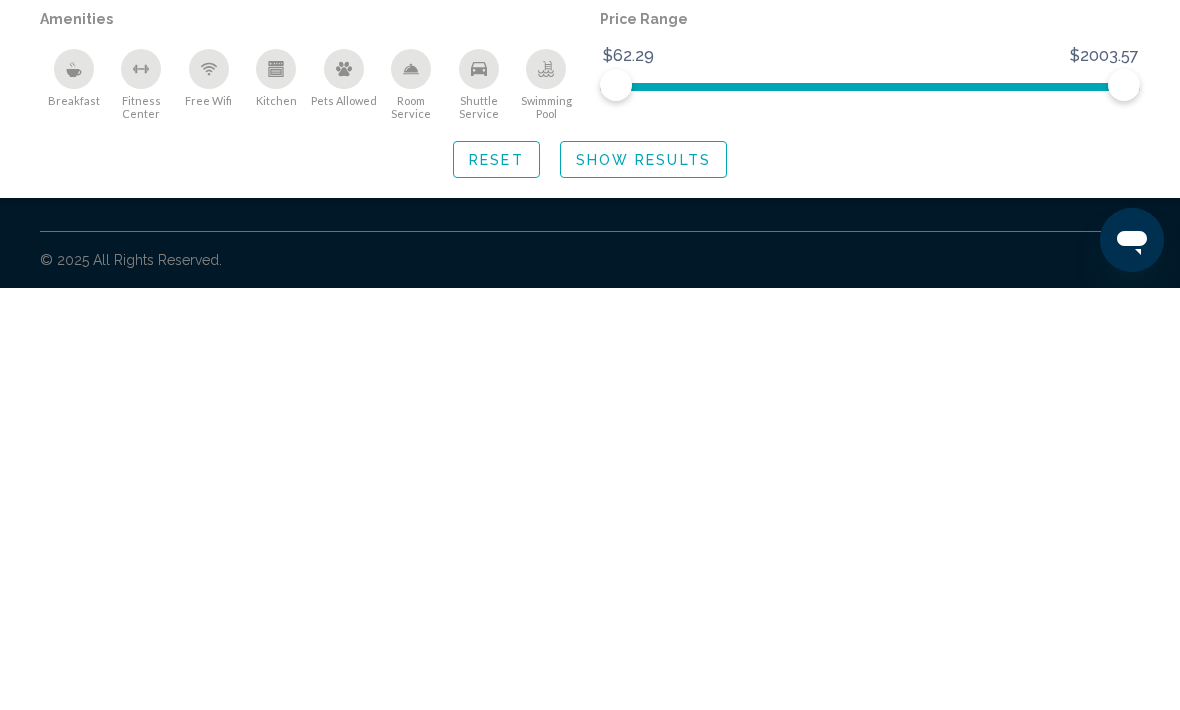 type 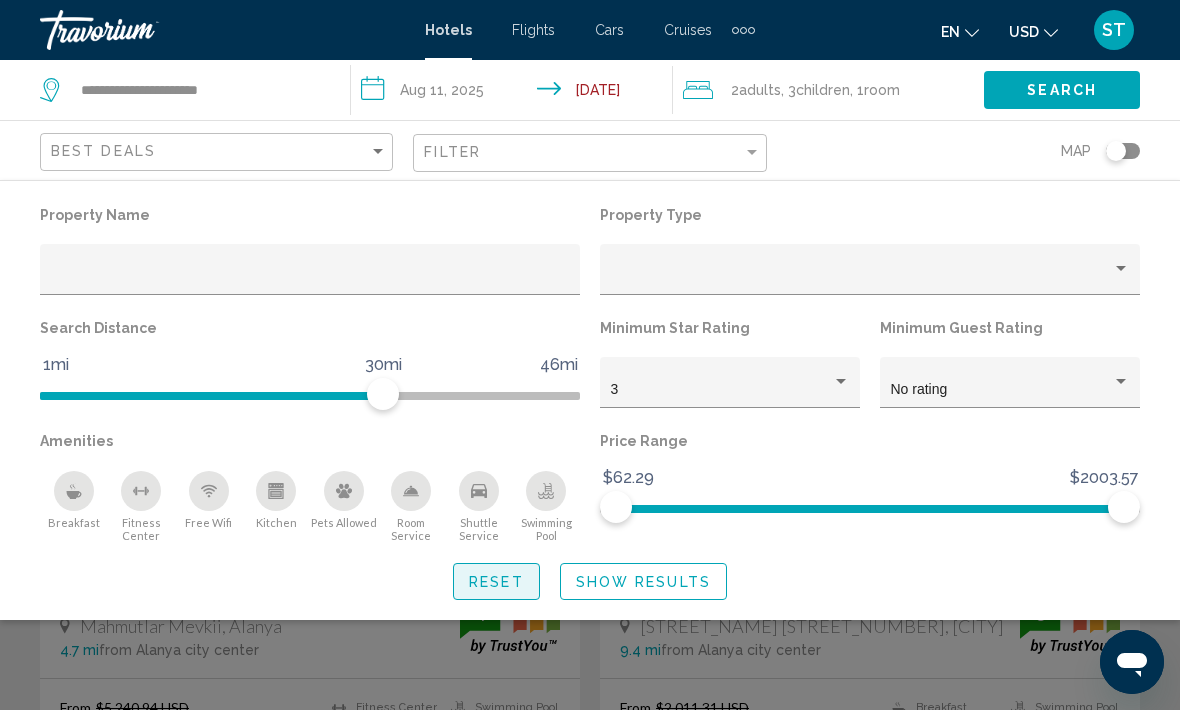 click on "Reset" 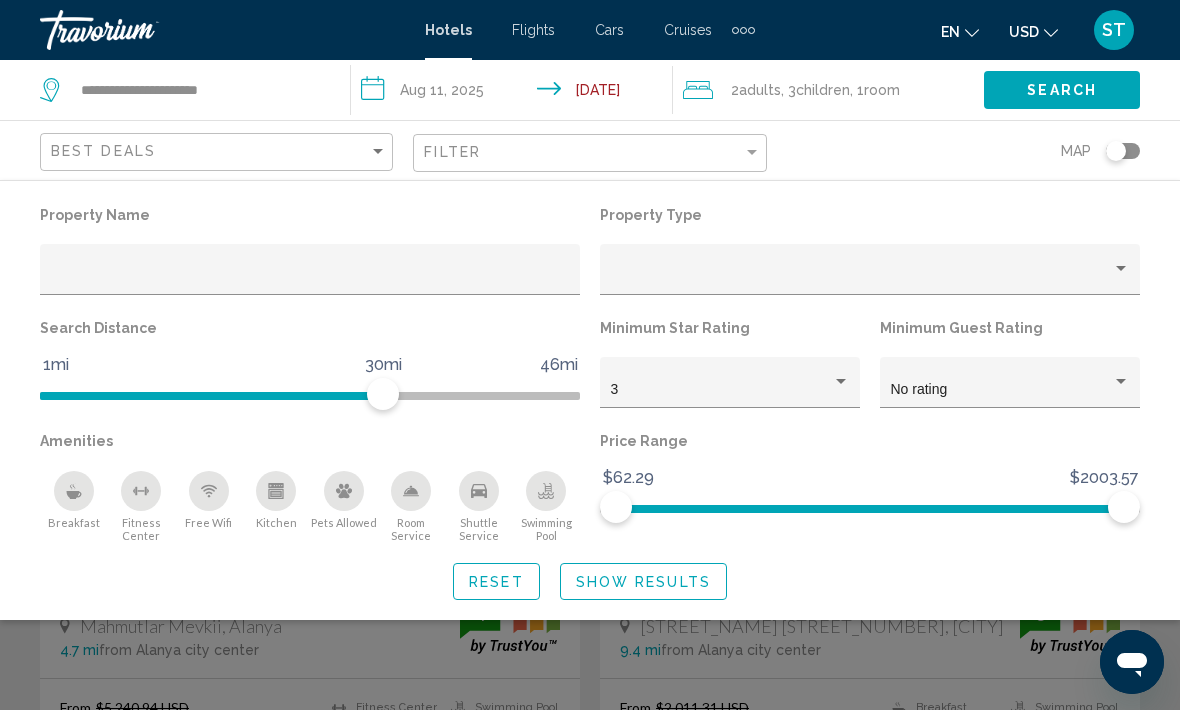 click 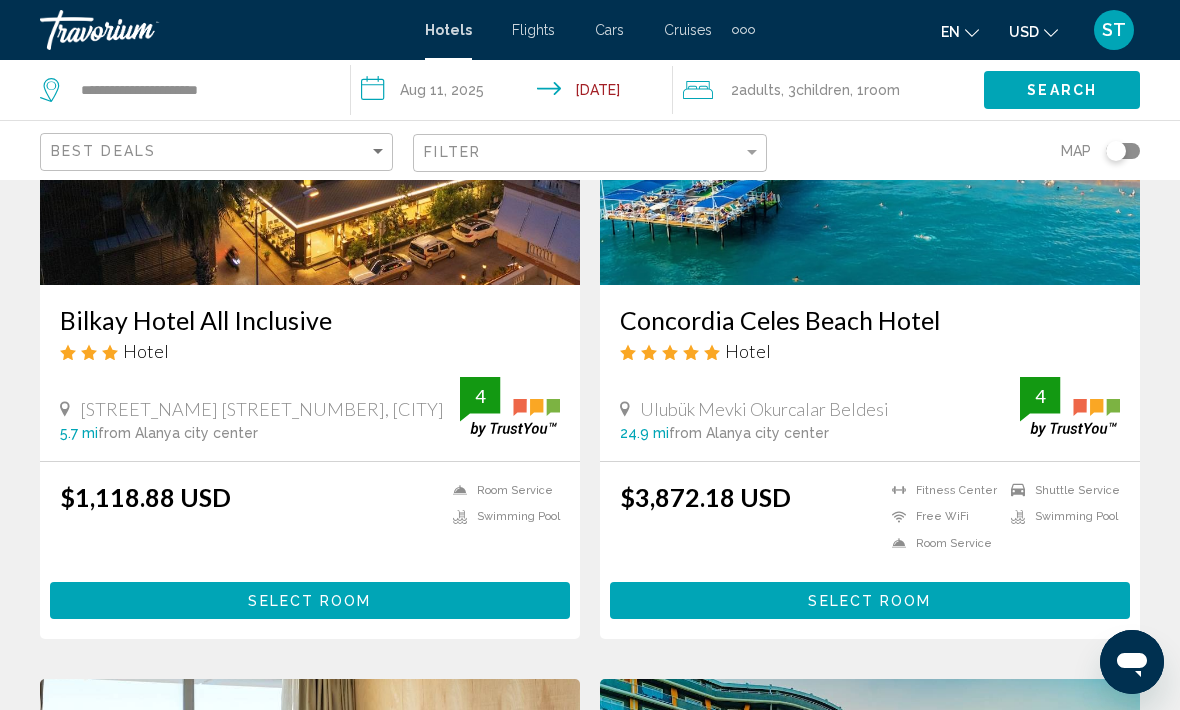 scroll, scrollTop: 2425, scrollLeft: 0, axis: vertical 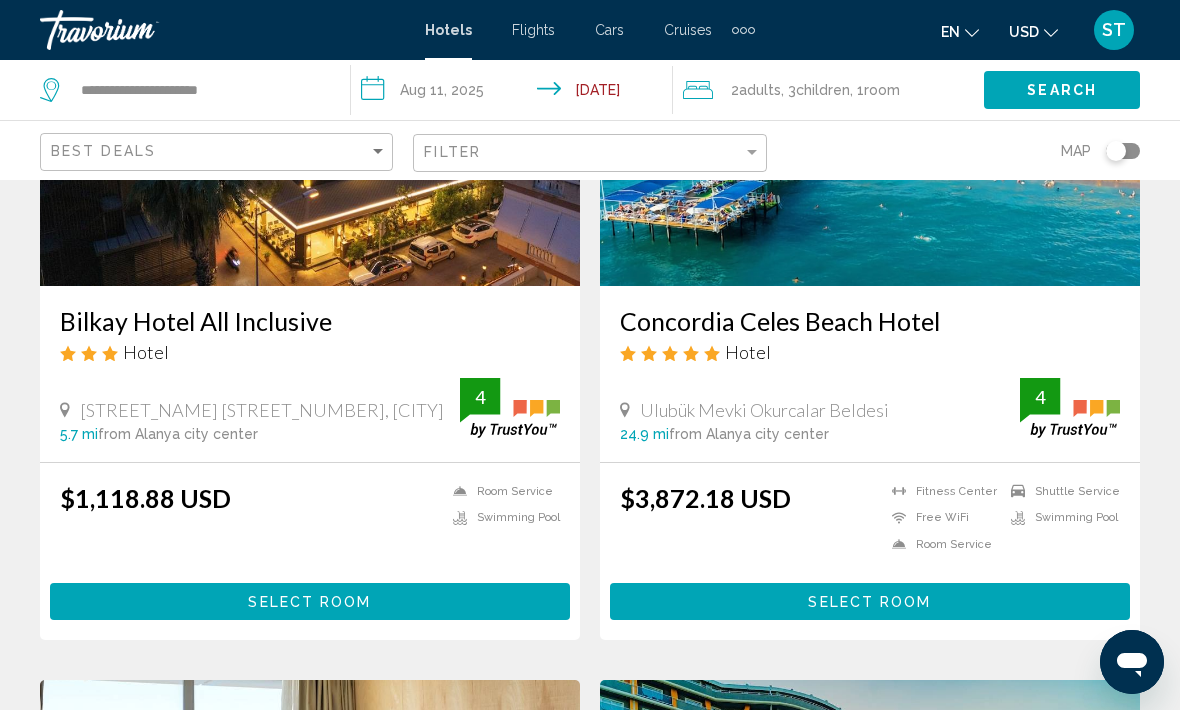 click on "Select Room" at bounding box center (870, 601) 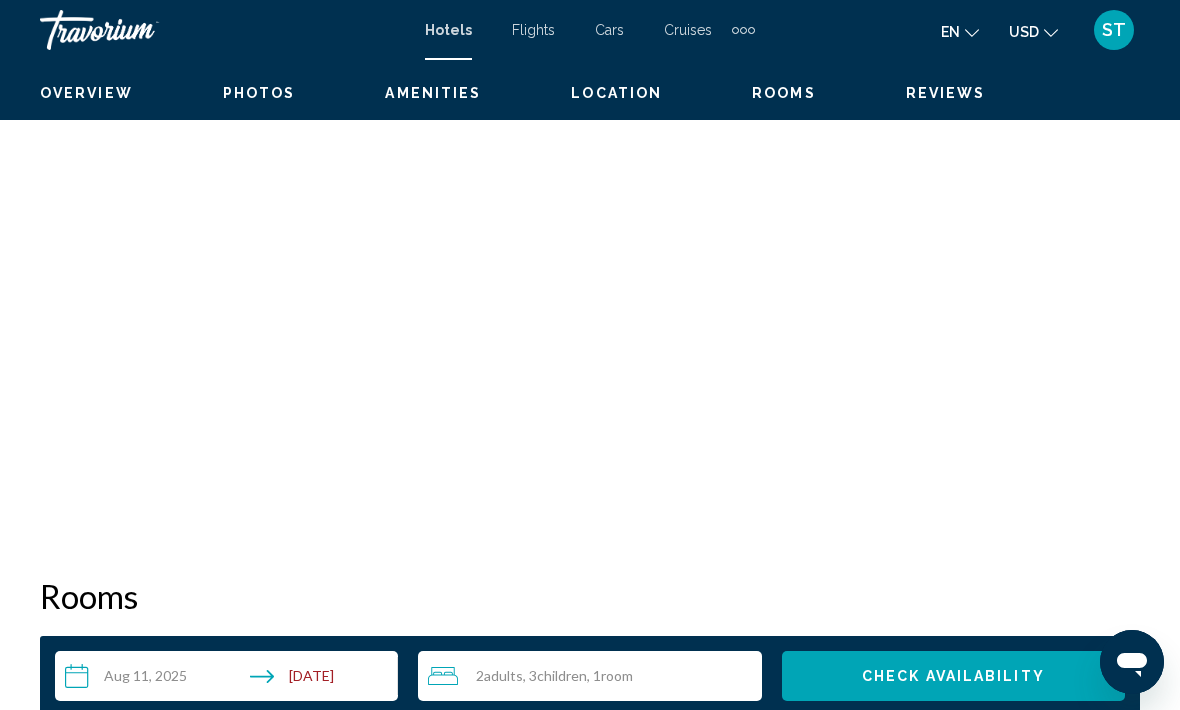 scroll, scrollTop: 0, scrollLeft: 0, axis: both 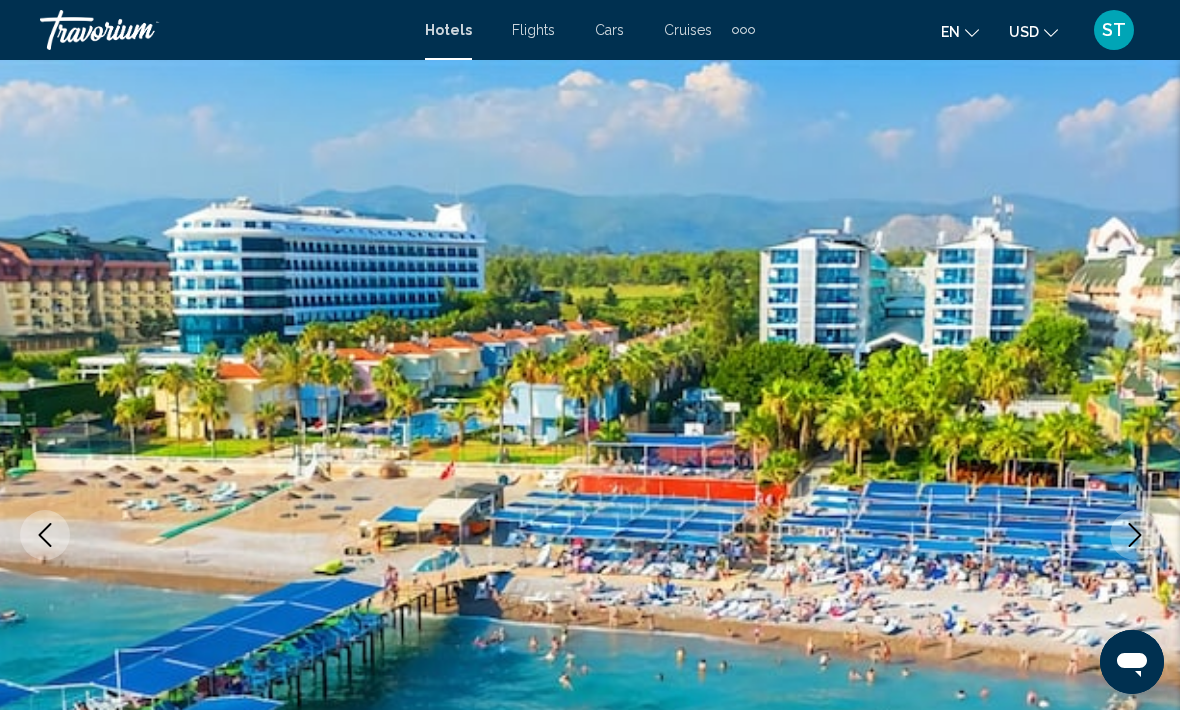 click 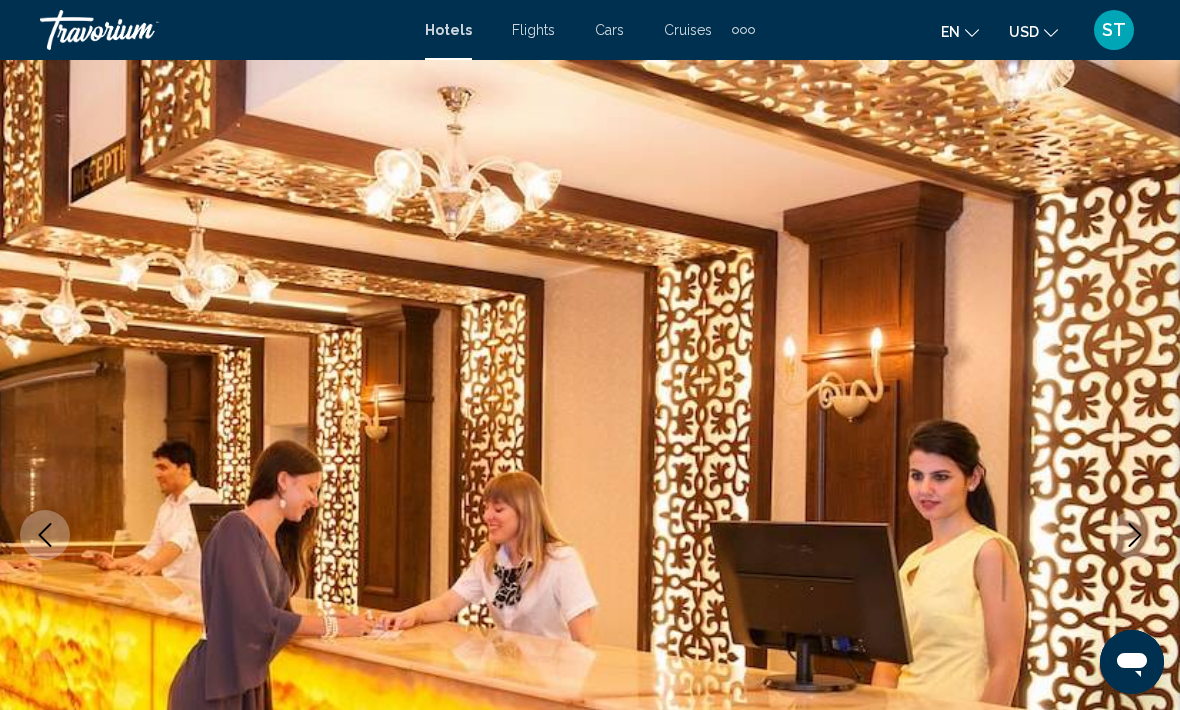 click 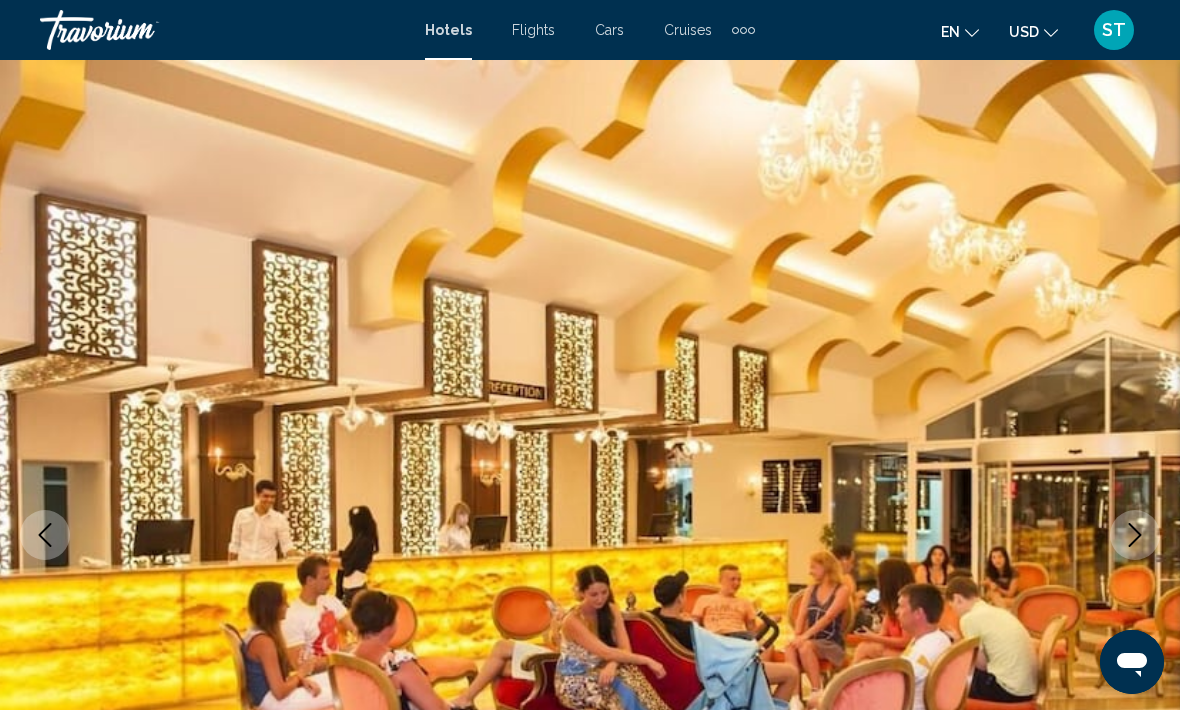 click 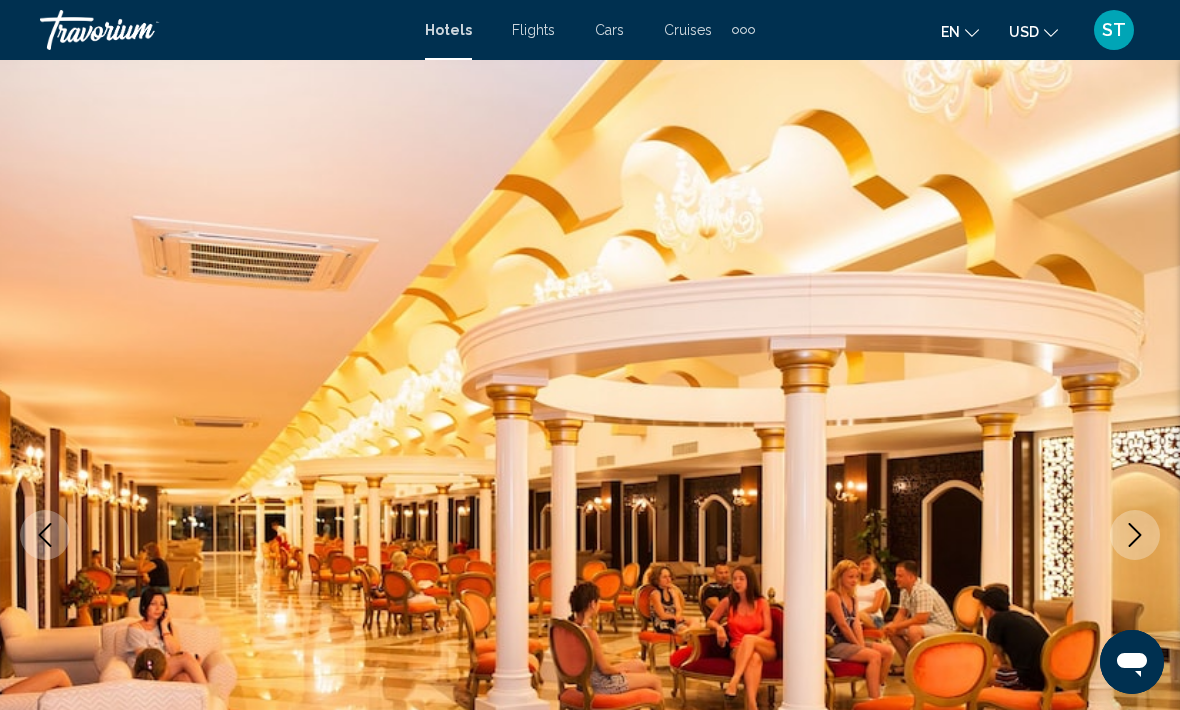 click 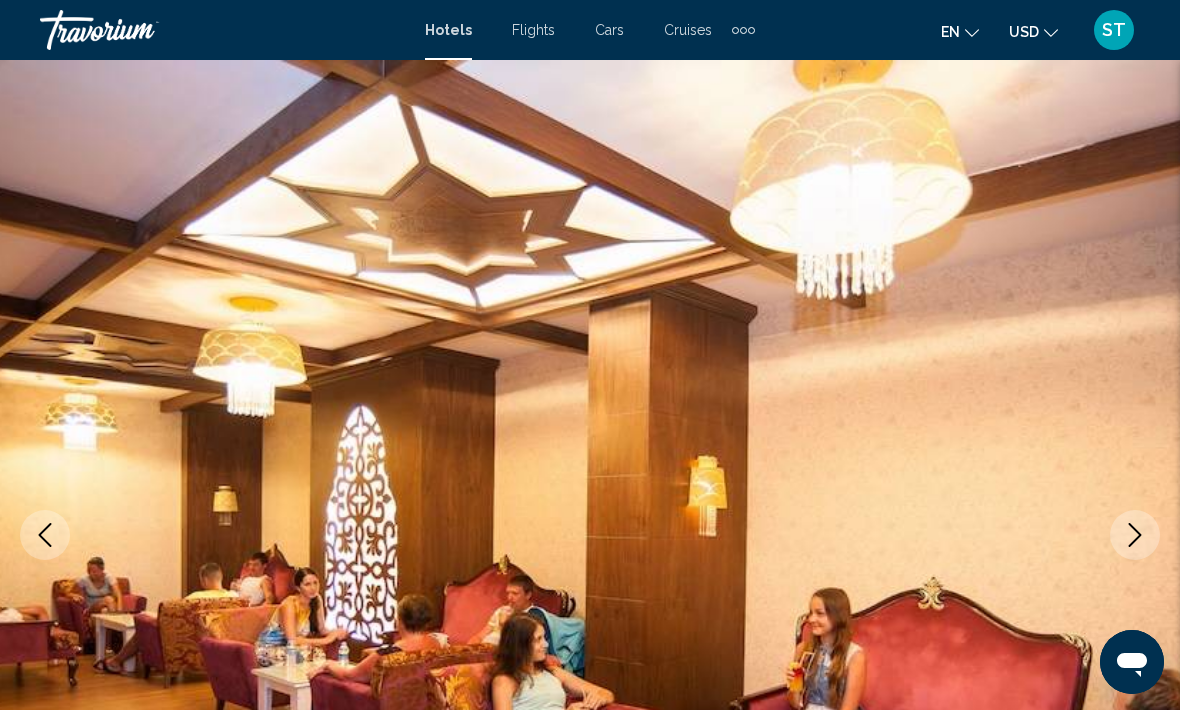 click 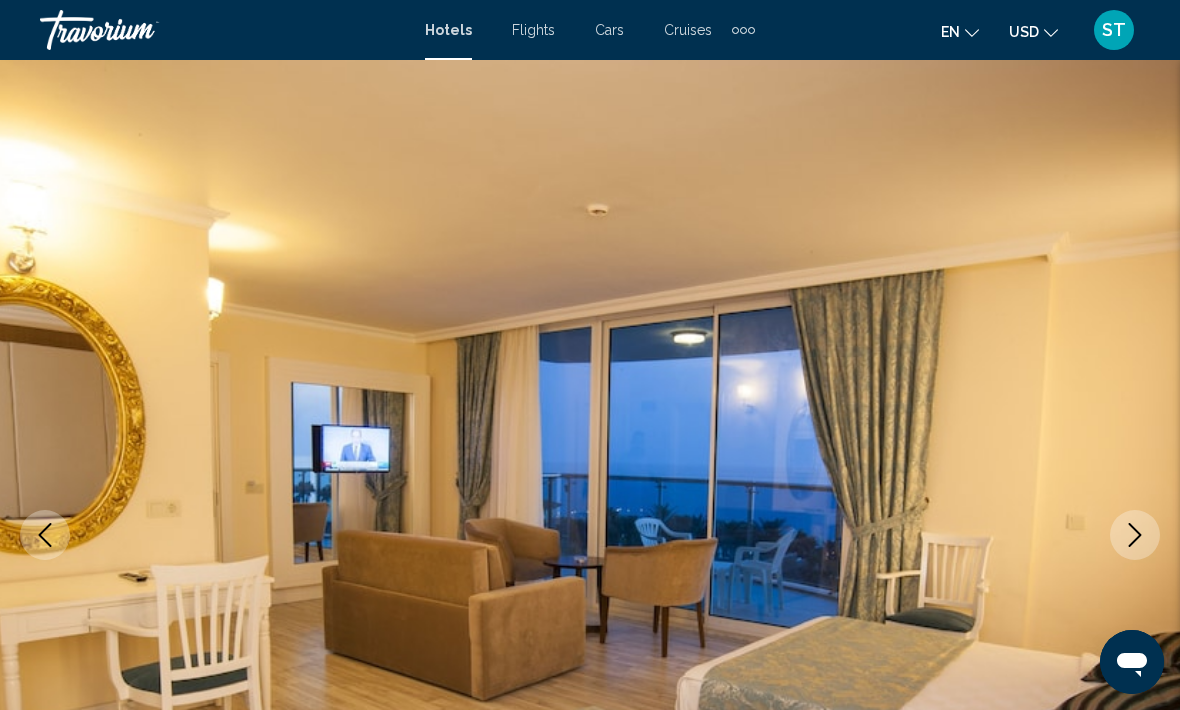 click 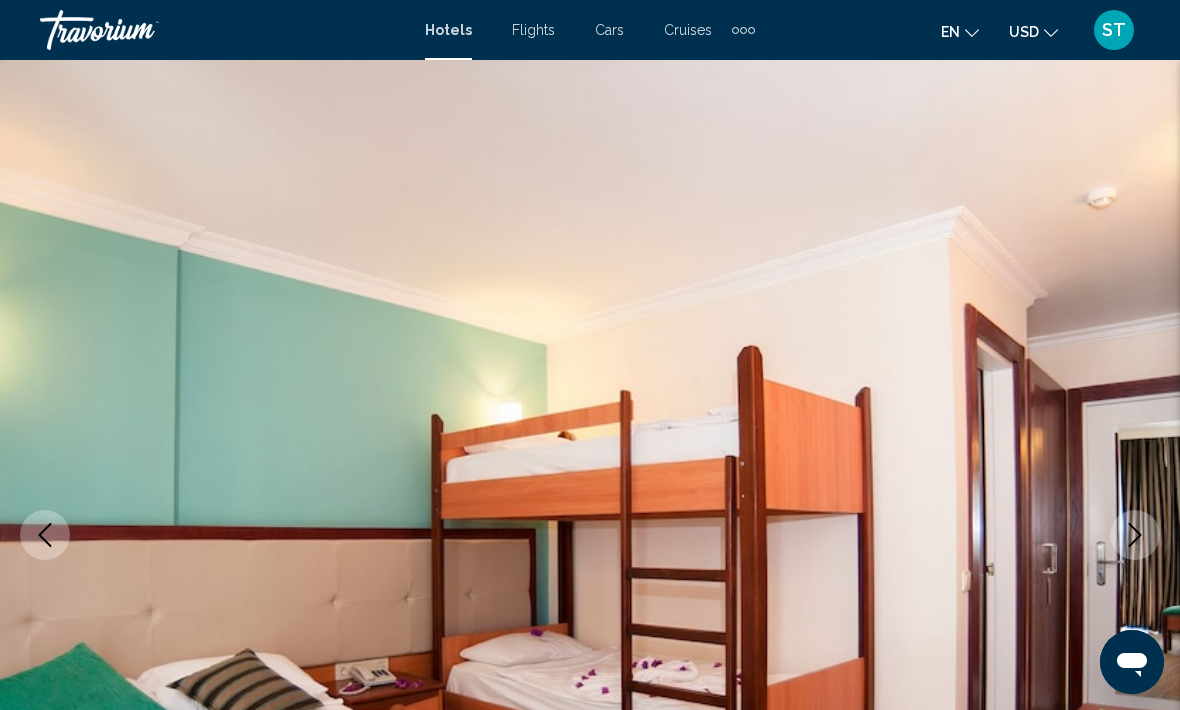 click 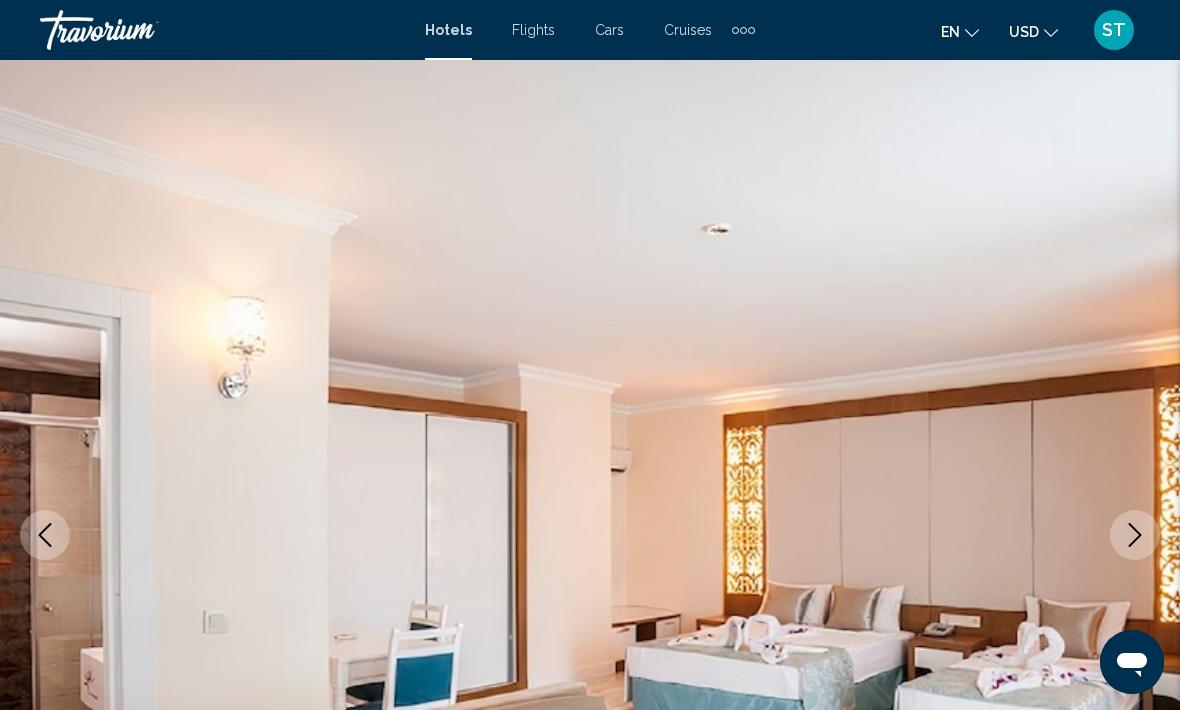 click 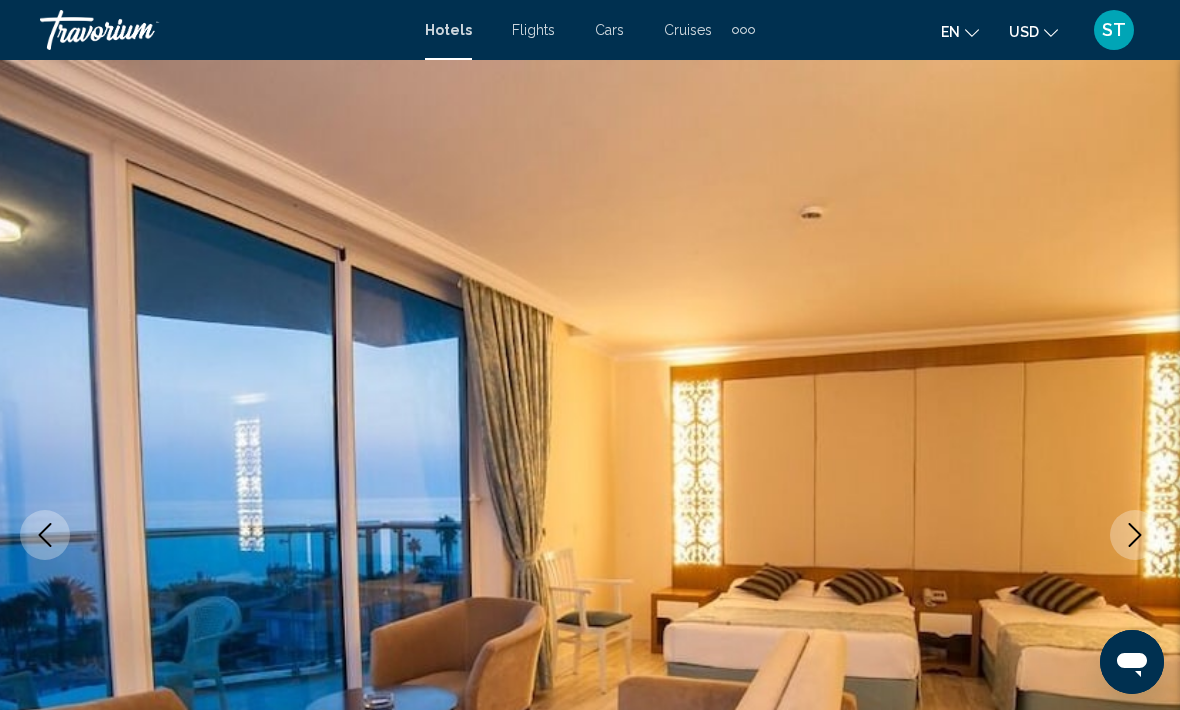 click 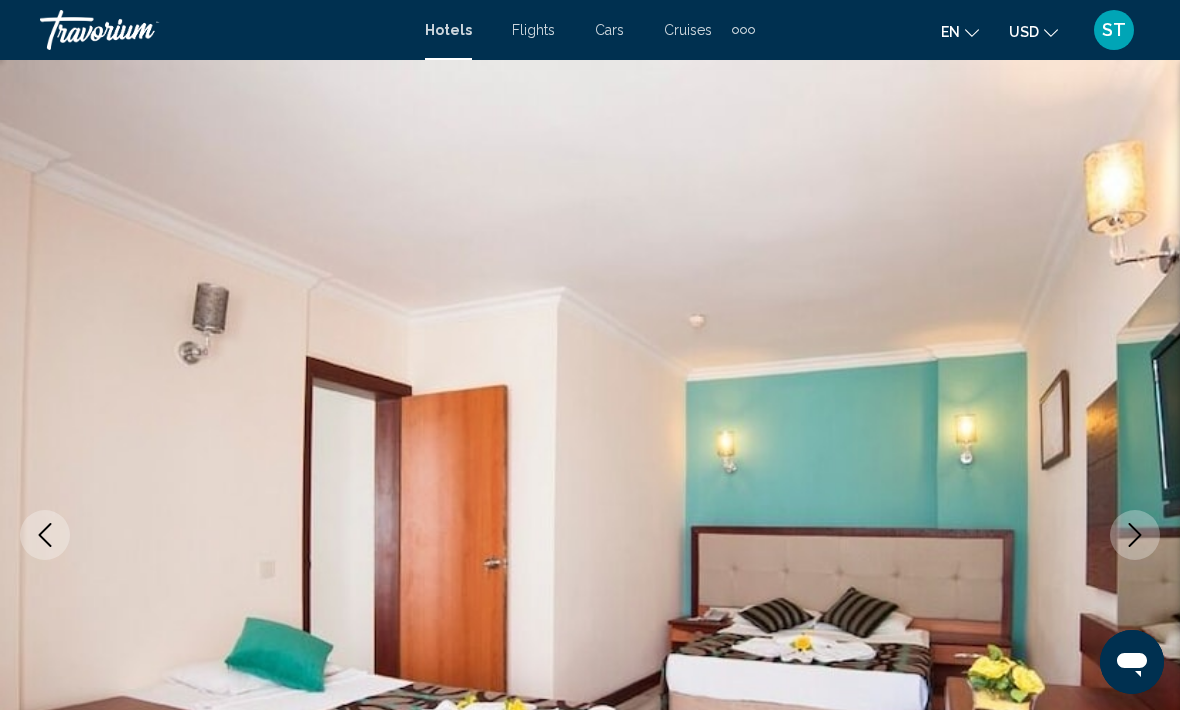 click 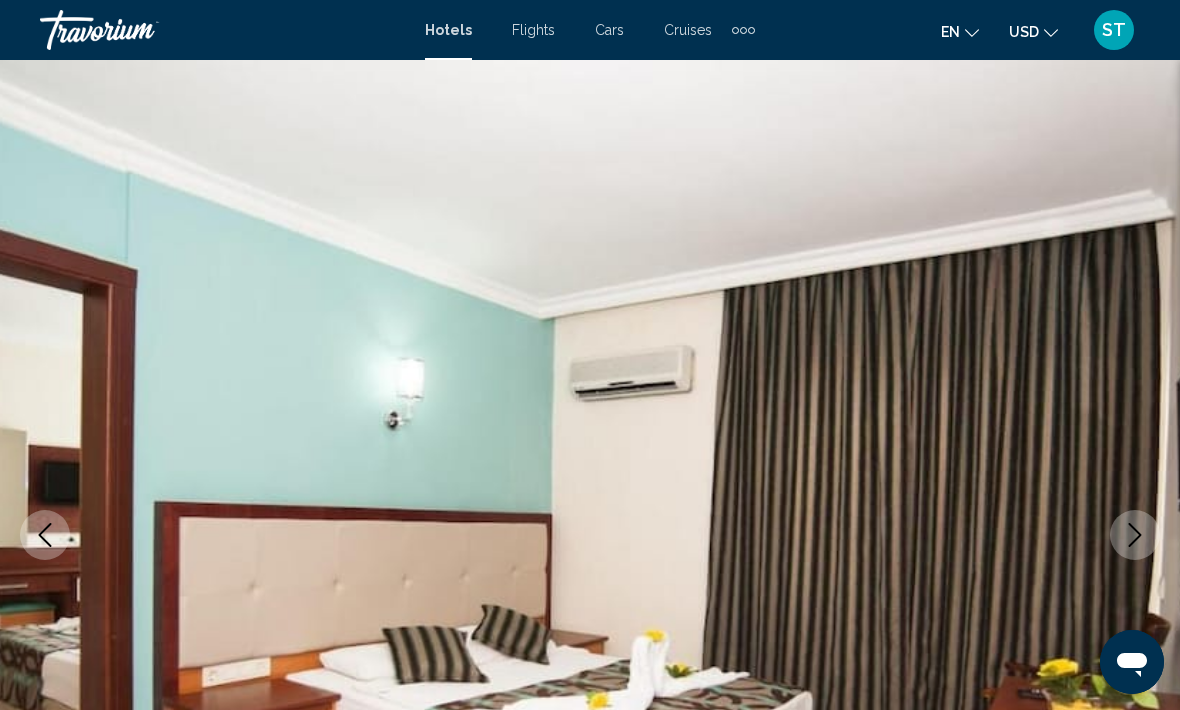 click at bounding box center (1135, 535) 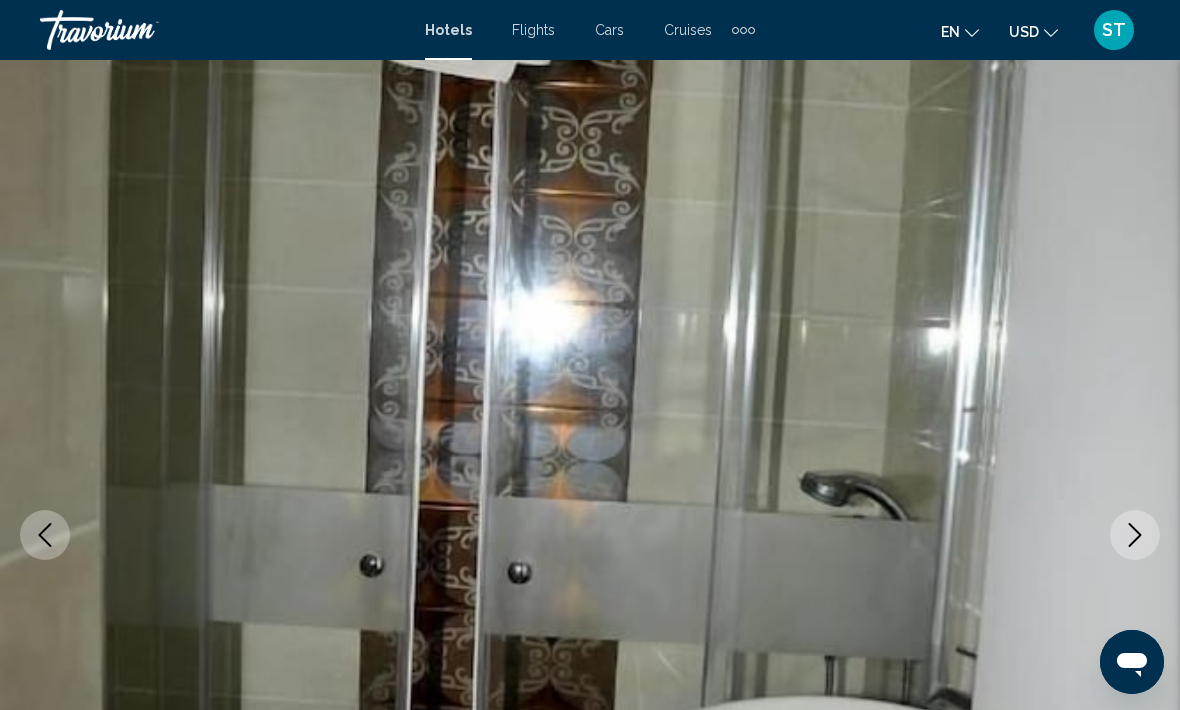 click at bounding box center (1135, 535) 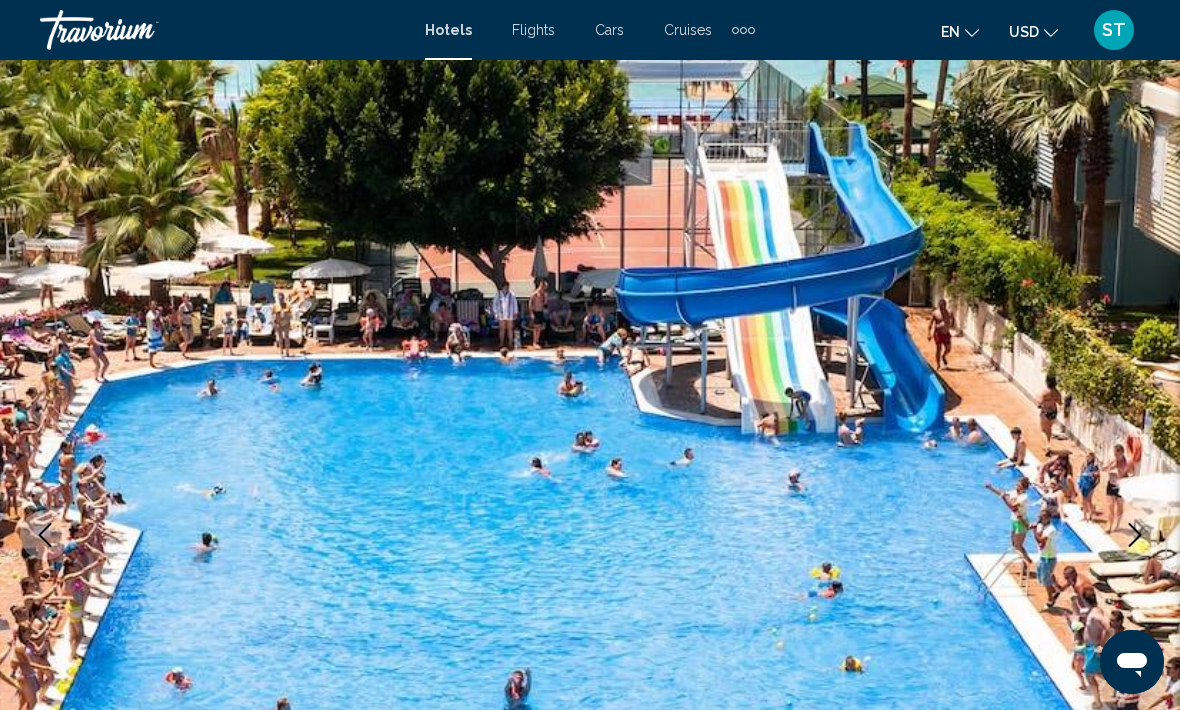 click at bounding box center (1135, 535) 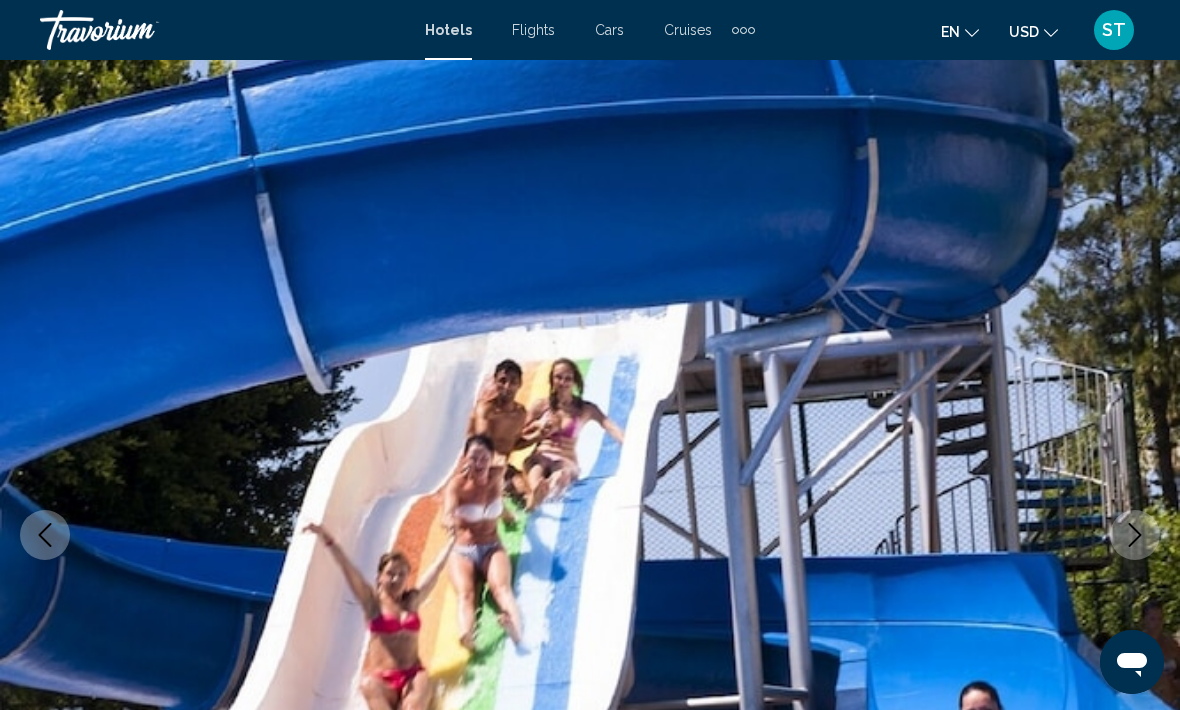 click at bounding box center [590, 535] 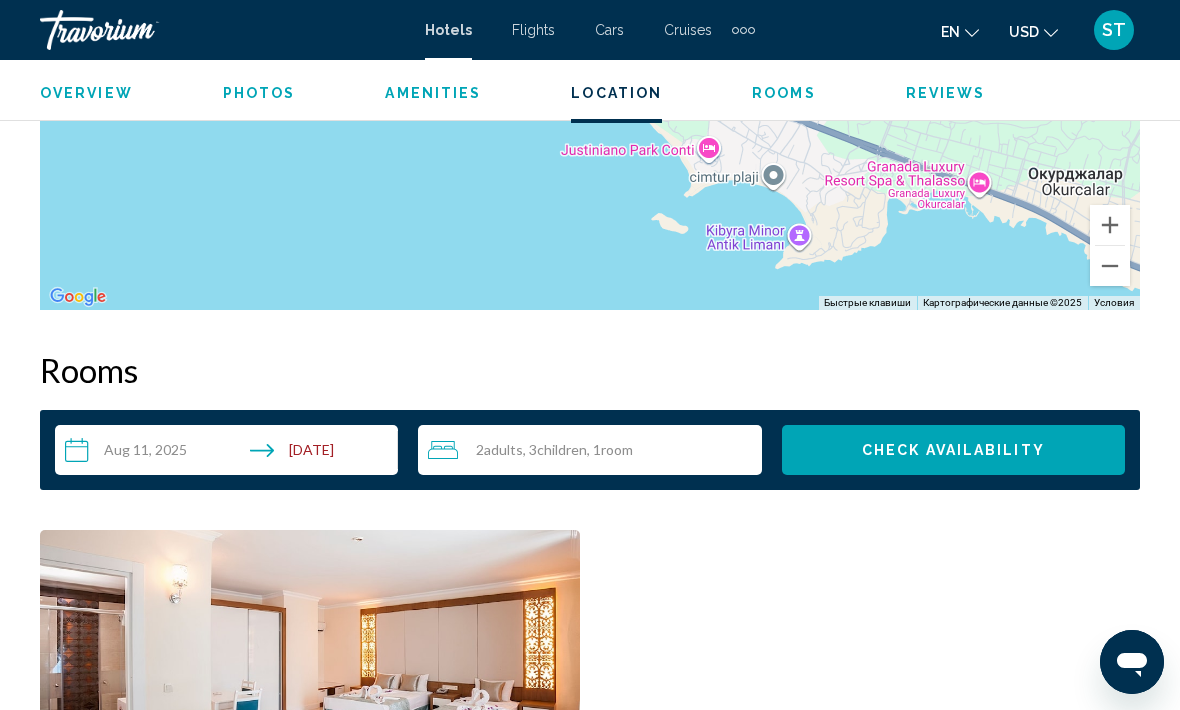 scroll, scrollTop: 2525, scrollLeft: 0, axis: vertical 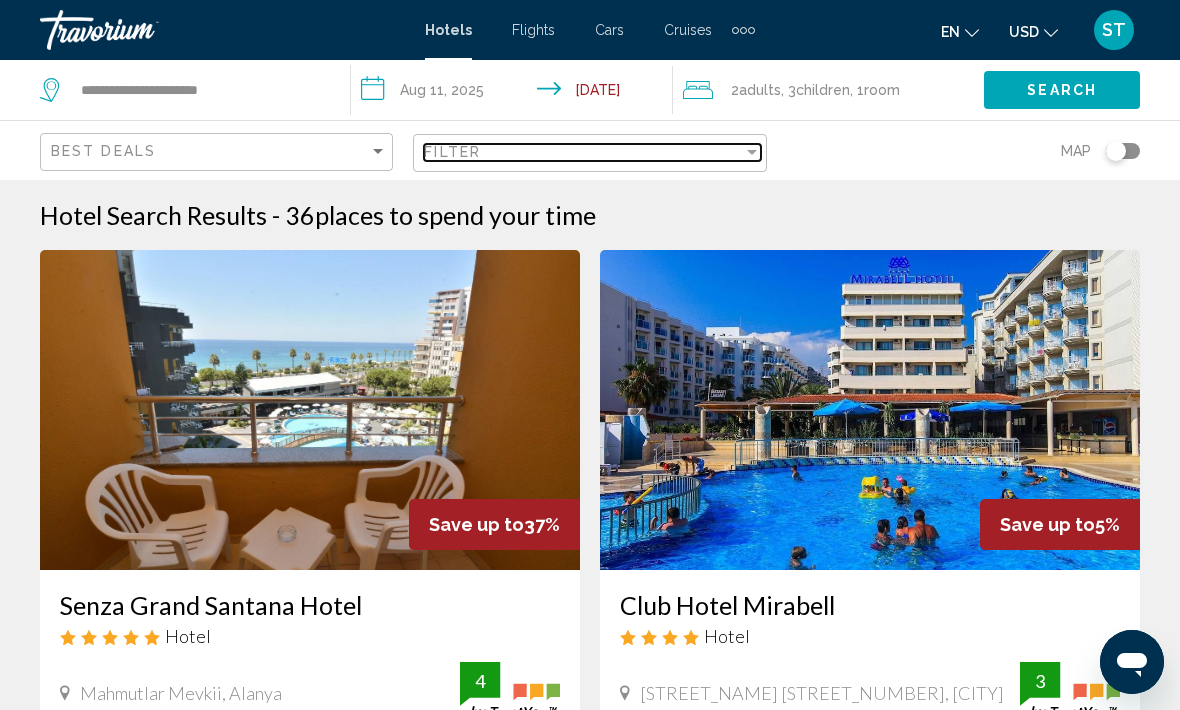 click on "Filter" at bounding box center [583, 152] 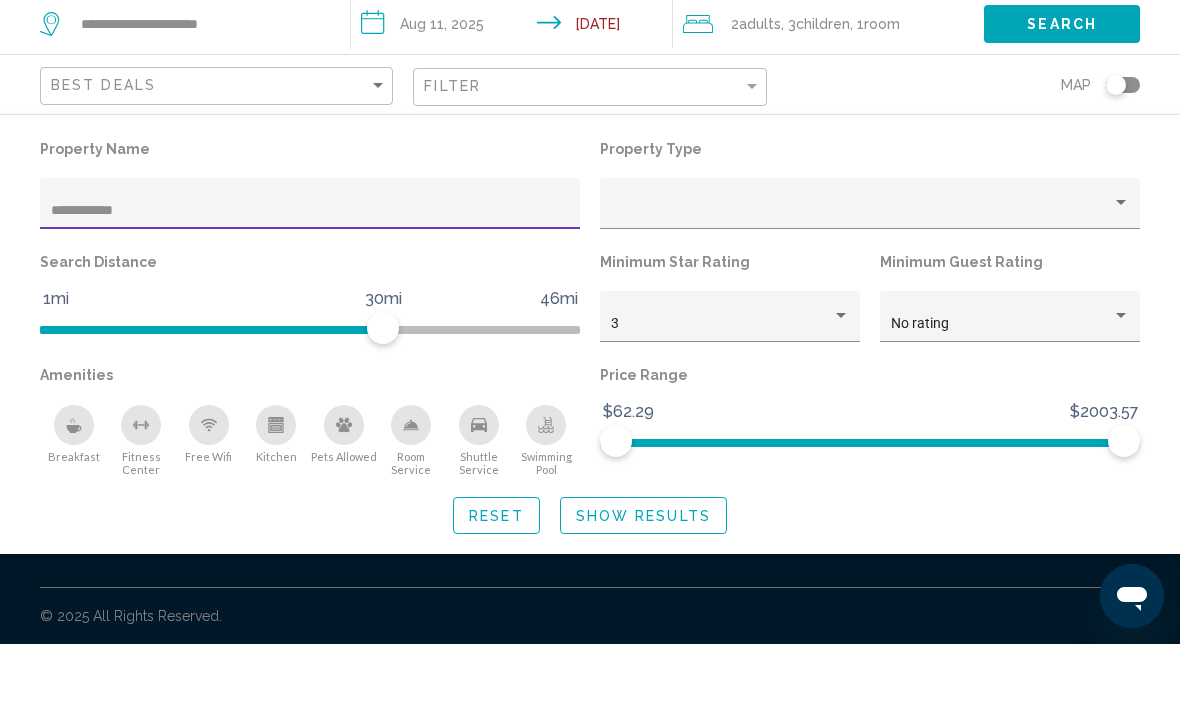 type on "**********" 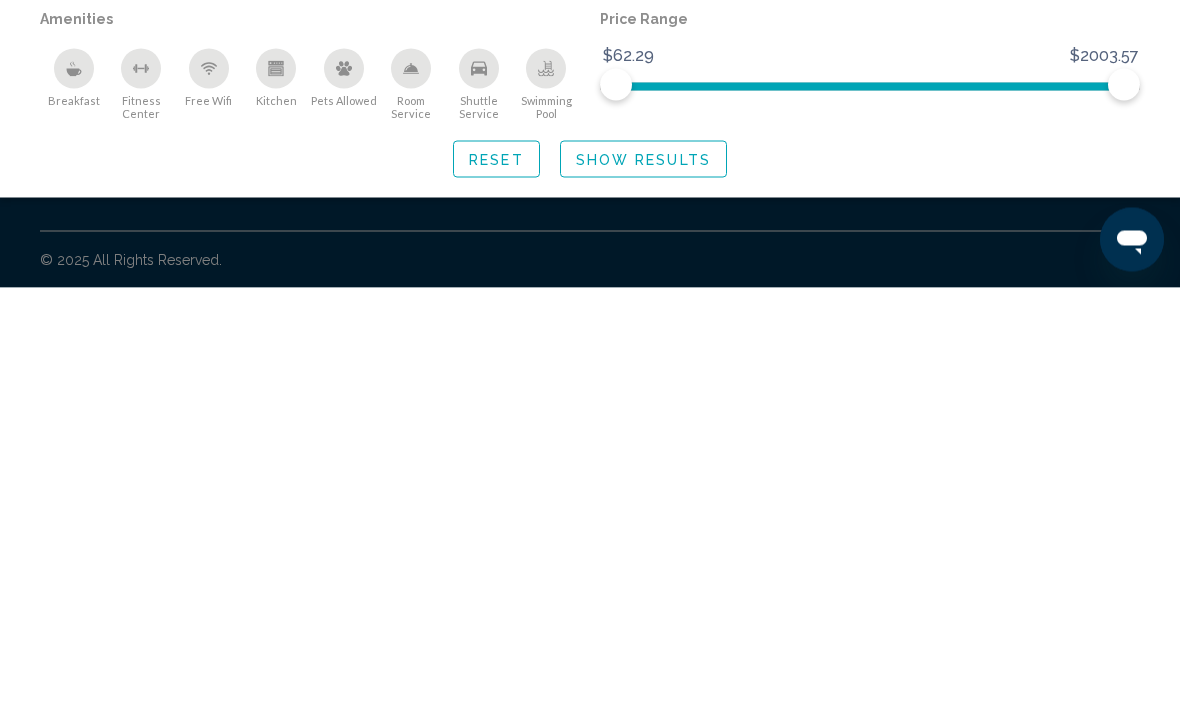 click on "Show Results" 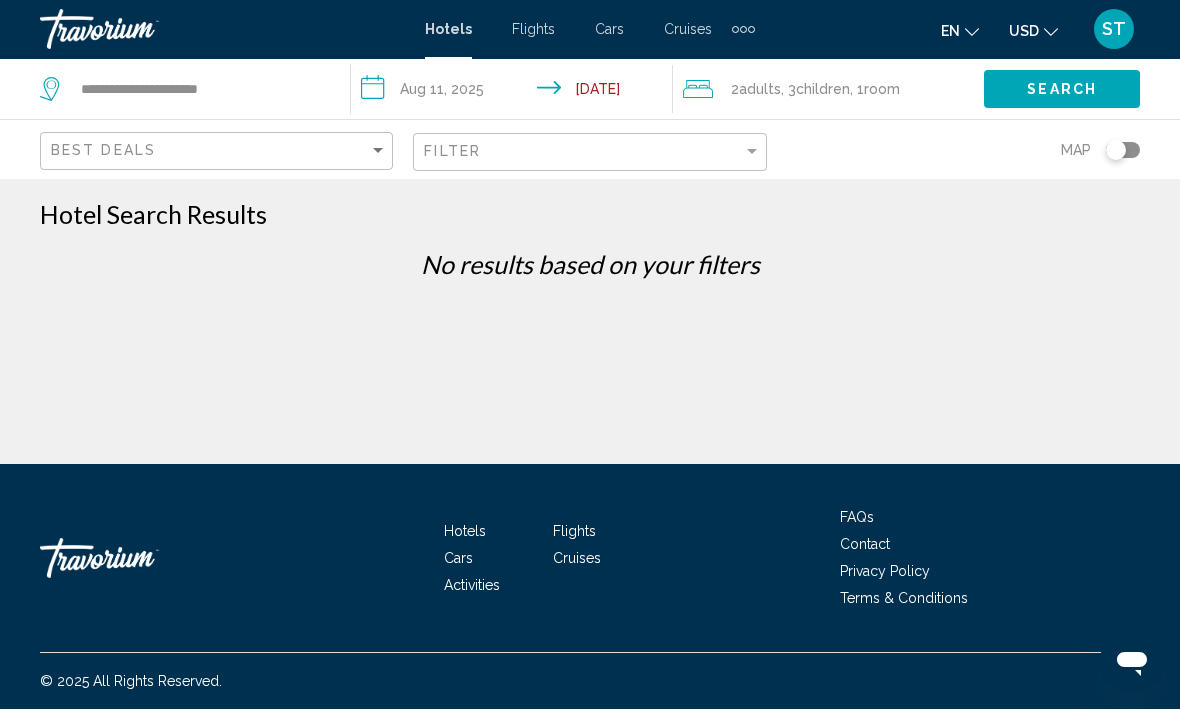 scroll, scrollTop: 0, scrollLeft: 0, axis: both 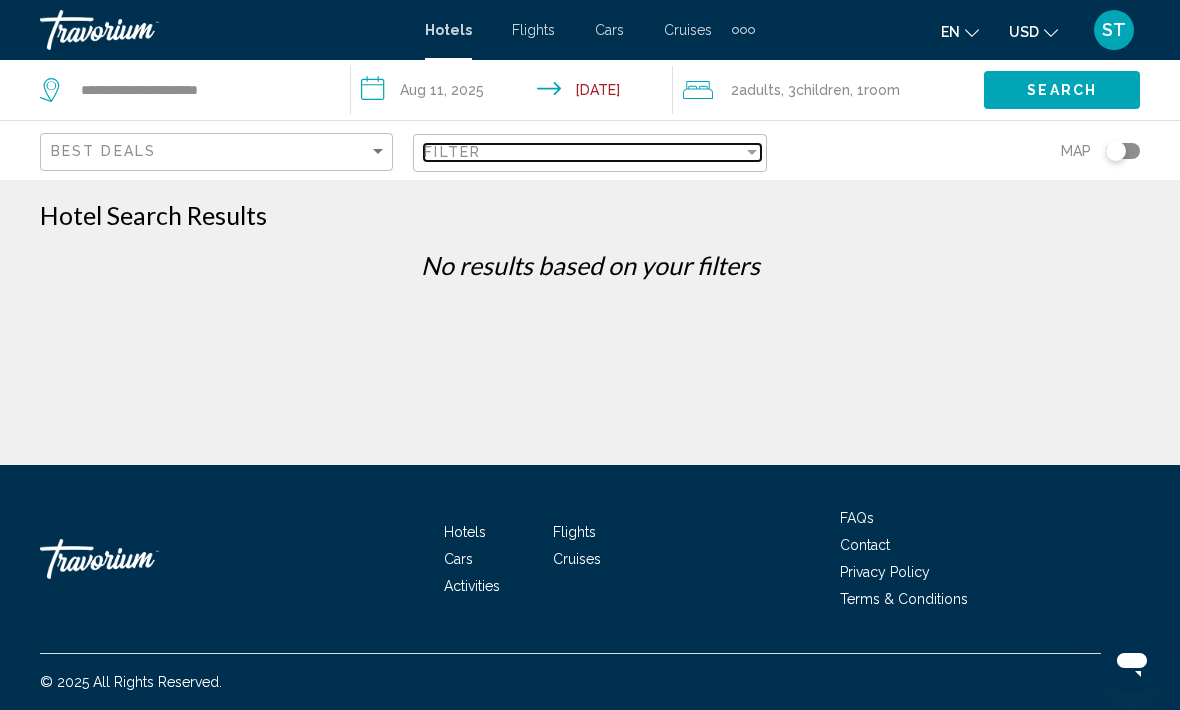 click on "Filter" at bounding box center [583, 152] 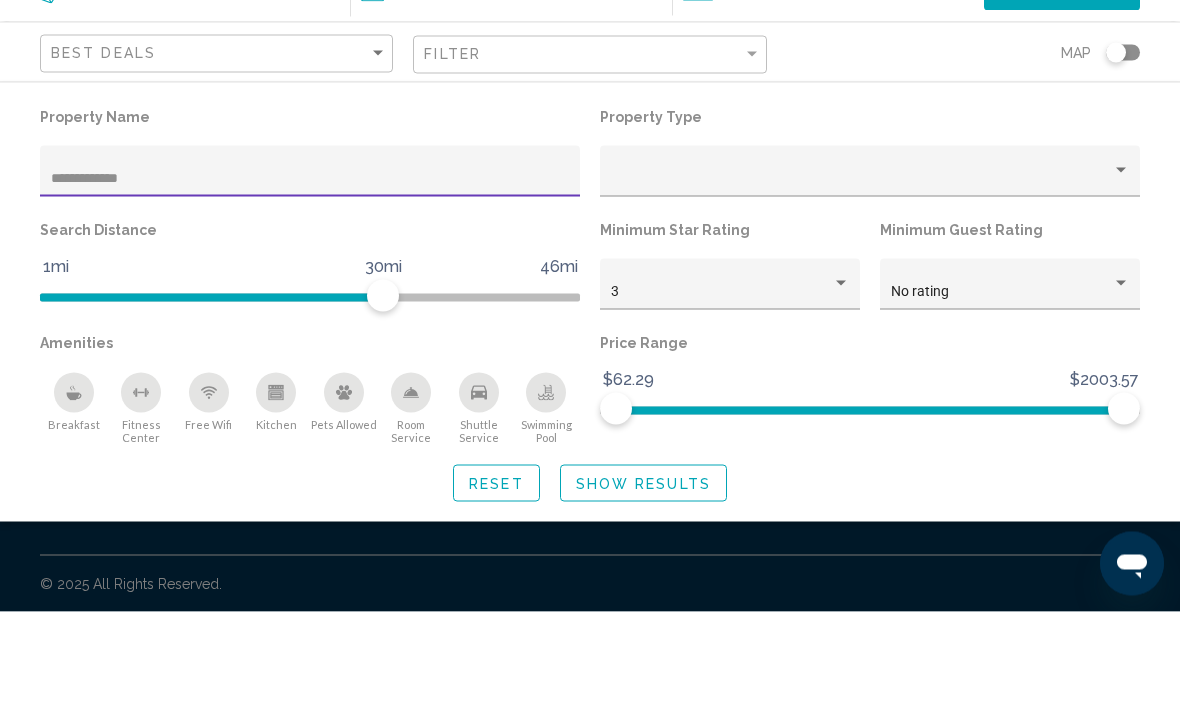 click on "**********" 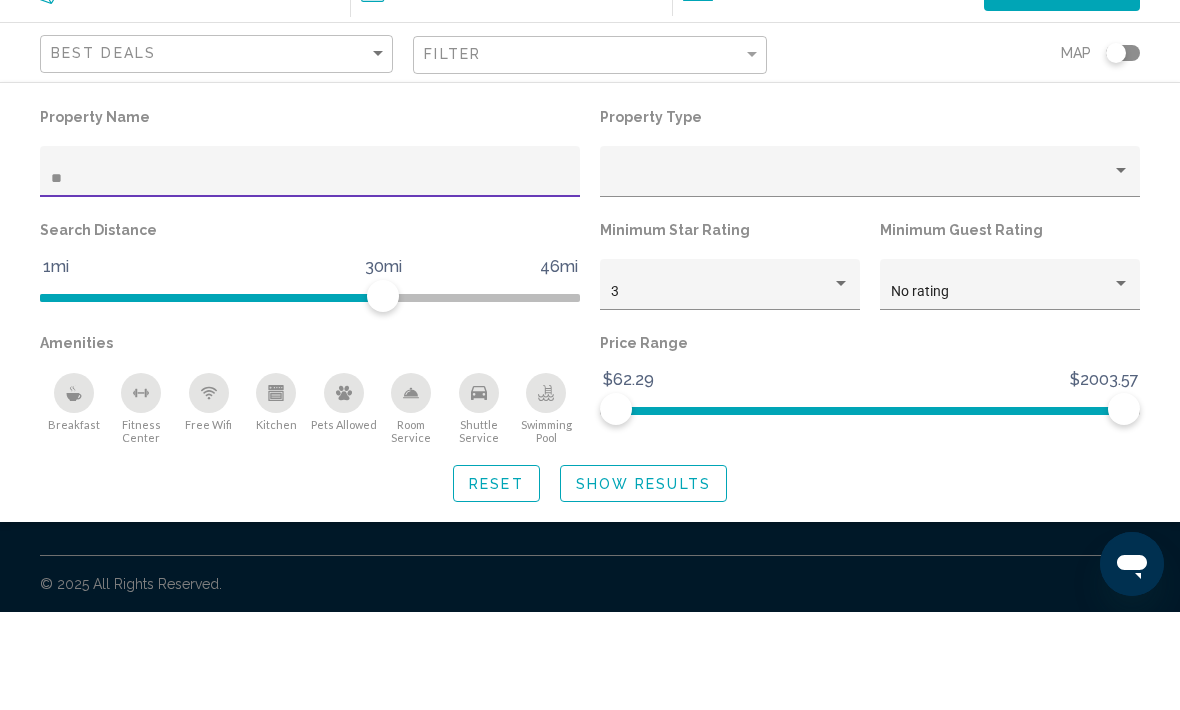 type on "*" 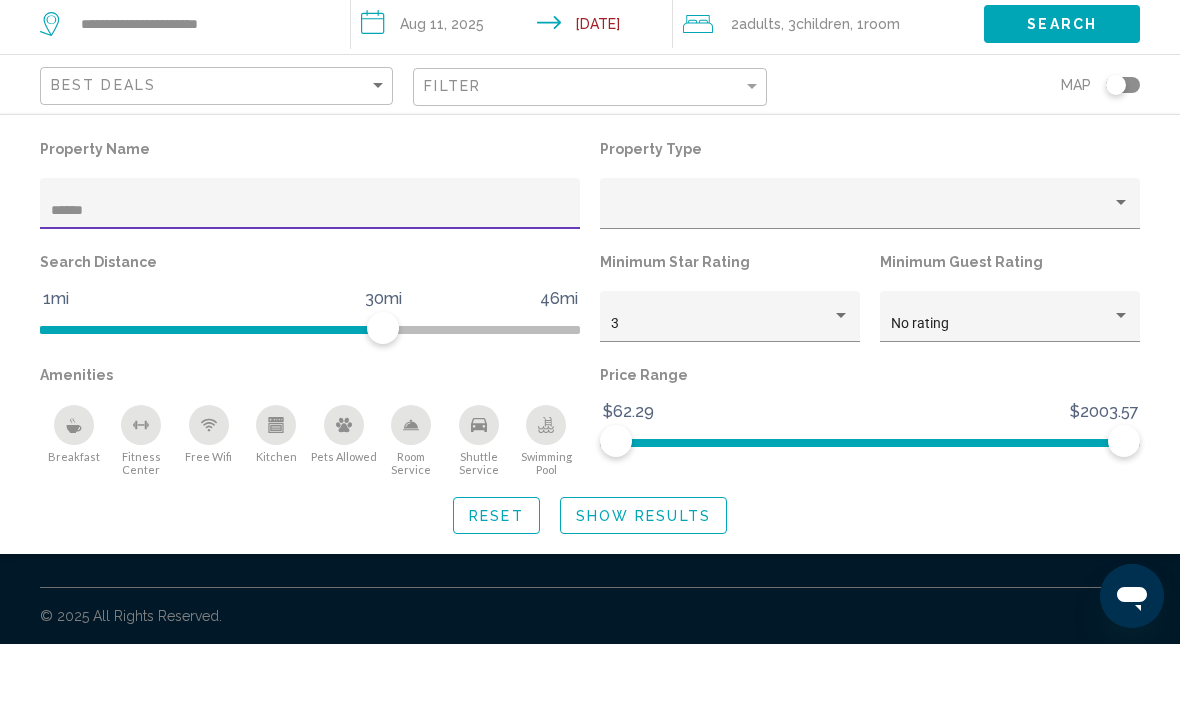 type on "*******" 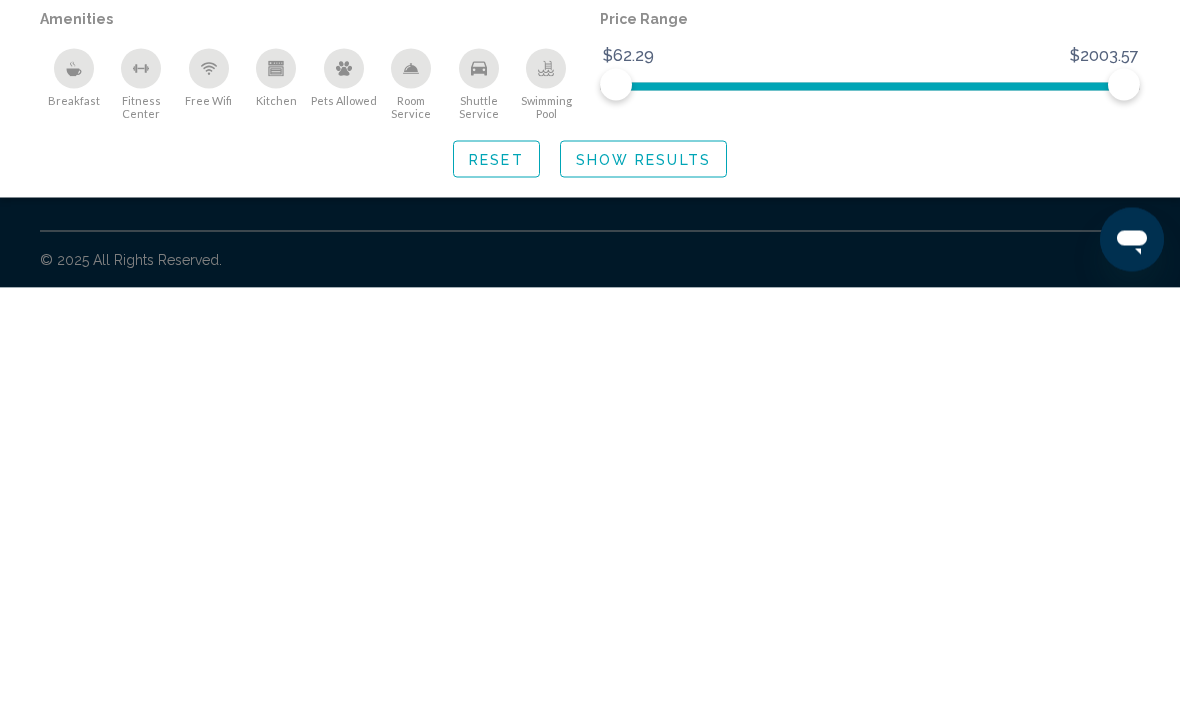 click on "Show Results" 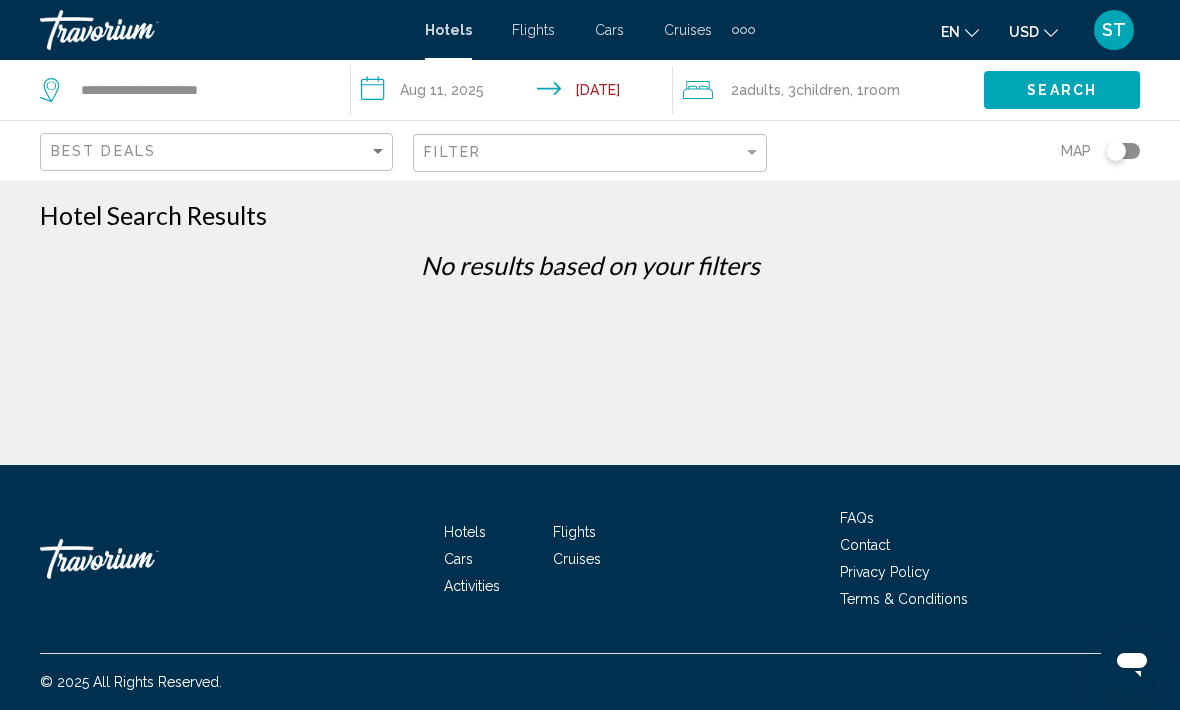 scroll, scrollTop: 0, scrollLeft: 0, axis: both 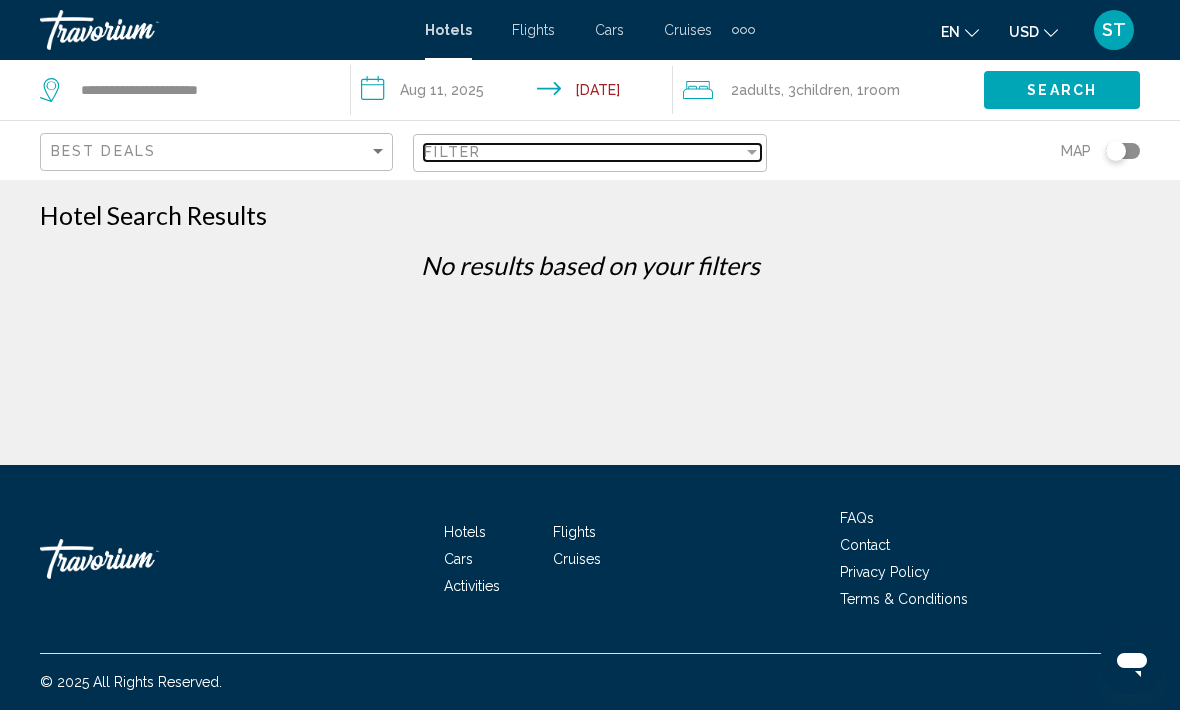 click on "Filter" at bounding box center (583, 152) 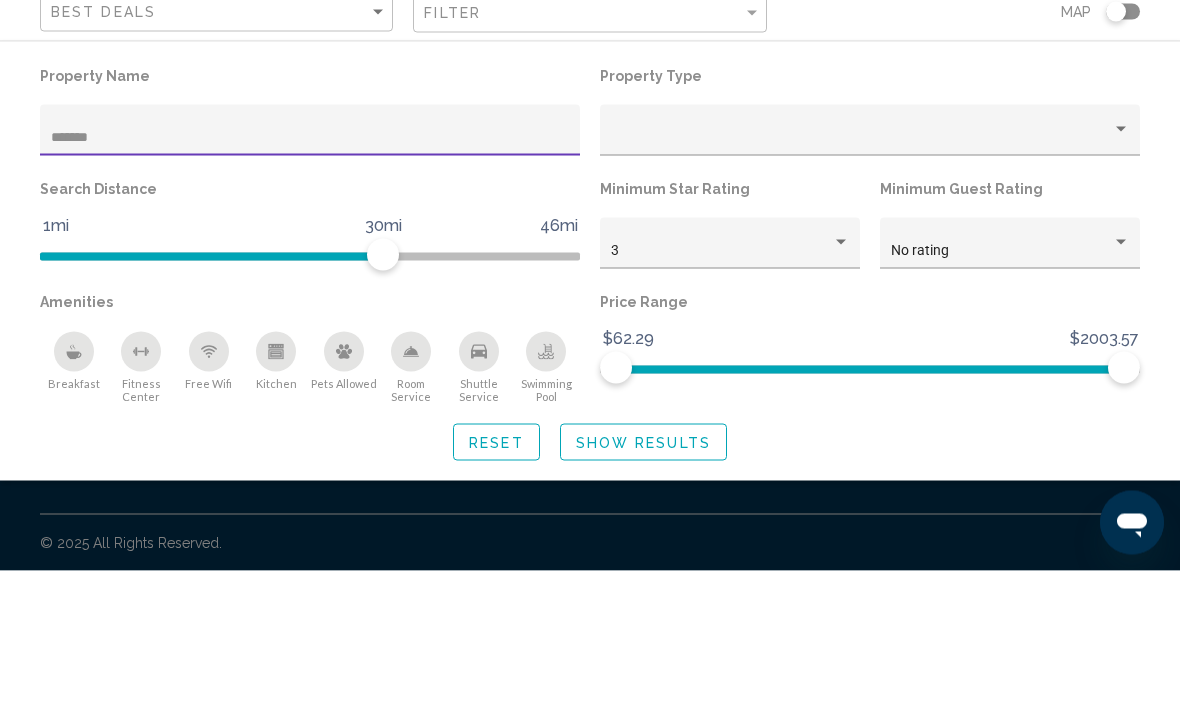 click on "*******" at bounding box center [310, 277] 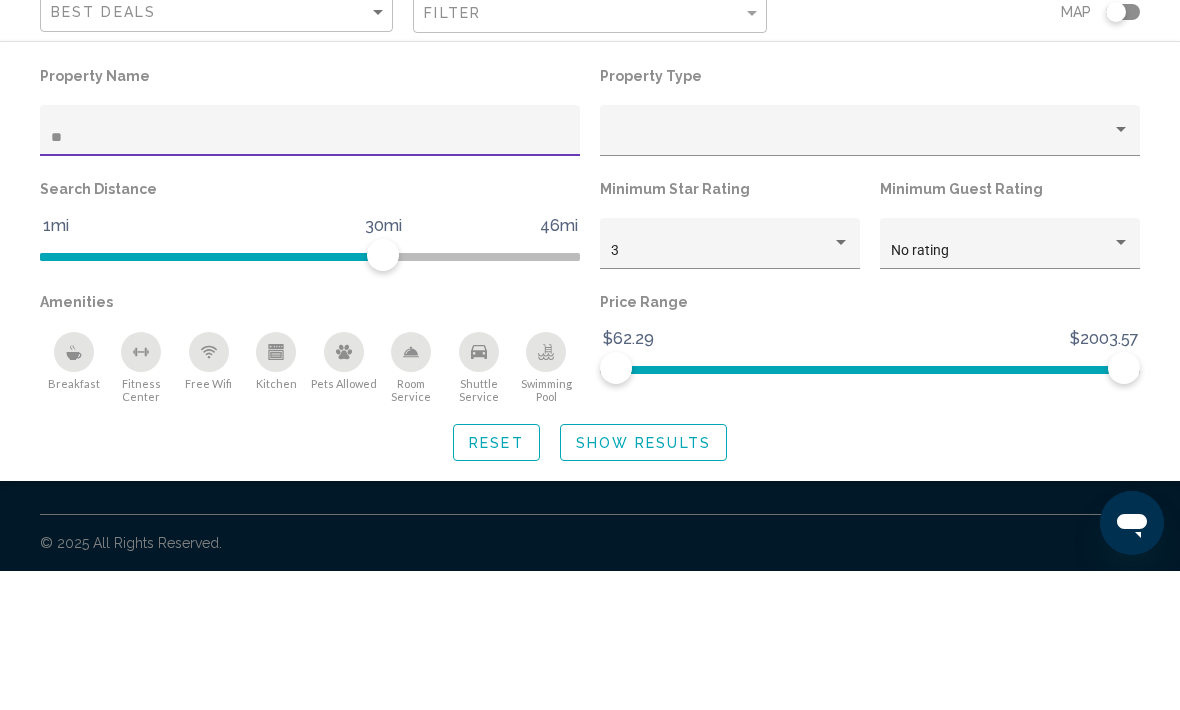 type on "*" 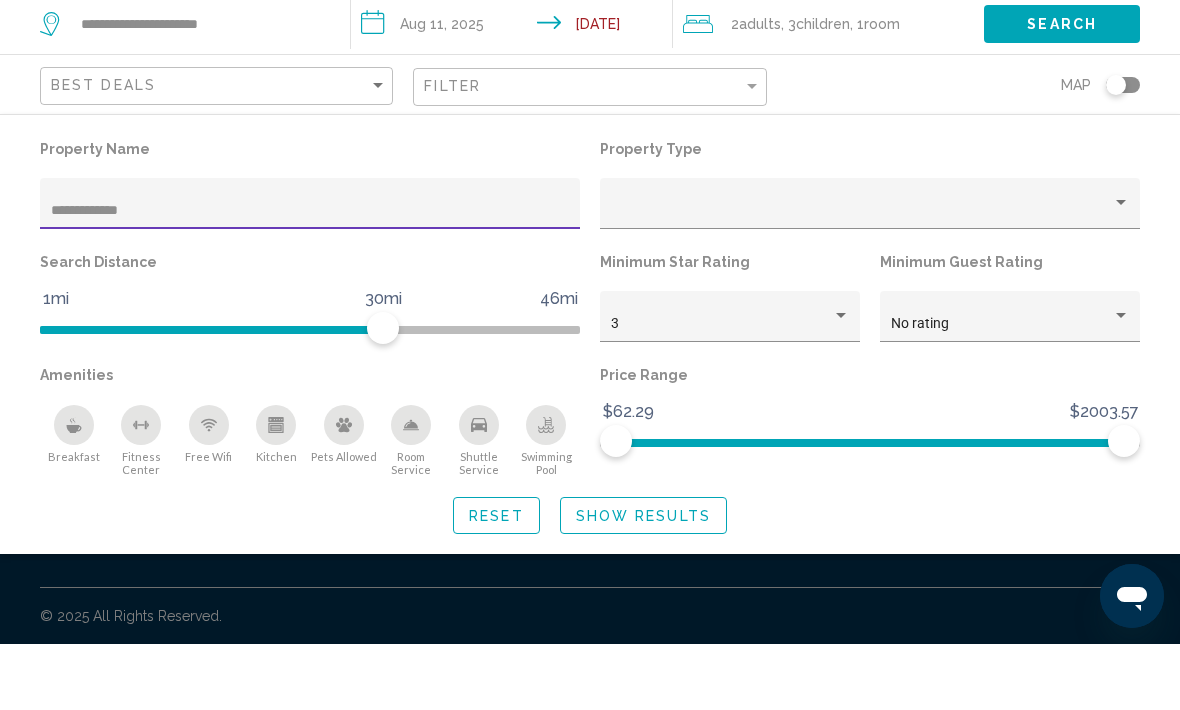 type on "**********" 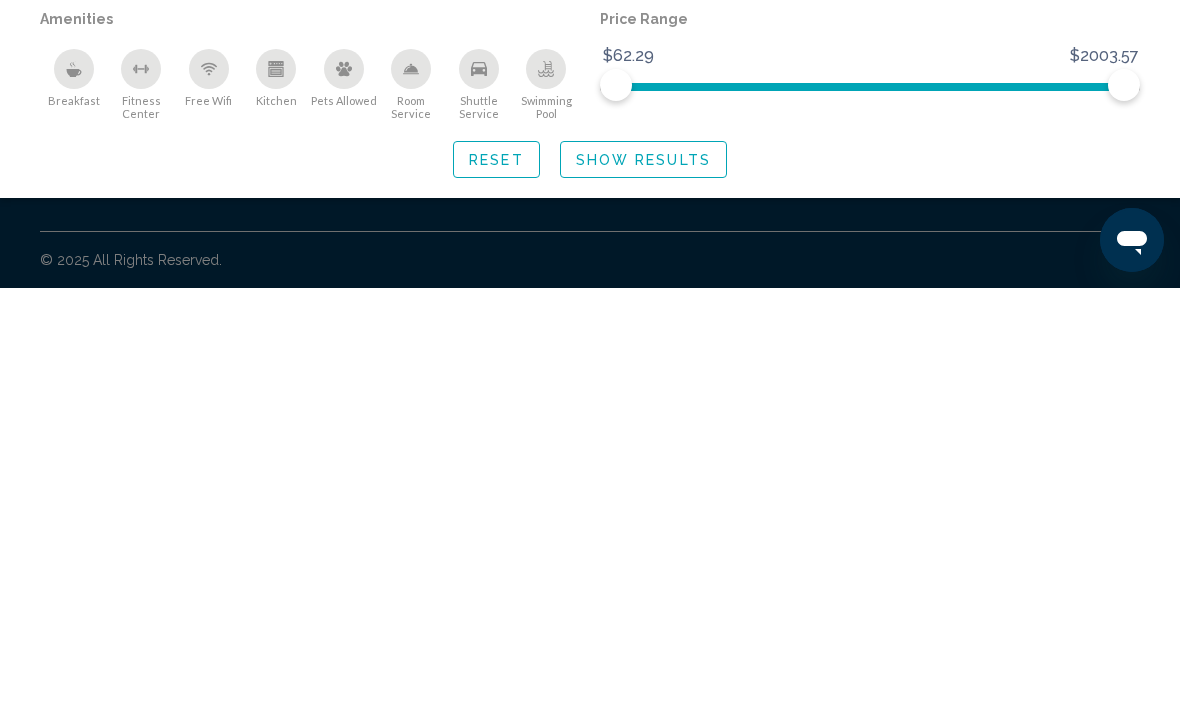 scroll, scrollTop: 66, scrollLeft: 0, axis: vertical 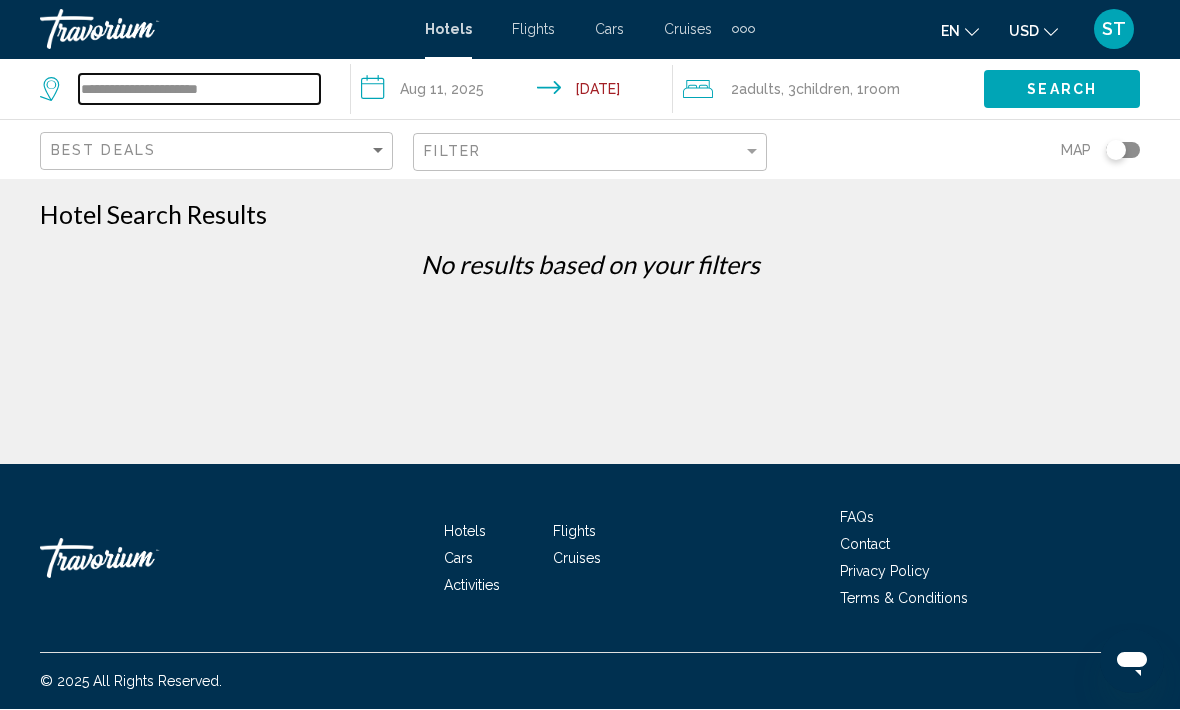 click on "**********" at bounding box center (199, 90) 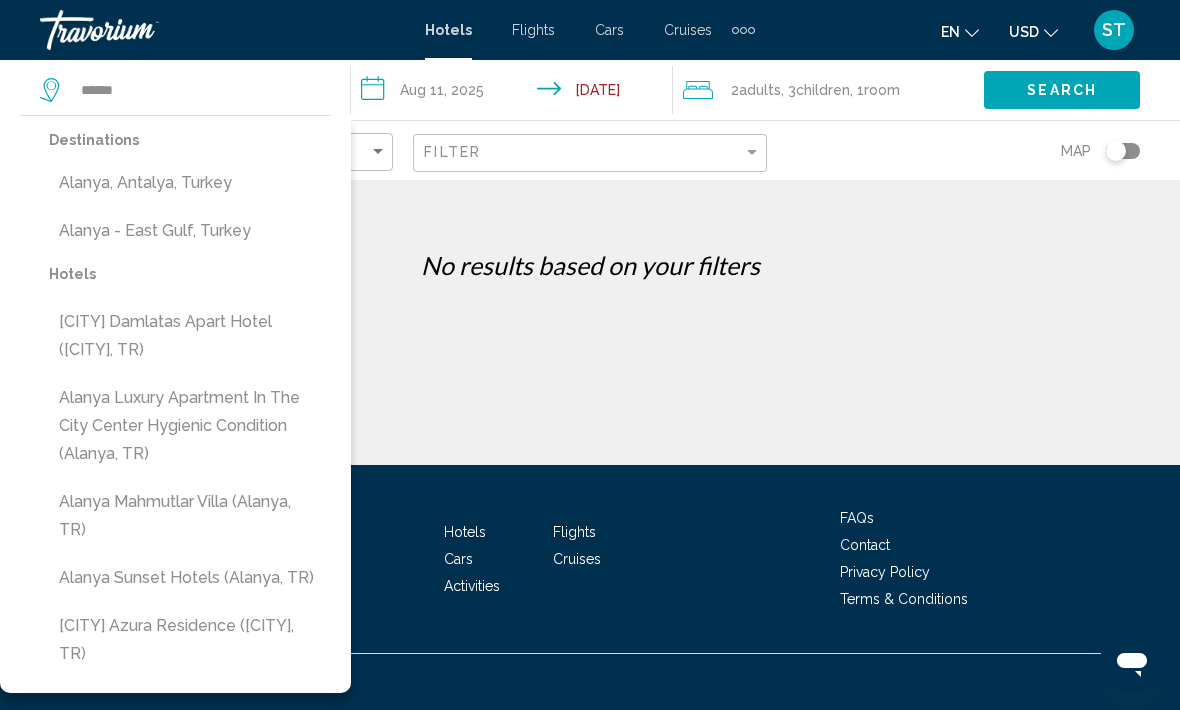 click on "Alanya - East Gulf, Turkey" at bounding box center [190, 231] 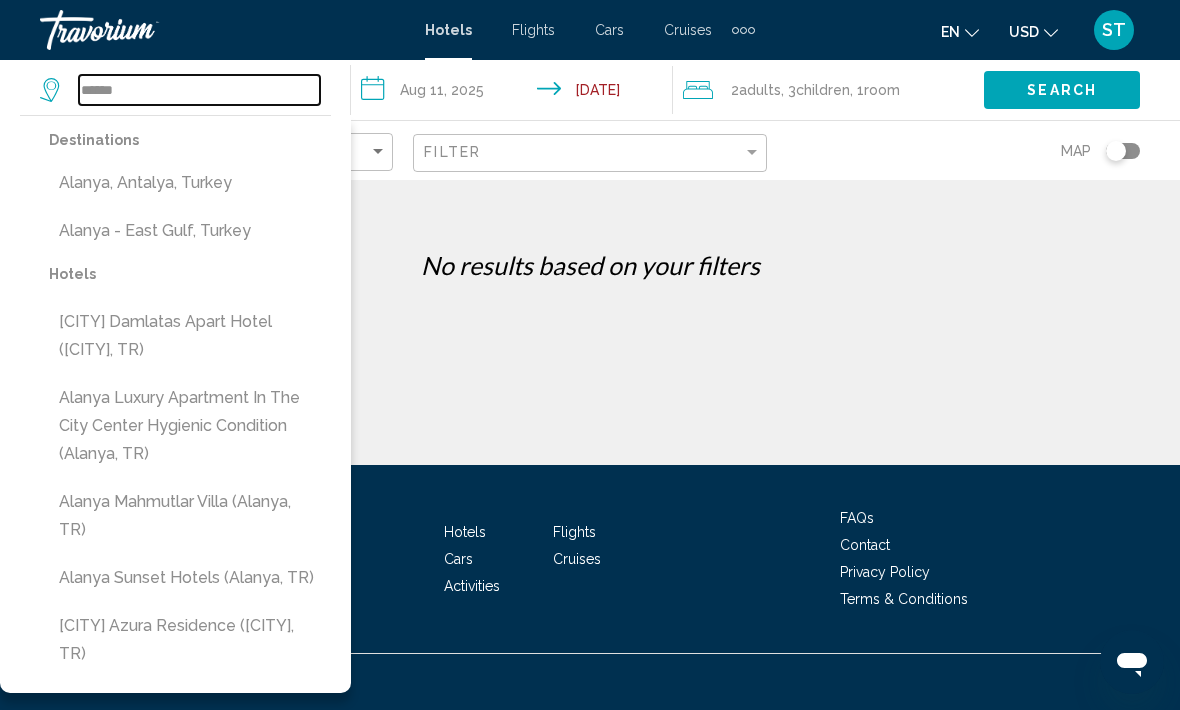 type on "**********" 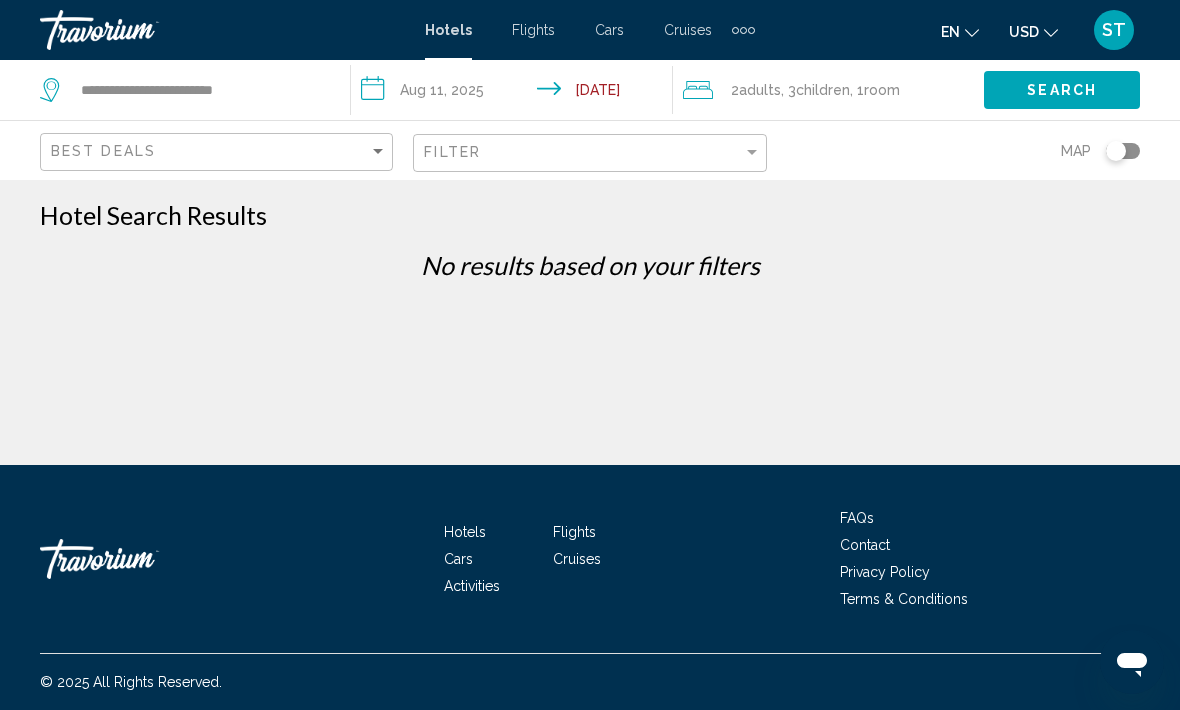 click on "Search" 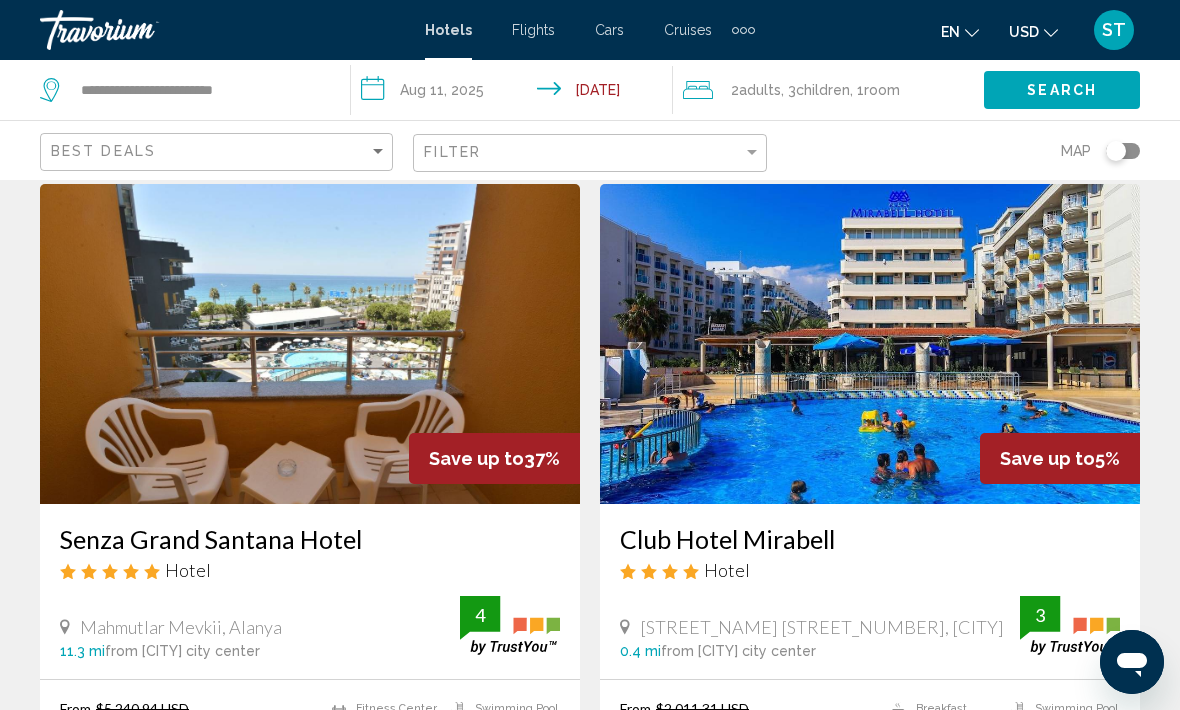 click on "**********" at bounding box center [515, 93] 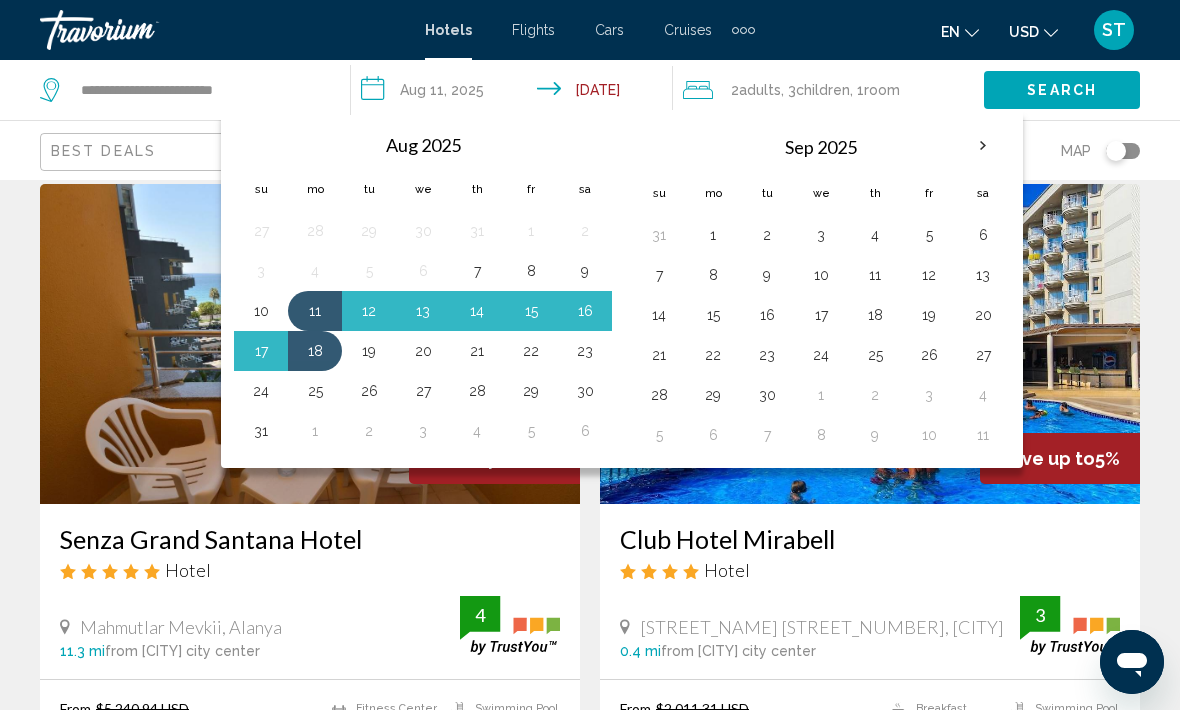 click at bounding box center [870, 344] 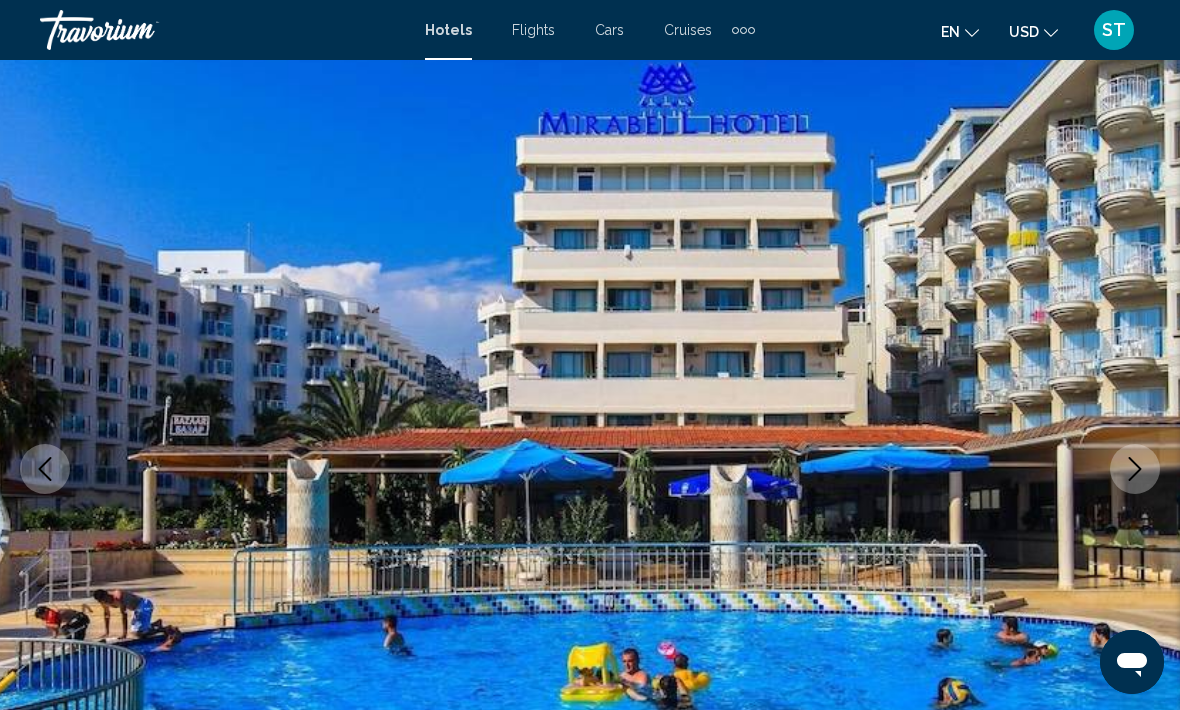 click at bounding box center [590, 469] 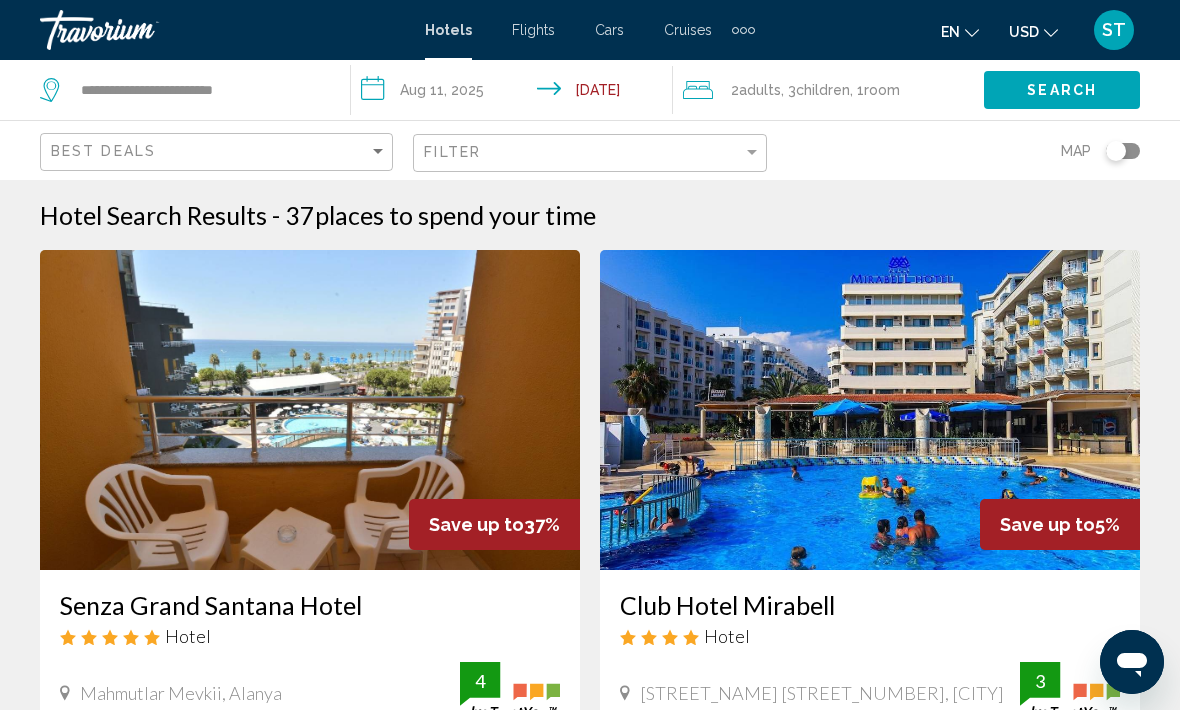 click on "places to spend your time" at bounding box center (455, 215) 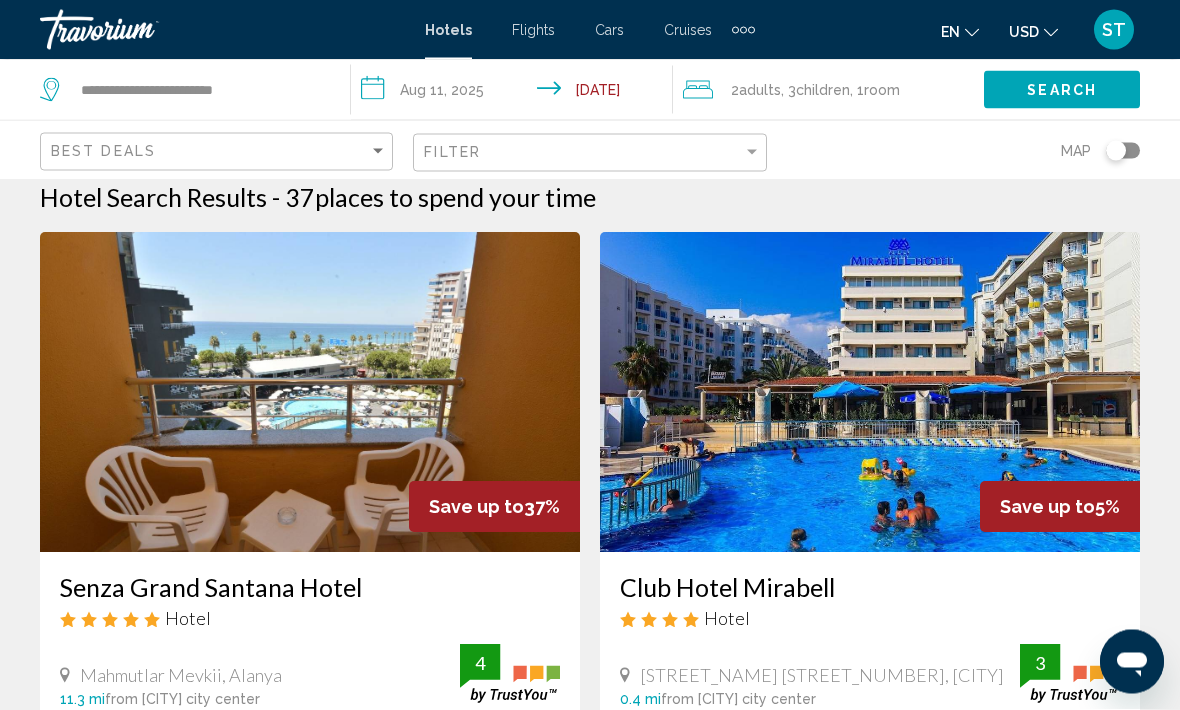 scroll, scrollTop: 0, scrollLeft: 0, axis: both 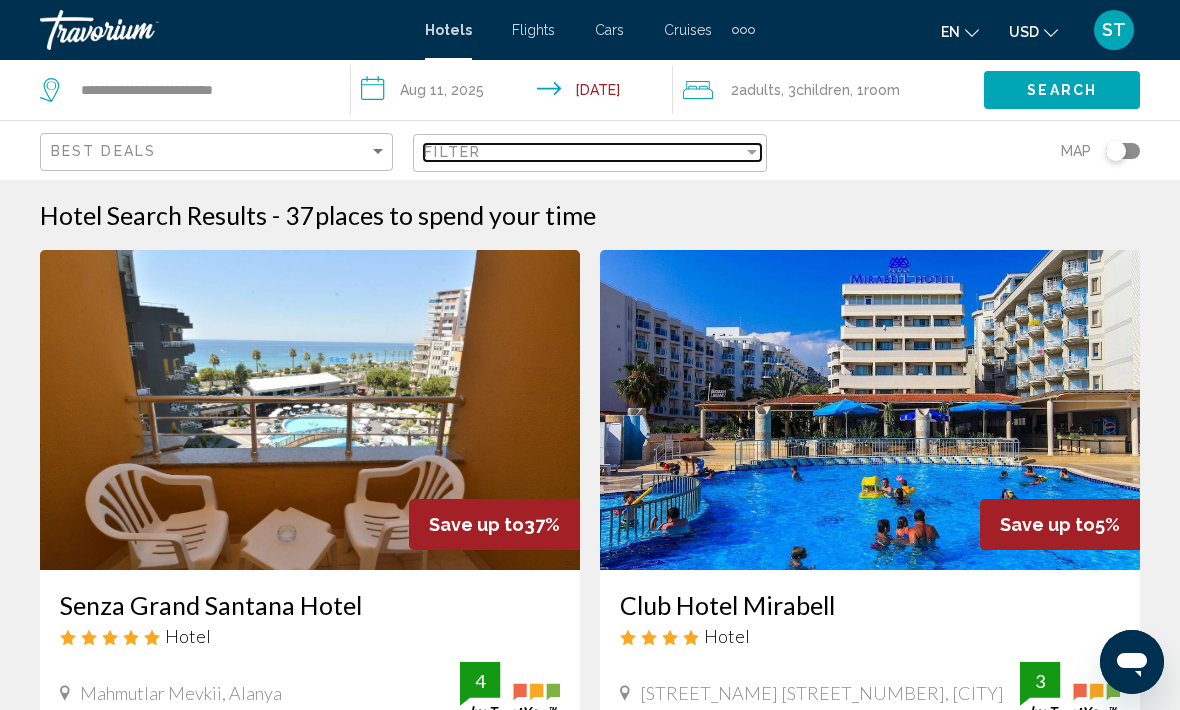 click on "Filter" at bounding box center [583, 152] 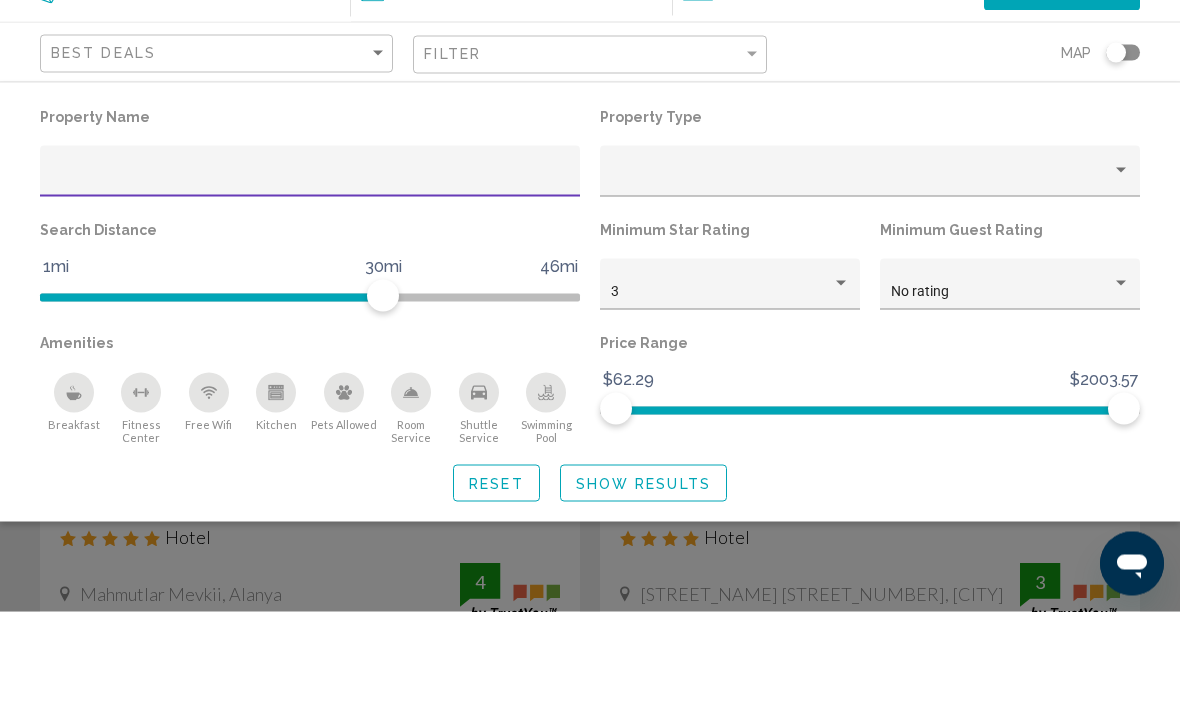 click 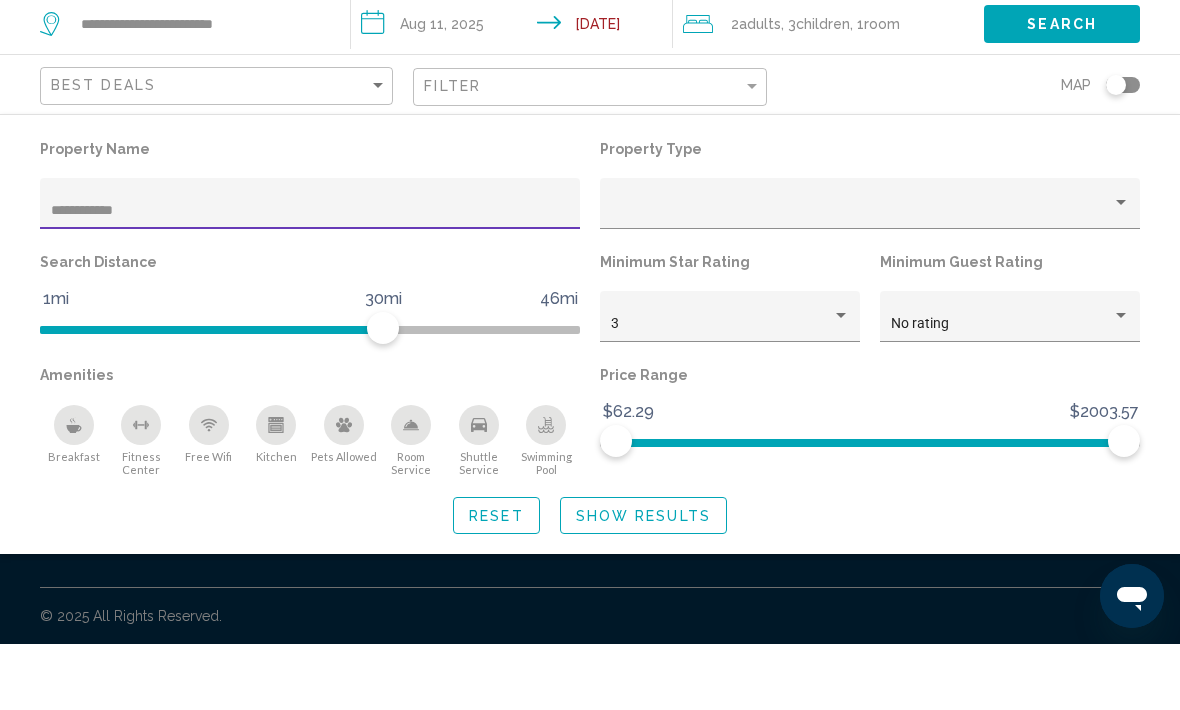 type on "**********" 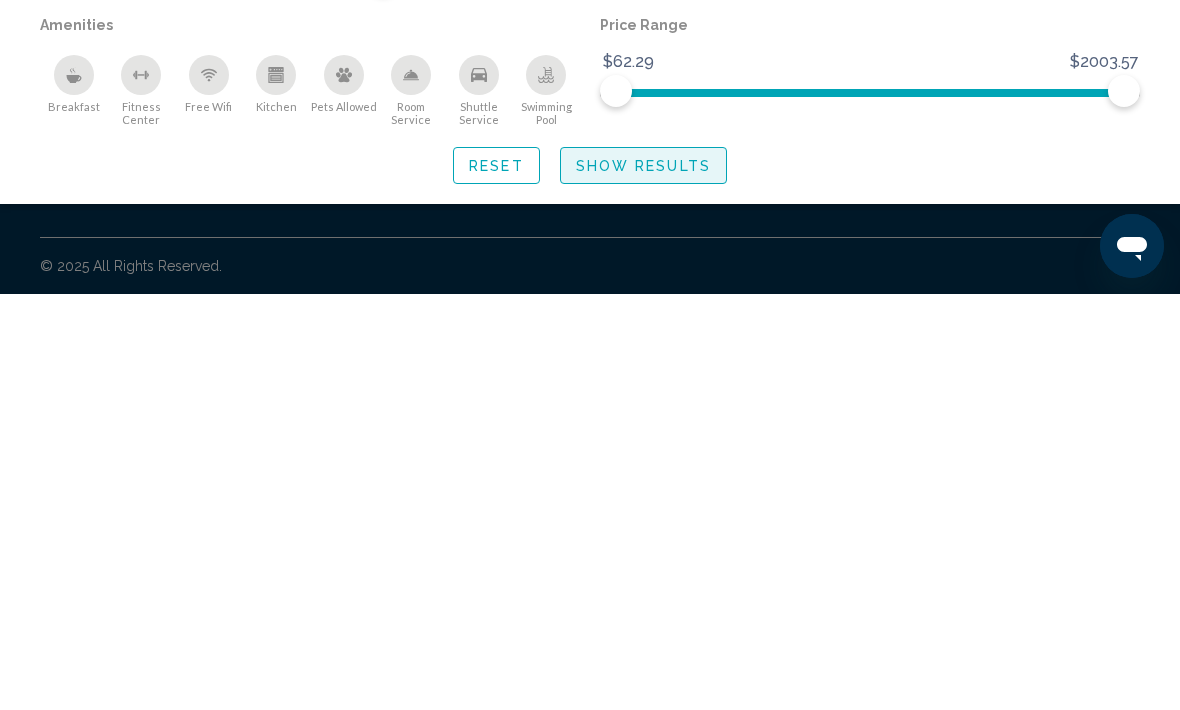click on "Show Results" 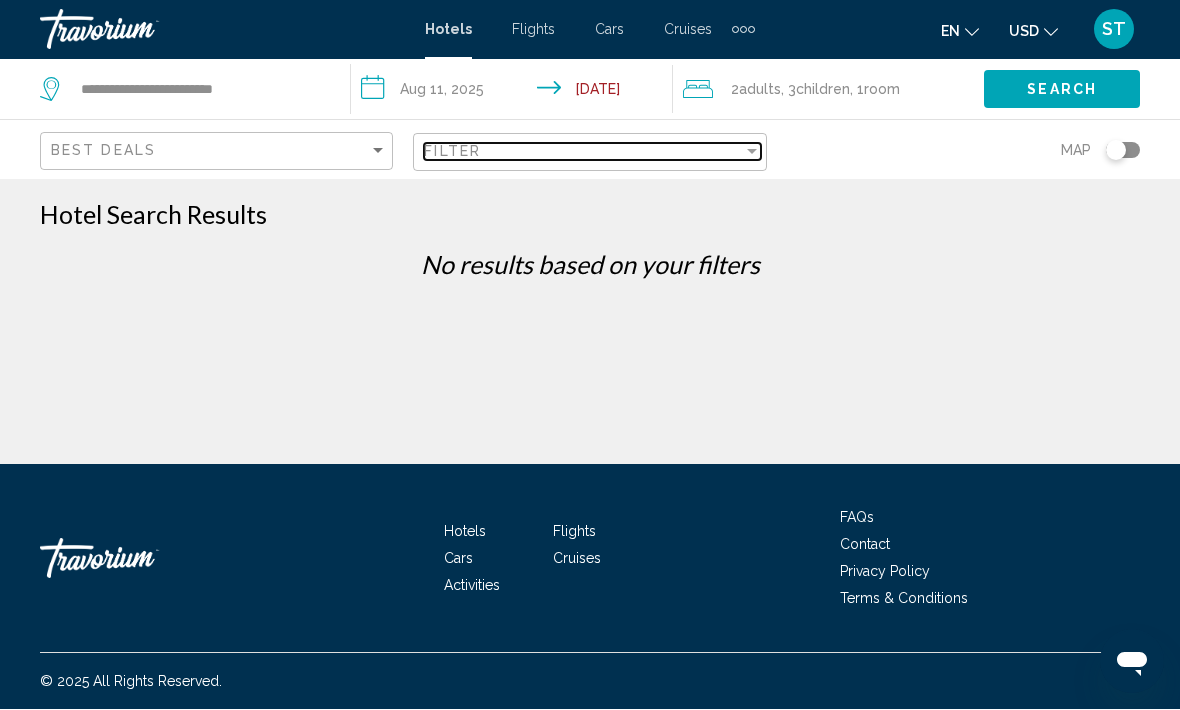 click on "Filter" at bounding box center [583, 152] 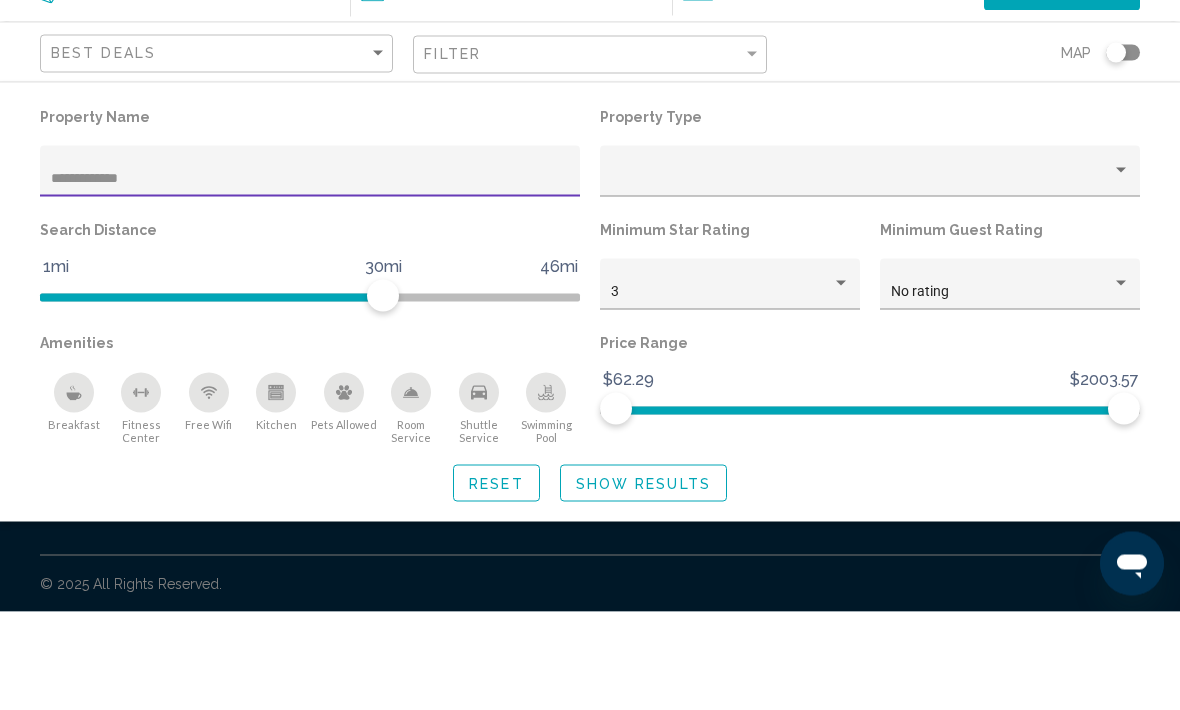 click on "**********" at bounding box center [310, 277] 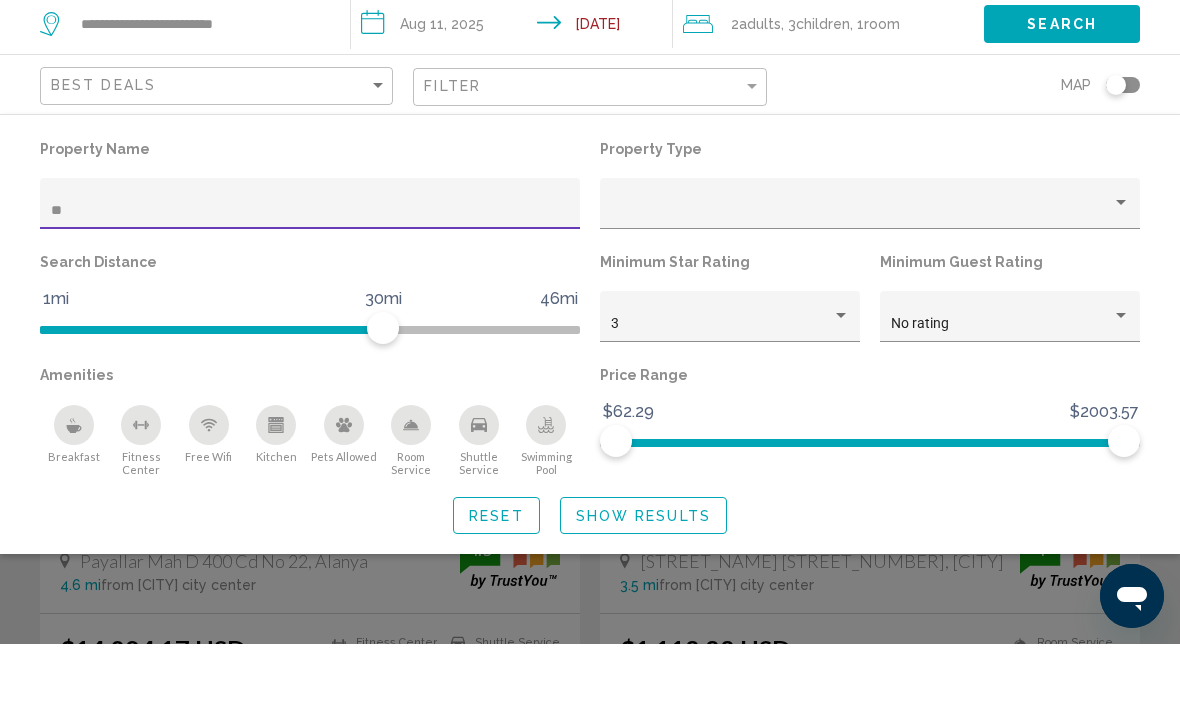 type on "**" 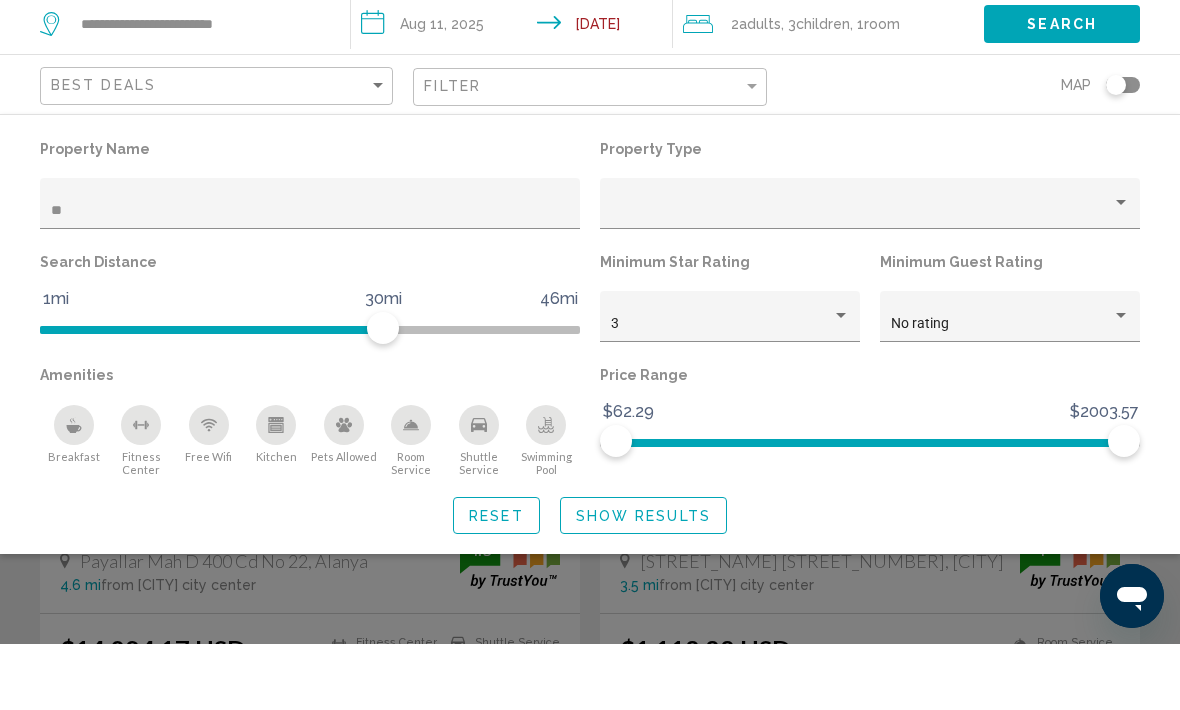 scroll, scrollTop: 132, scrollLeft: 0, axis: vertical 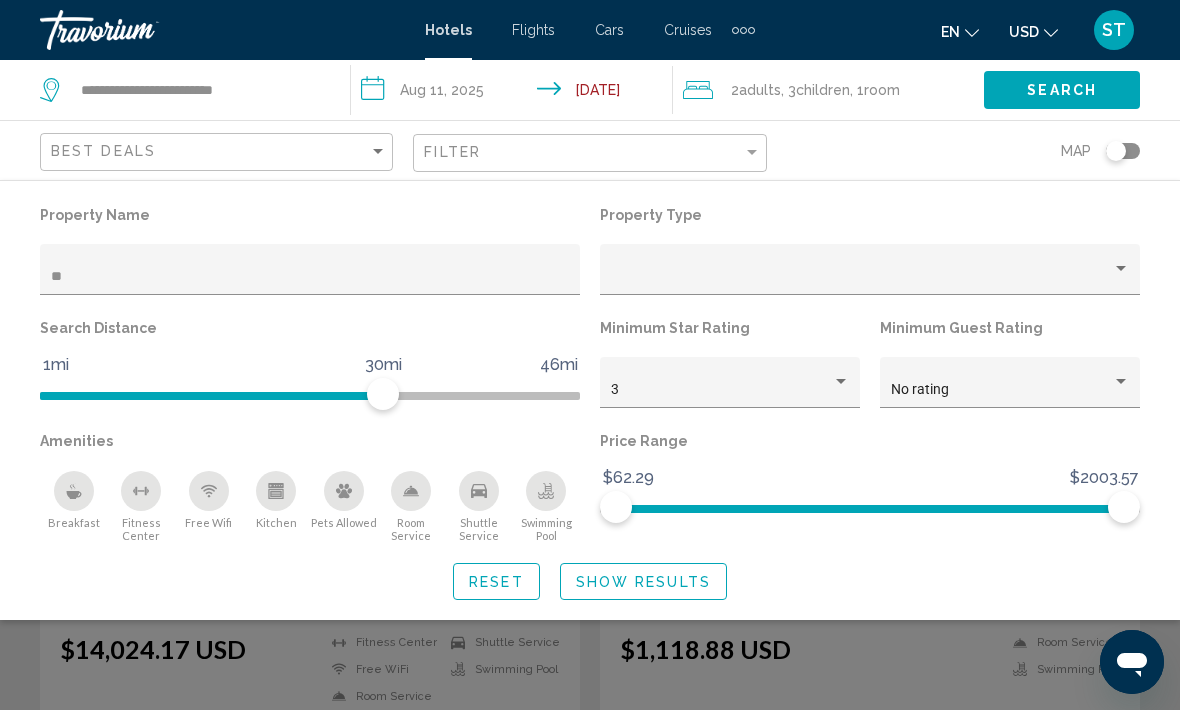 click on "Show Results" 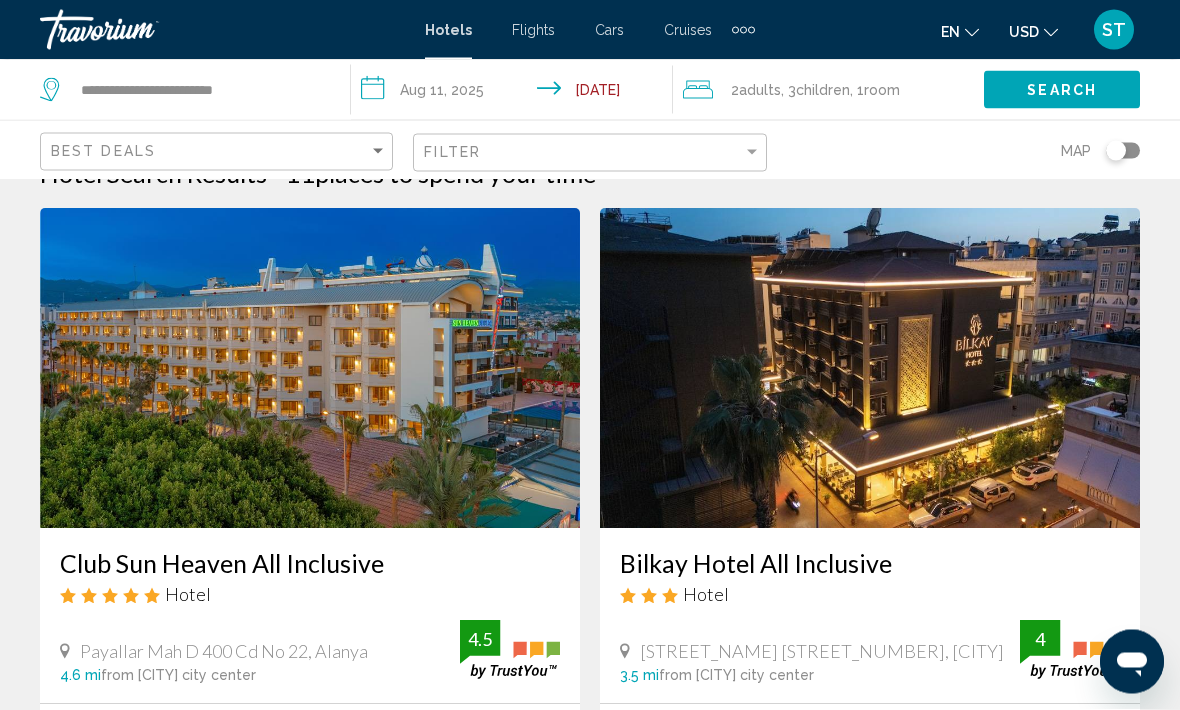 scroll, scrollTop: 0, scrollLeft: 0, axis: both 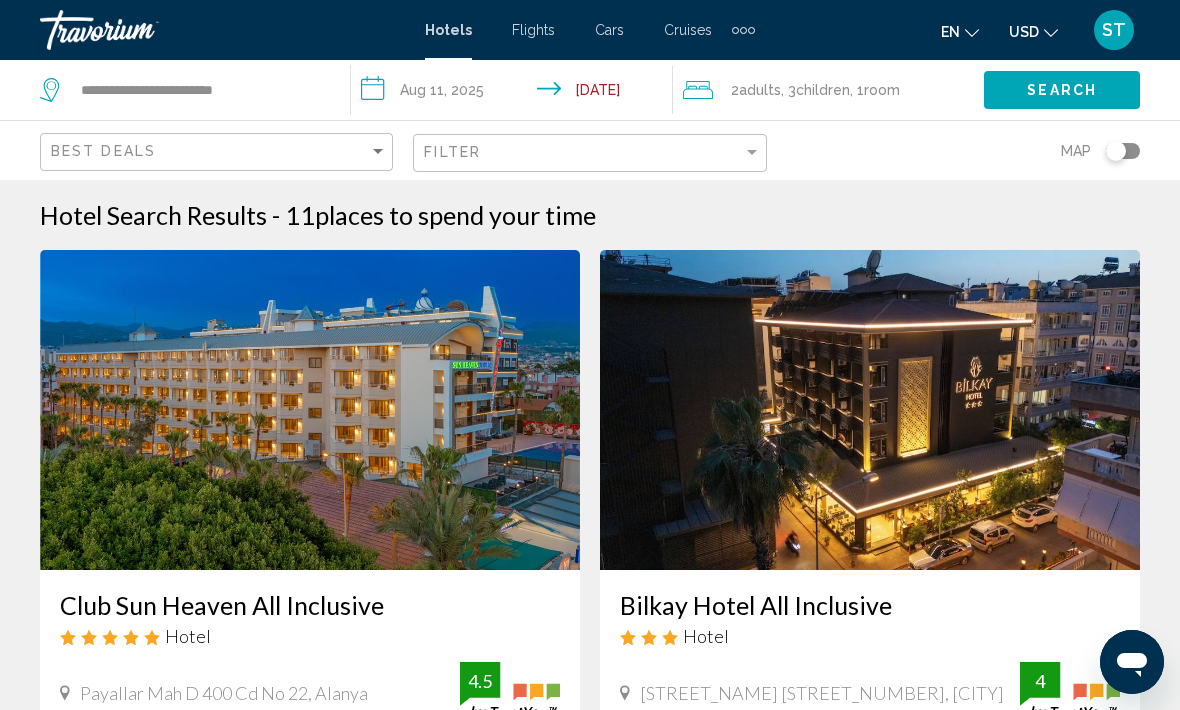 click on "Adults" 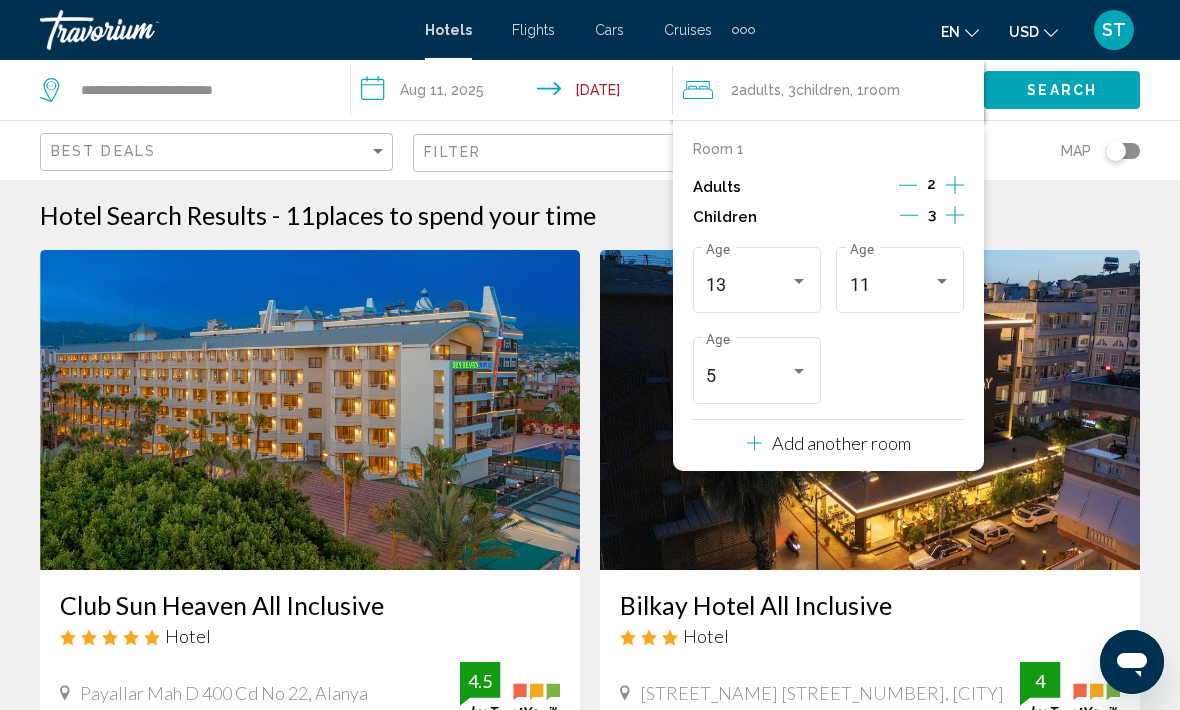 click 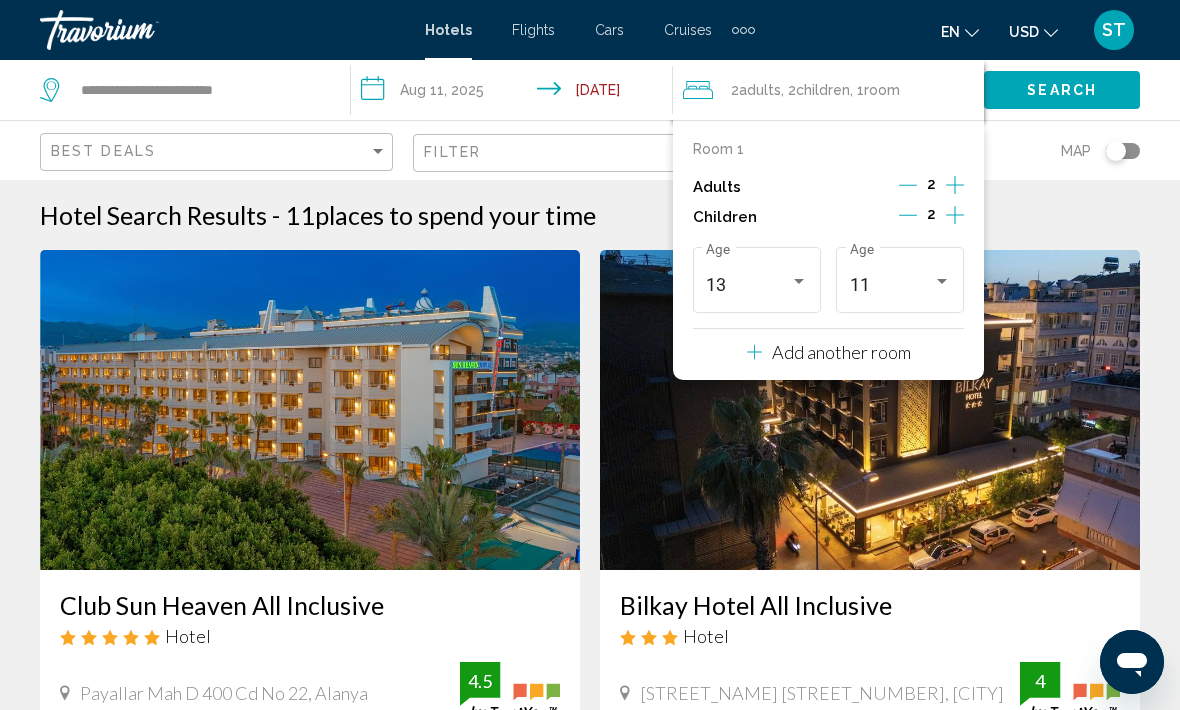 click 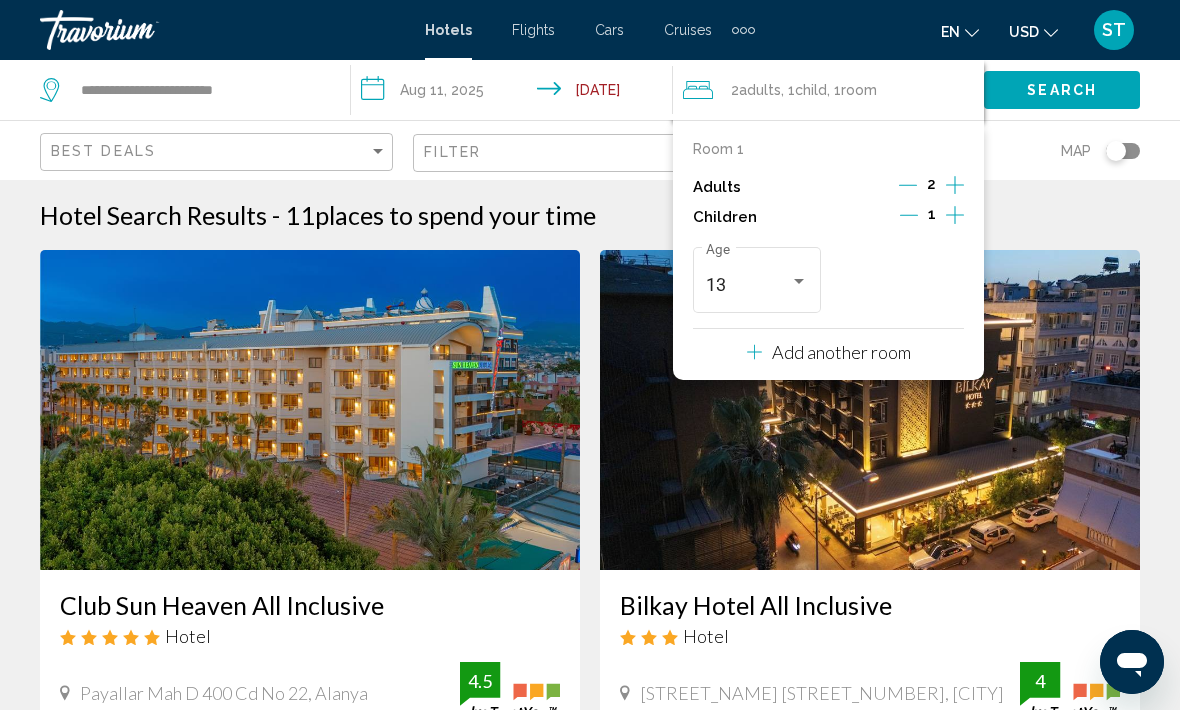click 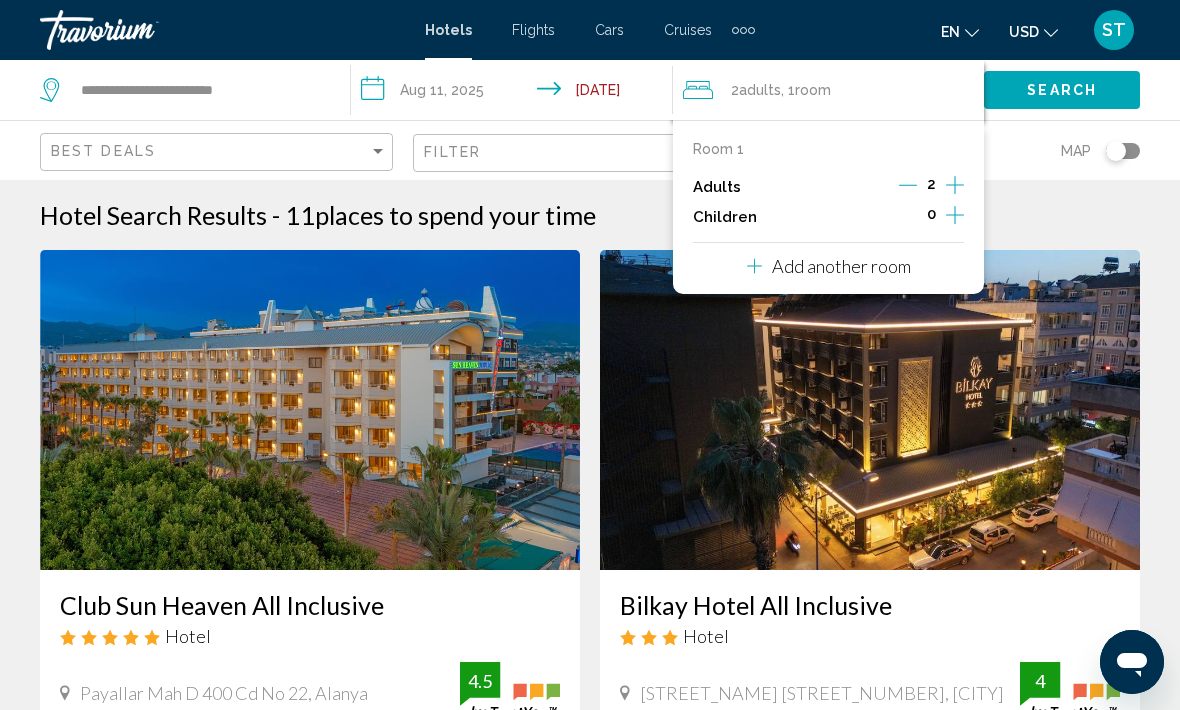 click 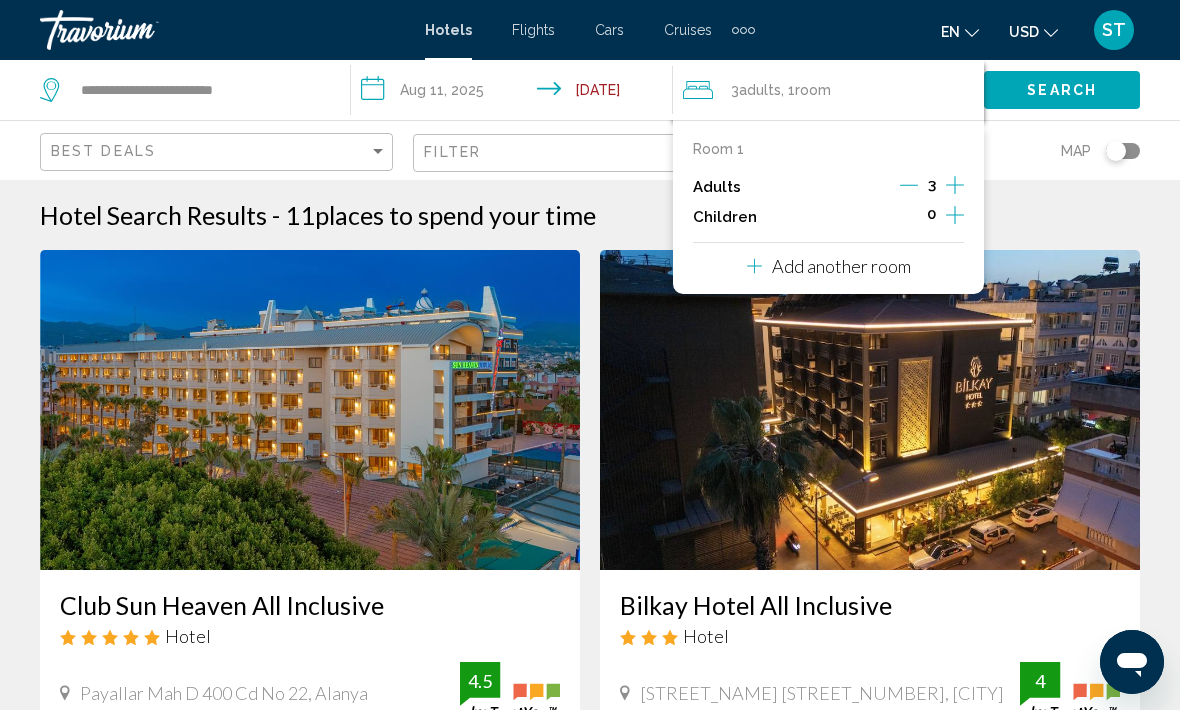 click 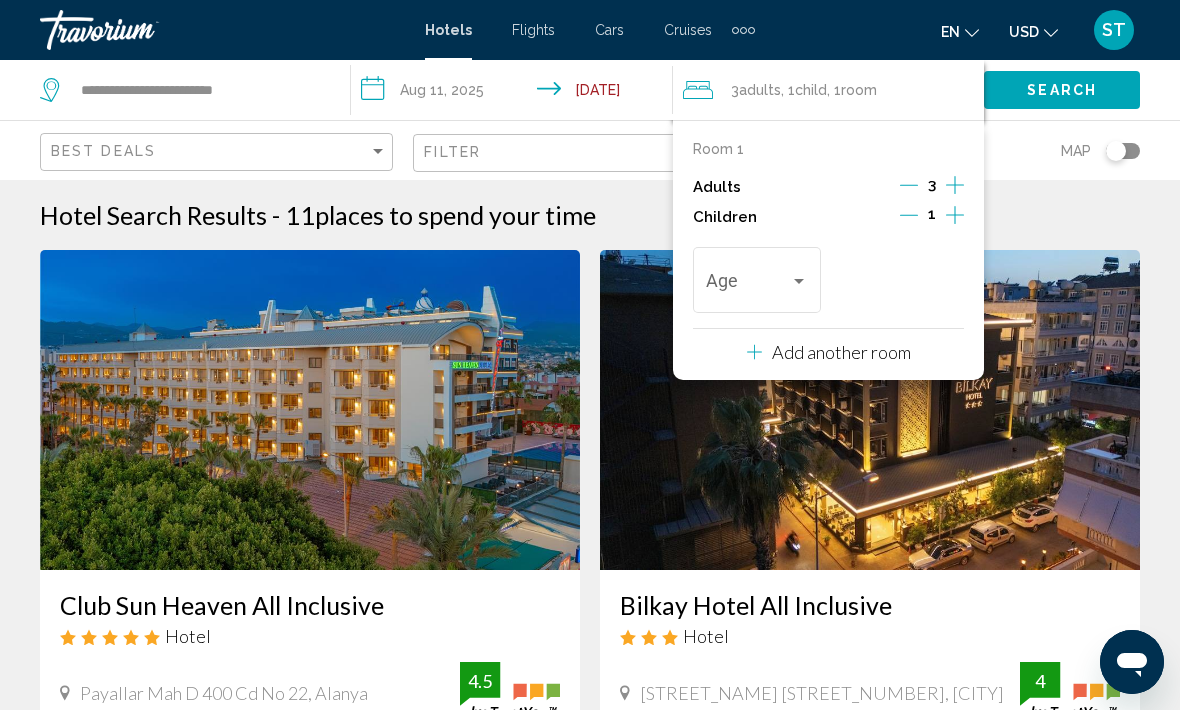 click at bounding box center [747, 285] 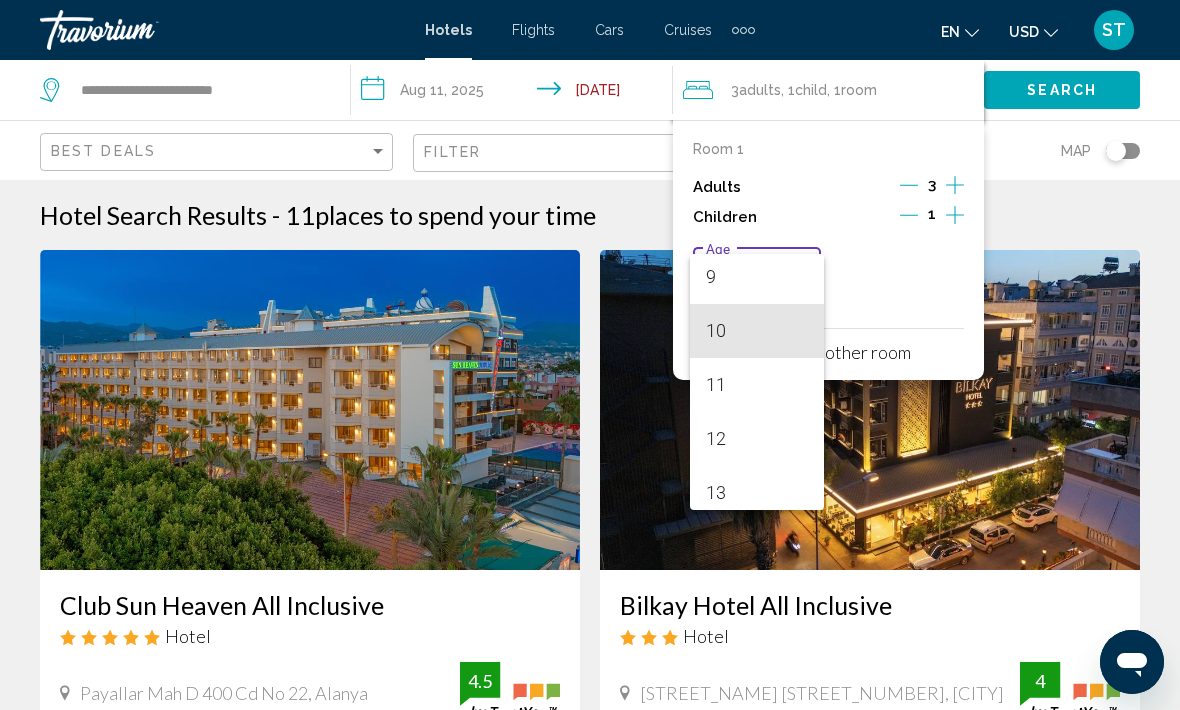 scroll, scrollTop: 492, scrollLeft: 0, axis: vertical 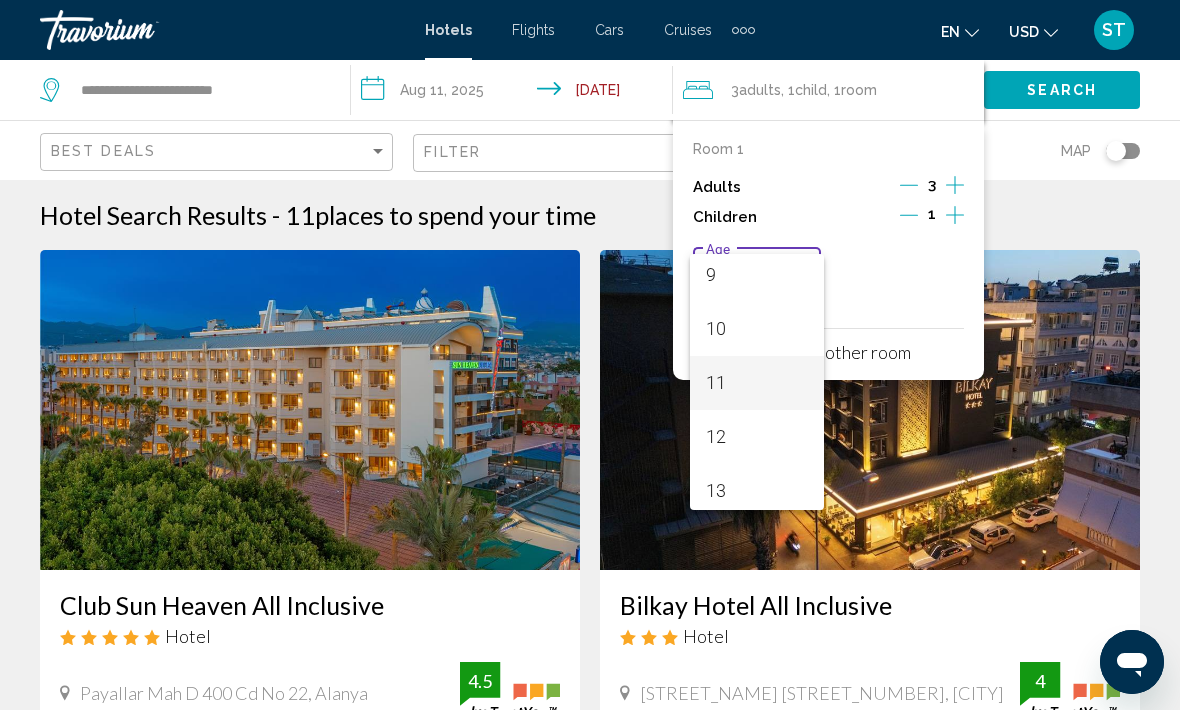 click on "11" at bounding box center [756, 383] 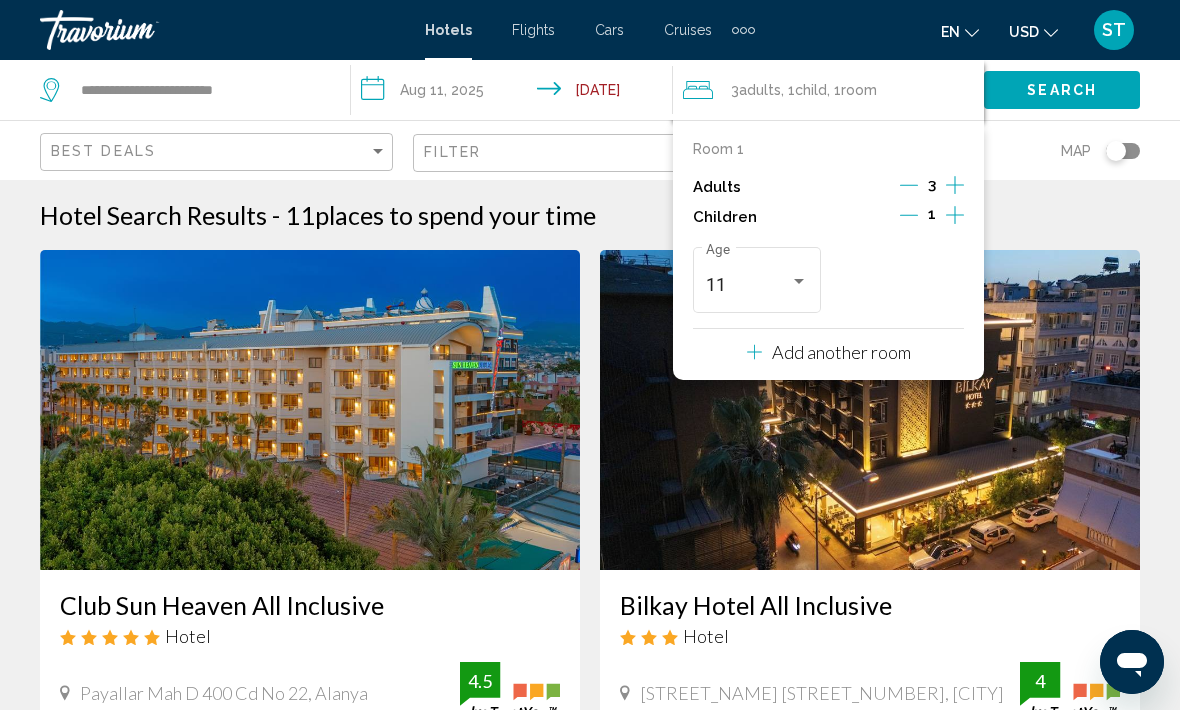 click on "Map" 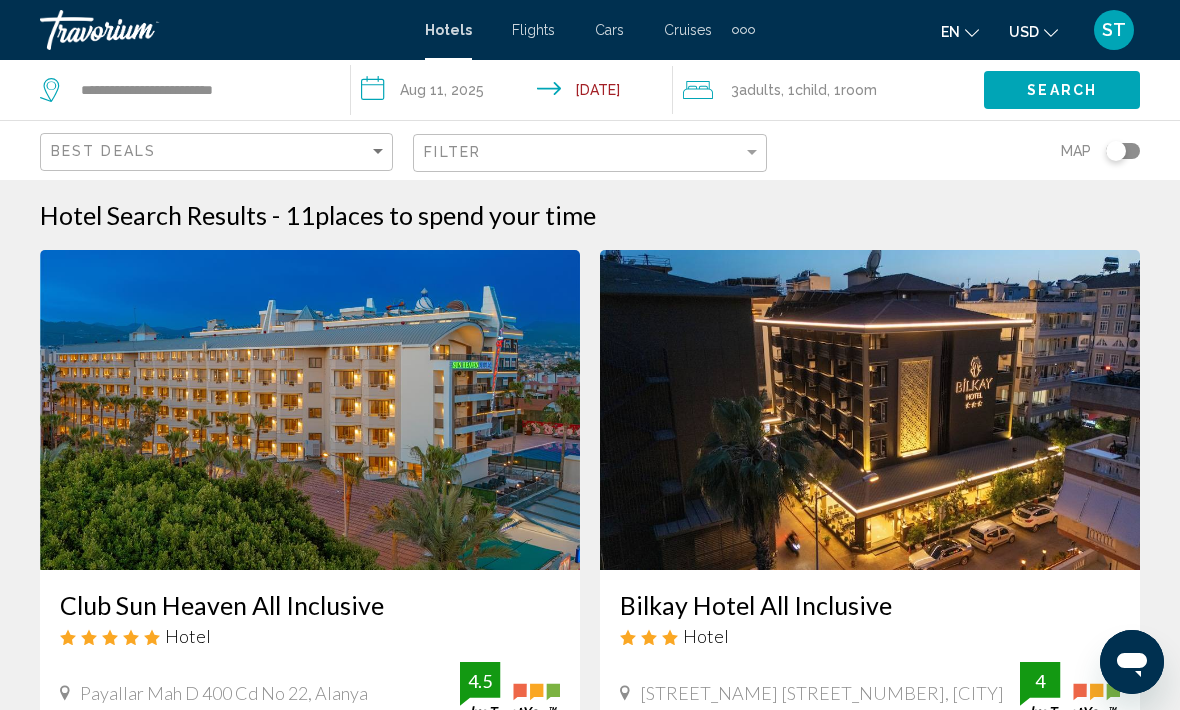 click on "Search" 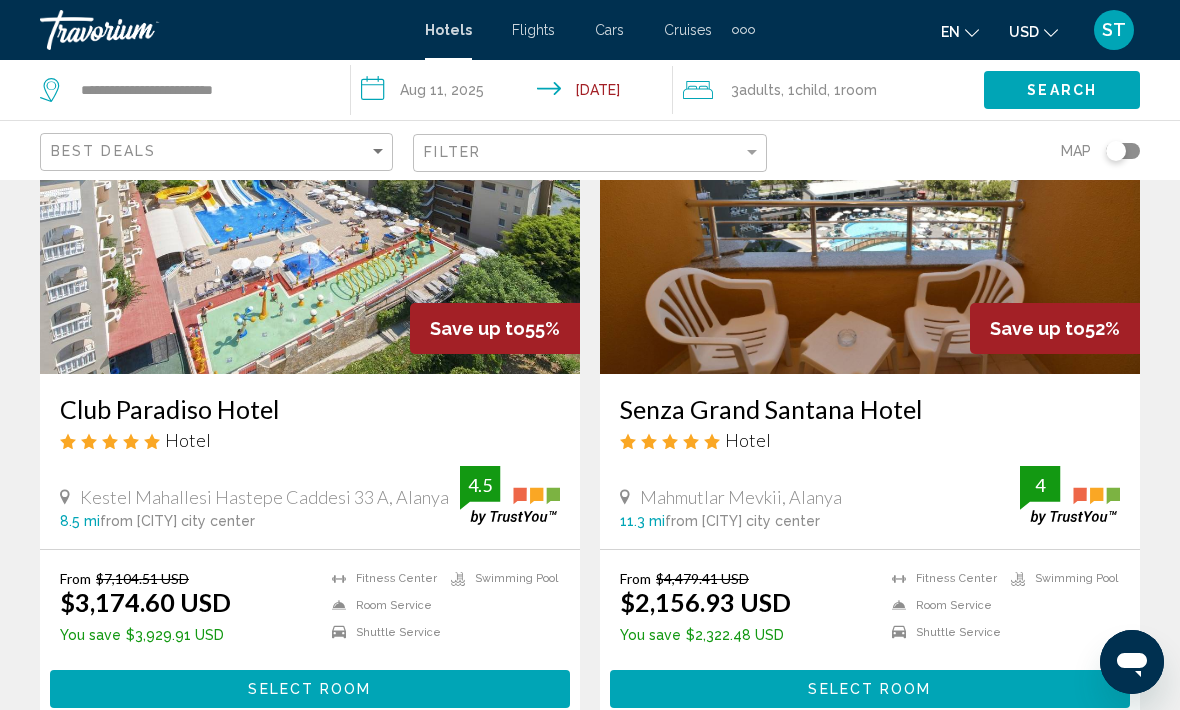 scroll, scrollTop: 197, scrollLeft: 0, axis: vertical 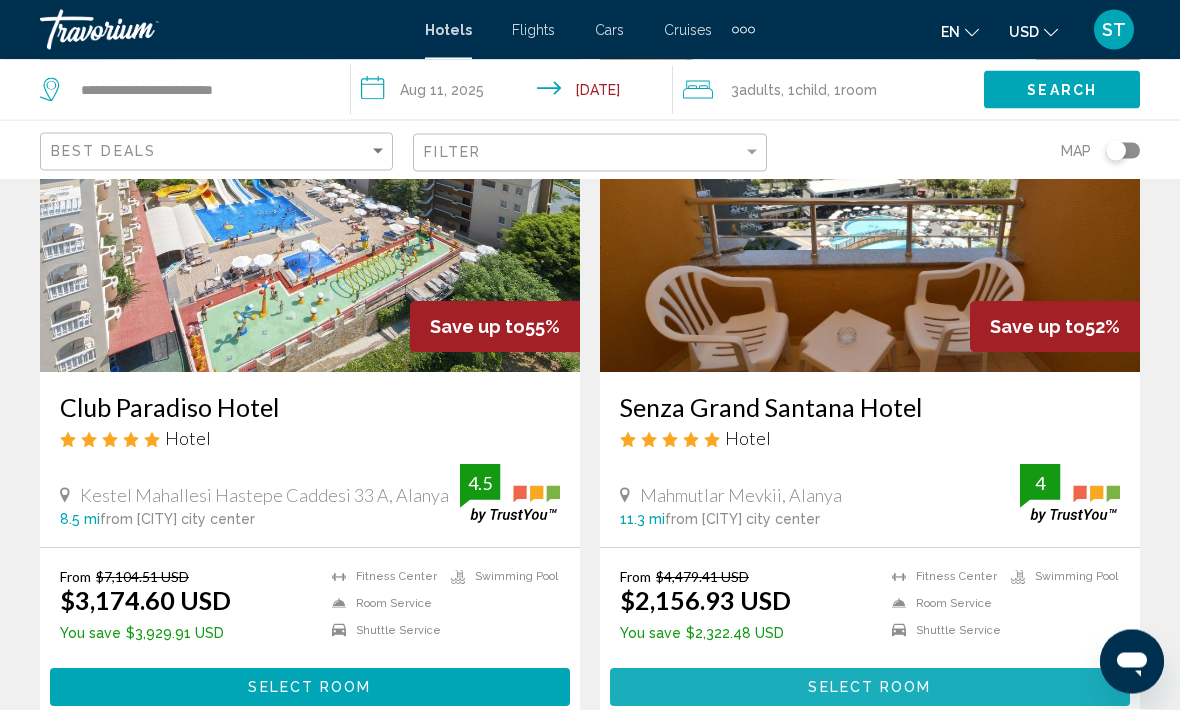 click on "Select Room" at bounding box center (869, 689) 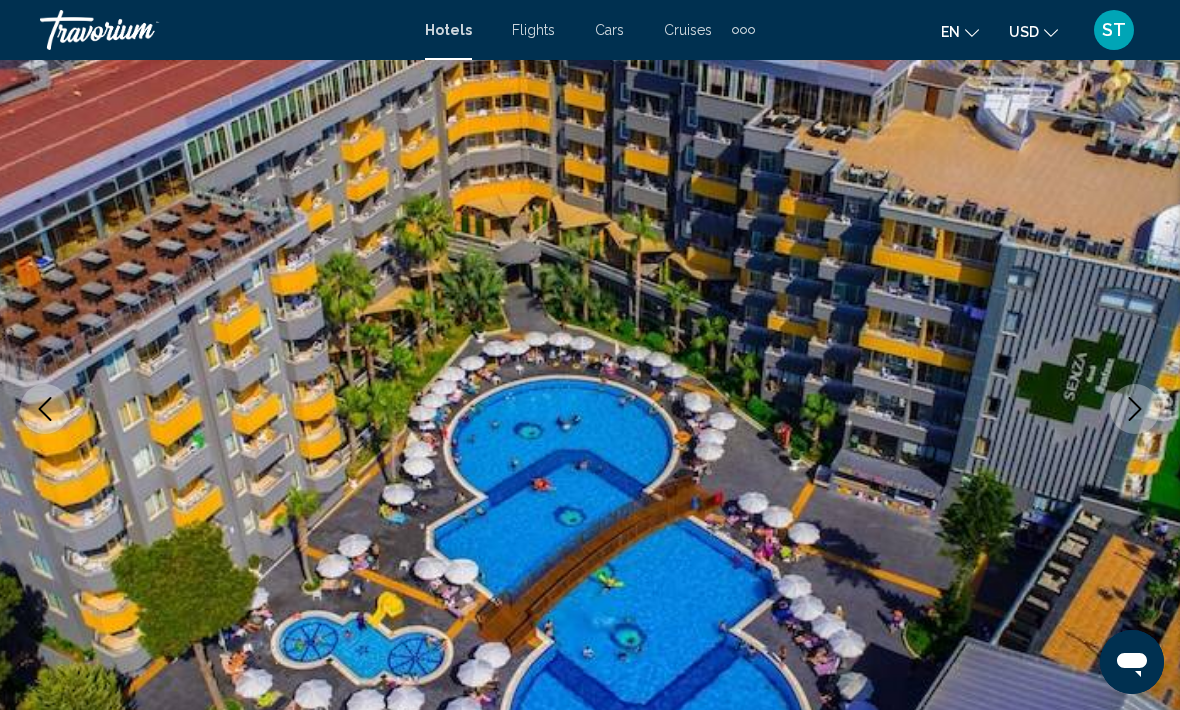 scroll, scrollTop: 215, scrollLeft: 0, axis: vertical 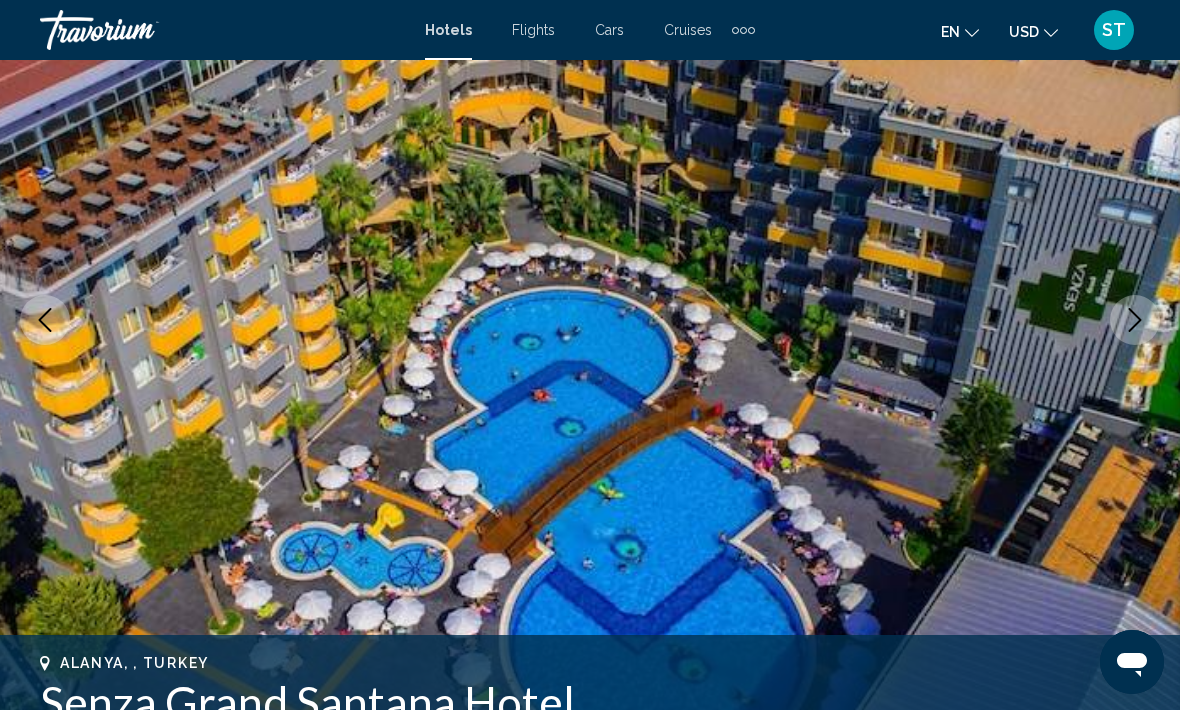 click 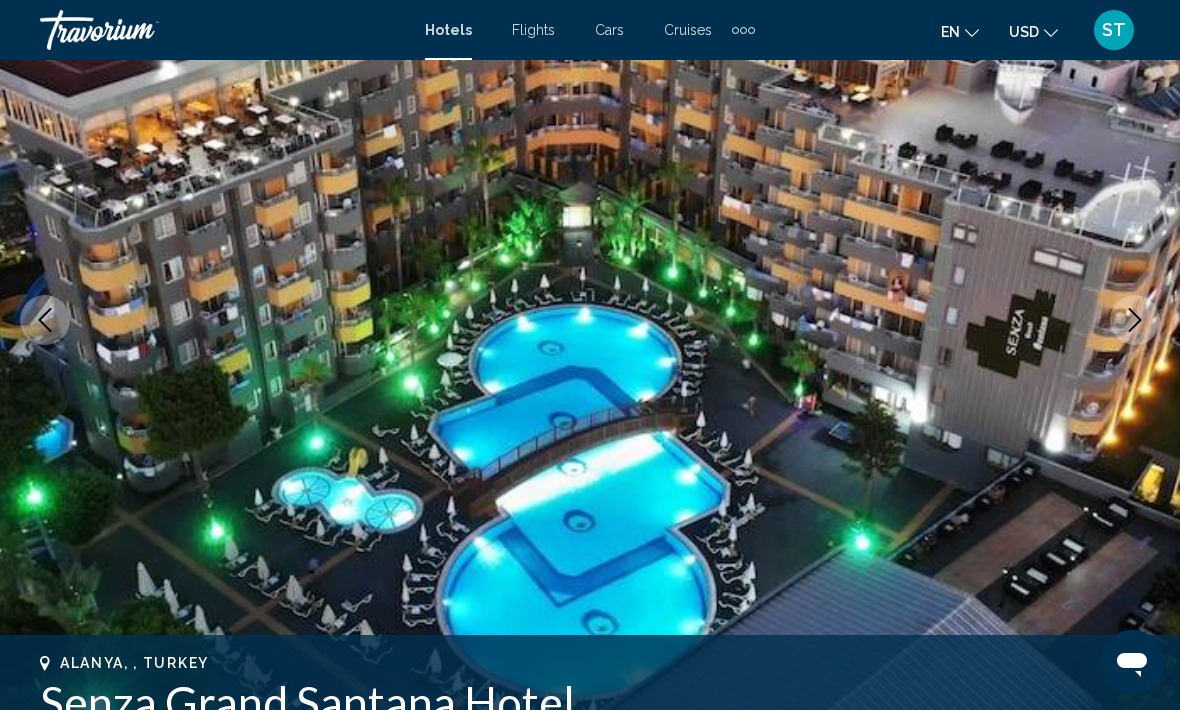 click 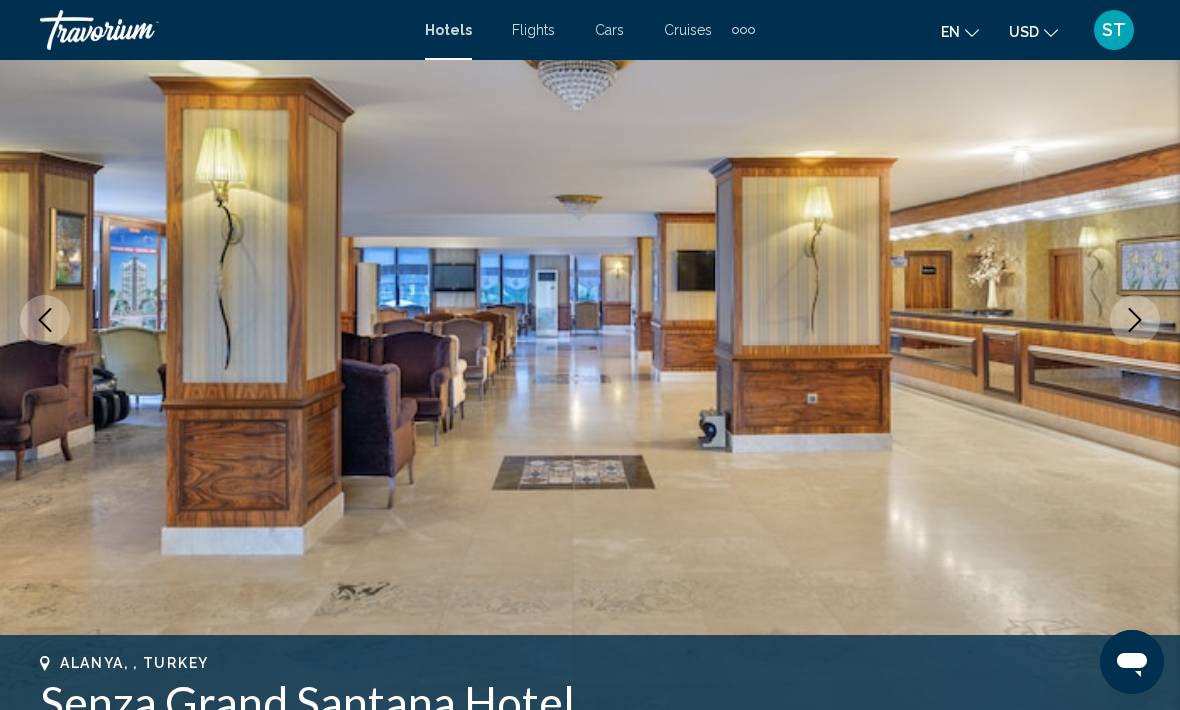click 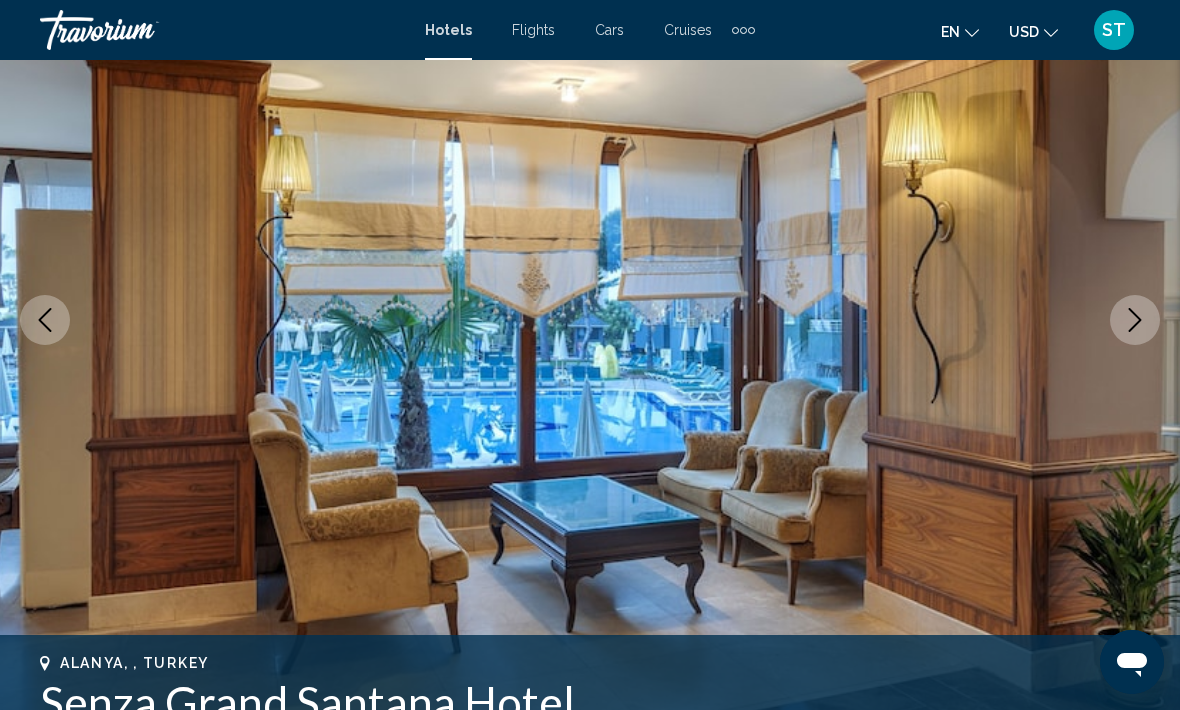 click at bounding box center [1135, 320] 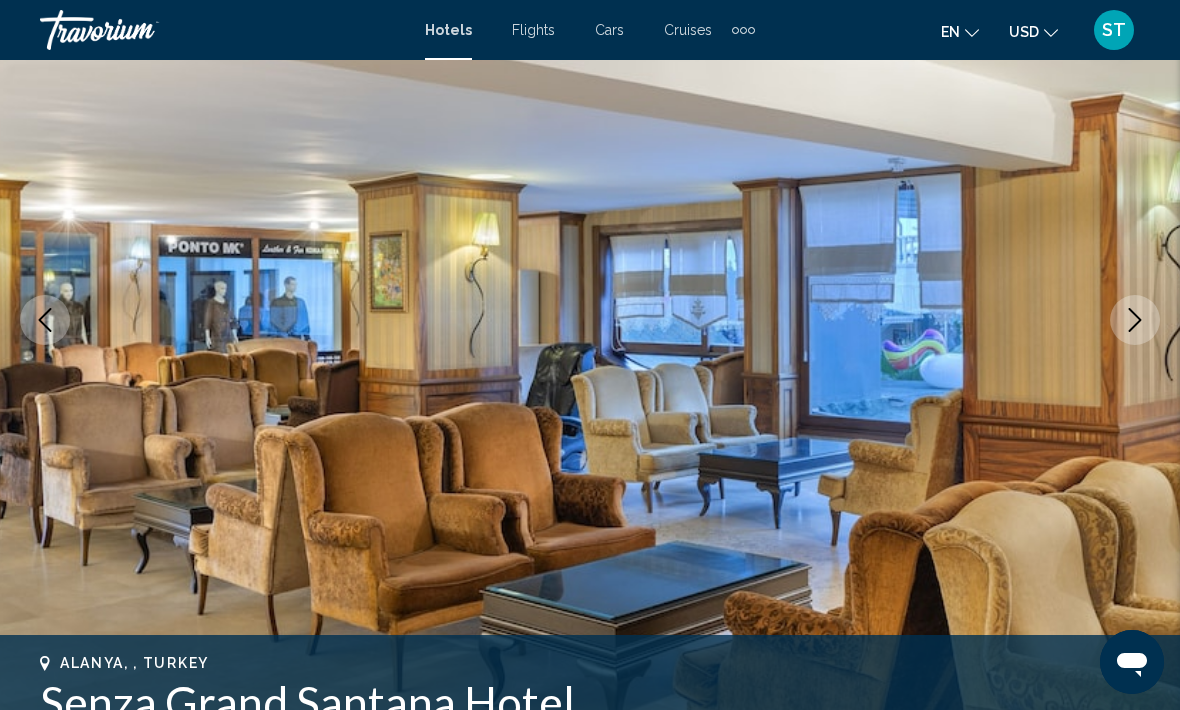 click at bounding box center (1135, 320) 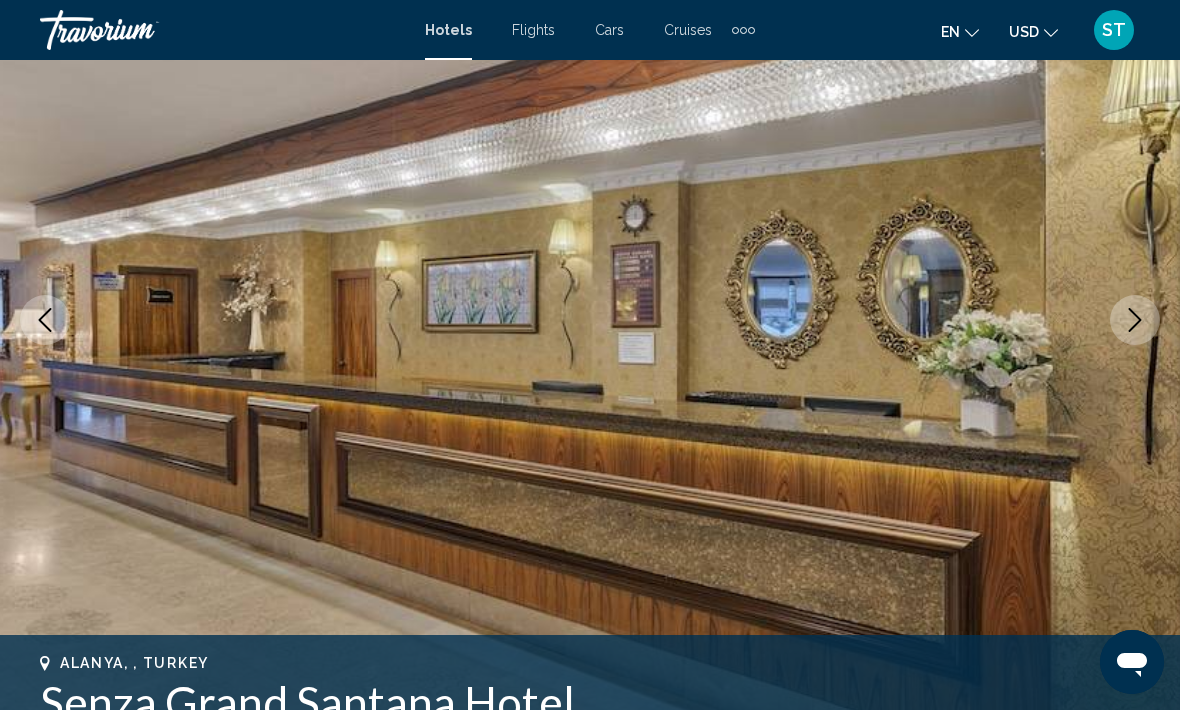 click at bounding box center [1135, 320] 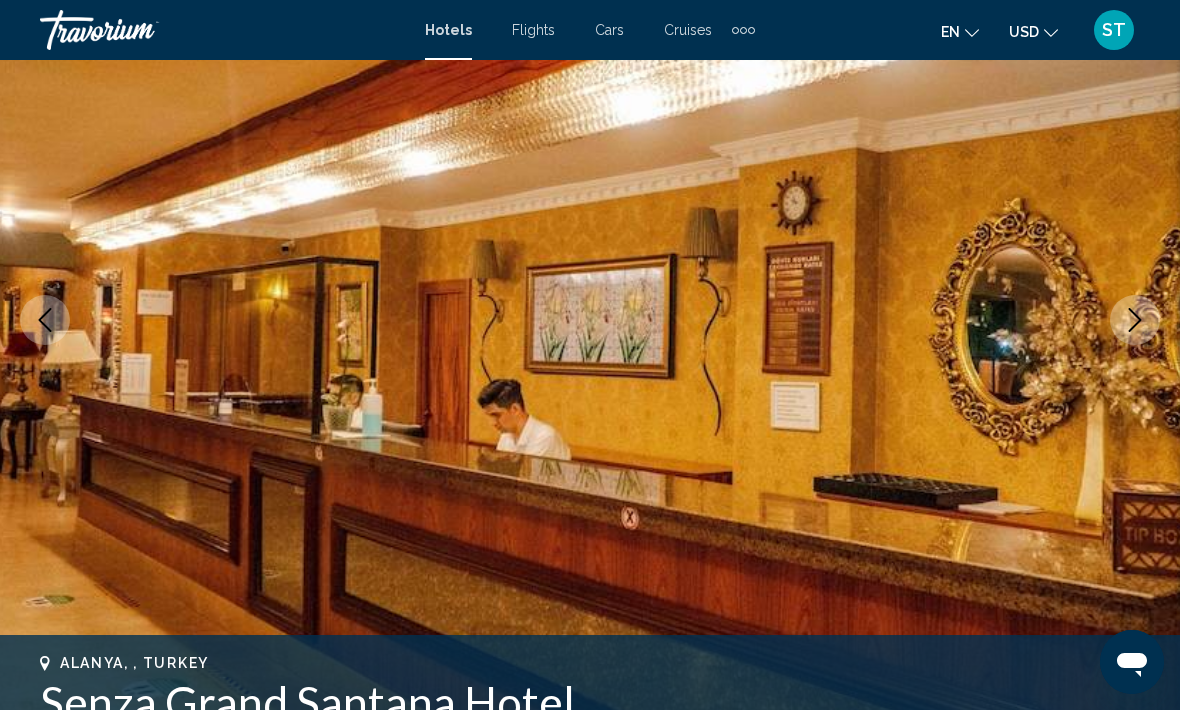 click at bounding box center [1135, 320] 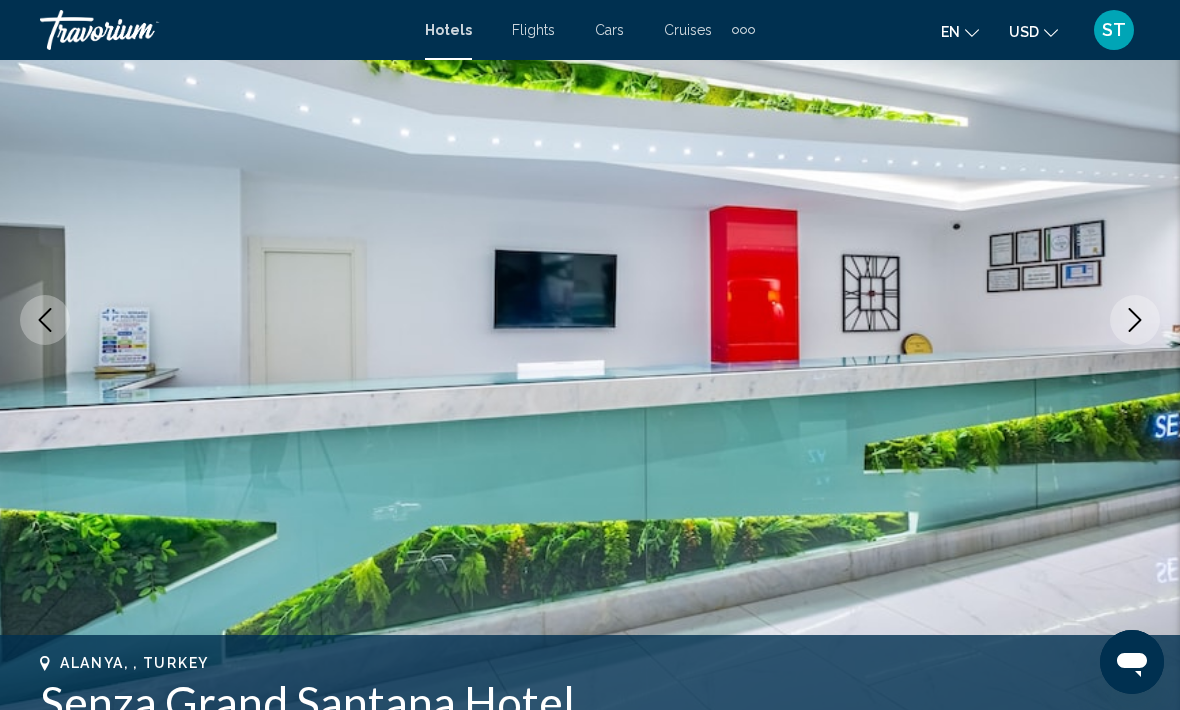 click at bounding box center (1135, 320) 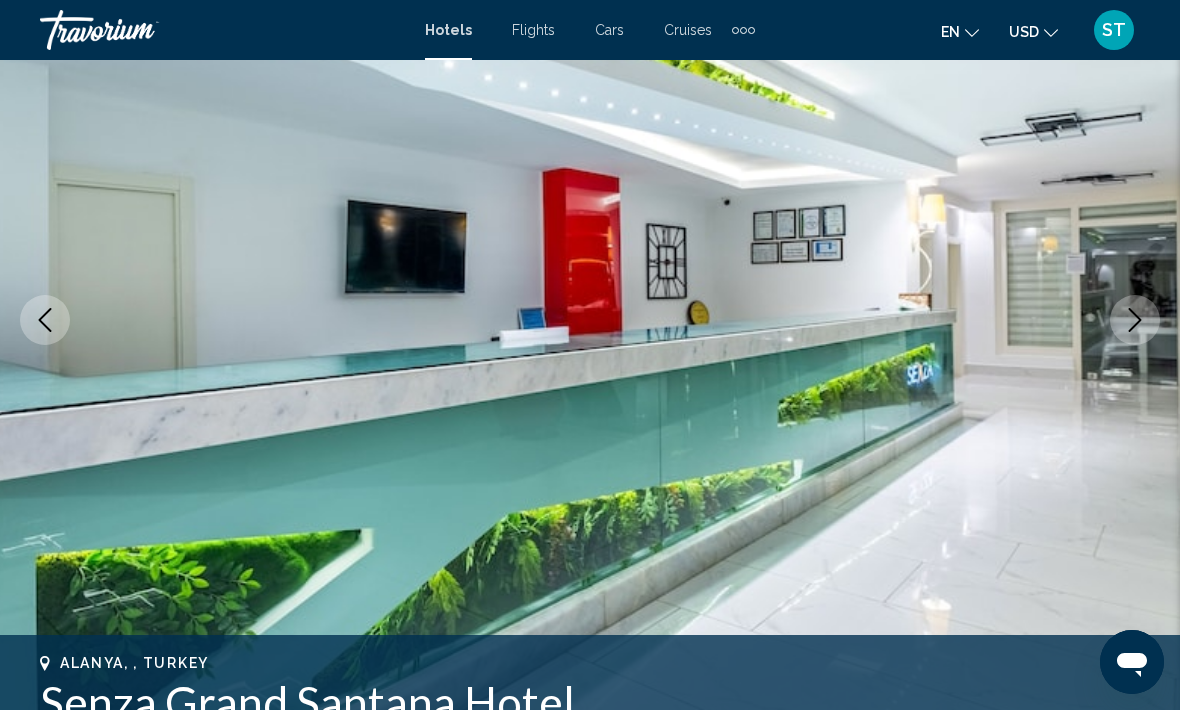 click at bounding box center (1135, 320) 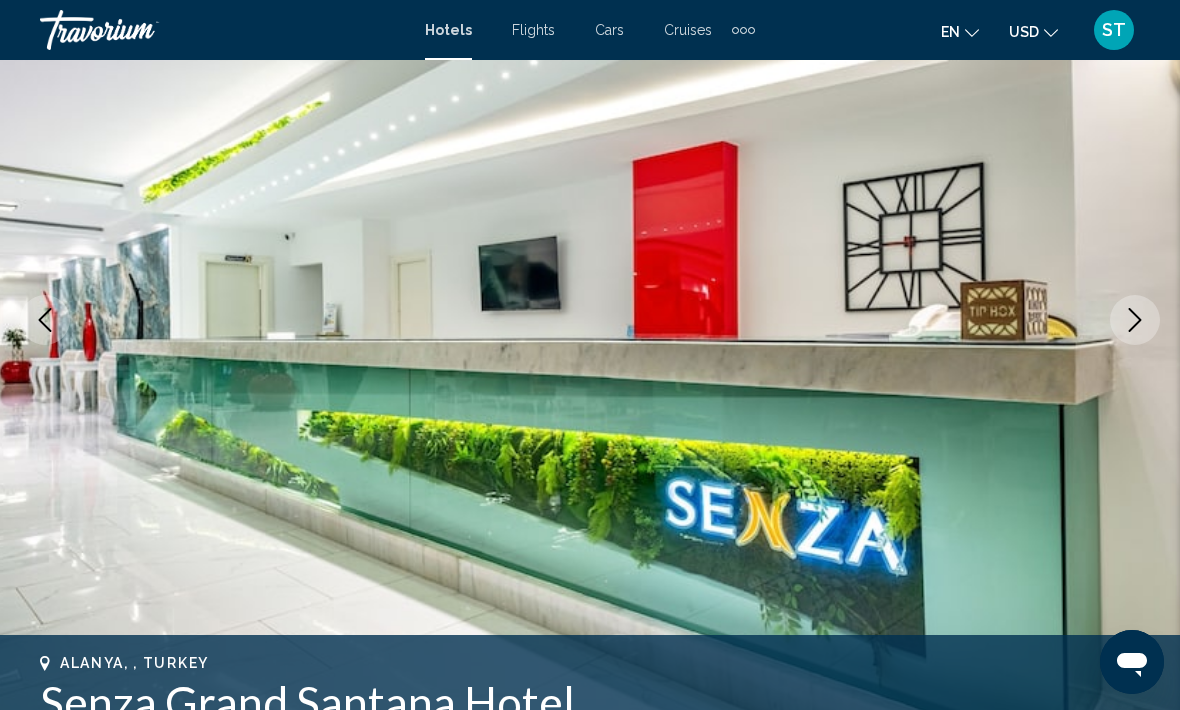click at bounding box center [1135, 320] 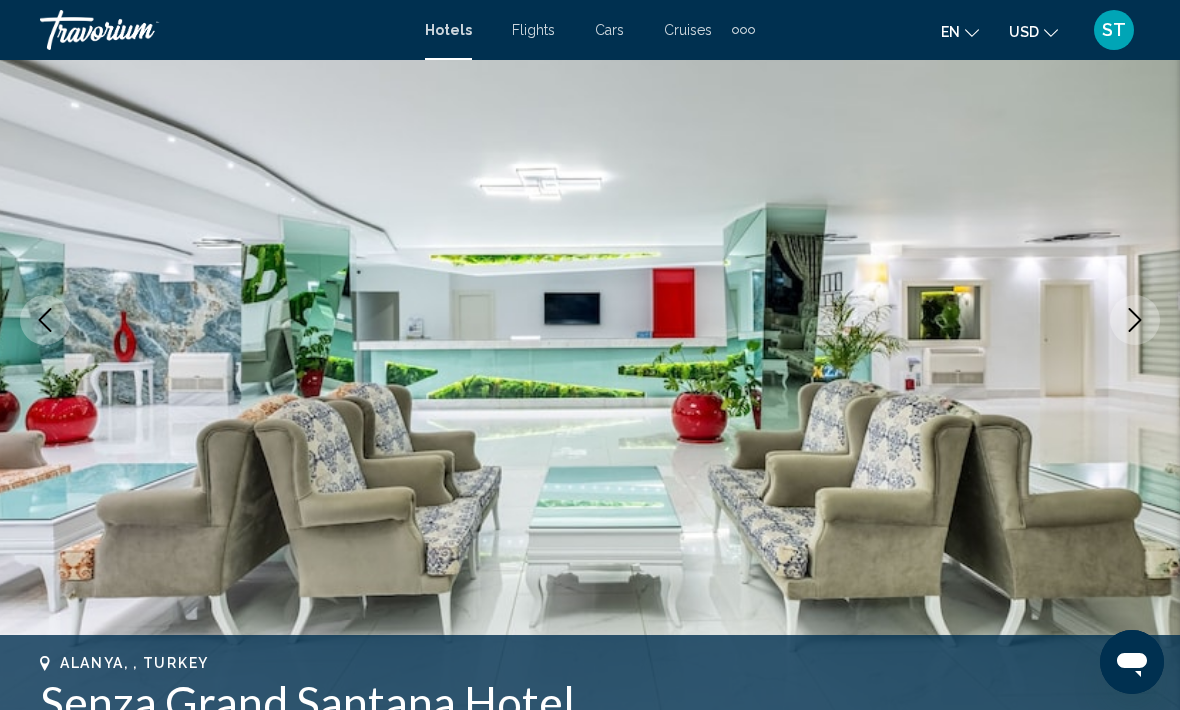 click at bounding box center (1135, 320) 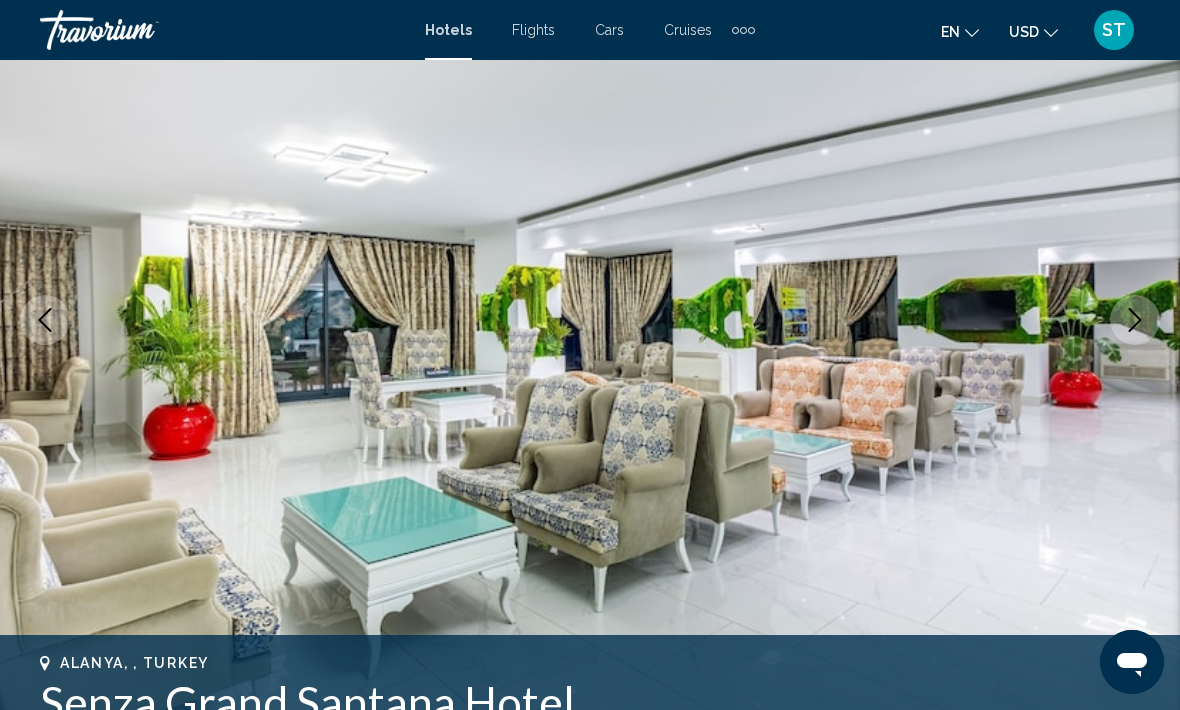 click at bounding box center (1135, 320) 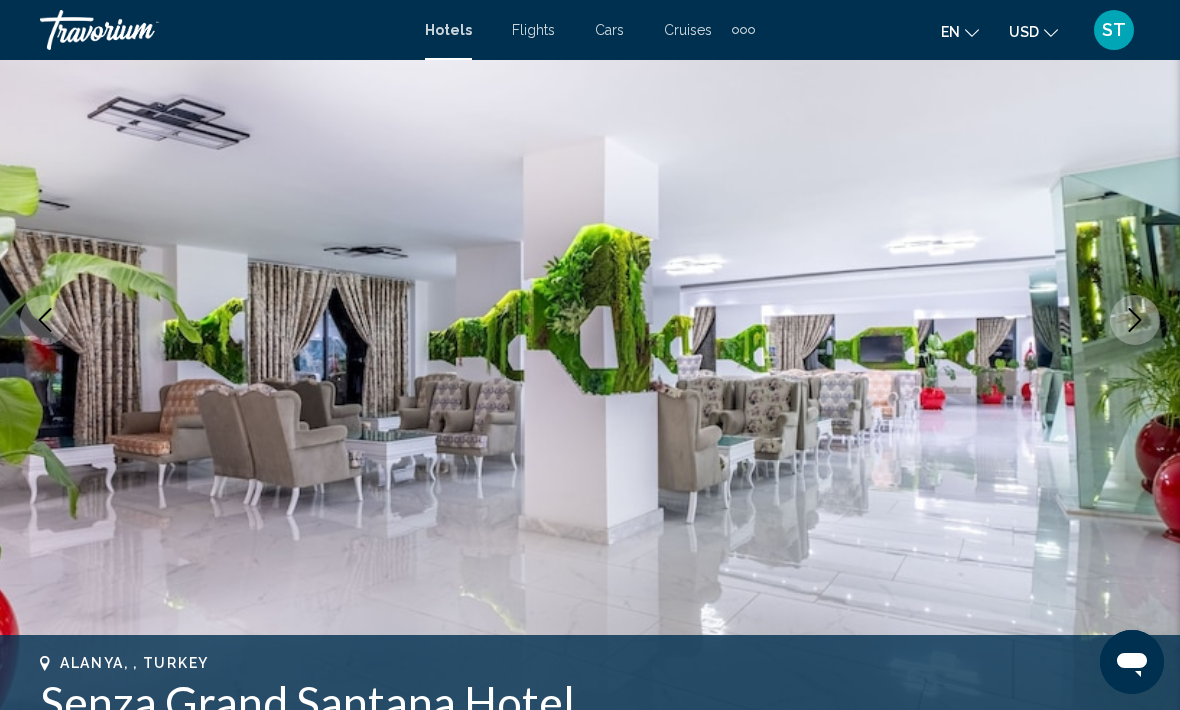 click at bounding box center [1135, 320] 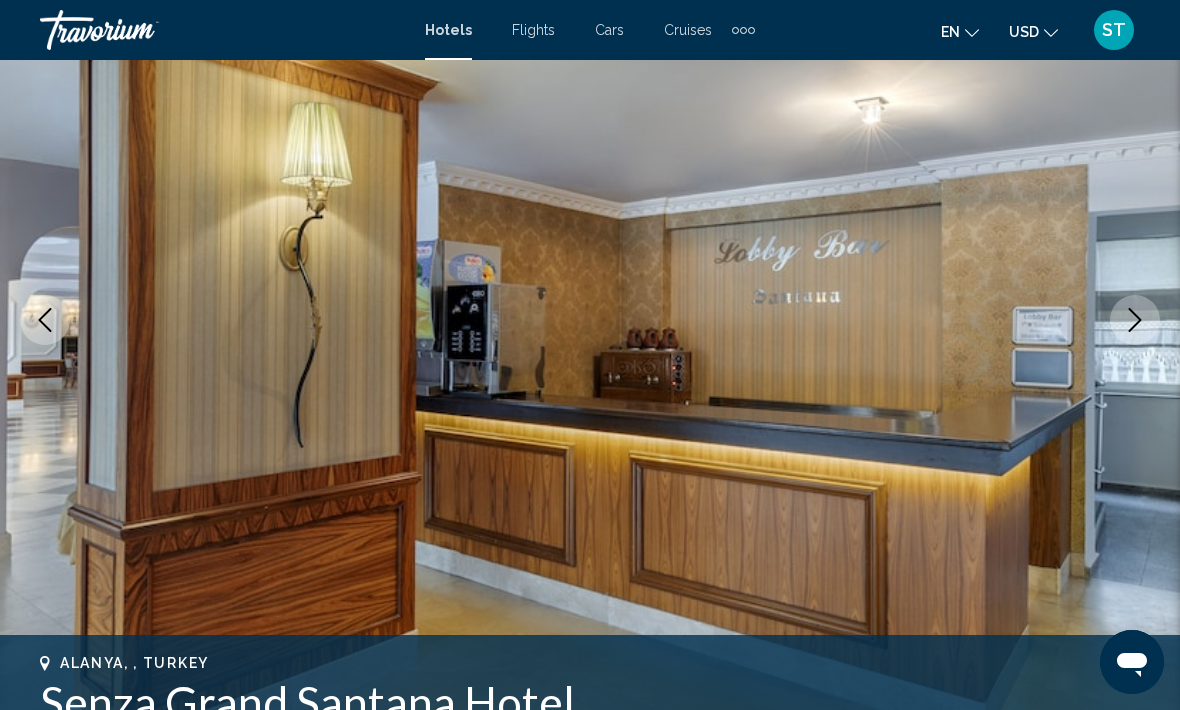 click at bounding box center (1135, 320) 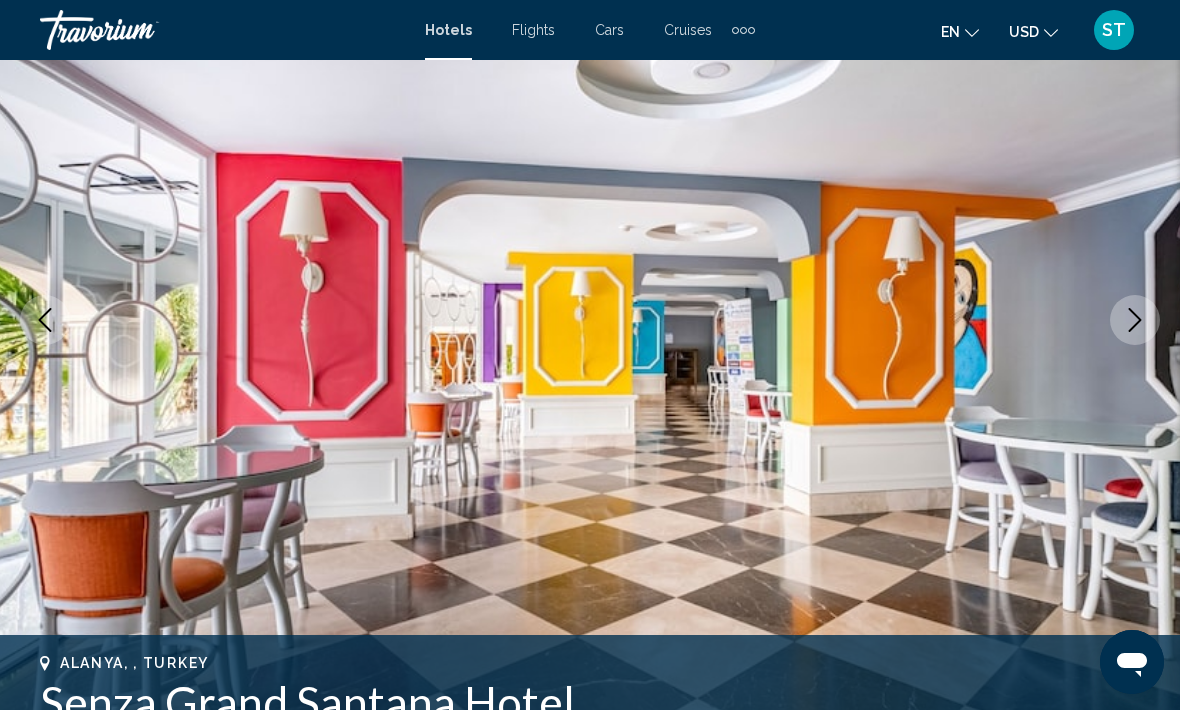 click at bounding box center (1135, 320) 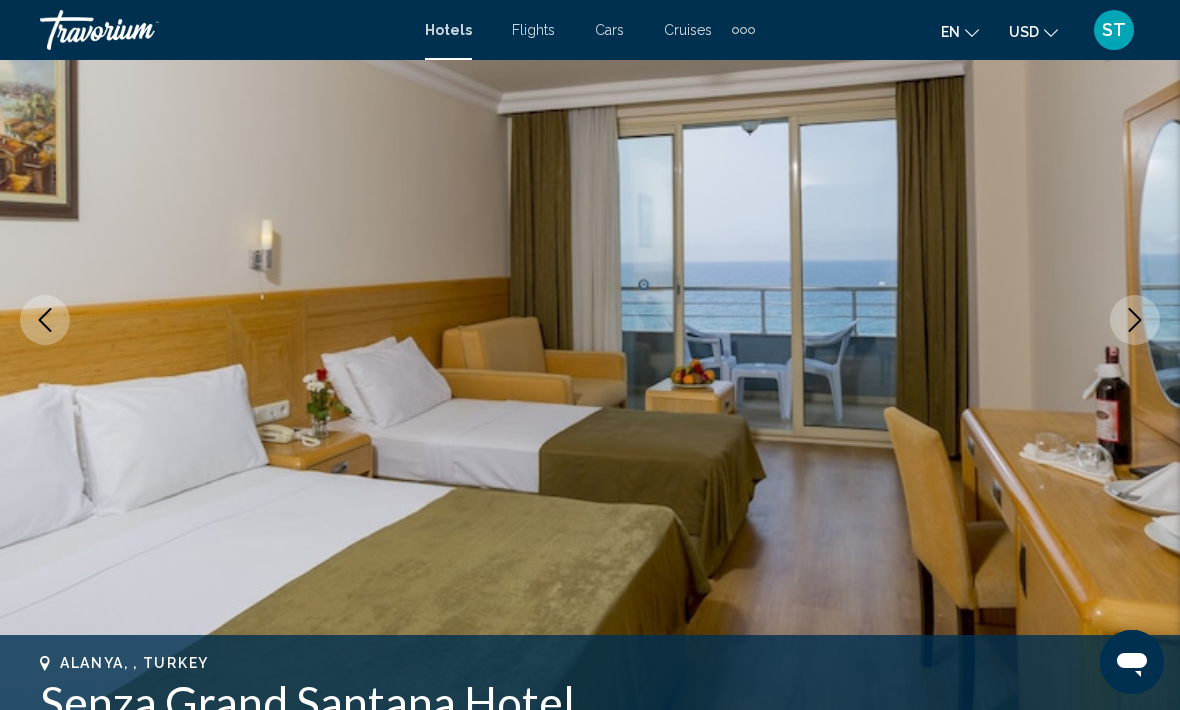 click at bounding box center (1135, 320) 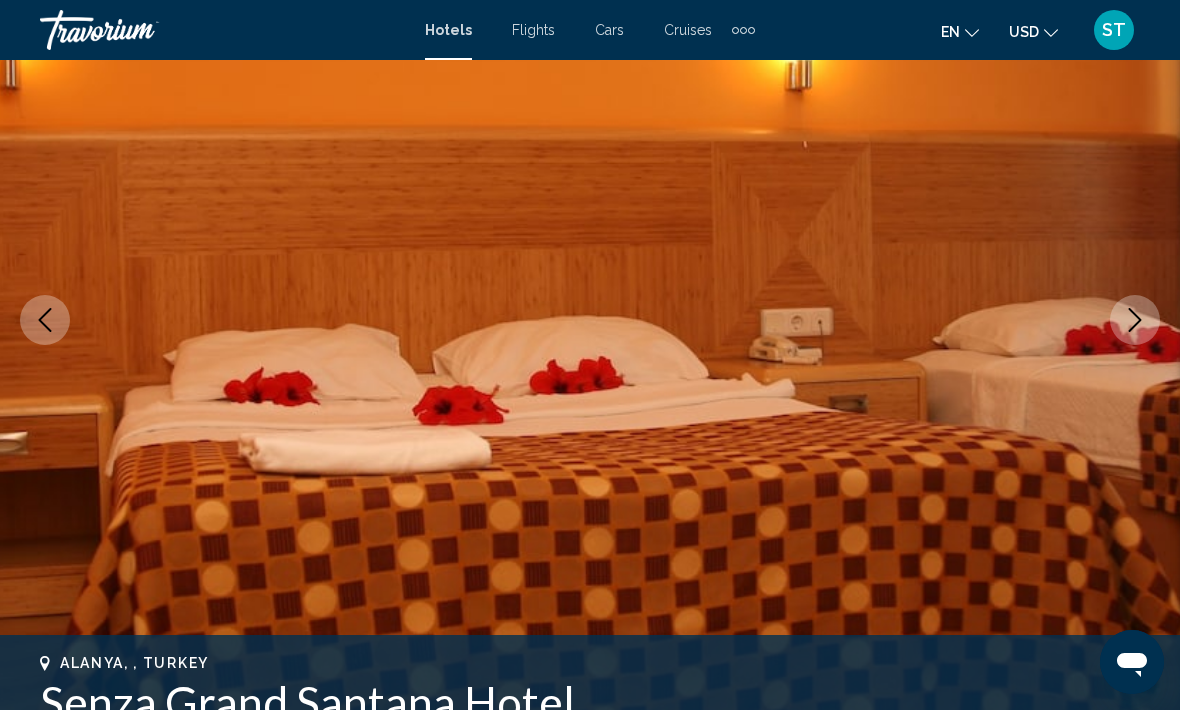 click at bounding box center (1135, 320) 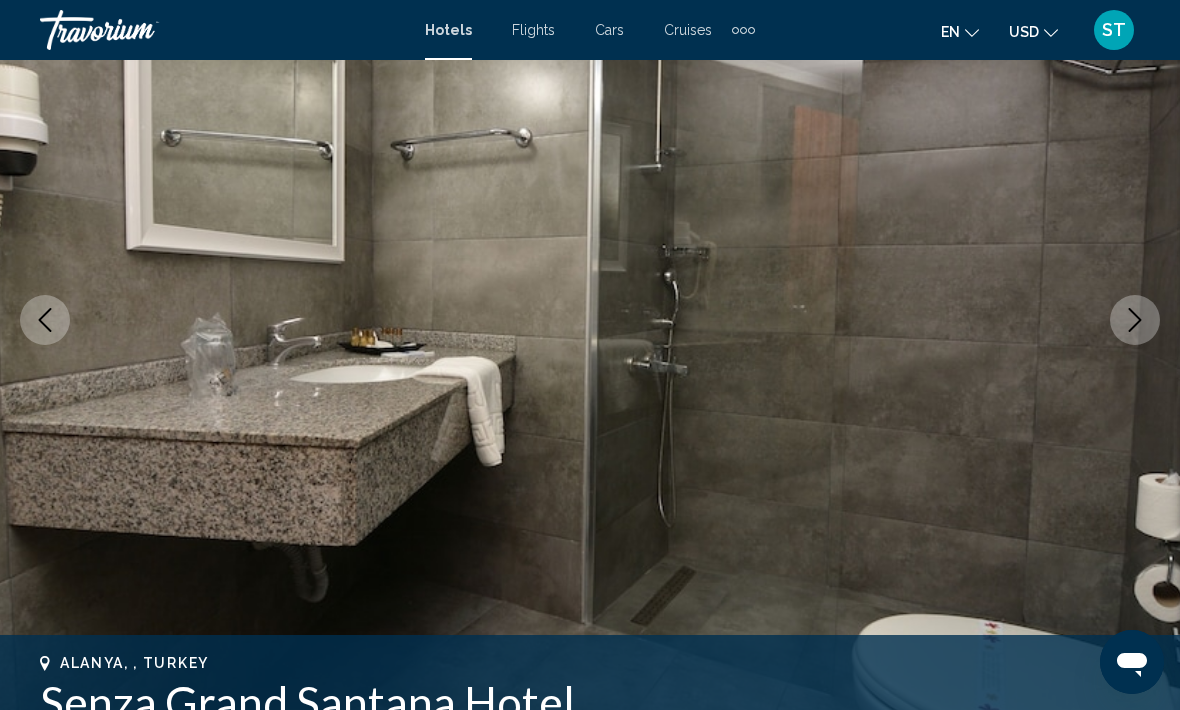 click at bounding box center (1135, 320) 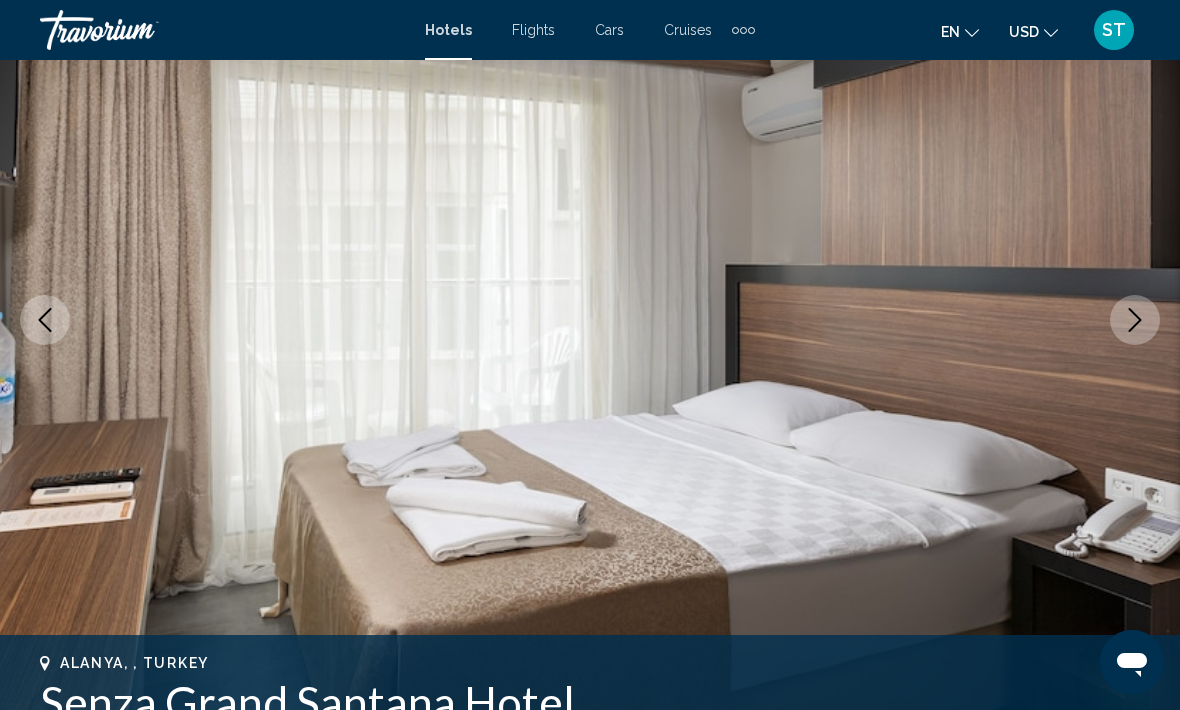 click at bounding box center (1135, 320) 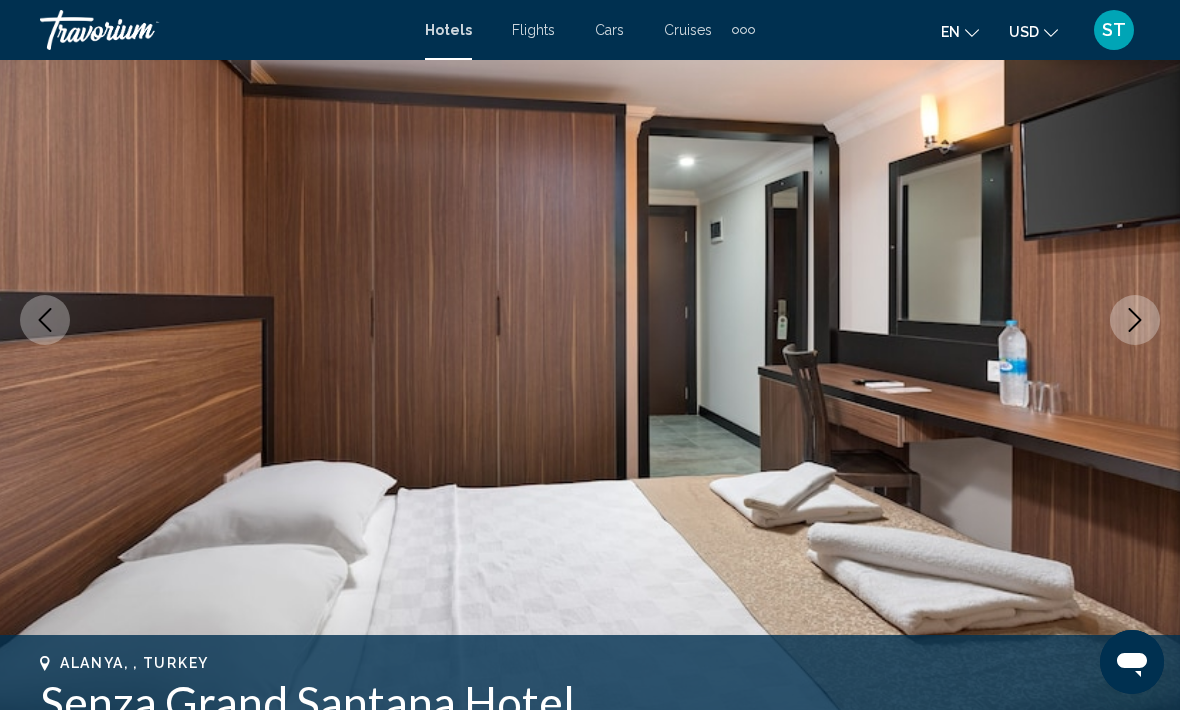 click at bounding box center (1135, 320) 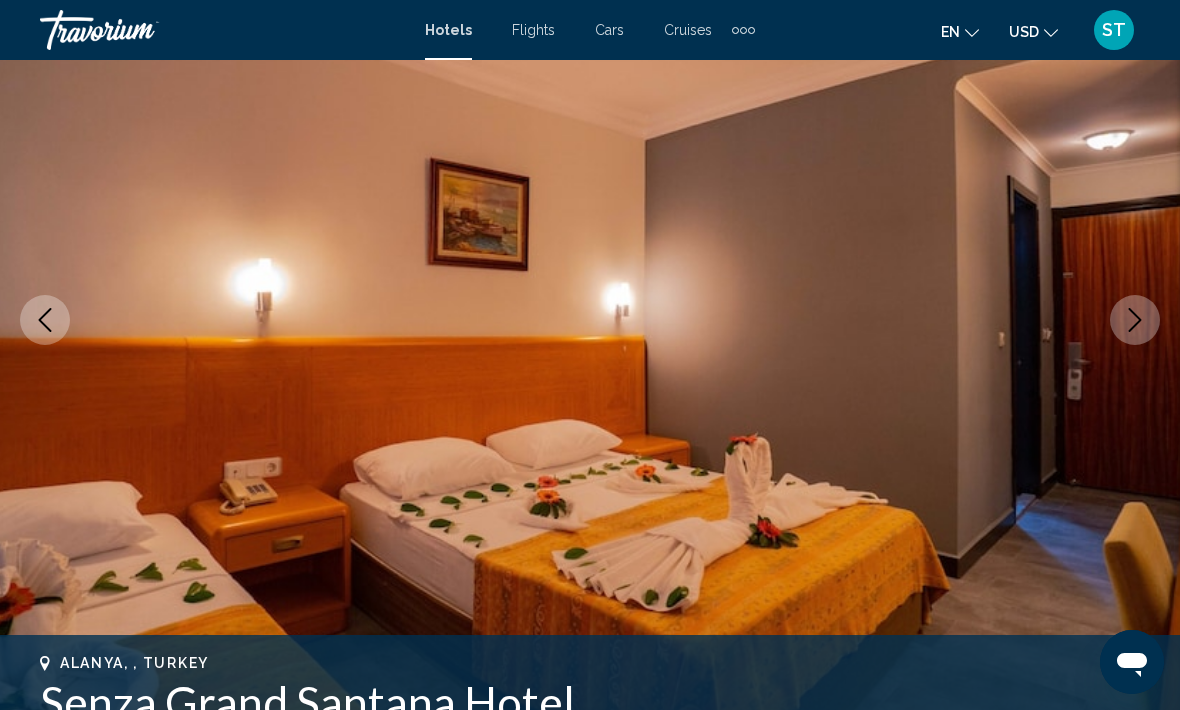 click at bounding box center [1135, 320] 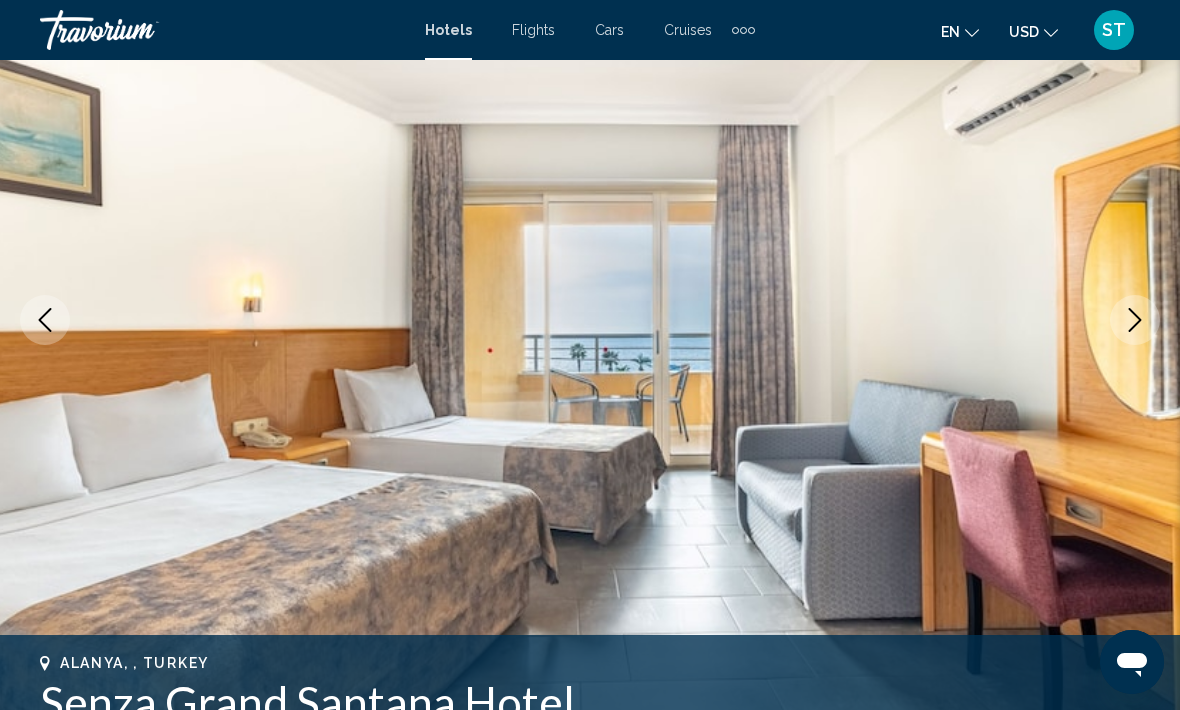 click at bounding box center (1135, 320) 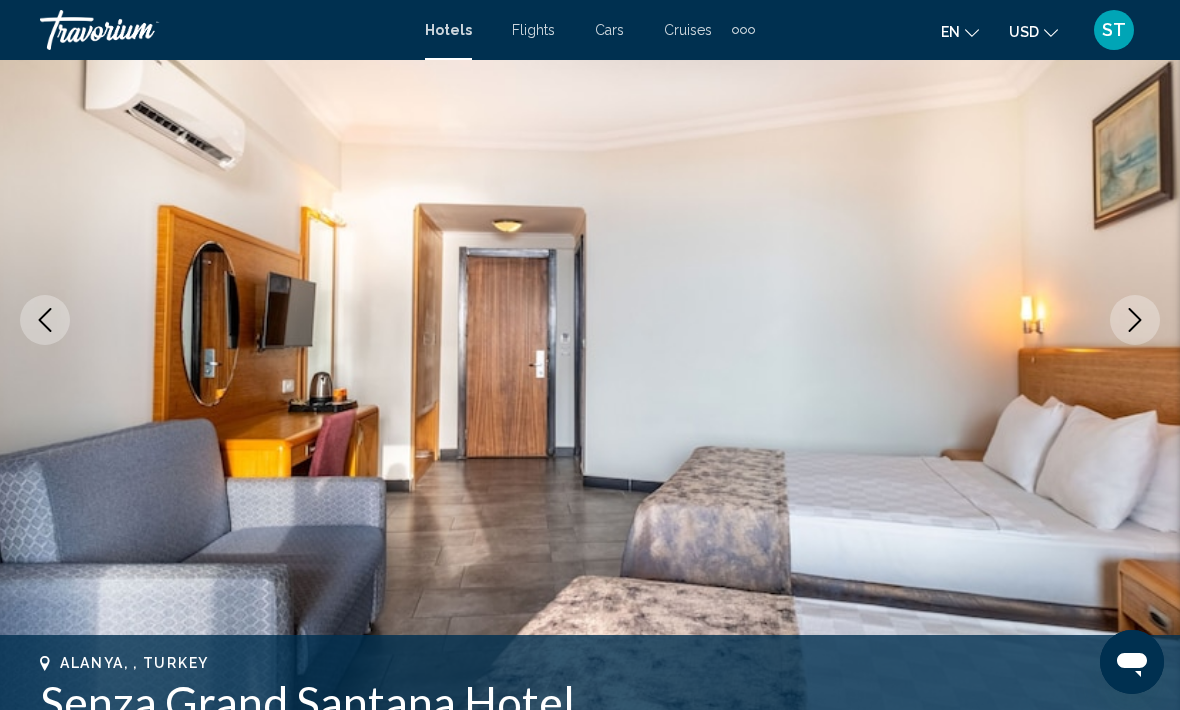 click at bounding box center [1135, 320] 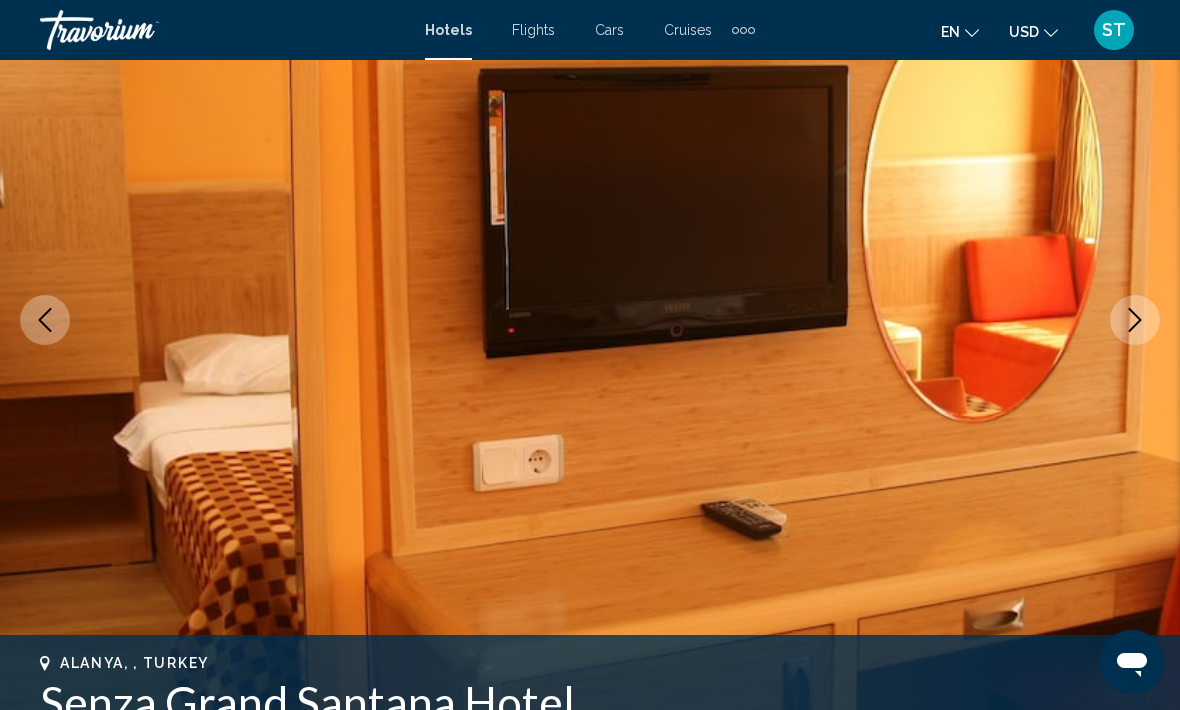 click at bounding box center (1135, 320) 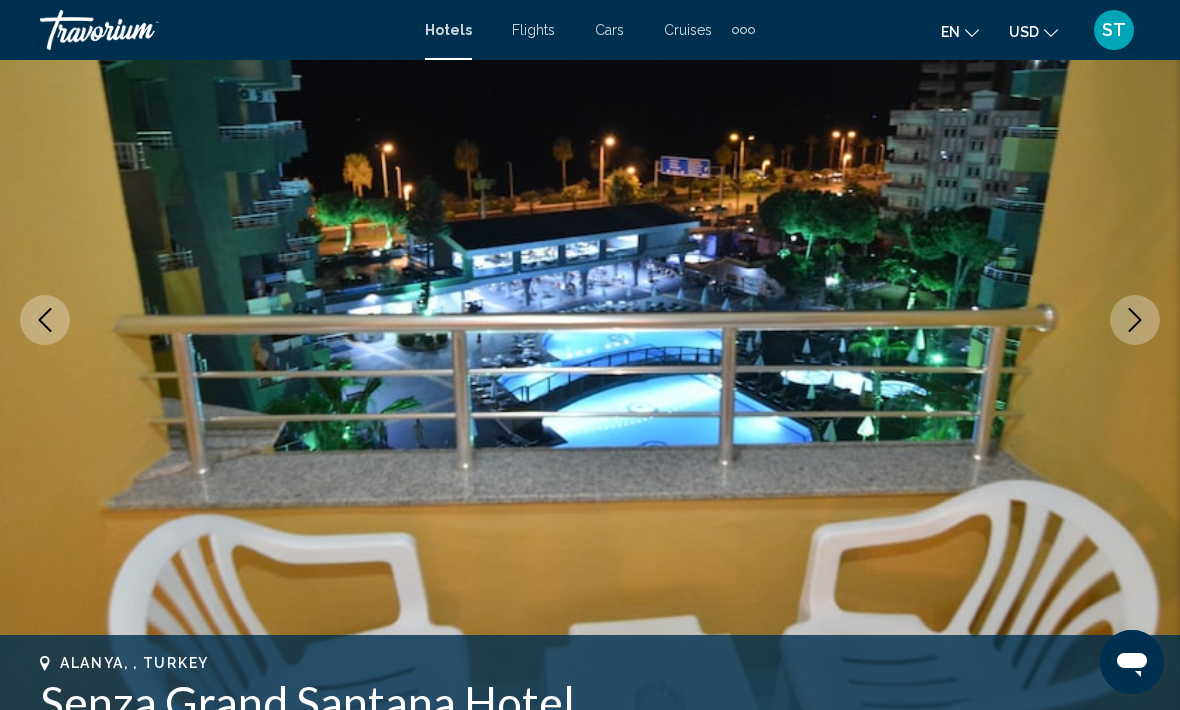click at bounding box center (1135, 320) 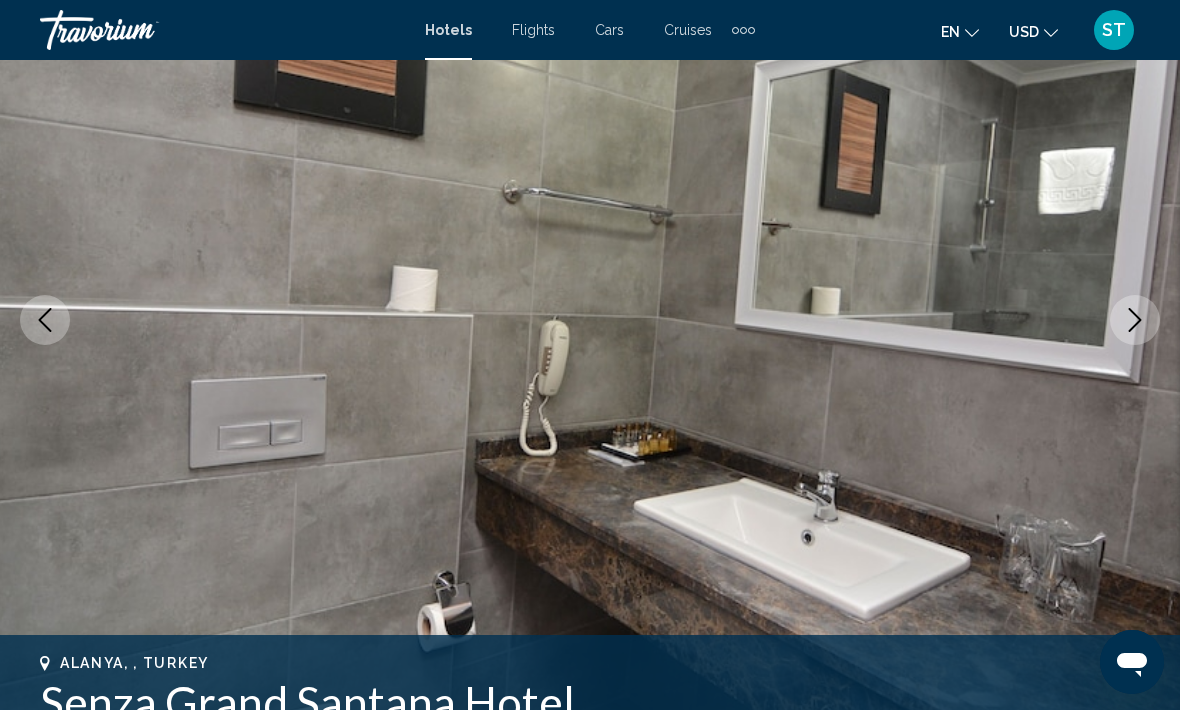 click at bounding box center (1135, 320) 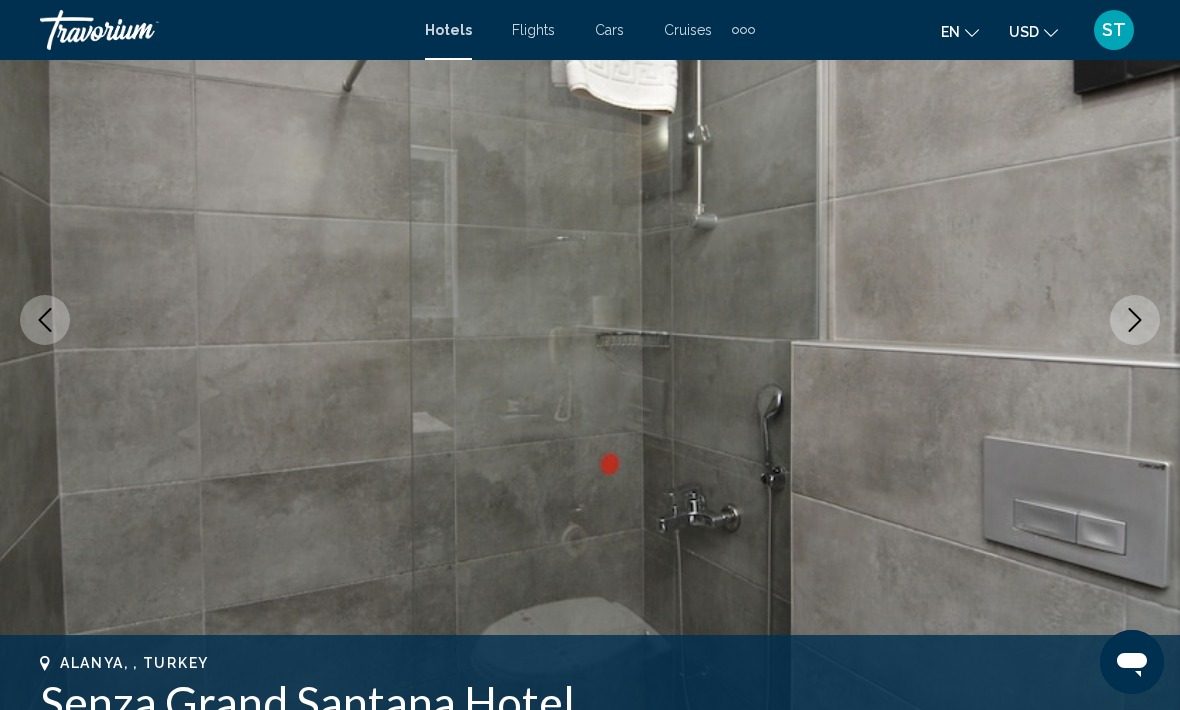 click at bounding box center (590, 320) 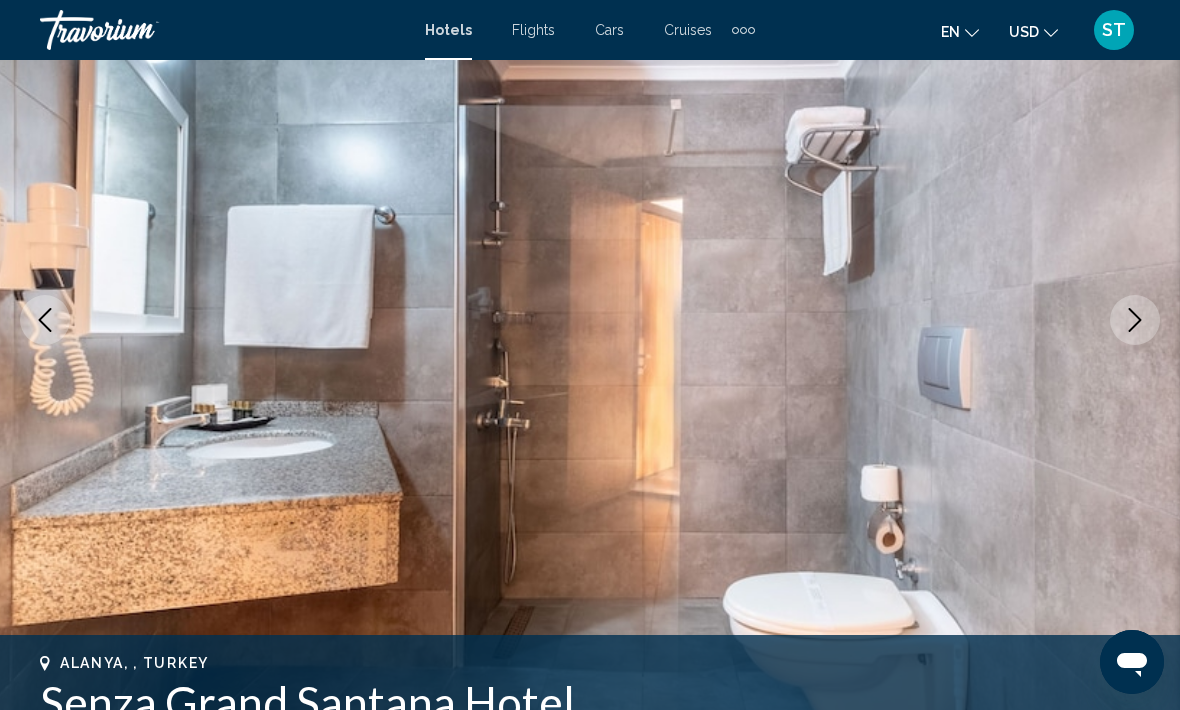 click 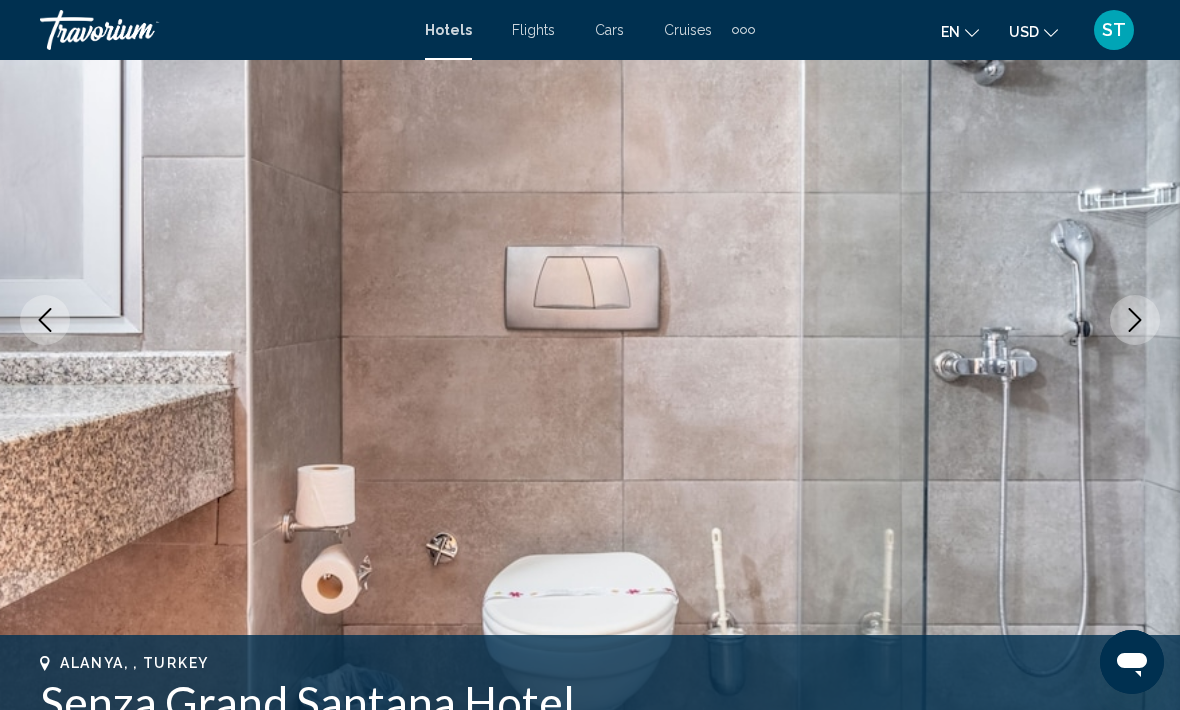 click 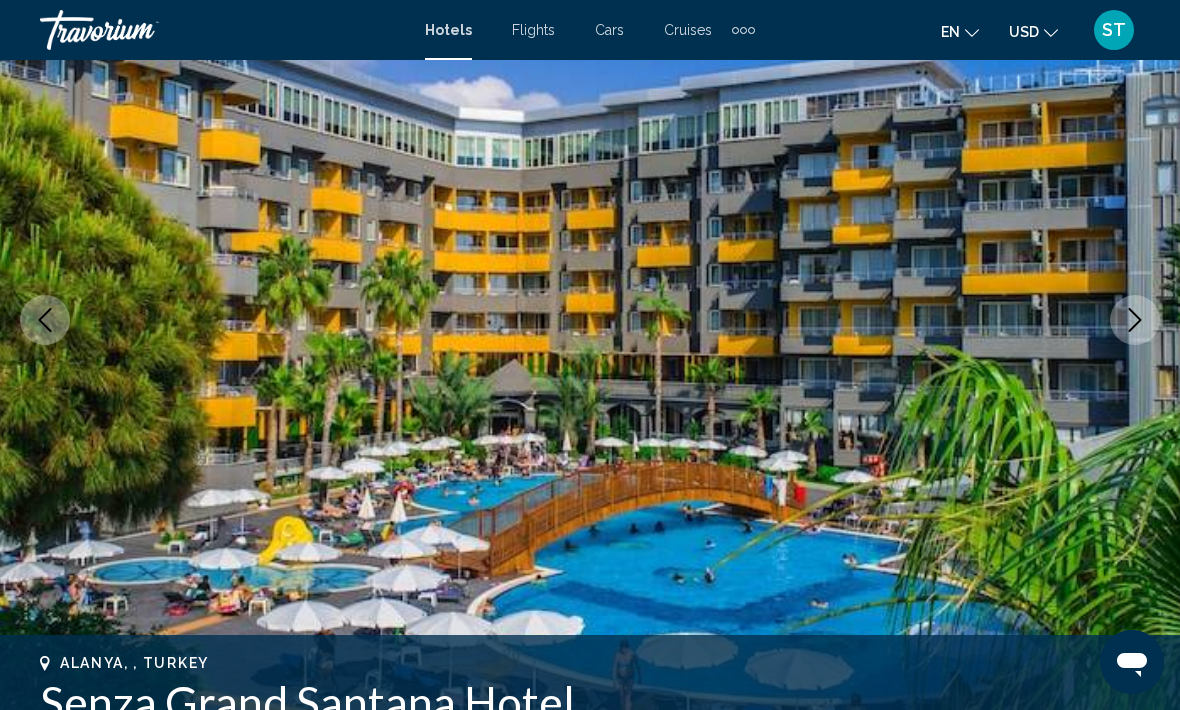 click 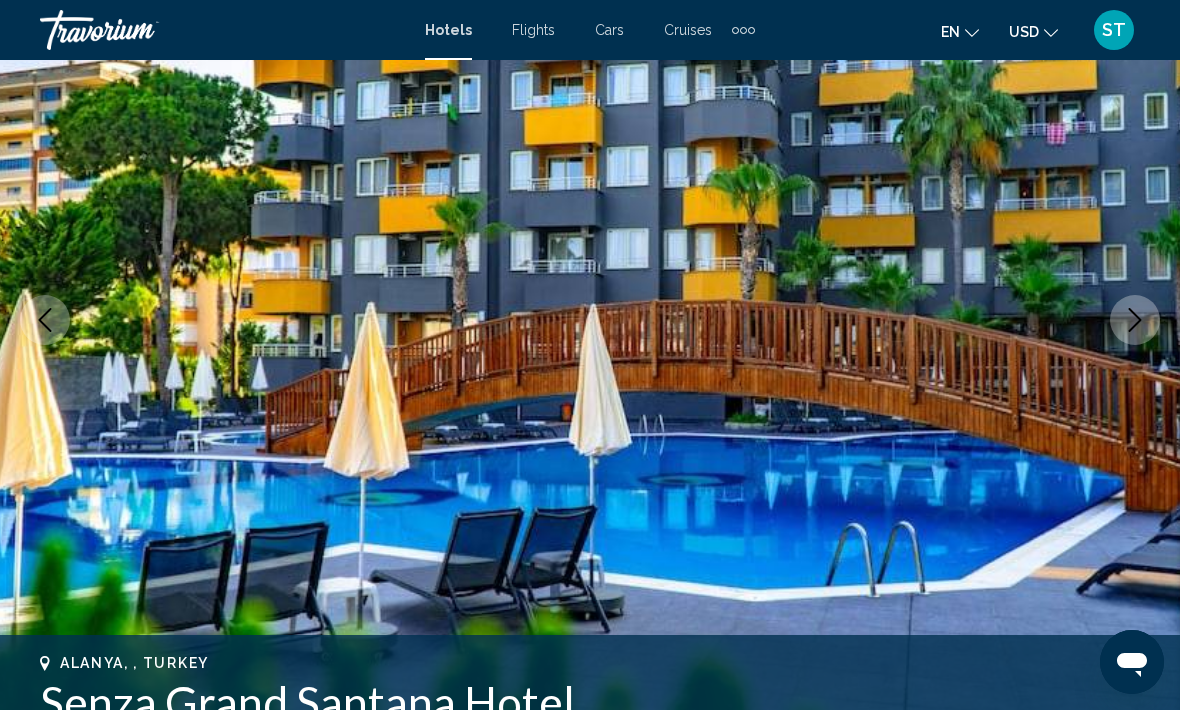 click 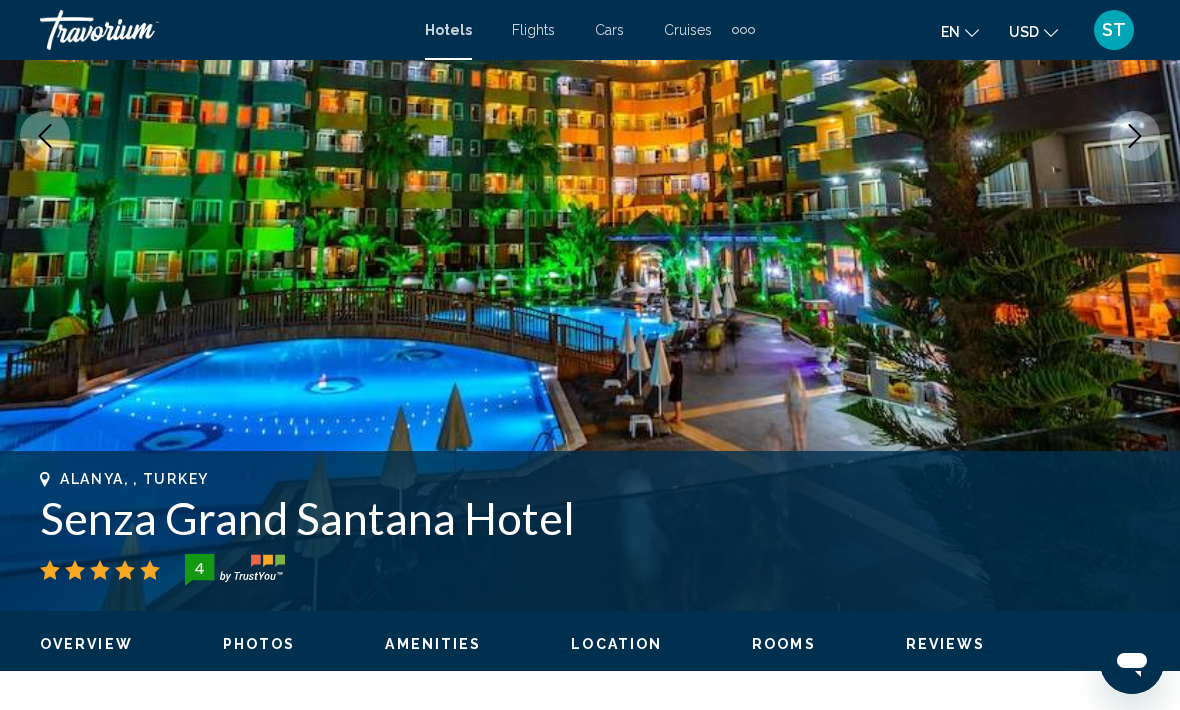 scroll, scrollTop: 0, scrollLeft: 0, axis: both 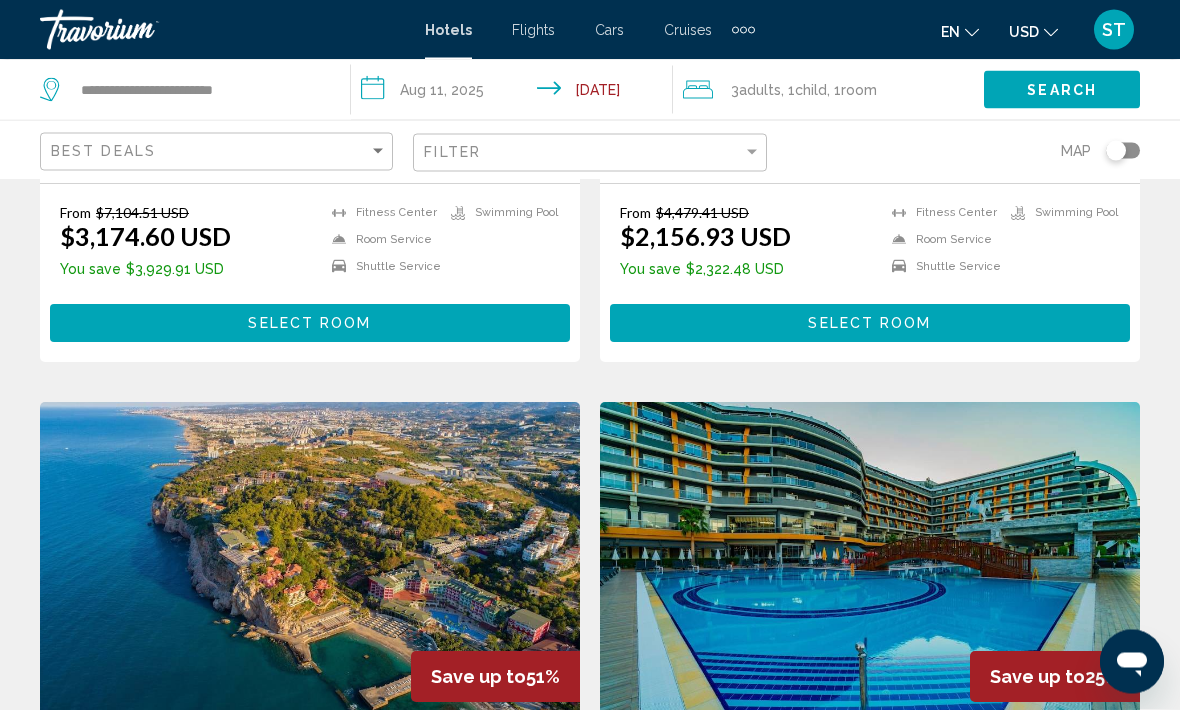 click on "Select Room" at bounding box center (870, 323) 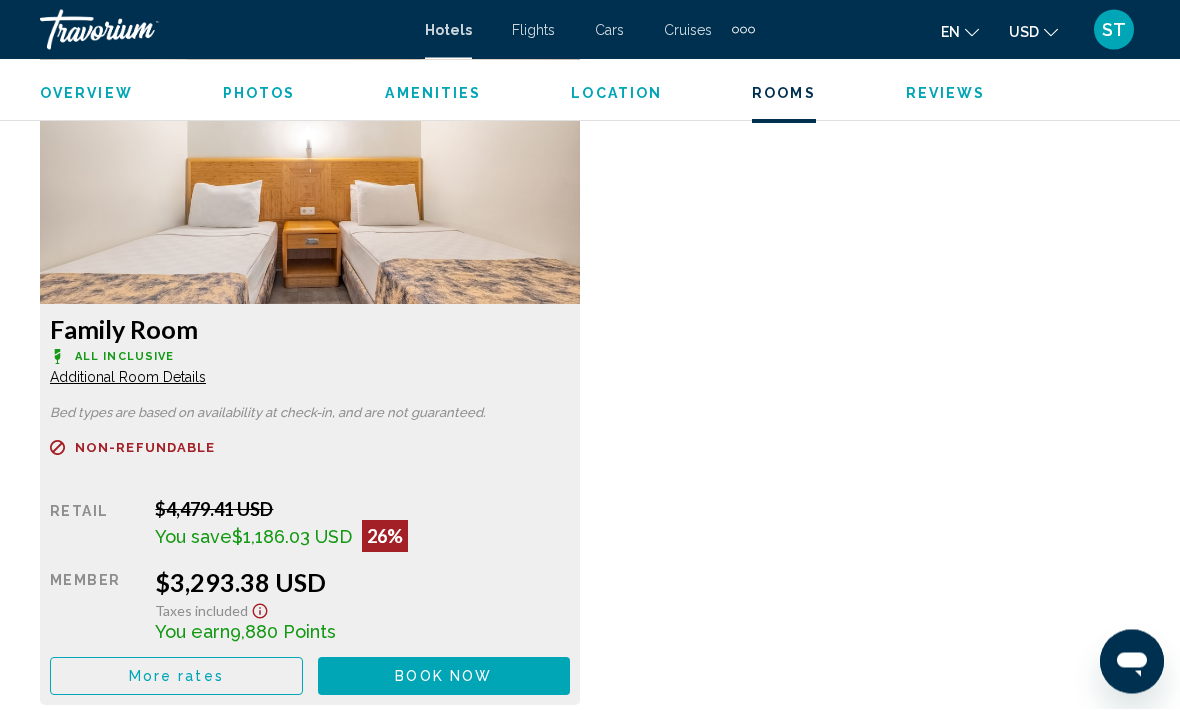 scroll, scrollTop: 3793, scrollLeft: 0, axis: vertical 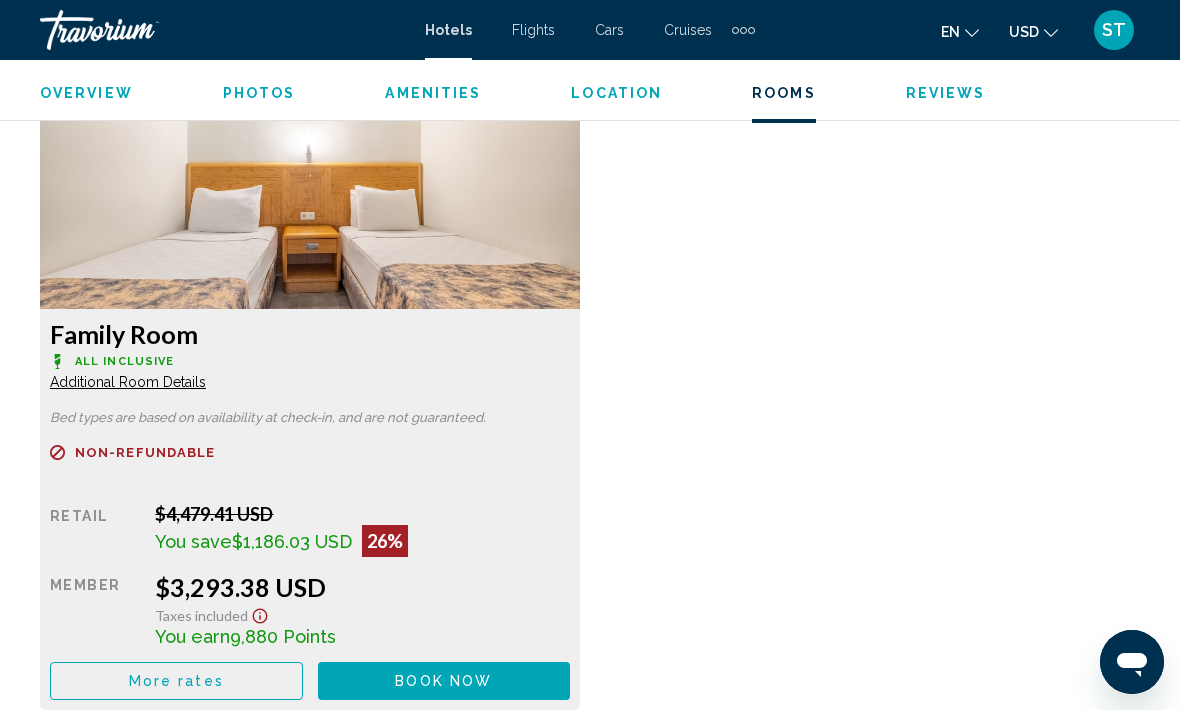 click at bounding box center [1132, 662] 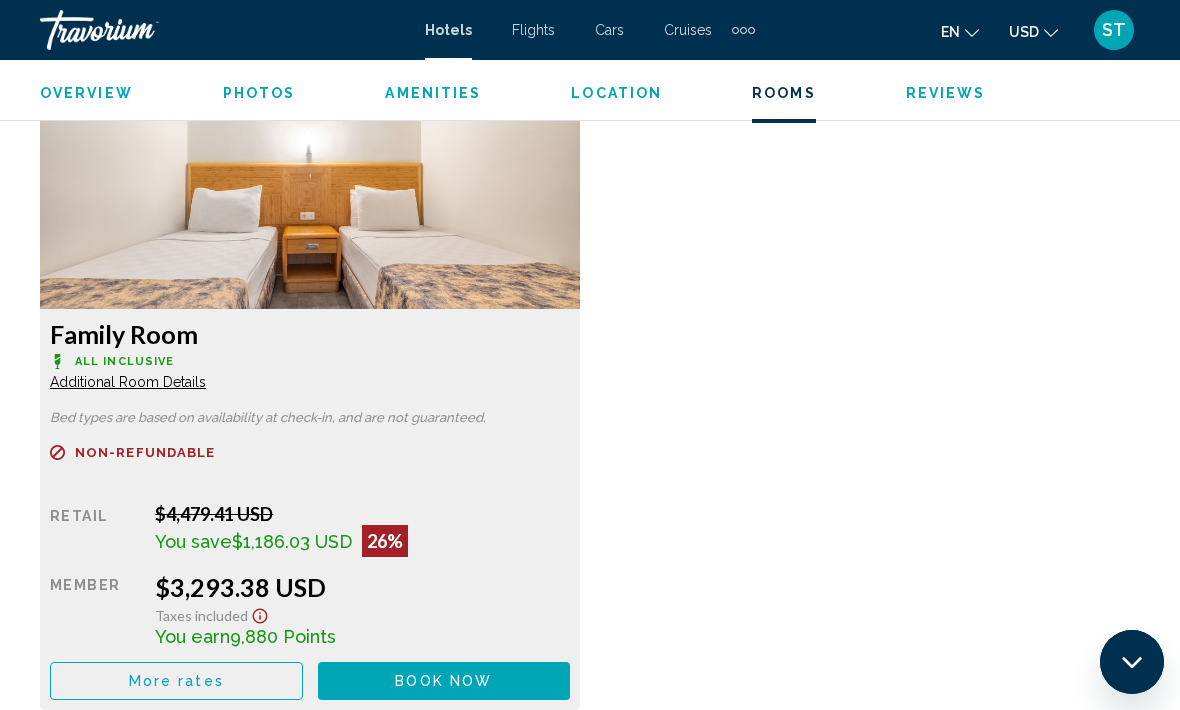 scroll, scrollTop: 0, scrollLeft: 0, axis: both 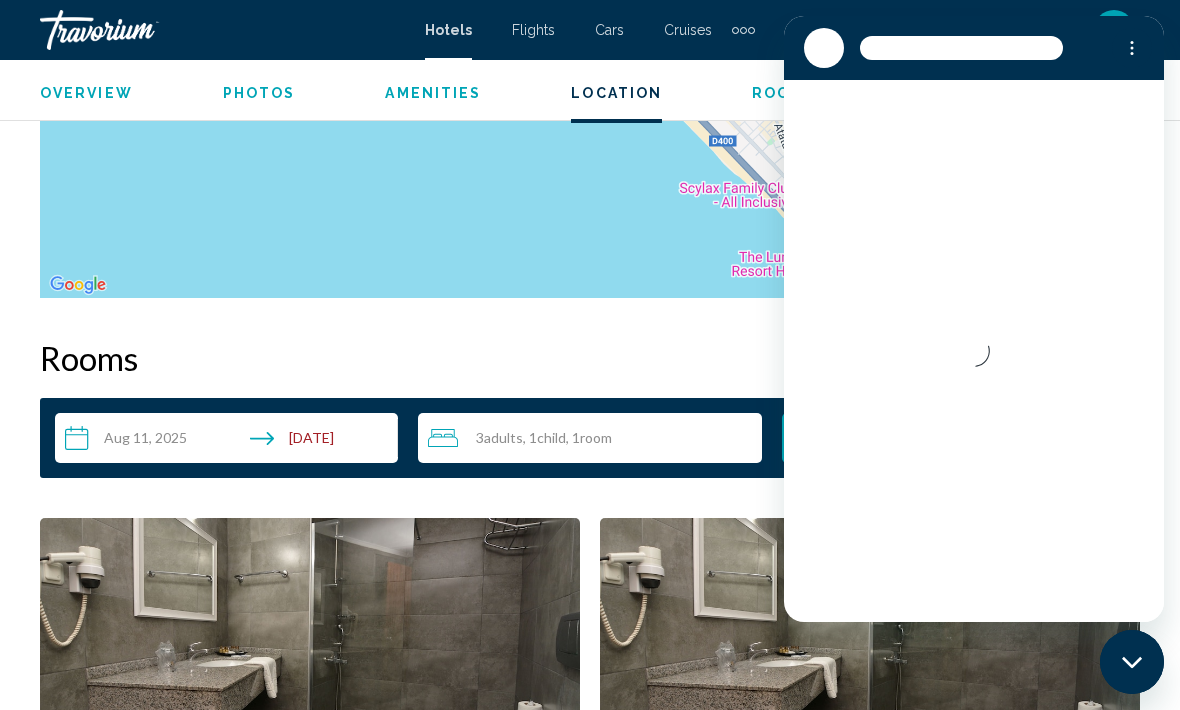 click on "Overview Type Hotel Address Mahmutlar Mevkii, Alanya  07400, Turkey Description  Full Description Includes 4-star hotels, 4-superior and 4 de luxe, boutiques, villas, historic hotels, rural hotels, lodges, farmhouses and portuguese pousadas. (general) 11 kilometres from the centre of the popular Alanya resort, this hotel combines privacy with easy access to some of the best Turkish beaches, the closest of which is just a 5-minute walk from the premises. Those who prefer freshwater can spend the day in the beautifully tended outdoor area with its large swimming pools, snack bar and sun terrace. The more active vacationers can start the day with an aerobics workout, while the various means of relaxation include a sauna, a traditional Turkish steam room and massages. The on-site restaurant and Irish pub are just a couple of the numerous dining options available in the area.  Location Description Read more
Photos Amenities" at bounding box center [590, 655] 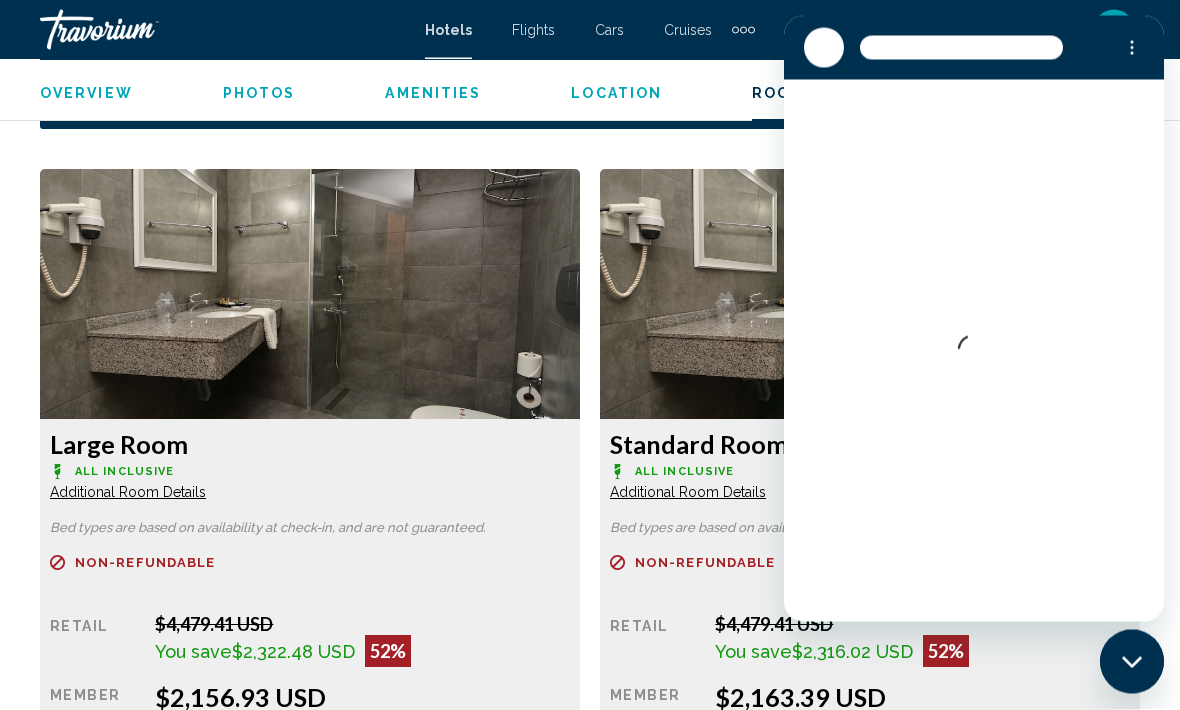 scroll, scrollTop: 3011, scrollLeft: 0, axis: vertical 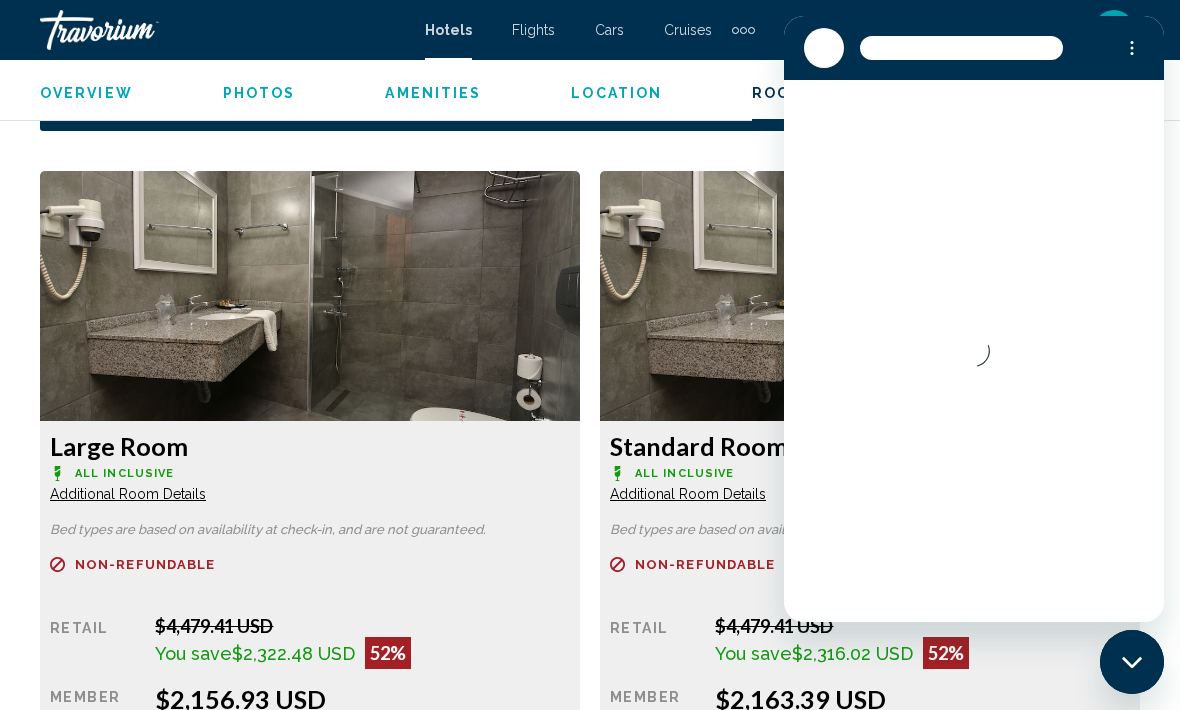 click on "**********" at bounding box center (590, 751) 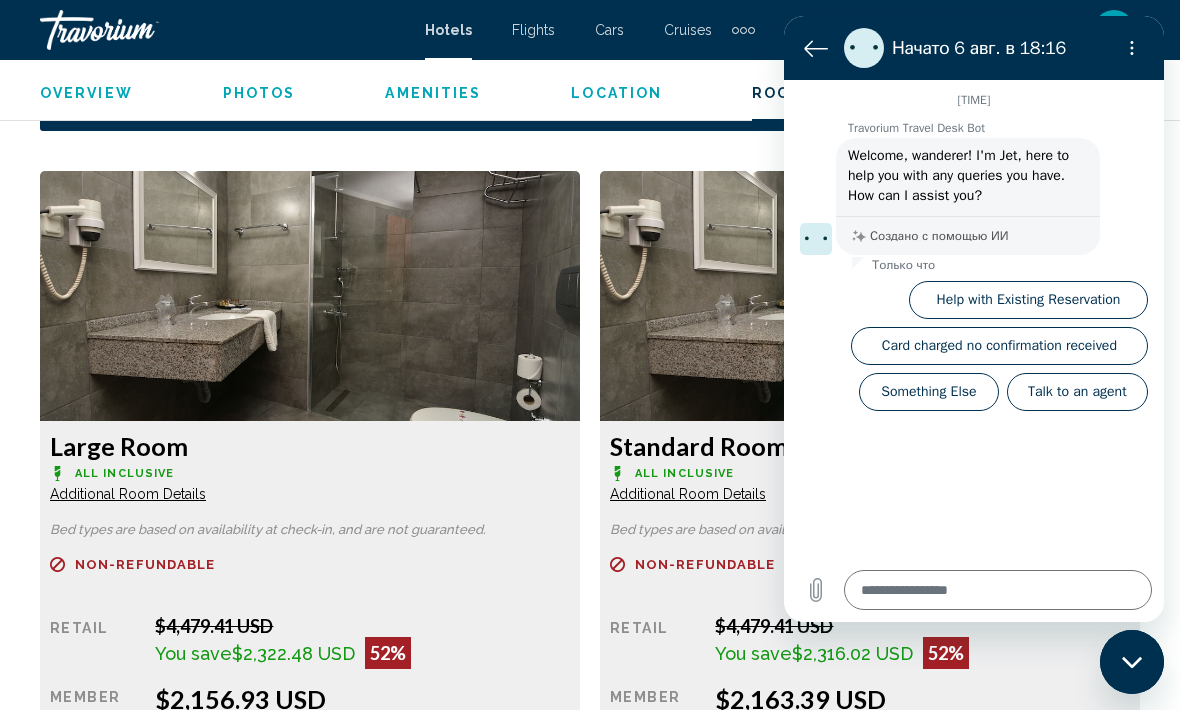 click at bounding box center (816, 48) 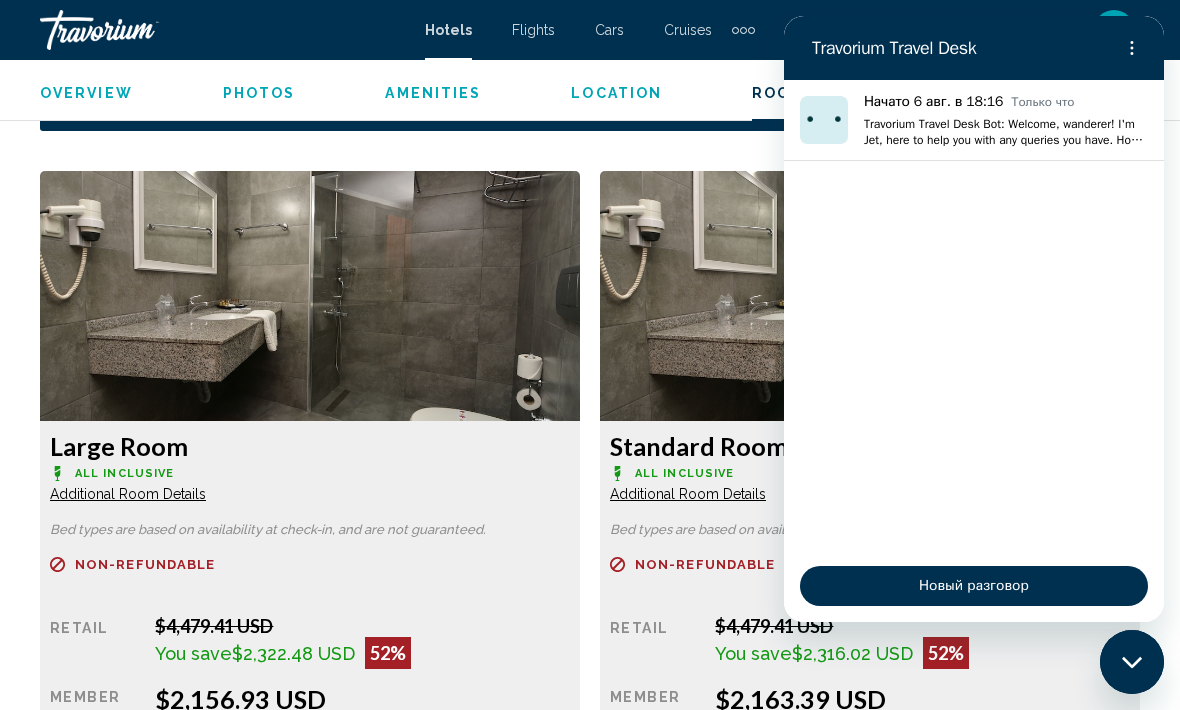 click on "Standard Room
All Inclusive Additional Room Details Bed types are based on availability at check-in, and are not guaranteed.
Refundable
Non-refundable
Non-refundable     Retail  $4,479.41 USD  You save  $2,316.02 USD  52%  when you redeem    Member  $2,163.39 USD  $208.39 USD  Taxes included
You earn  6,490  Points  More rates Book now No longer available" at bounding box center [870, 496] 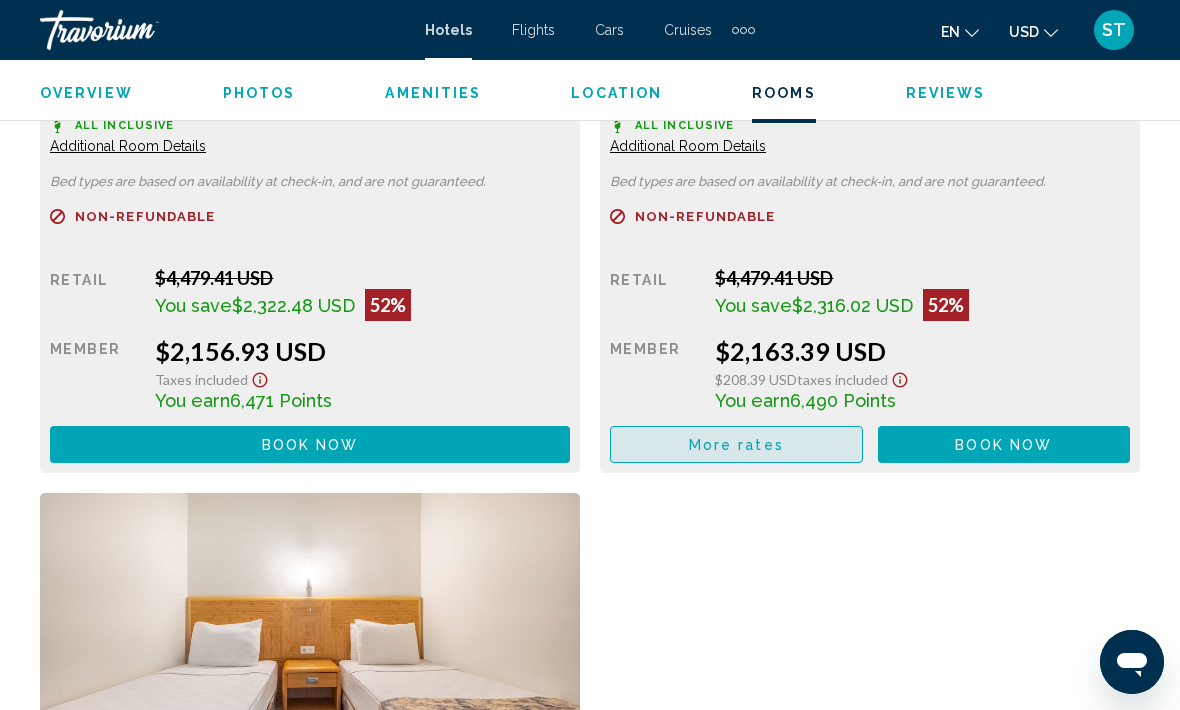 scroll, scrollTop: 3836, scrollLeft: 0, axis: vertical 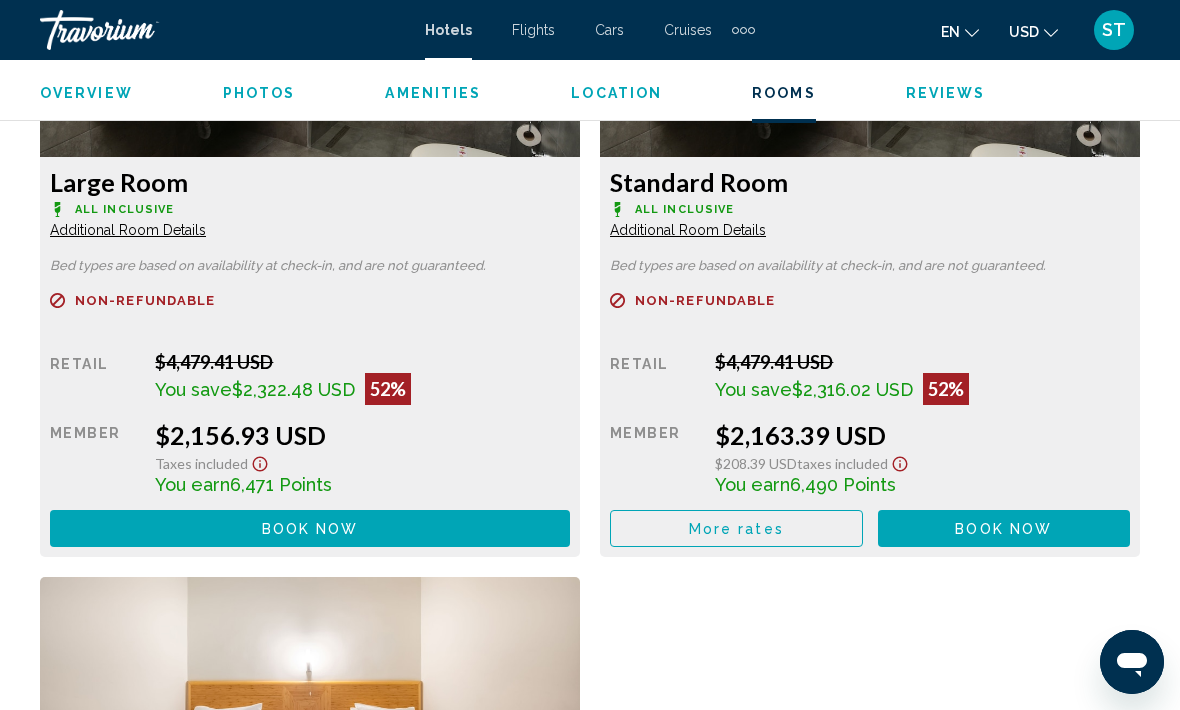 click on "Book now No longer available" at bounding box center [310, 528] 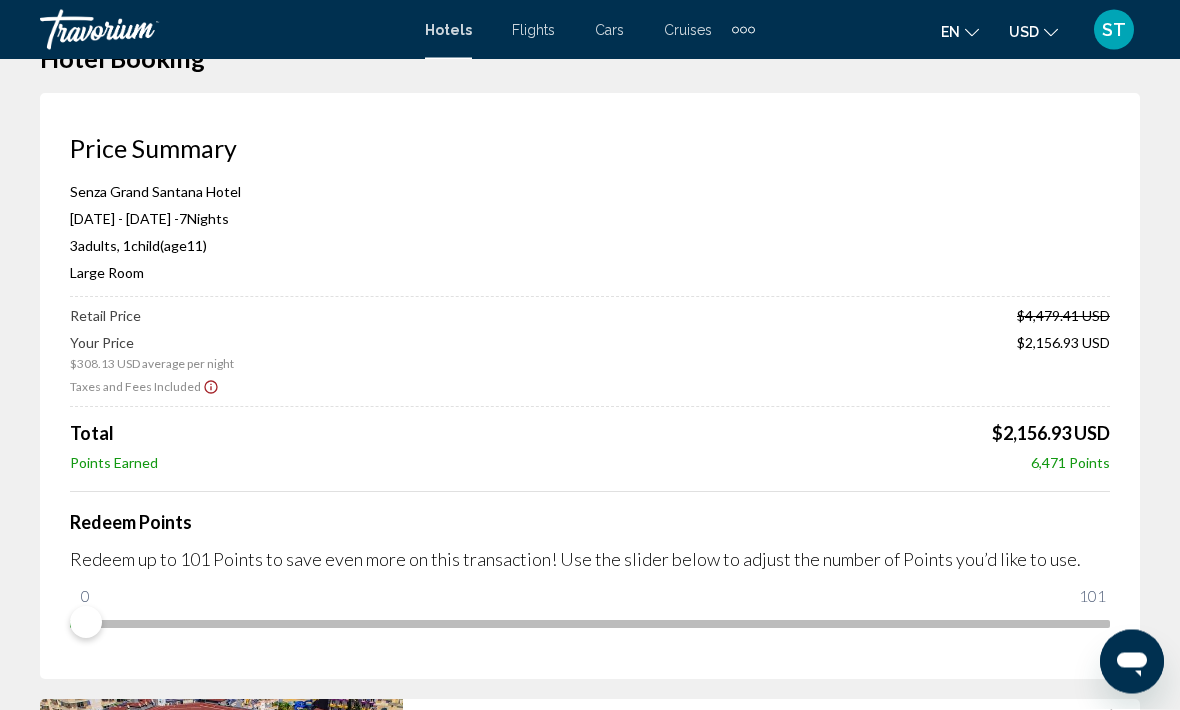 scroll, scrollTop: 0, scrollLeft: 0, axis: both 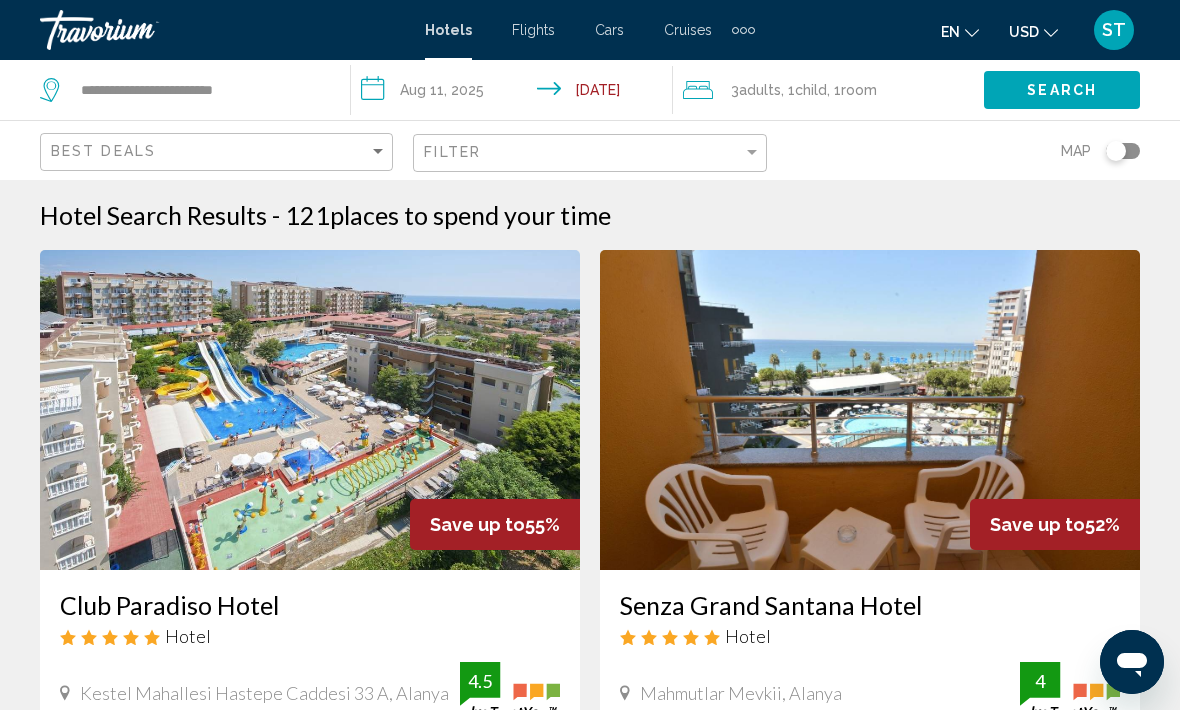click on ", 1  Child Children" 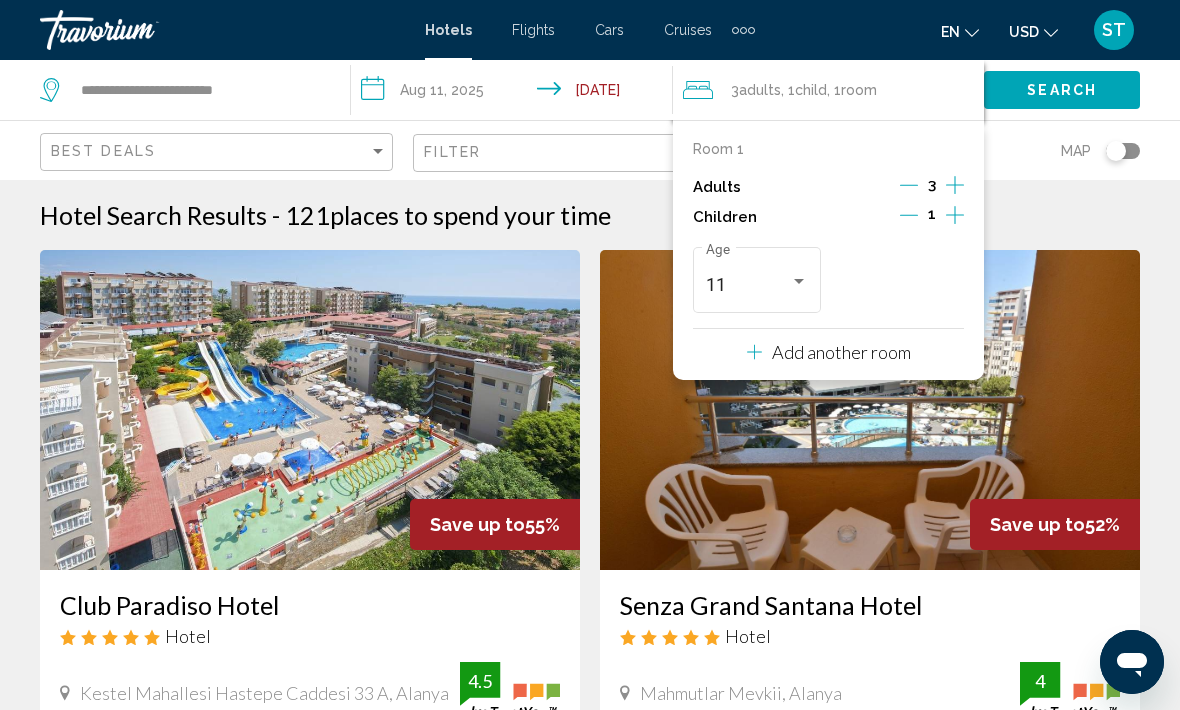 click 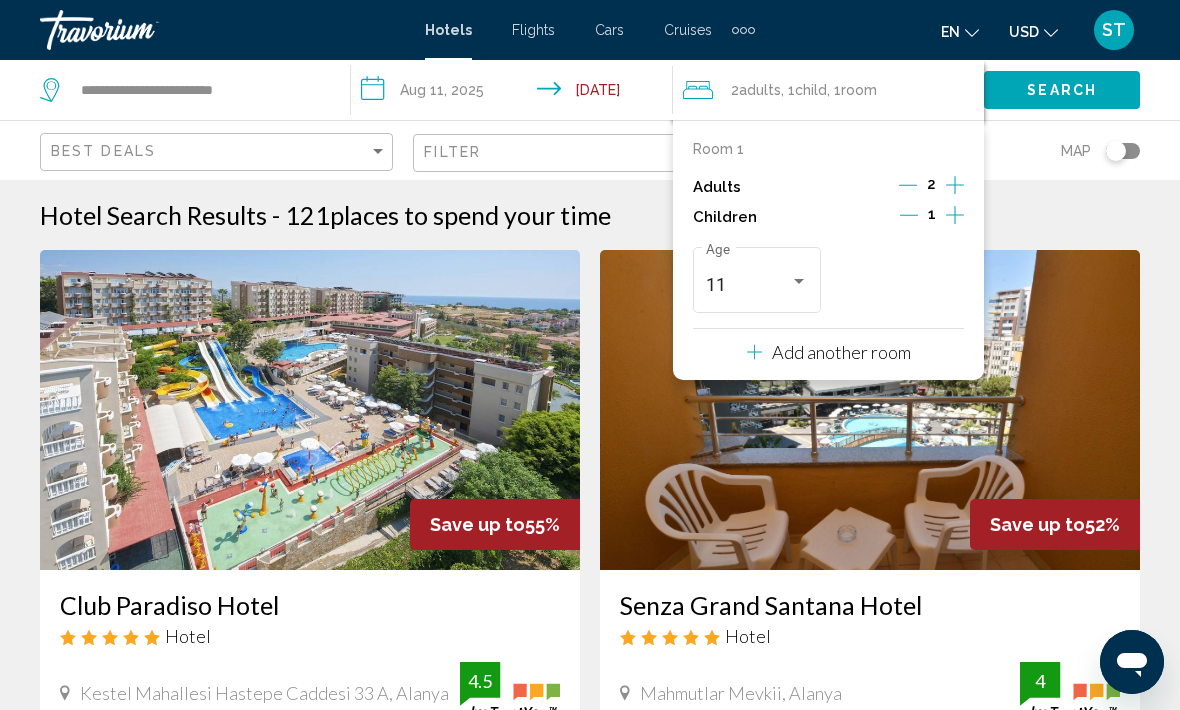 click 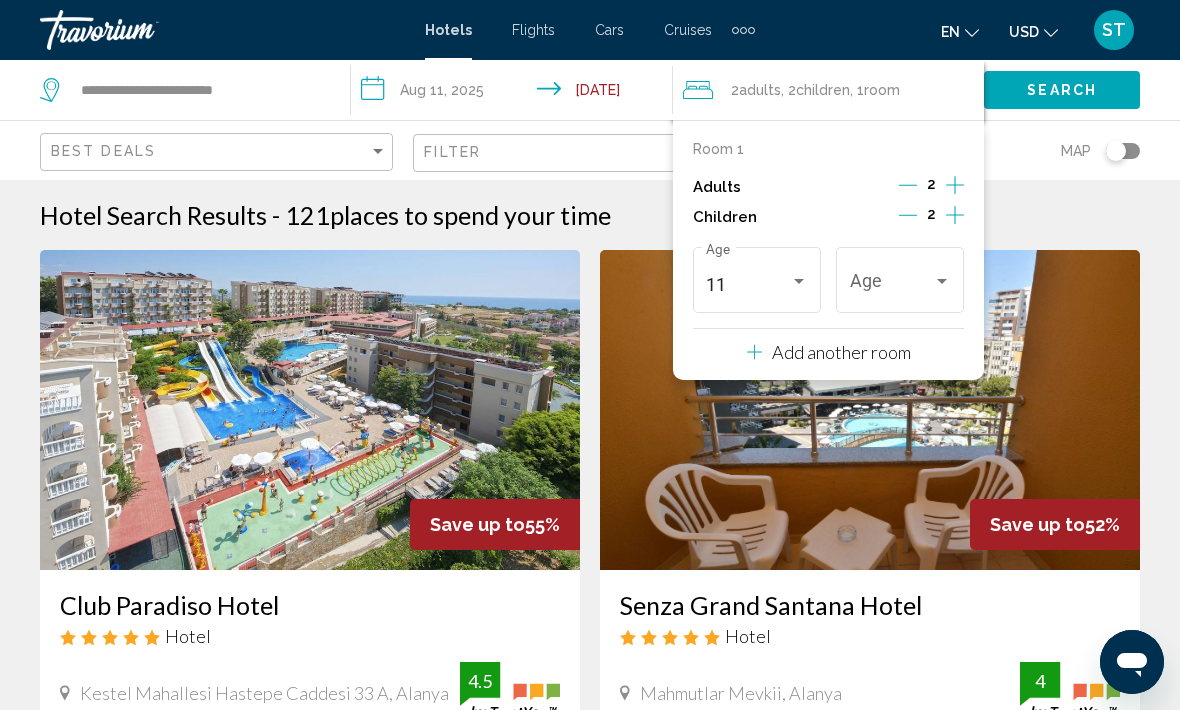 click 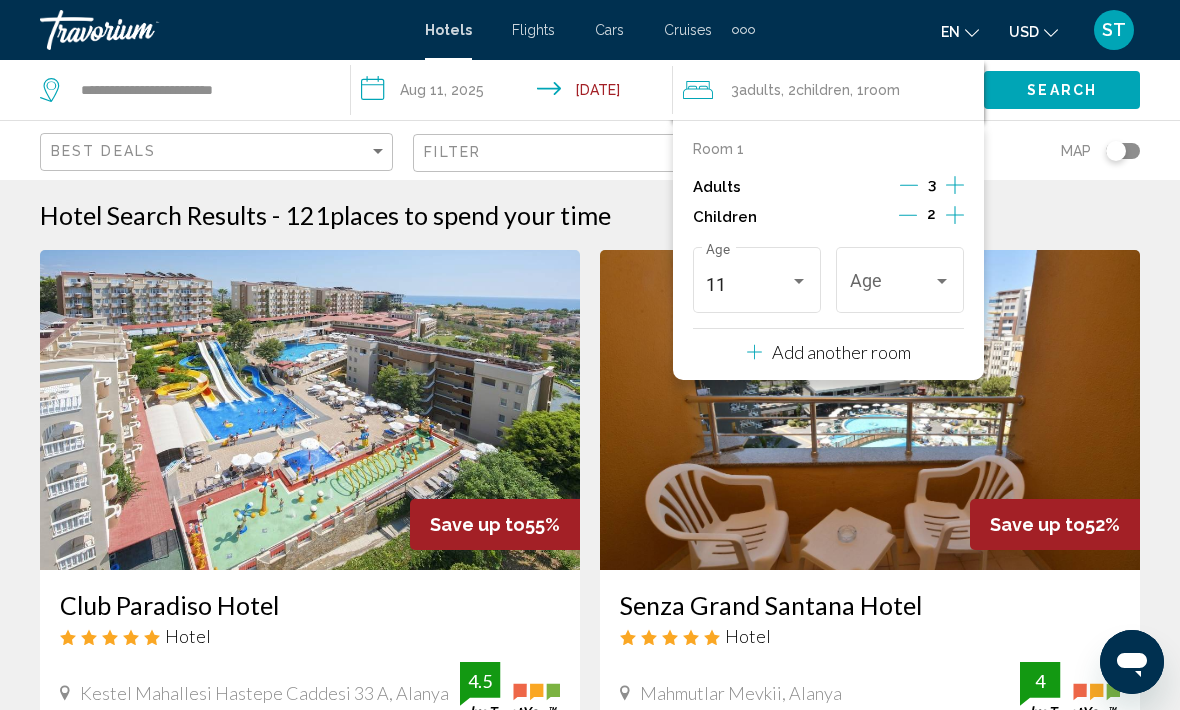 click on "3" at bounding box center (932, 187) 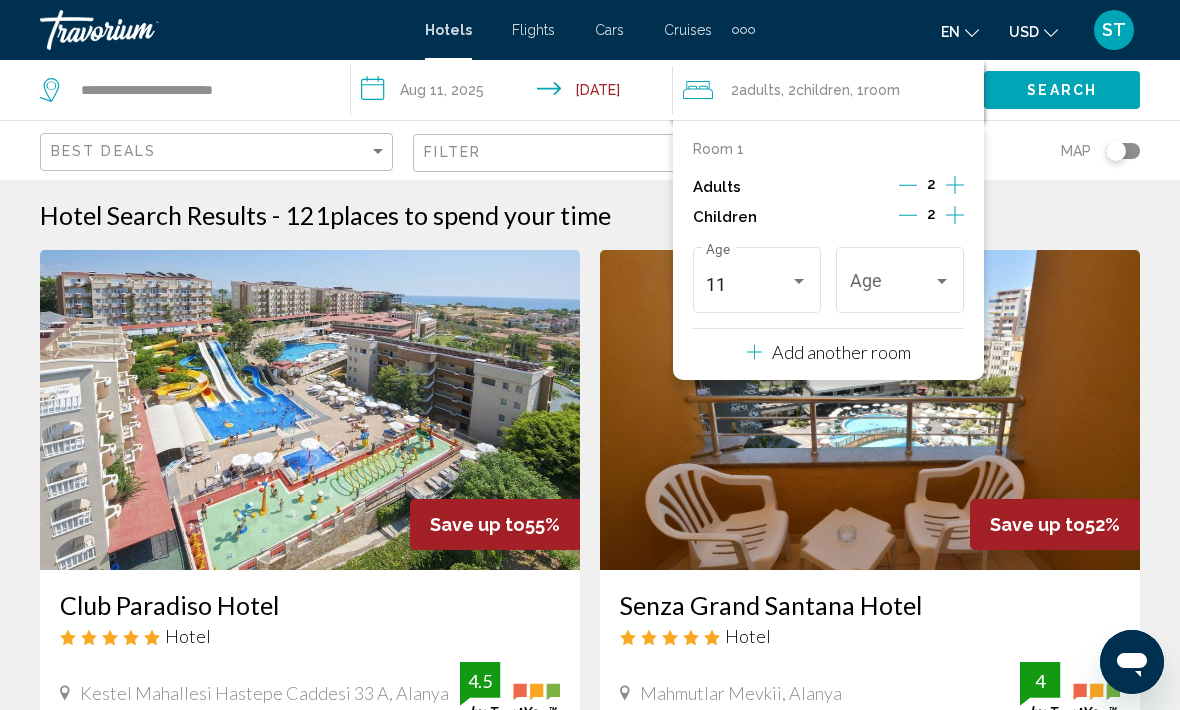 click 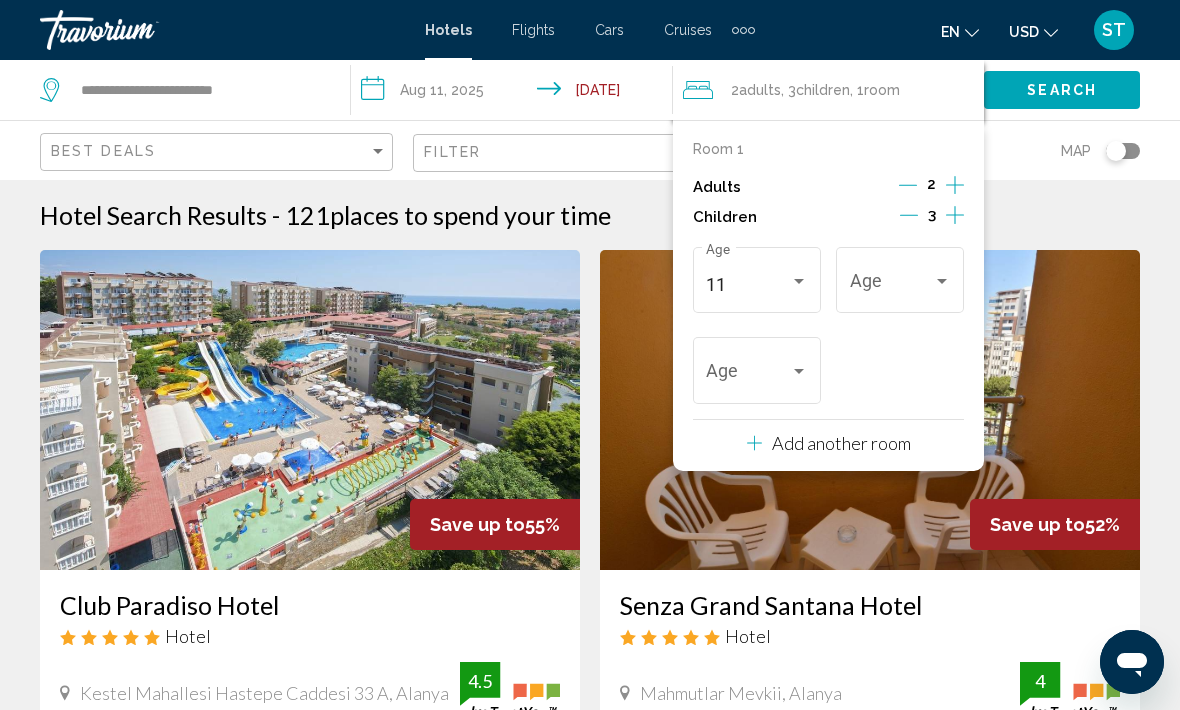 click on "11" at bounding box center (756, 285) 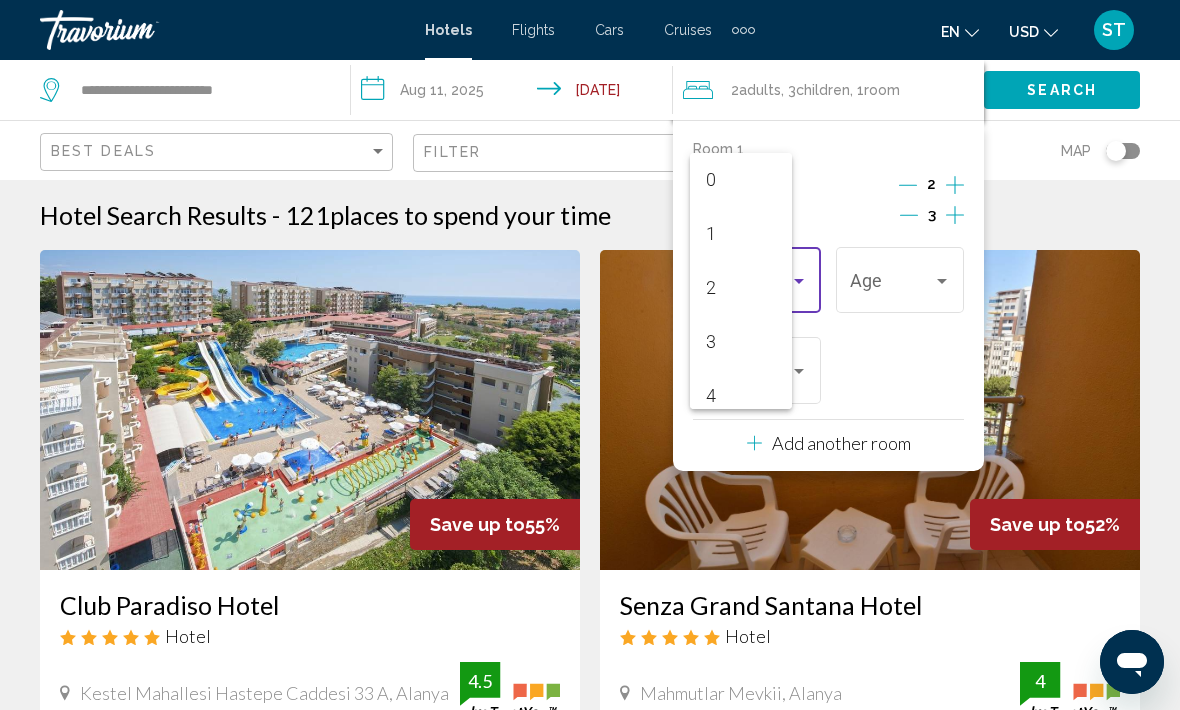 scroll, scrollTop: 493, scrollLeft: 0, axis: vertical 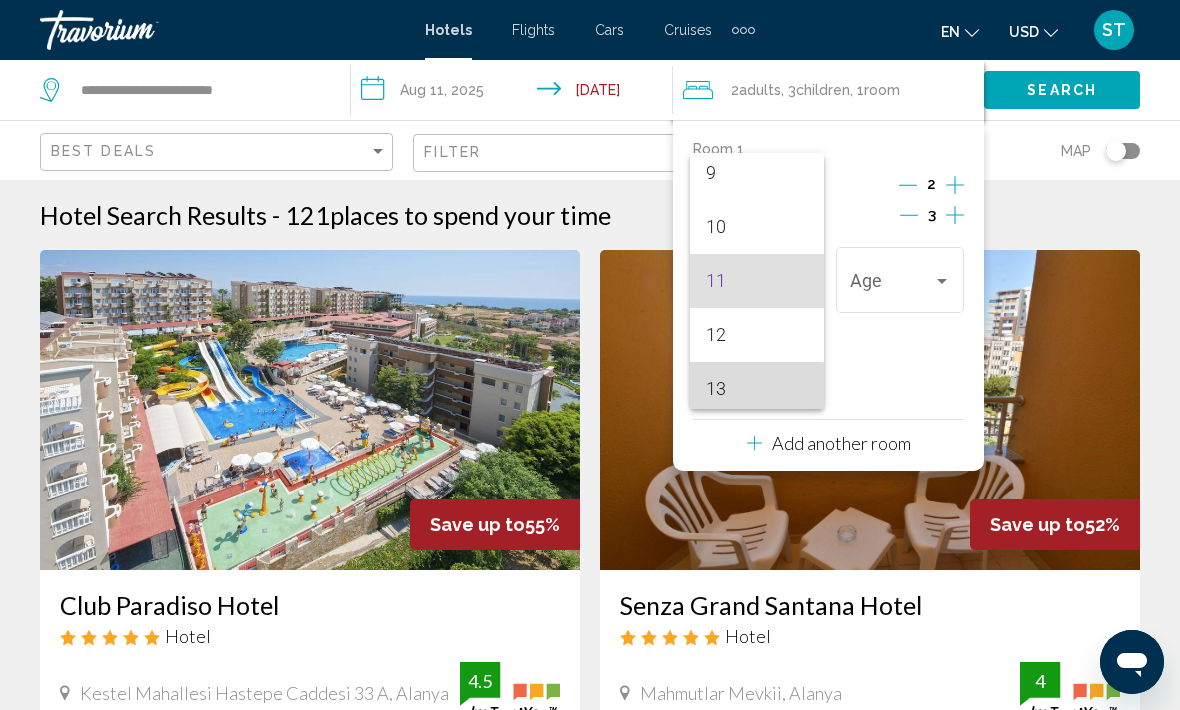 click on "13" at bounding box center [756, 389] 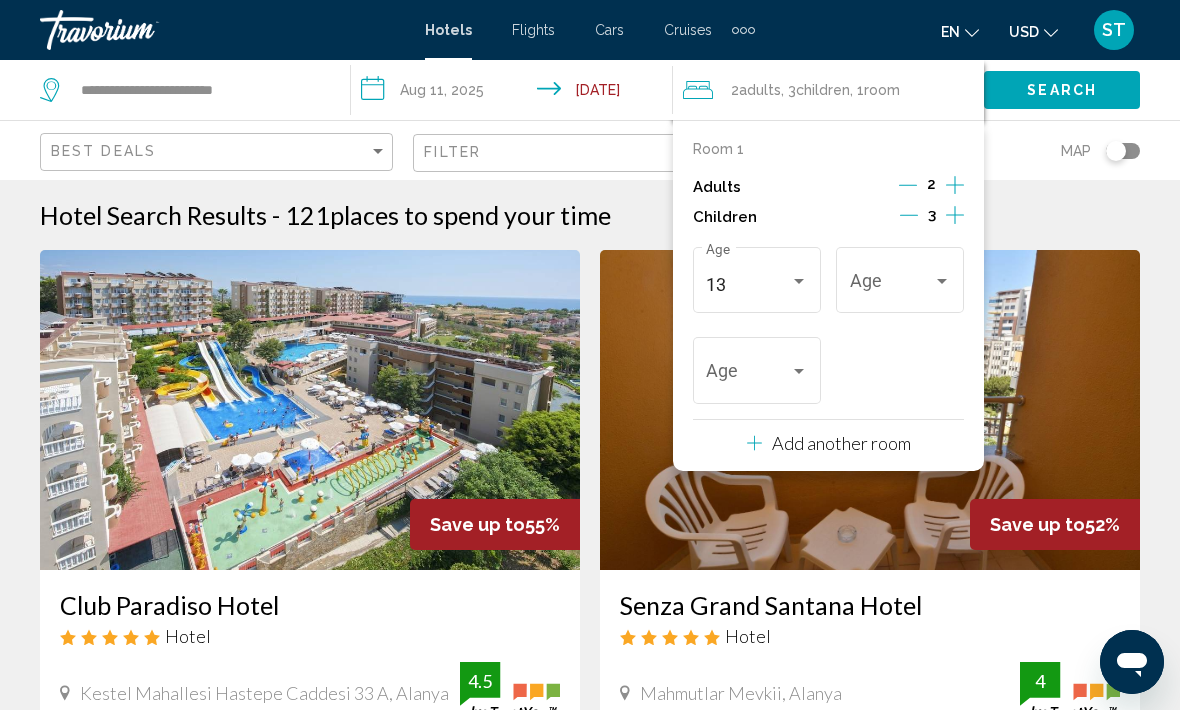 click at bounding box center (891, 285) 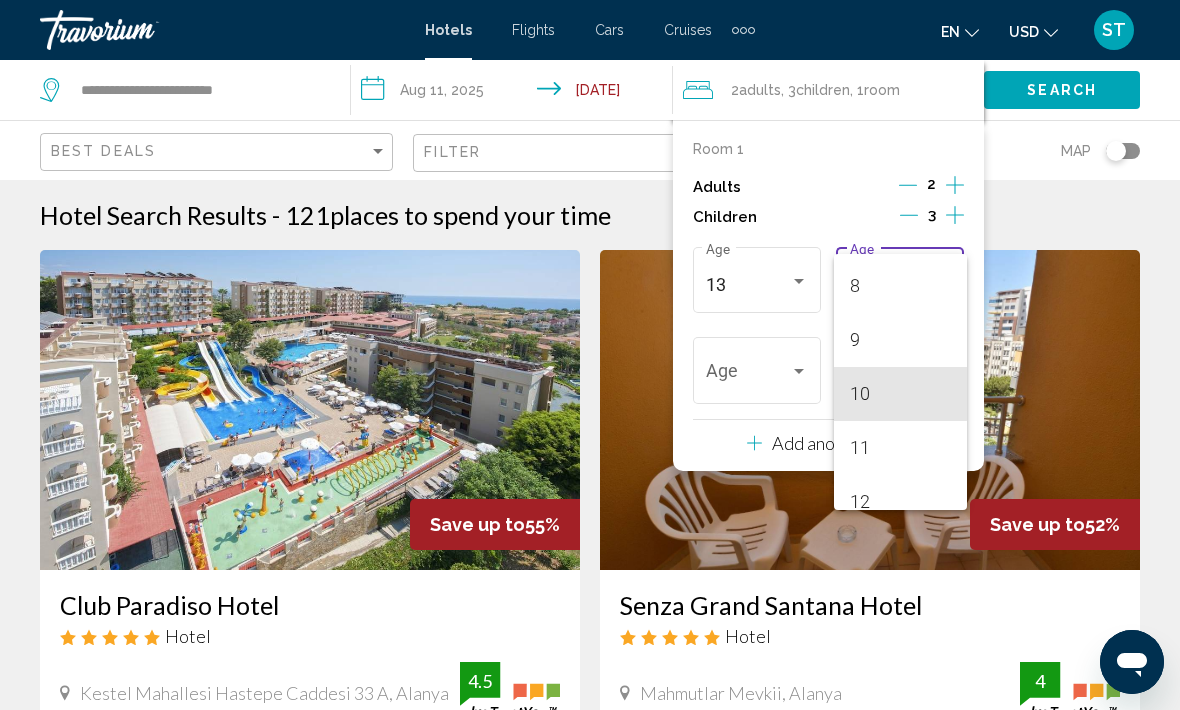 scroll, scrollTop: 465, scrollLeft: 0, axis: vertical 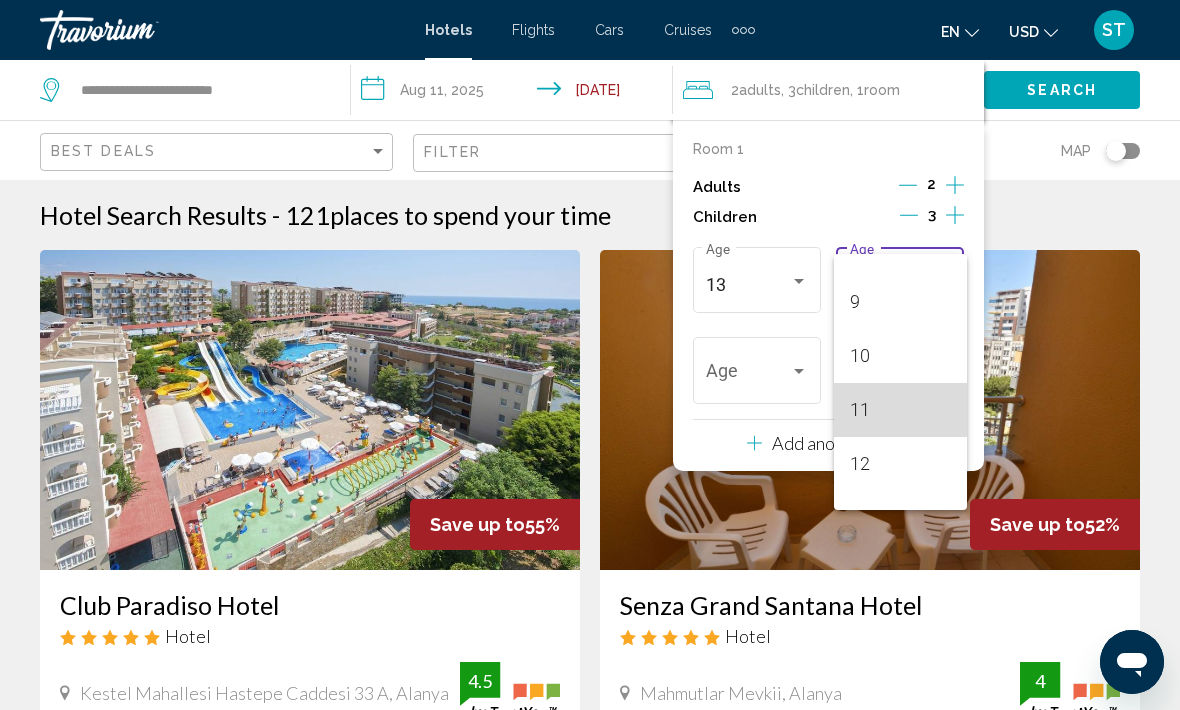 click on "11" at bounding box center (900, 410) 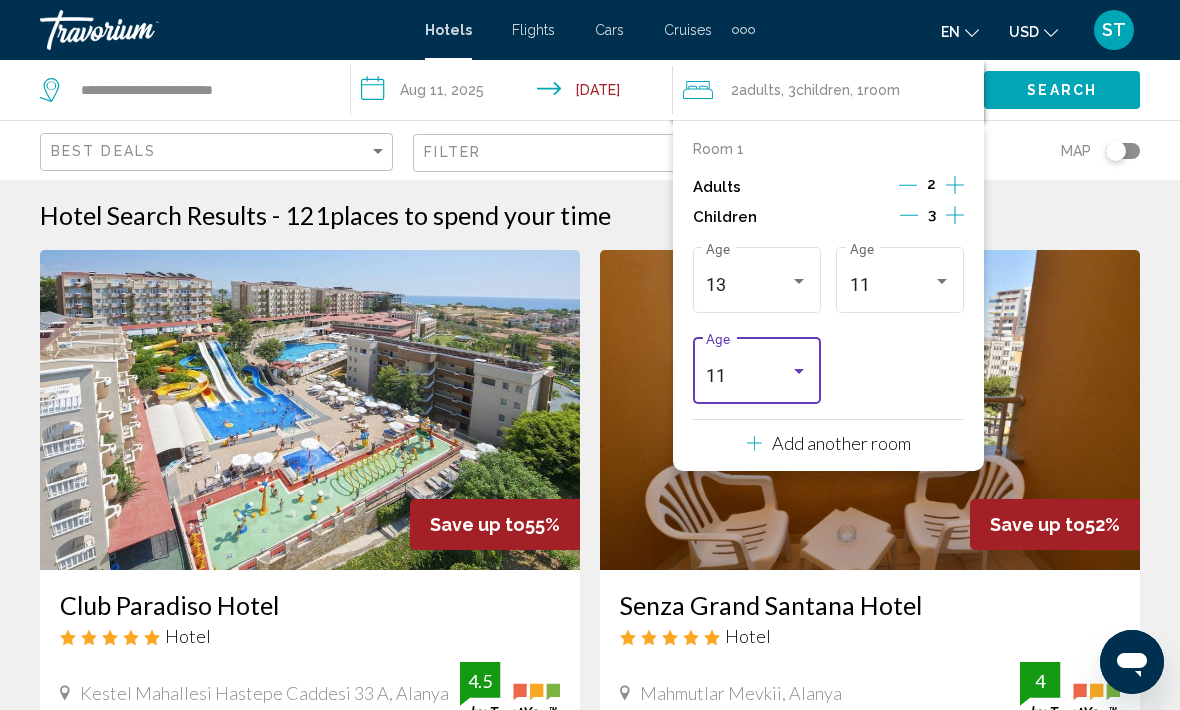 click on "11" at bounding box center (747, 376) 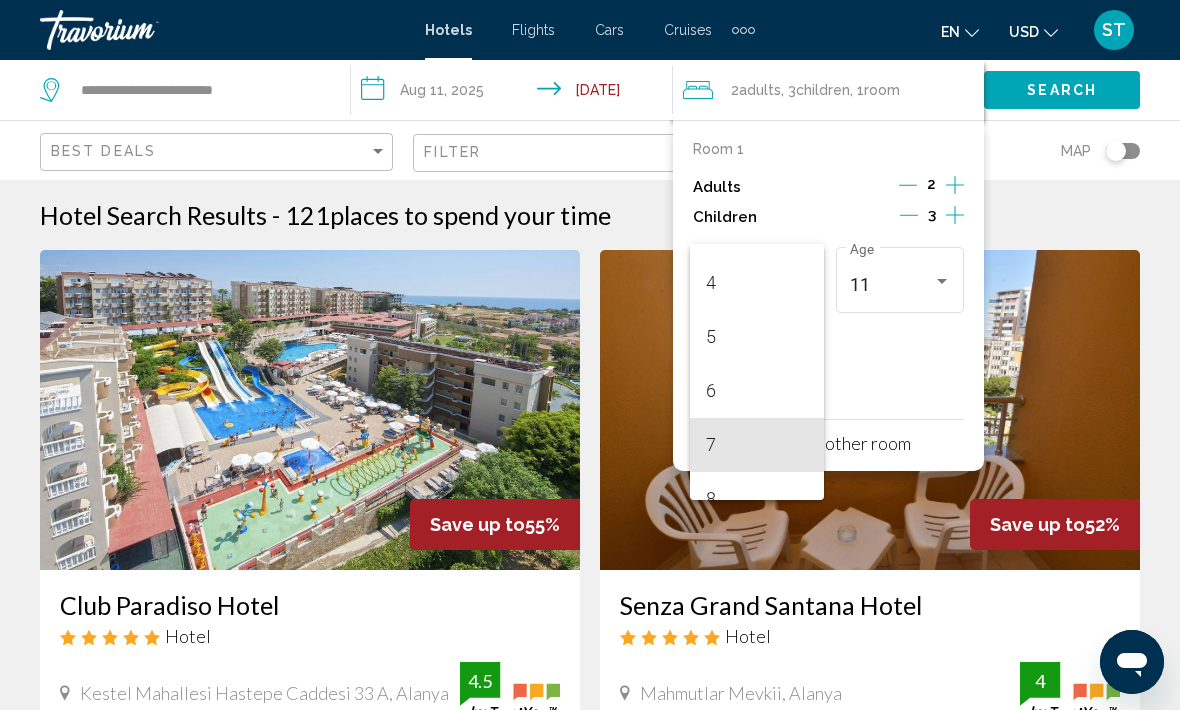 scroll, scrollTop: 201, scrollLeft: 0, axis: vertical 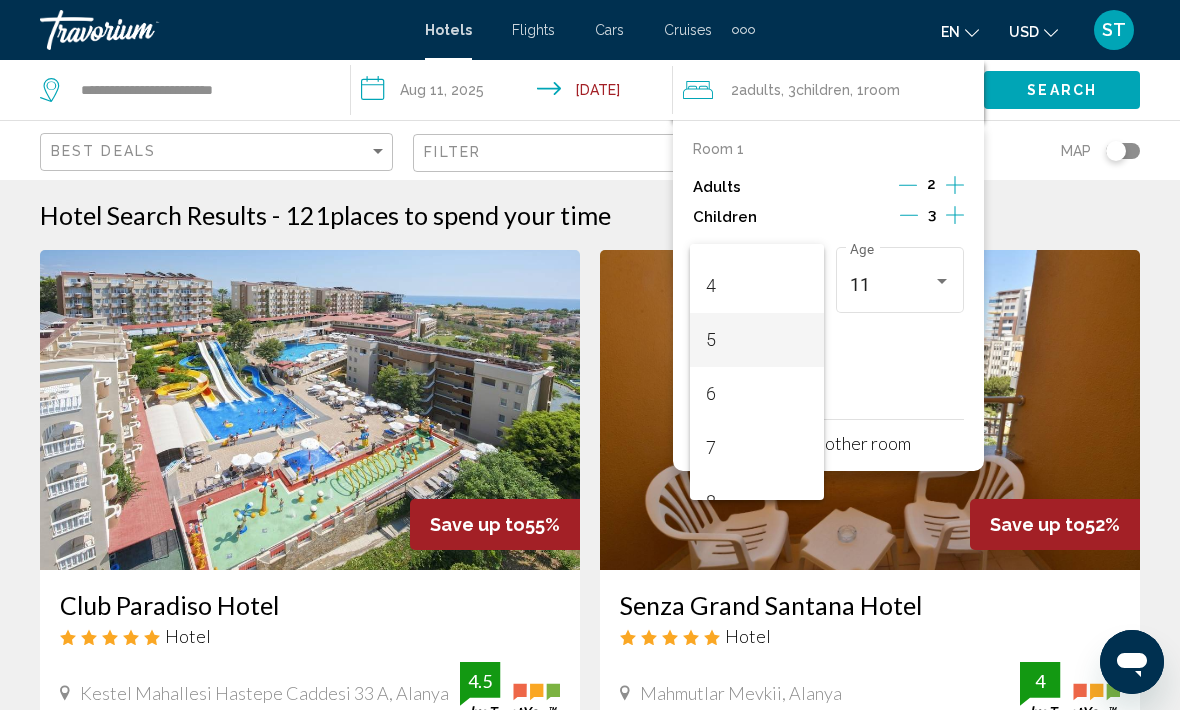 click on "5" at bounding box center [756, 340] 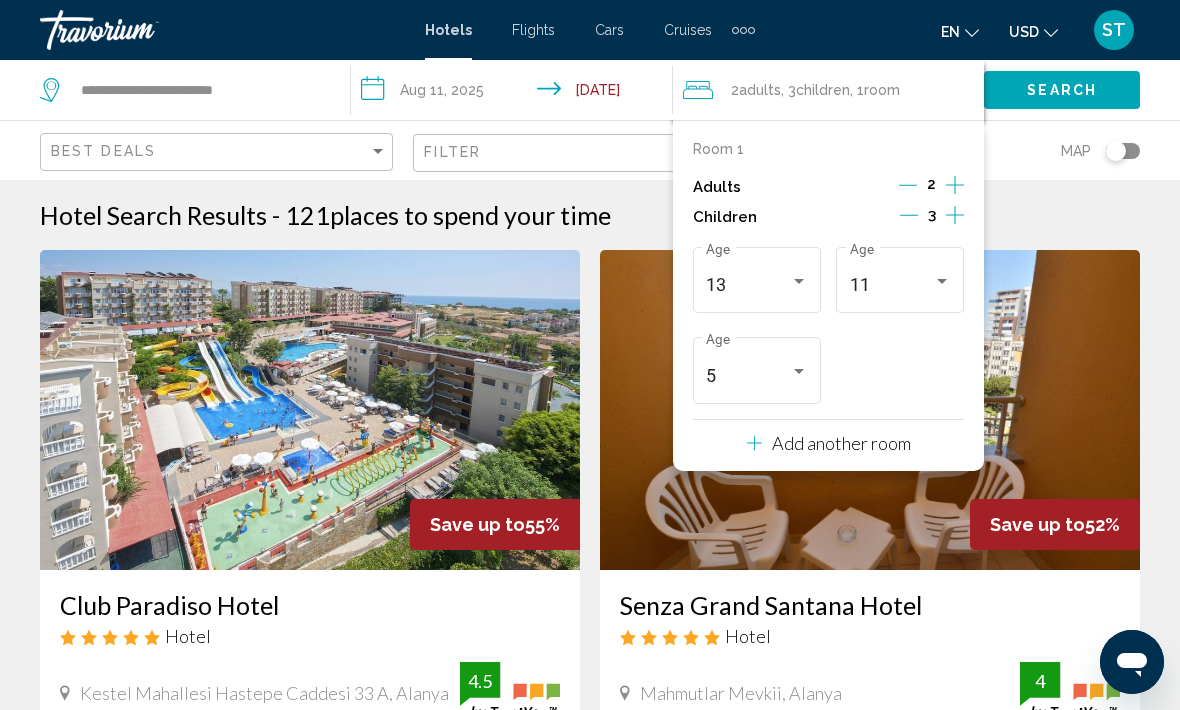 click on "Hotel Search Results  -   121  places to spend your time" at bounding box center [590, 215] 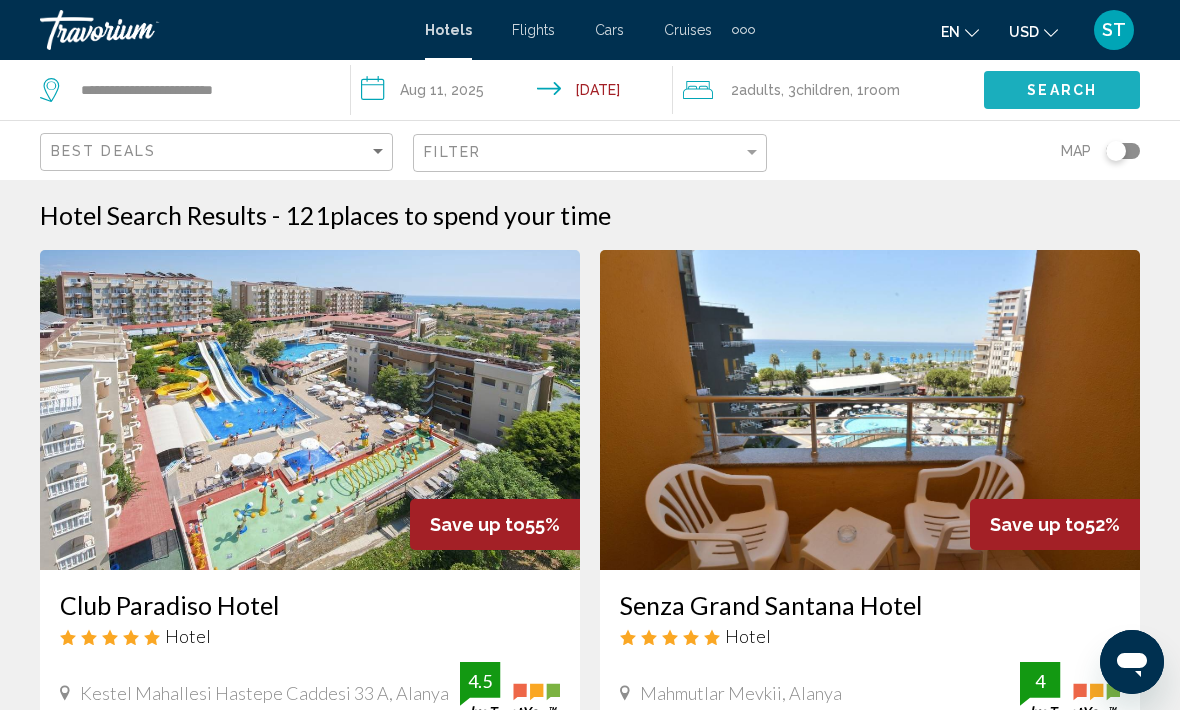 click on "Search" 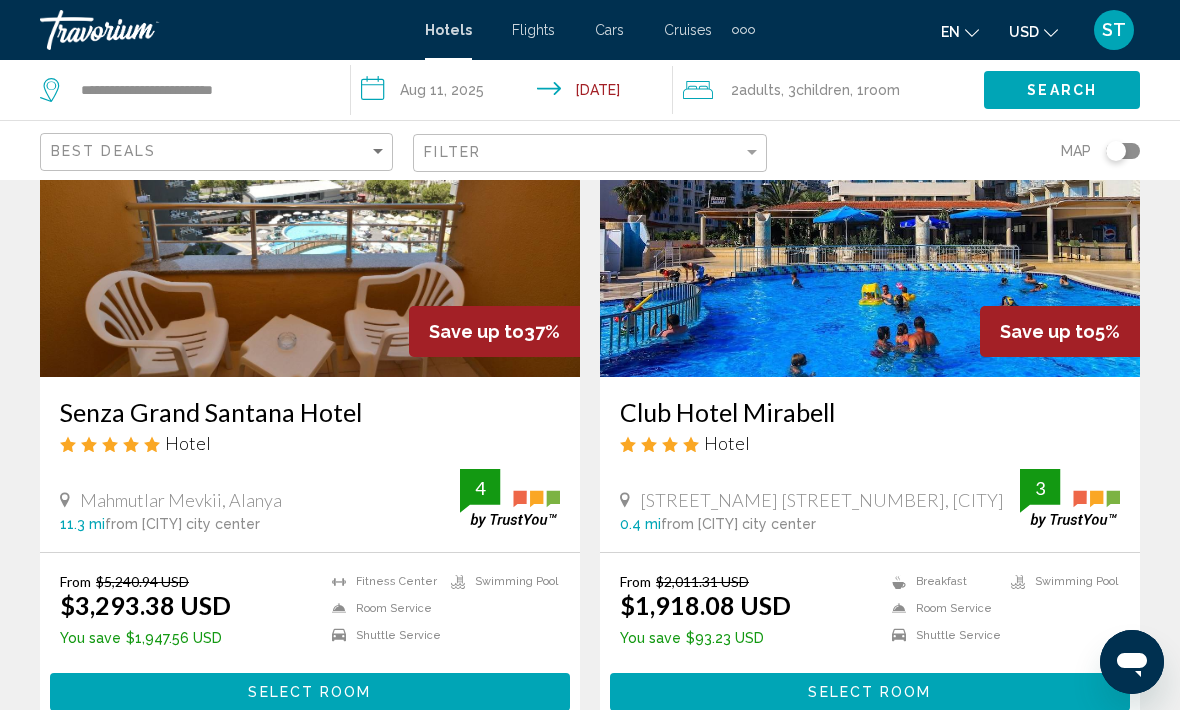 scroll, scrollTop: 202, scrollLeft: 0, axis: vertical 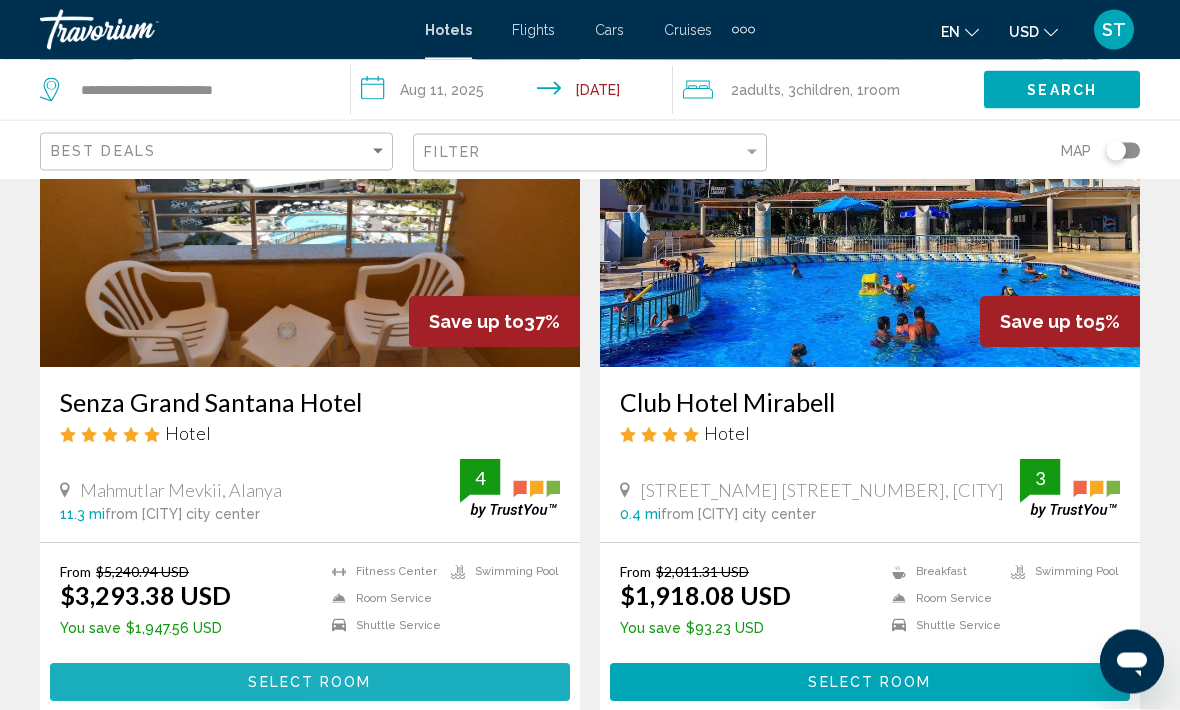 click on "Select Room" at bounding box center [310, 682] 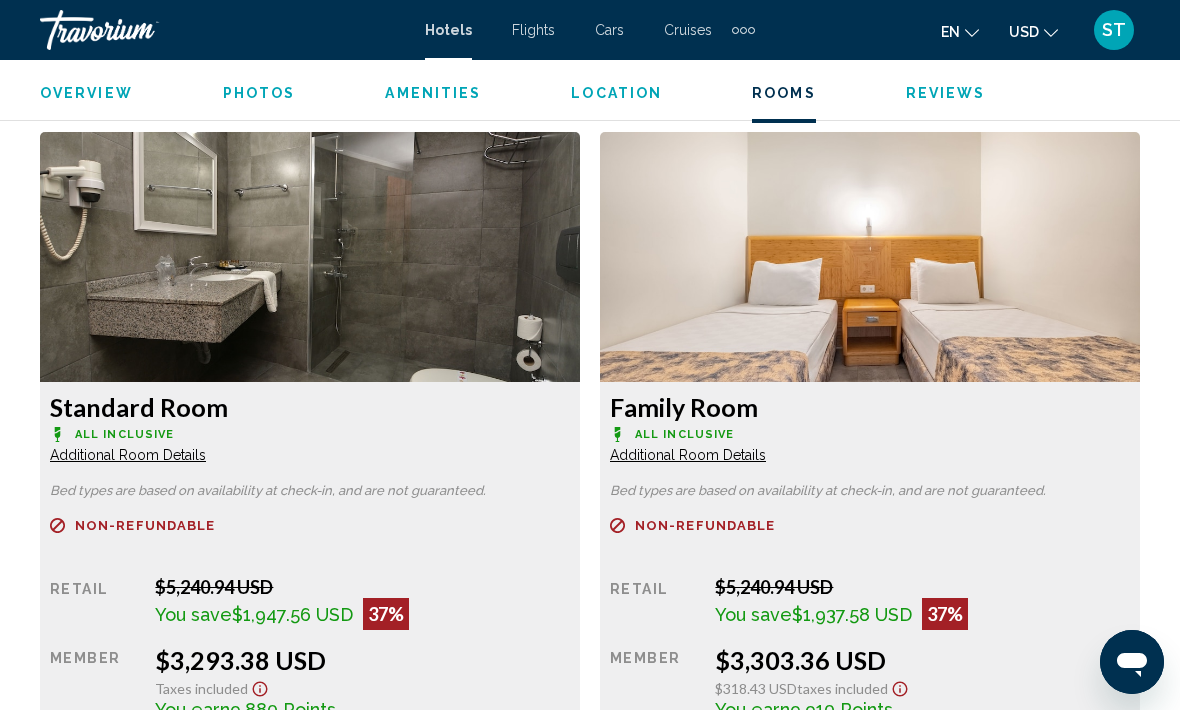 scroll, scrollTop: 3051, scrollLeft: 0, axis: vertical 